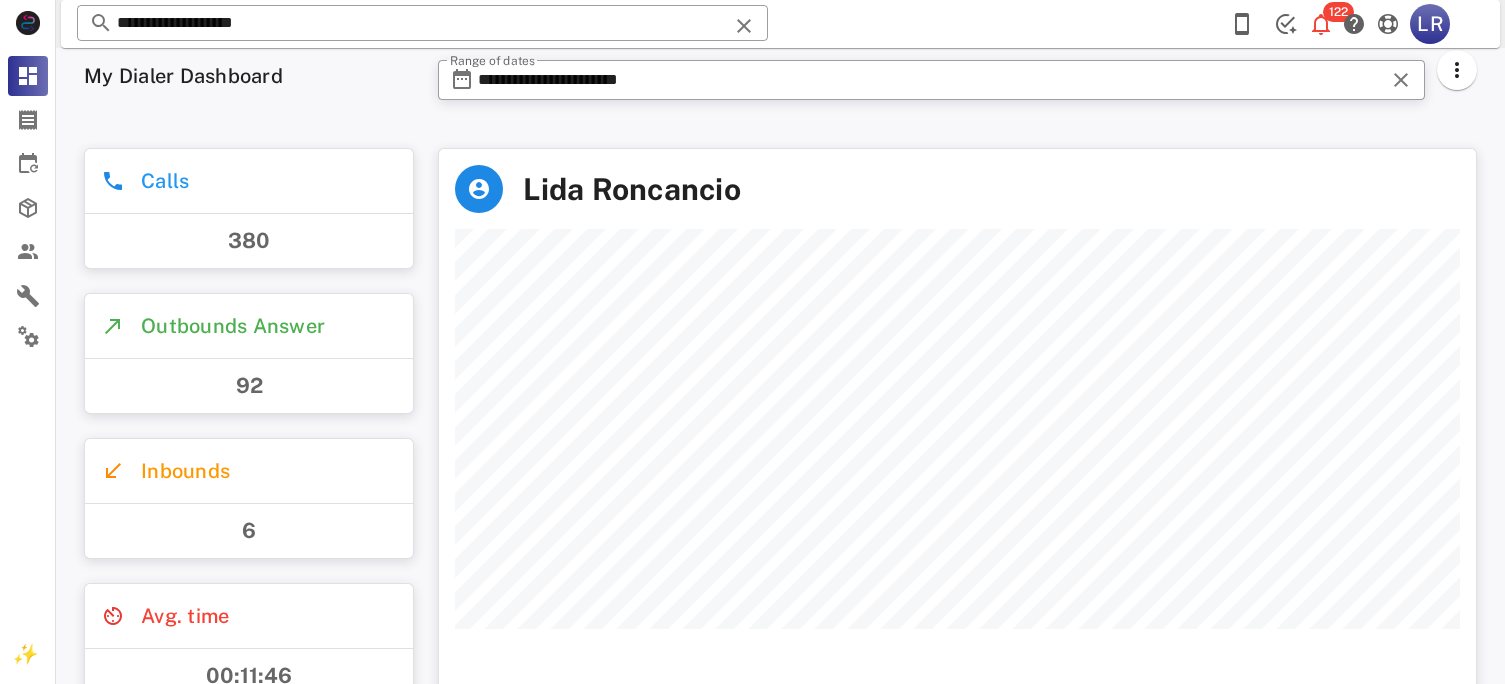 scroll, scrollTop: 0, scrollLeft: 0, axis: both 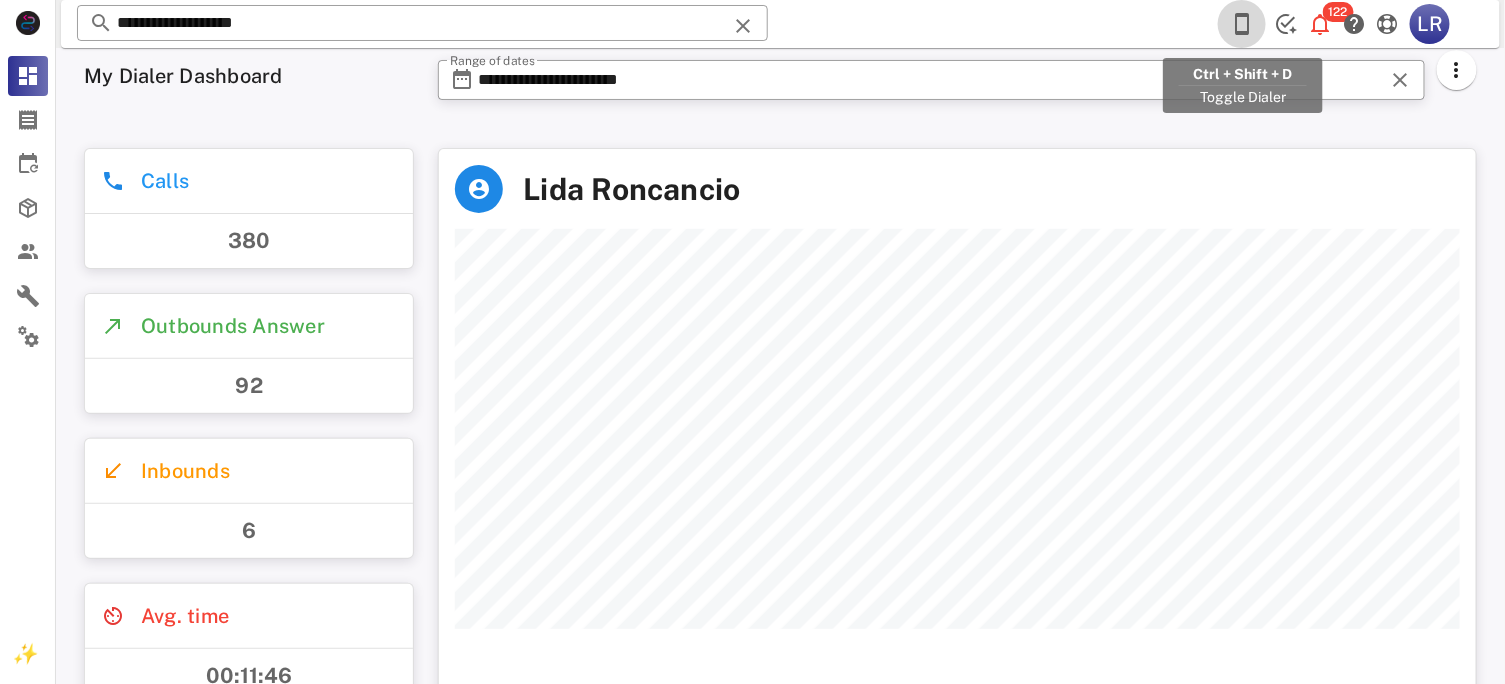 click at bounding box center (1242, 24) 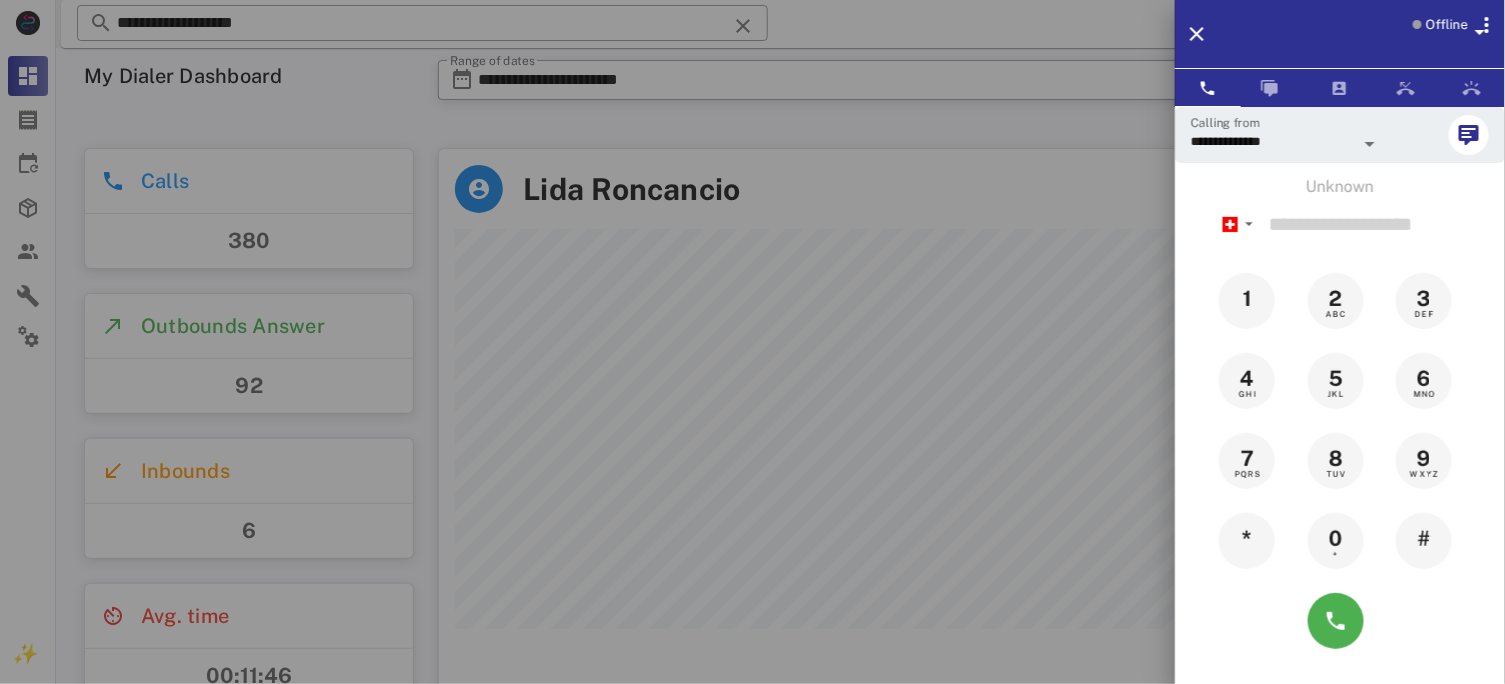 click on "Offline" at bounding box center (1447, 25) 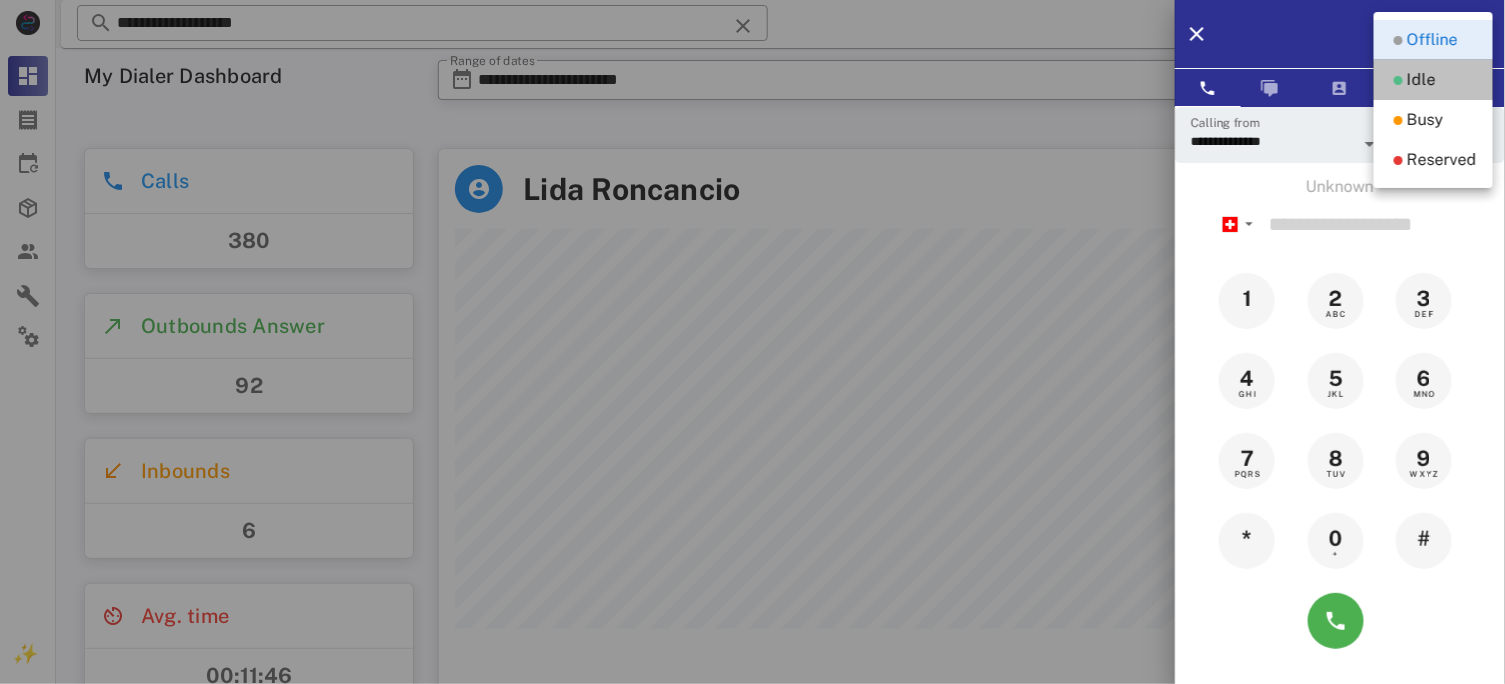 click on "Idle" at bounding box center [1421, 80] 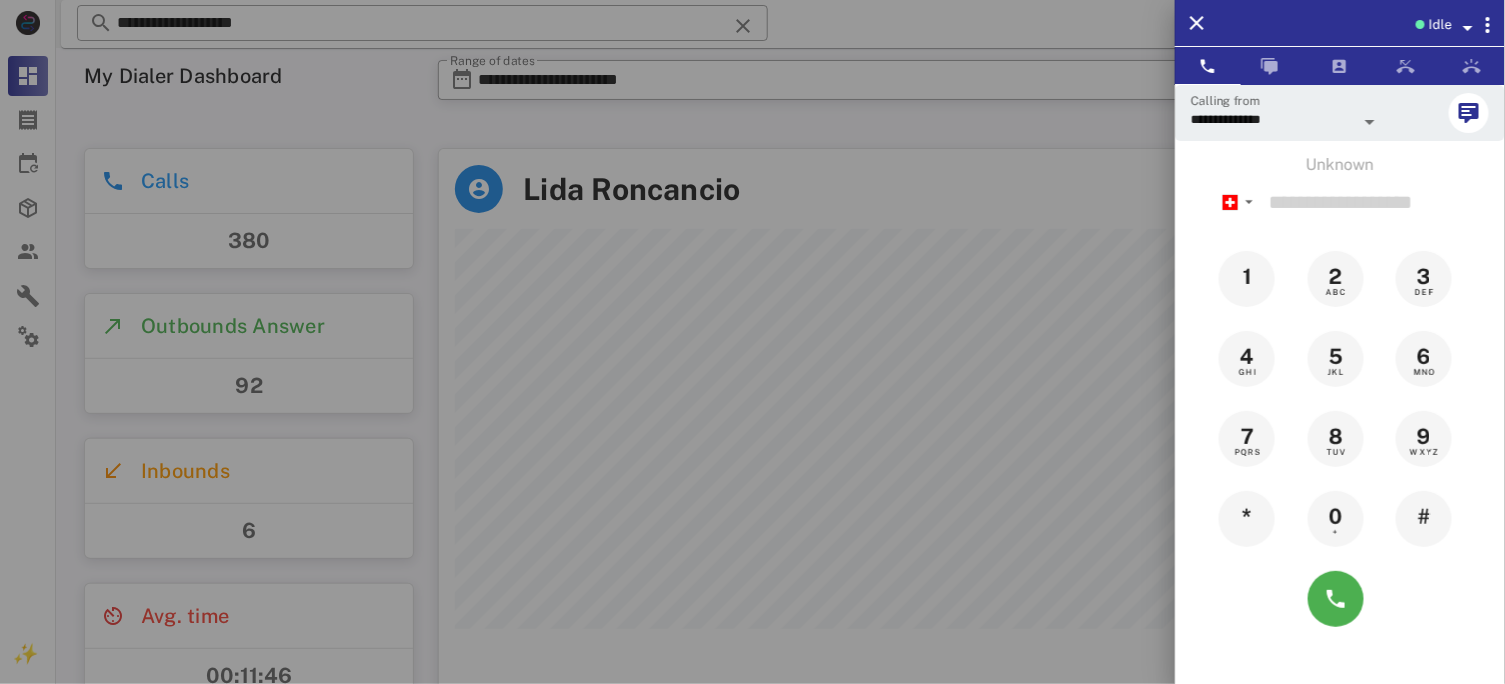 click at bounding box center [752, 342] 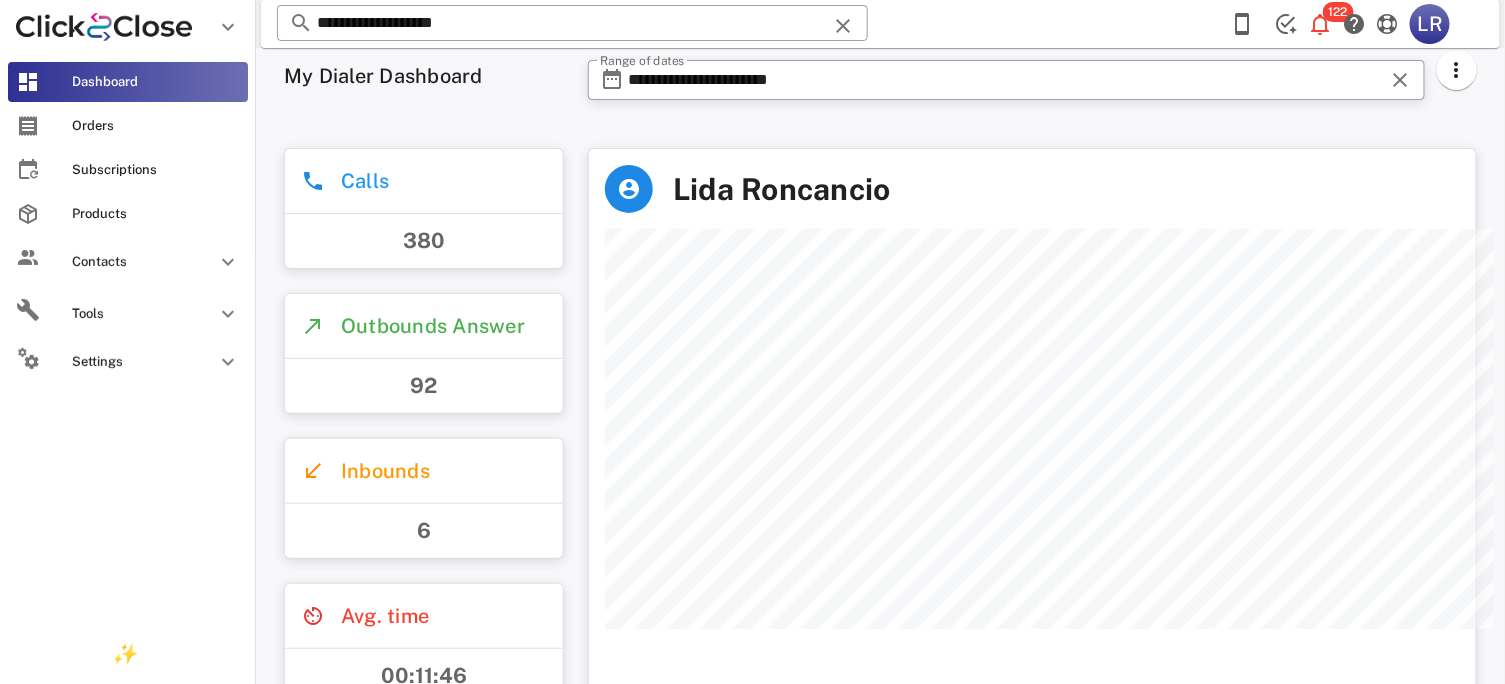 scroll, scrollTop: 558, scrollLeft: 887, axis: both 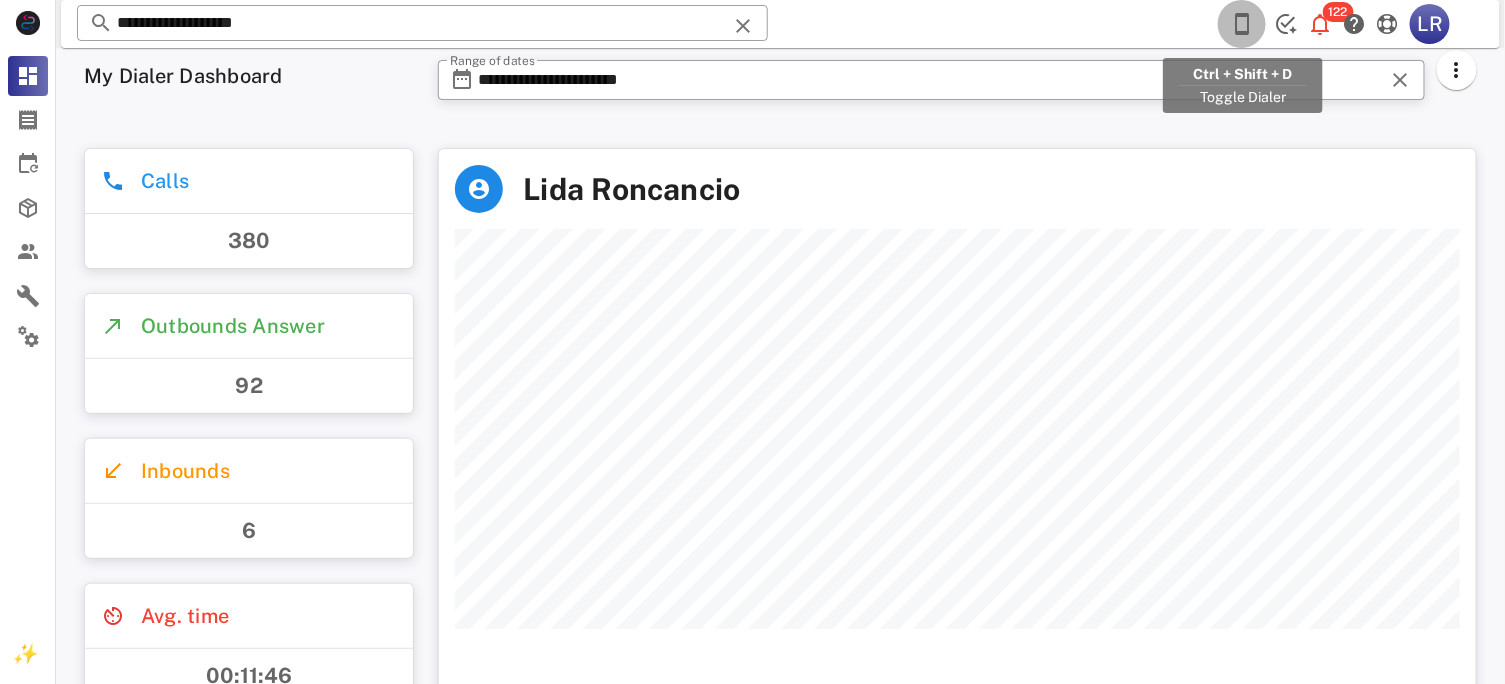 click at bounding box center [1242, 24] 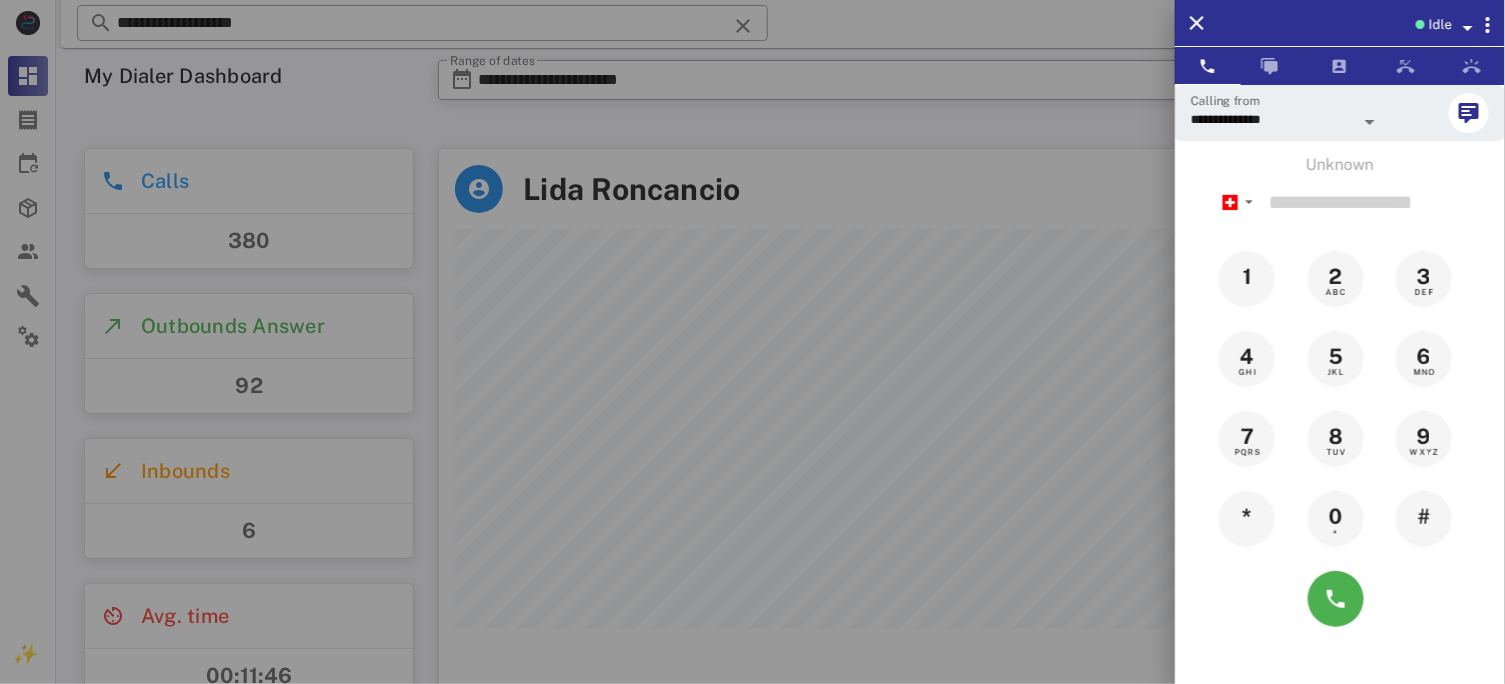 click at bounding box center (752, 342) 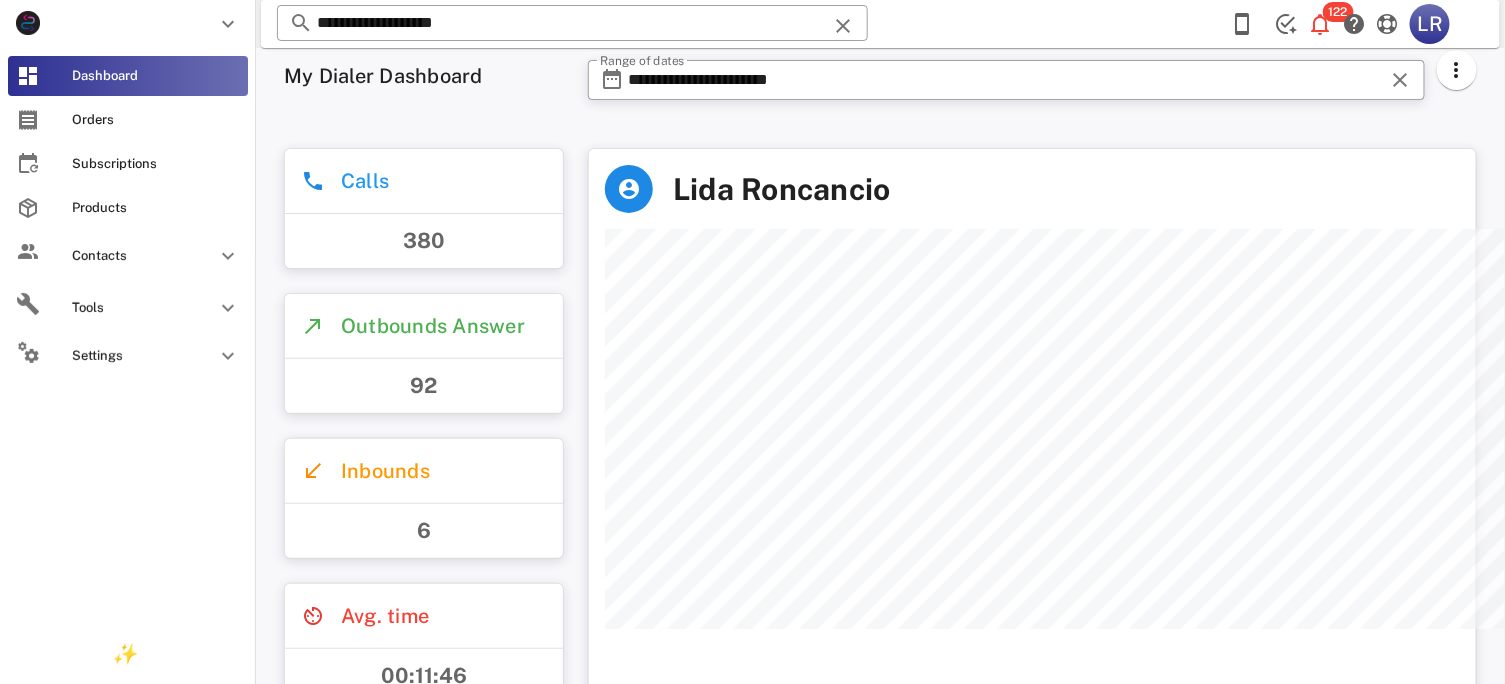 scroll, scrollTop: 558, scrollLeft: 888, axis: both 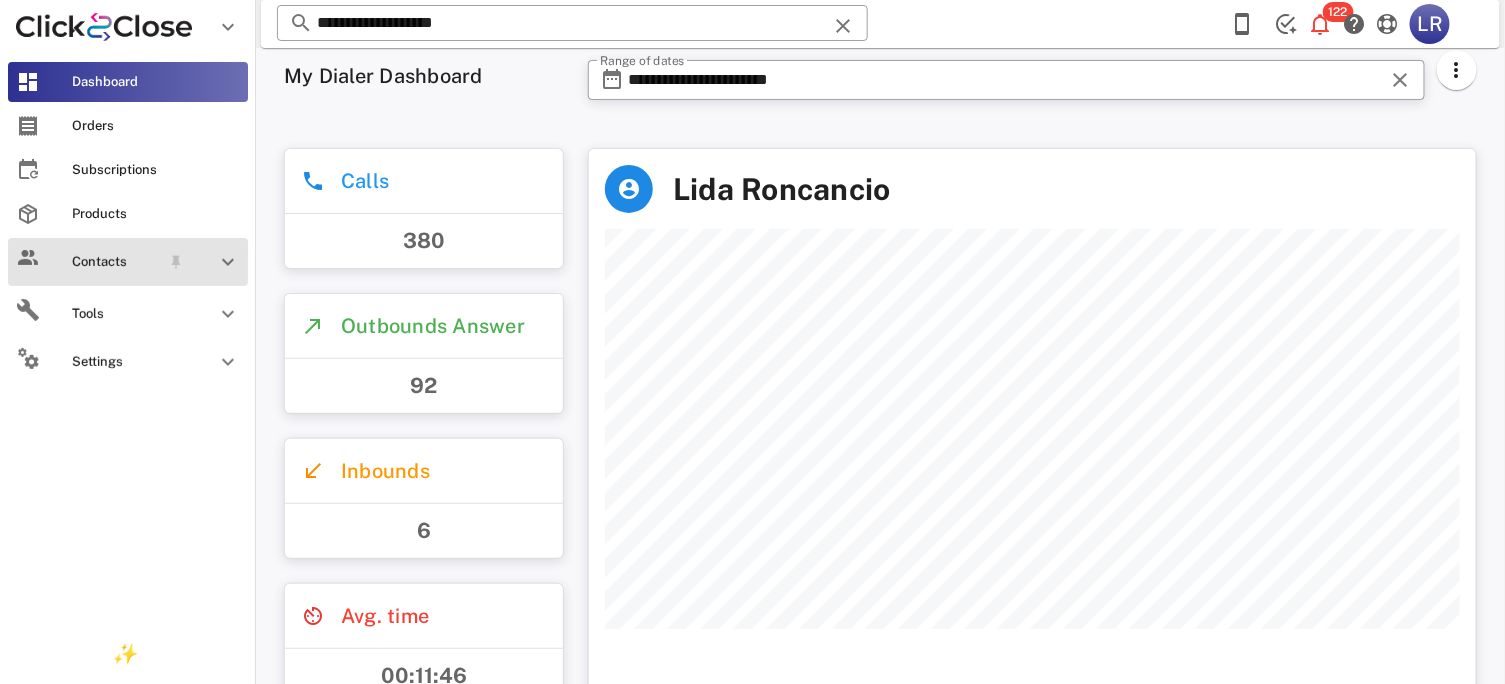 click on "Contacts" at bounding box center (116, 262) 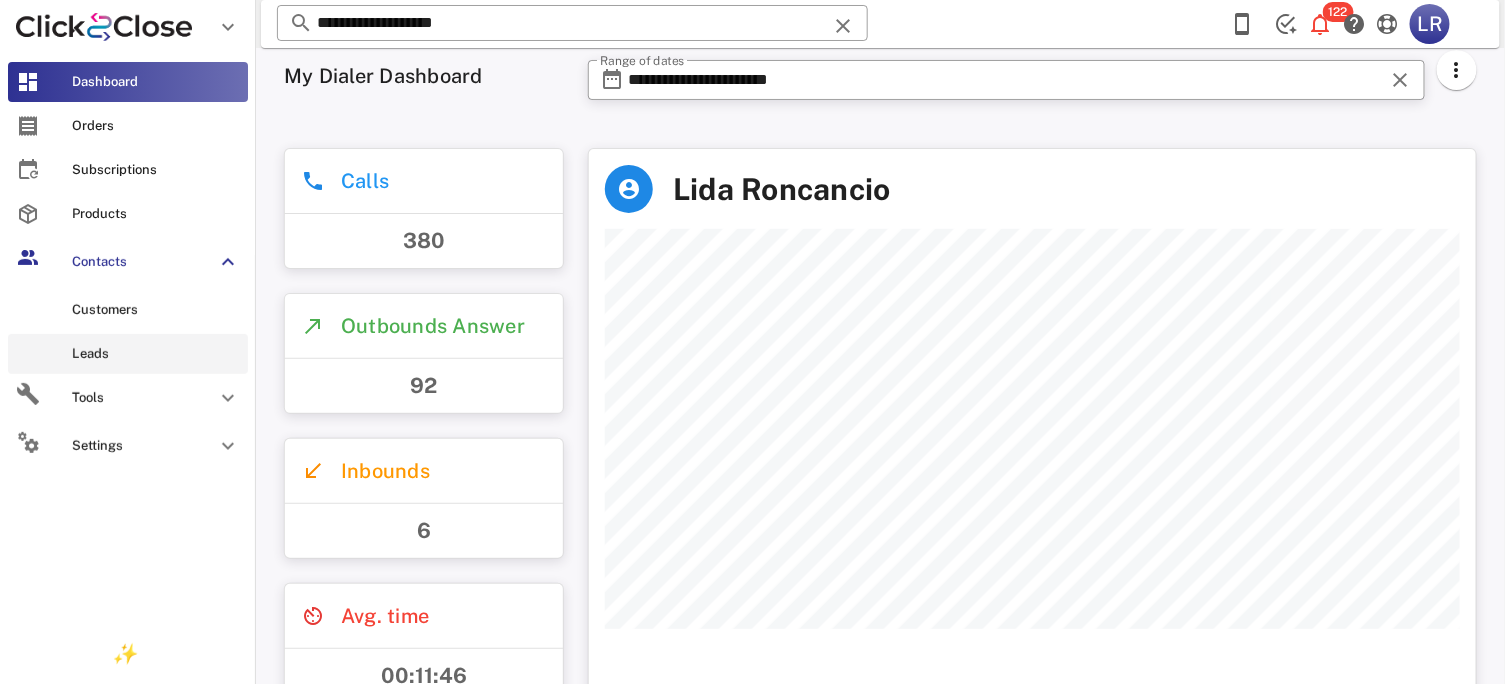 click on "Leads" at bounding box center [128, 354] 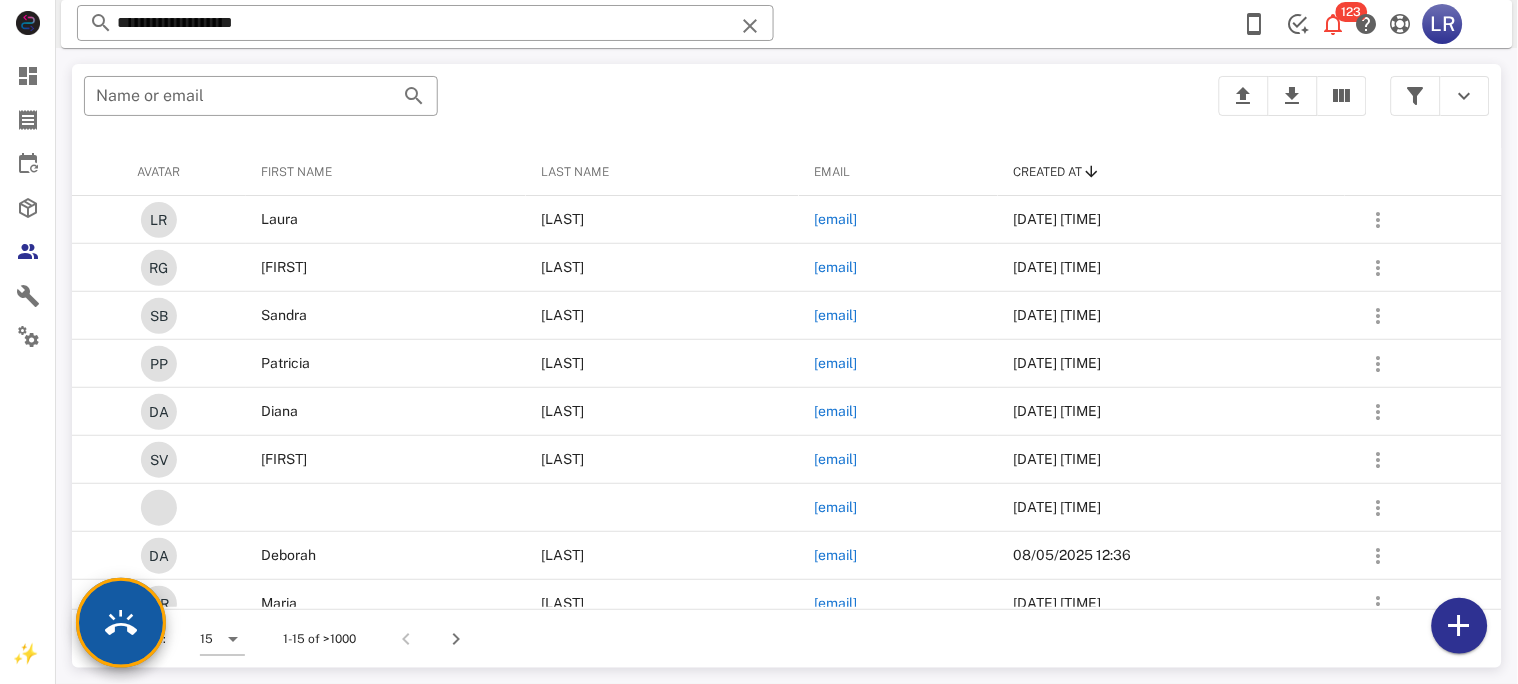 click at bounding box center (121, 623) 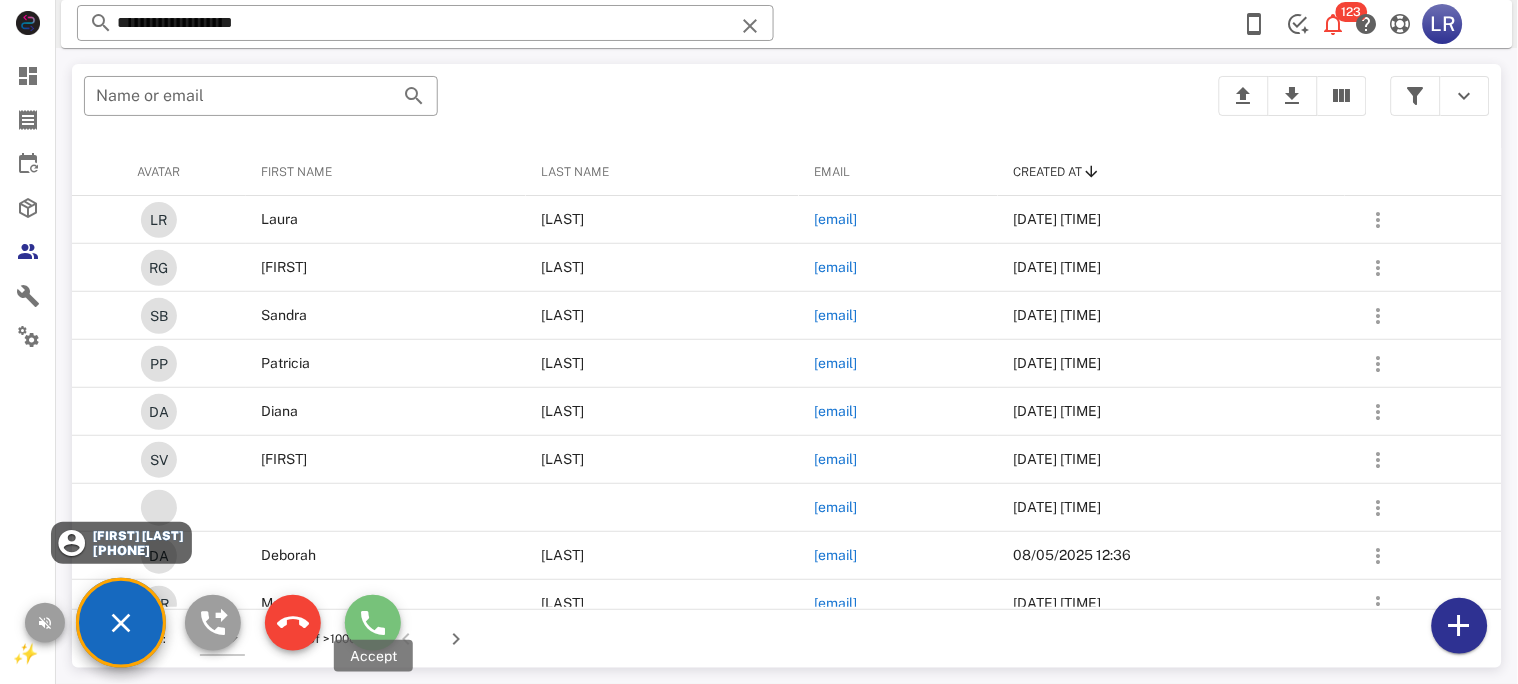click at bounding box center [373, 623] 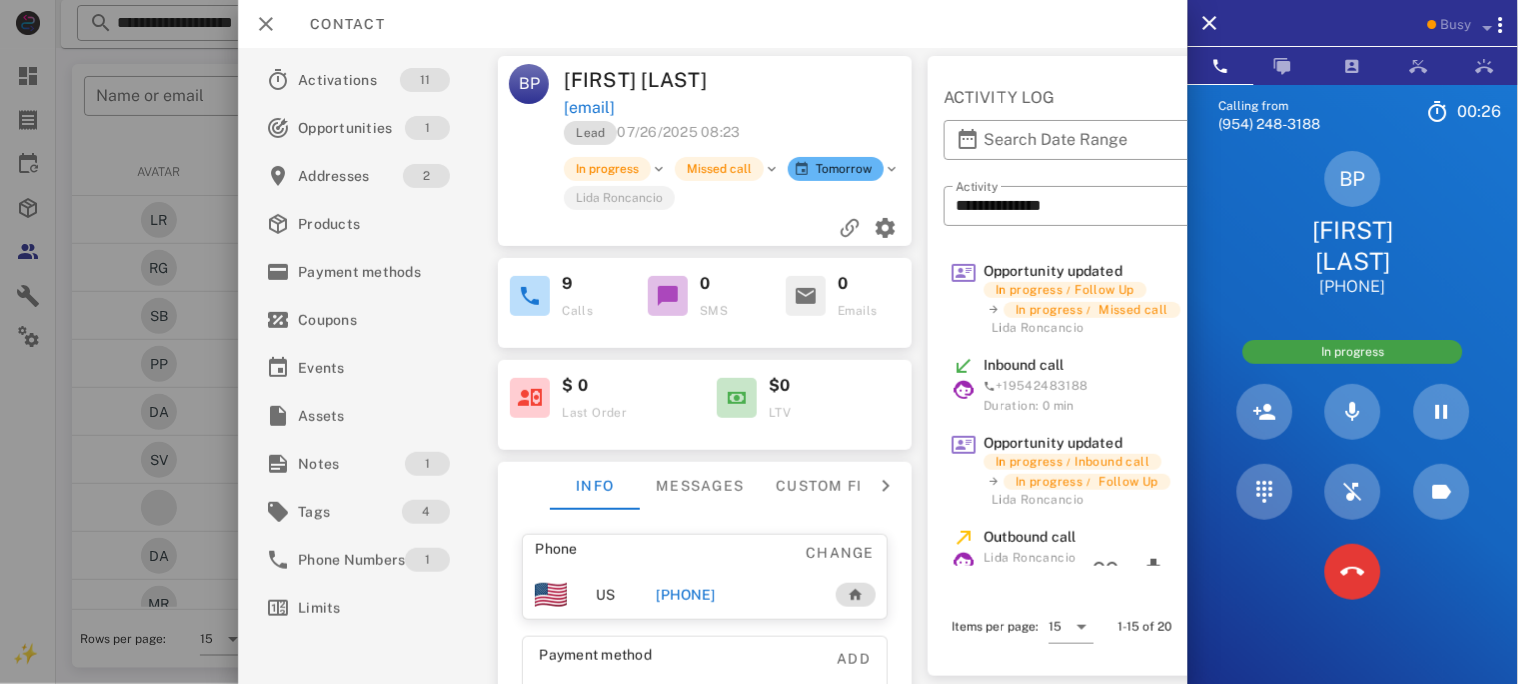 click on "Contact" at bounding box center [713, 24] 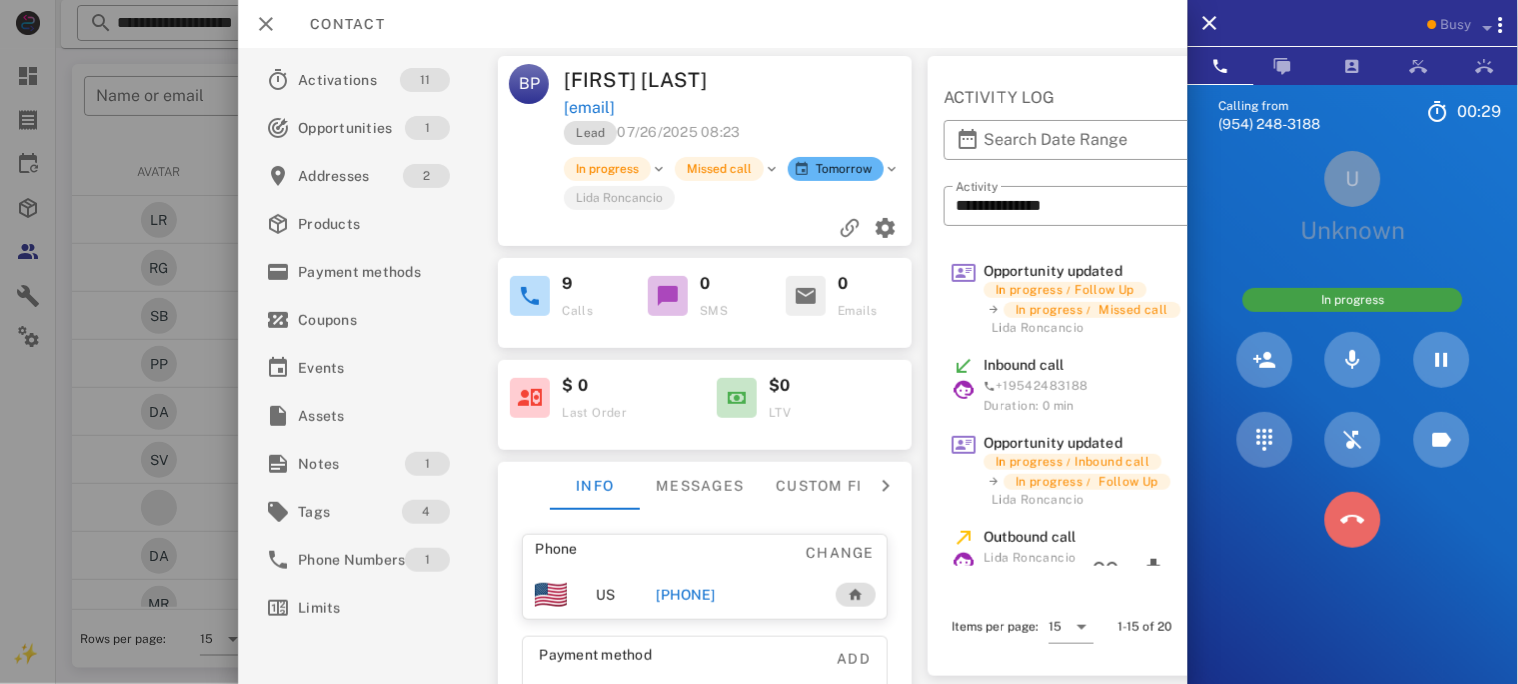 click at bounding box center [1353, 520] 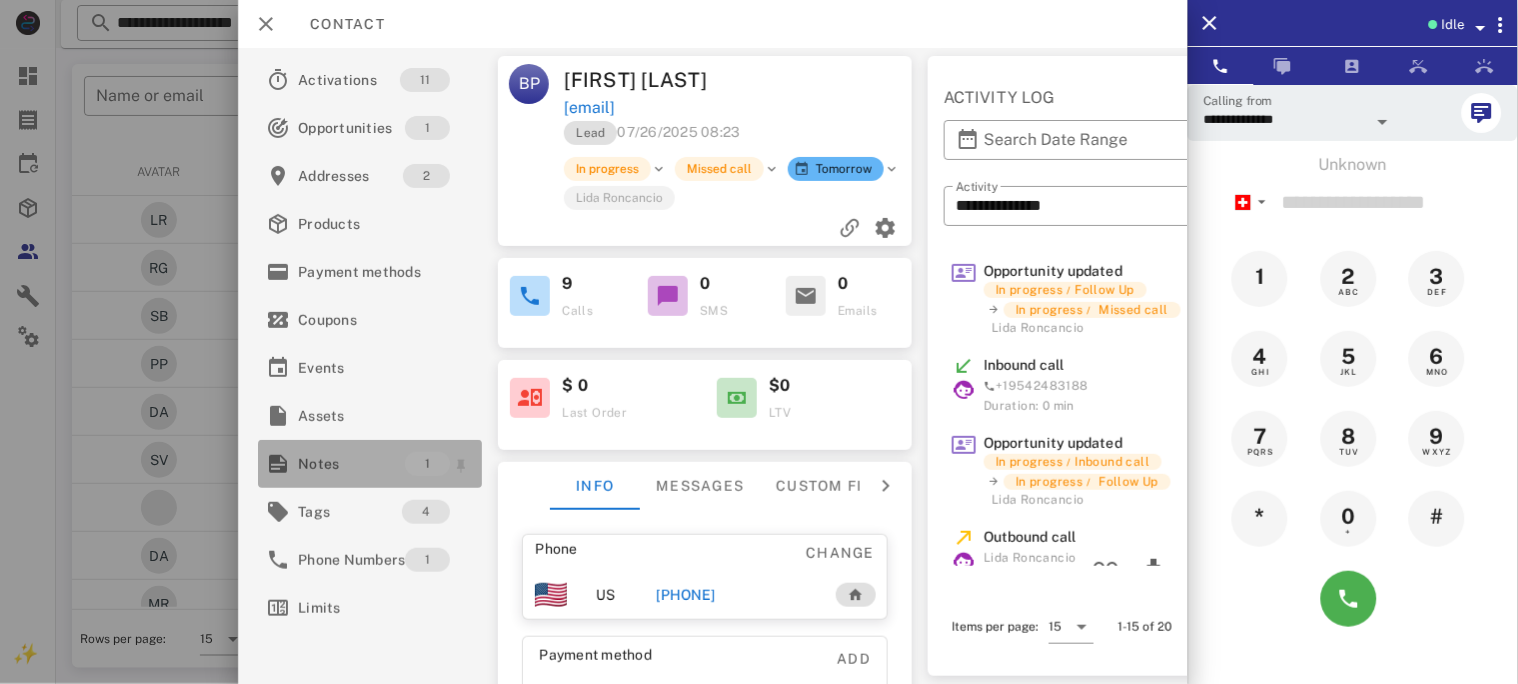 click on "Notes" at bounding box center (351, 464) 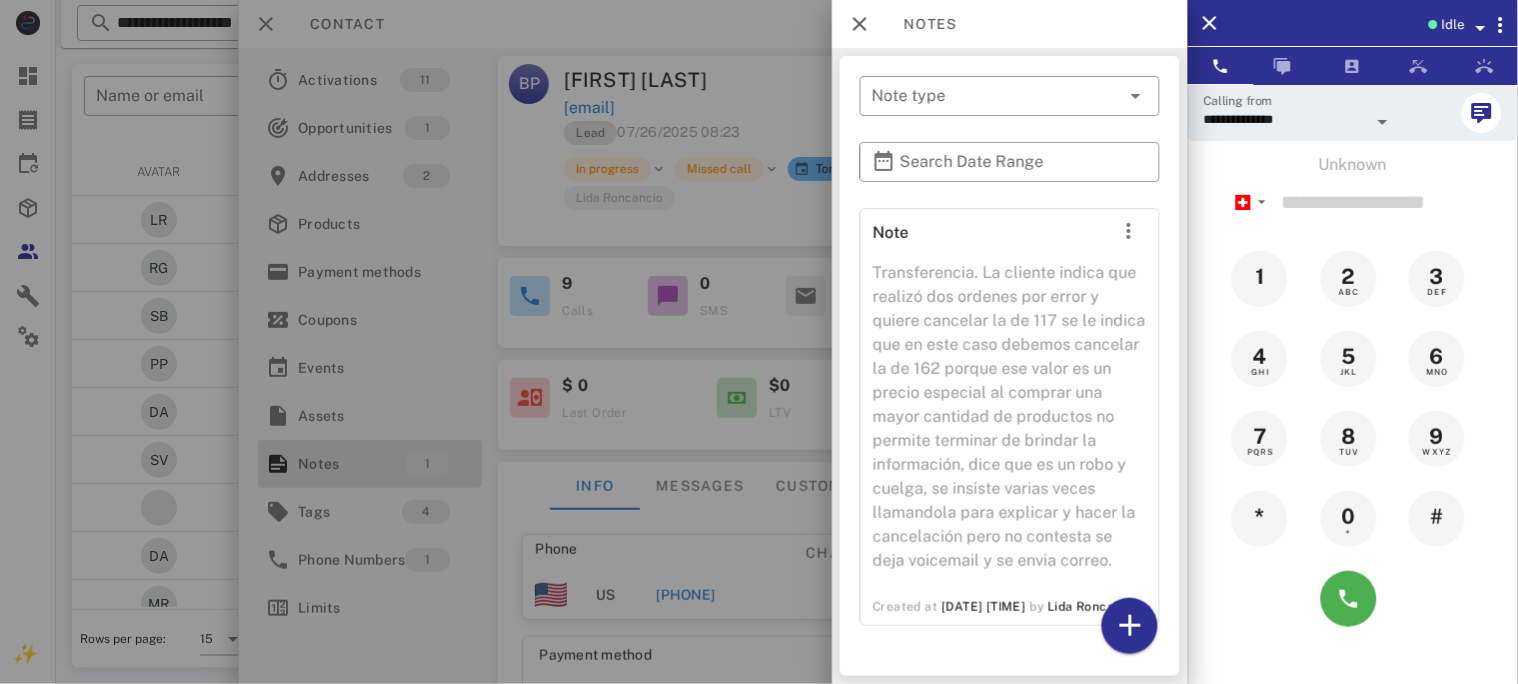 click at bounding box center [759, 342] 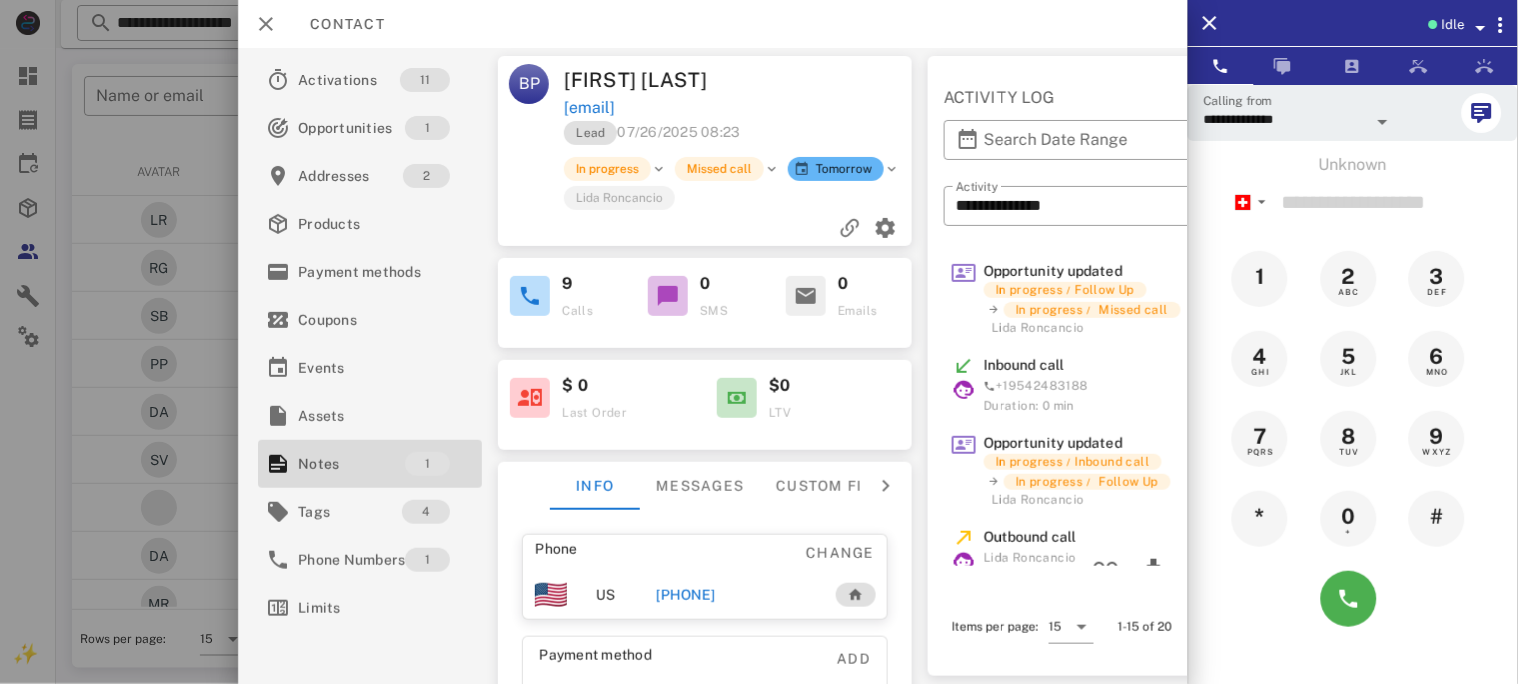 click on "+17866414105" at bounding box center (685, 595) 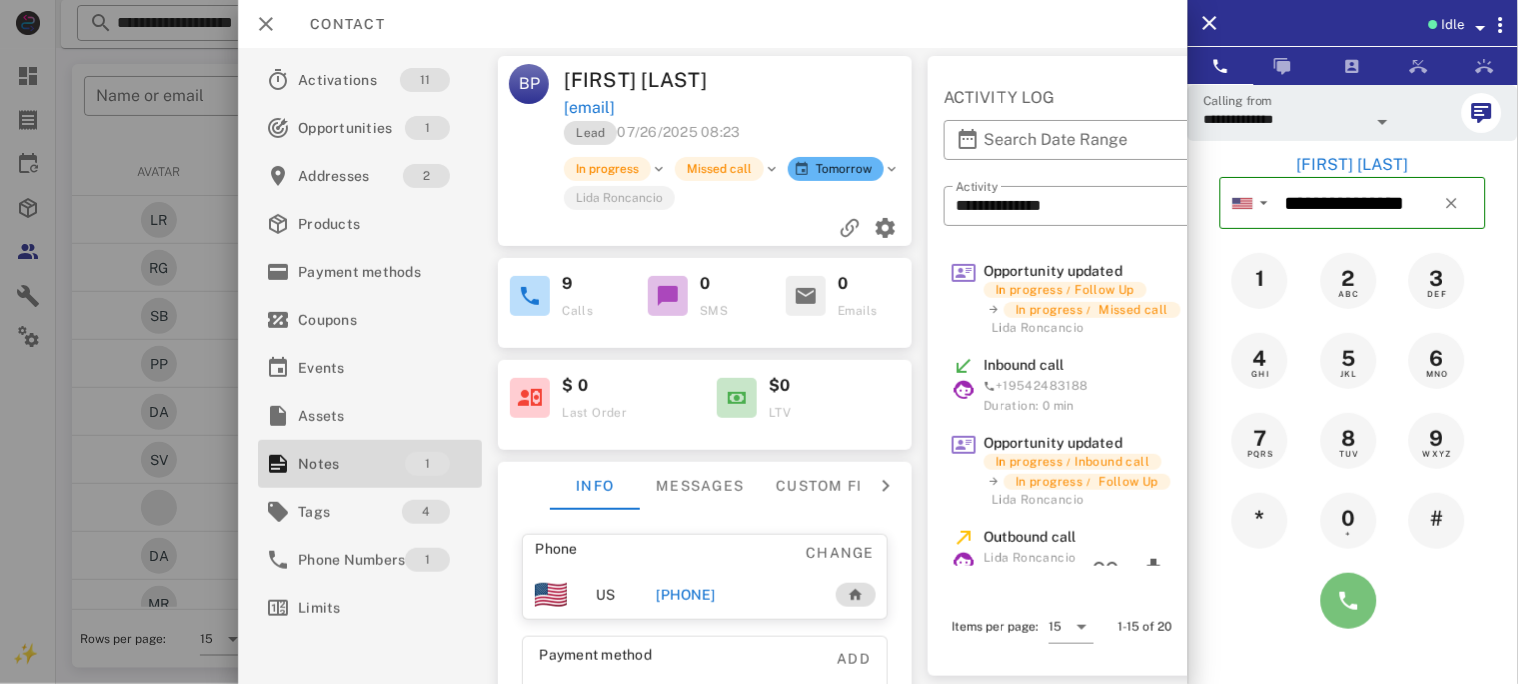 click at bounding box center (1349, 601) 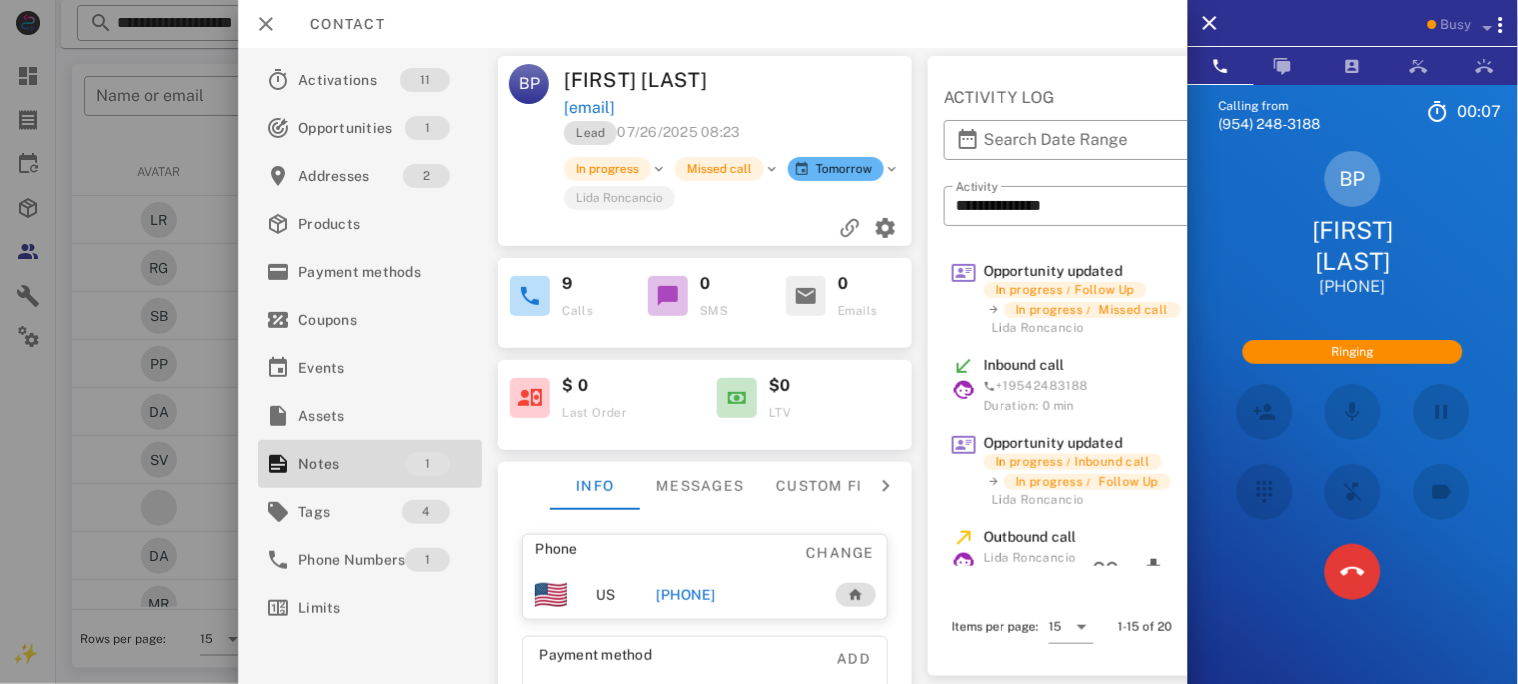 drag, startPoint x: 772, startPoint y: 99, endPoint x: 564, endPoint y: 109, distance: 208.24025 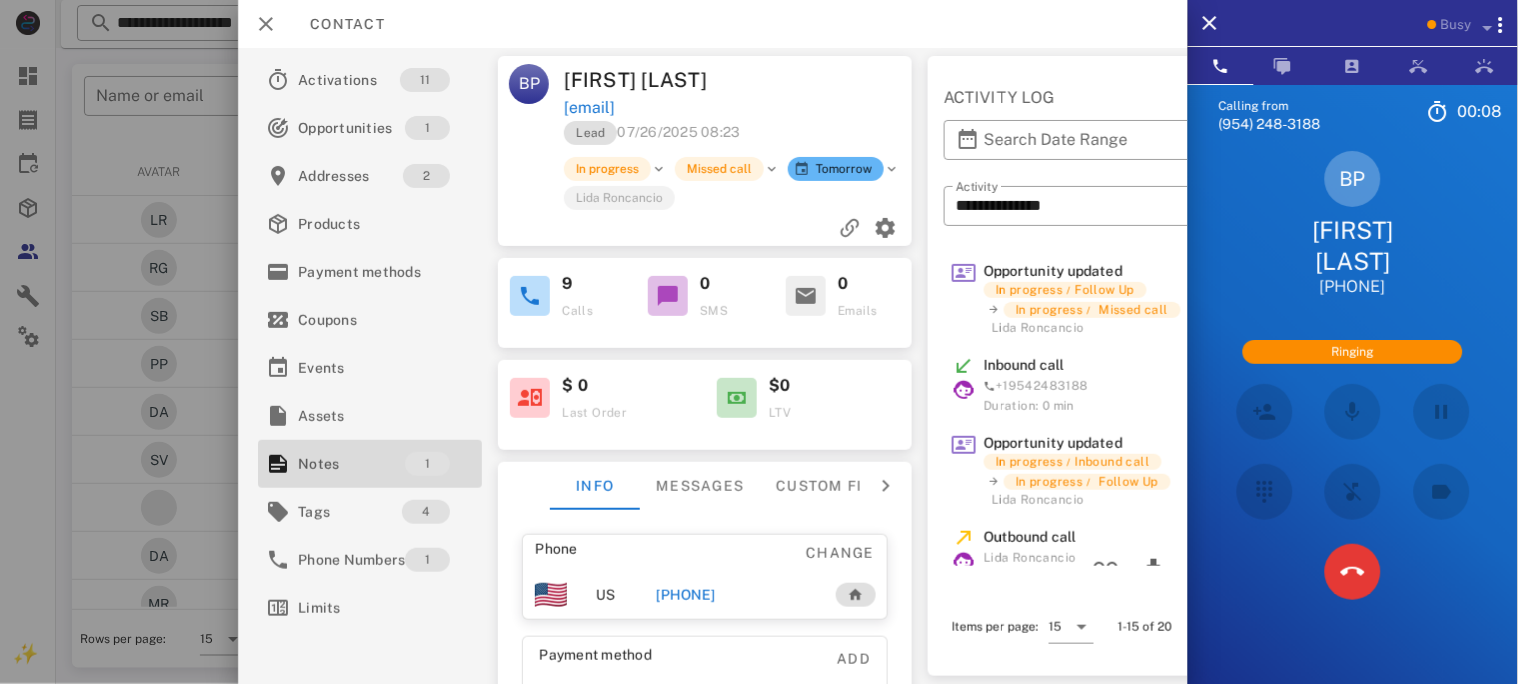click on "betyp_1501@hotmail.com" at bounding box center (739, 108) 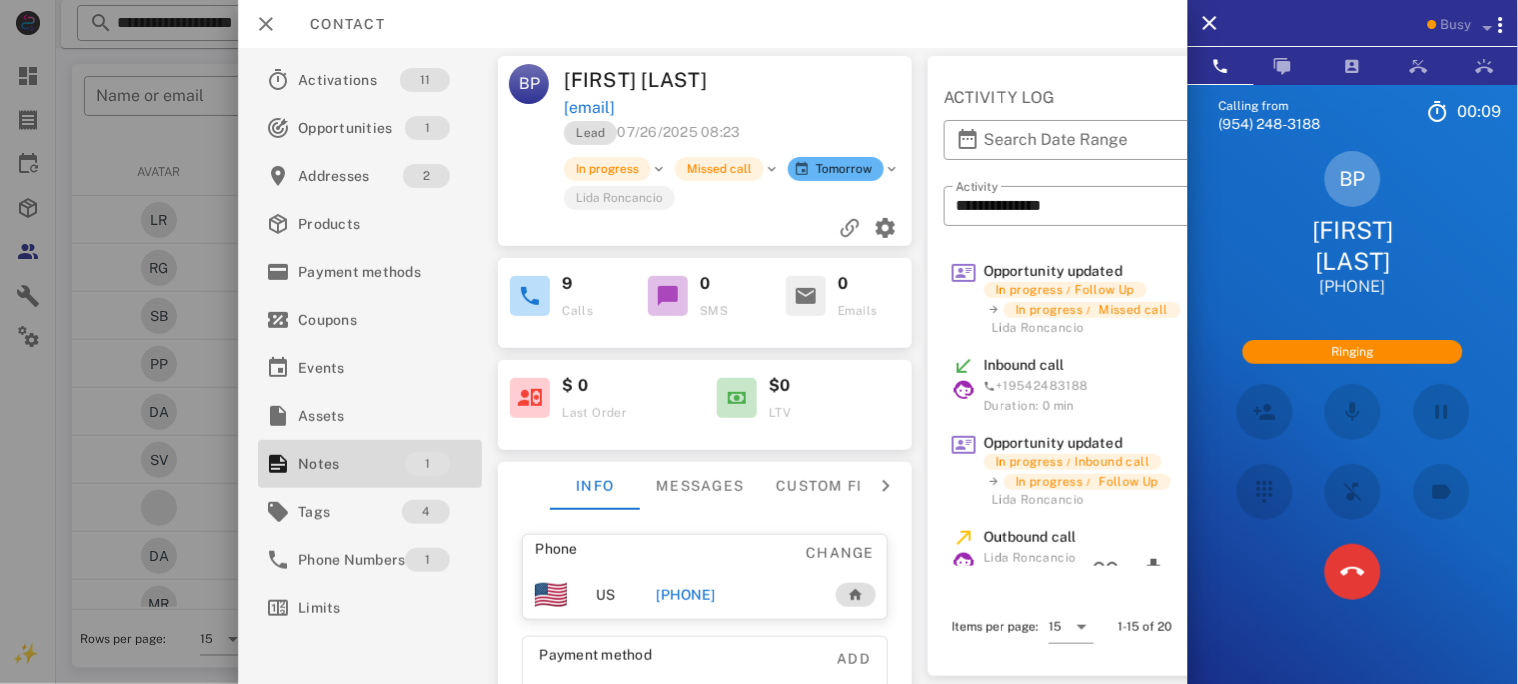 click at bounding box center [828, 80] 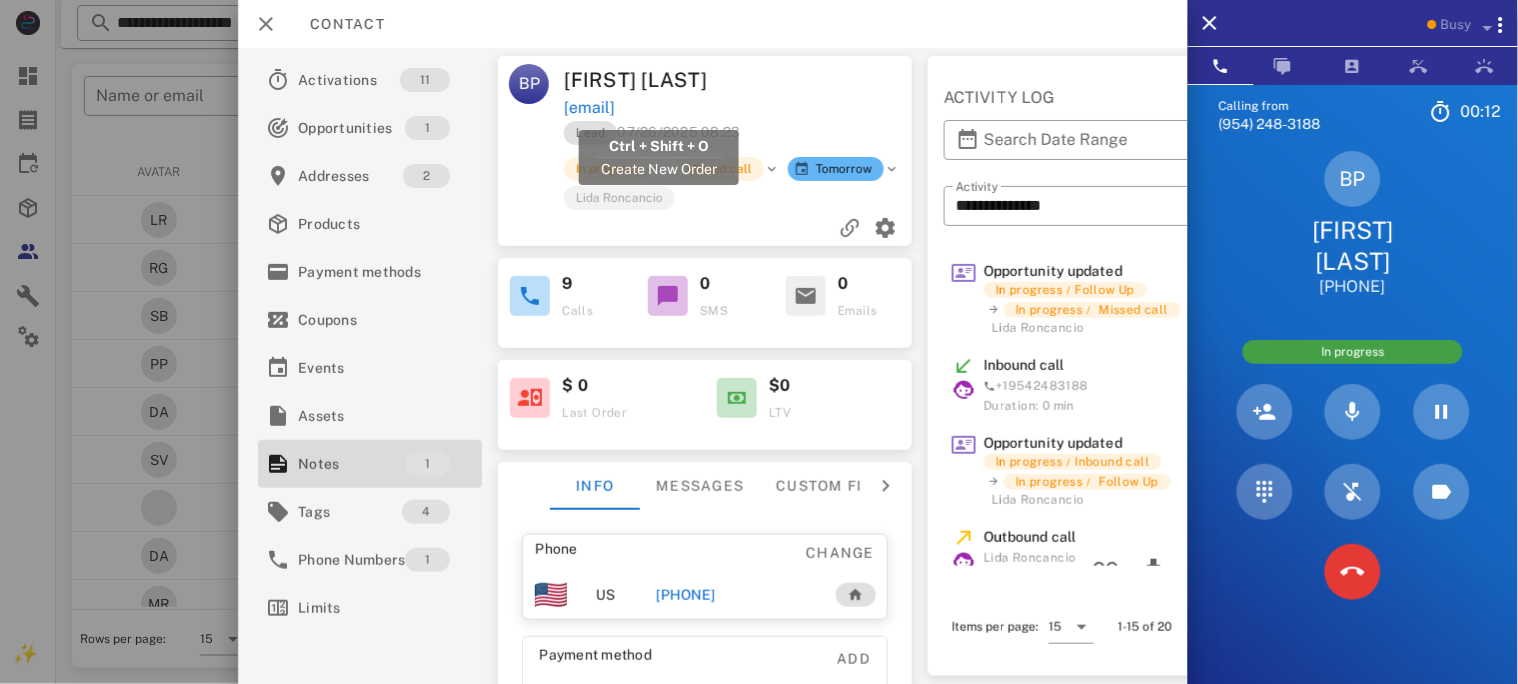 drag, startPoint x: 772, startPoint y: 106, endPoint x: 568, endPoint y: 111, distance: 204.06126 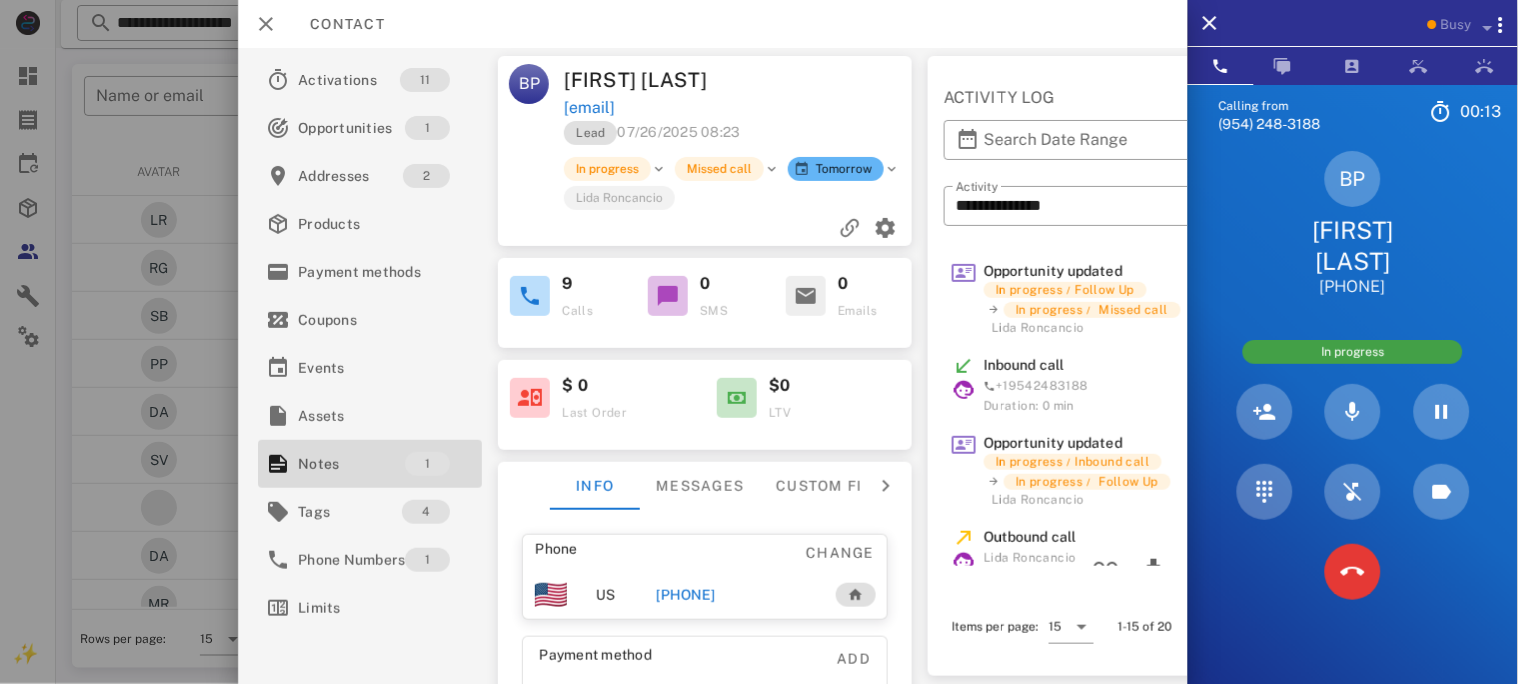 copy on "betyp_1501@hotmail.com" 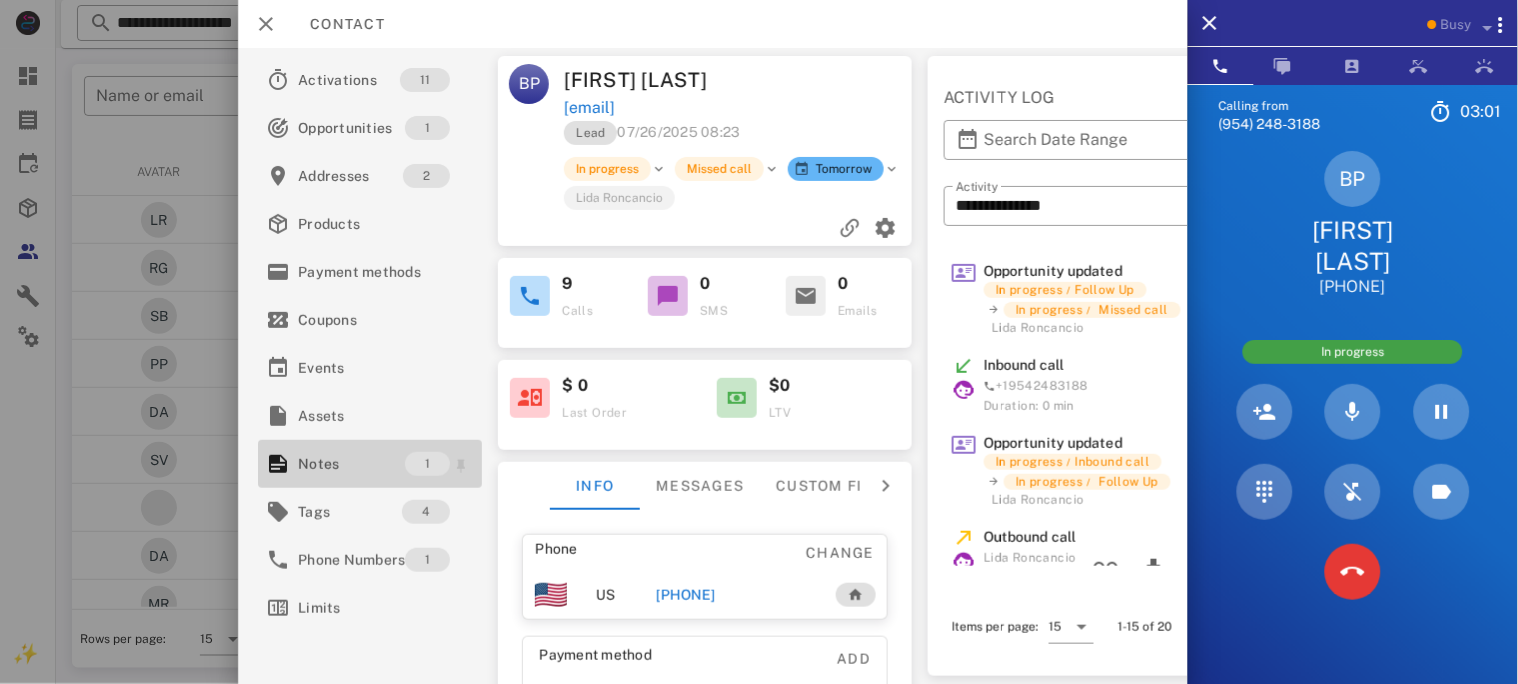 click on "Notes" at bounding box center [351, 464] 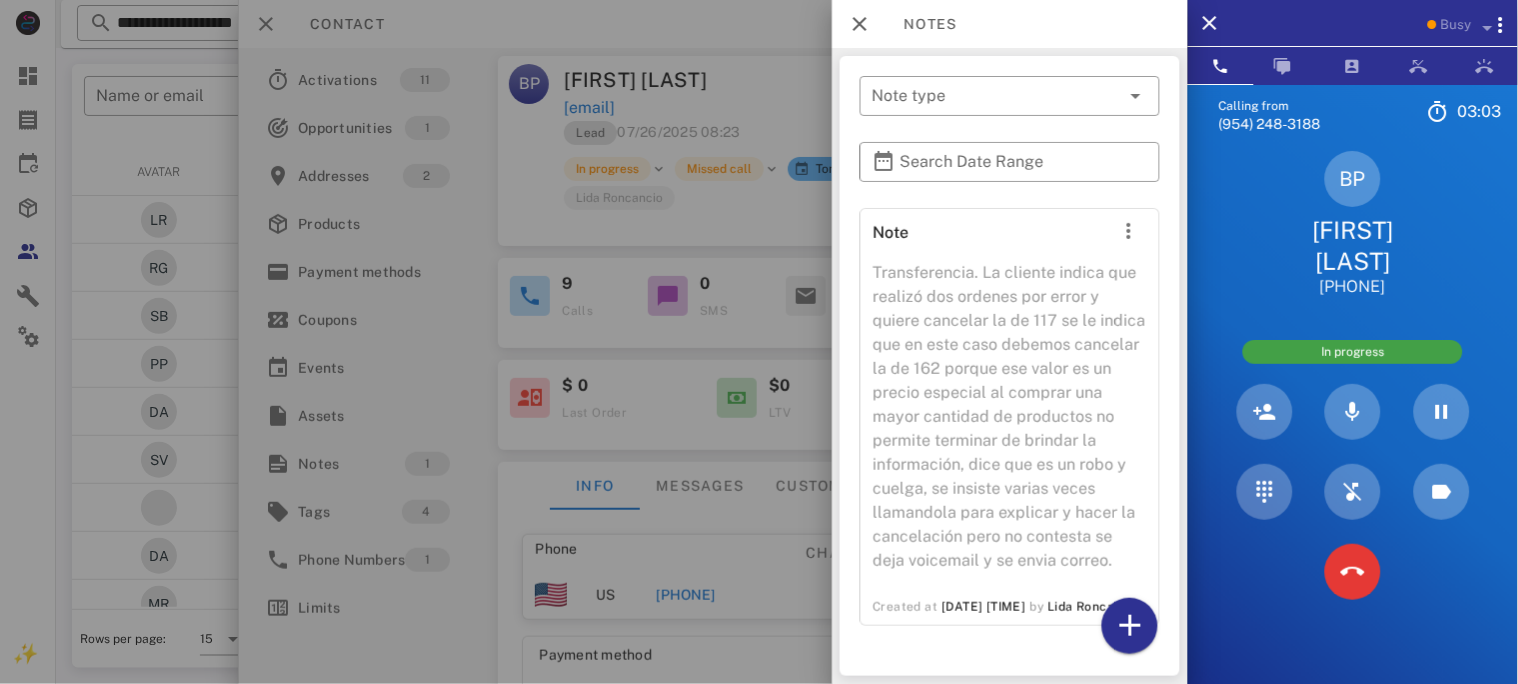scroll, scrollTop: 6, scrollLeft: 0, axis: vertical 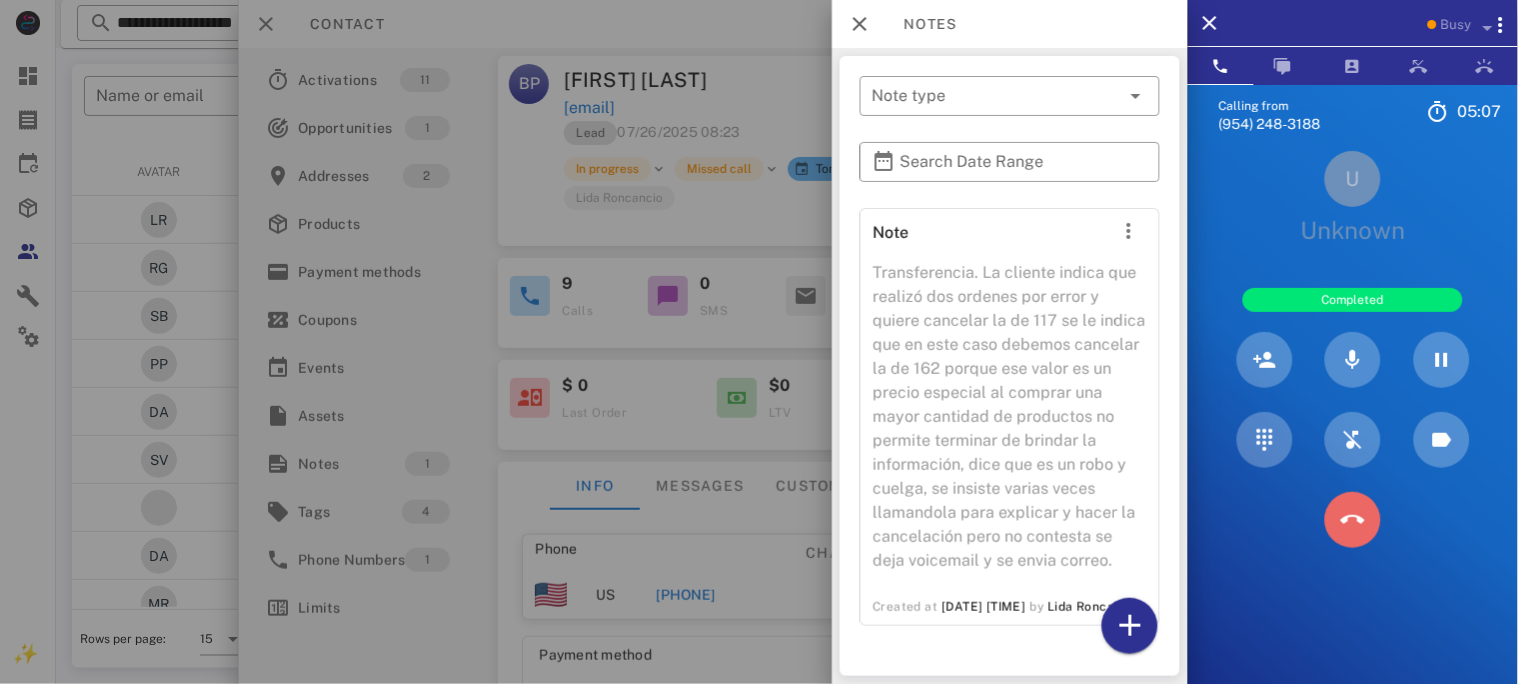 click at bounding box center [1353, 520] 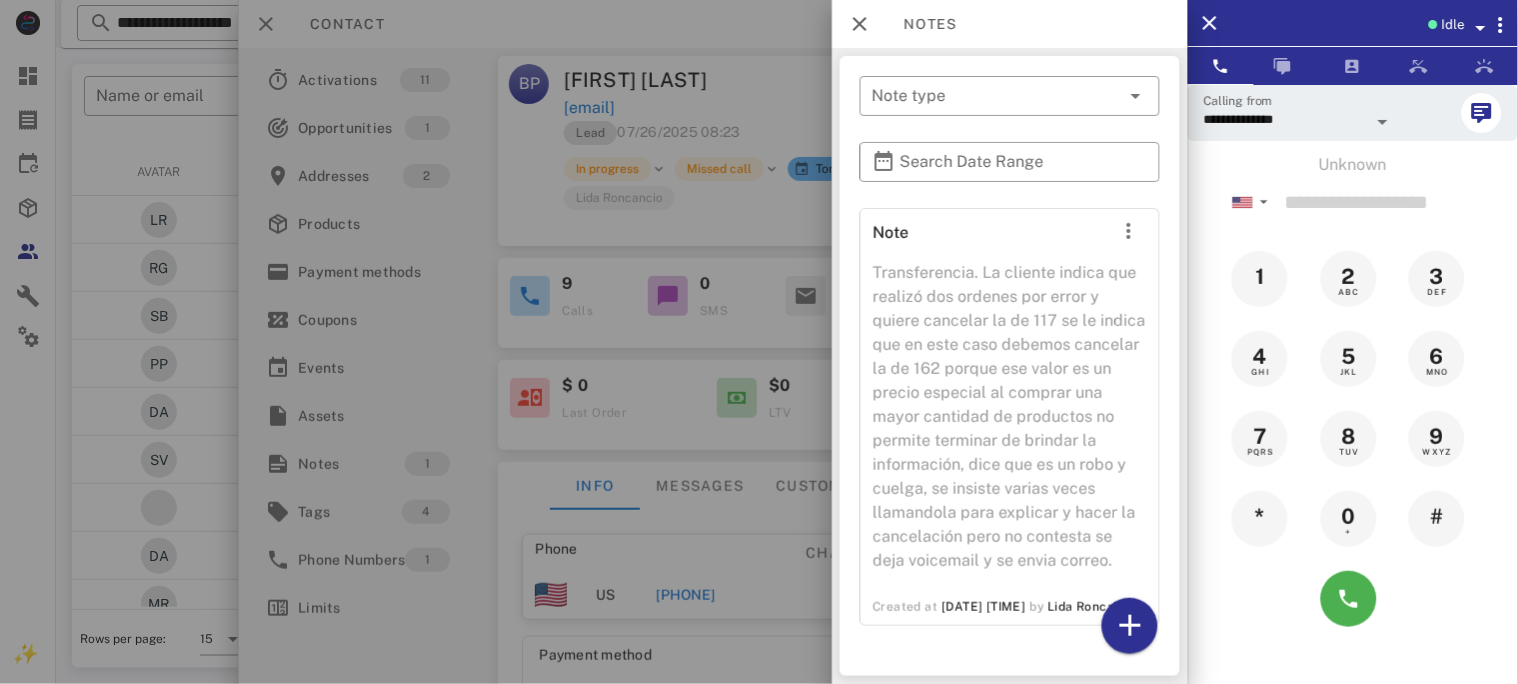 click at bounding box center [759, 342] 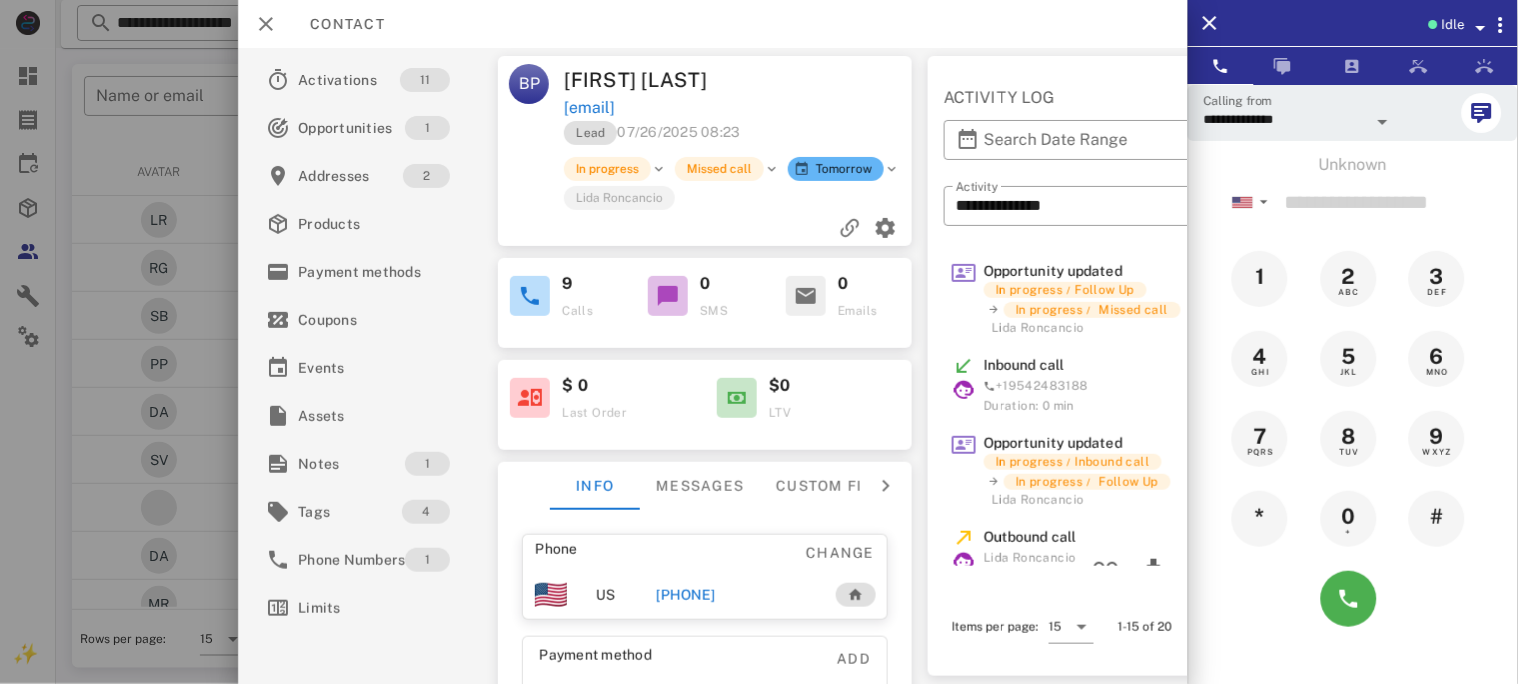 click on "+17866414105" at bounding box center [685, 595] 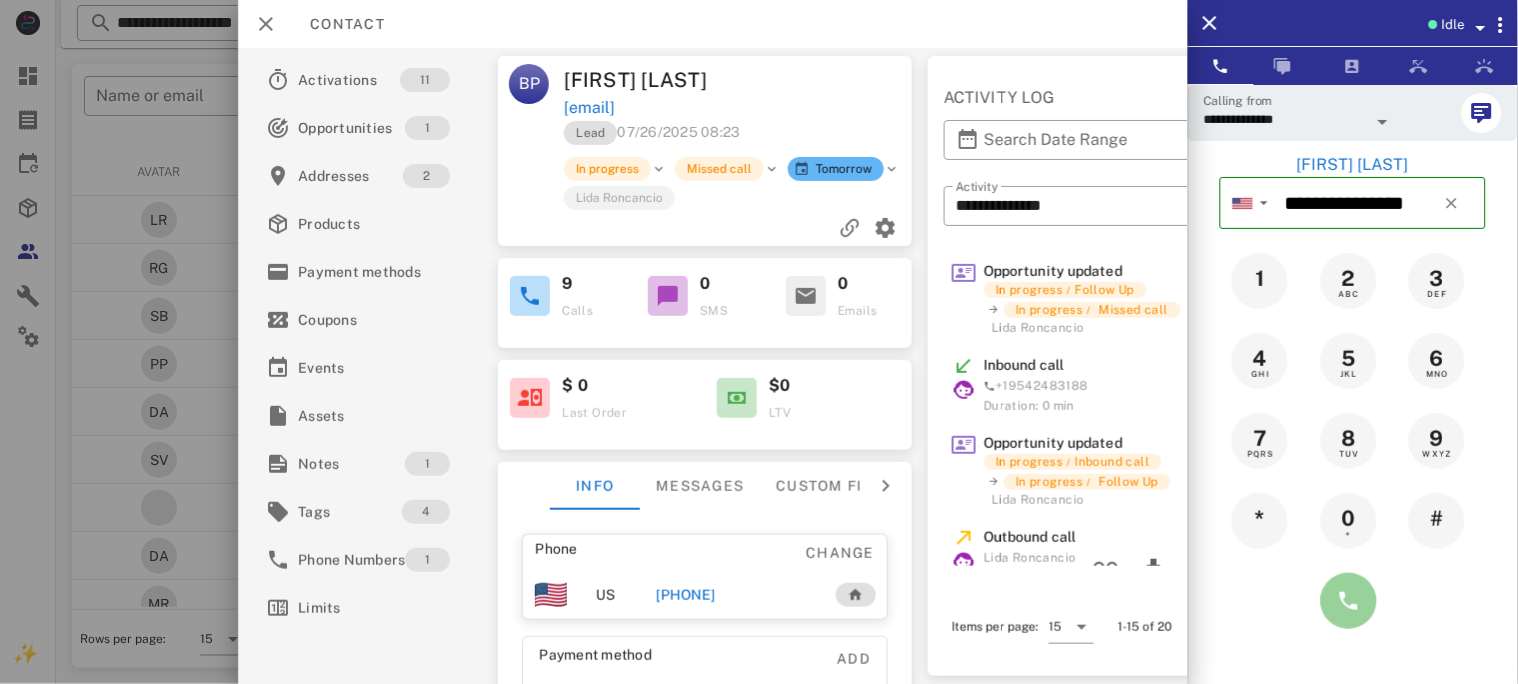 click at bounding box center (1349, 601) 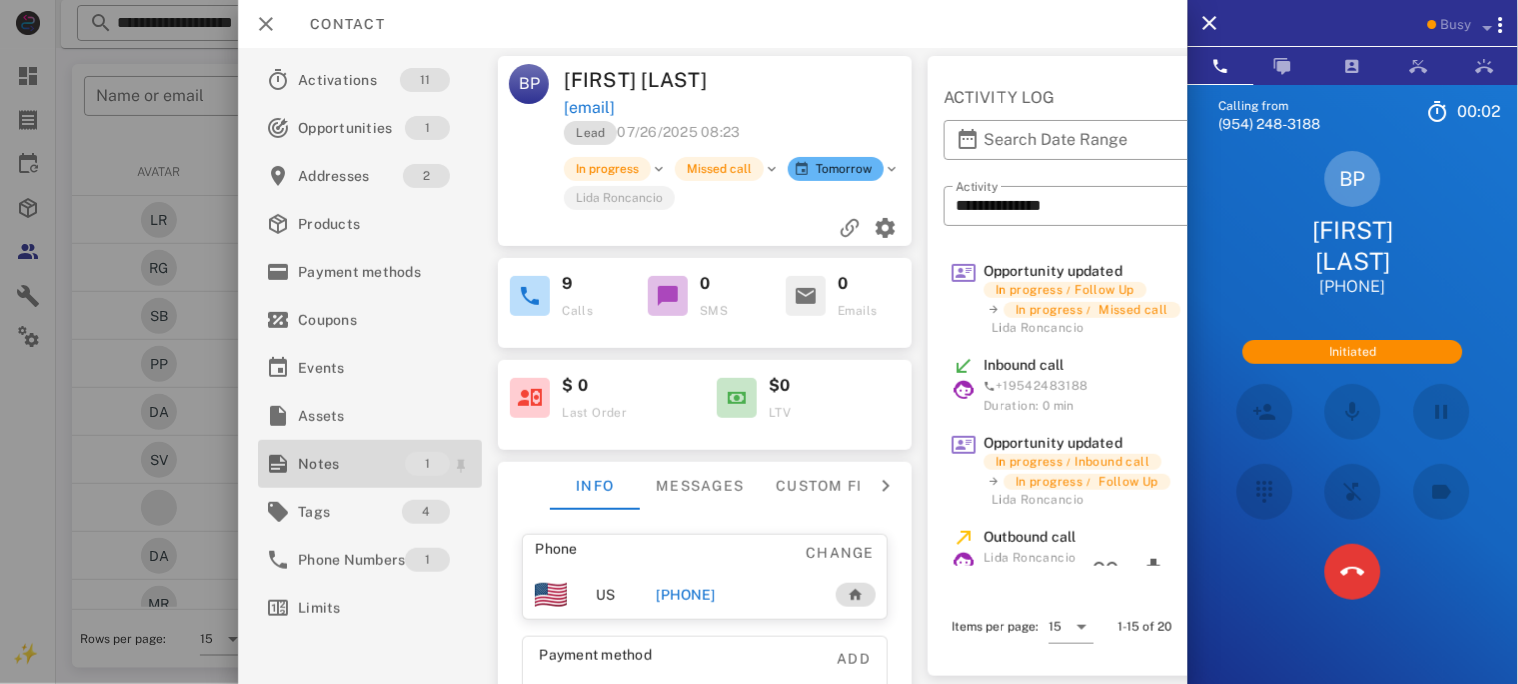click on "Notes" at bounding box center [351, 464] 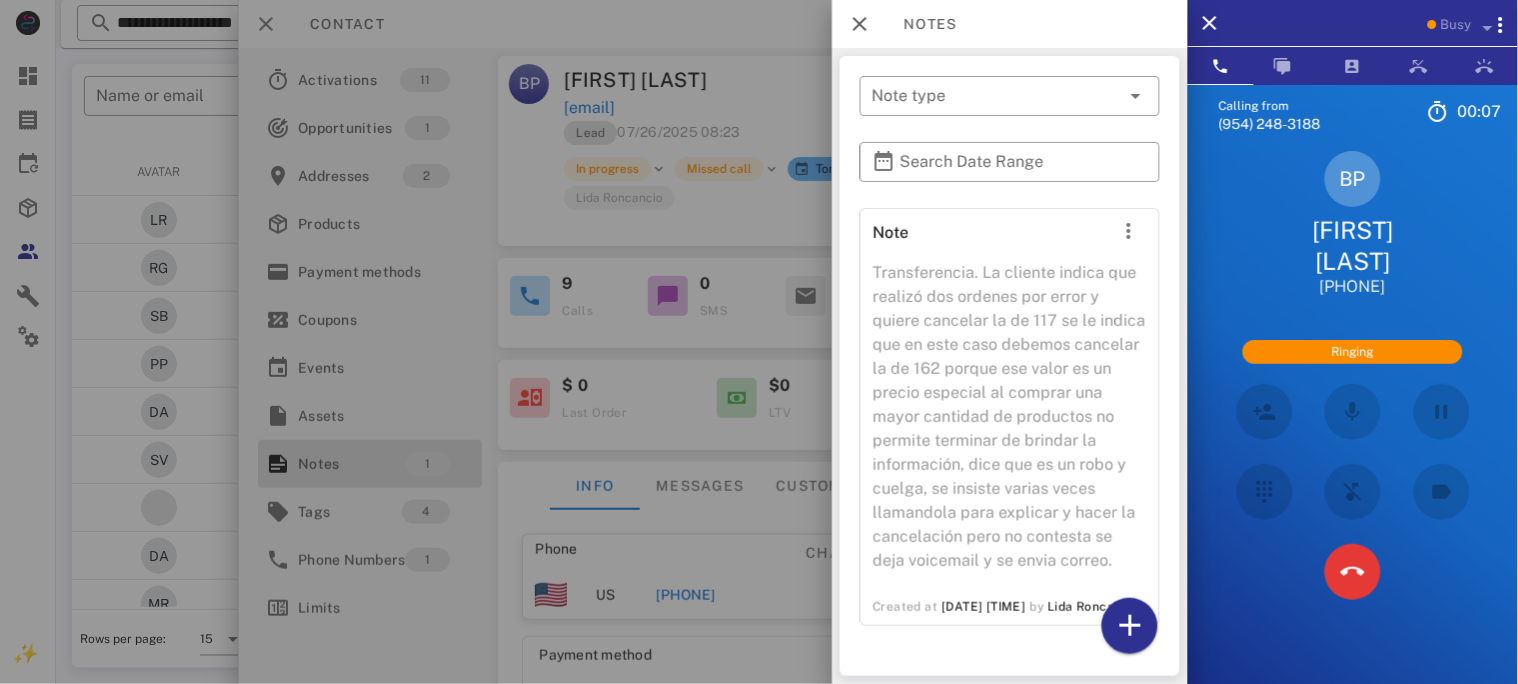 scroll, scrollTop: 6, scrollLeft: 0, axis: vertical 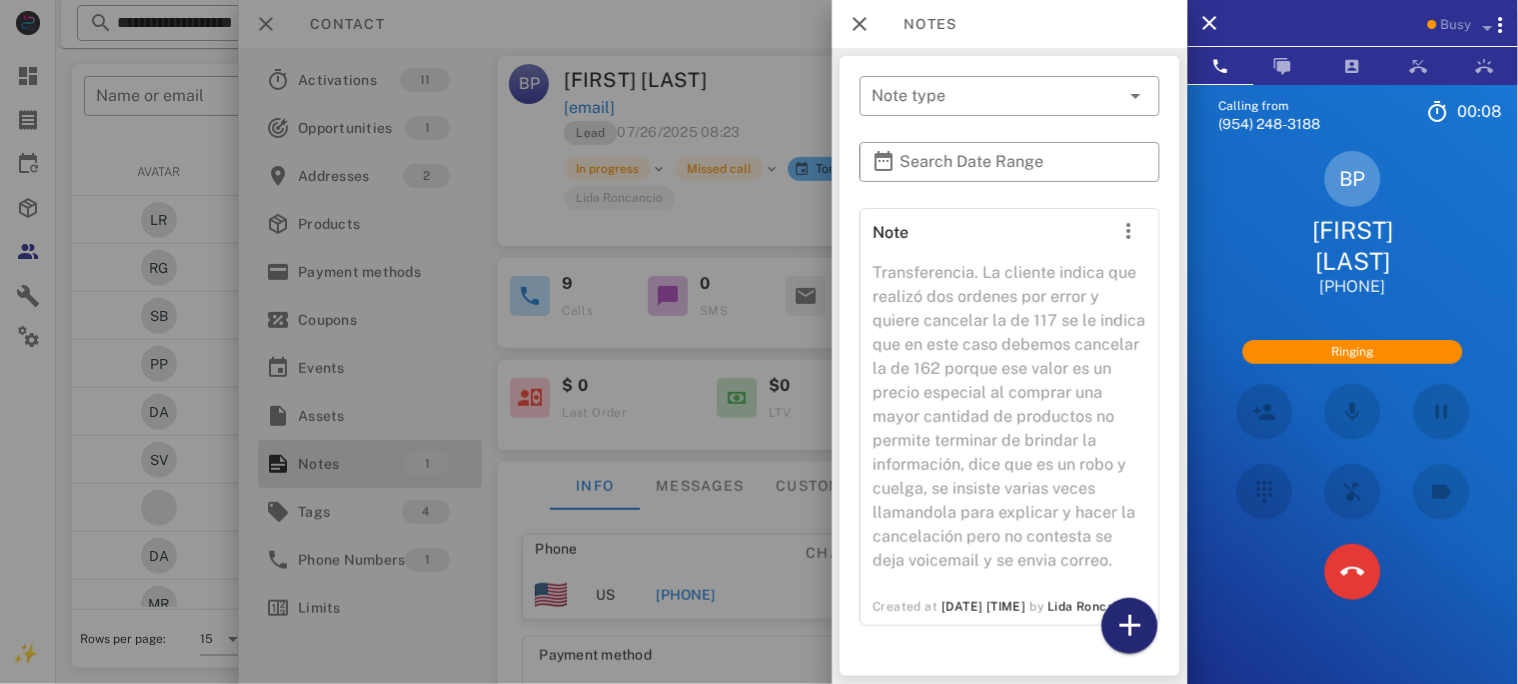 drag, startPoint x: 1121, startPoint y: 628, endPoint x: 1102, endPoint y: 588, distance: 44.28318 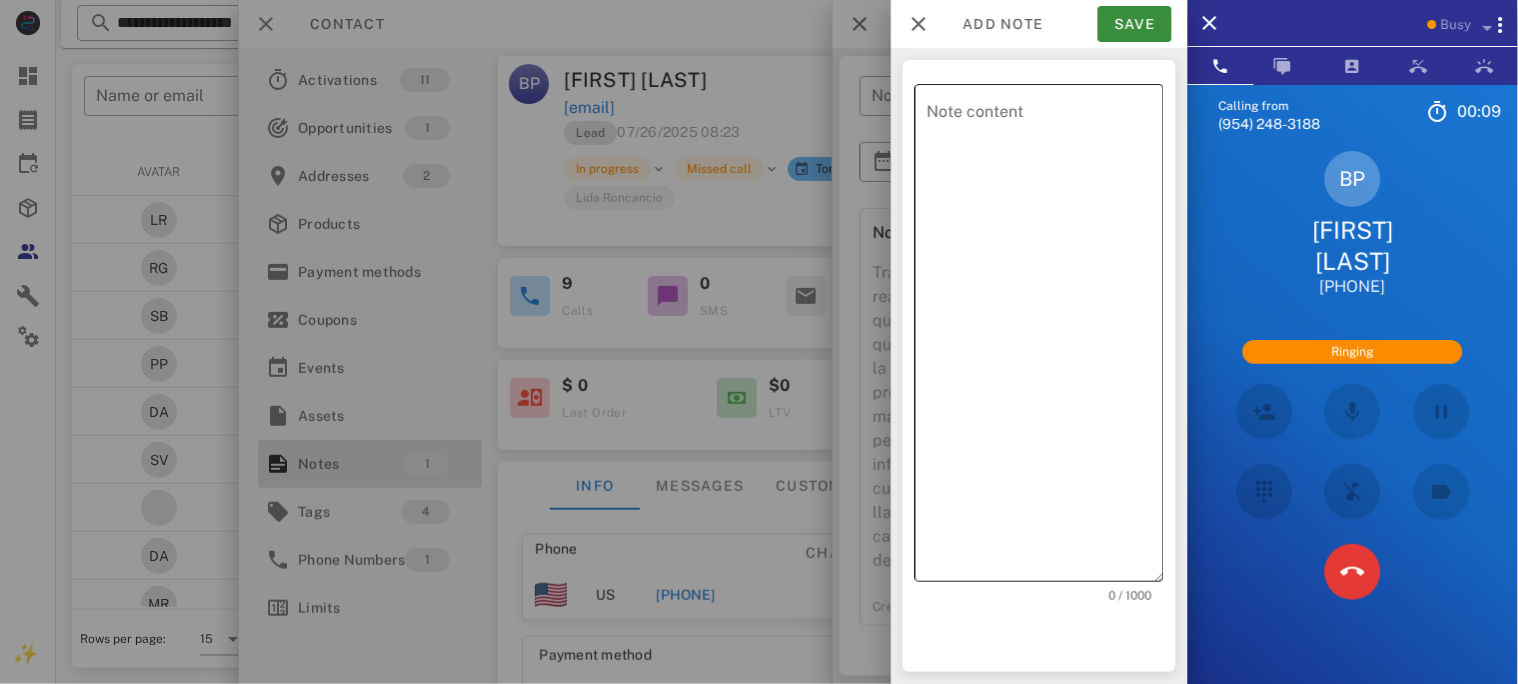 click on "Note content" at bounding box center (1045, 338) 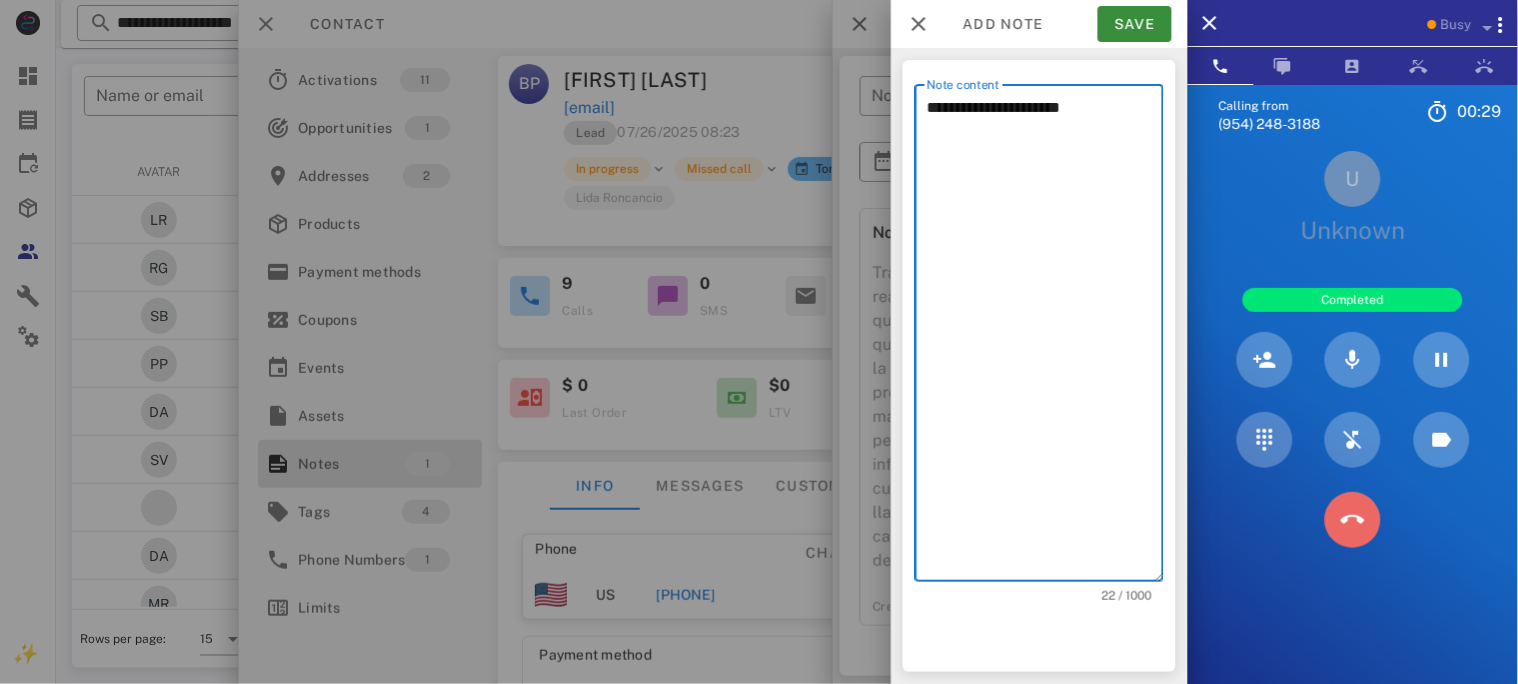 drag, startPoint x: 1358, startPoint y: 522, endPoint x: 1358, endPoint y: 510, distance: 12 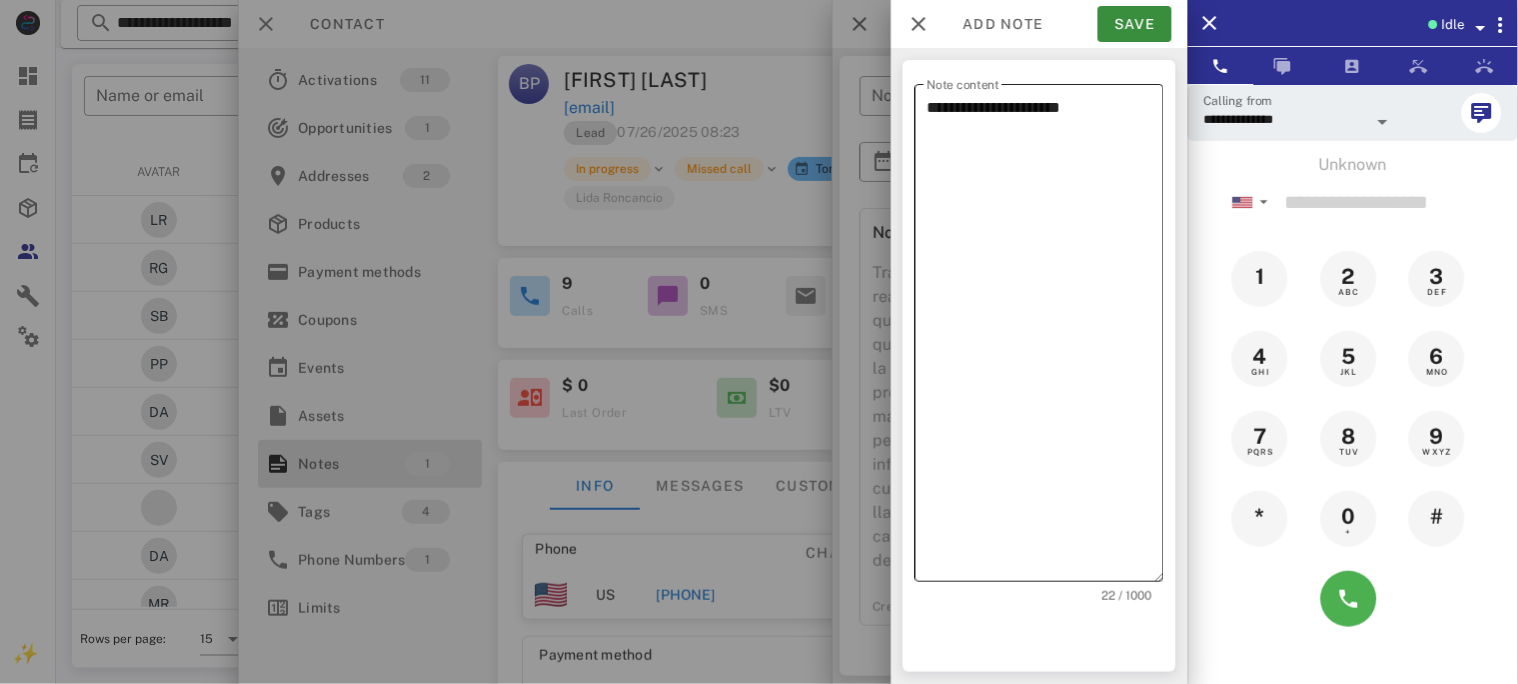 click on "**********" at bounding box center [1045, 338] 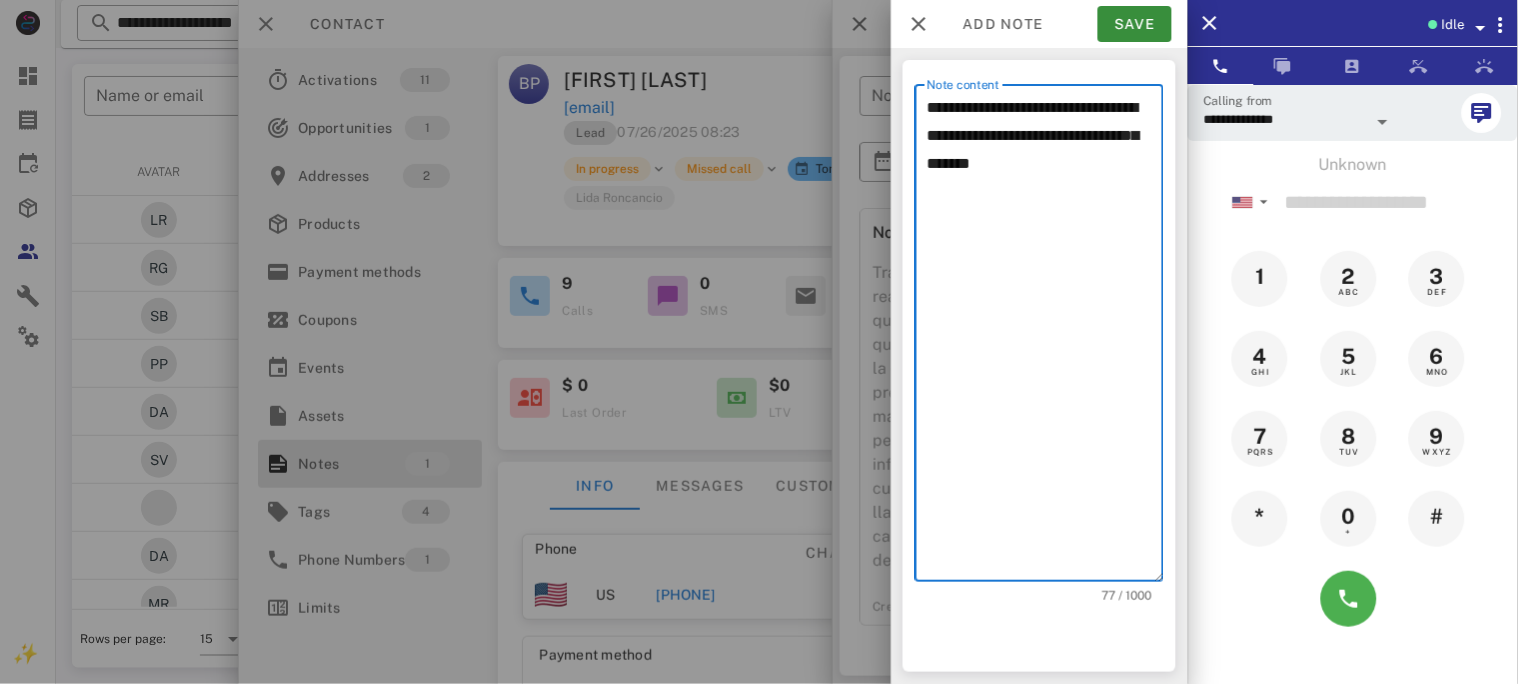 click on "**********" at bounding box center (1045, 338) 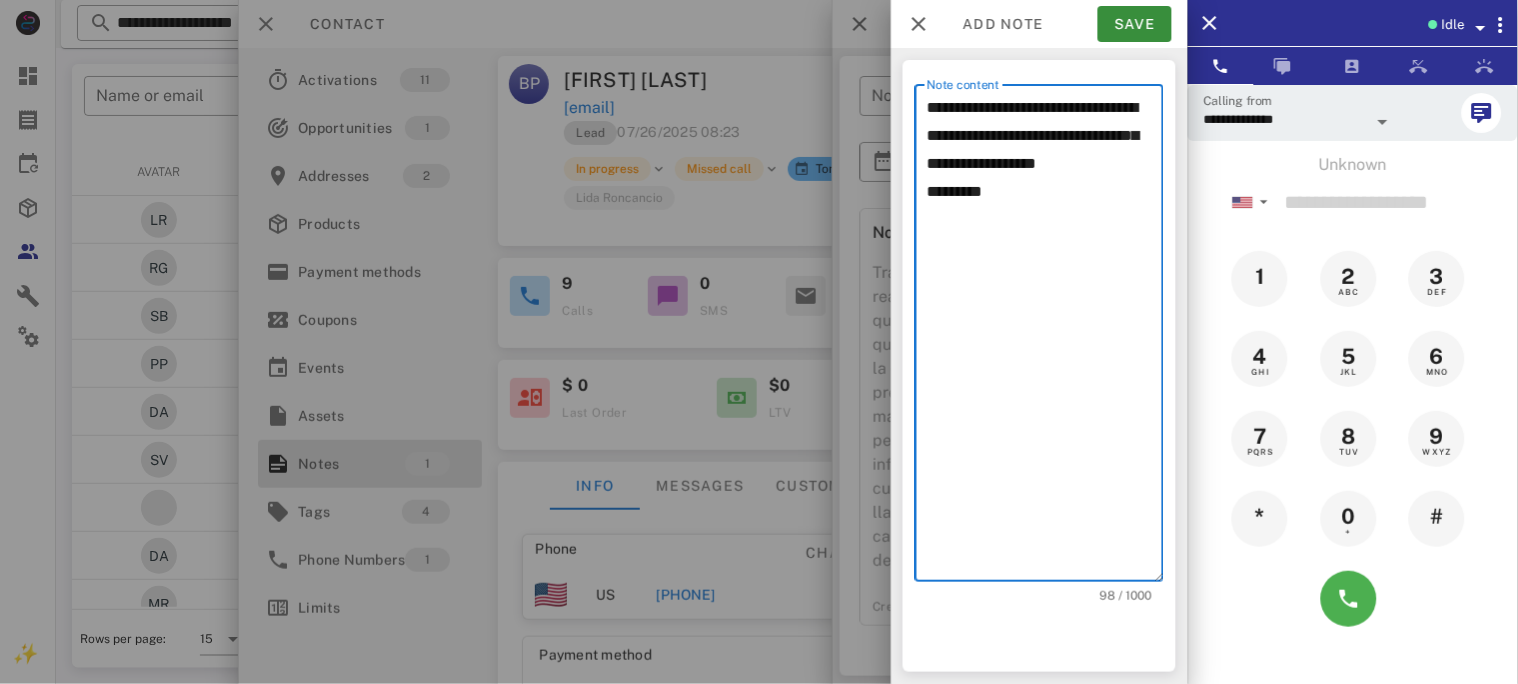 click on "**********" at bounding box center [1045, 338] 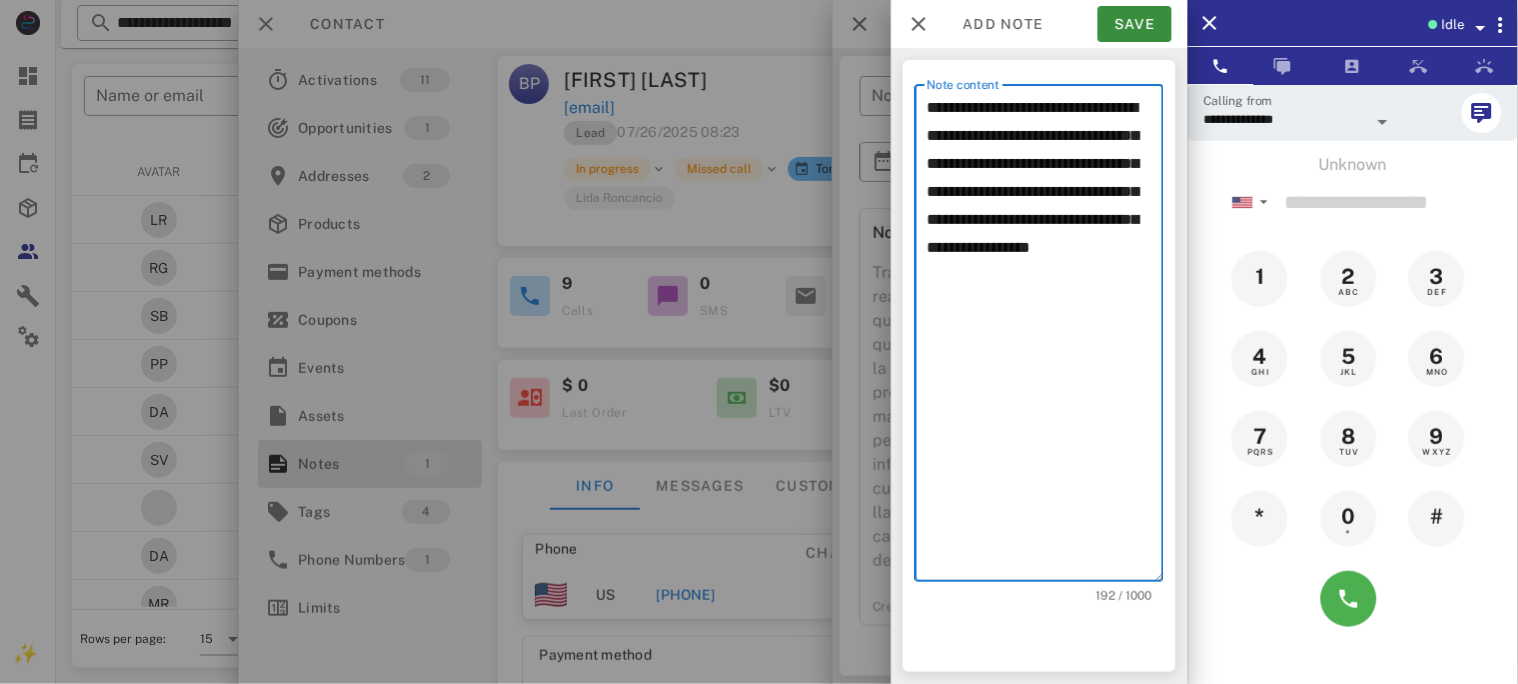 click on "**********" at bounding box center (1045, 338) 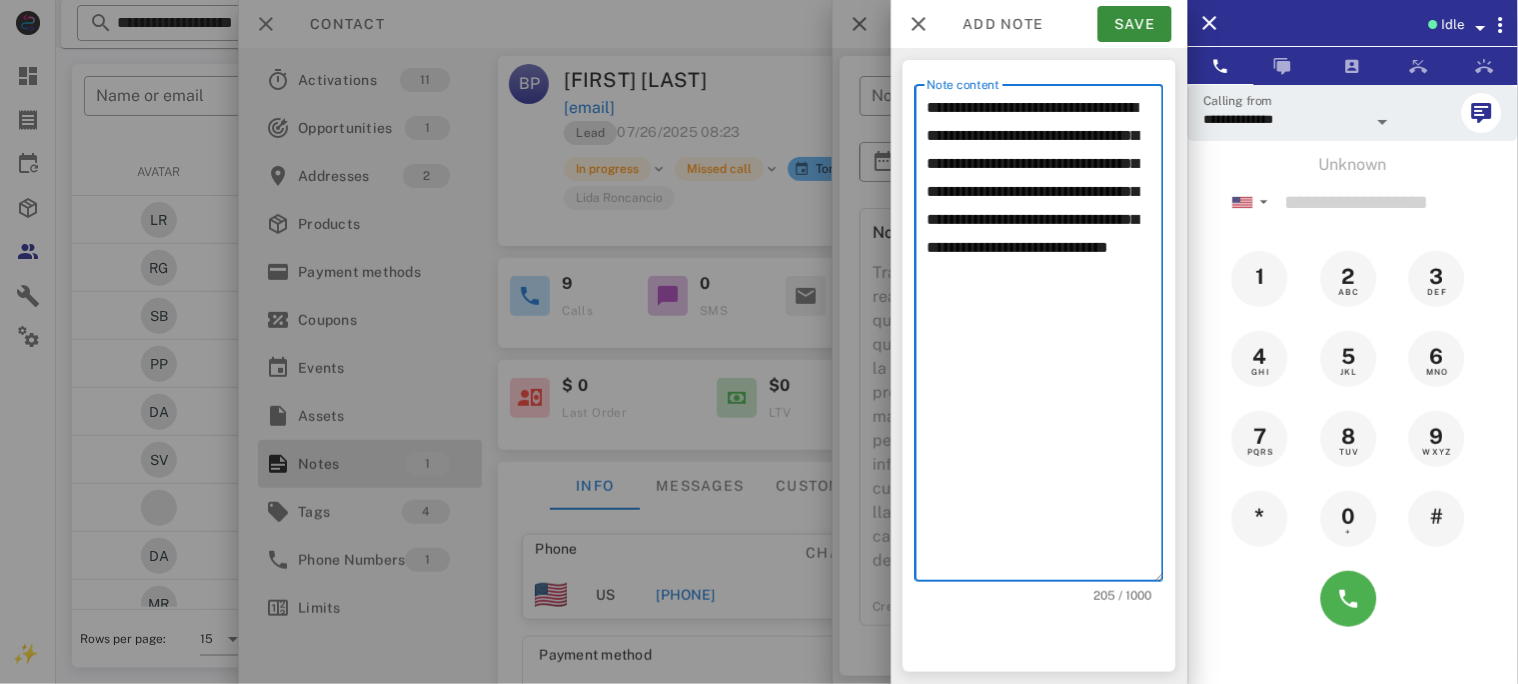 click on "**********" at bounding box center [1045, 338] 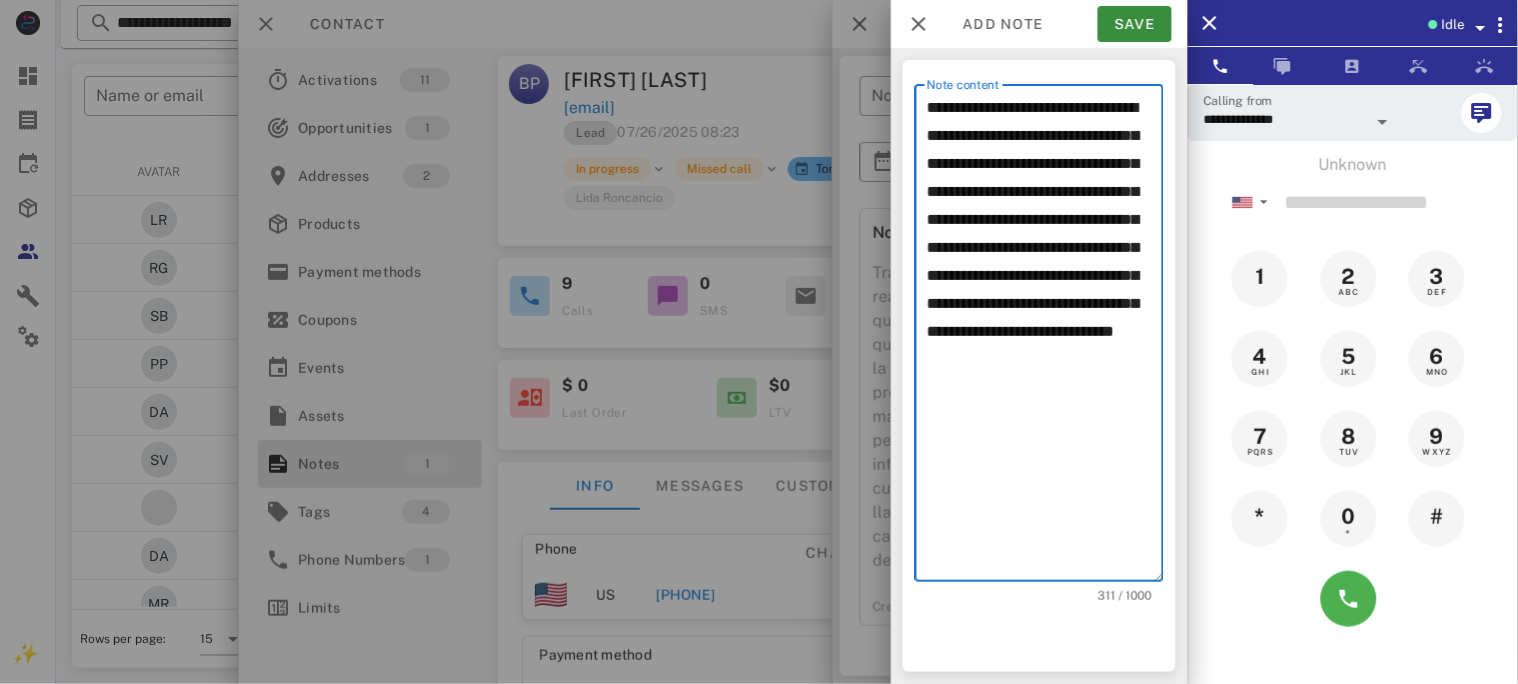 click on "**********" at bounding box center [1045, 338] 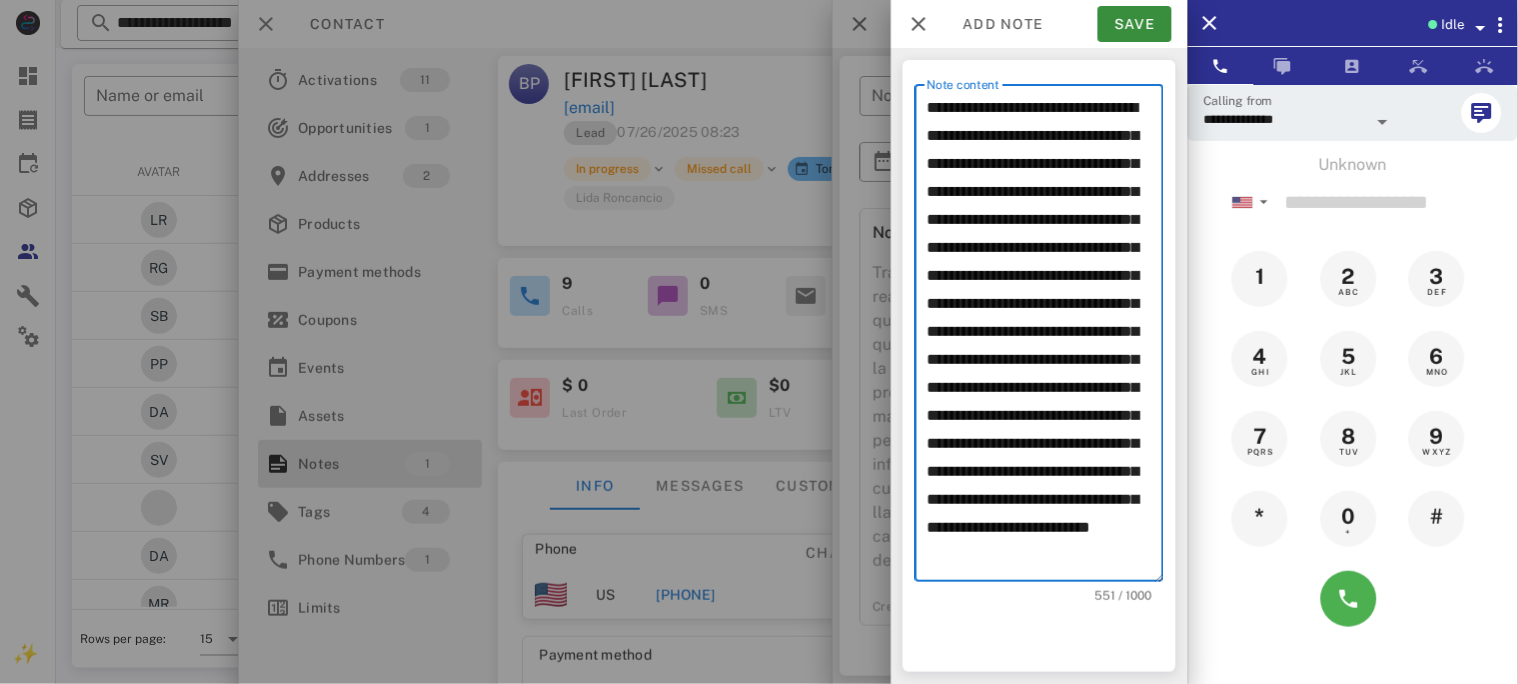 scroll, scrollTop: 123, scrollLeft: 0, axis: vertical 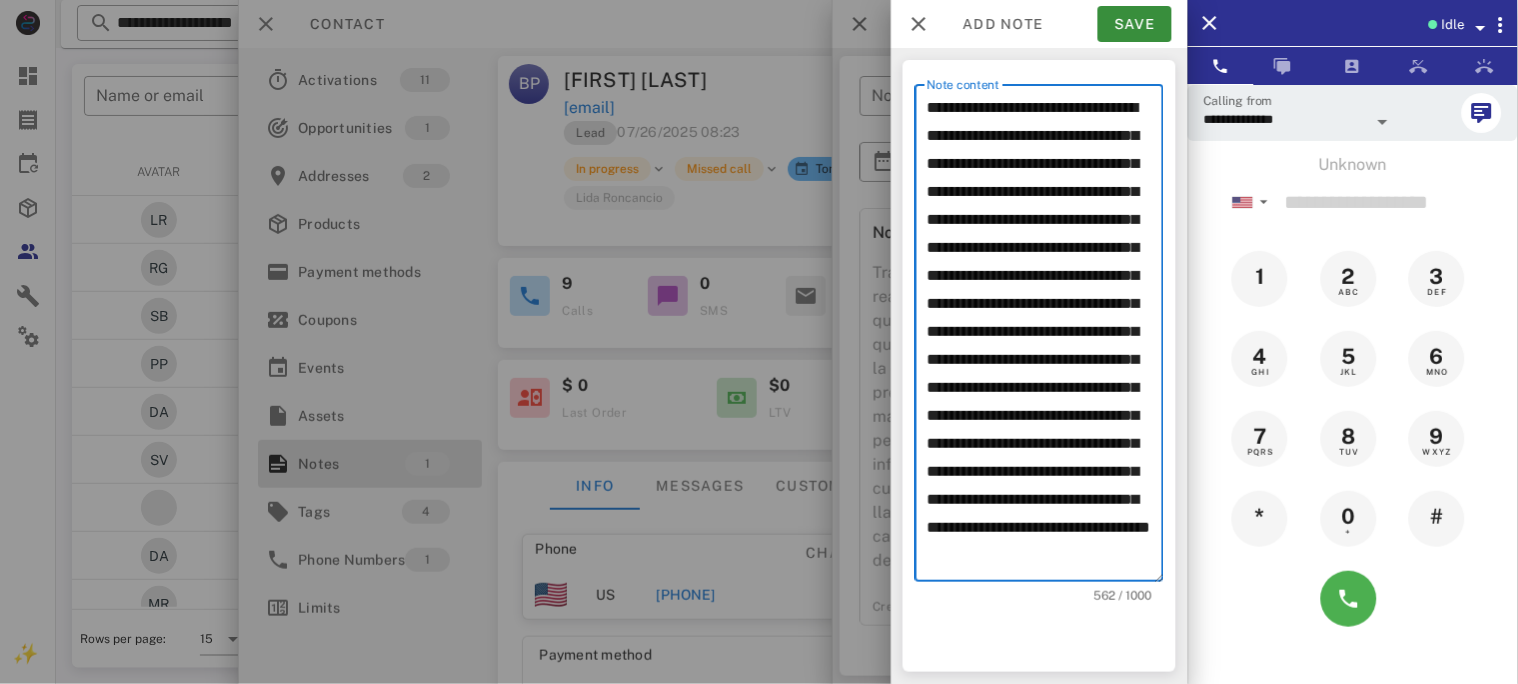 click on "**********" at bounding box center [1045, 338] 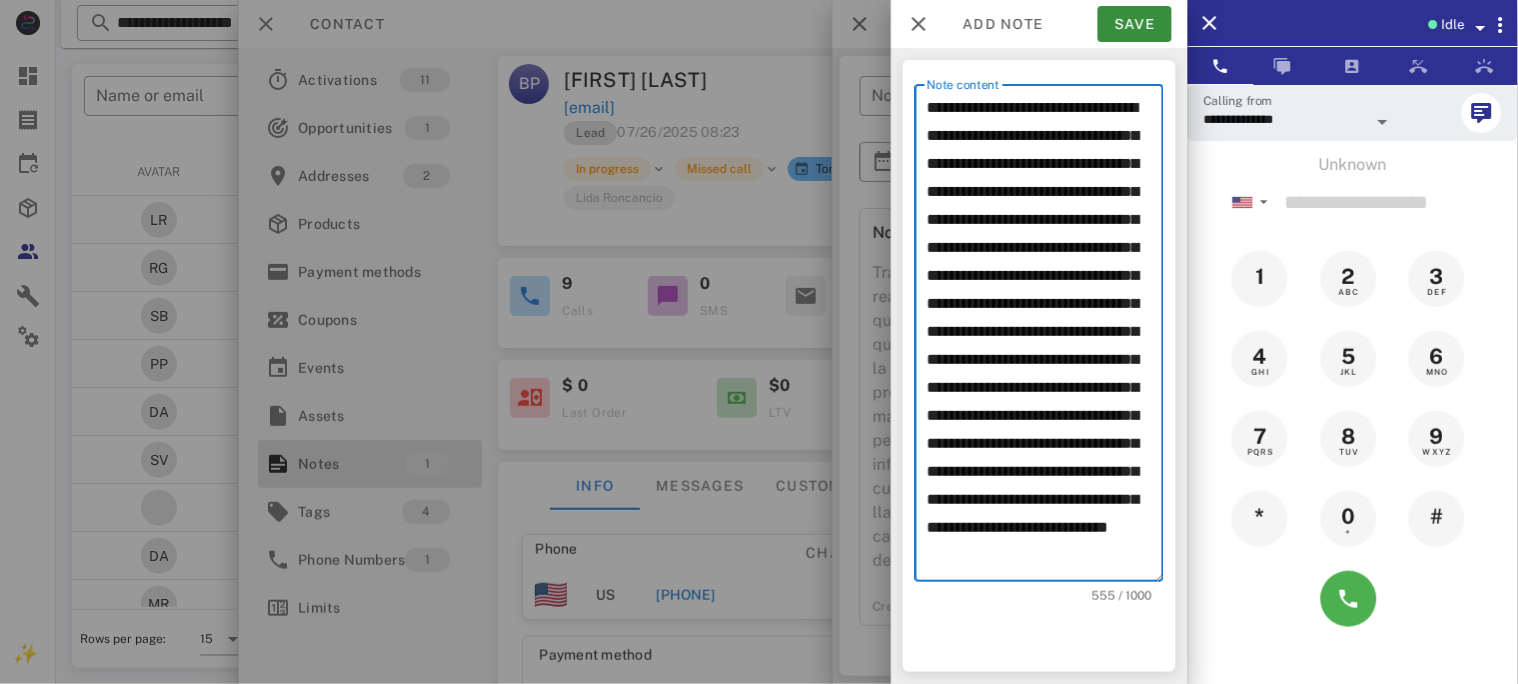 scroll, scrollTop: 0, scrollLeft: 0, axis: both 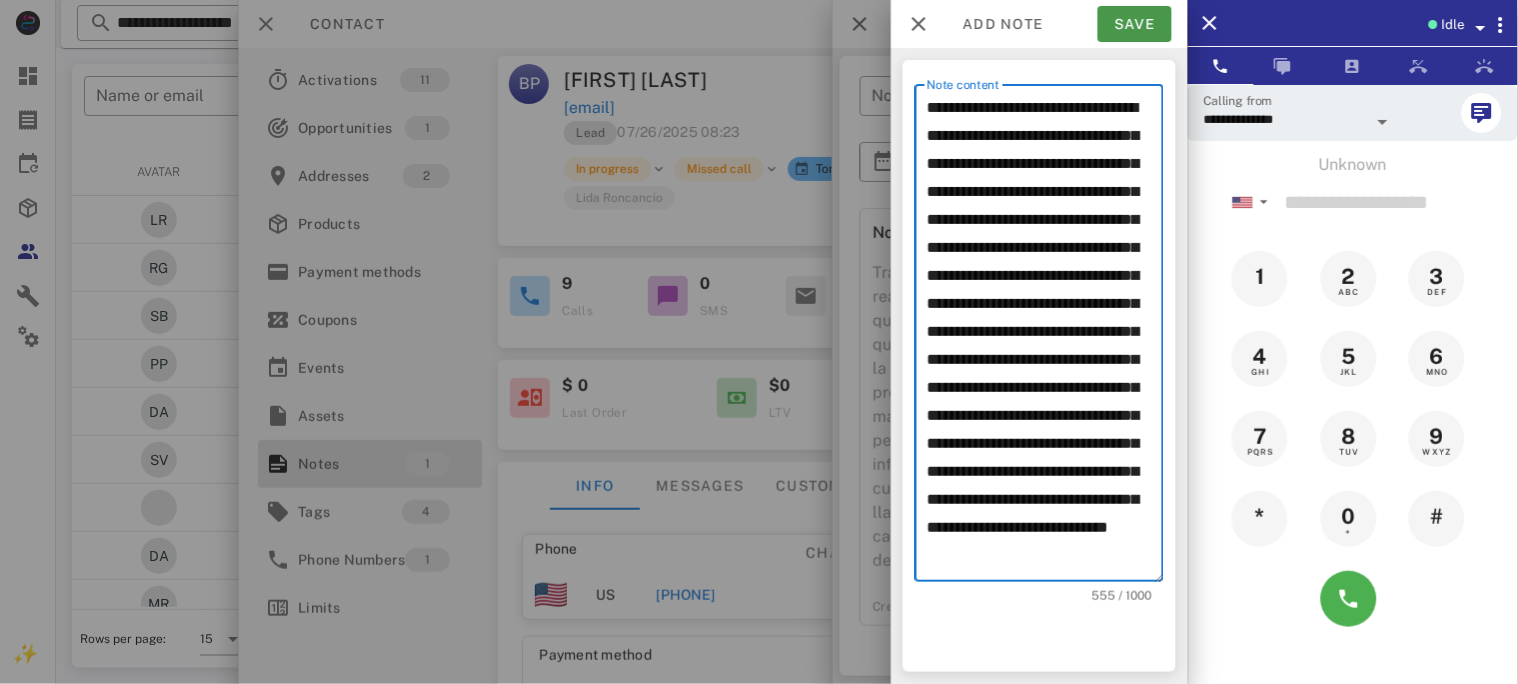 type on "**********" 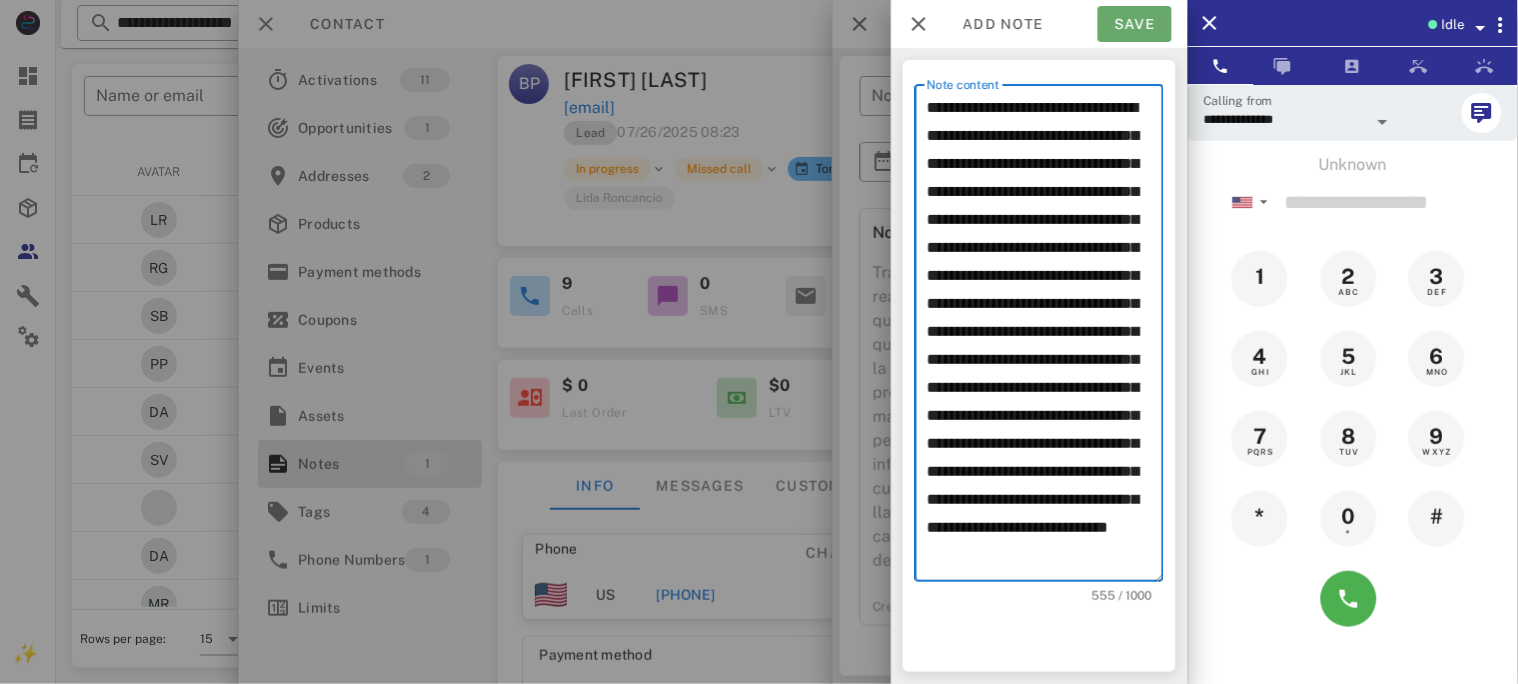 click on "Save" at bounding box center [1135, 24] 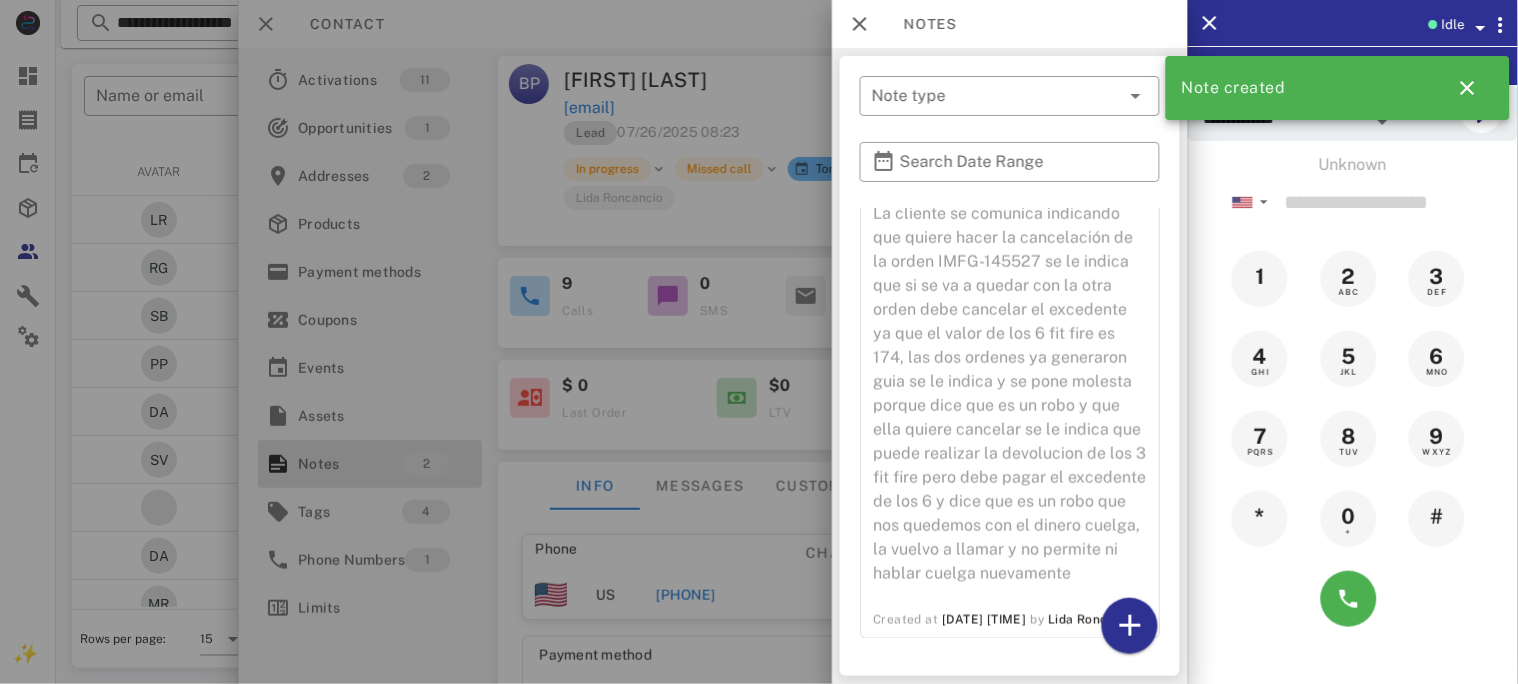 scroll, scrollTop: 556, scrollLeft: 0, axis: vertical 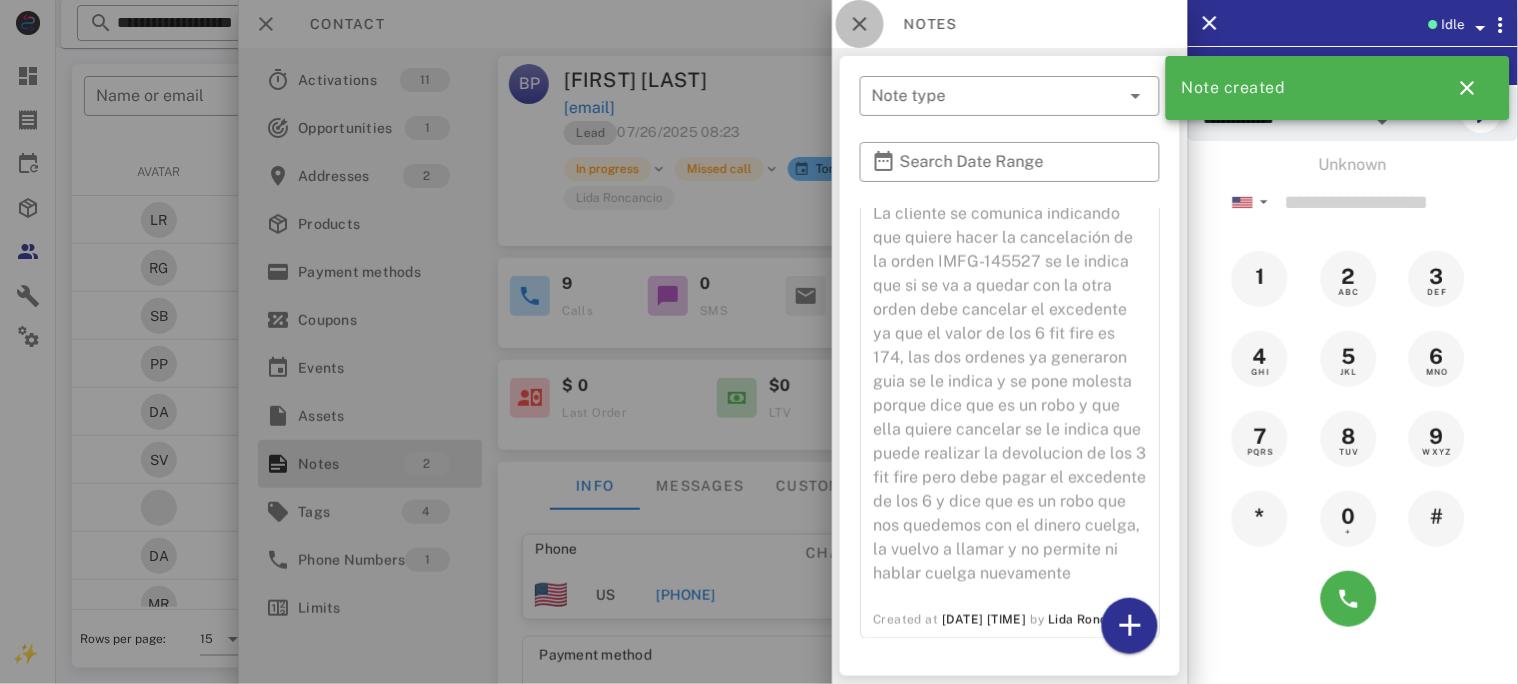 click at bounding box center [860, 24] 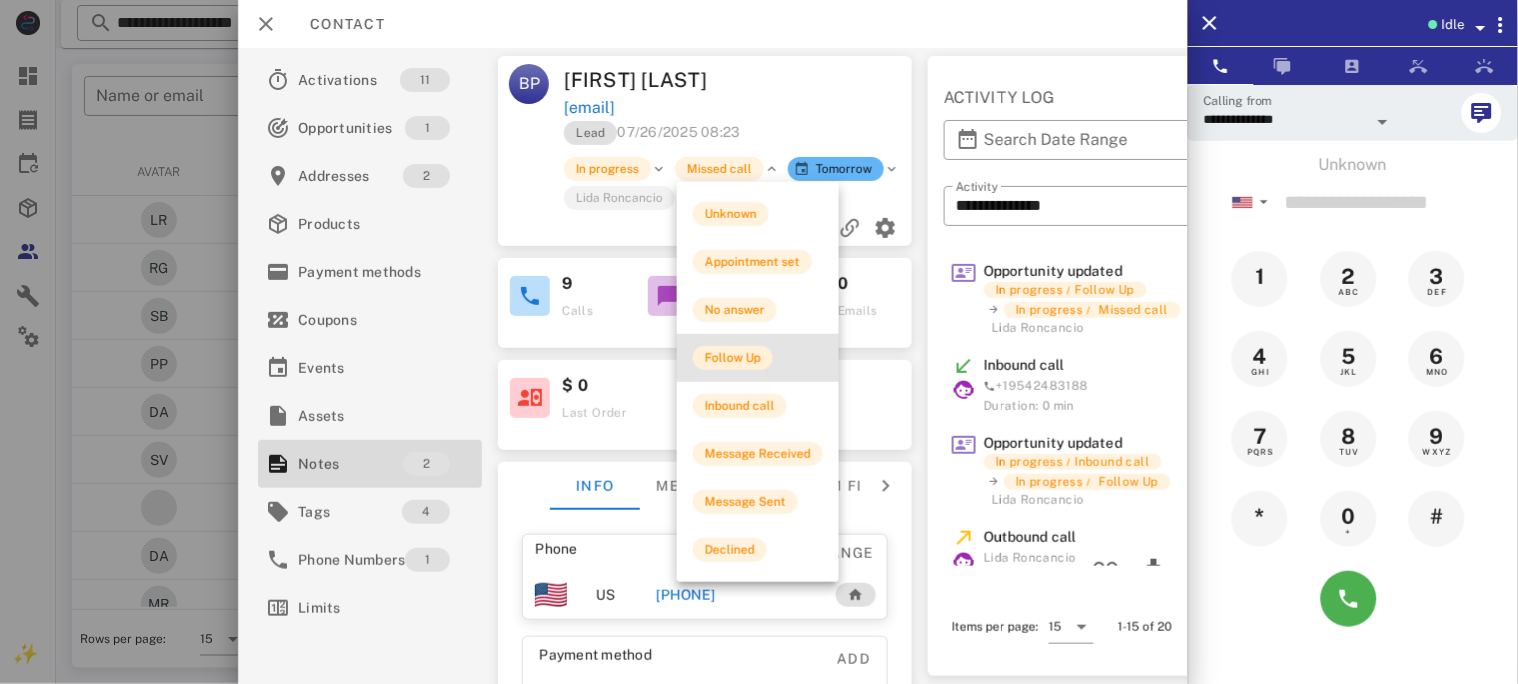 click on "Follow Up" at bounding box center (733, 358) 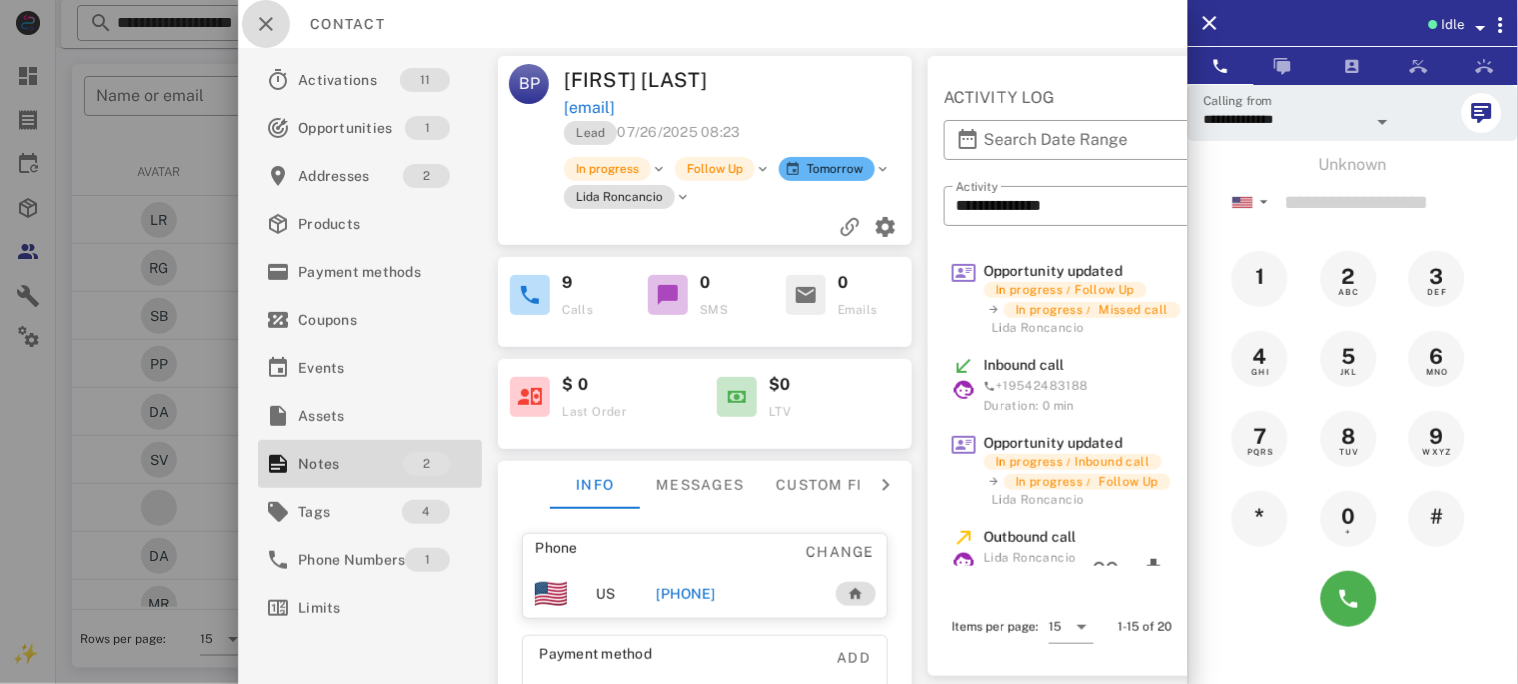 click at bounding box center [266, 24] 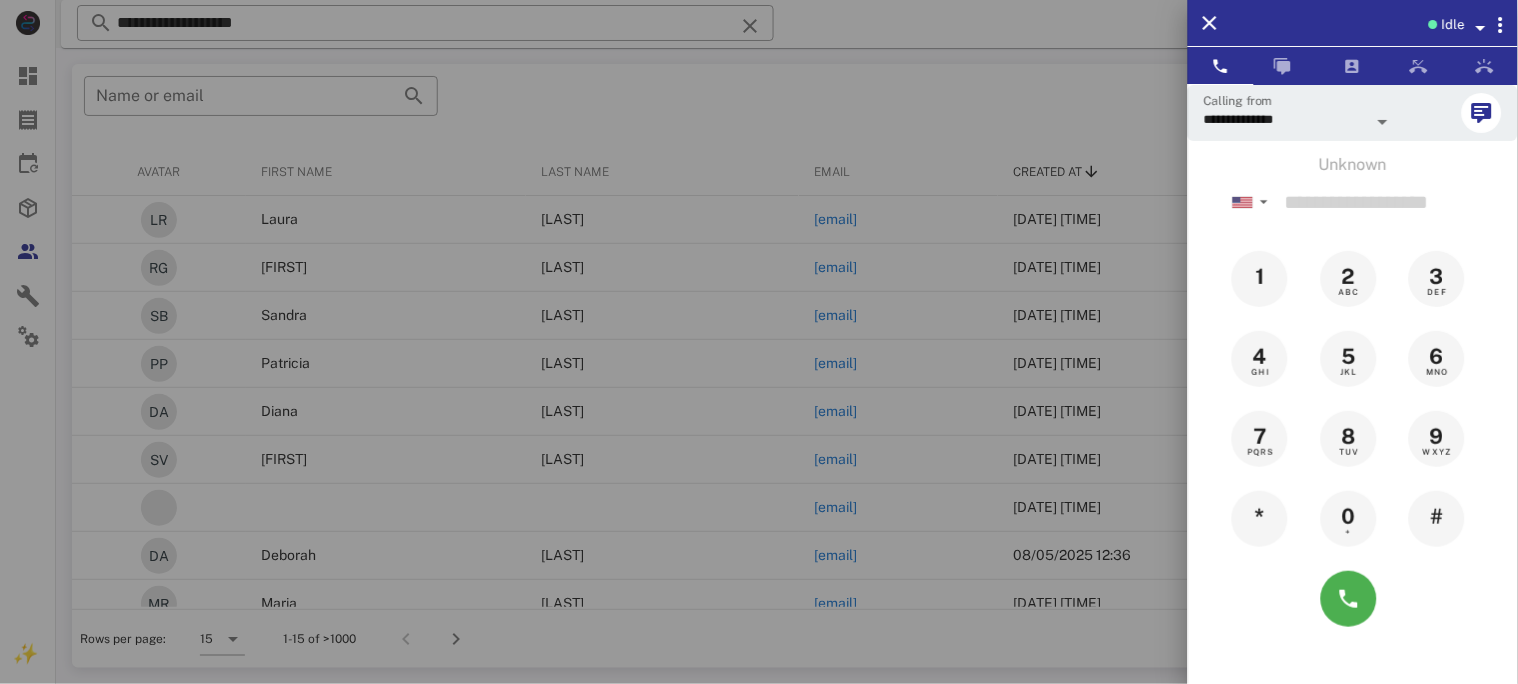 click at bounding box center (759, 342) 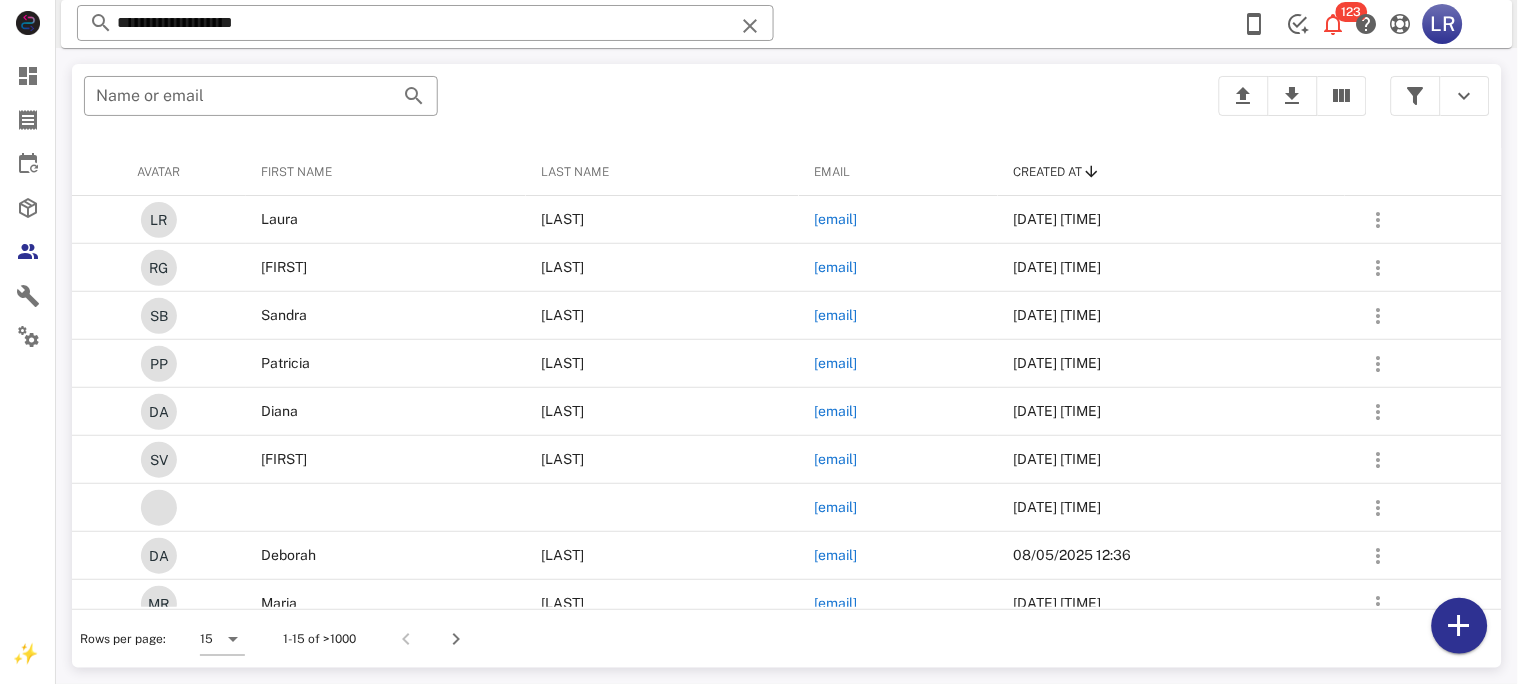 click at bounding box center [750, 26] 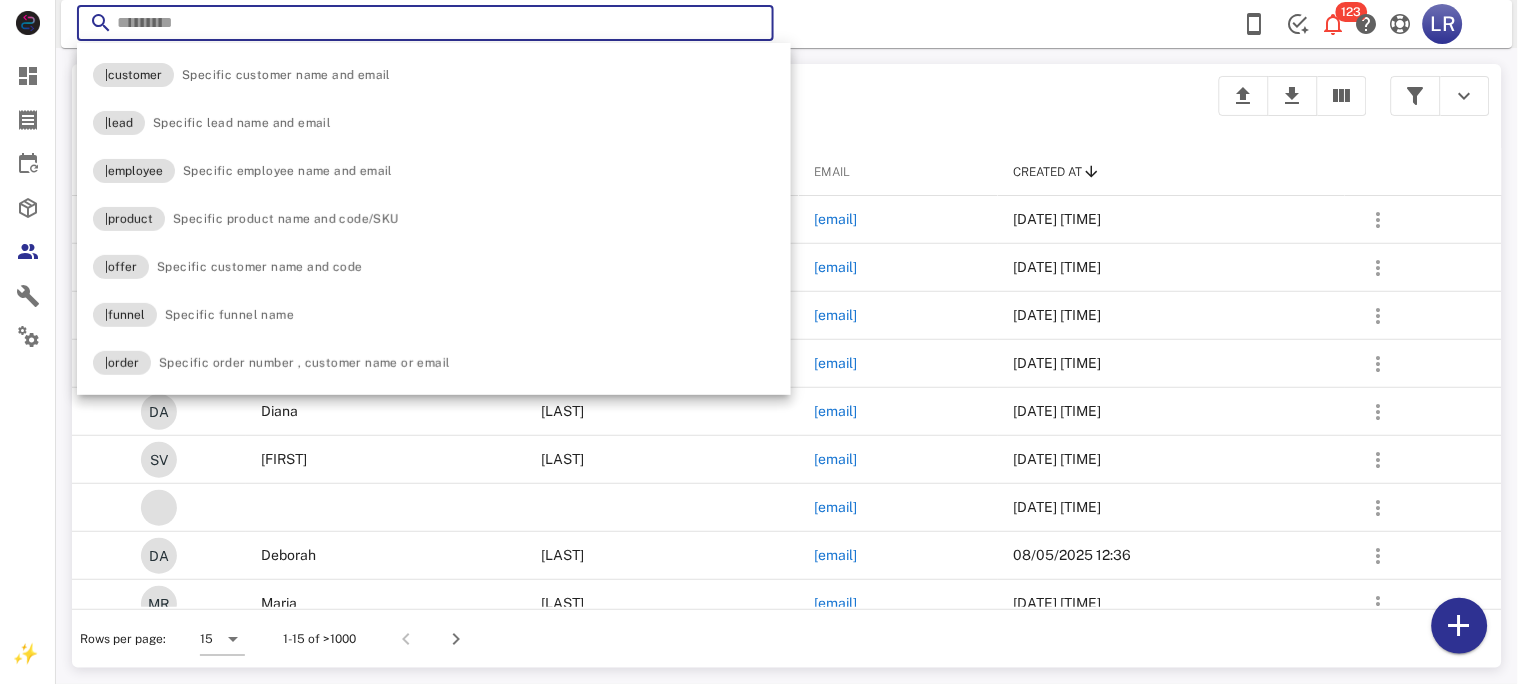 paste on "**********" 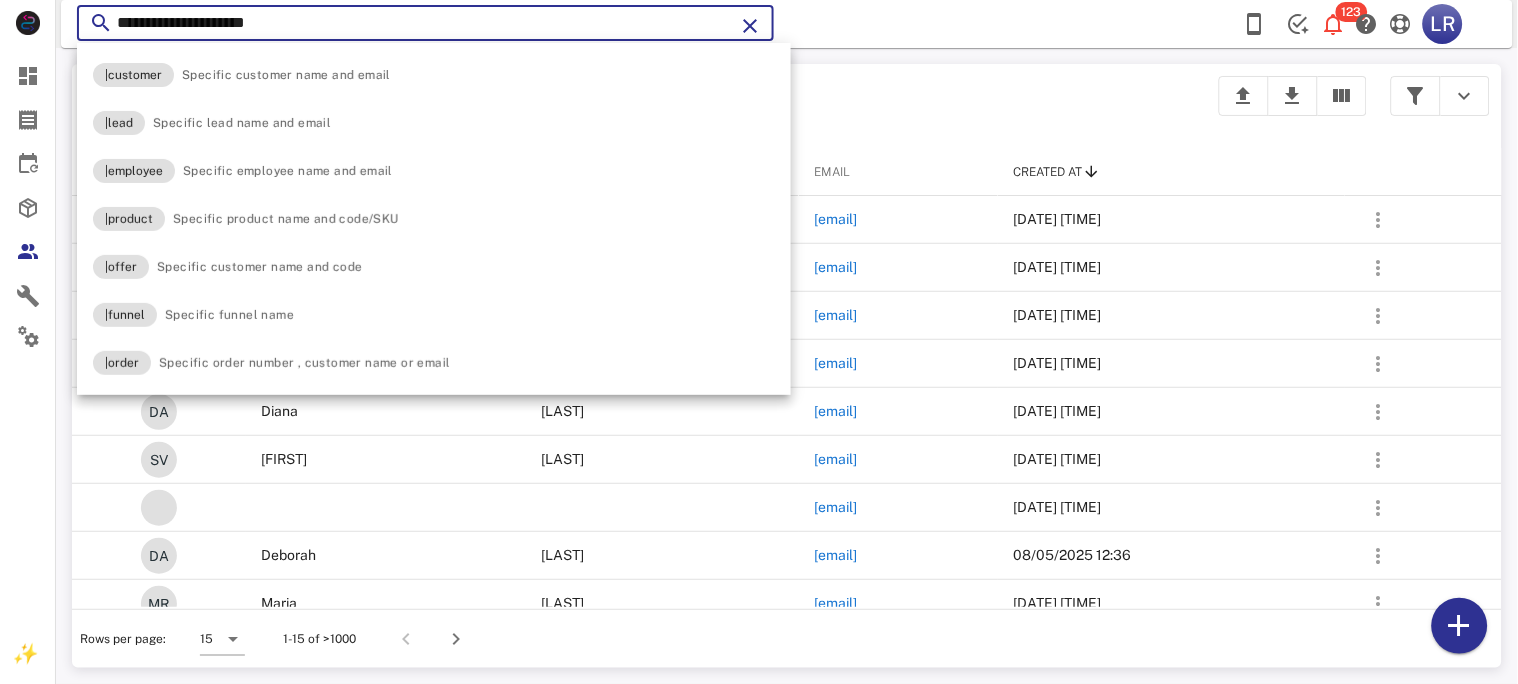 type on "**********" 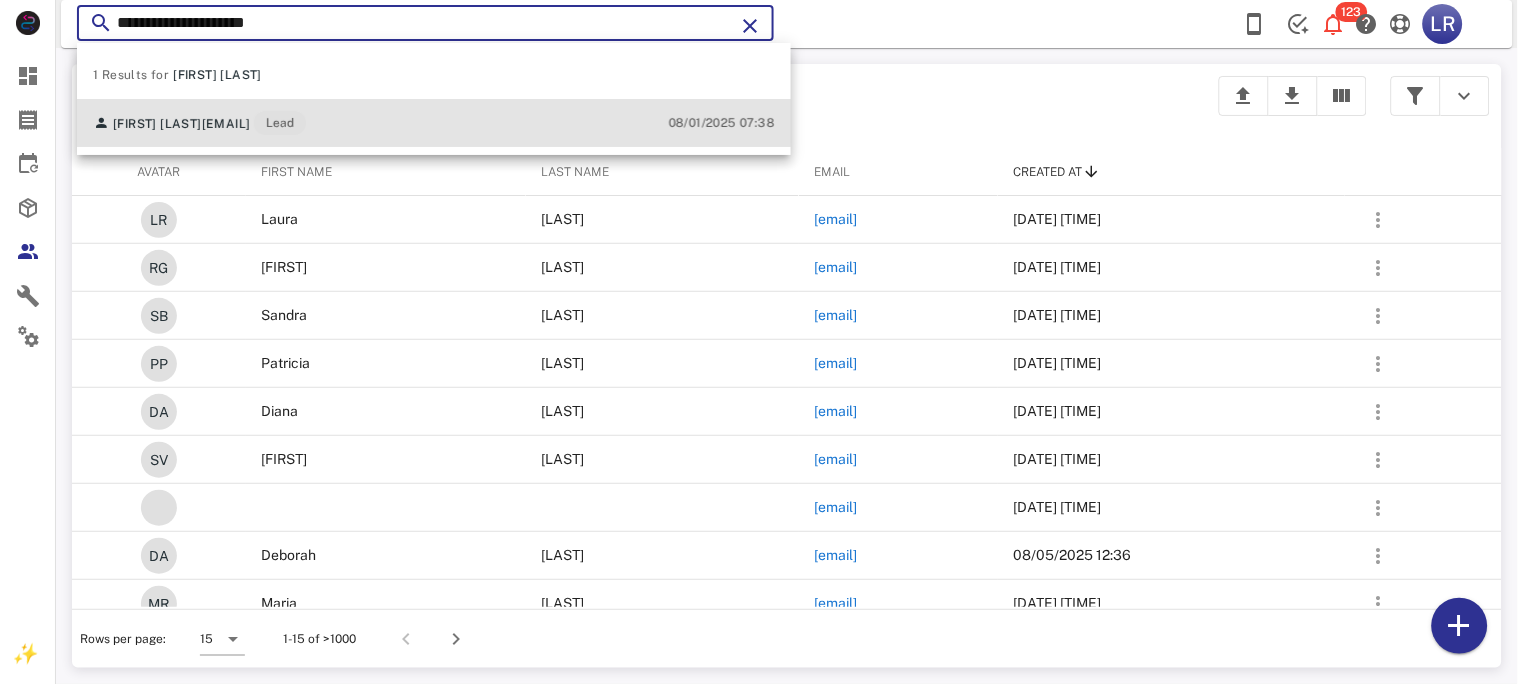 click on "pernudi101@gmail.com" at bounding box center (226, 124) 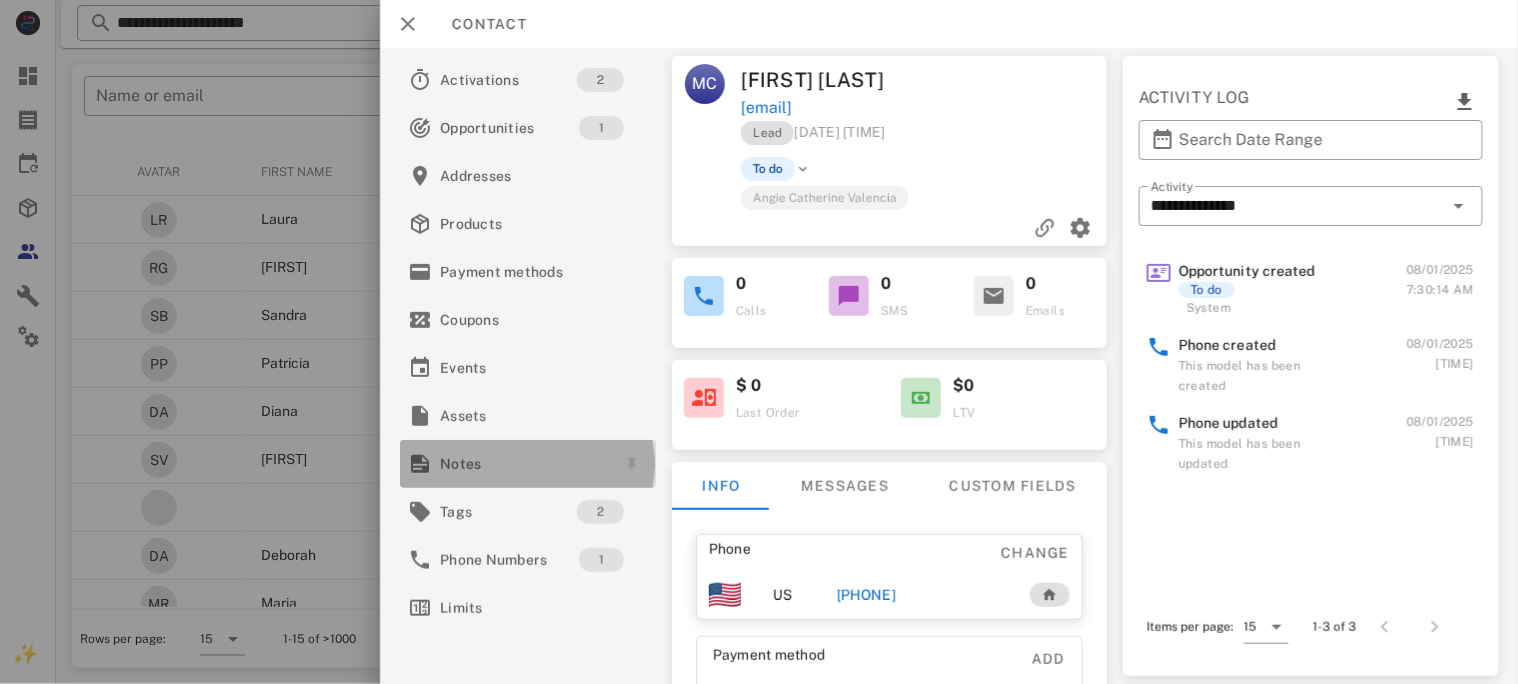 click on "Notes" at bounding box center (524, 464) 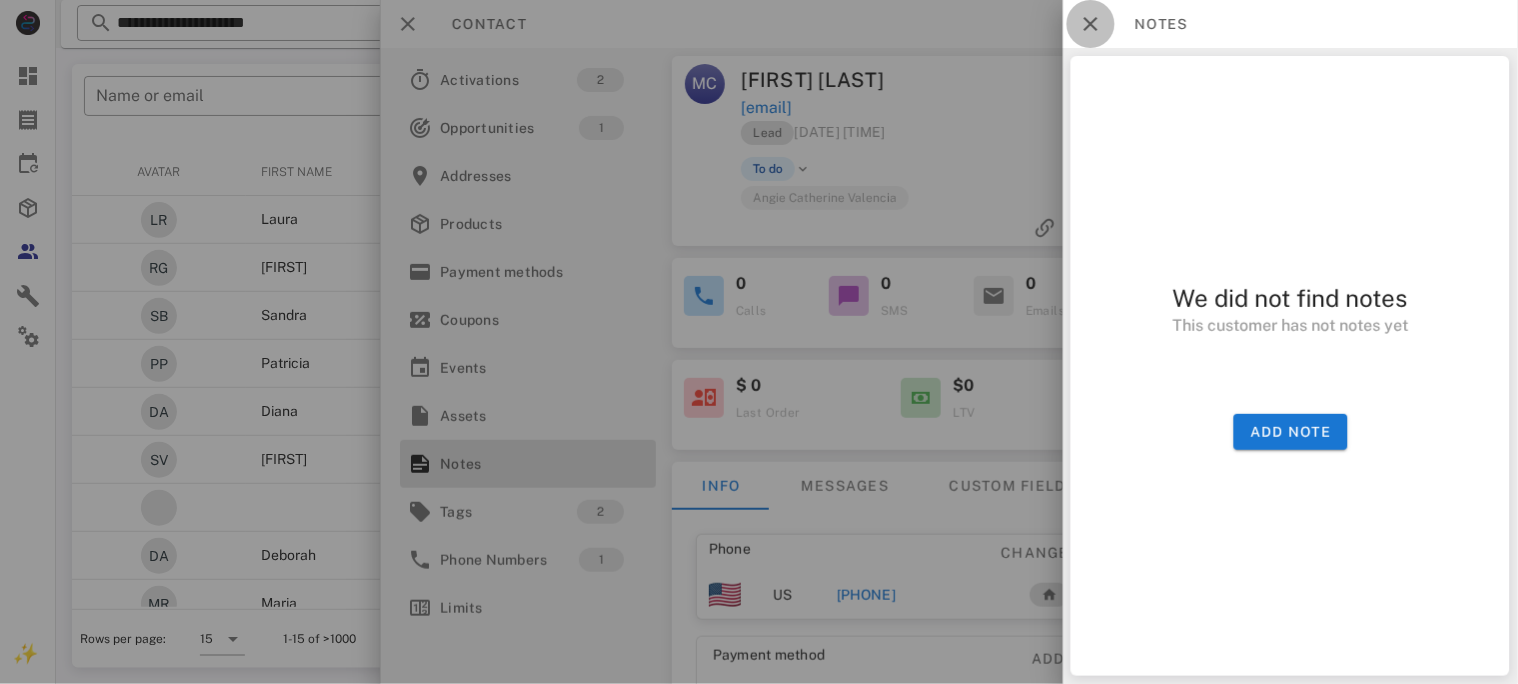 click at bounding box center (1091, 24) 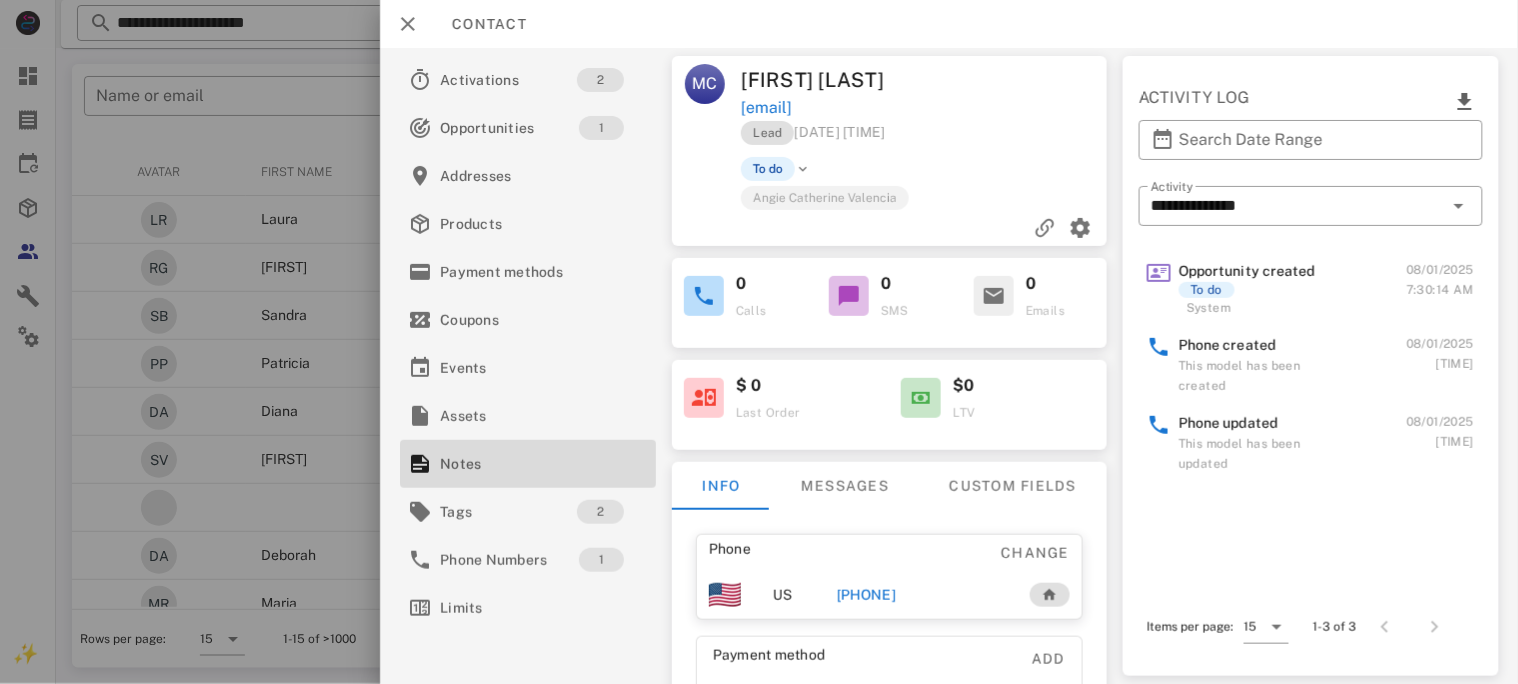 click on "+15628331563" at bounding box center (865, 595) 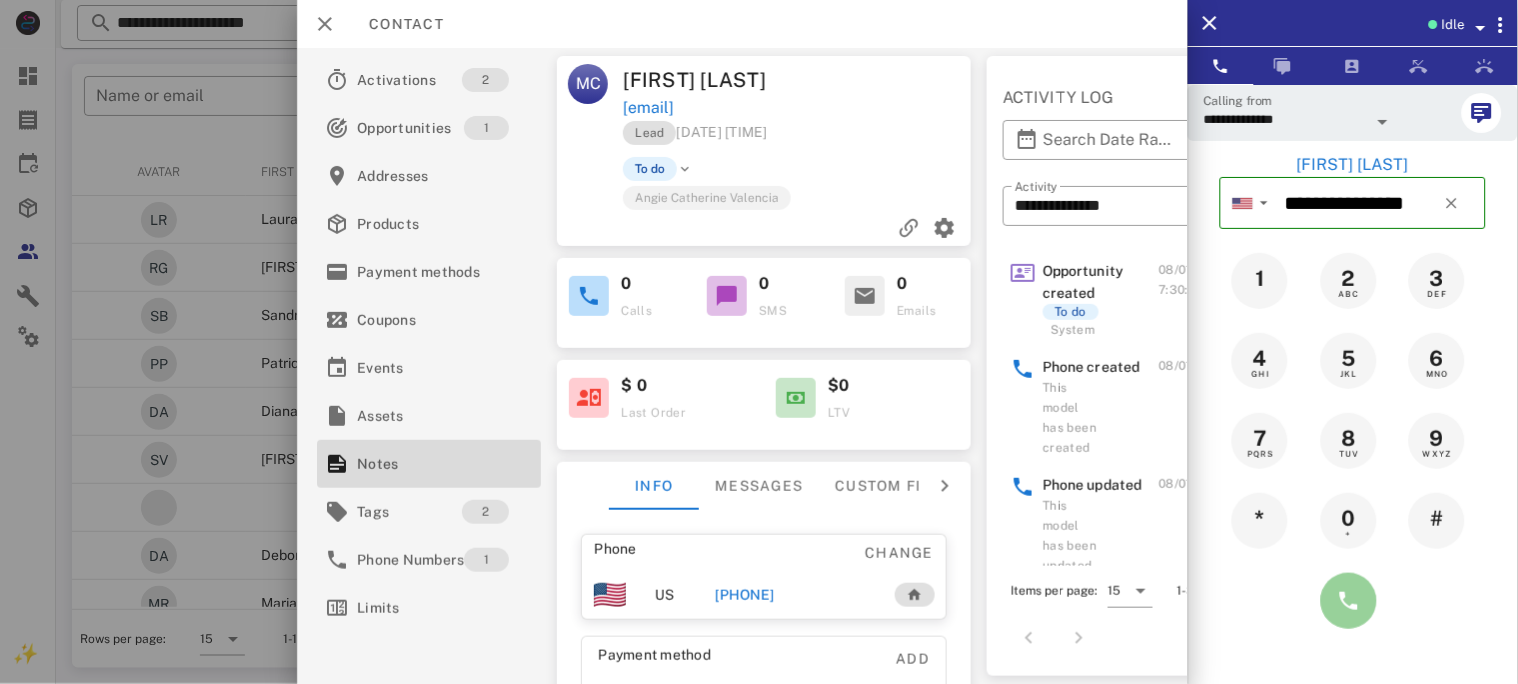 click at bounding box center (1349, 601) 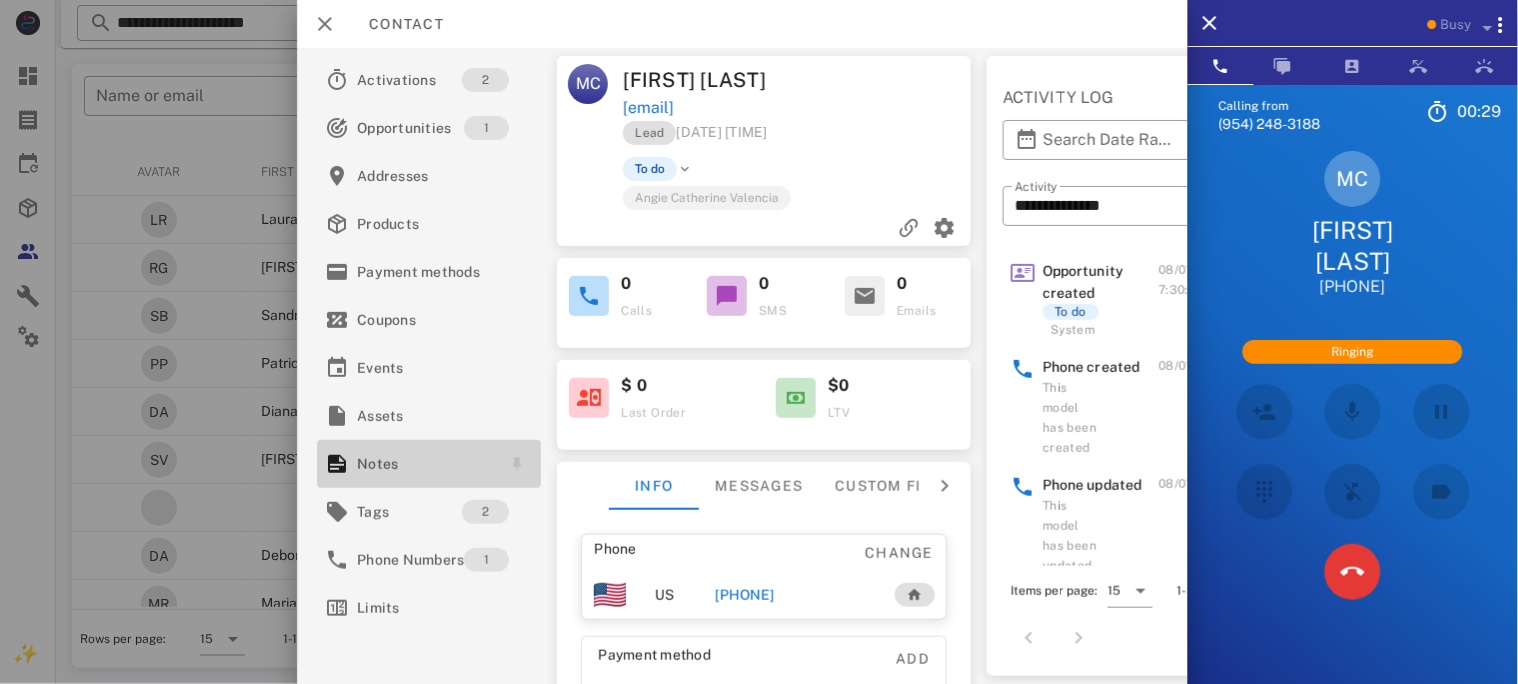 click on "Notes" at bounding box center (425, 464) 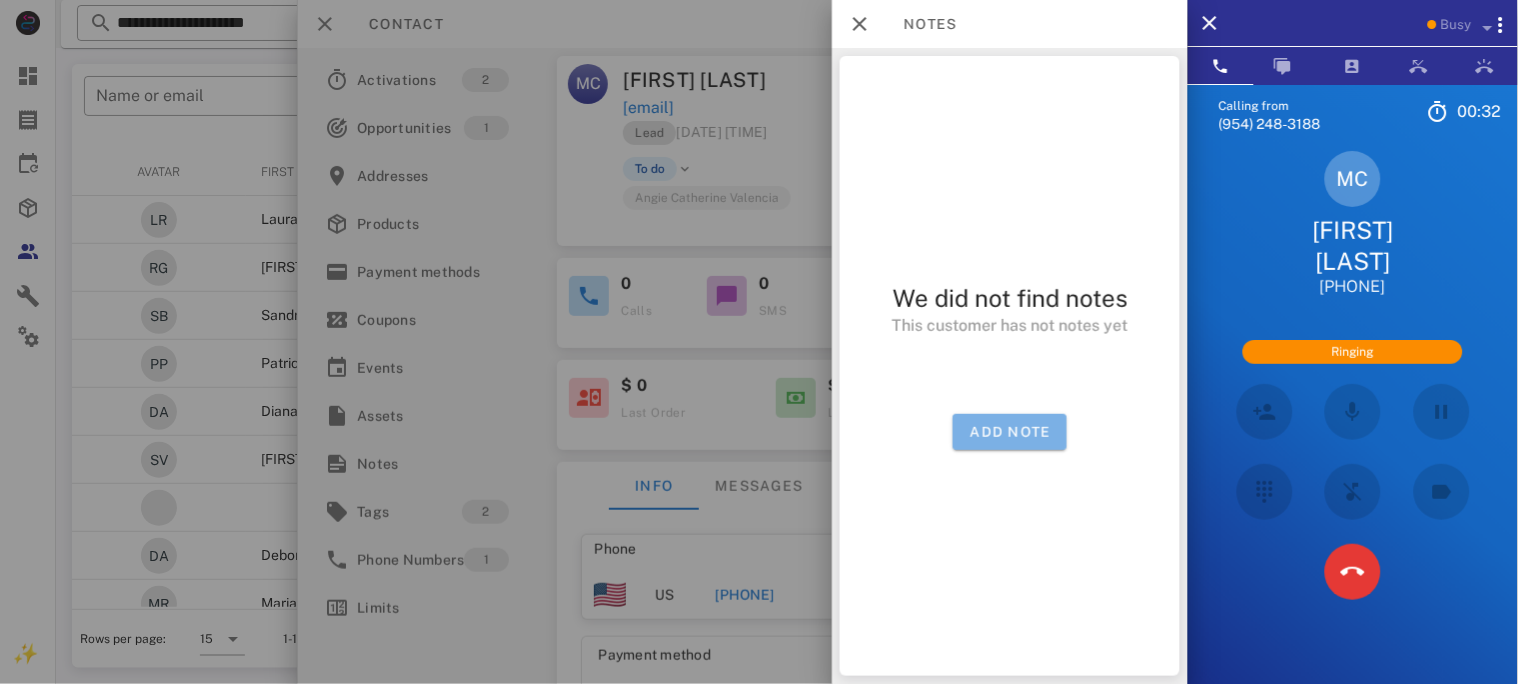 click on "Add note" at bounding box center [1010, 432] 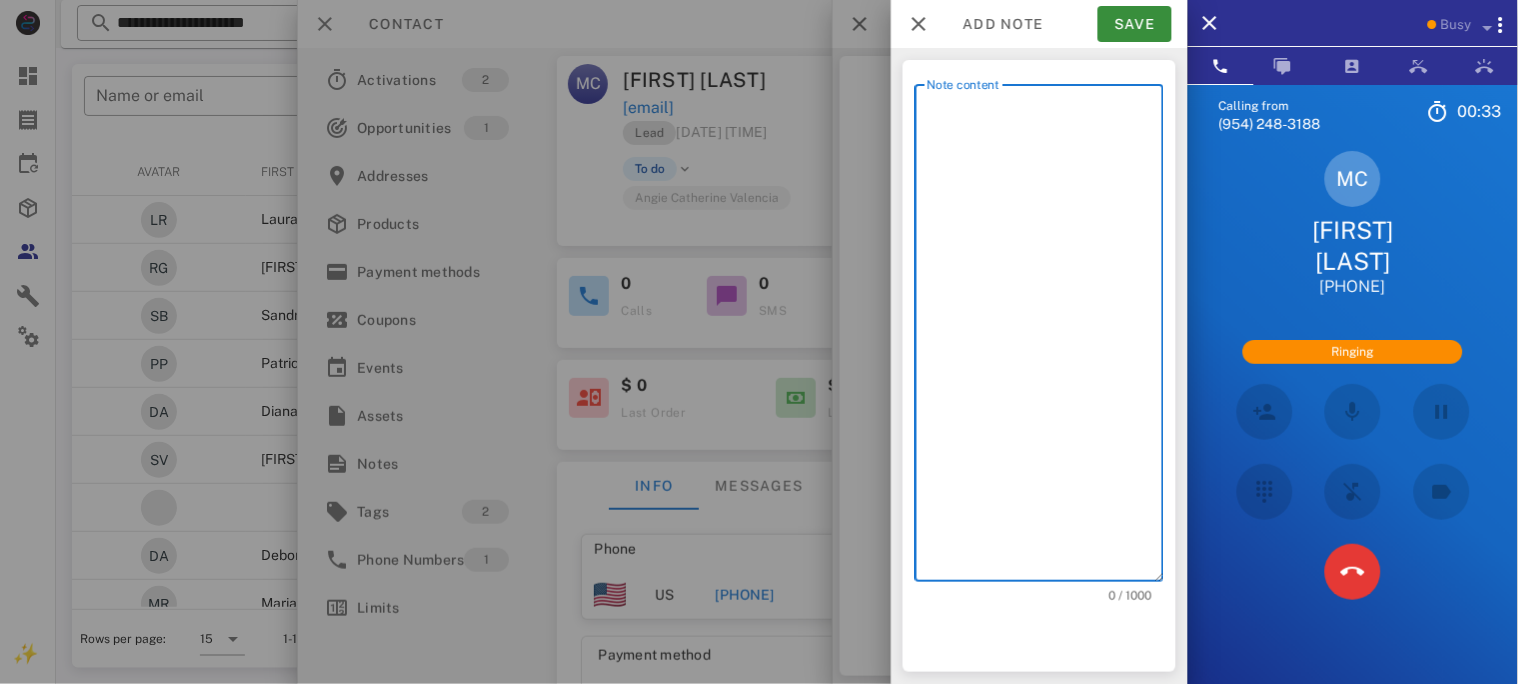 click on "Note content" at bounding box center (1045, 338) 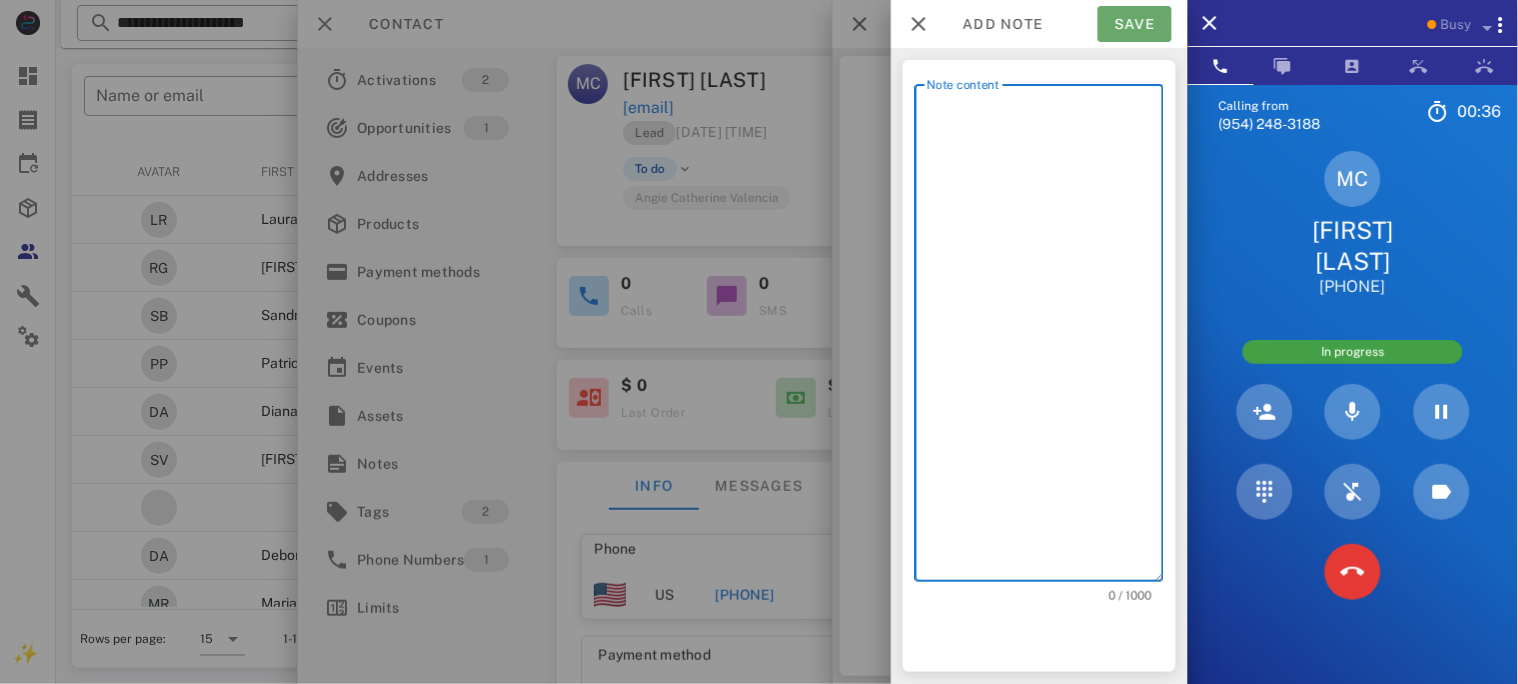 click on "Save" at bounding box center [1135, 24] 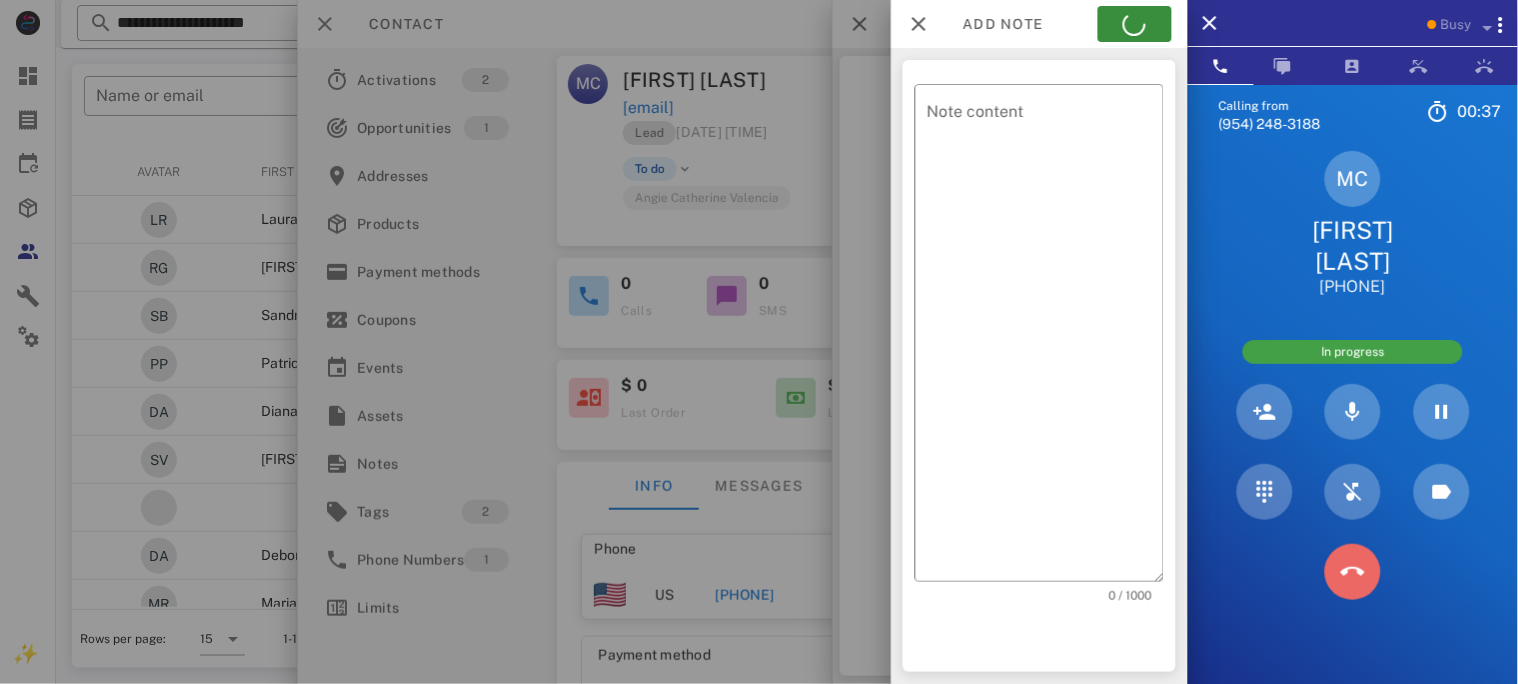 click at bounding box center [1353, 572] 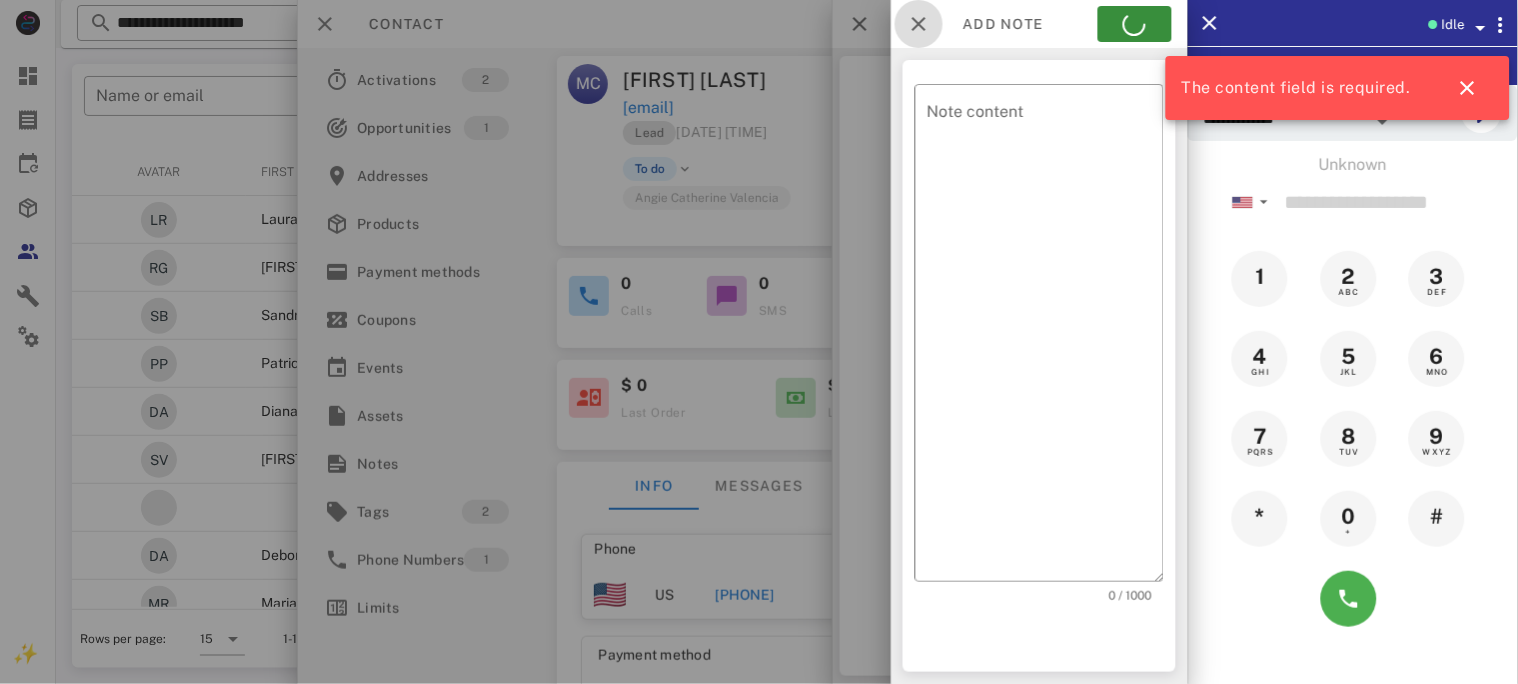 click at bounding box center [919, 24] 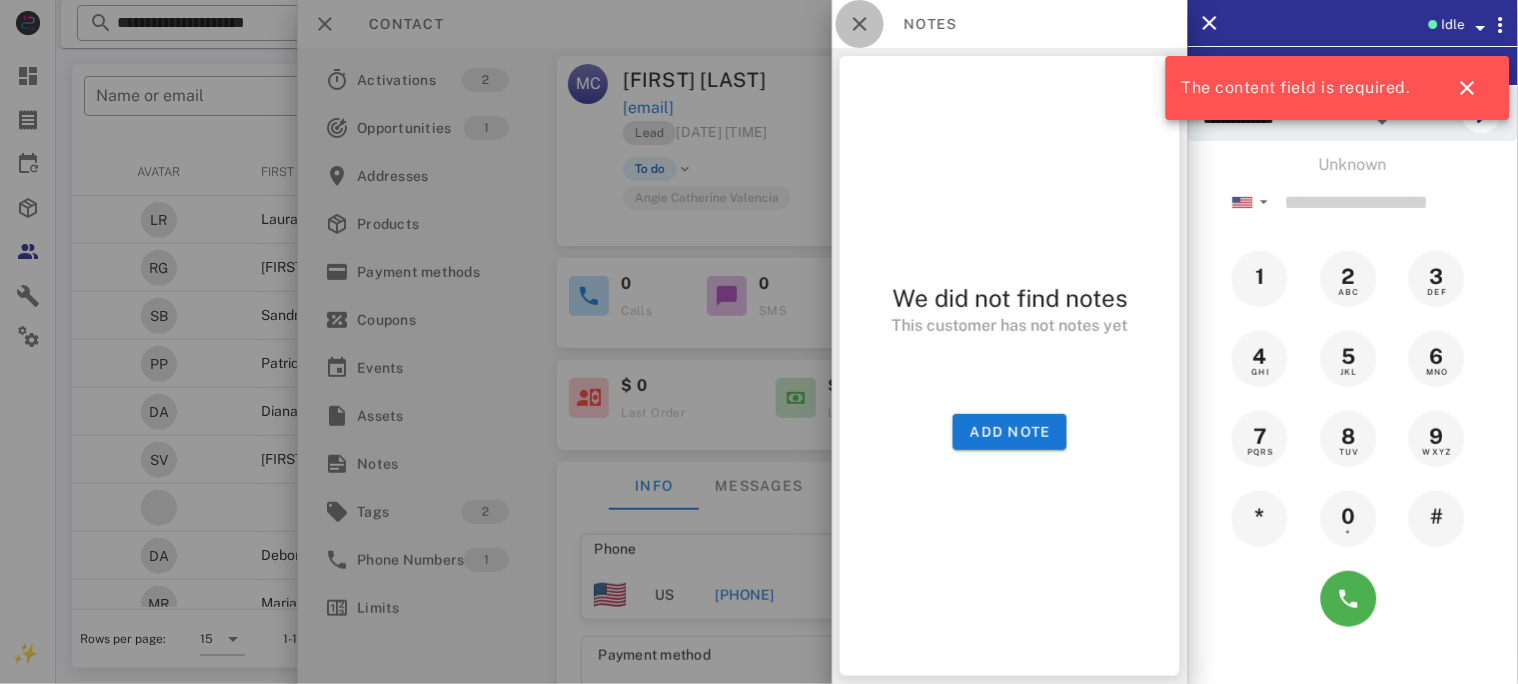 click at bounding box center [860, 24] 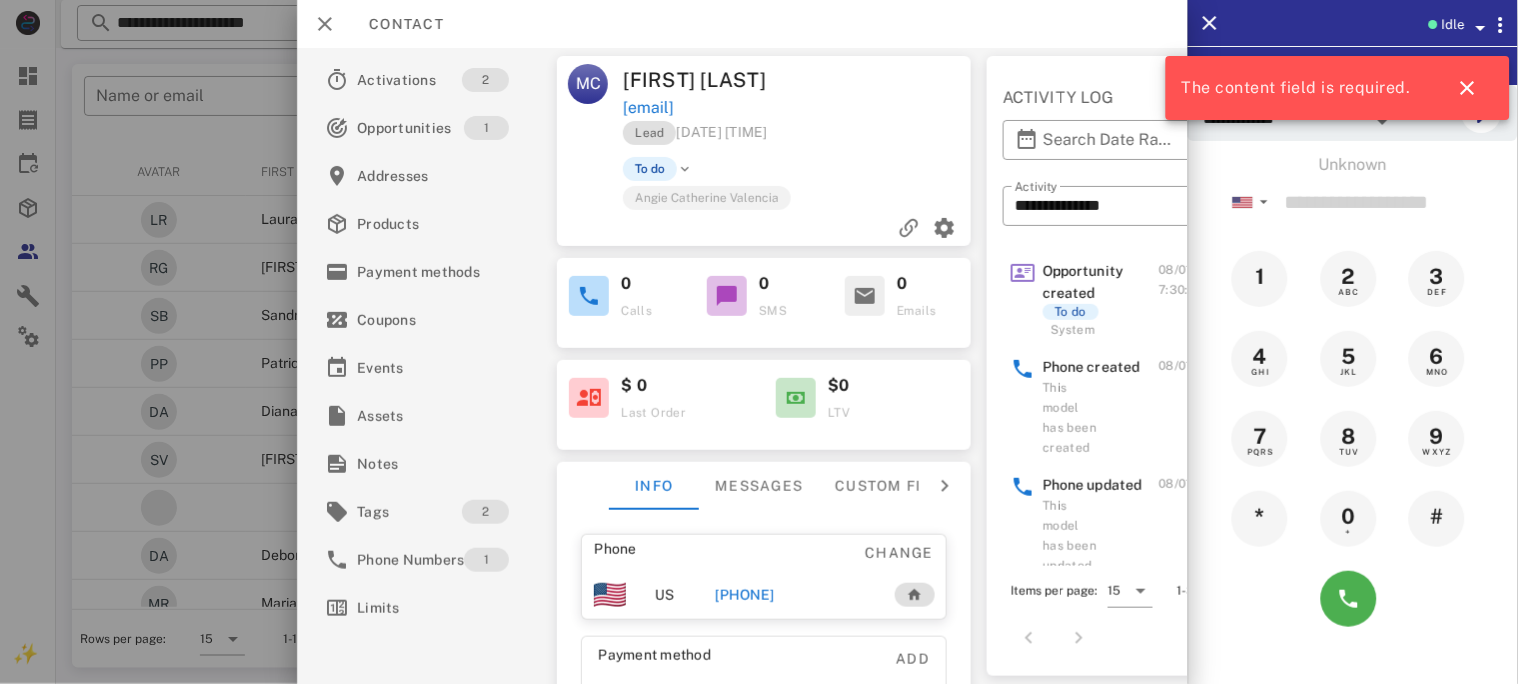 click on "+15628331563" at bounding box center [744, 595] 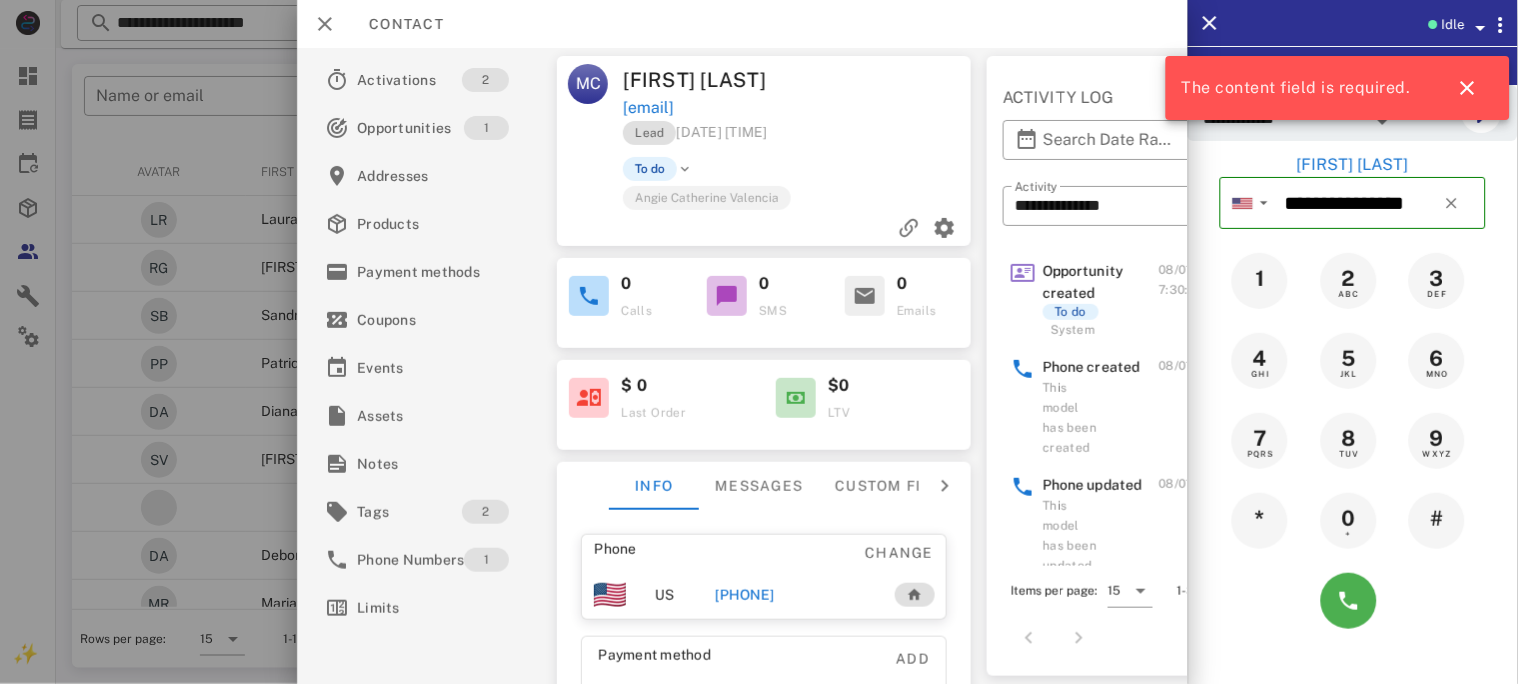 click at bounding box center [1353, 601] 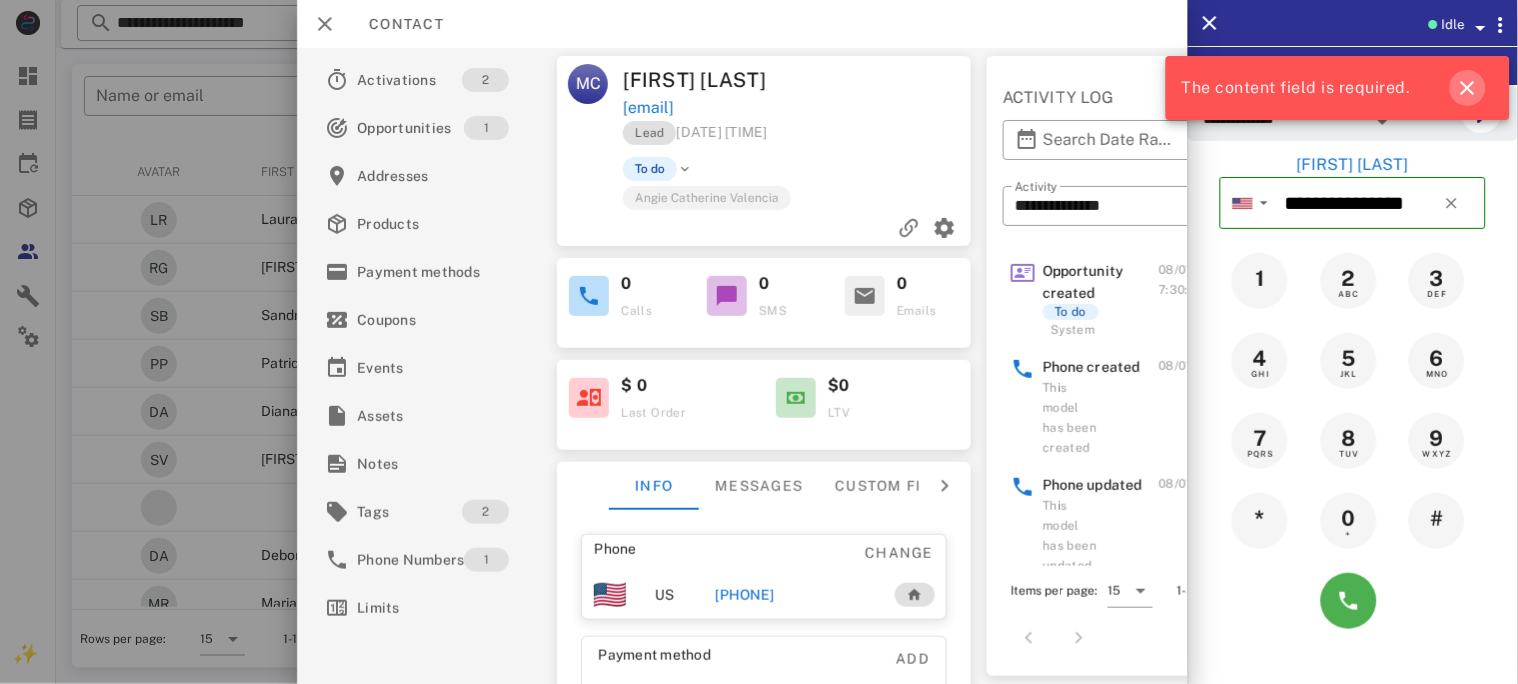 click at bounding box center (1468, 88) 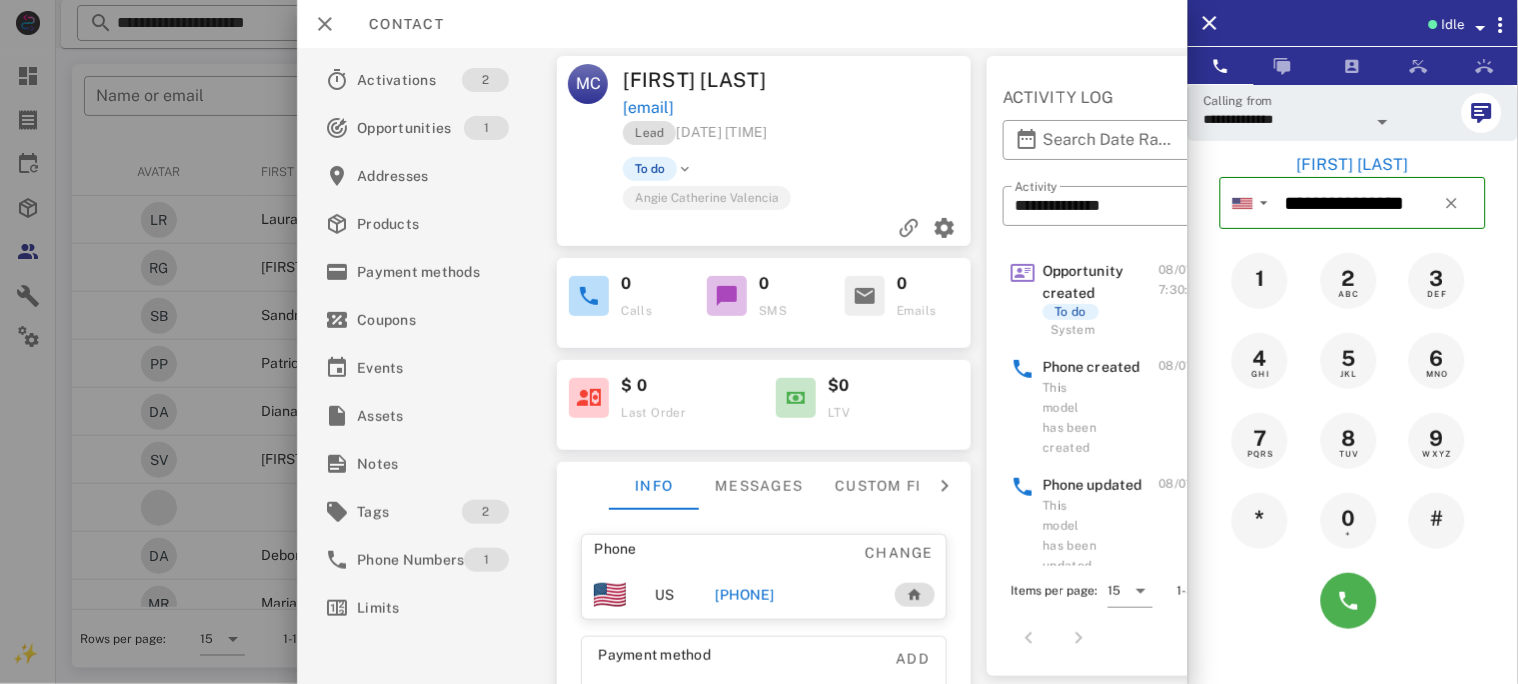 click on "+15628331563" at bounding box center [744, 595] 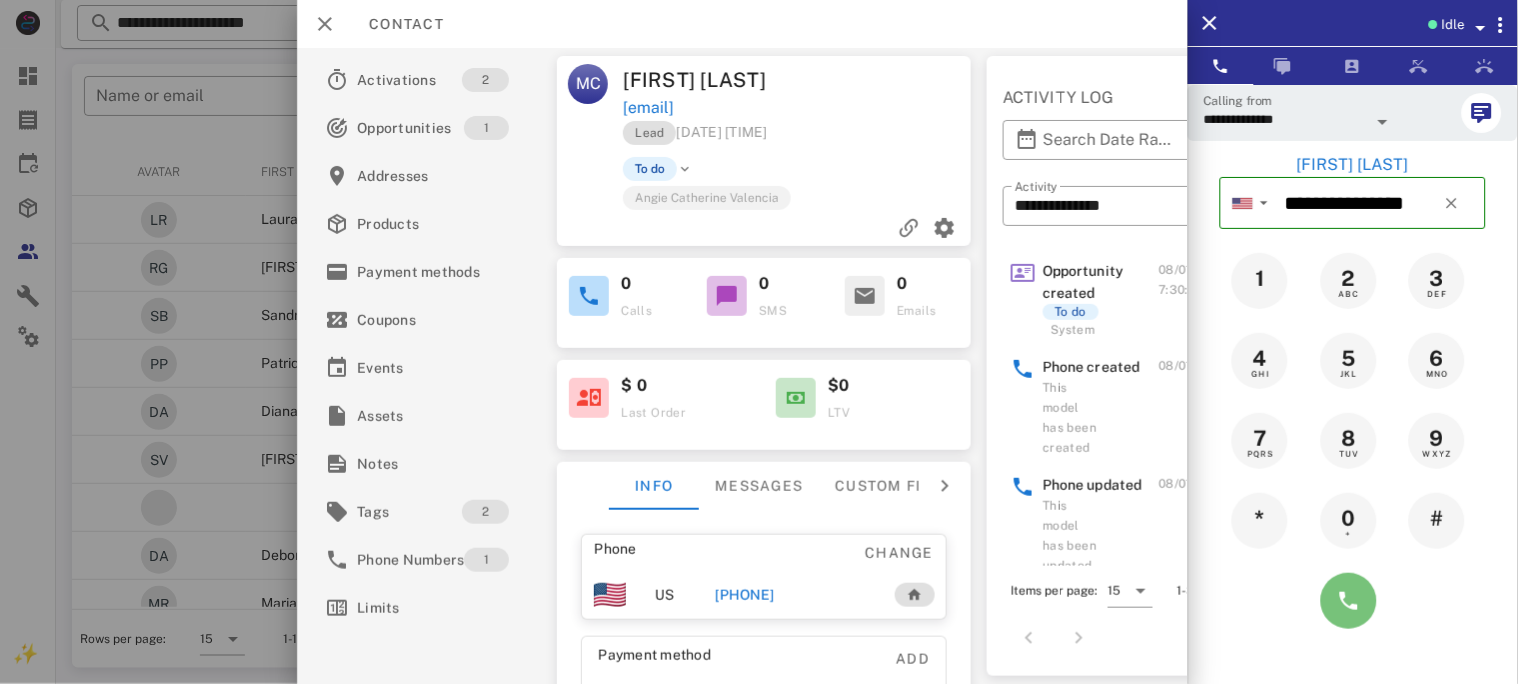 click at bounding box center [1349, 601] 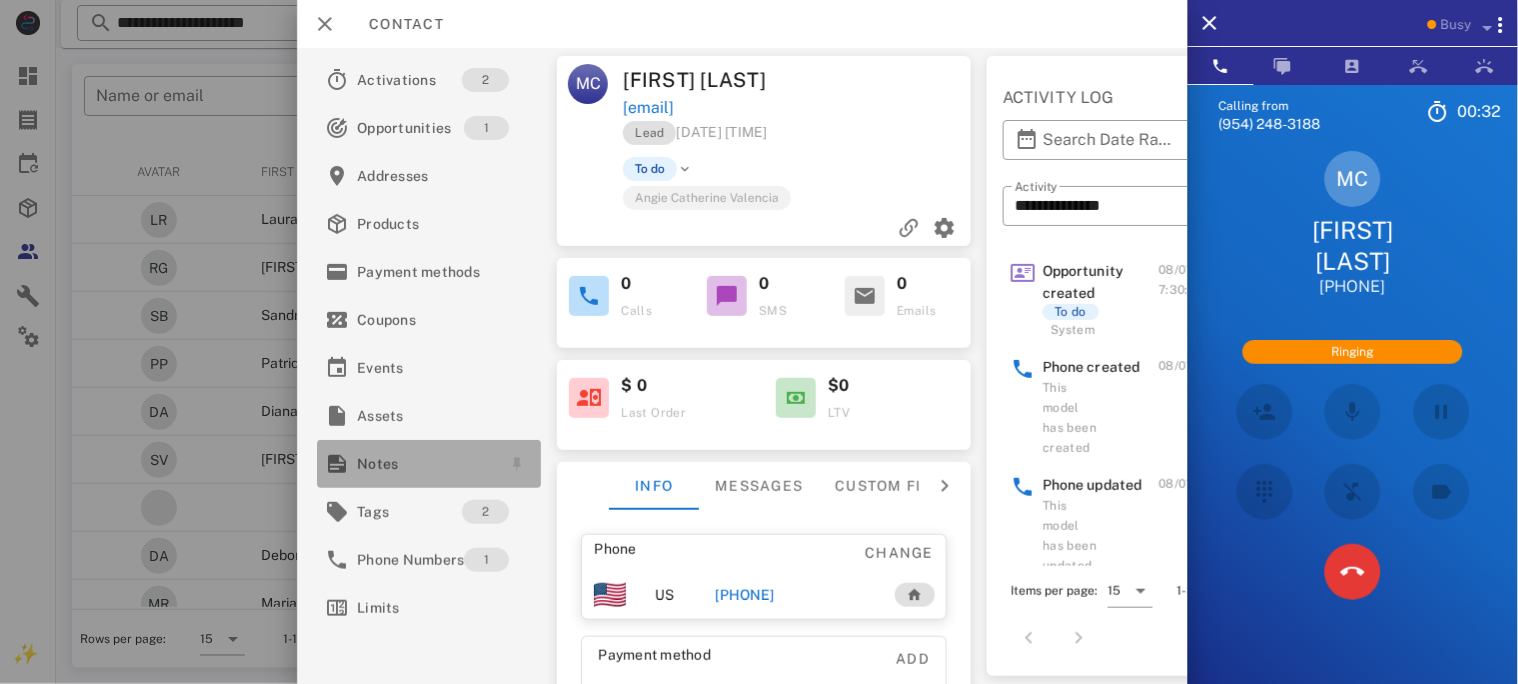 click on "Notes" at bounding box center [425, 464] 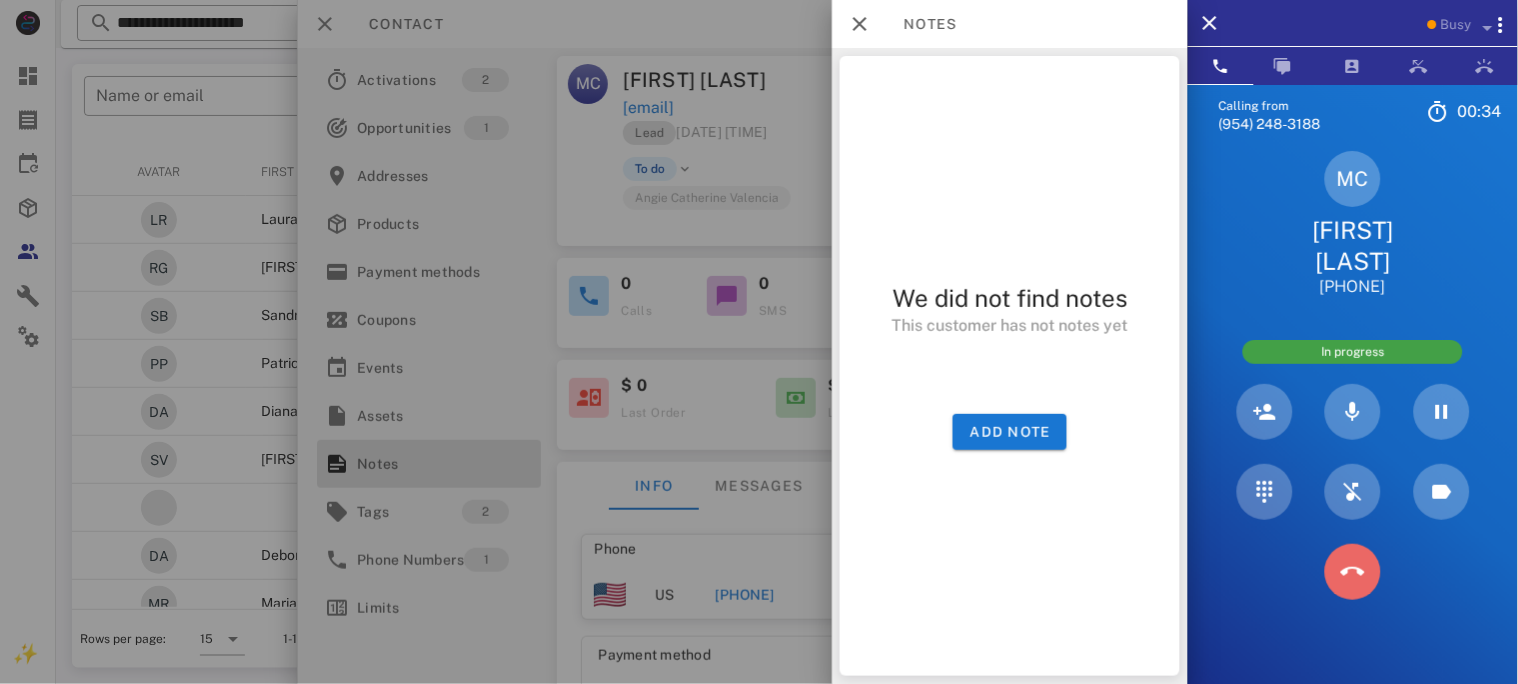 click at bounding box center (1353, 572) 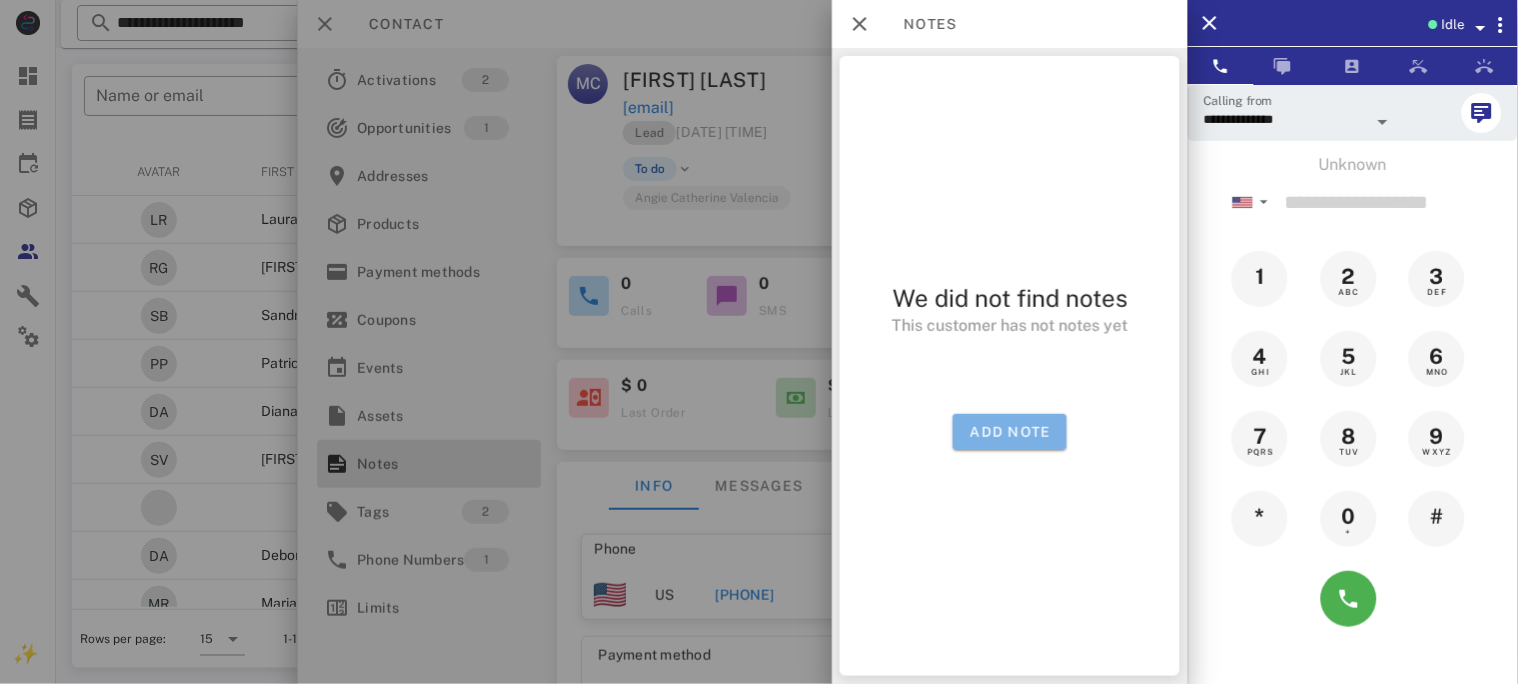 click on "Add note" at bounding box center [1010, 432] 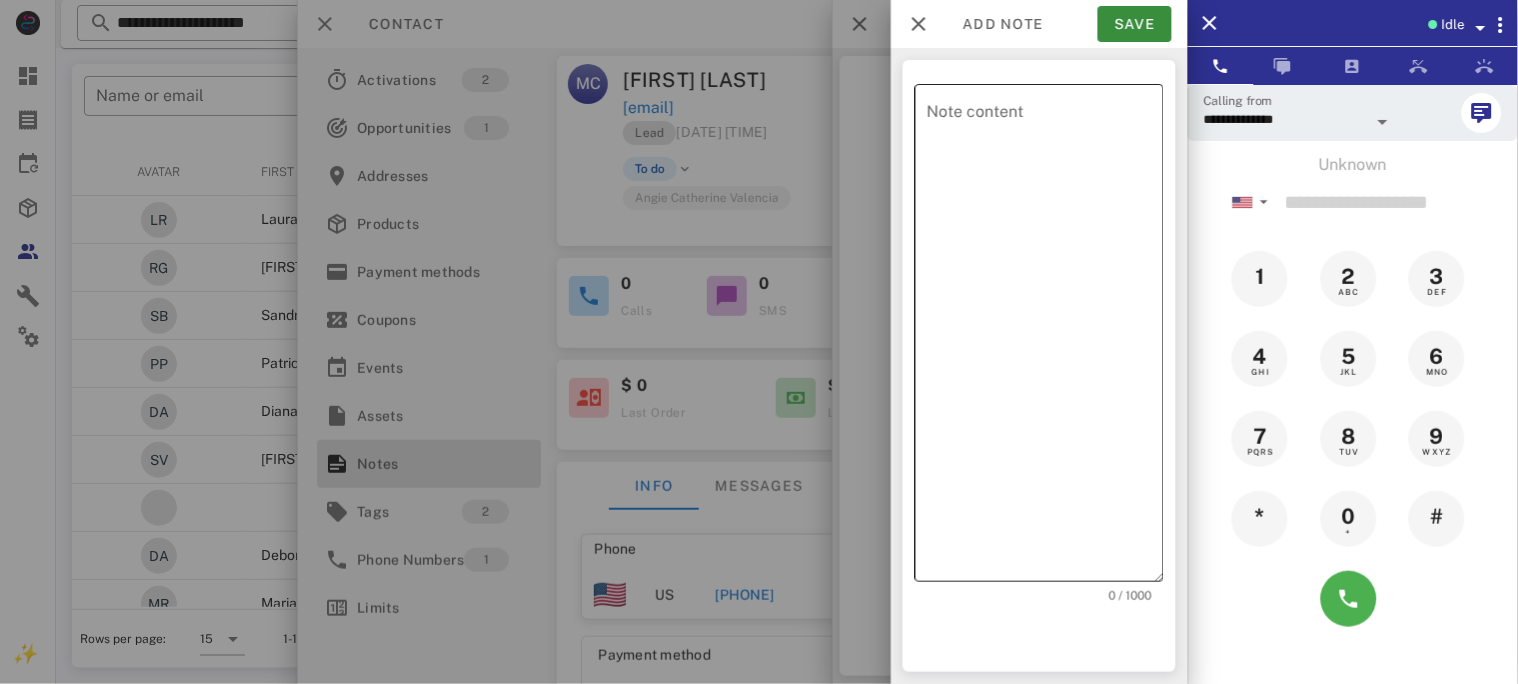 click on "Note content" at bounding box center [1045, 338] 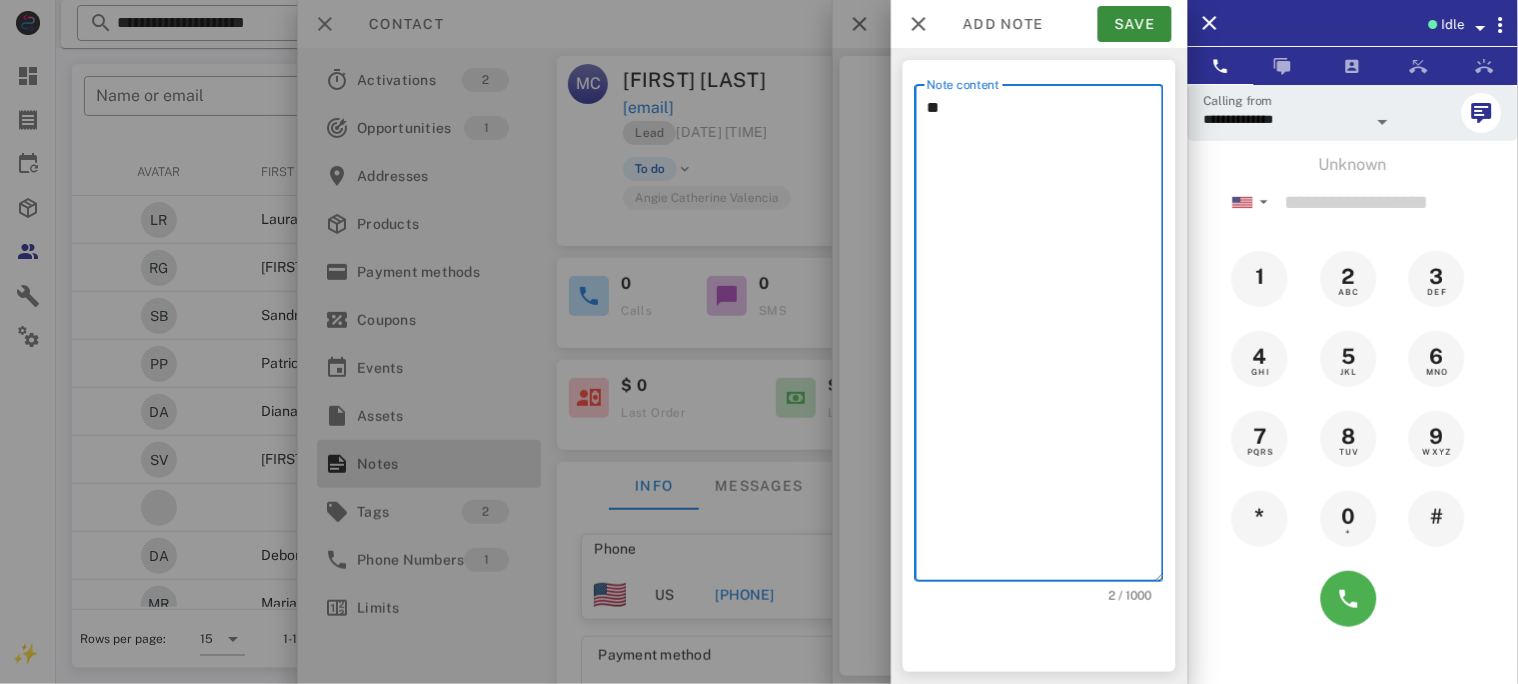type on "*" 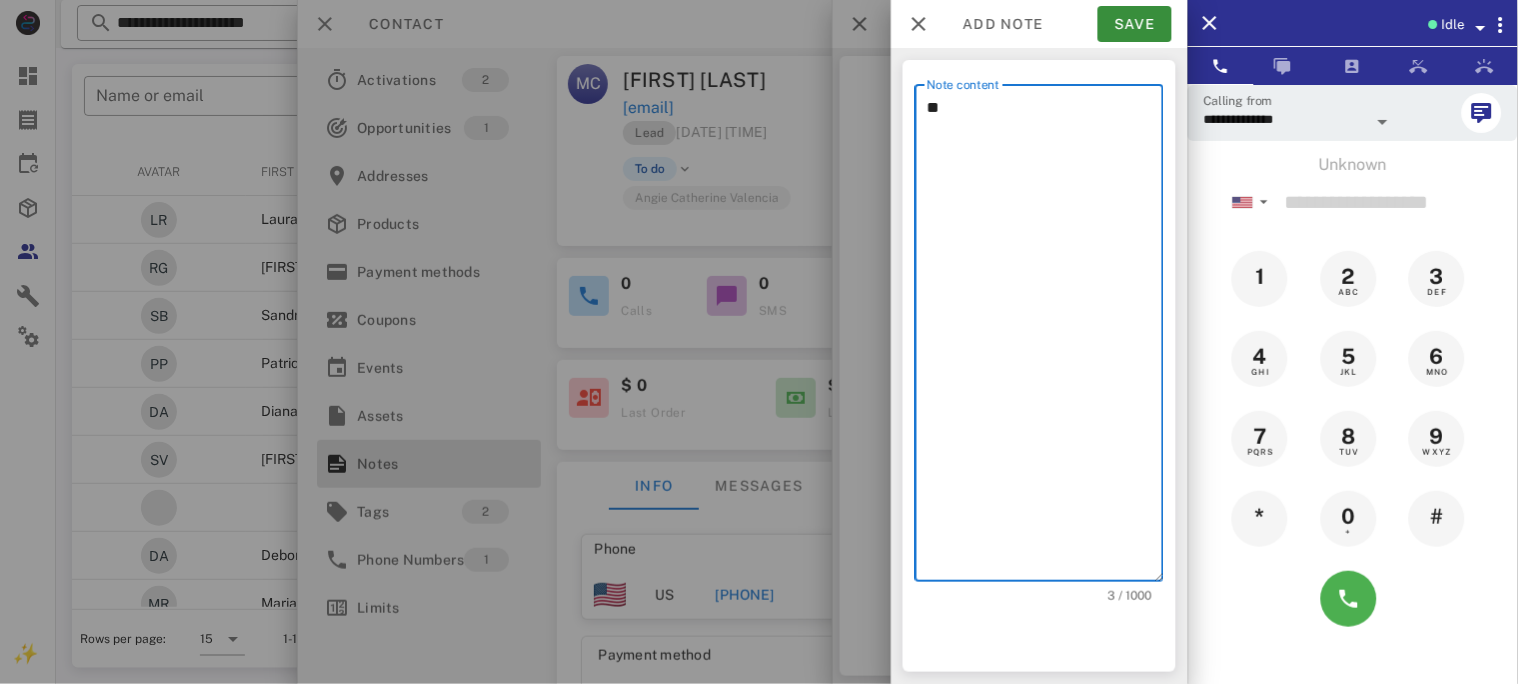 type on "*" 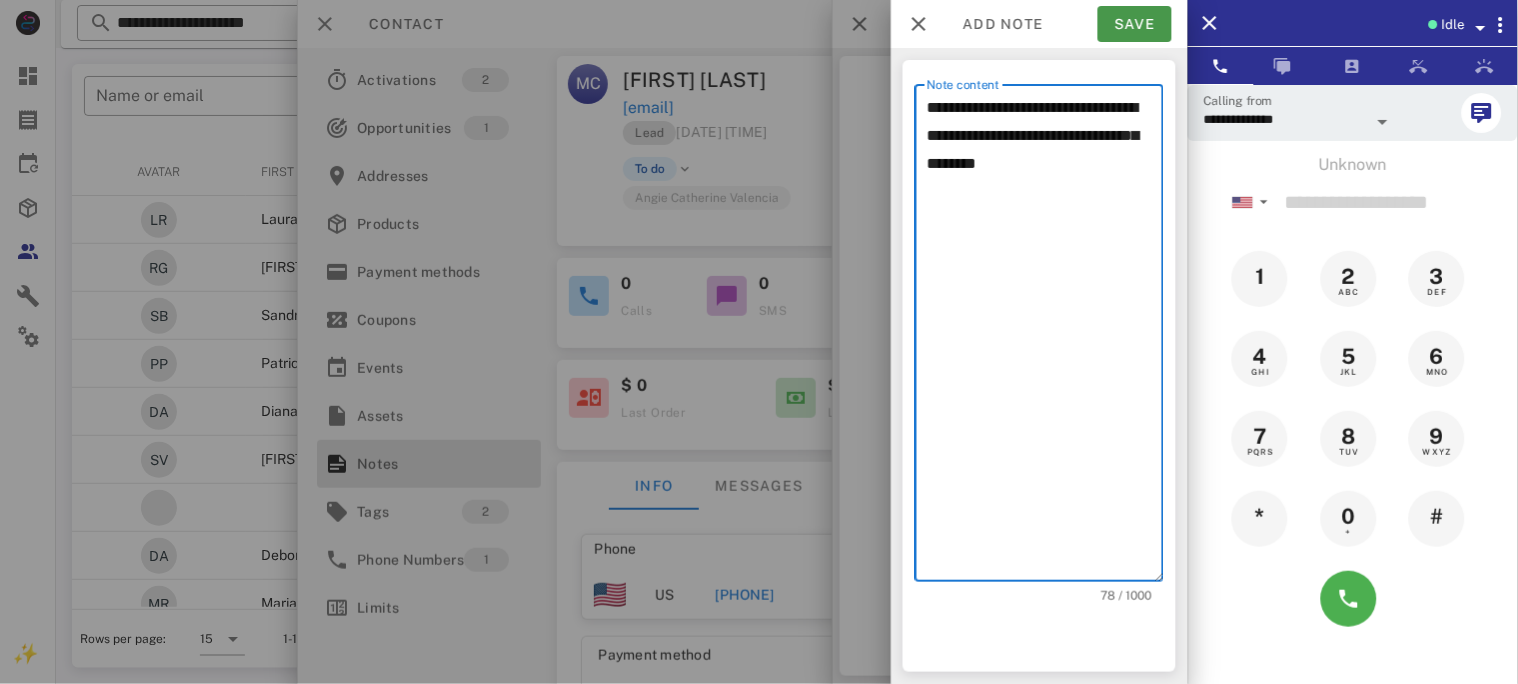type on "**********" 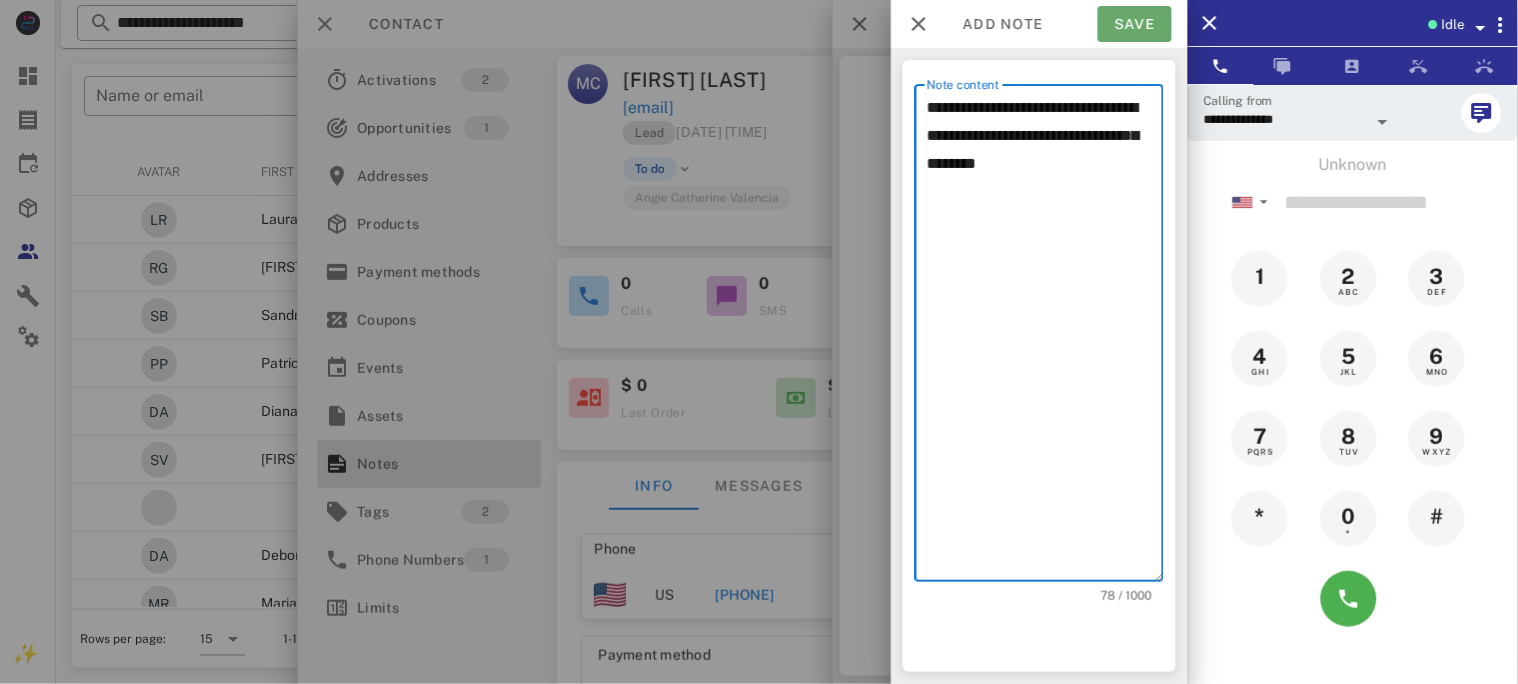 click on "Save" at bounding box center (1135, 24) 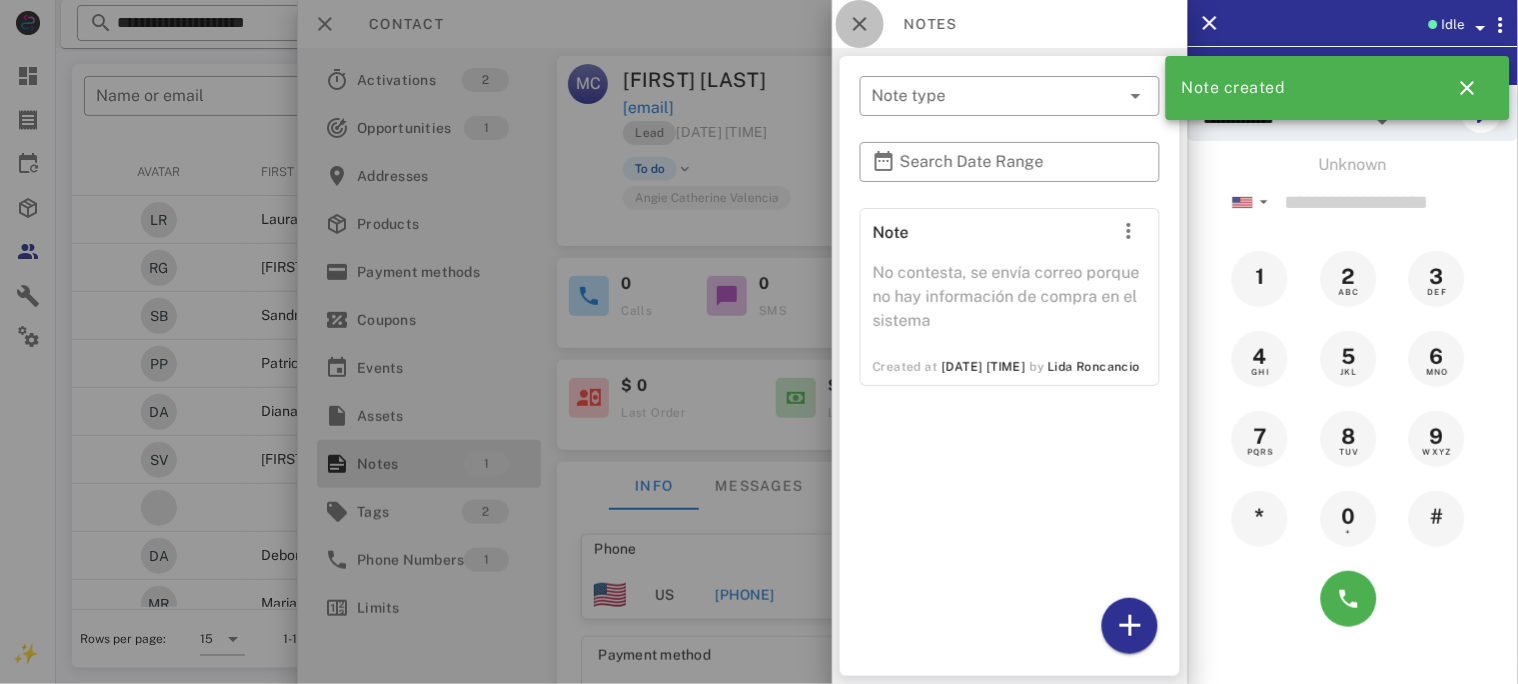 click at bounding box center (860, 24) 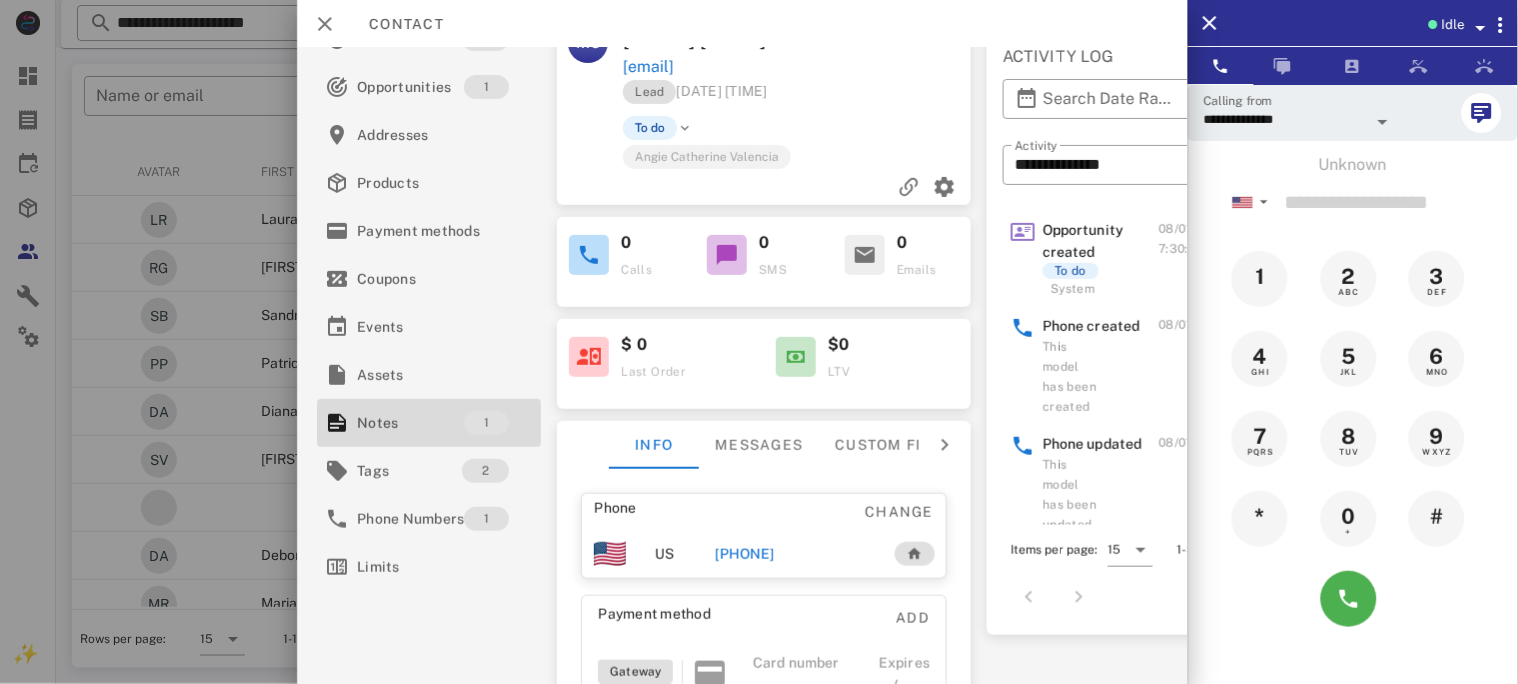 scroll, scrollTop: 0, scrollLeft: 0, axis: both 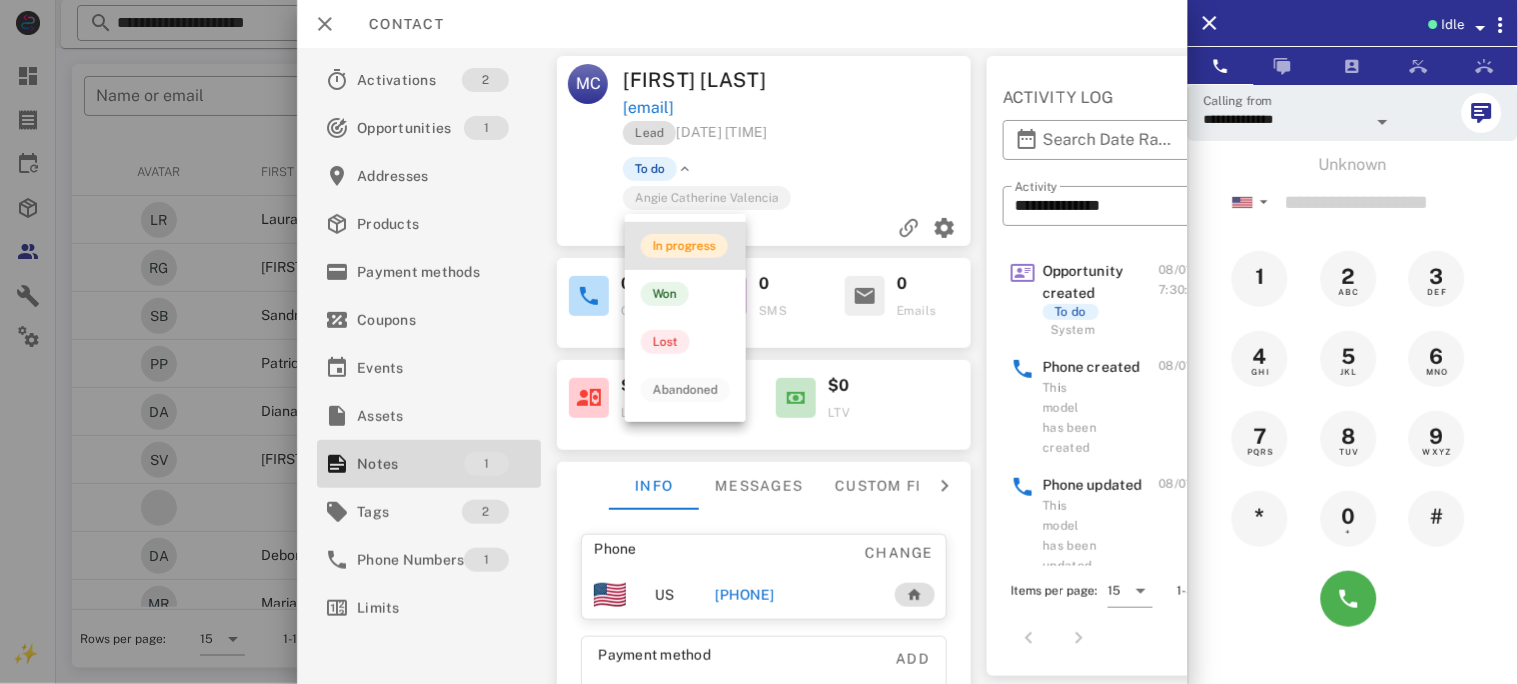 click on "In progress" at bounding box center [684, 246] 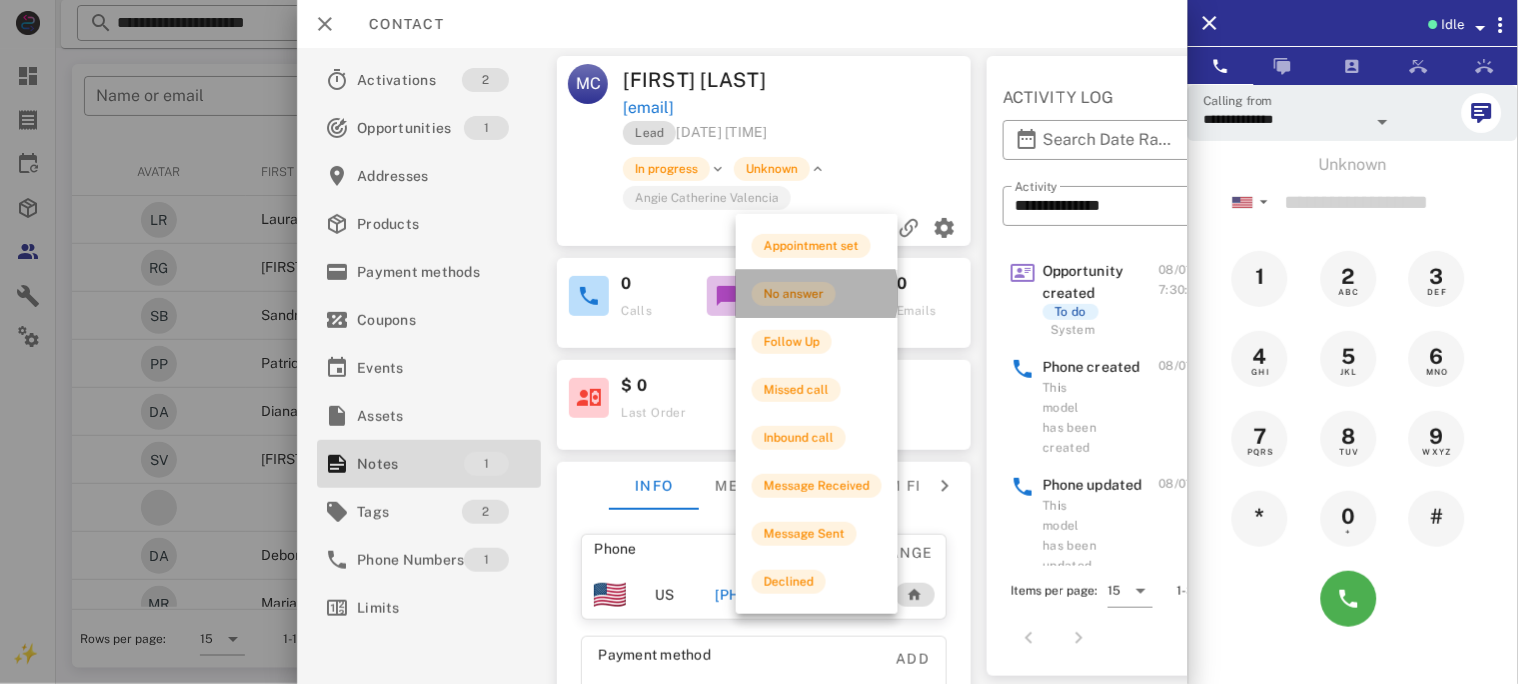 click on "No answer" at bounding box center [794, 294] 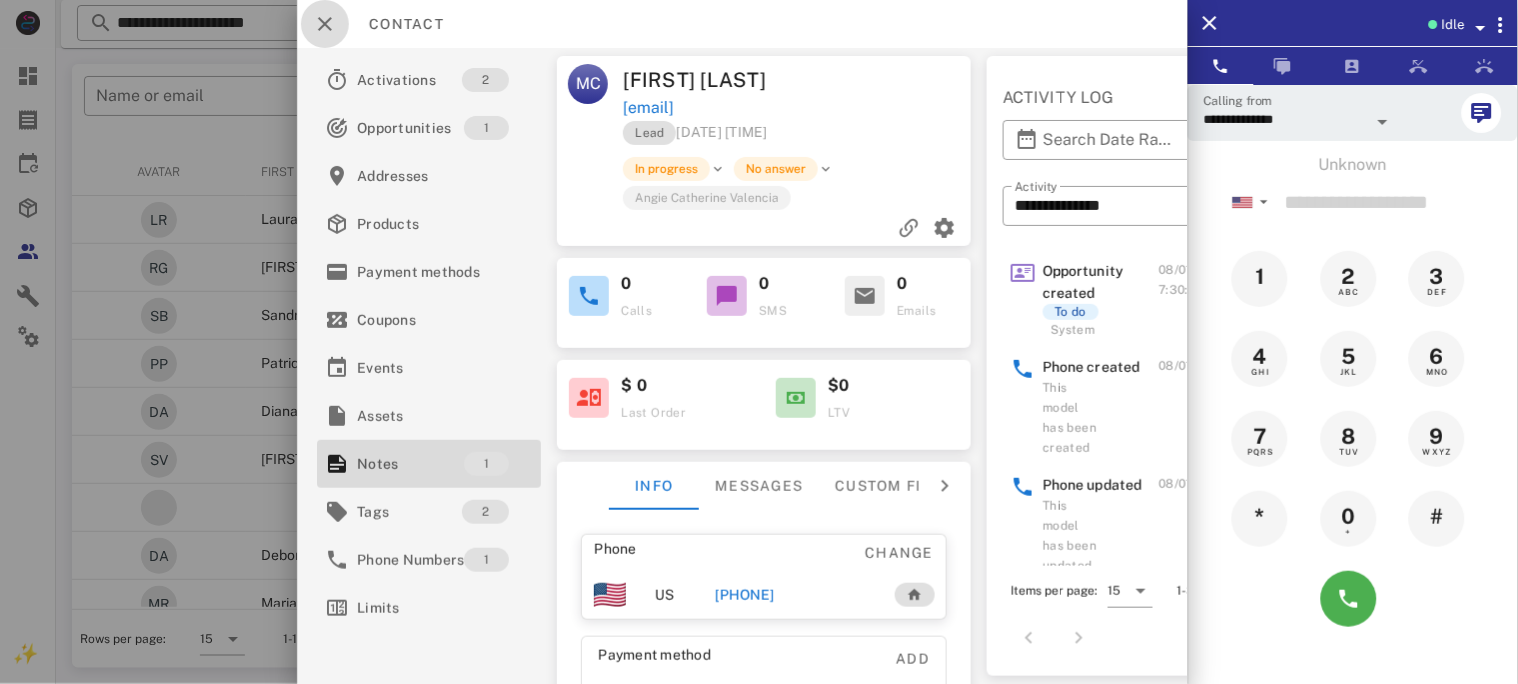 click at bounding box center [325, 24] 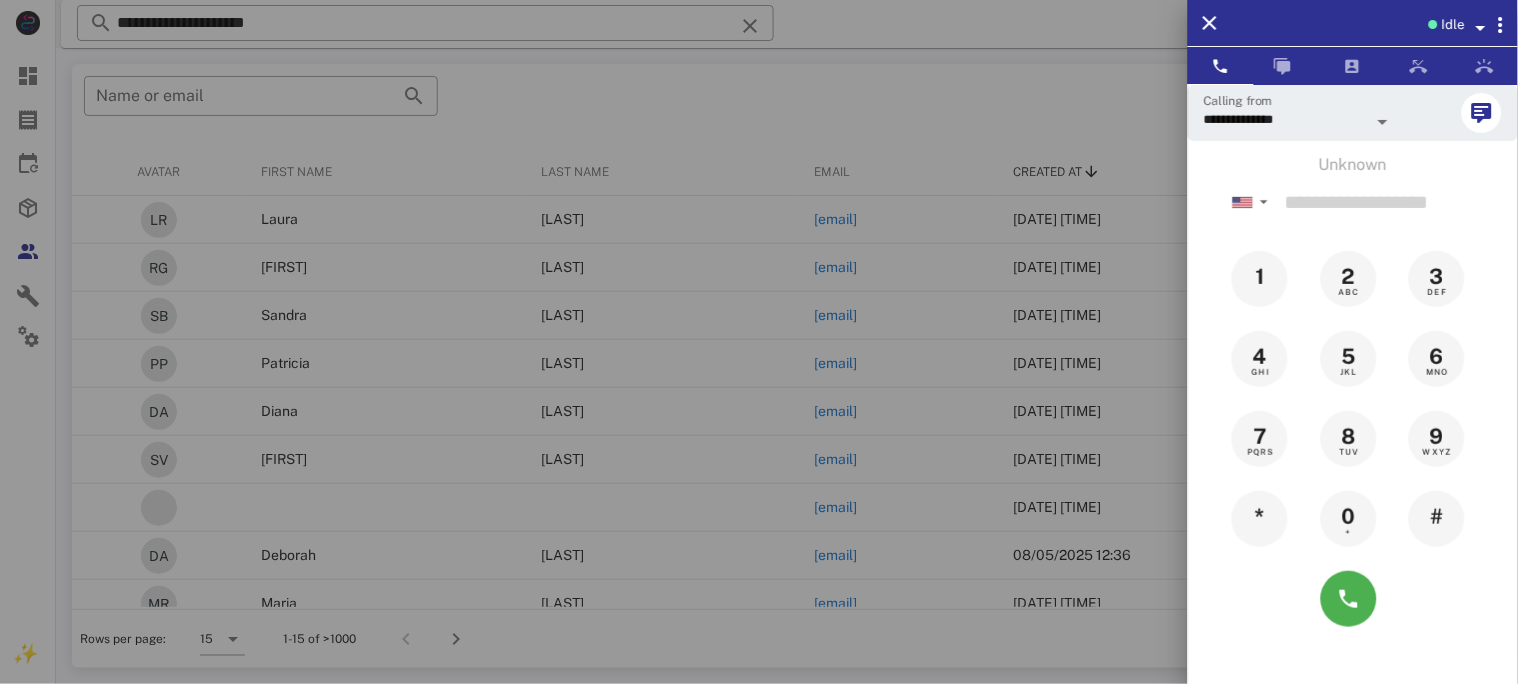 click at bounding box center [759, 342] 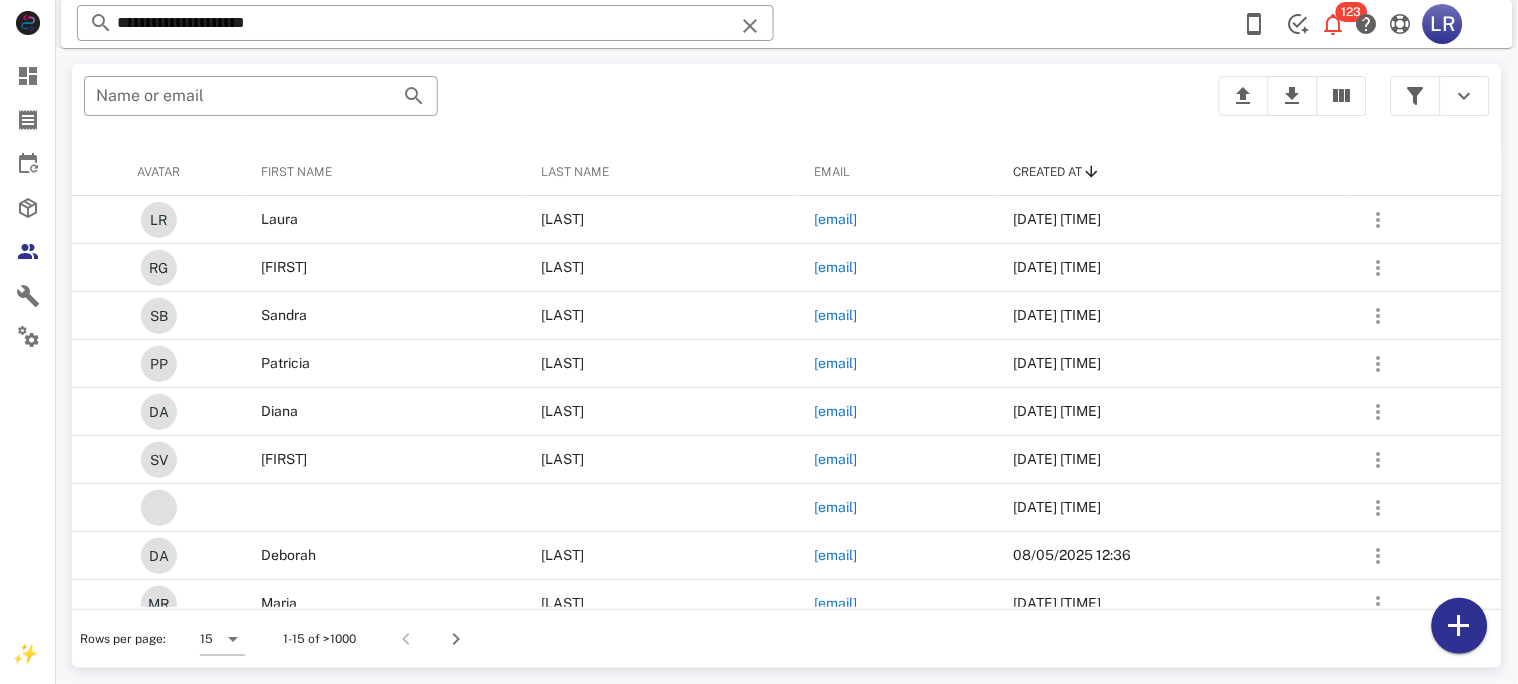 click at bounding box center [750, 26] 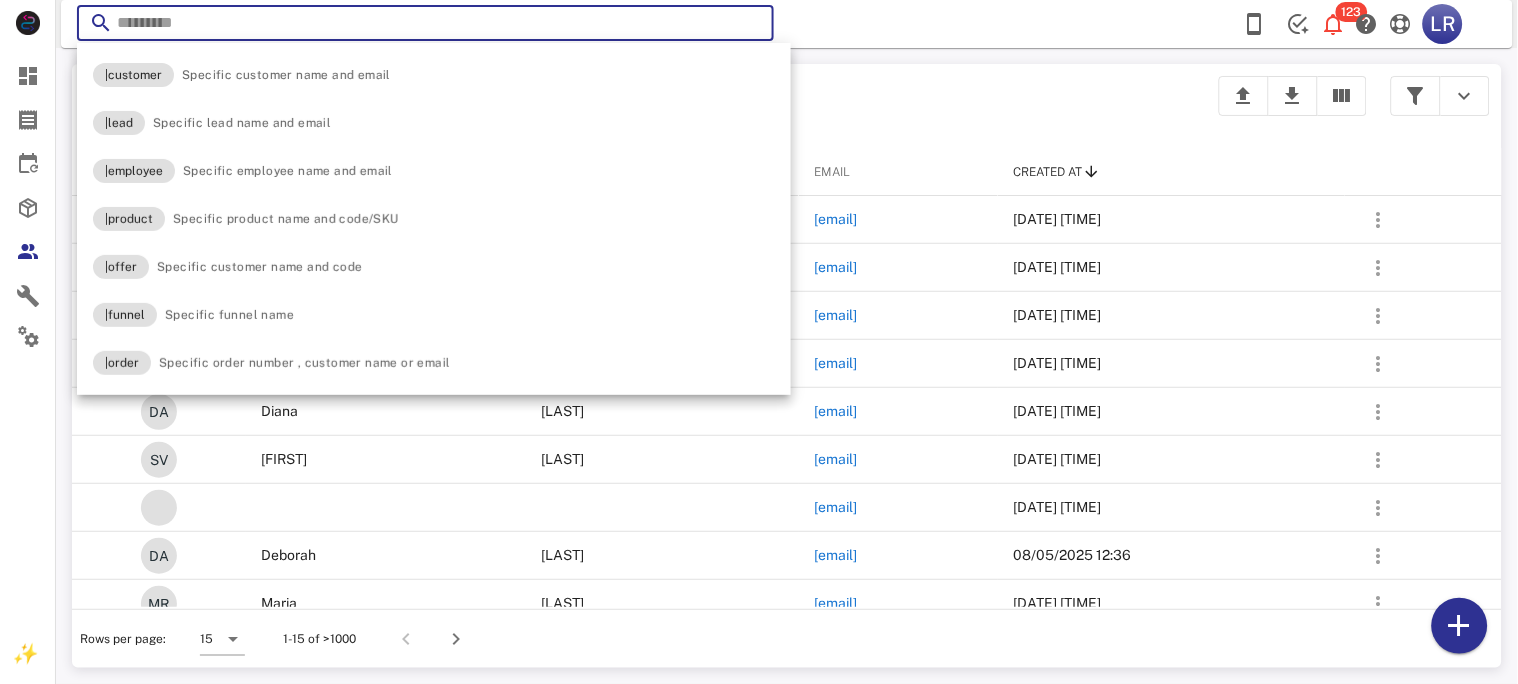 paste on "**********" 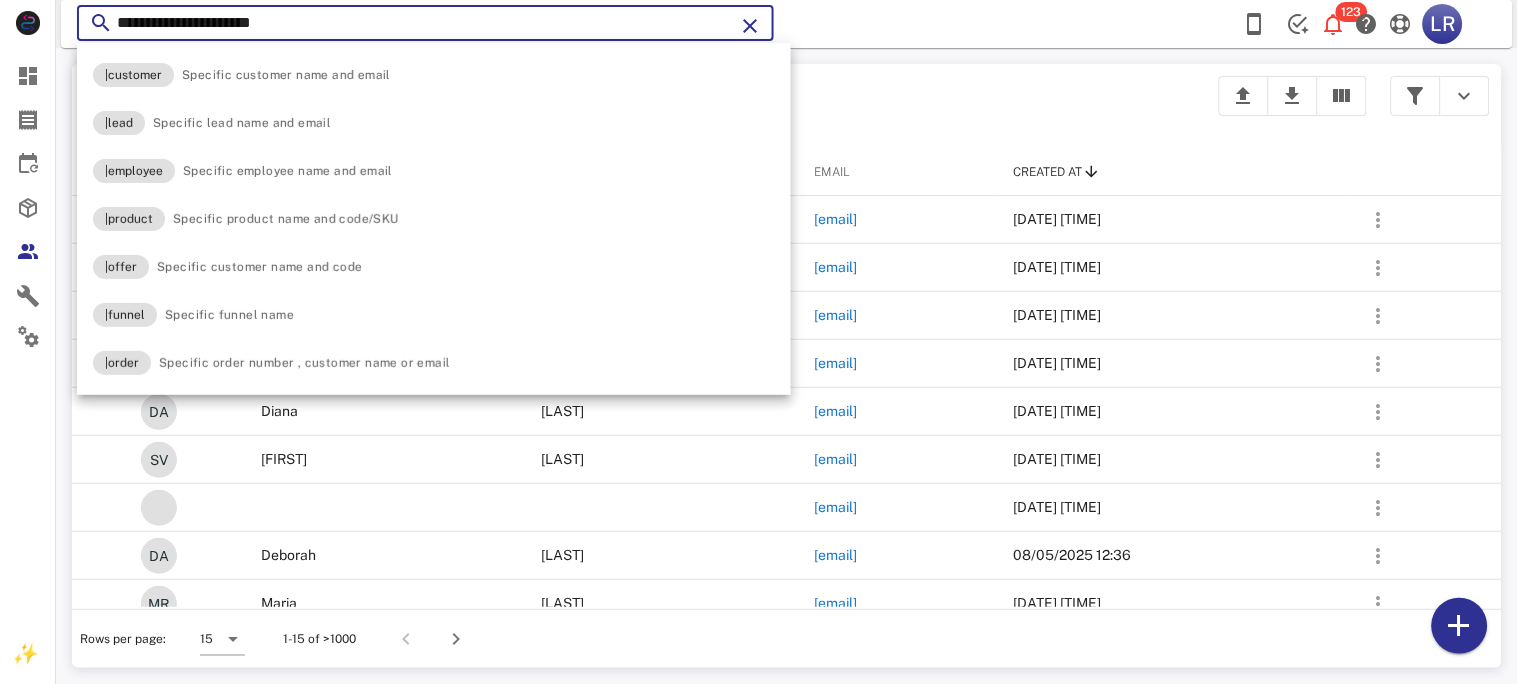 type on "**********" 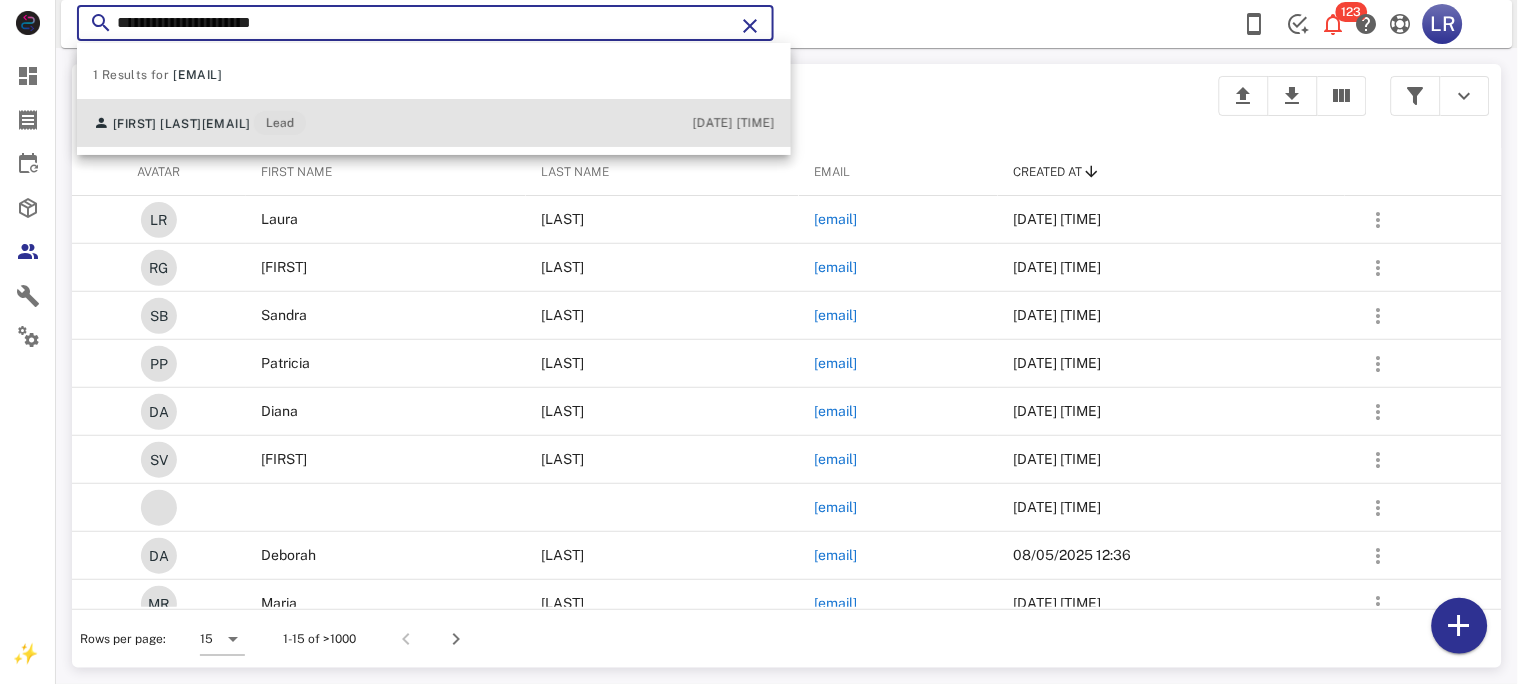 click on "marbelys76@hotmail.com" at bounding box center (226, 124) 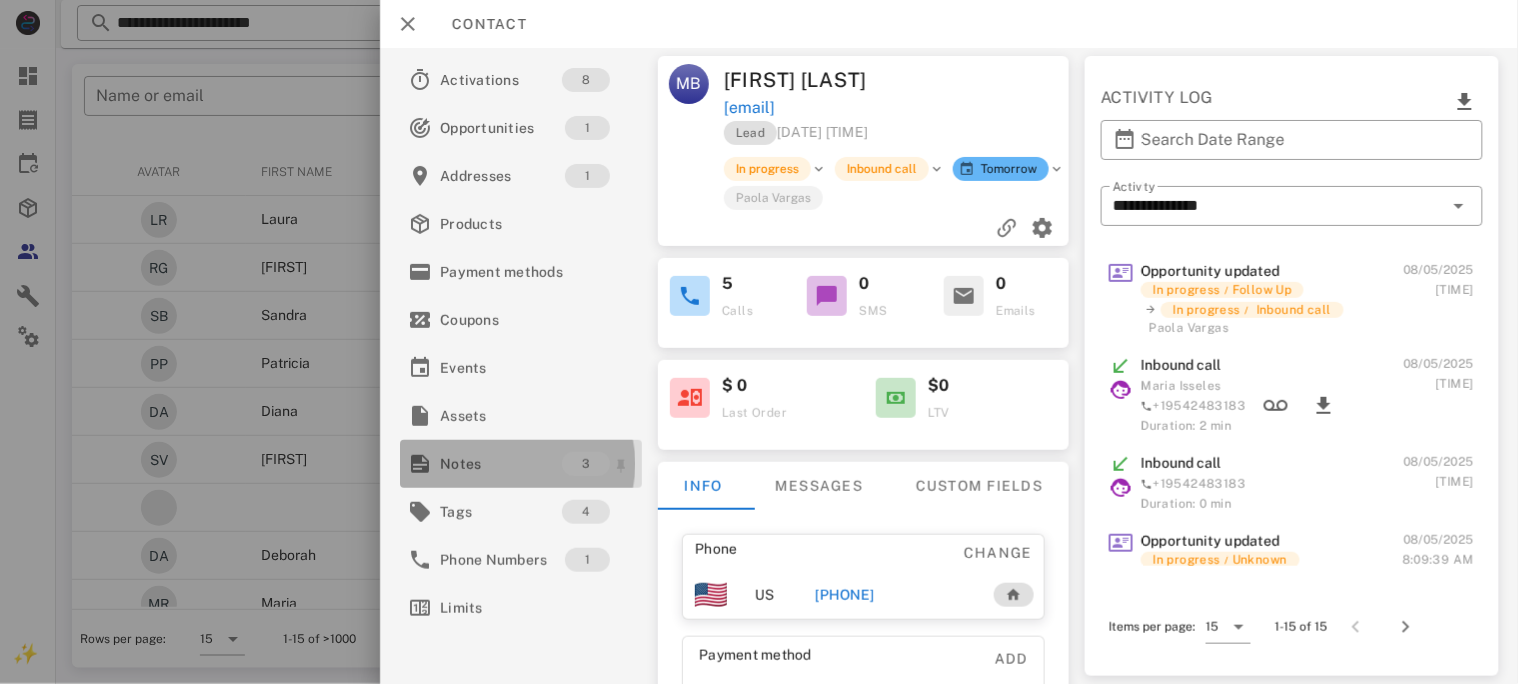 click on "Notes" at bounding box center (501, 464) 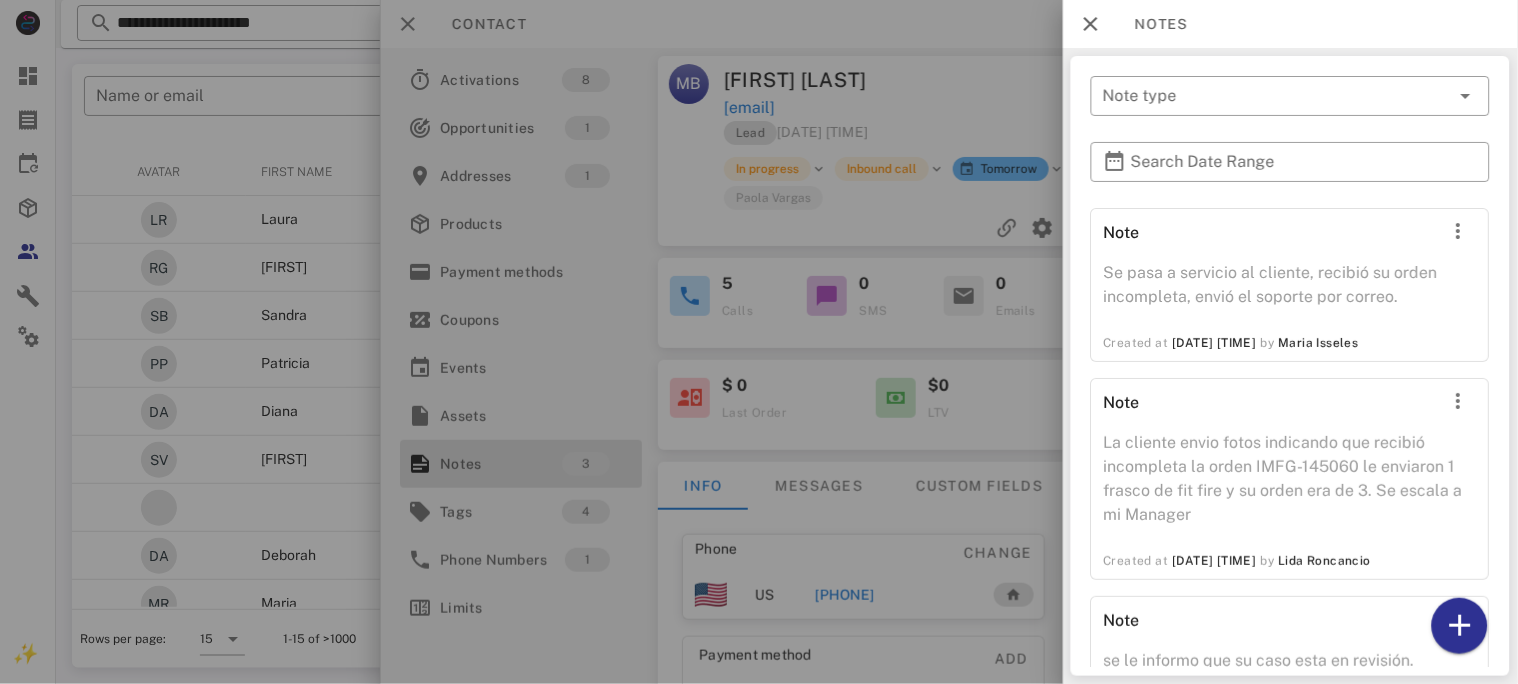 click at bounding box center [759, 342] 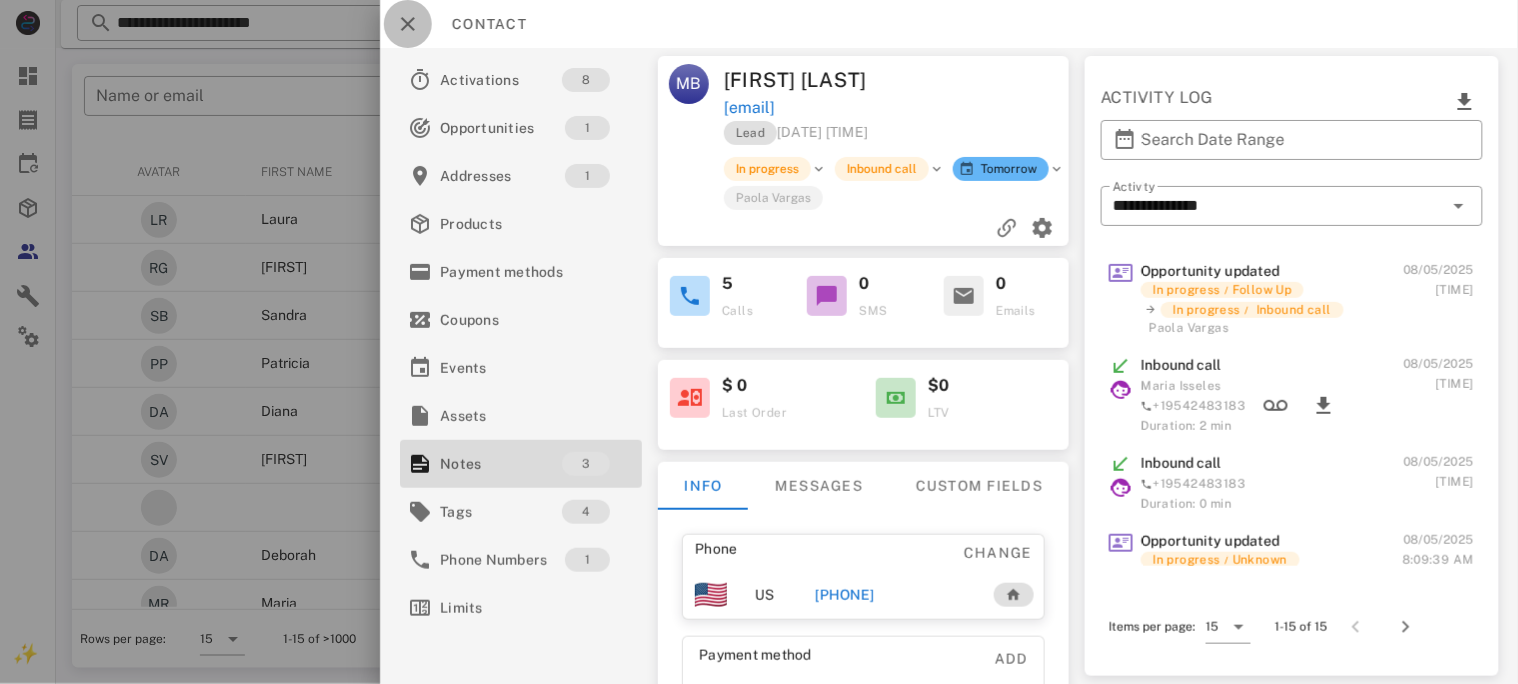 click at bounding box center [408, 24] 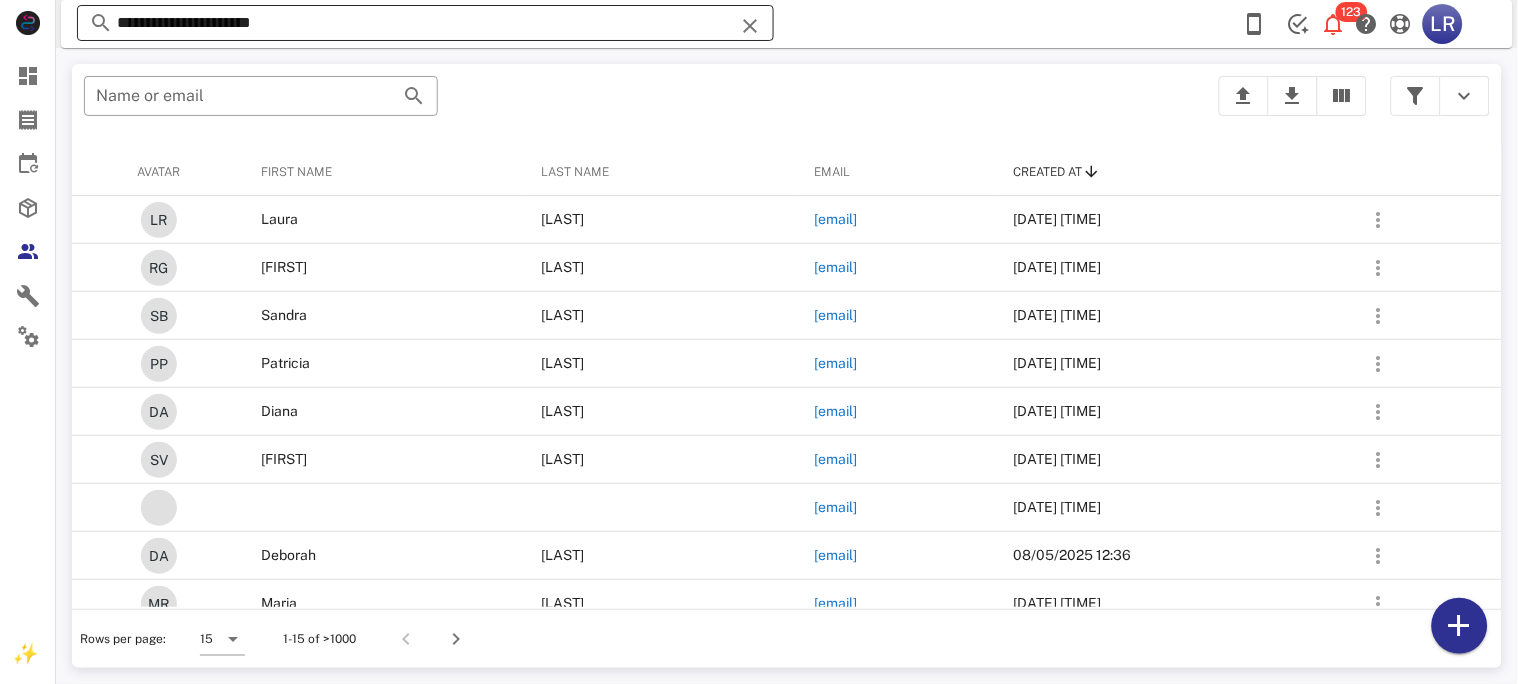 click at bounding box center (750, 26) 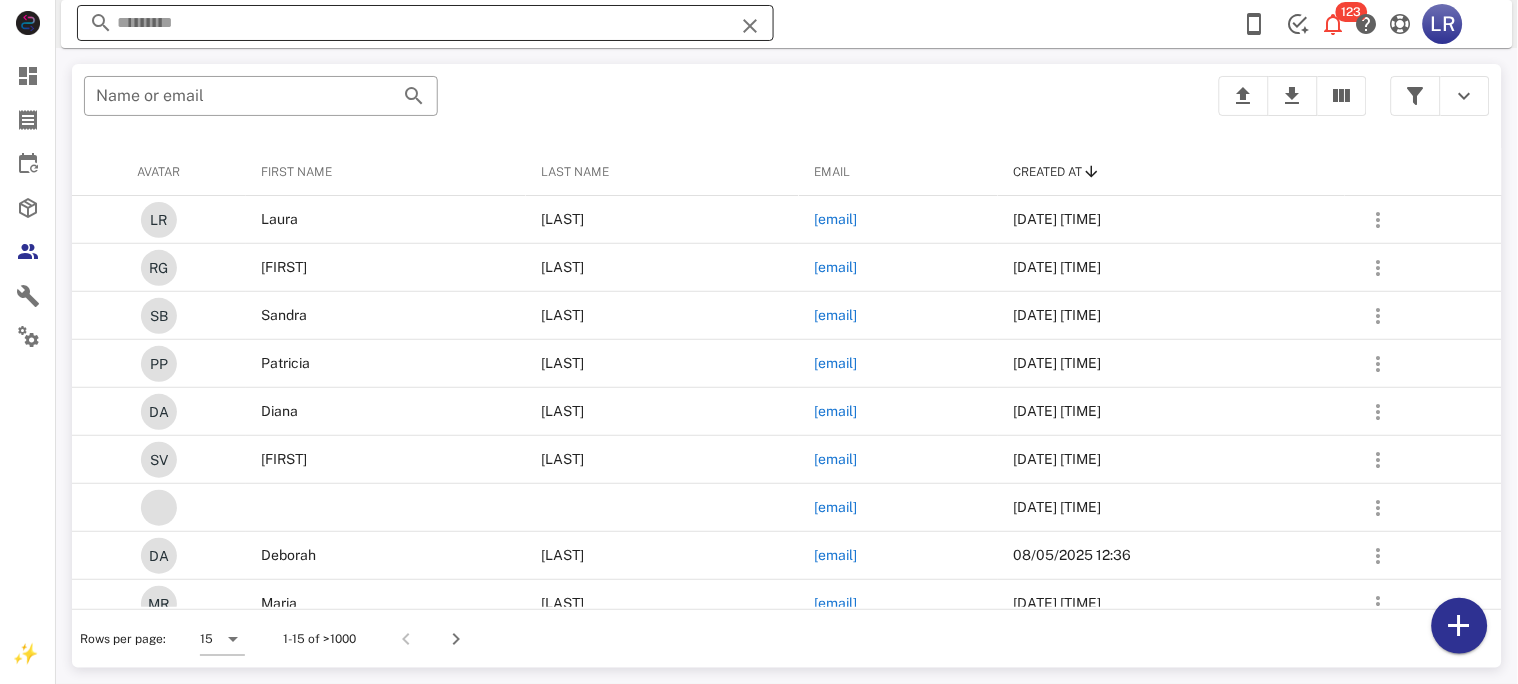 click at bounding box center (750, 26) 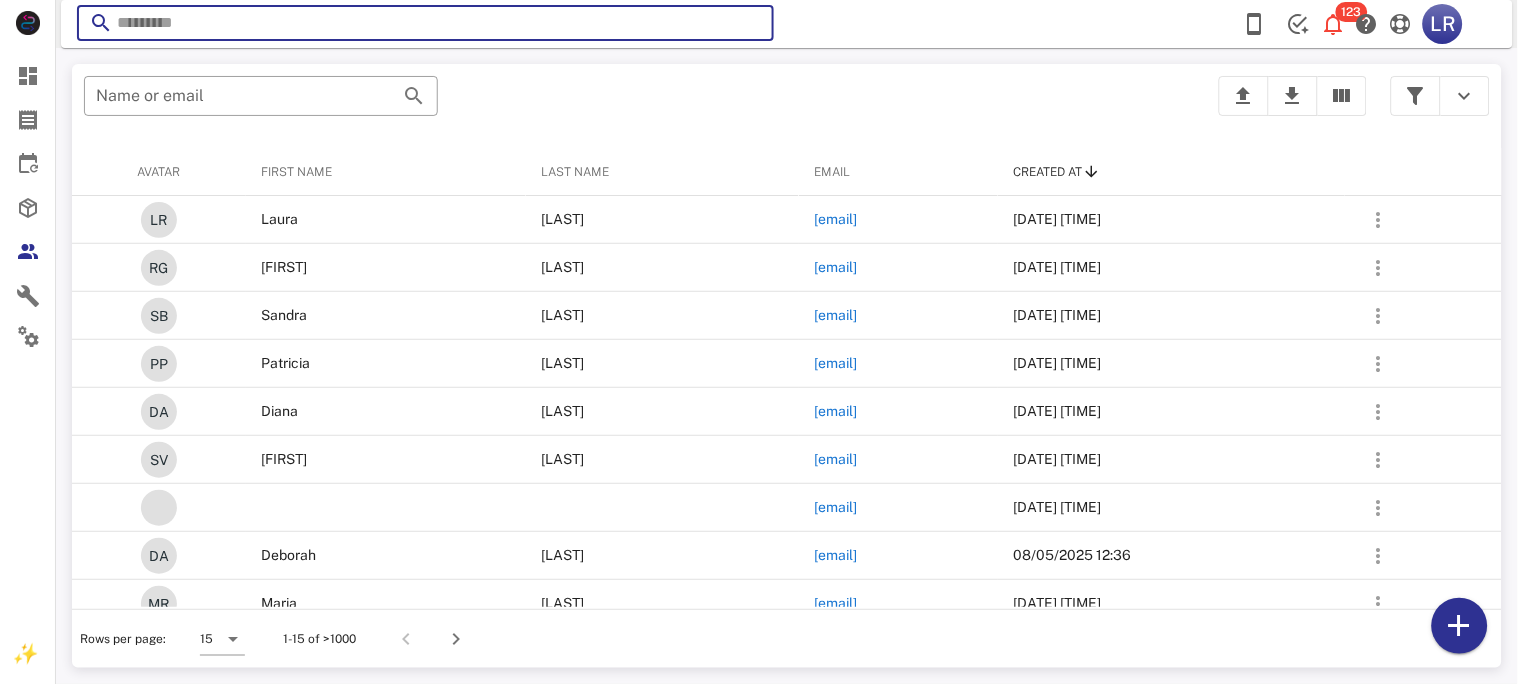paste on "**********" 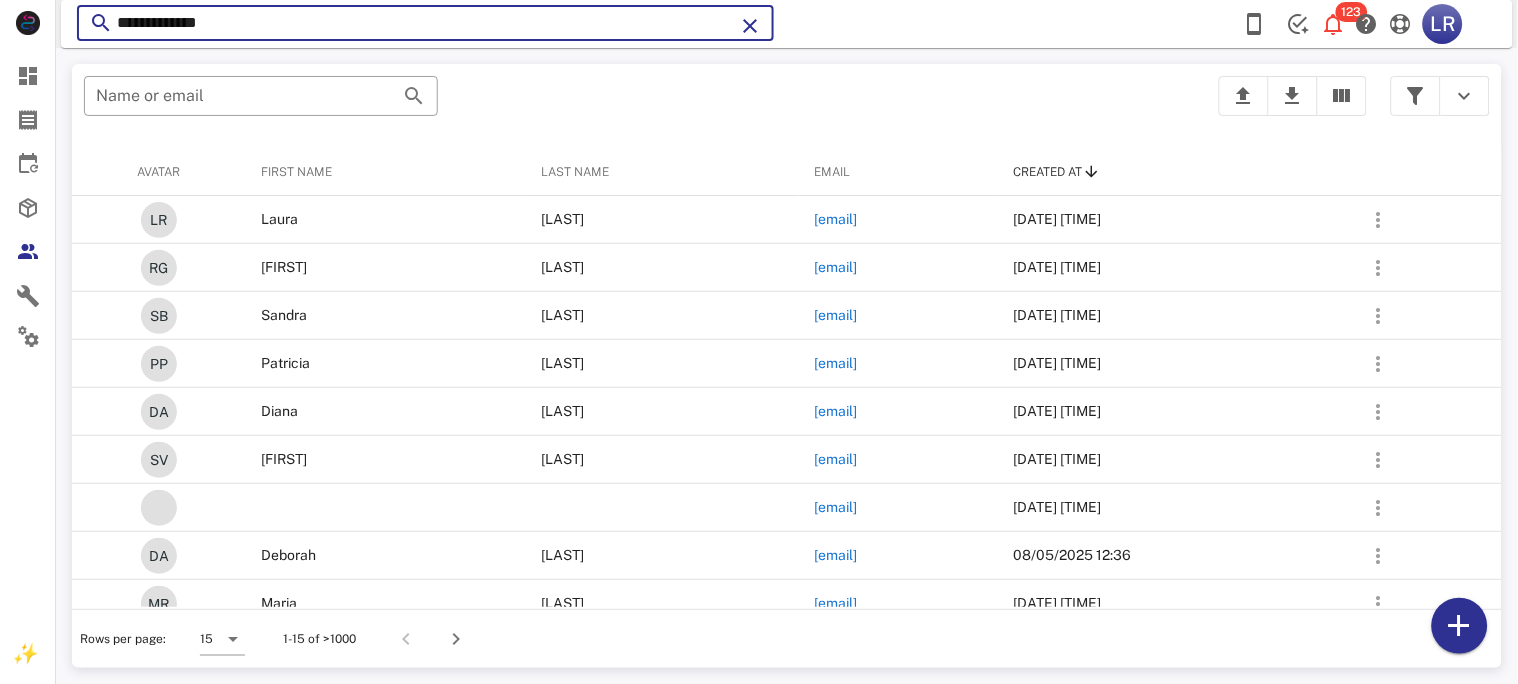 click on "**********" at bounding box center (425, 23) 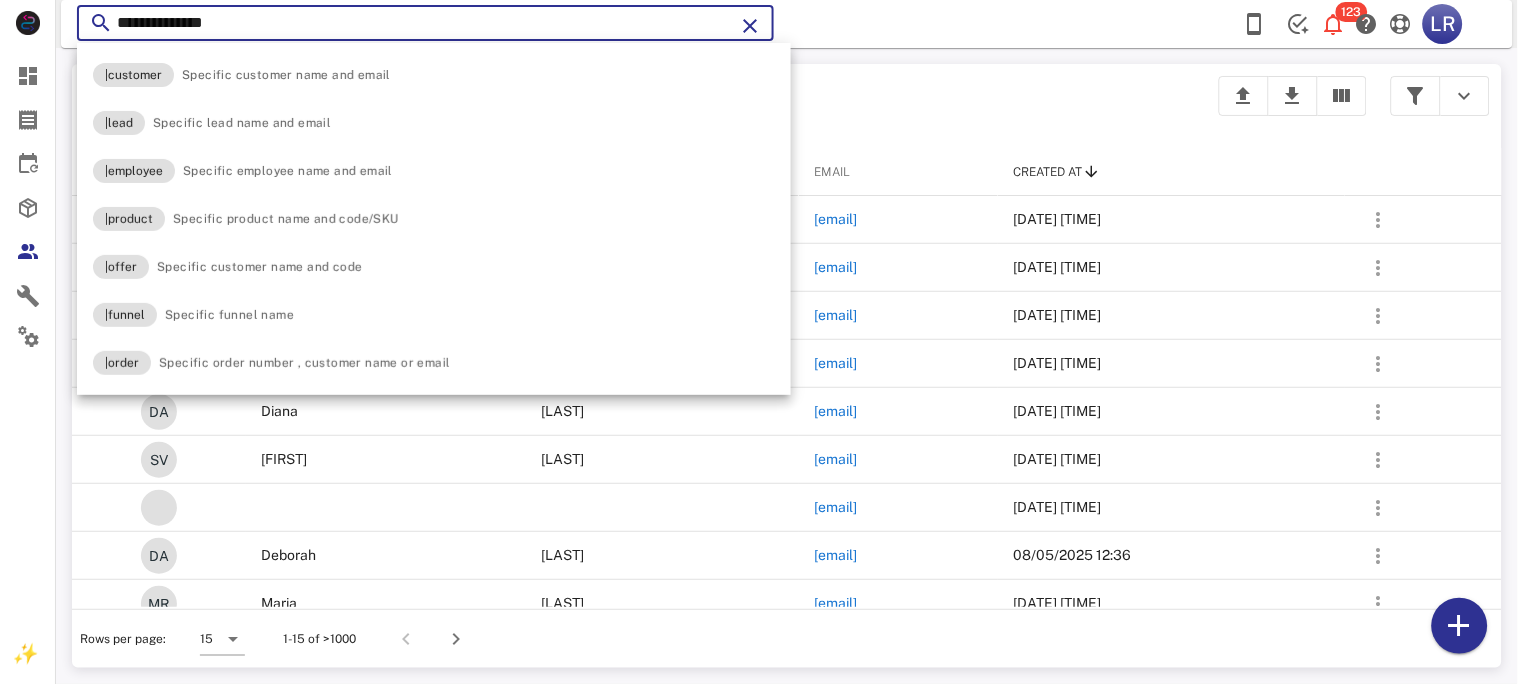 type on "**********" 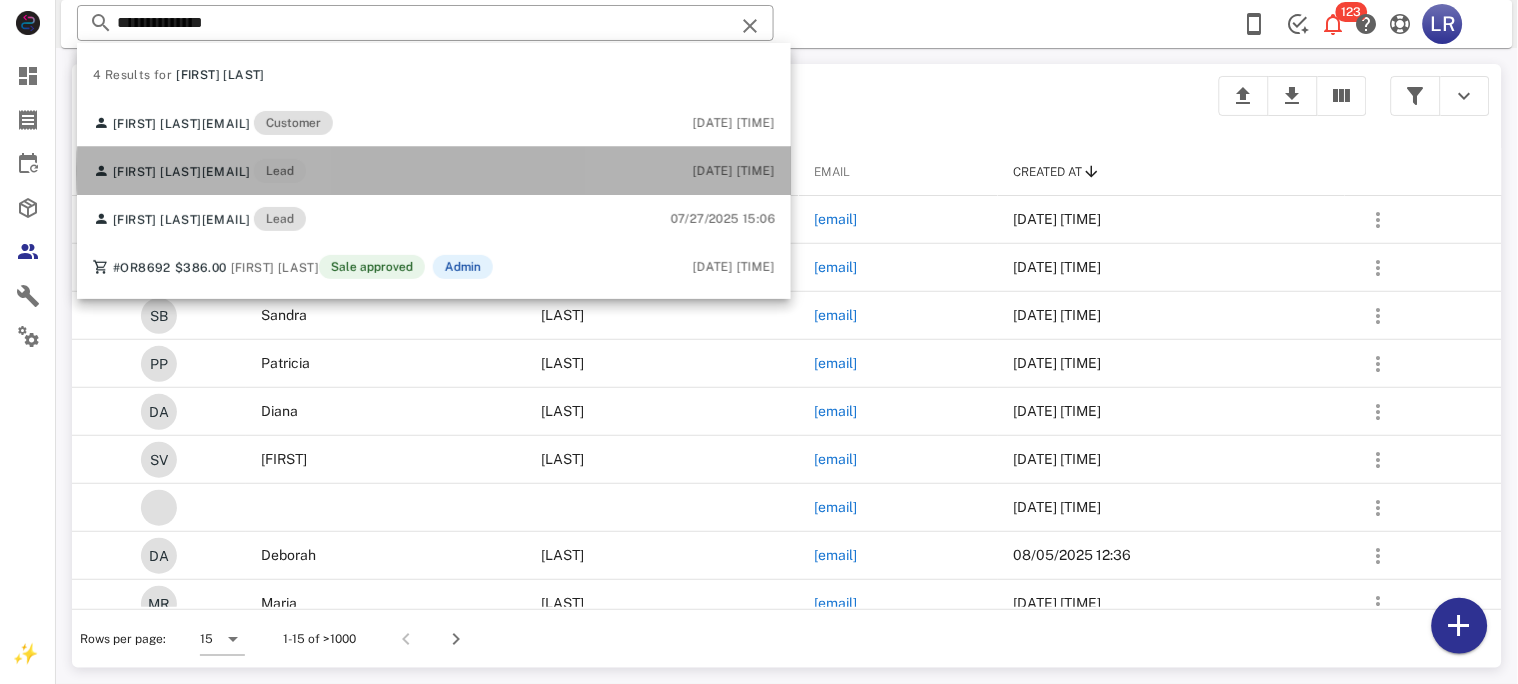 click on "marina sanchez" at bounding box center (157, 172) 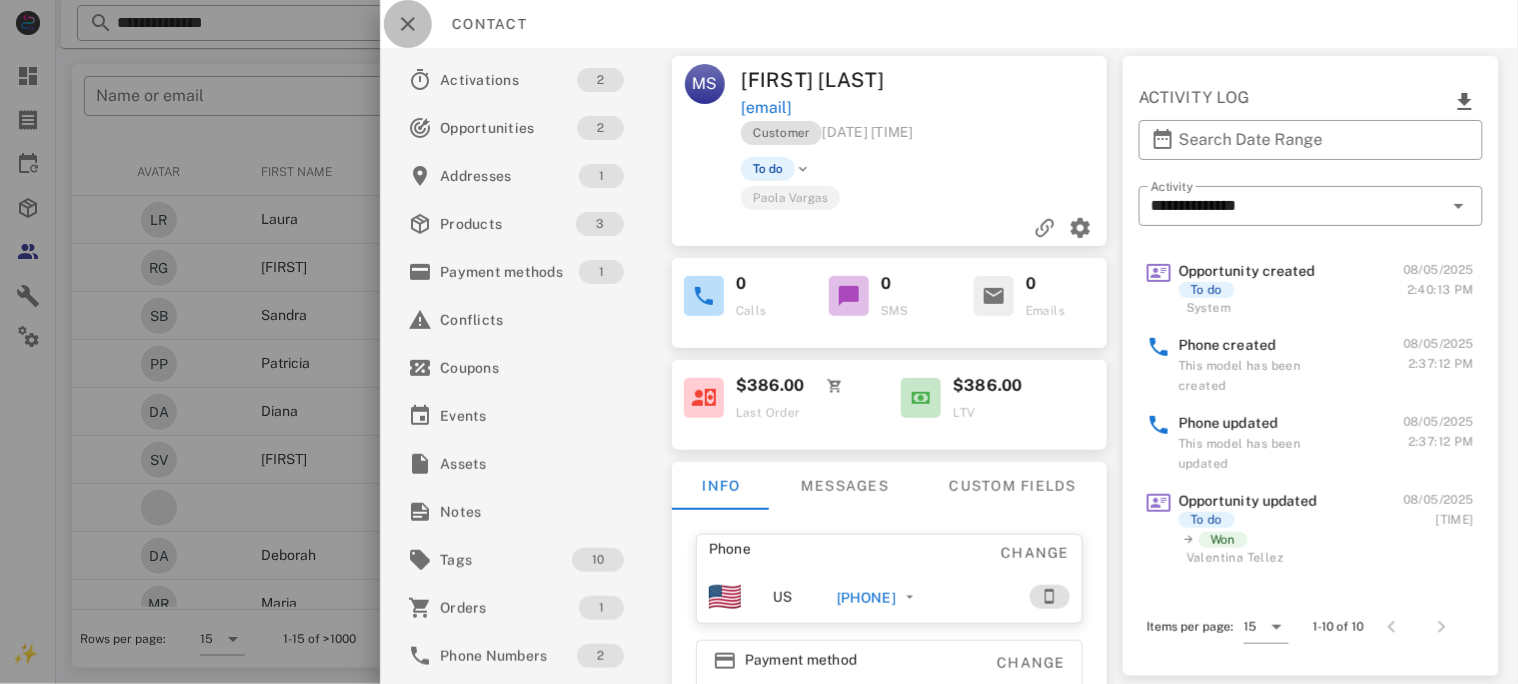click at bounding box center [408, 24] 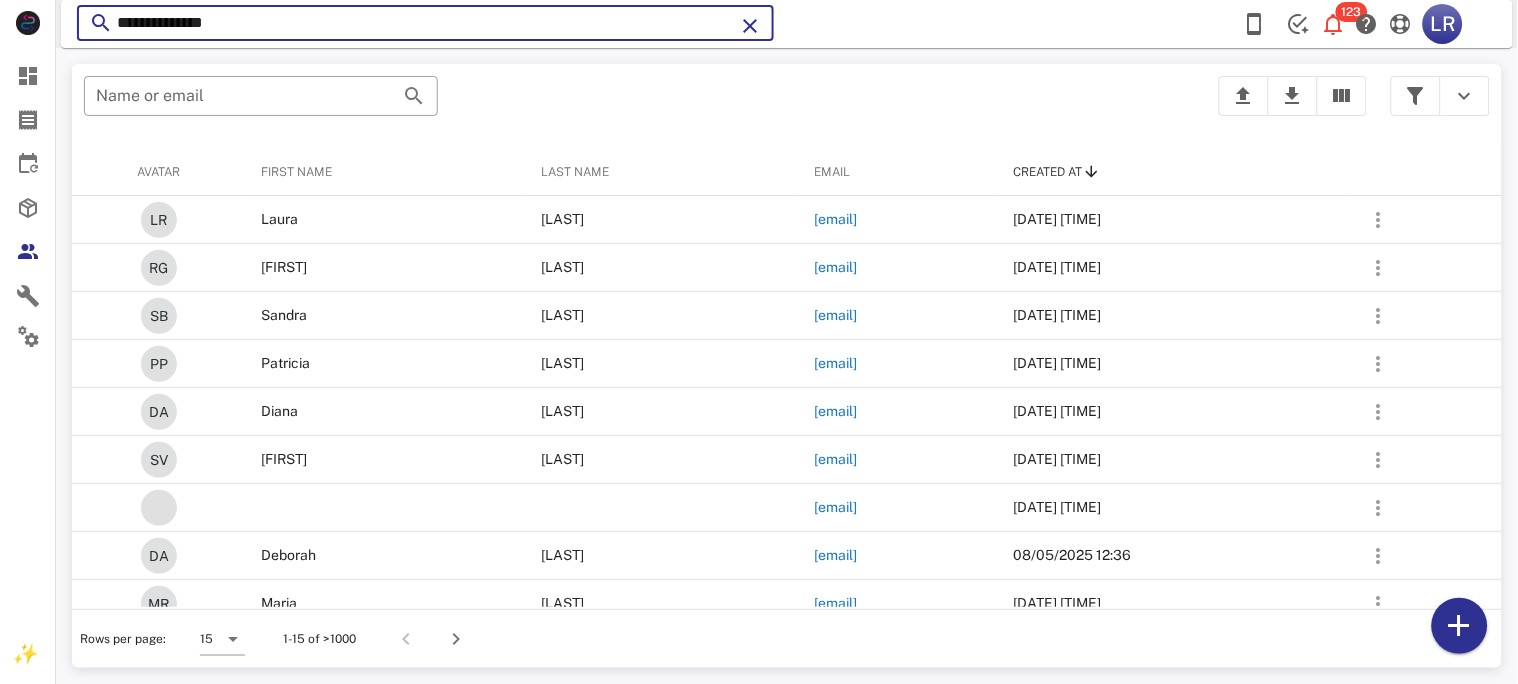 click on "**********" at bounding box center [425, 23] 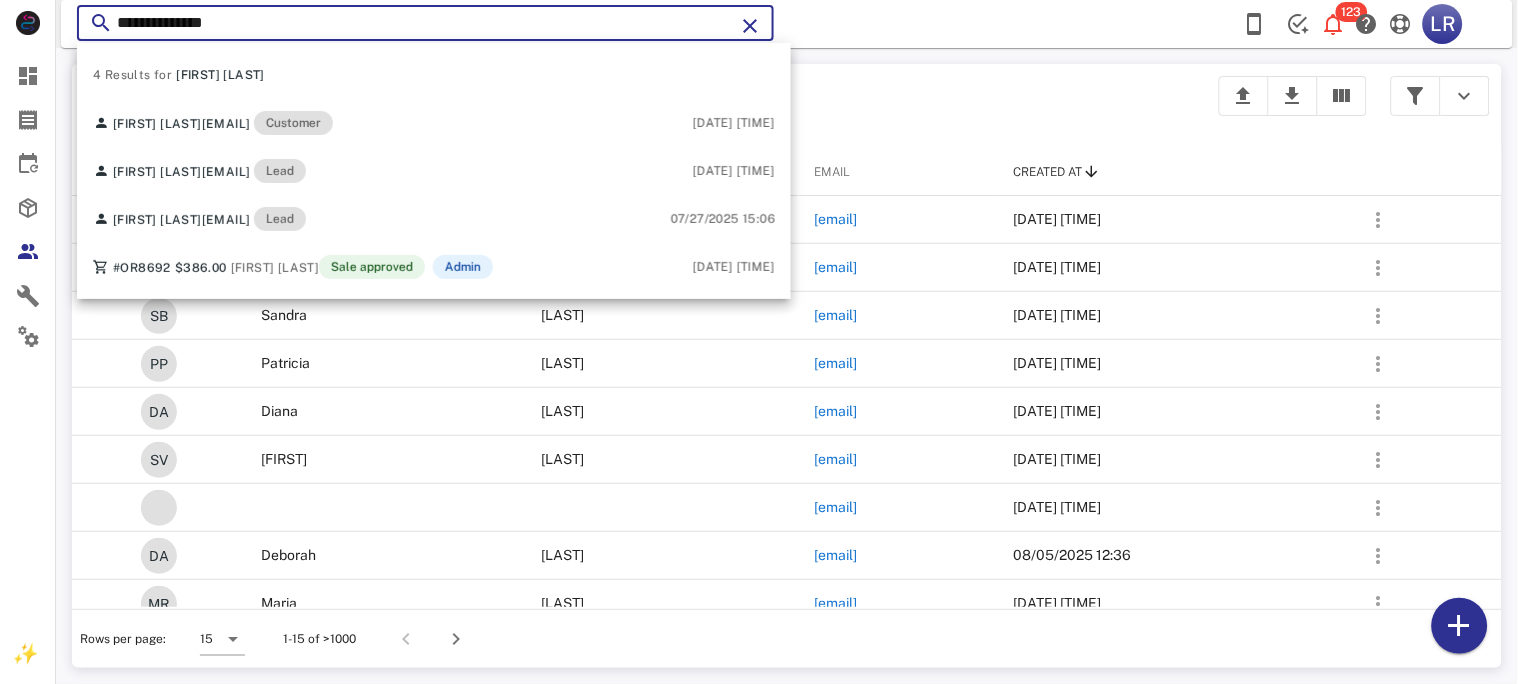 click at bounding box center [750, 26] 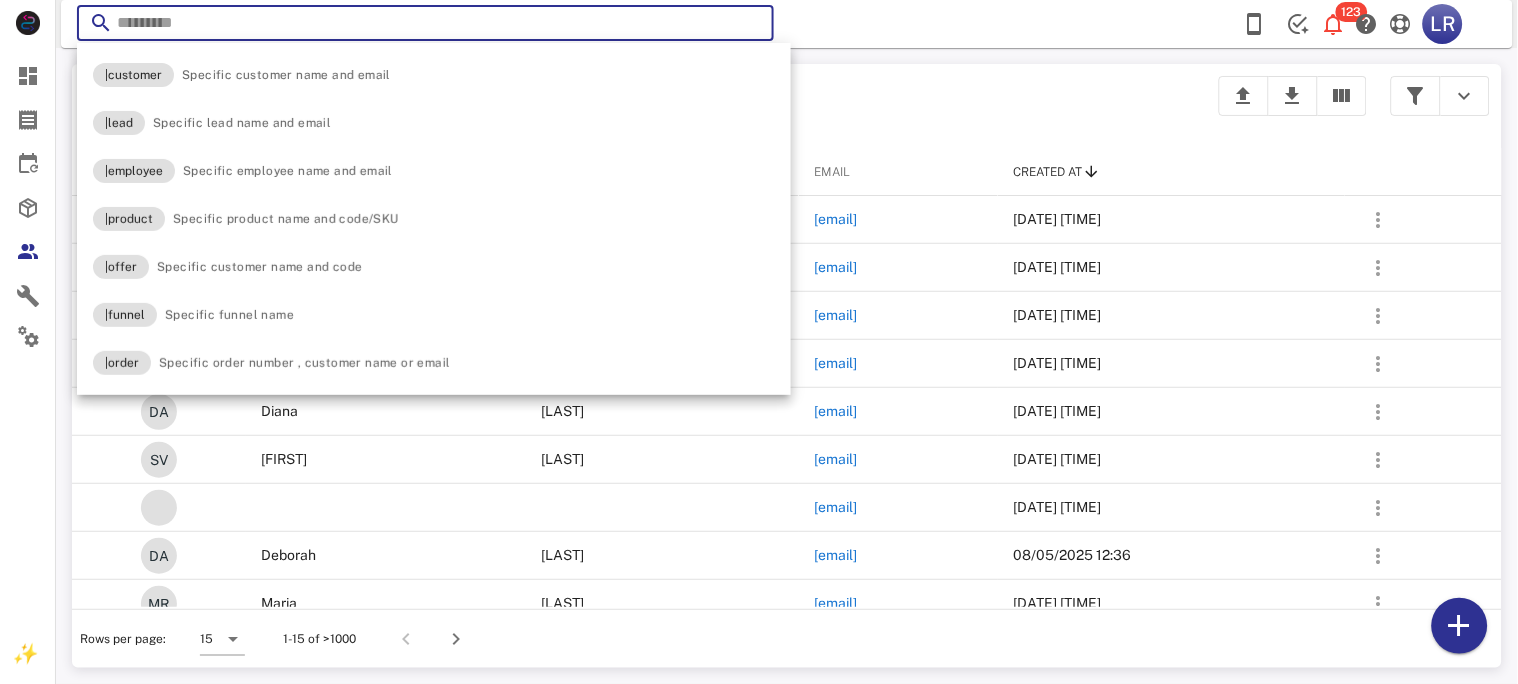 paste on "**********" 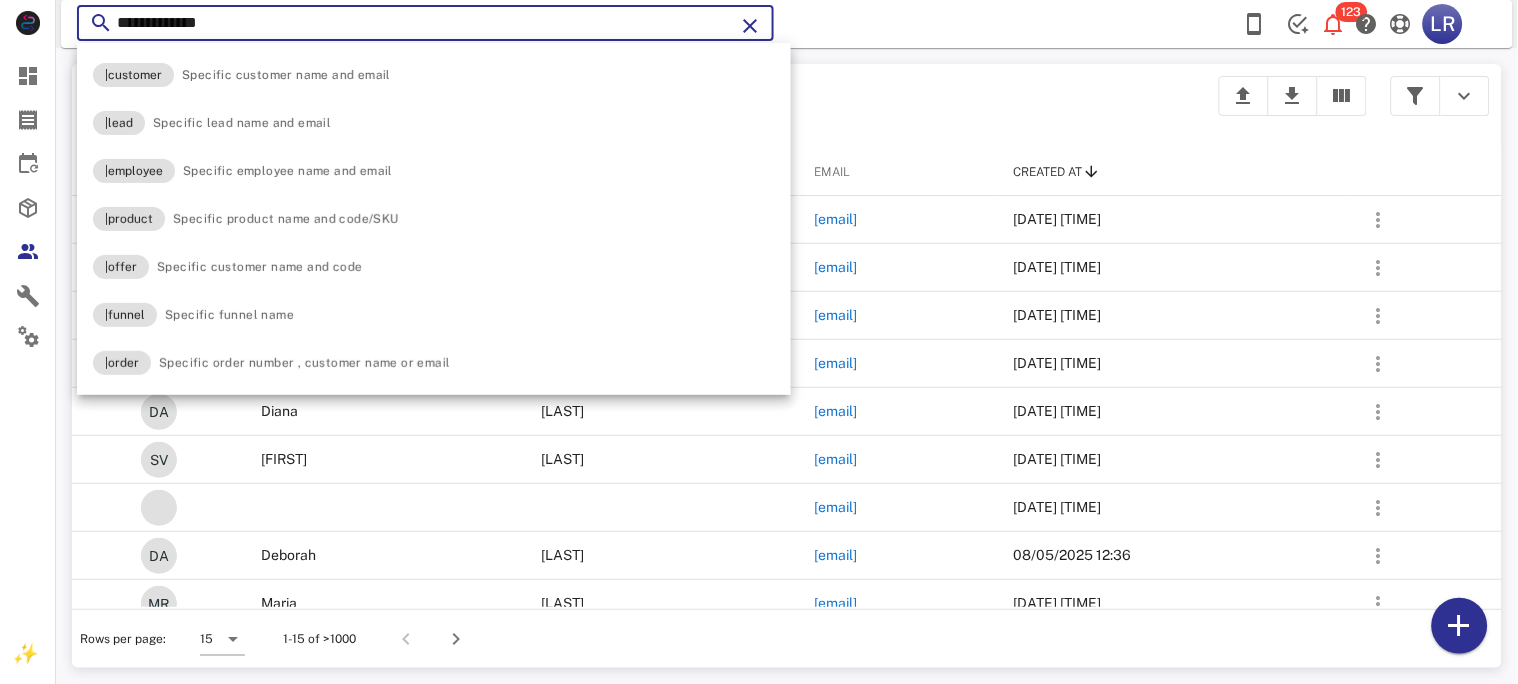 type on "**********" 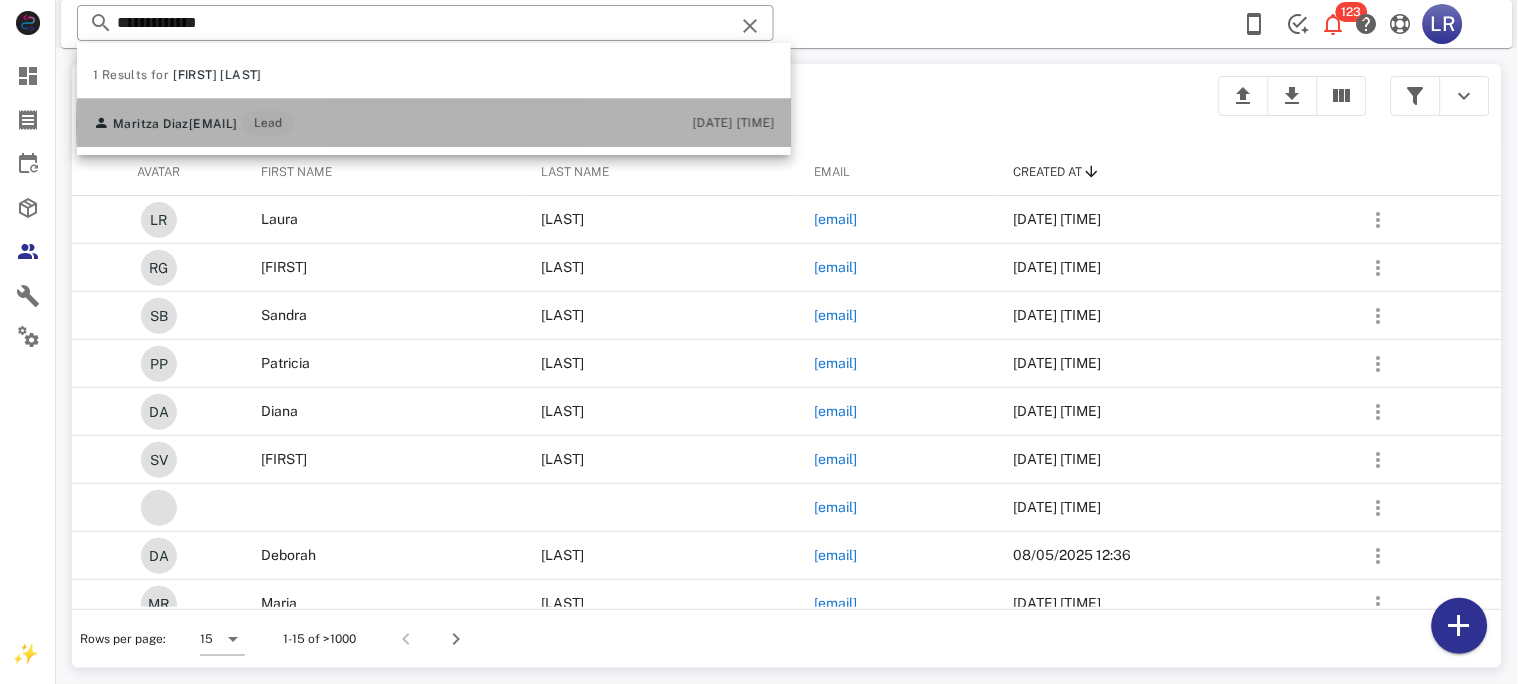 drag, startPoint x: 187, startPoint y: 119, endPoint x: 233, endPoint y: 116, distance: 46.09772 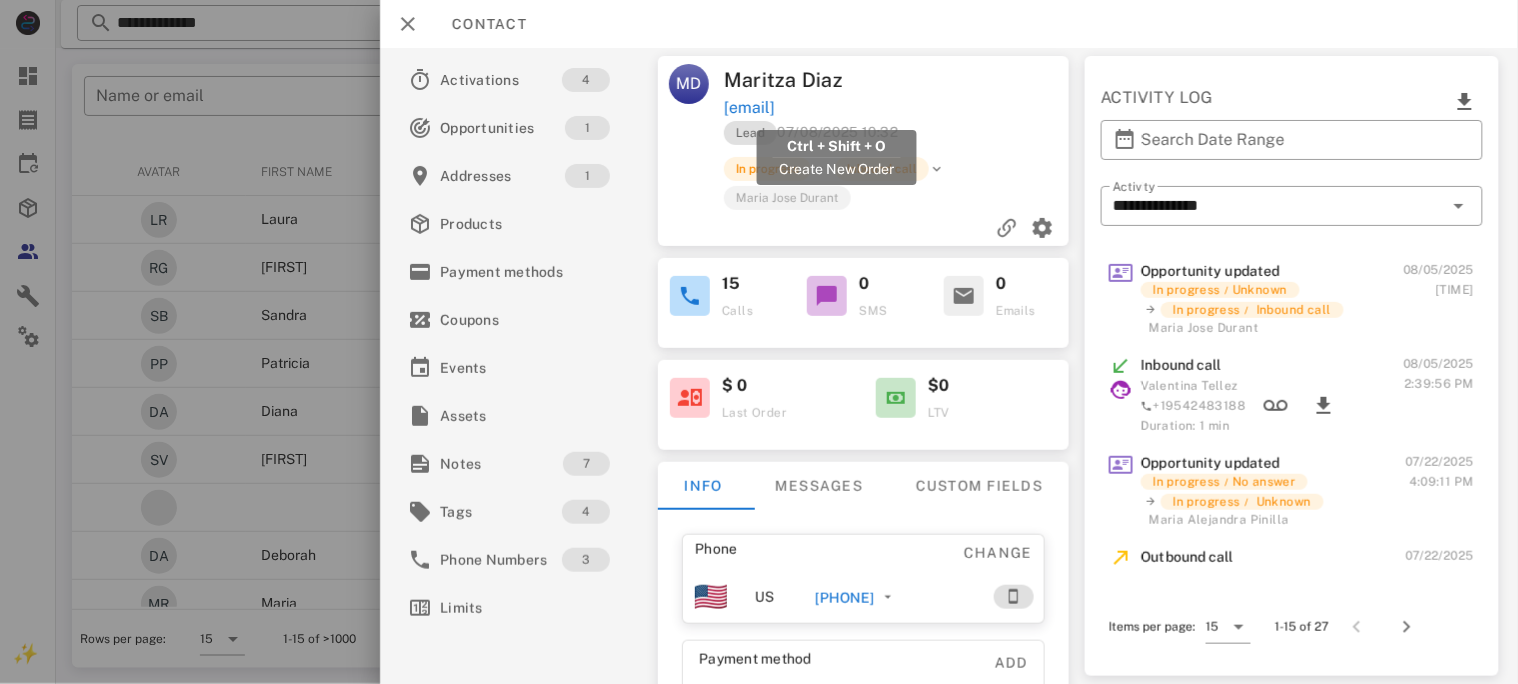 drag, startPoint x: 972, startPoint y: 100, endPoint x: 713, endPoint y: 104, distance: 259.03088 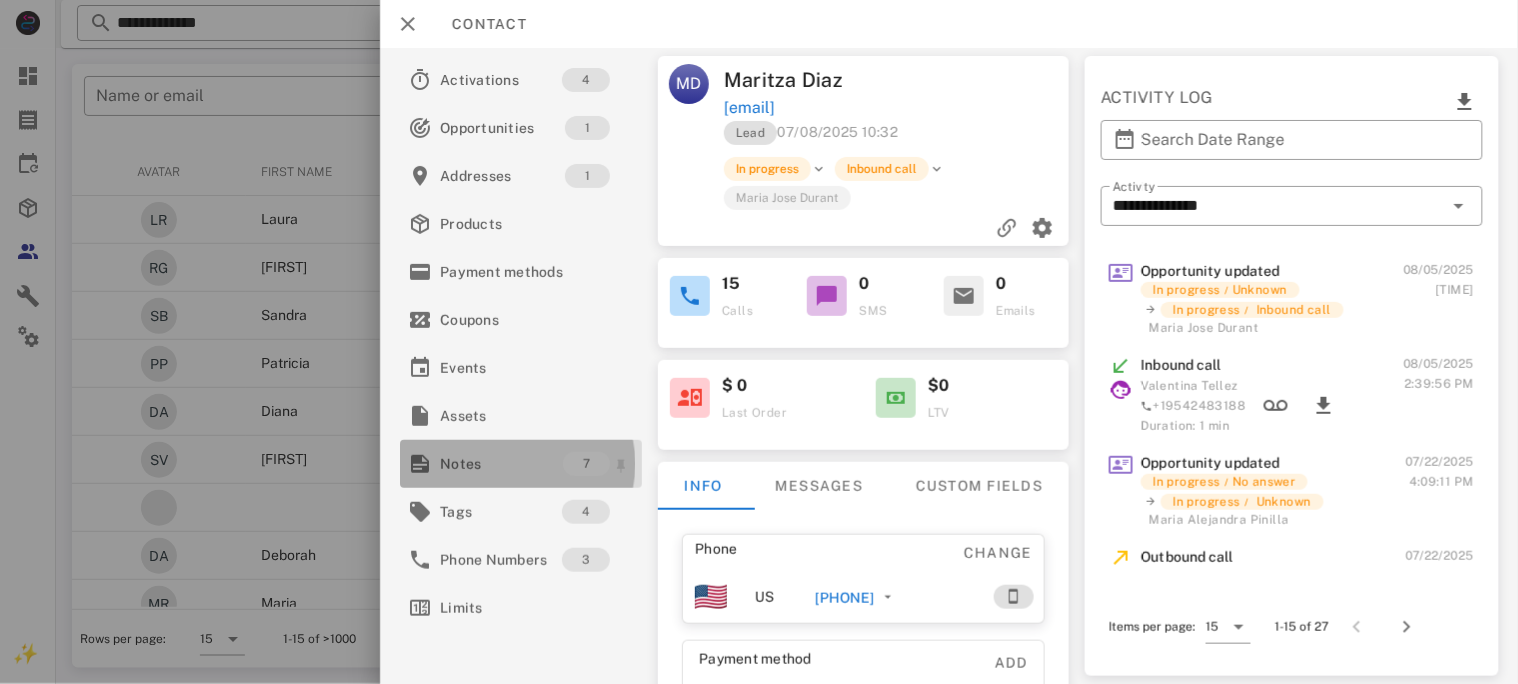 click on "Notes" at bounding box center [501, 464] 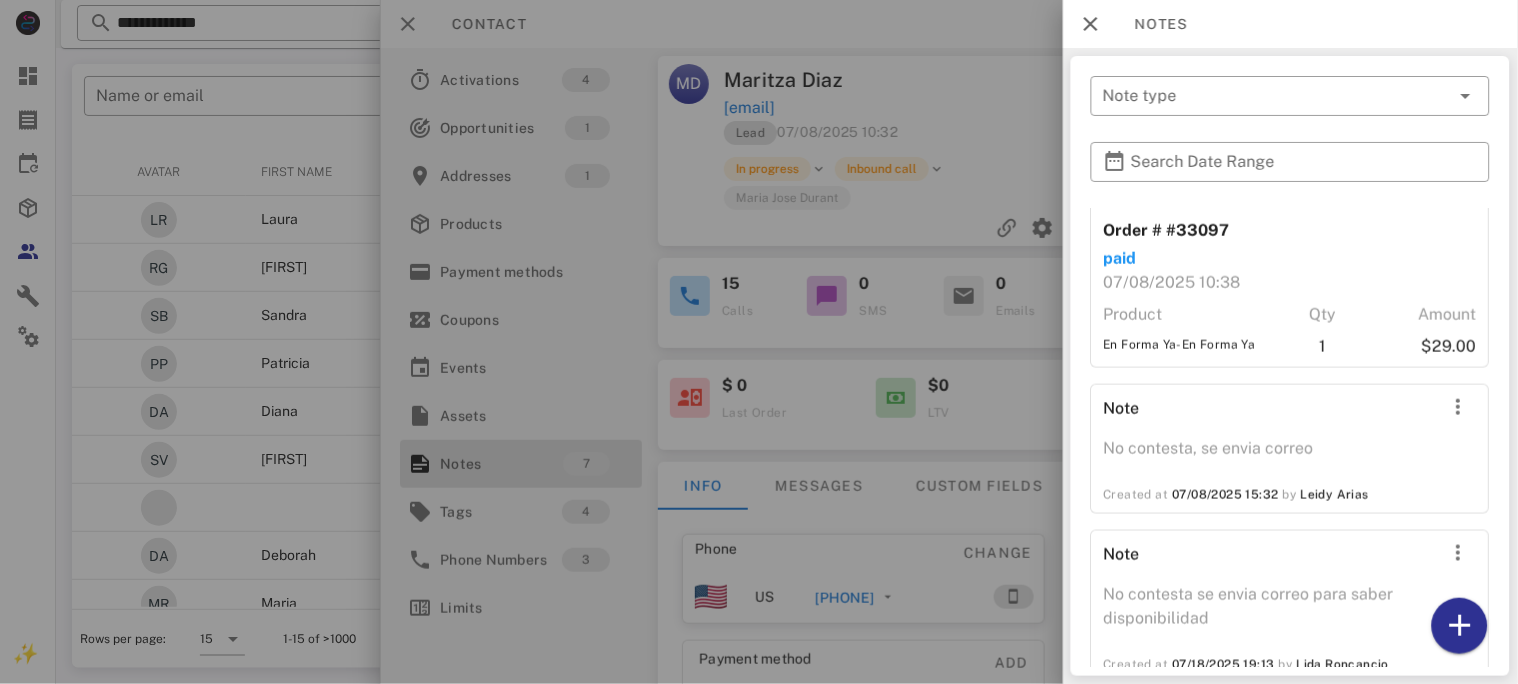 scroll, scrollTop: 913, scrollLeft: 0, axis: vertical 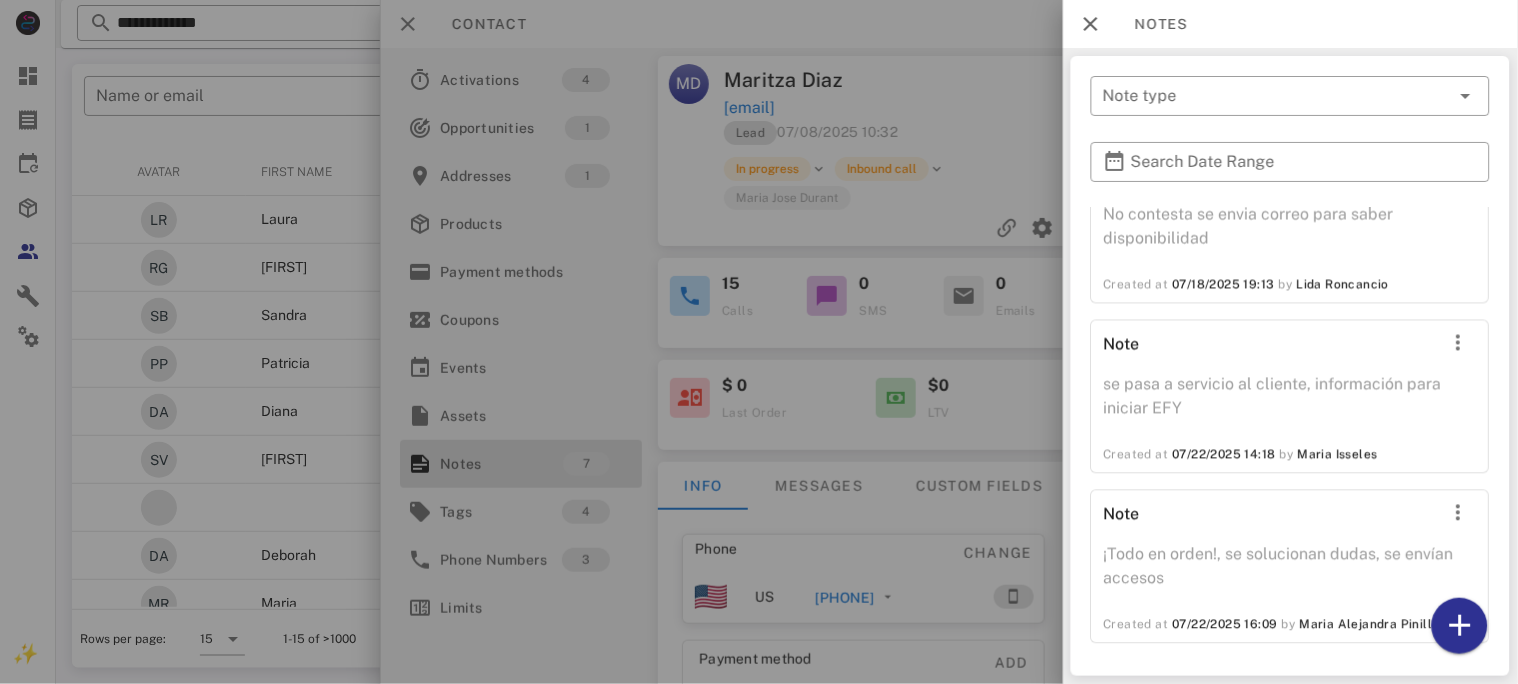 click at bounding box center (759, 342) 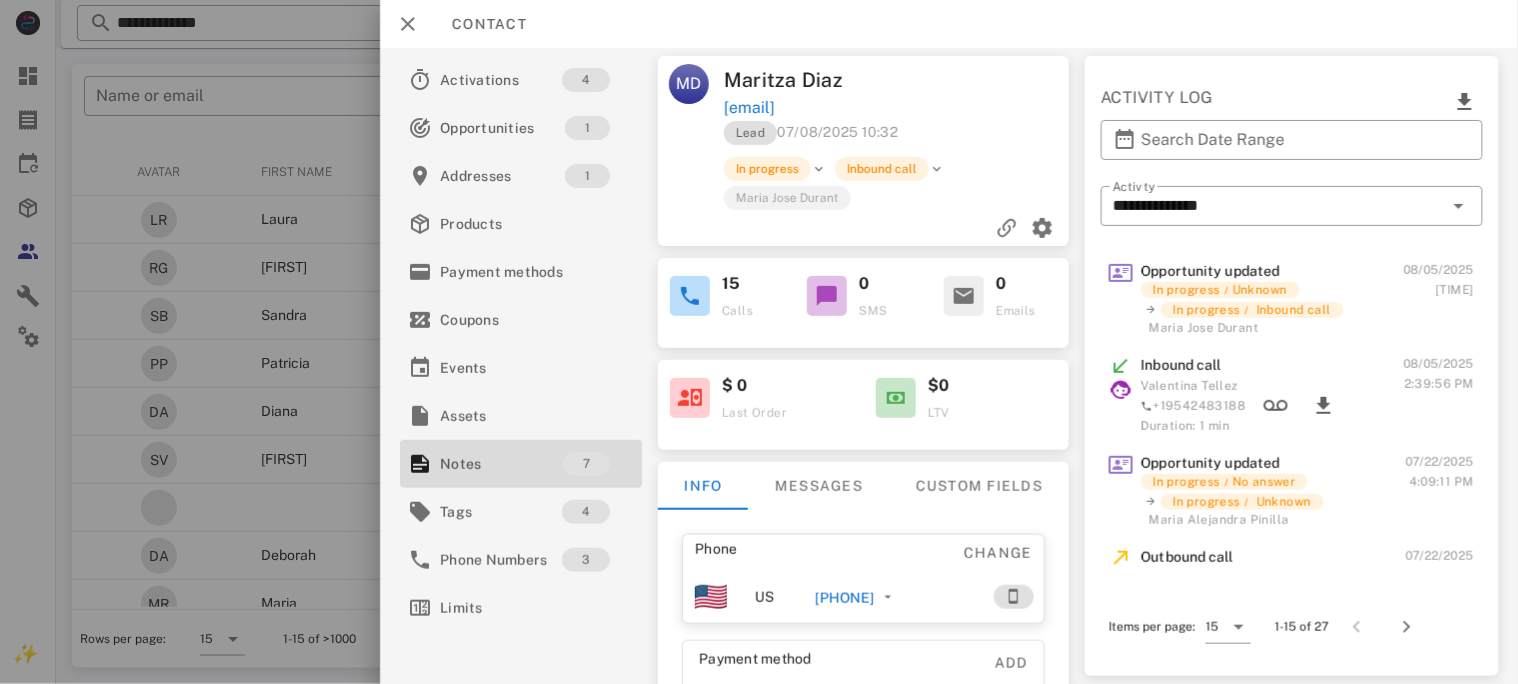 click on "+18292060520" at bounding box center [844, 598] 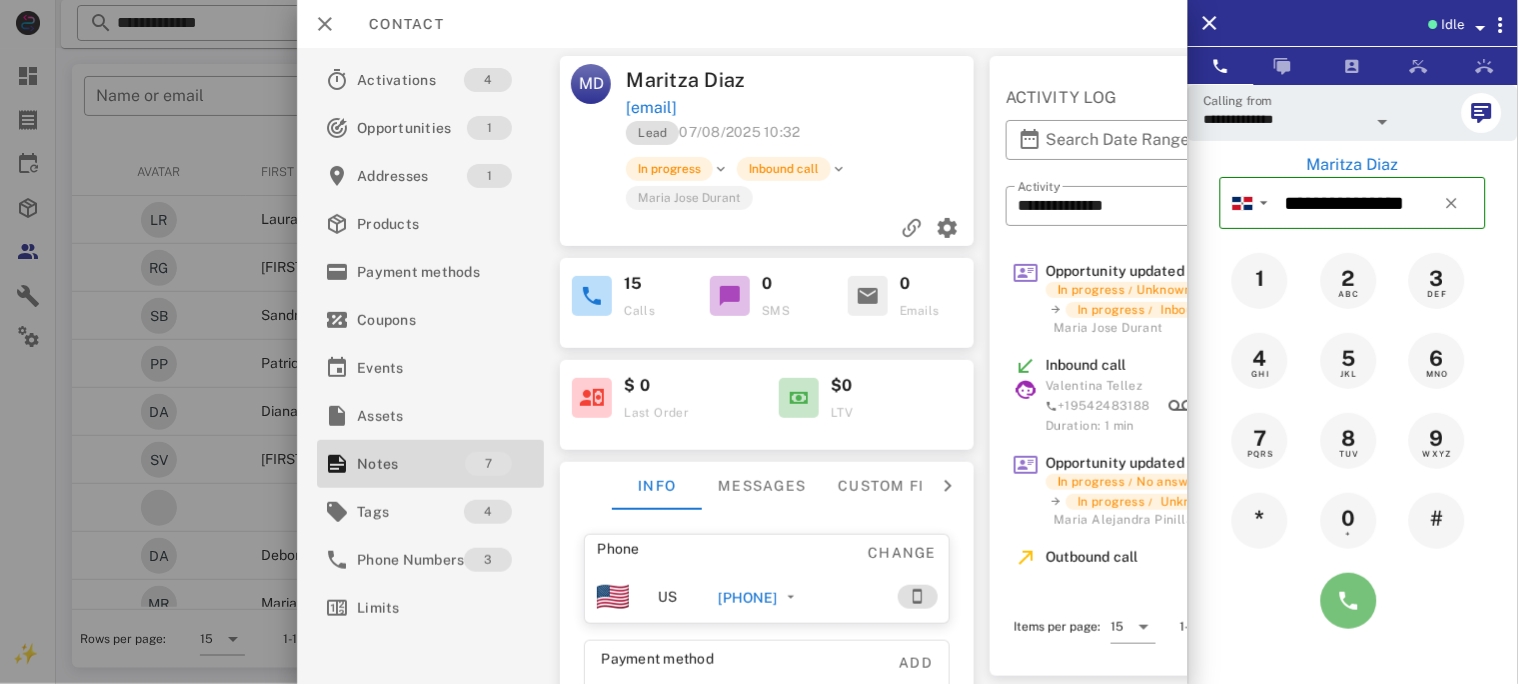 click at bounding box center (1349, 601) 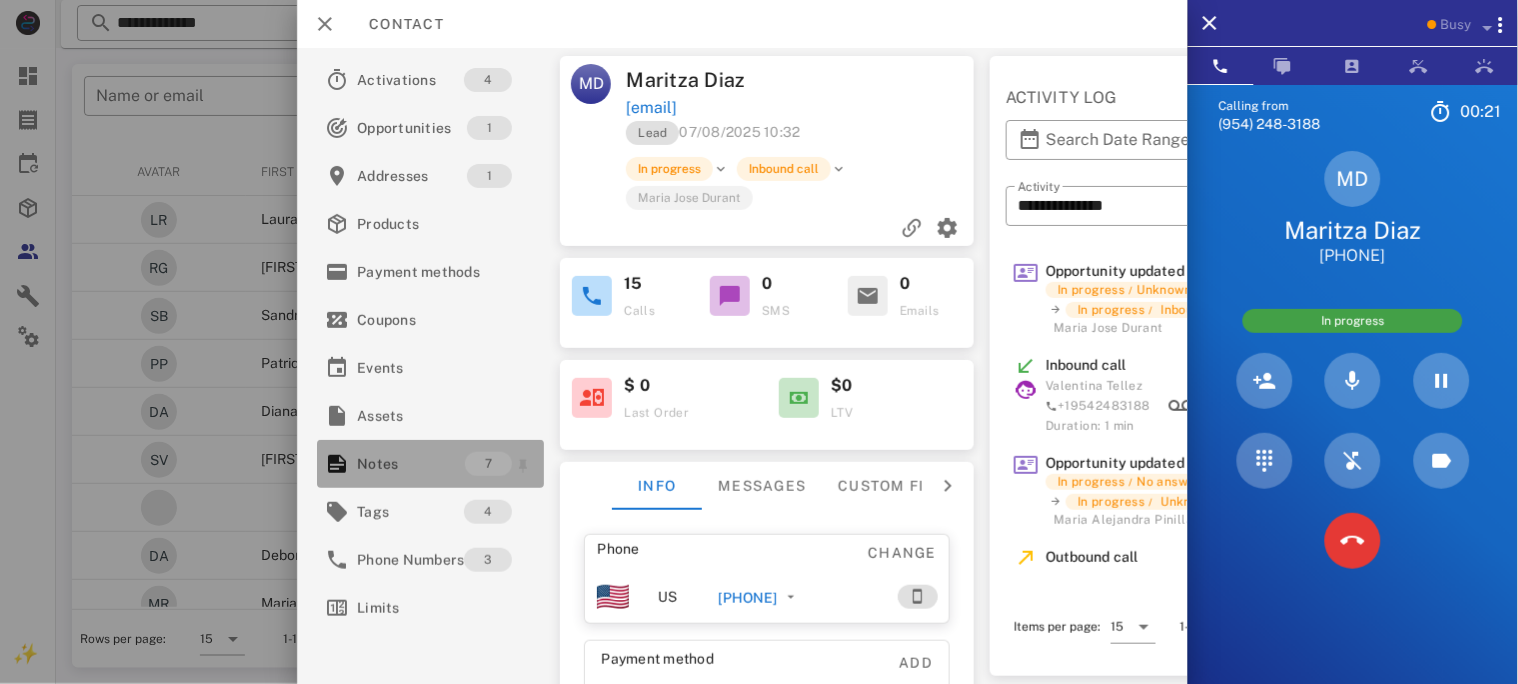click on "Notes" at bounding box center [411, 464] 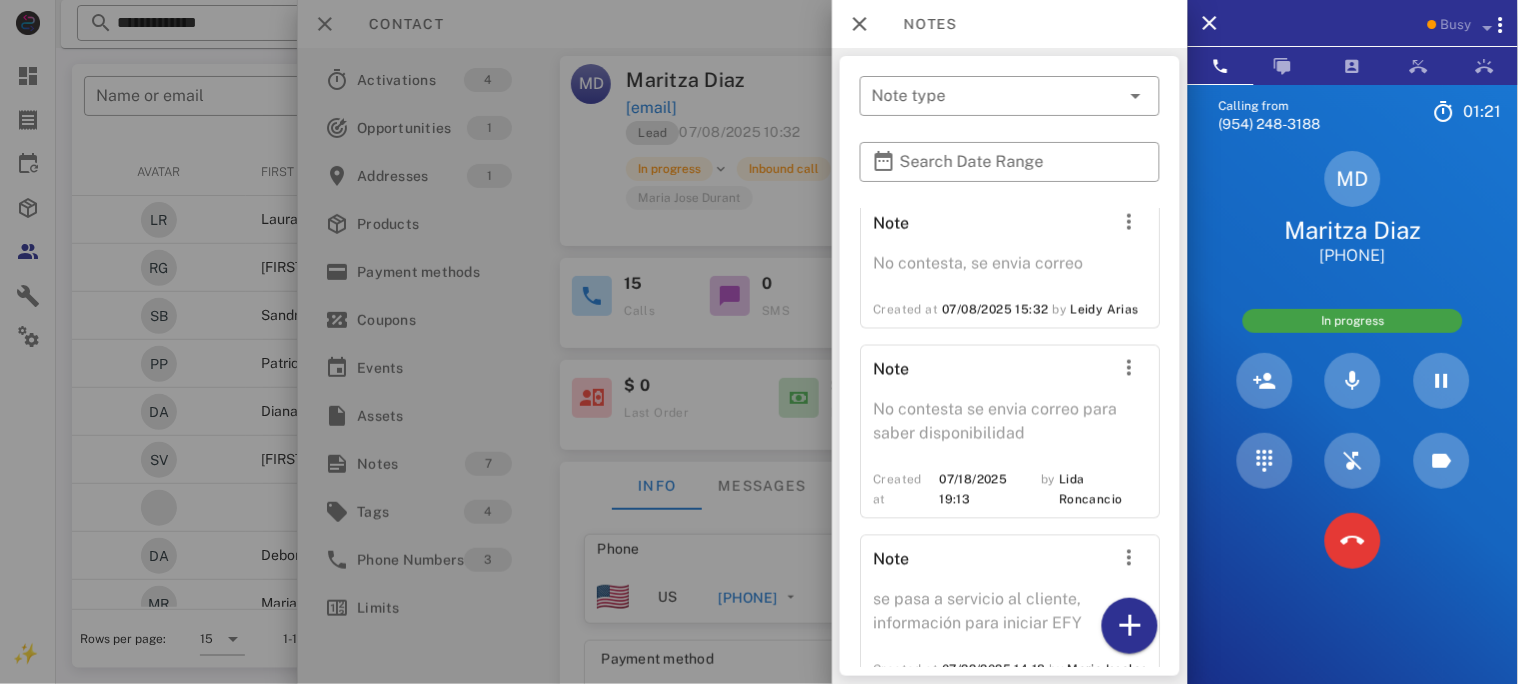 scroll, scrollTop: 1073, scrollLeft: 0, axis: vertical 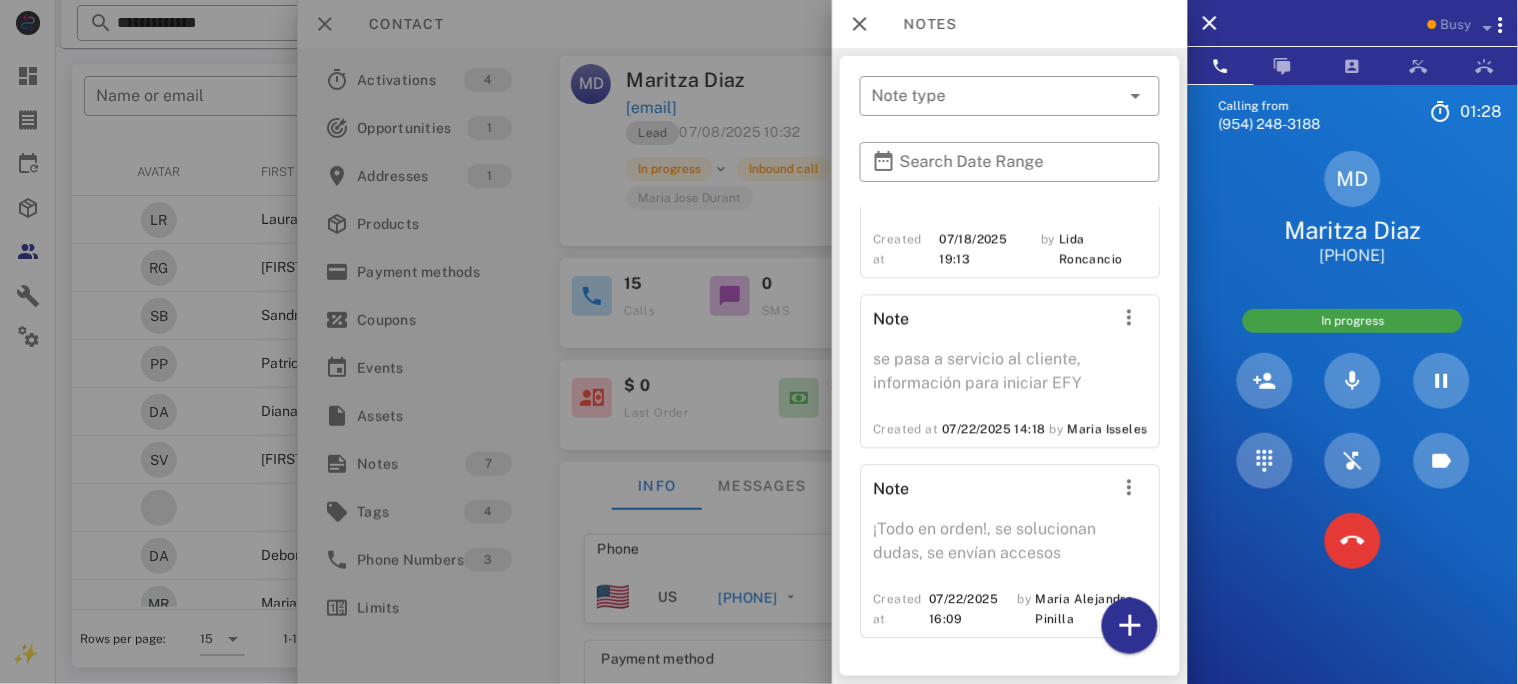 click at bounding box center (759, 342) 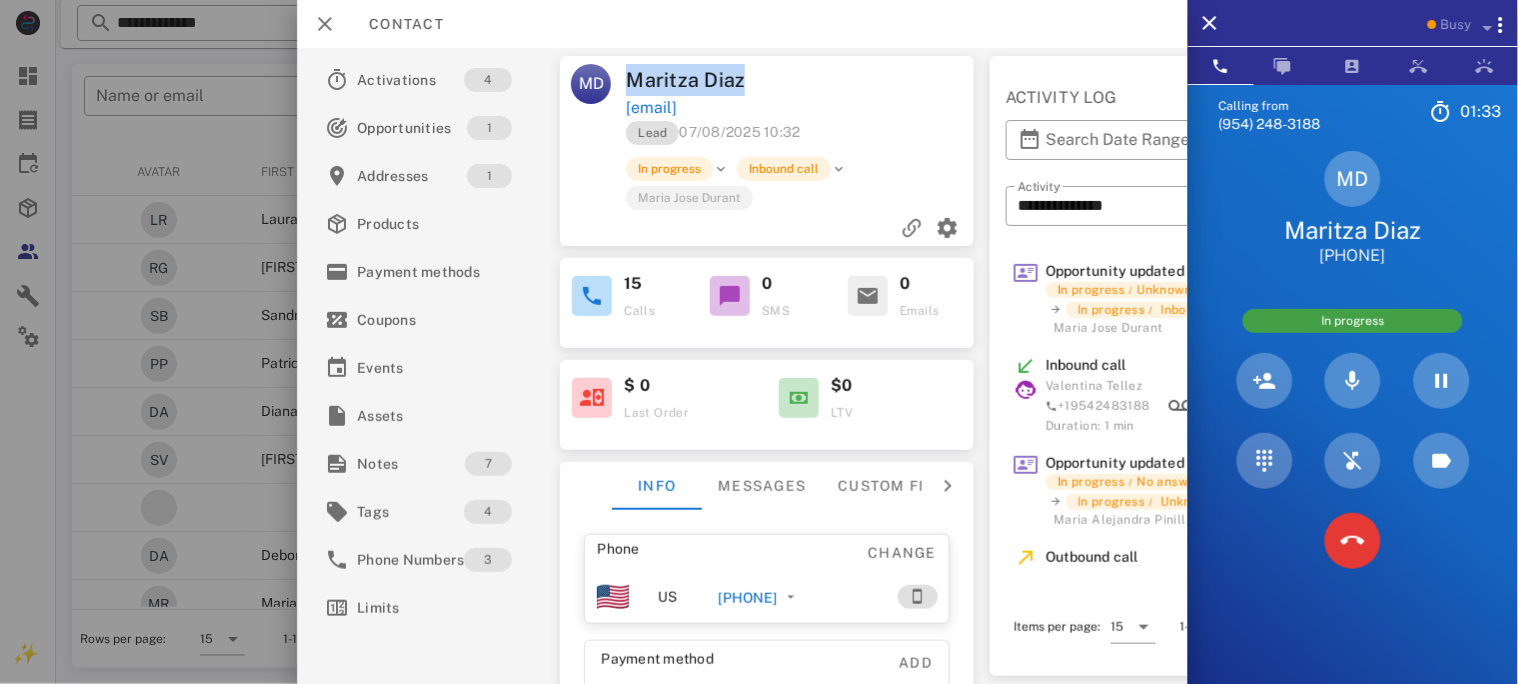 drag, startPoint x: 766, startPoint y: 79, endPoint x: 626, endPoint y: 74, distance: 140.08926 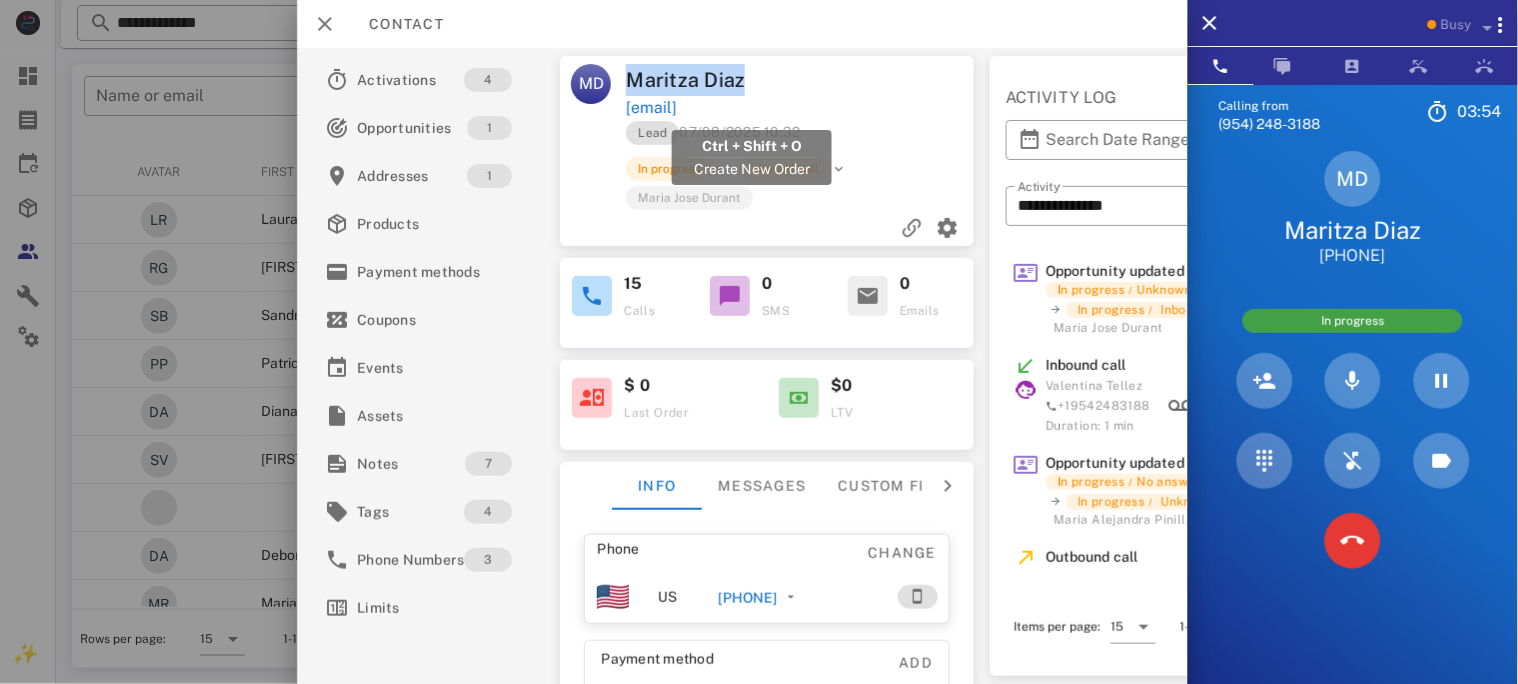 drag, startPoint x: 884, startPoint y: 105, endPoint x: 626, endPoint y: 111, distance: 258.06976 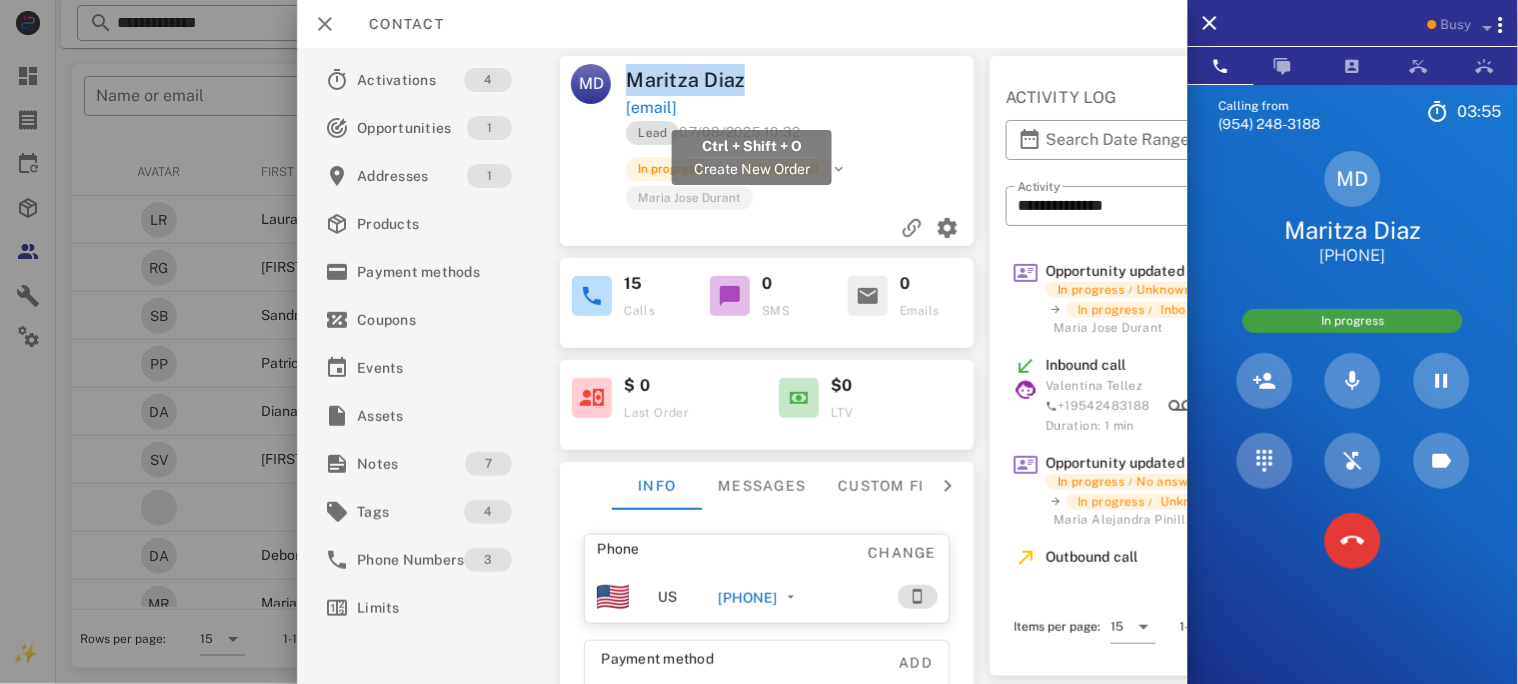 copy on "Marinasanchez50313@gmail.com" 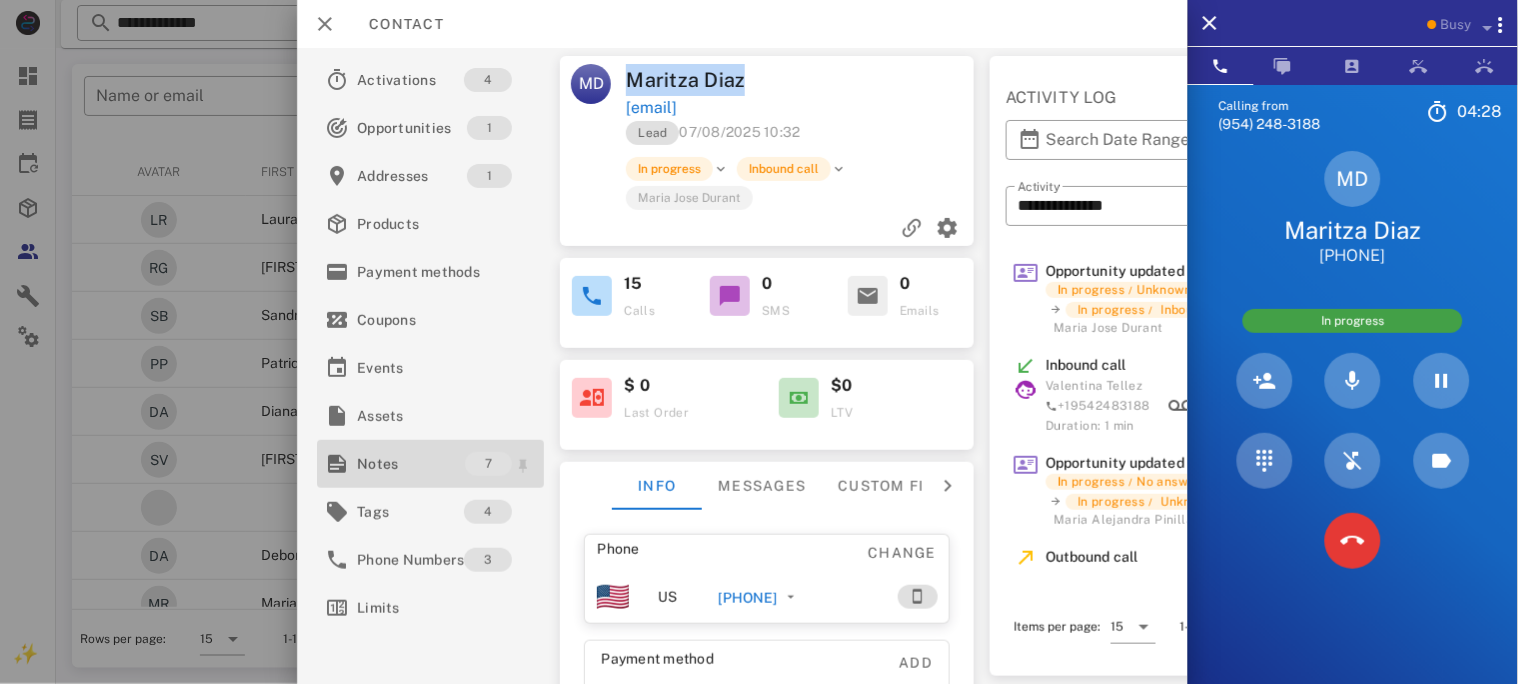 click on "Notes" at bounding box center (411, 464) 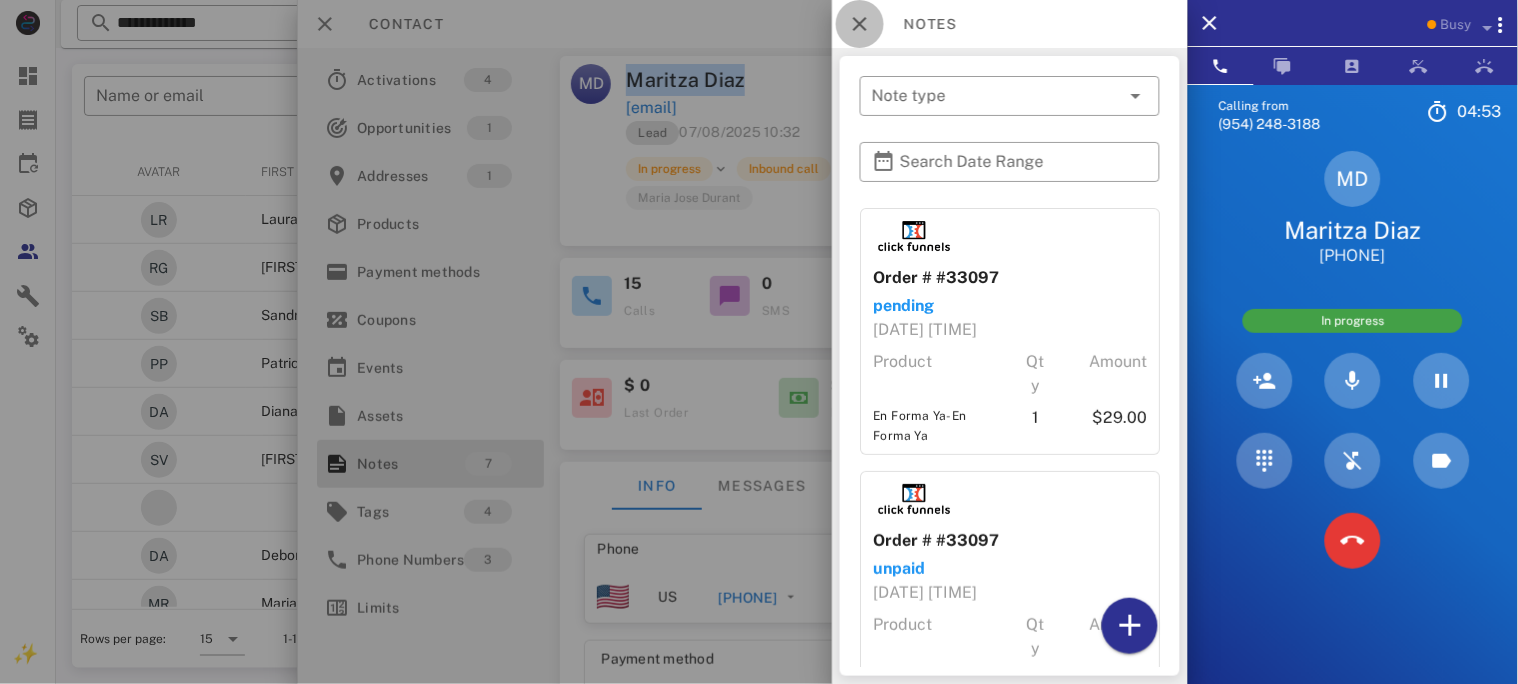 click at bounding box center [860, 24] 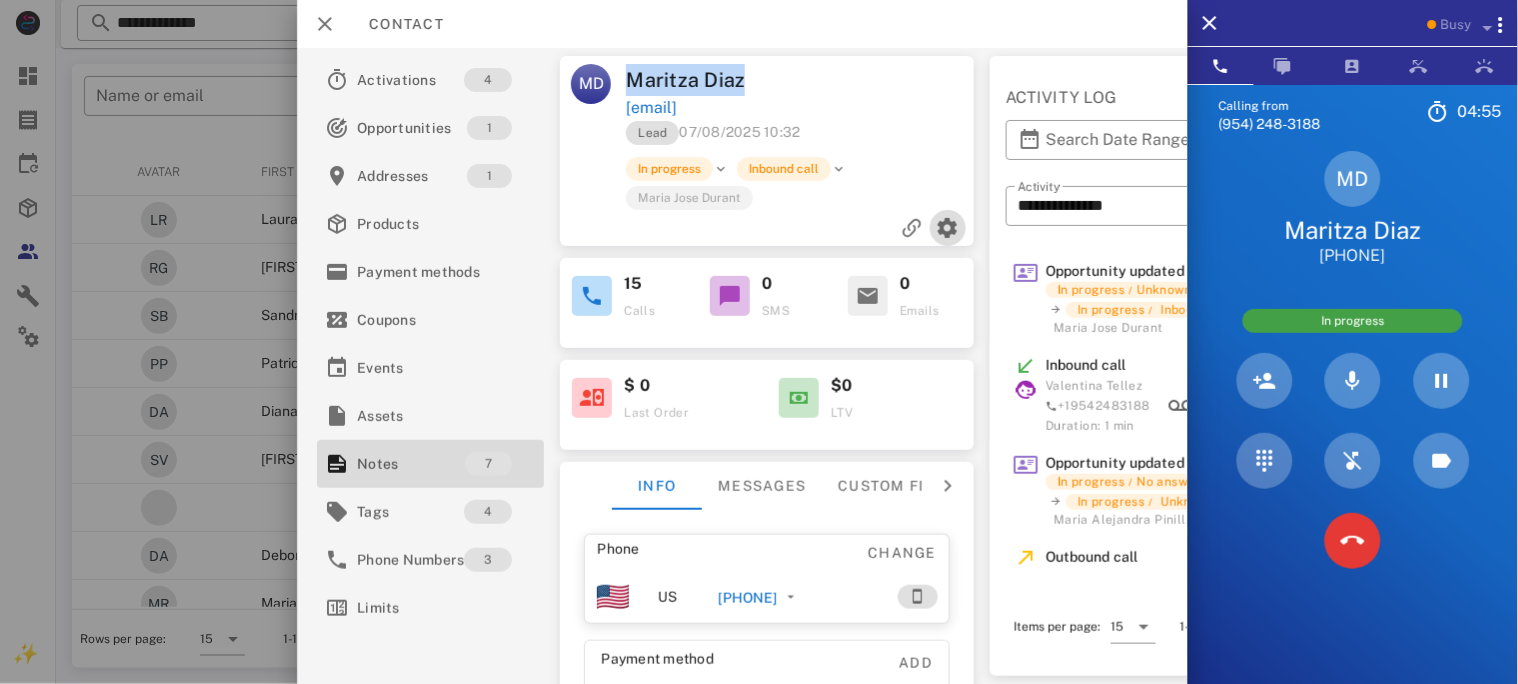 click at bounding box center [948, 228] 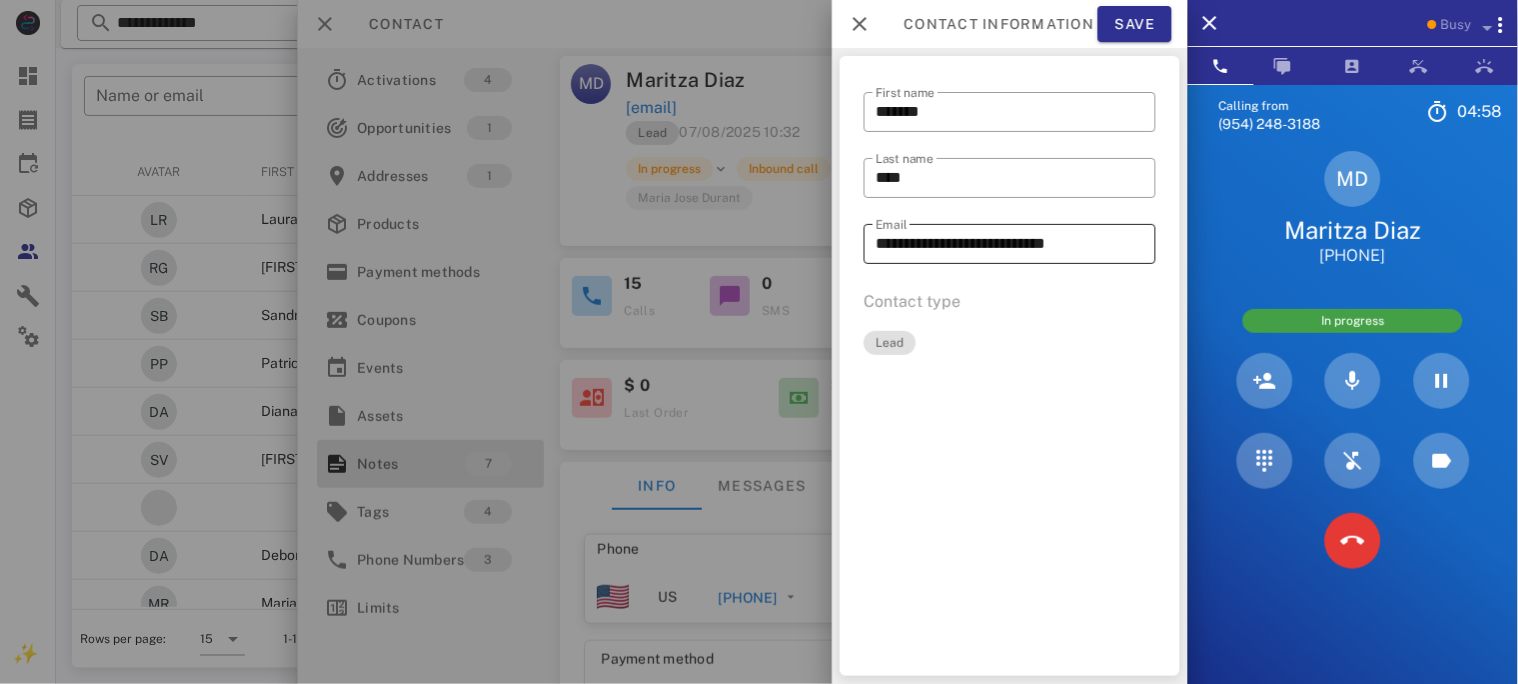 click on "**********" at bounding box center (1010, 244) 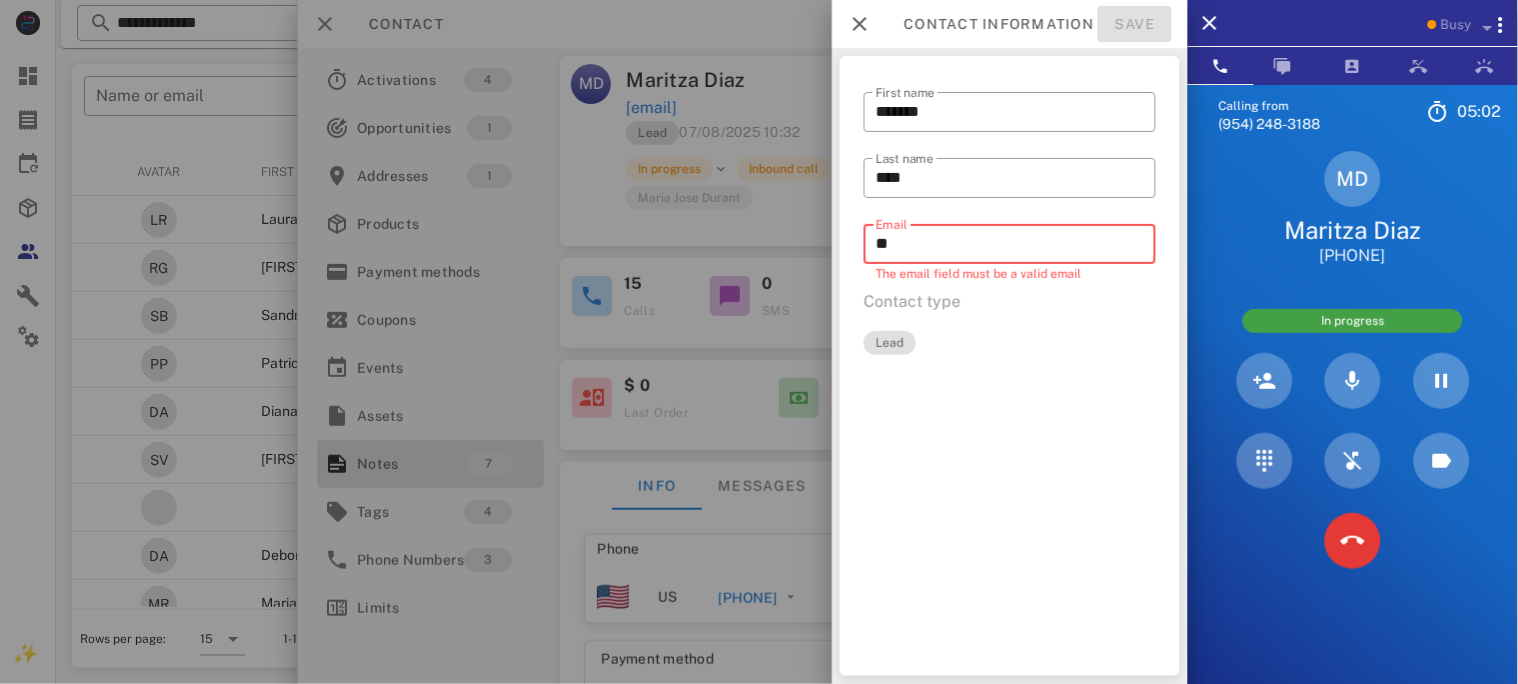type on "*" 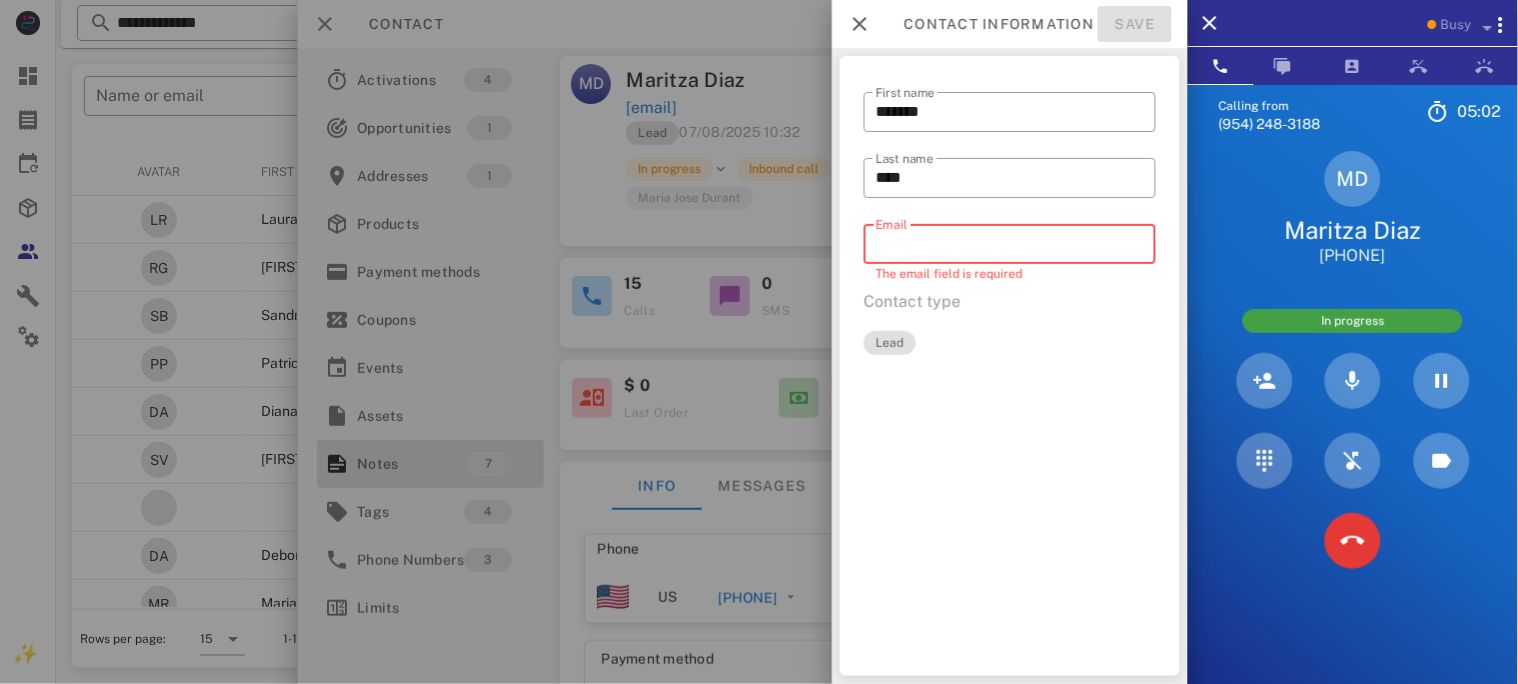 paste on "**********" 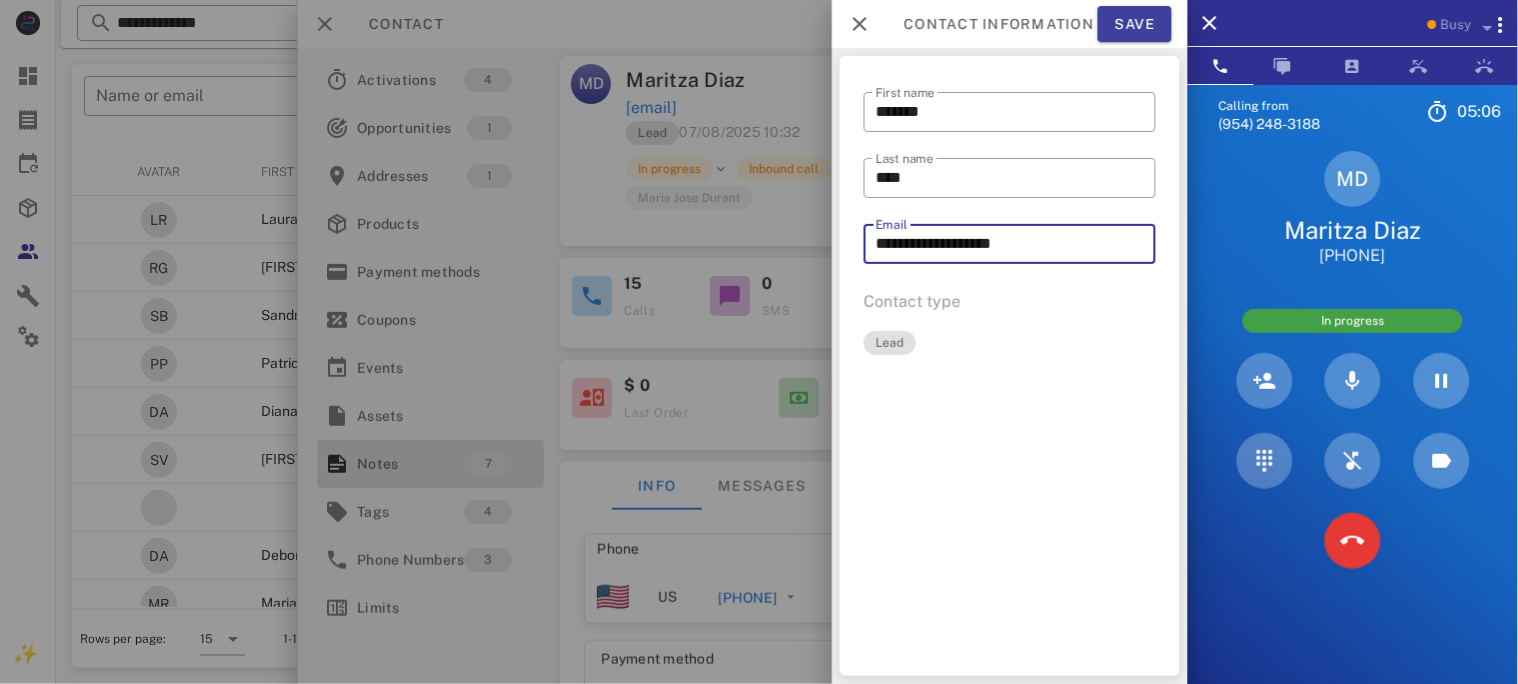 type on "**********" 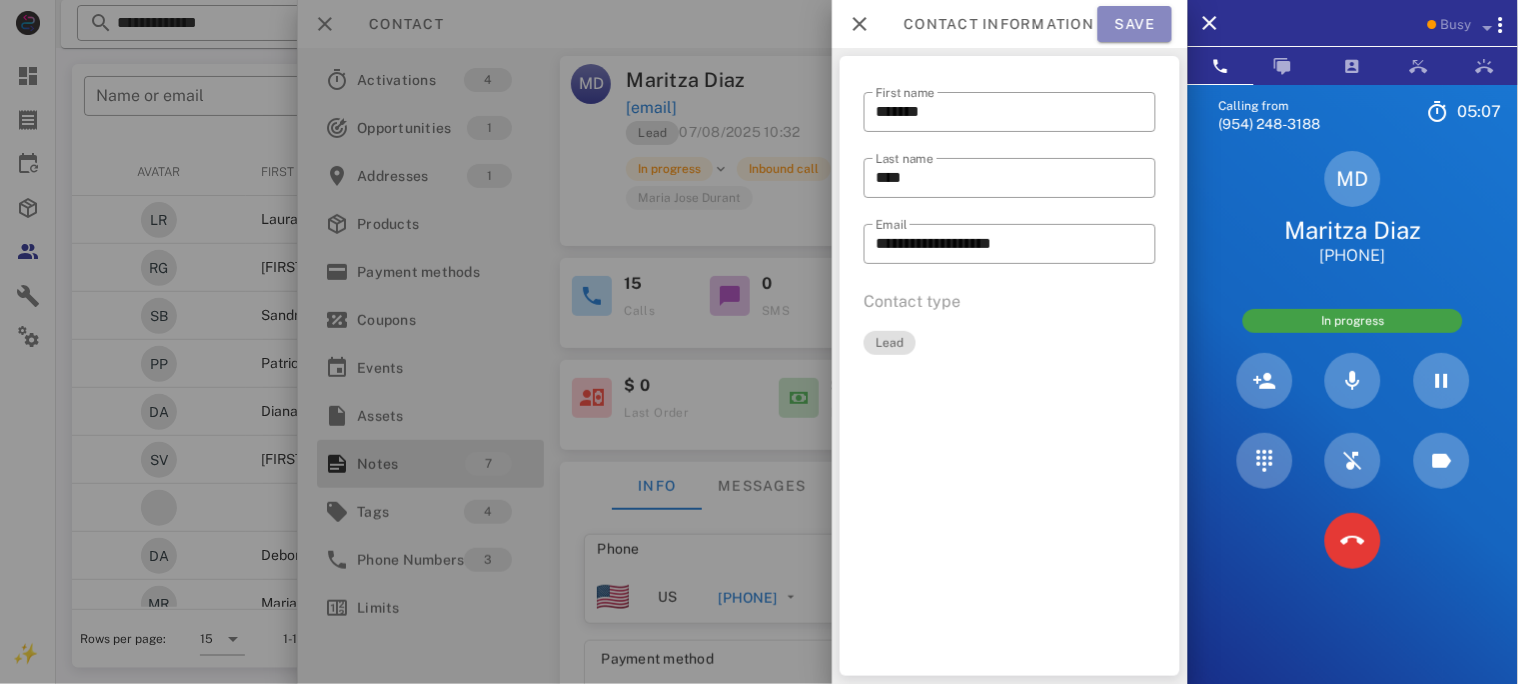 click on "Save" at bounding box center [1135, 24] 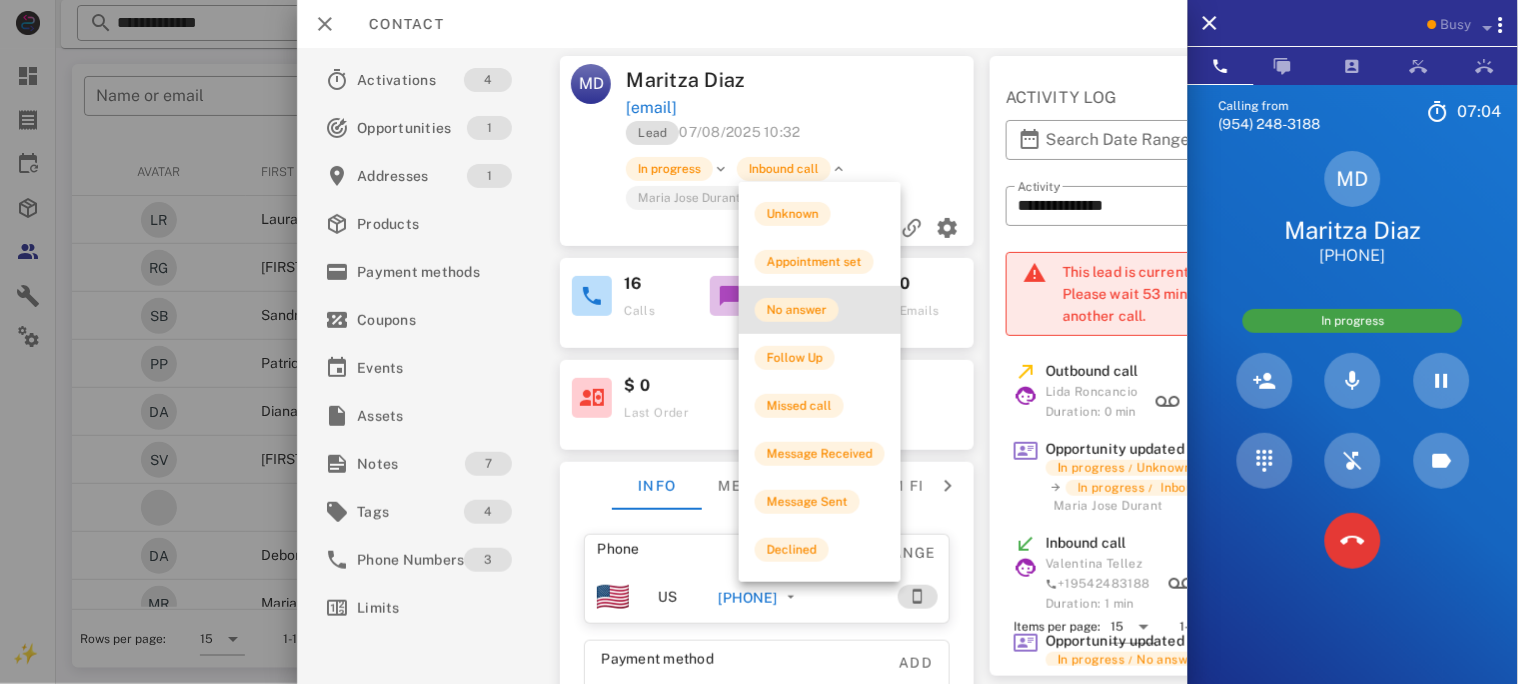 click on "No answer" at bounding box center (797, 310) 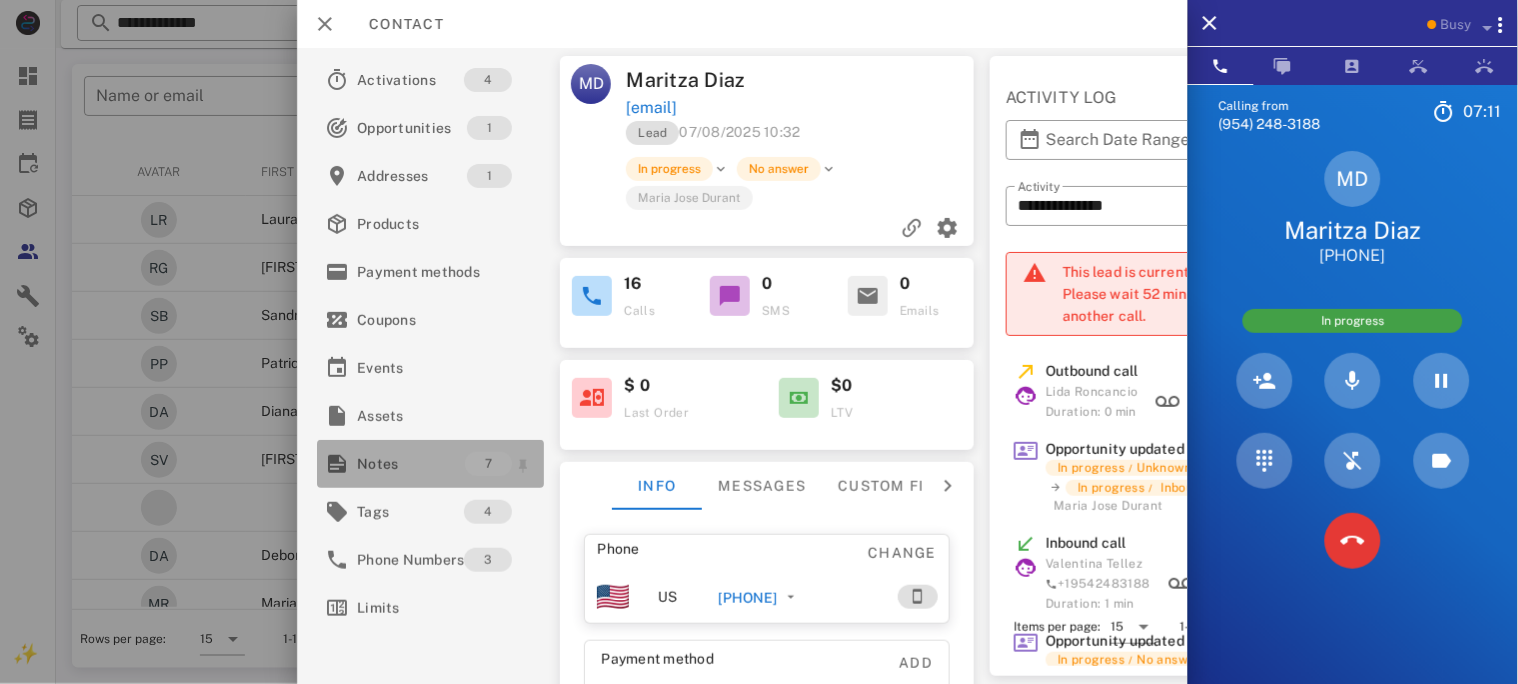 click on "Notes" at bounding box center [411, 464] 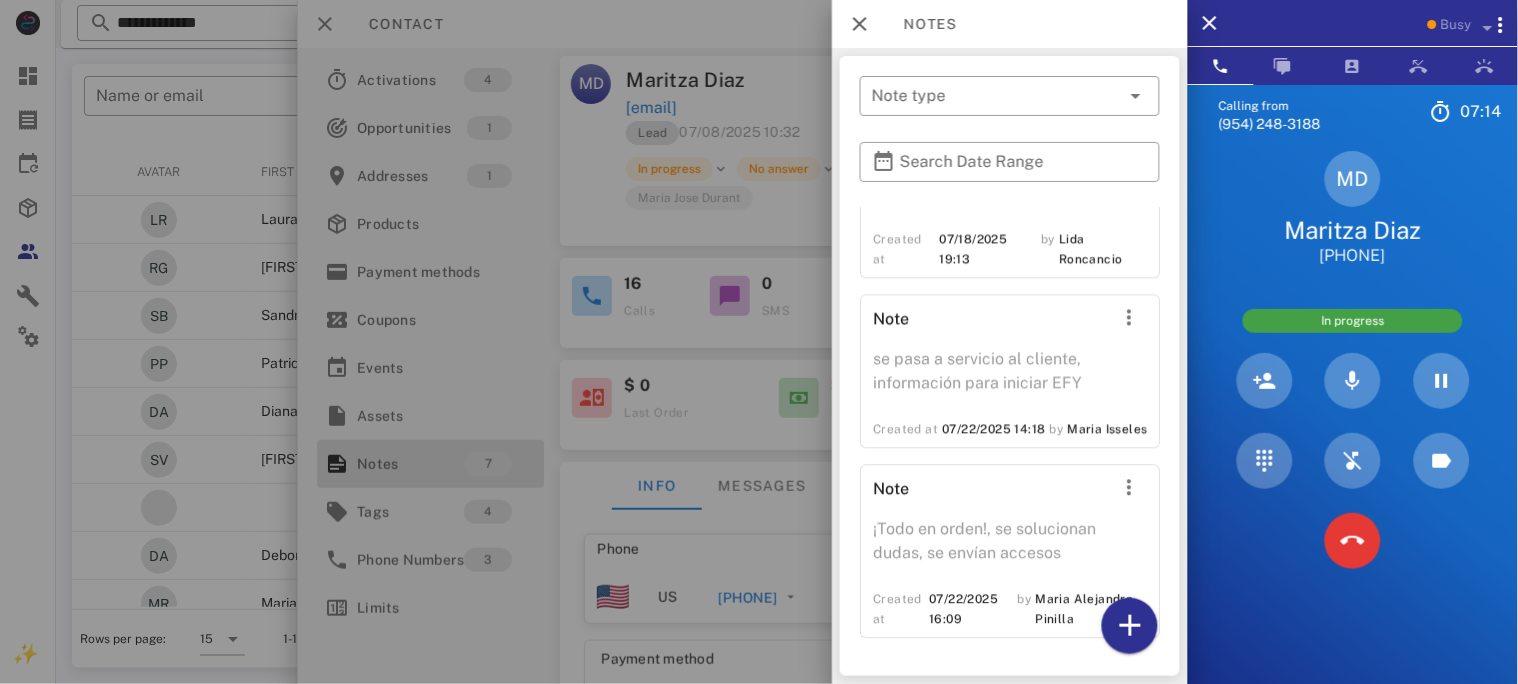 scroll, scrollTop: 1073, scrollLeft: 0, axis: vertical 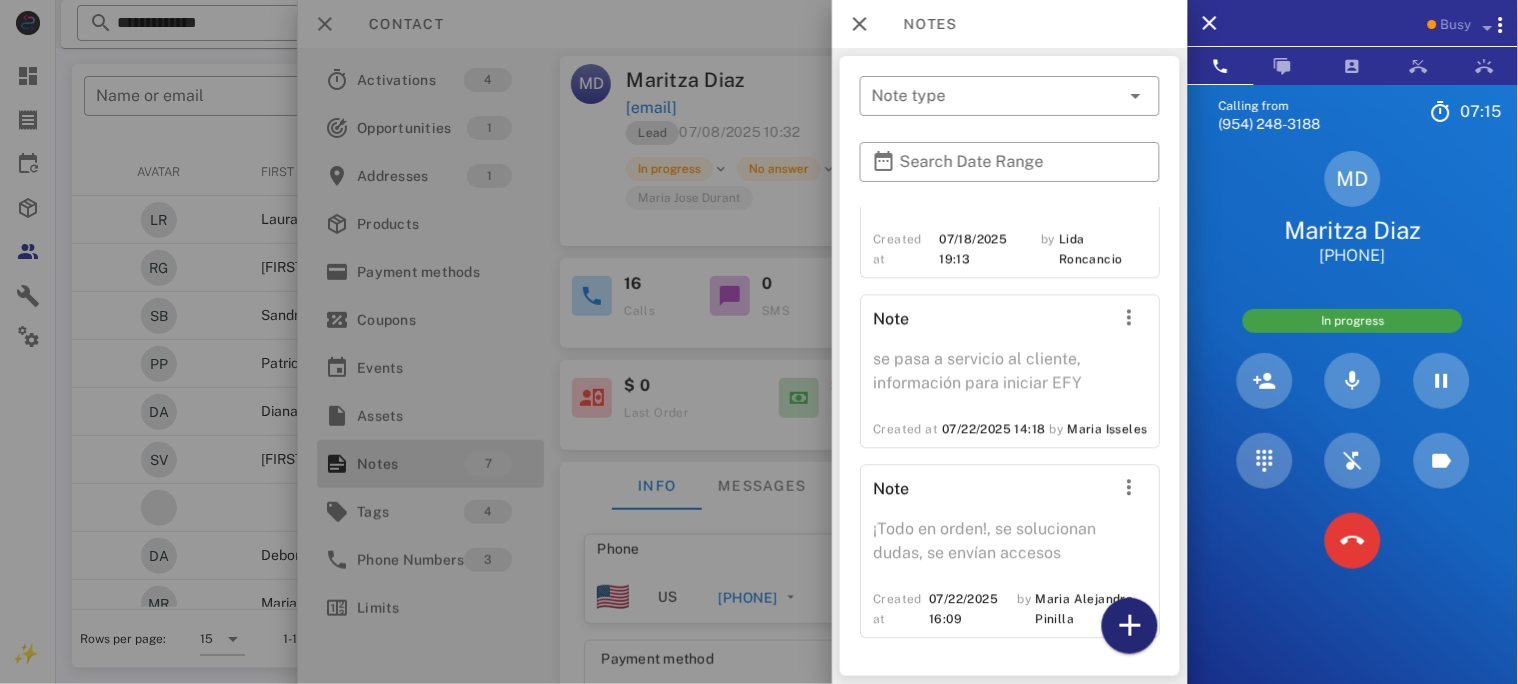 click at bounding box center [1130, 626] 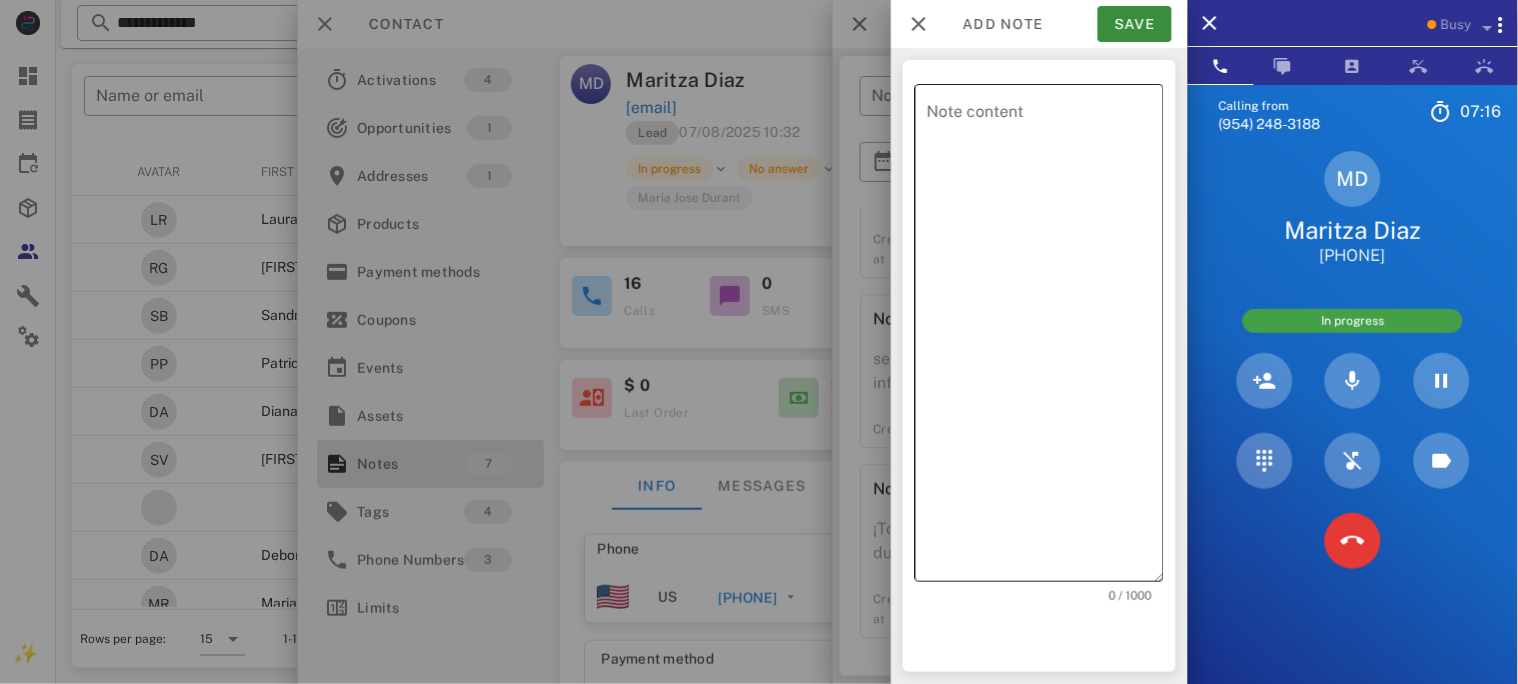click on "Note content" at bounding box center (1045, 338) 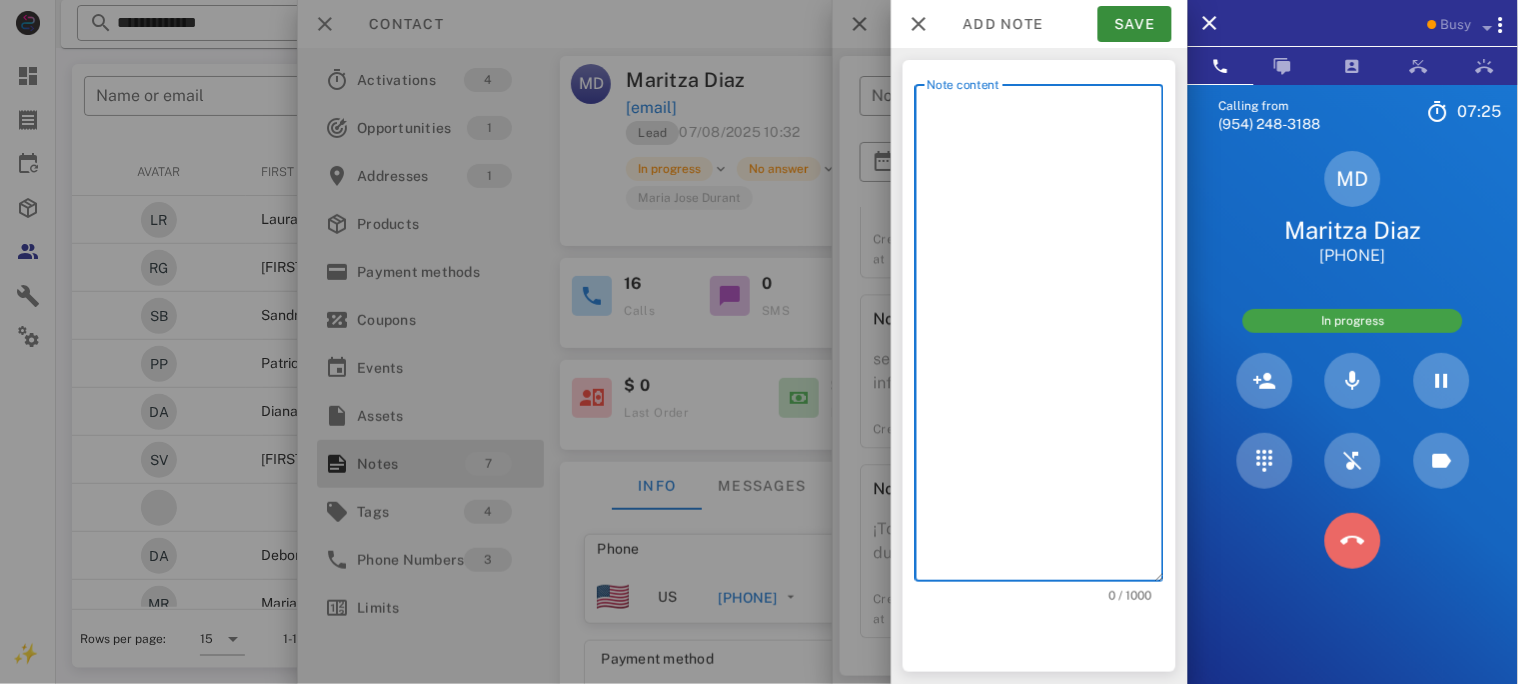 click at bounding box center [1353, 541] 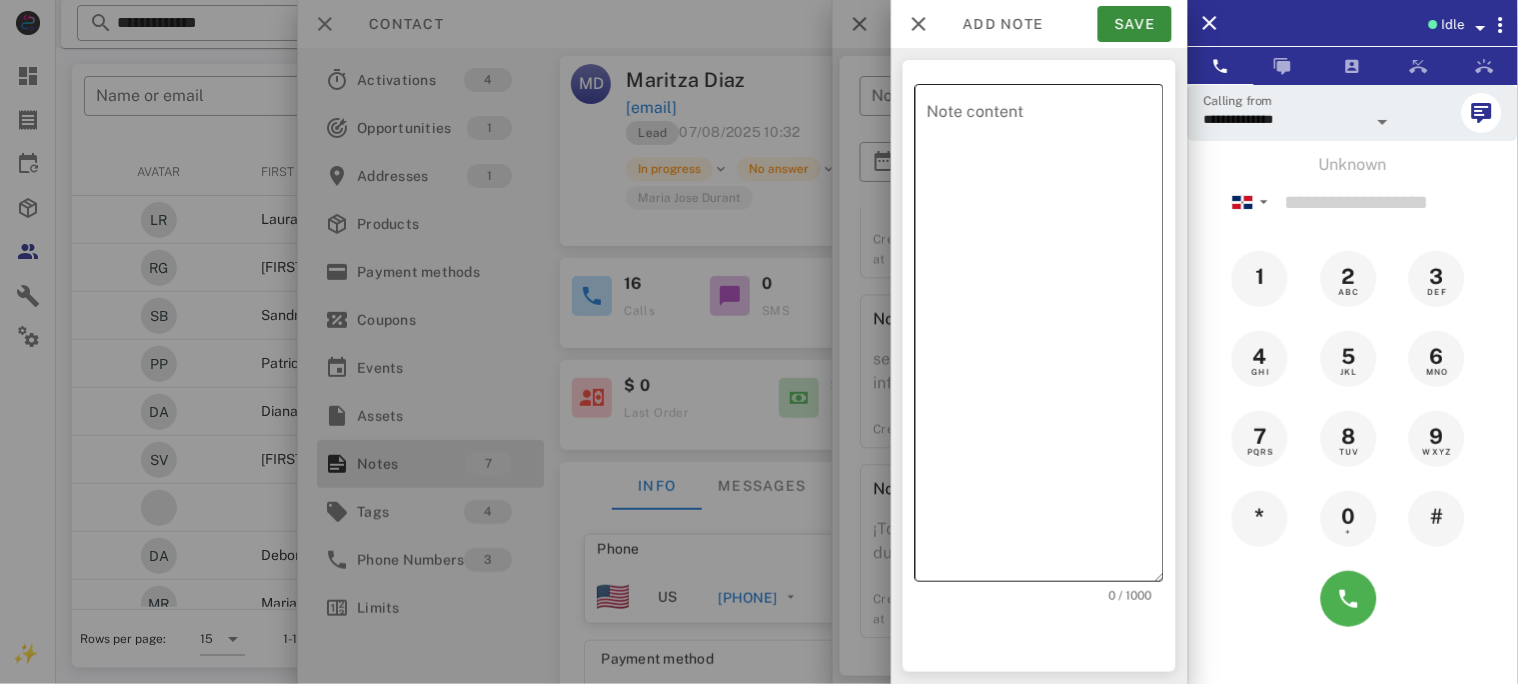 click on "Note content" at bounding box center (1045, 338) 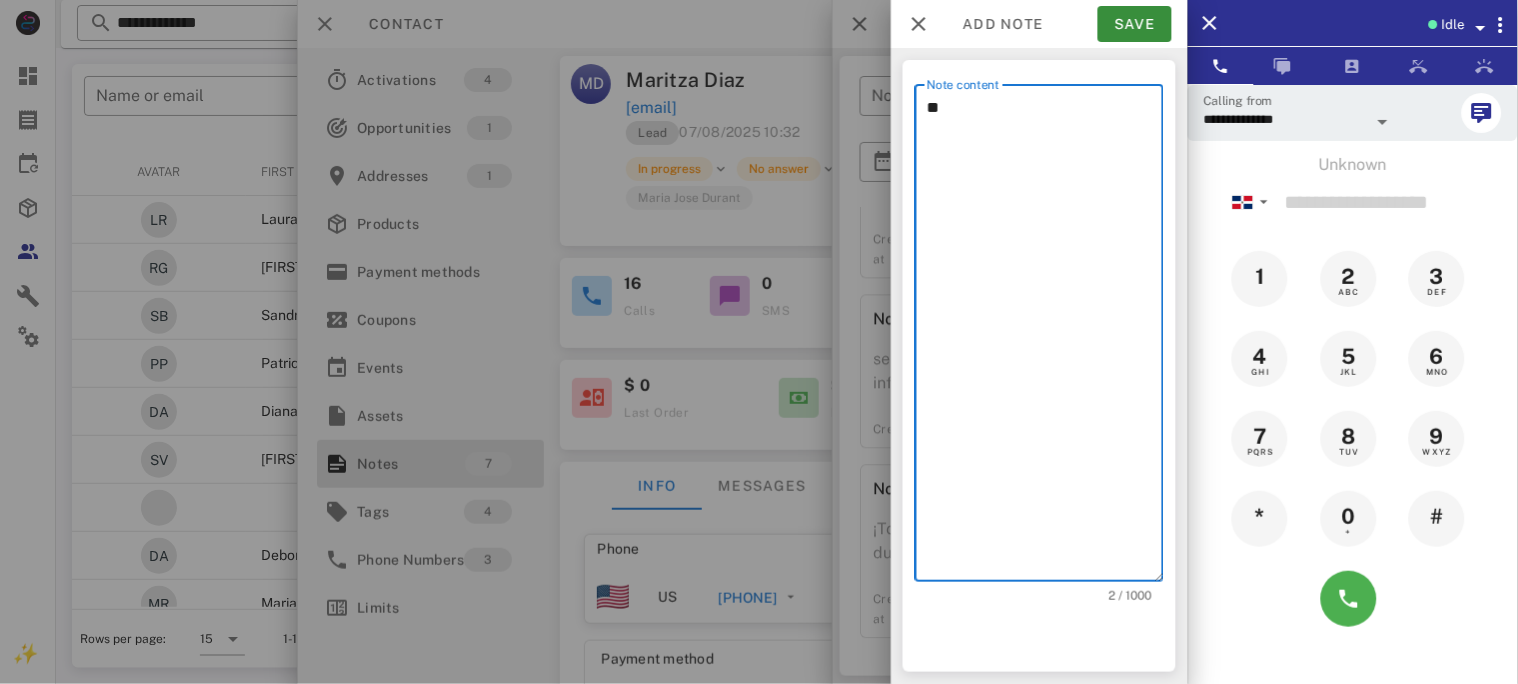type on "*" 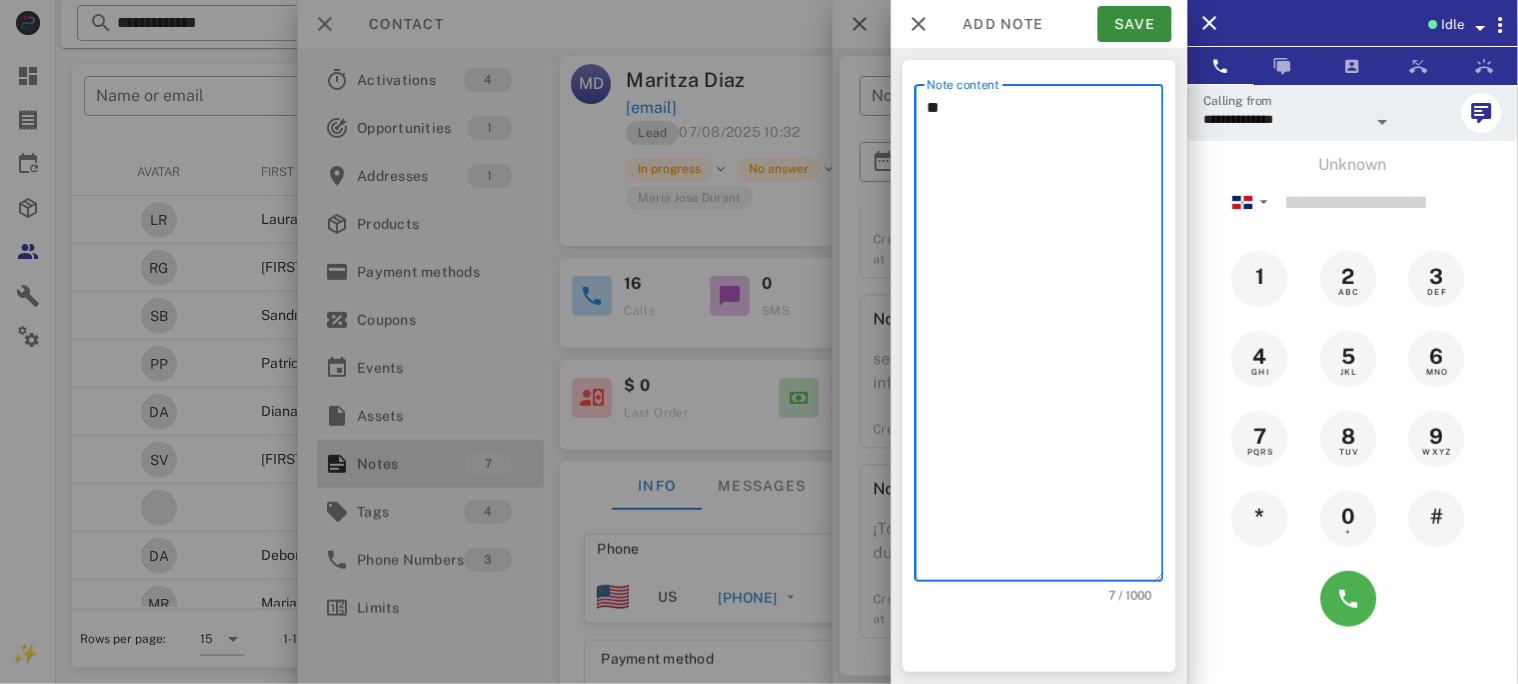 type on "*" 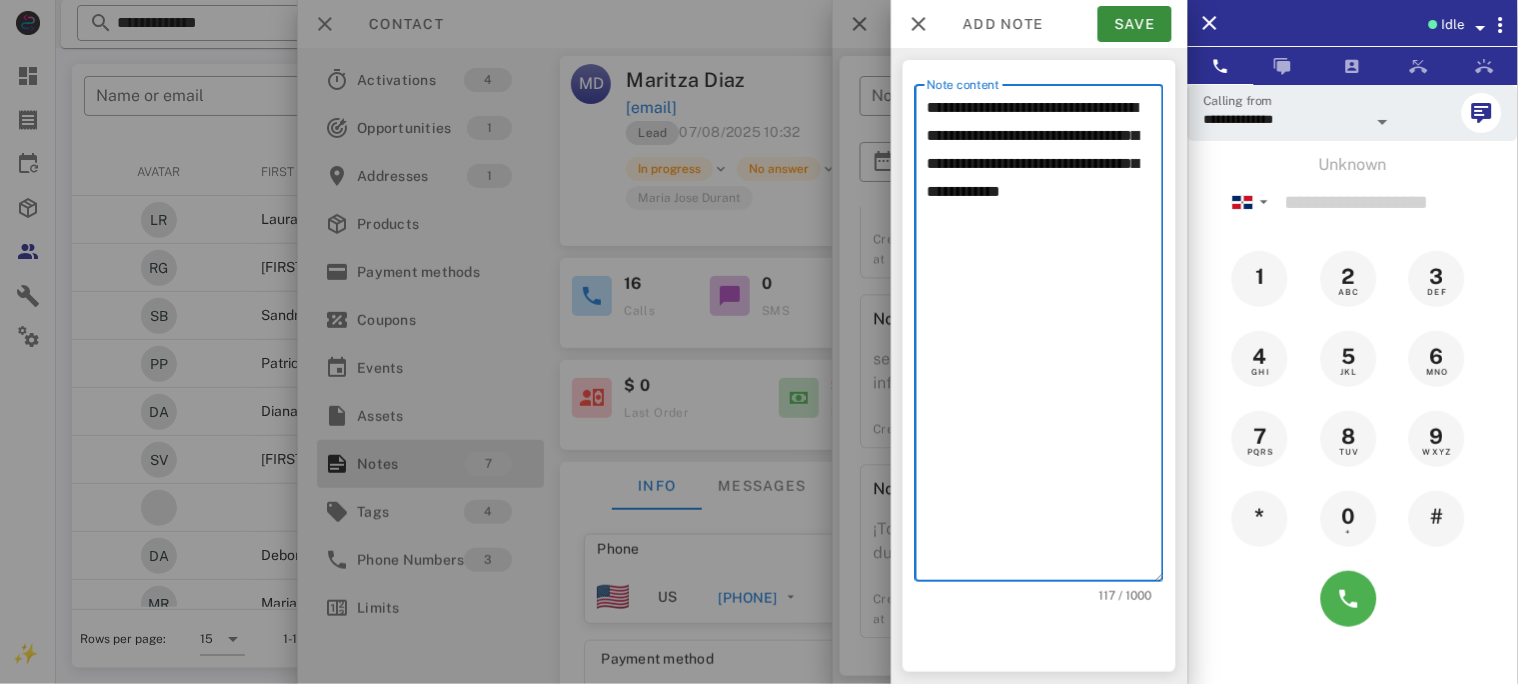 click on "**********" at bounding box center (1045, 338) 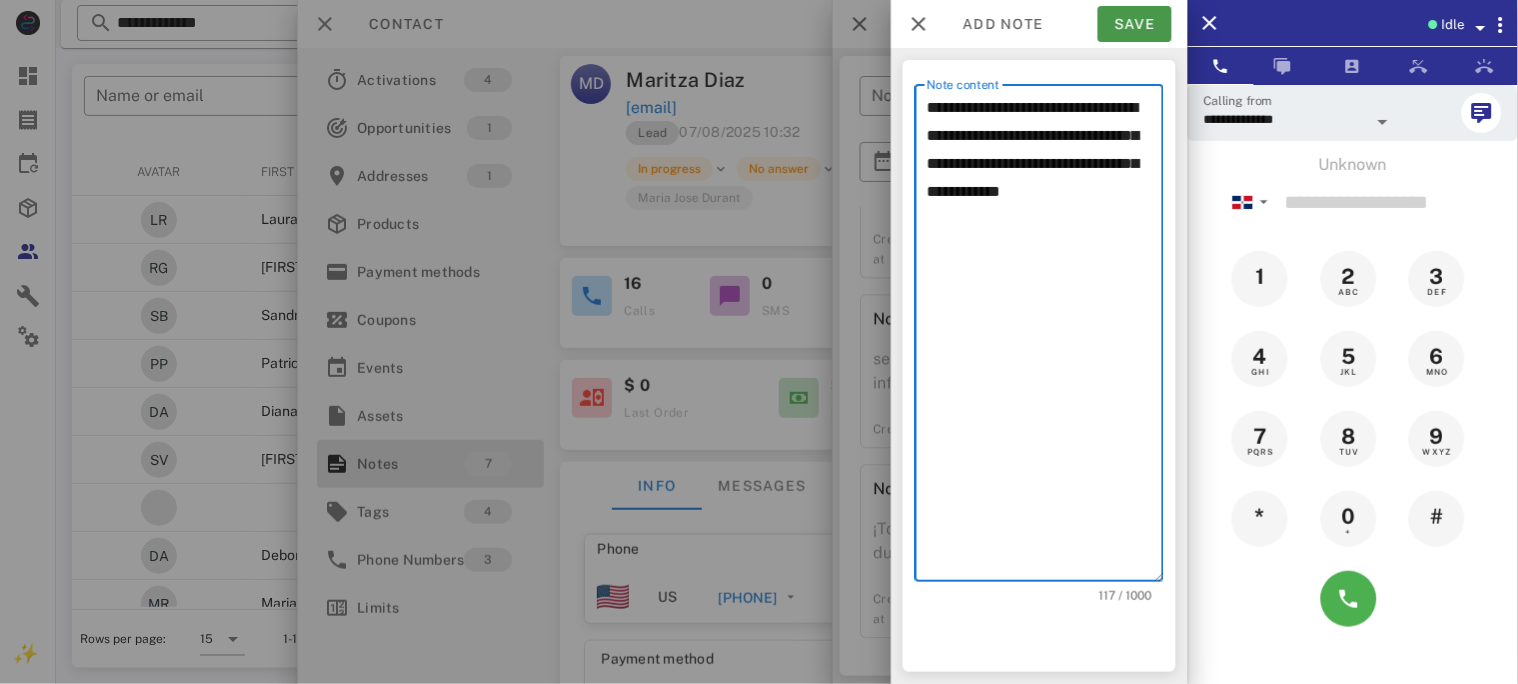 type on "**********" 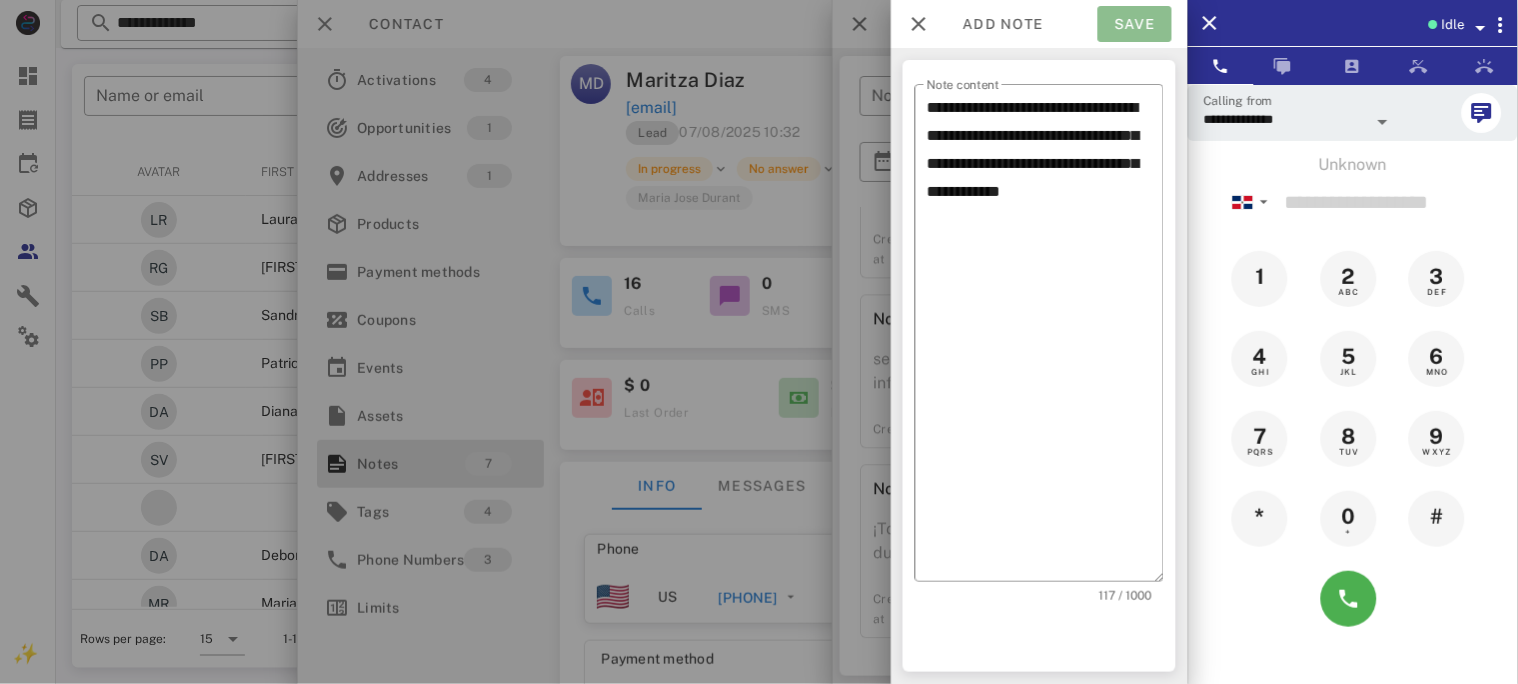 click on "Save" at bounding box center (1135, 24) 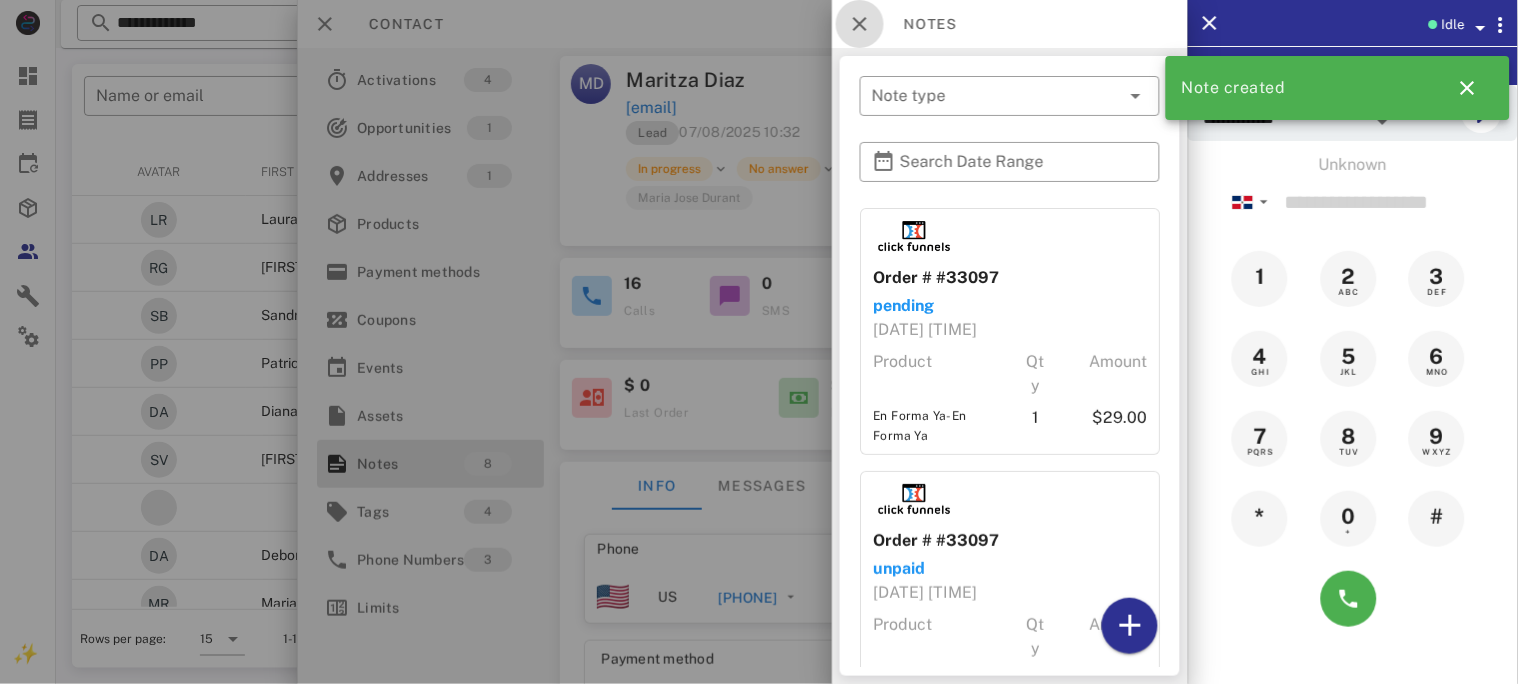 click at bounding box center (860, 24) 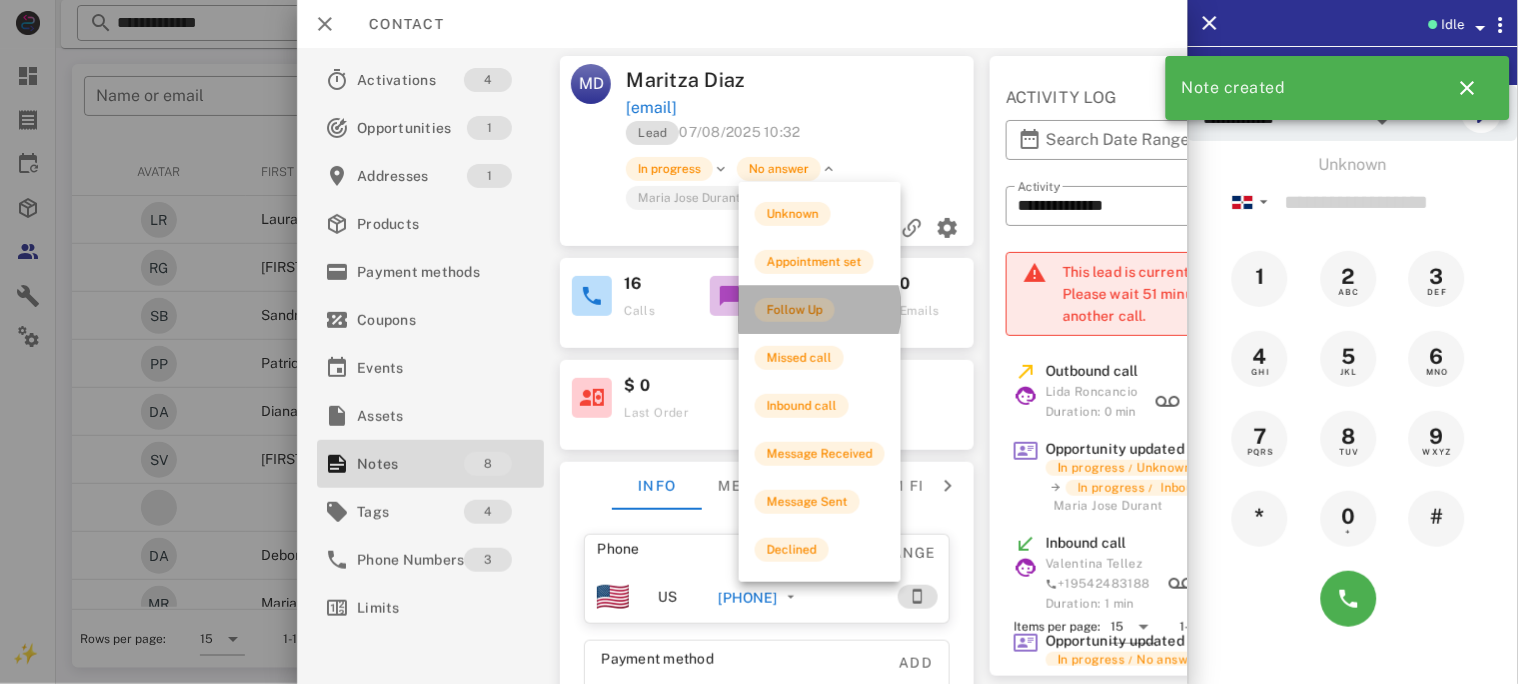 click on "Follow Up" at bounding box center (795, 310) 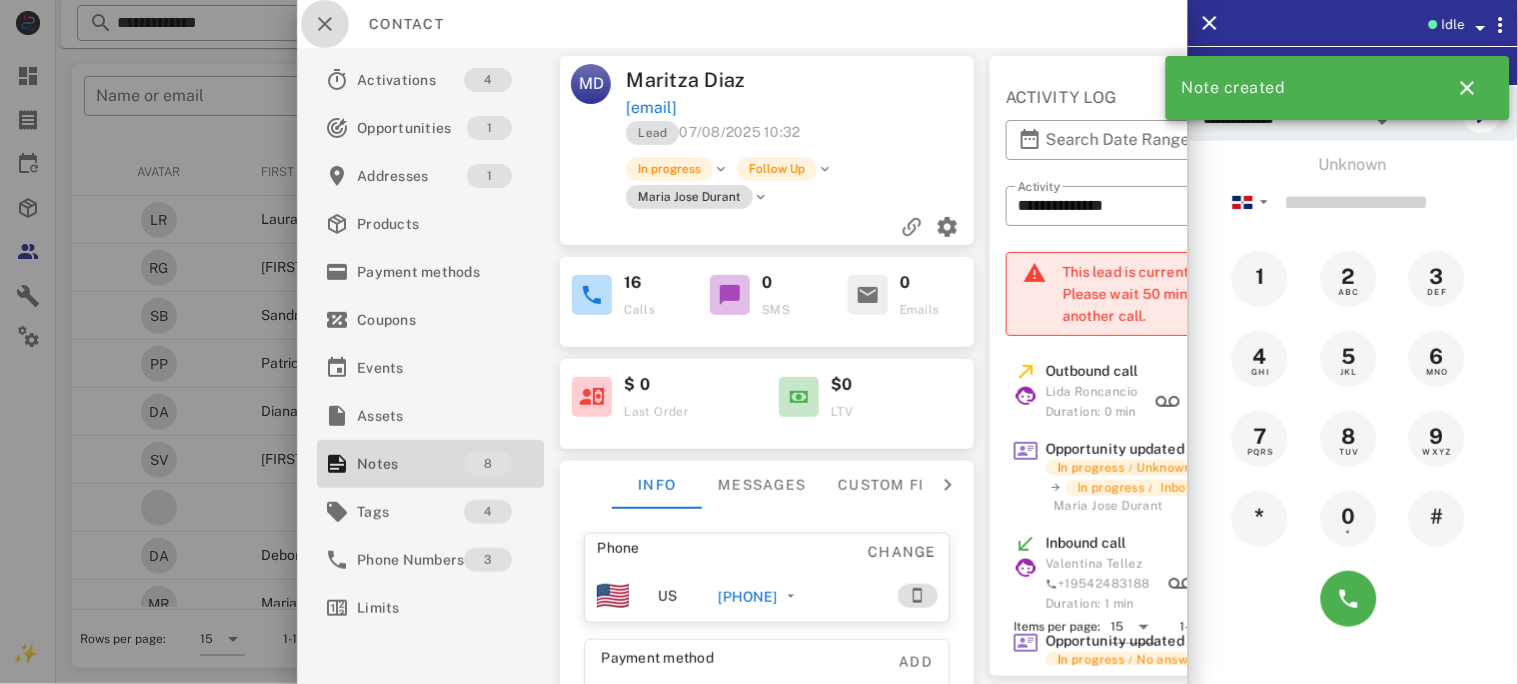 click at bounding box center (325, 24) 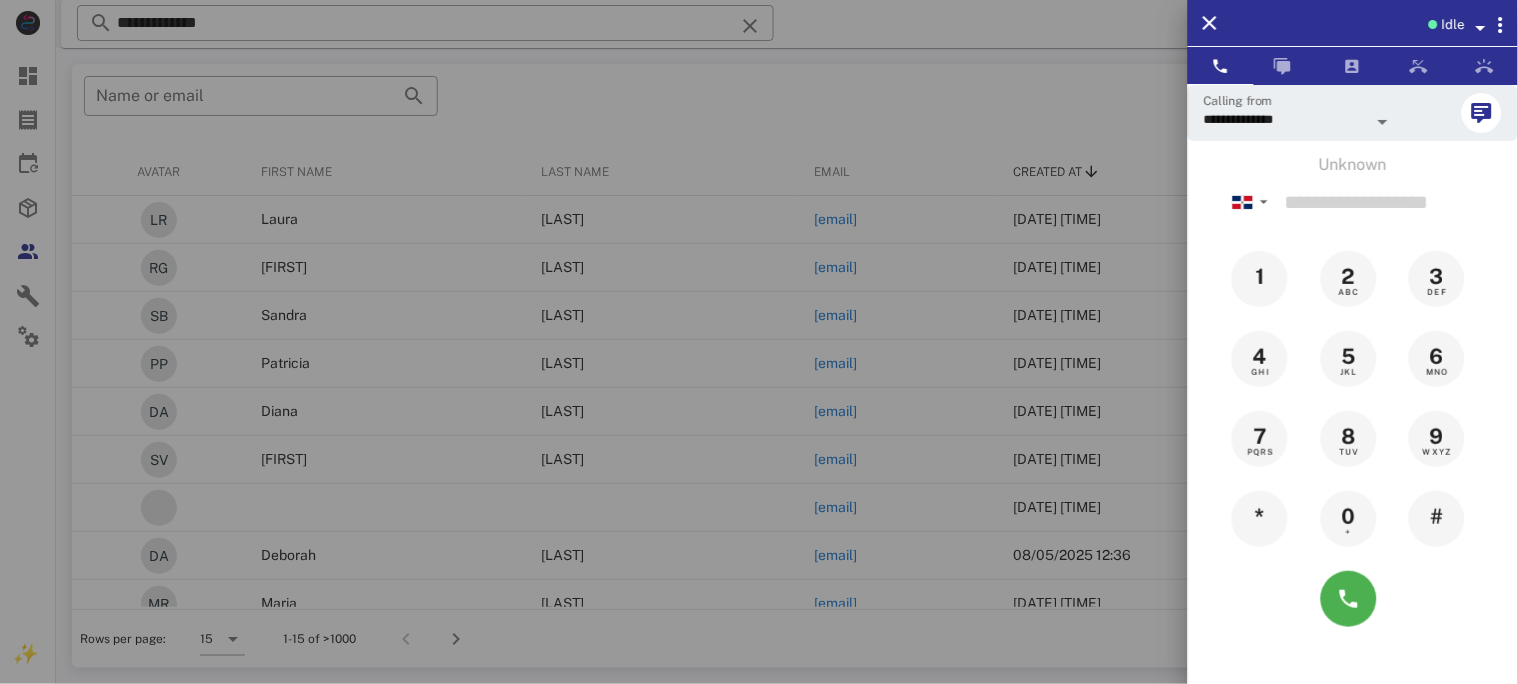 click at bounding box center (759, 342) 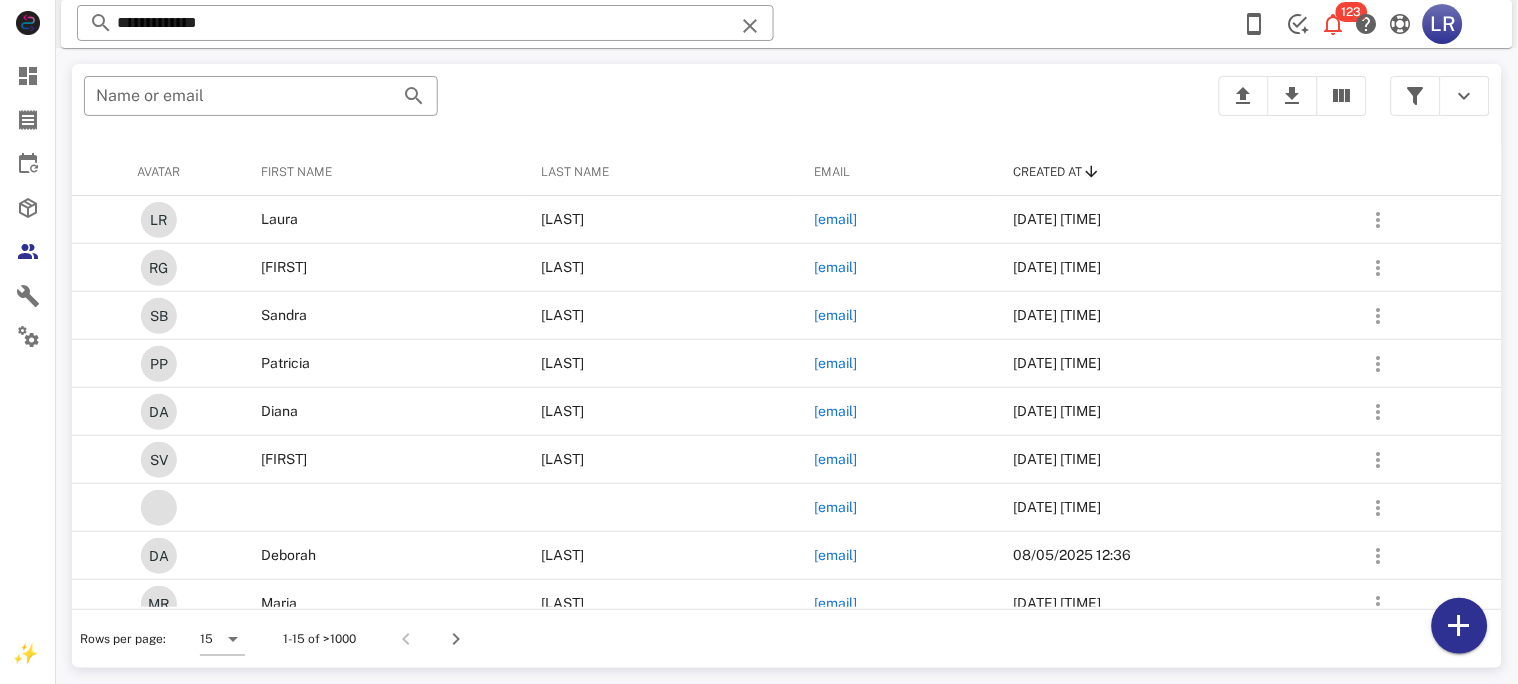click at bounding box center [750, 26] 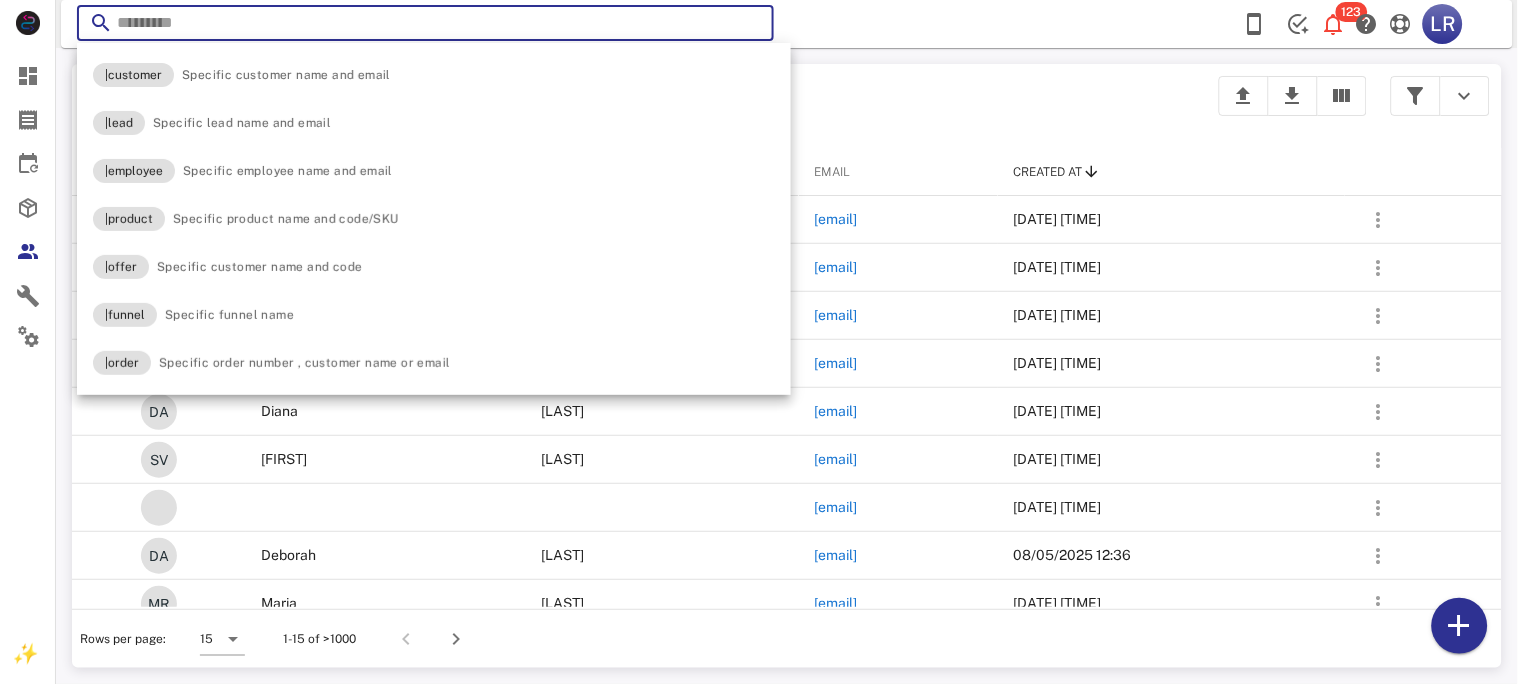 paste on "**********" 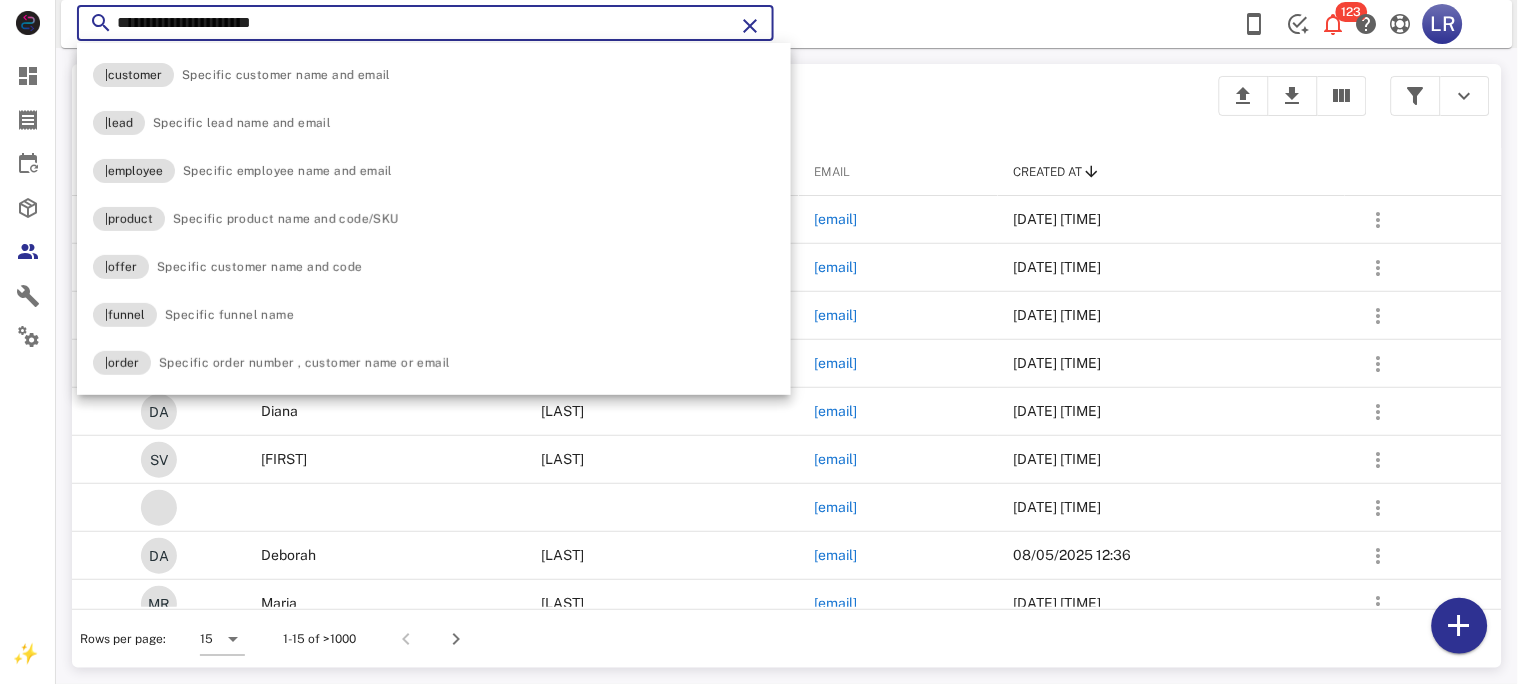 type on "**********" 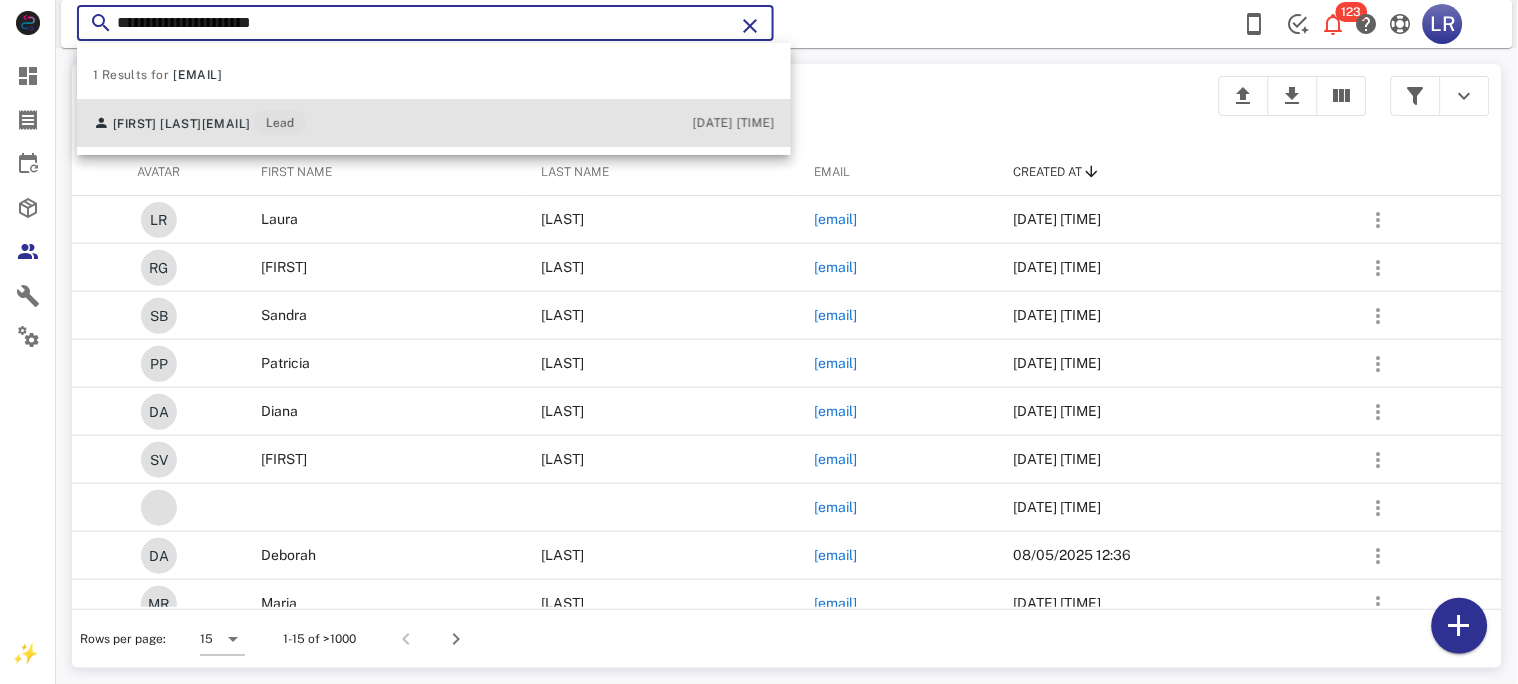 click on "lorenagutier@gmail.com" at bounding box center [226, 124] 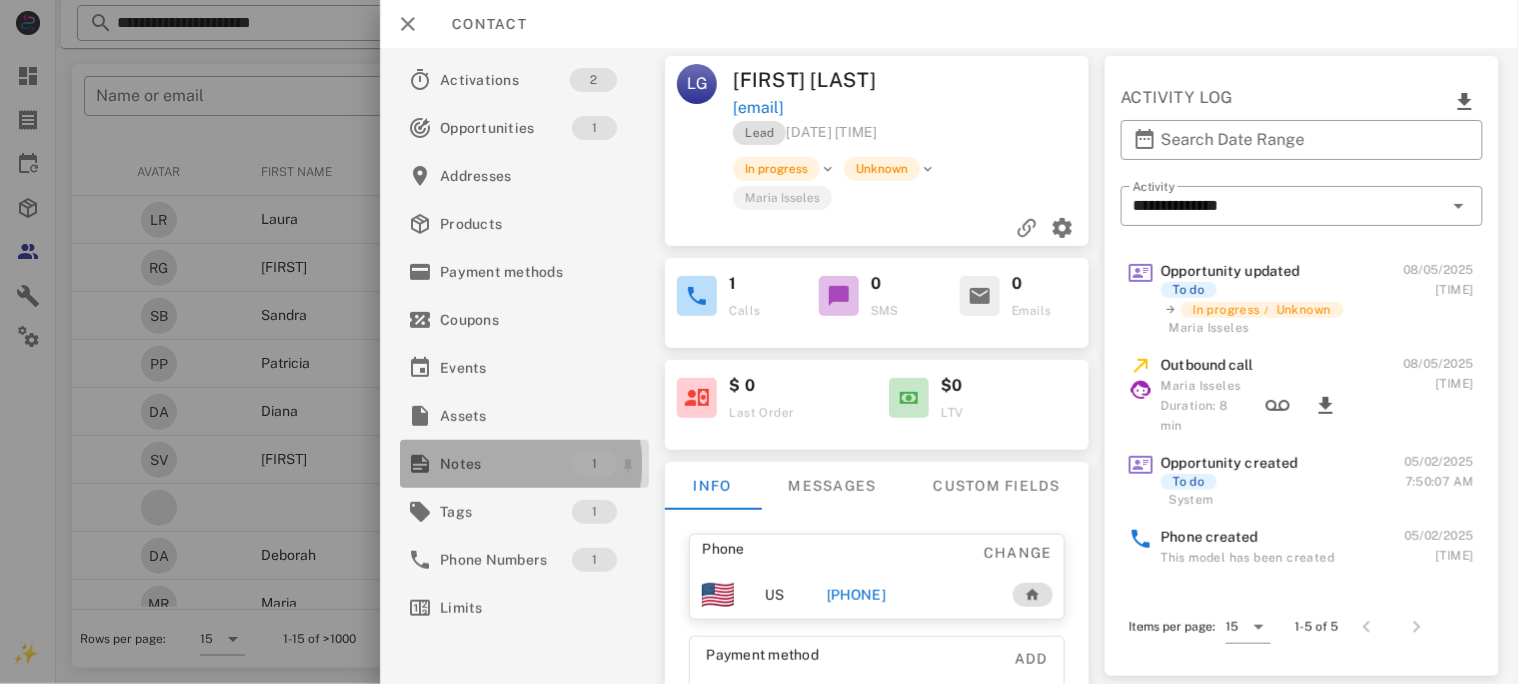 click on "Notes" at bounding box center [506, 464] 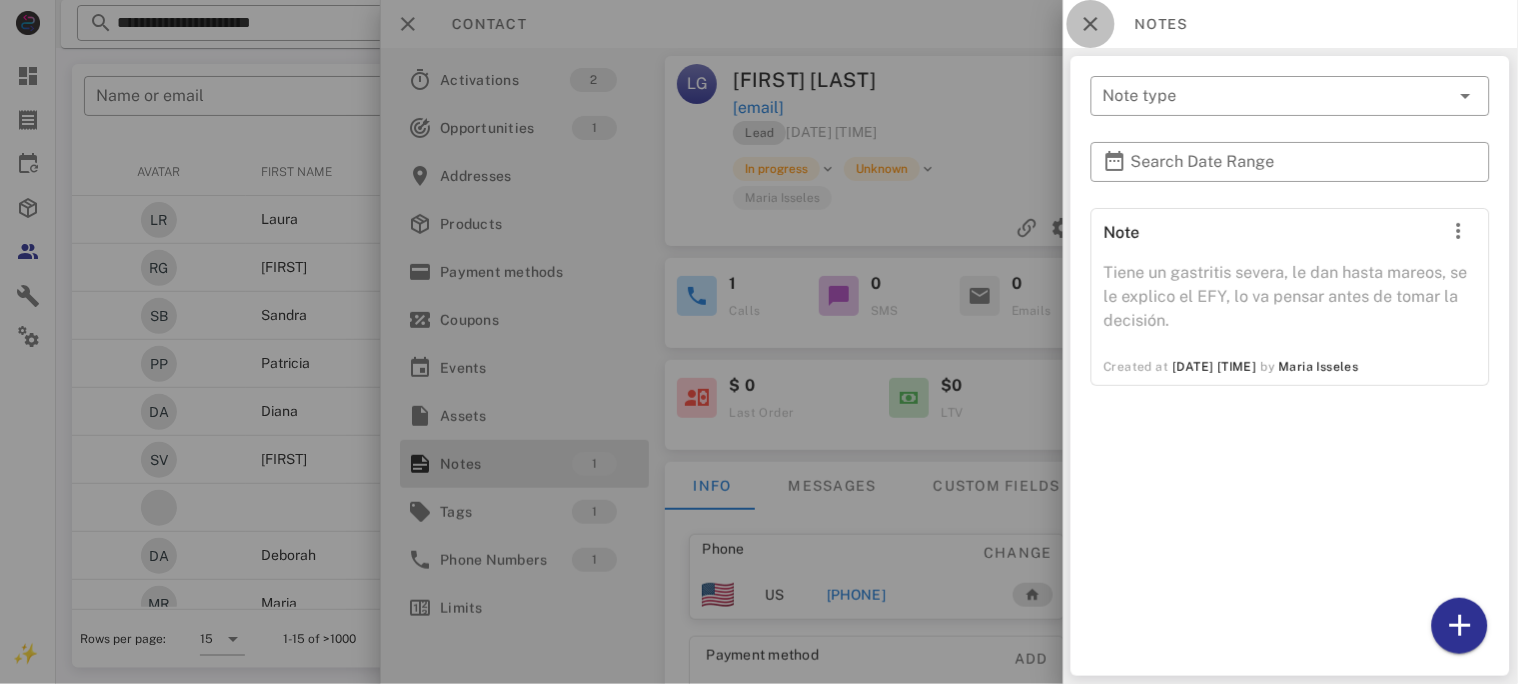 click at bounding box center (1091, 24) 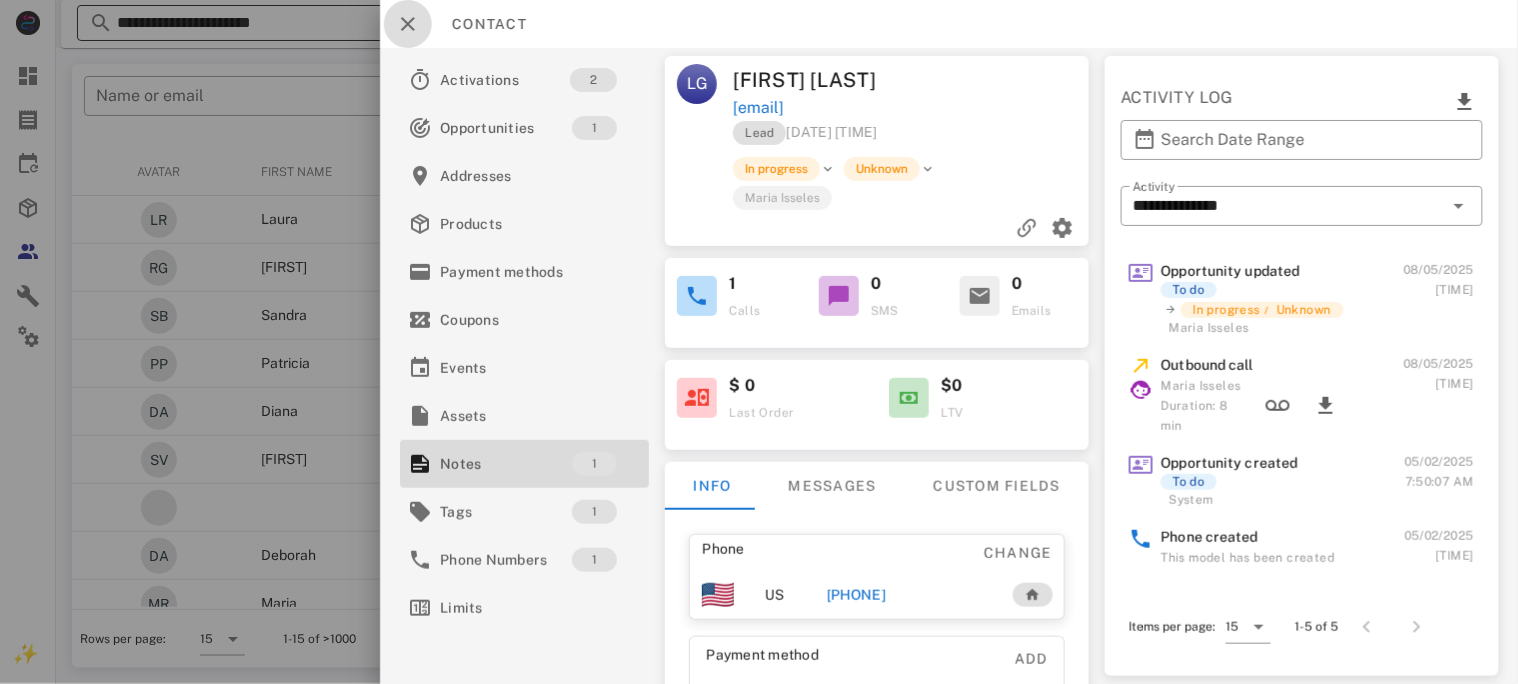 click at bounding box center [408, 24] 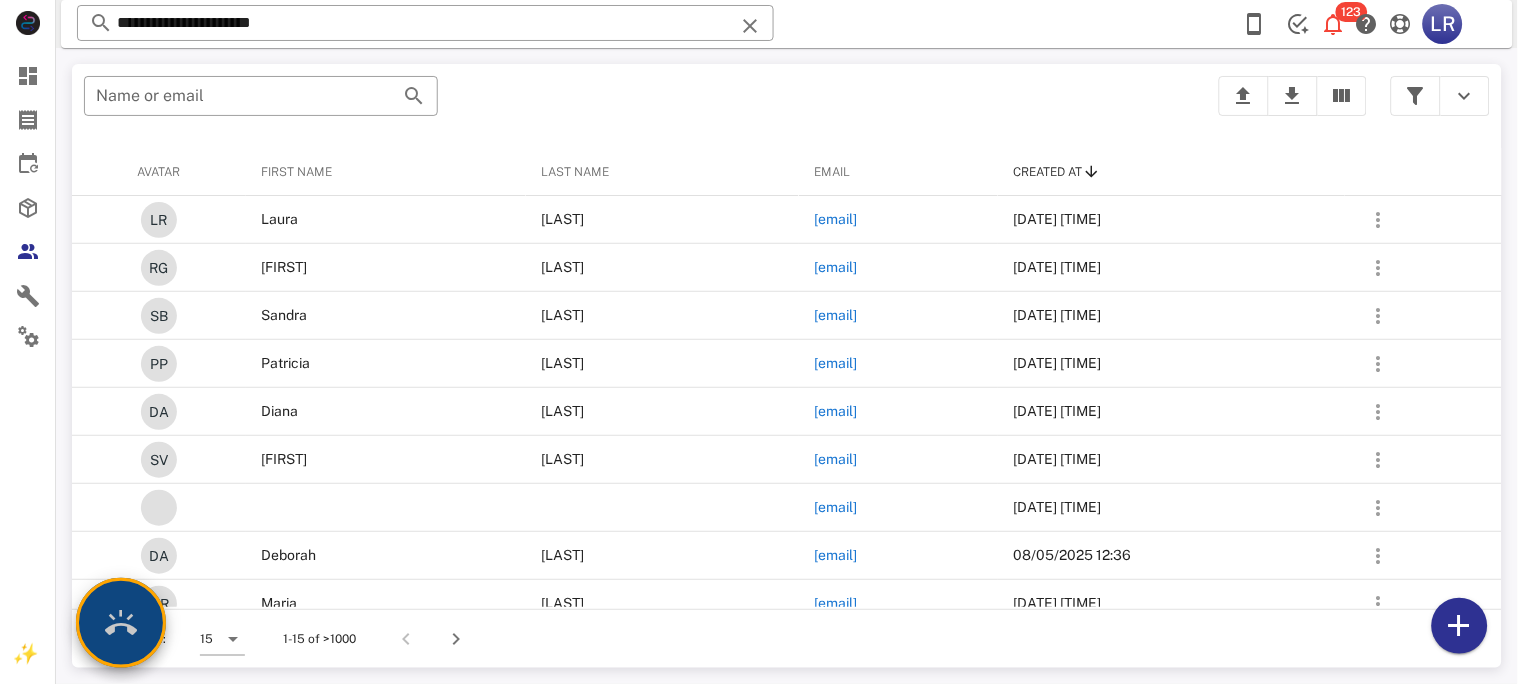 click at bounding box center (121, 623) 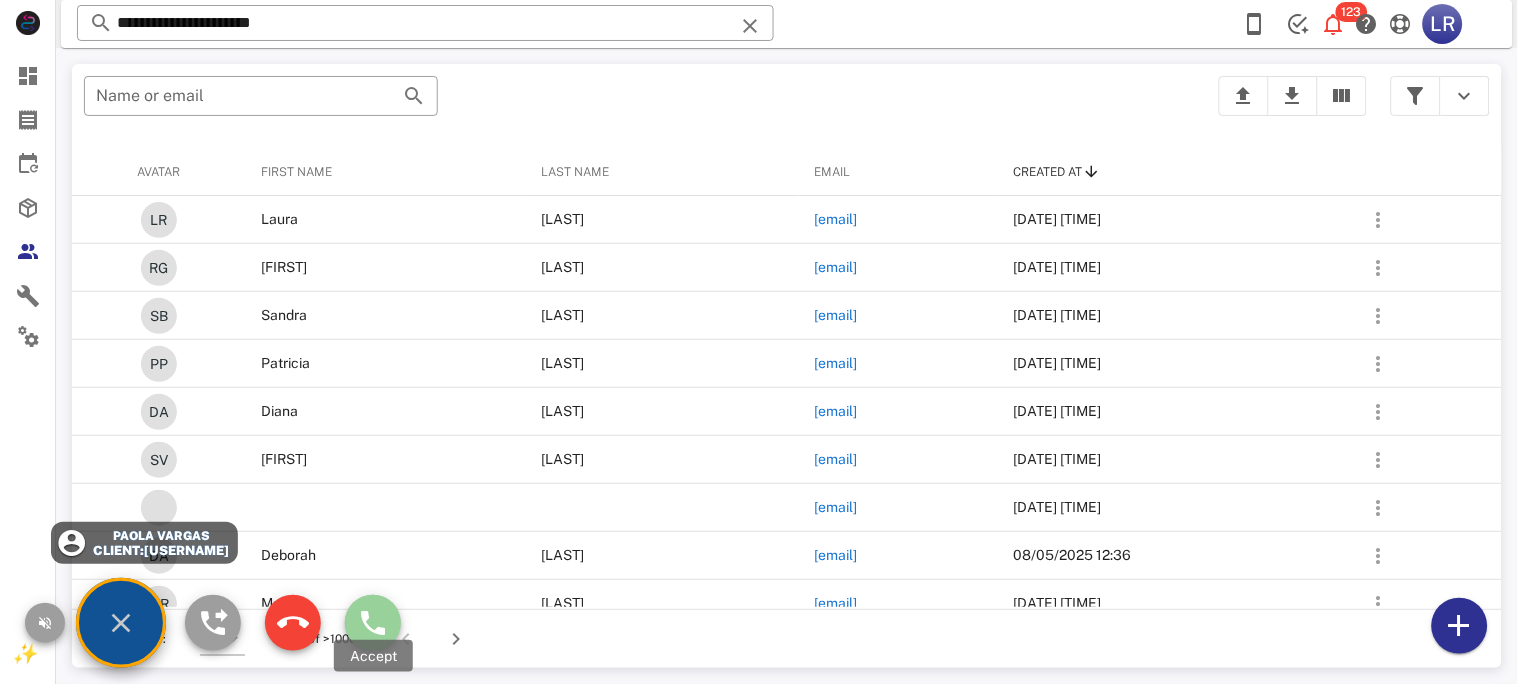click at bounding box center (373, 623) 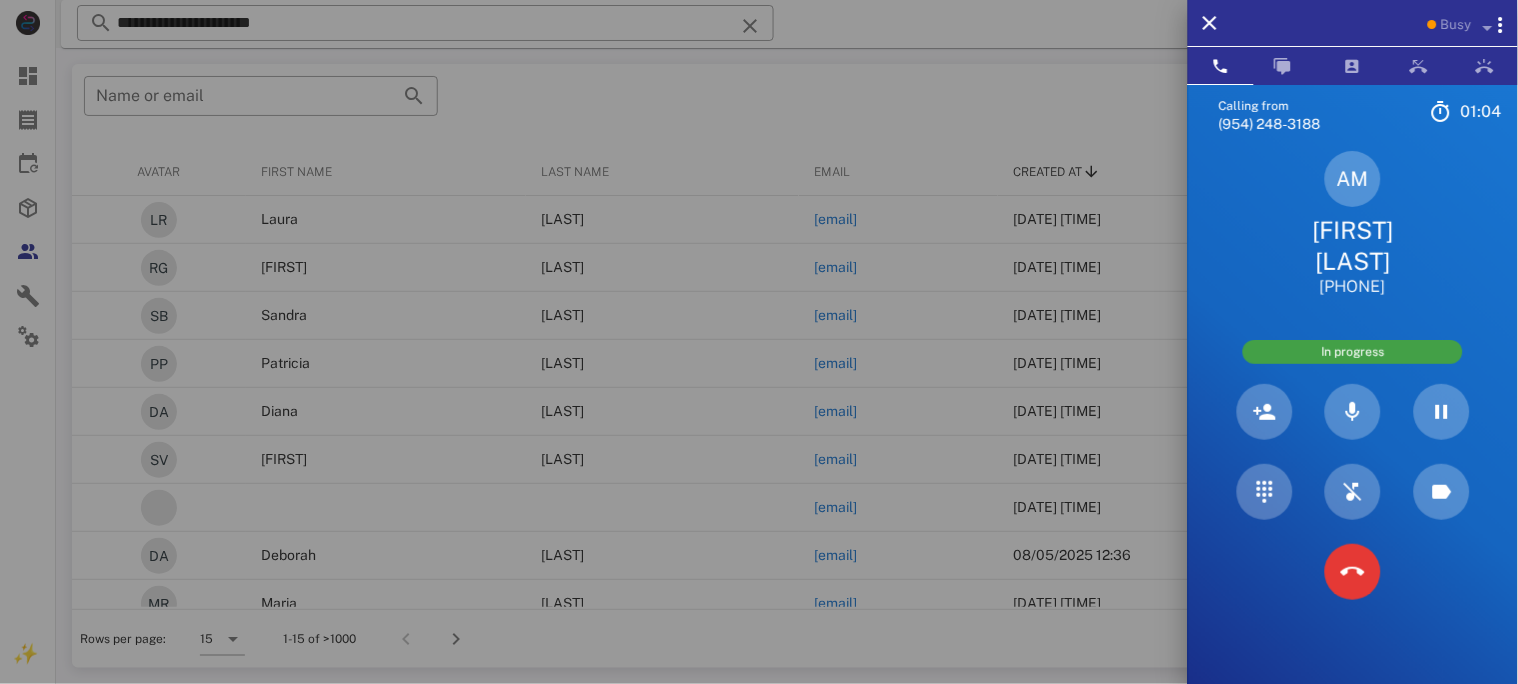 click on "Alma Moran" at bounding box center [1353, 246] 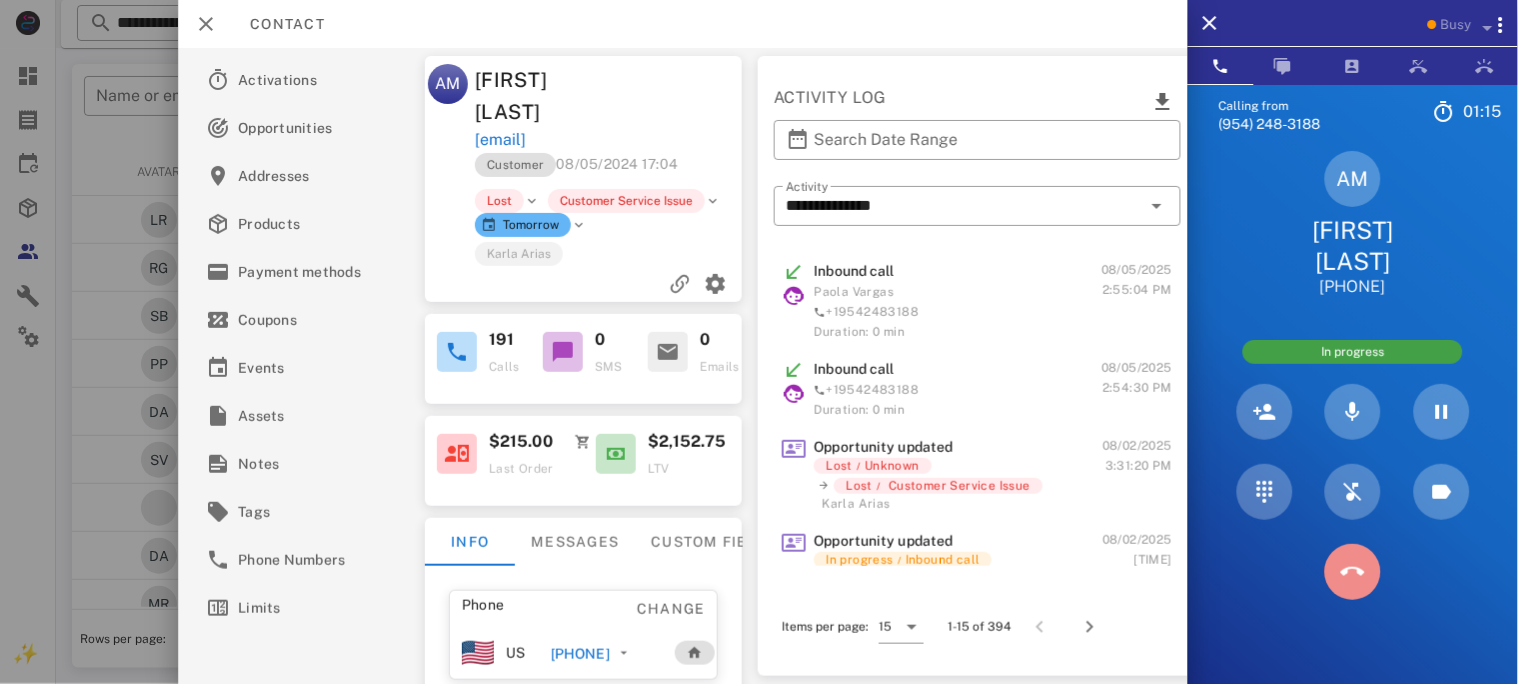 click at bounding box center [1353, 572] 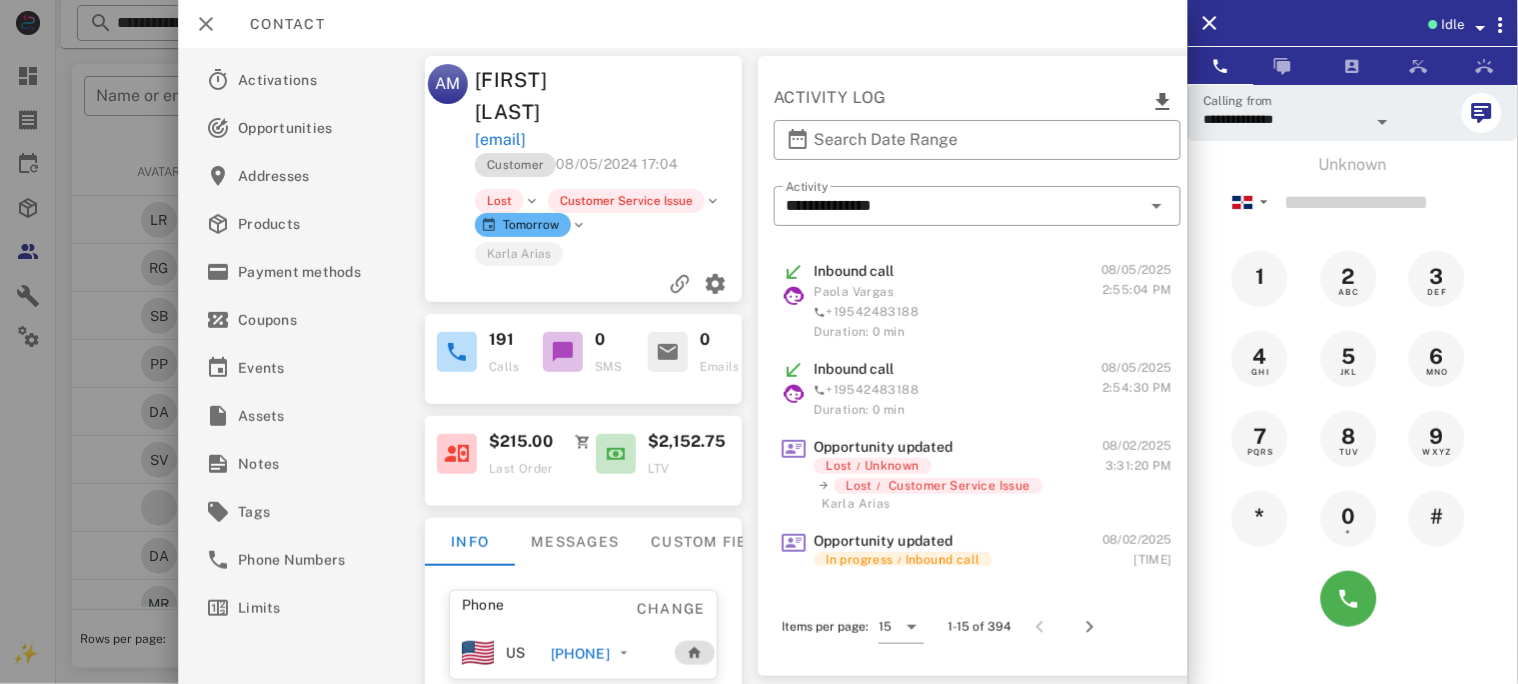 drag, startPoint x: 707, startPoint y: 106, endPoint x: 485, endPoint y: 98, distance: 222.1441 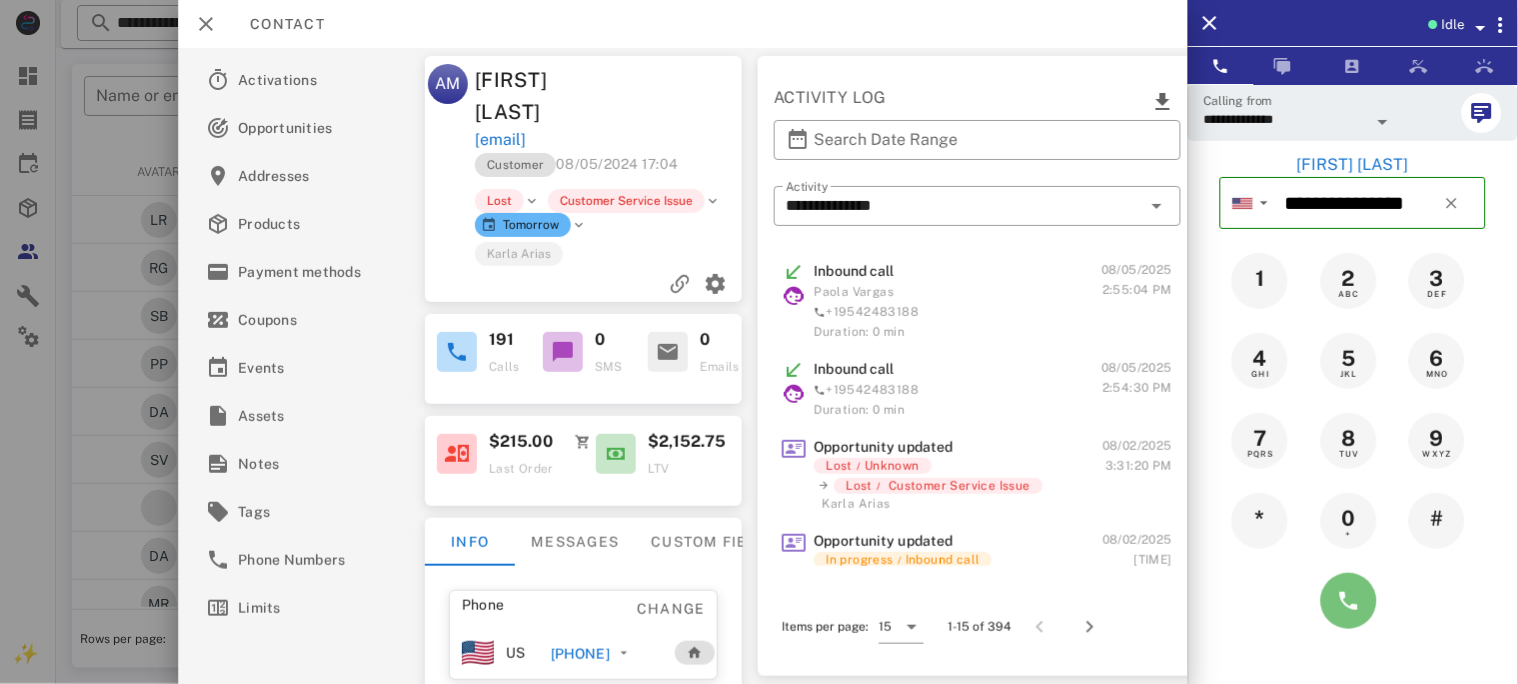click at bounding box center [1349, 601] 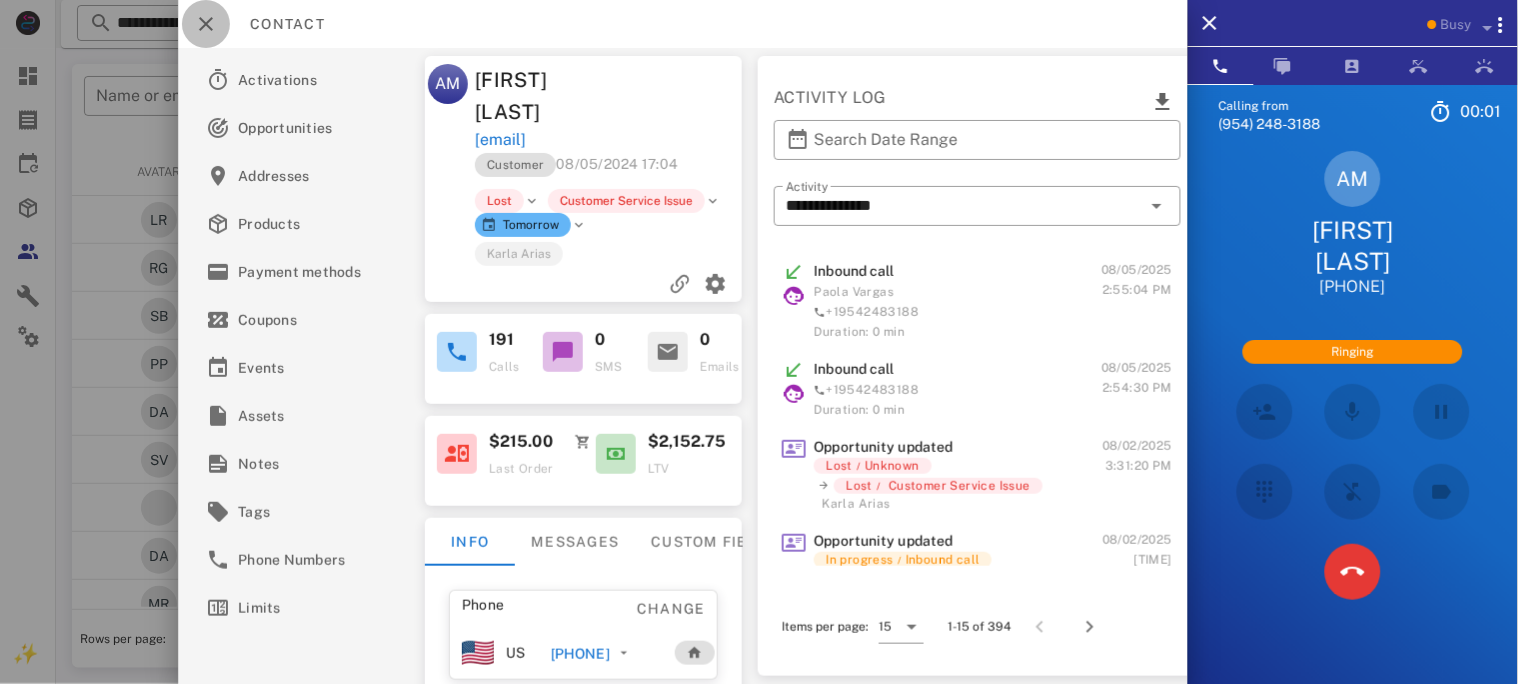 click at bounding box center (206, 24) 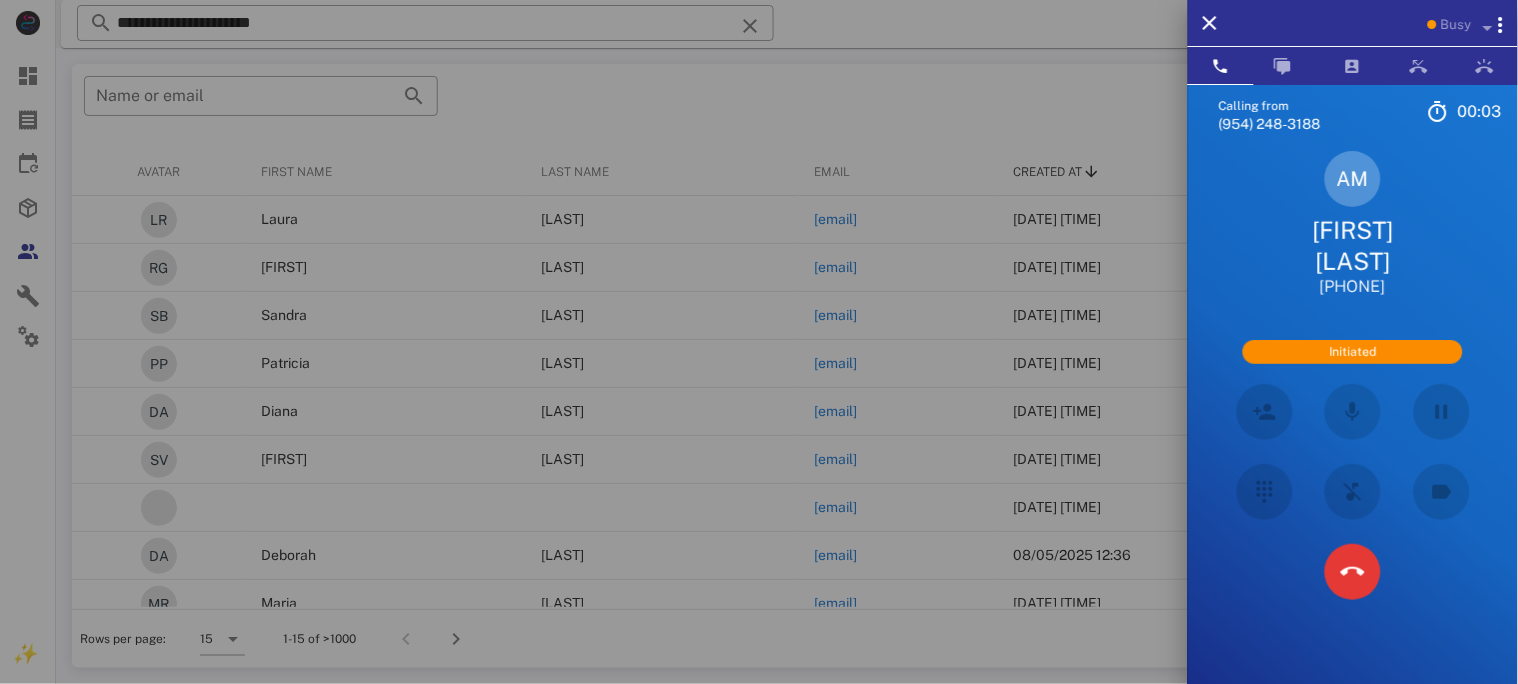 click on "Alma Moran" at bounding box center [1353, 246] 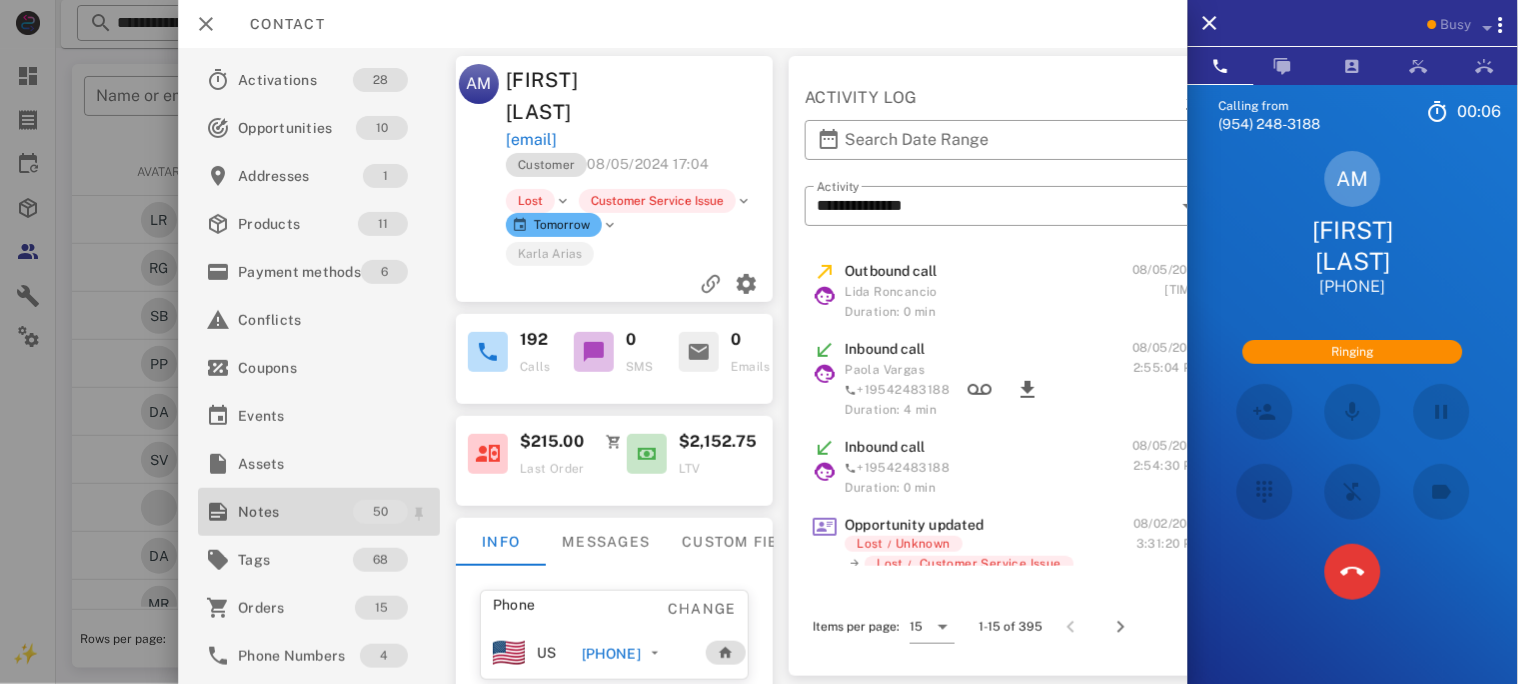click on "Notes" at bounding box center (295, 512) 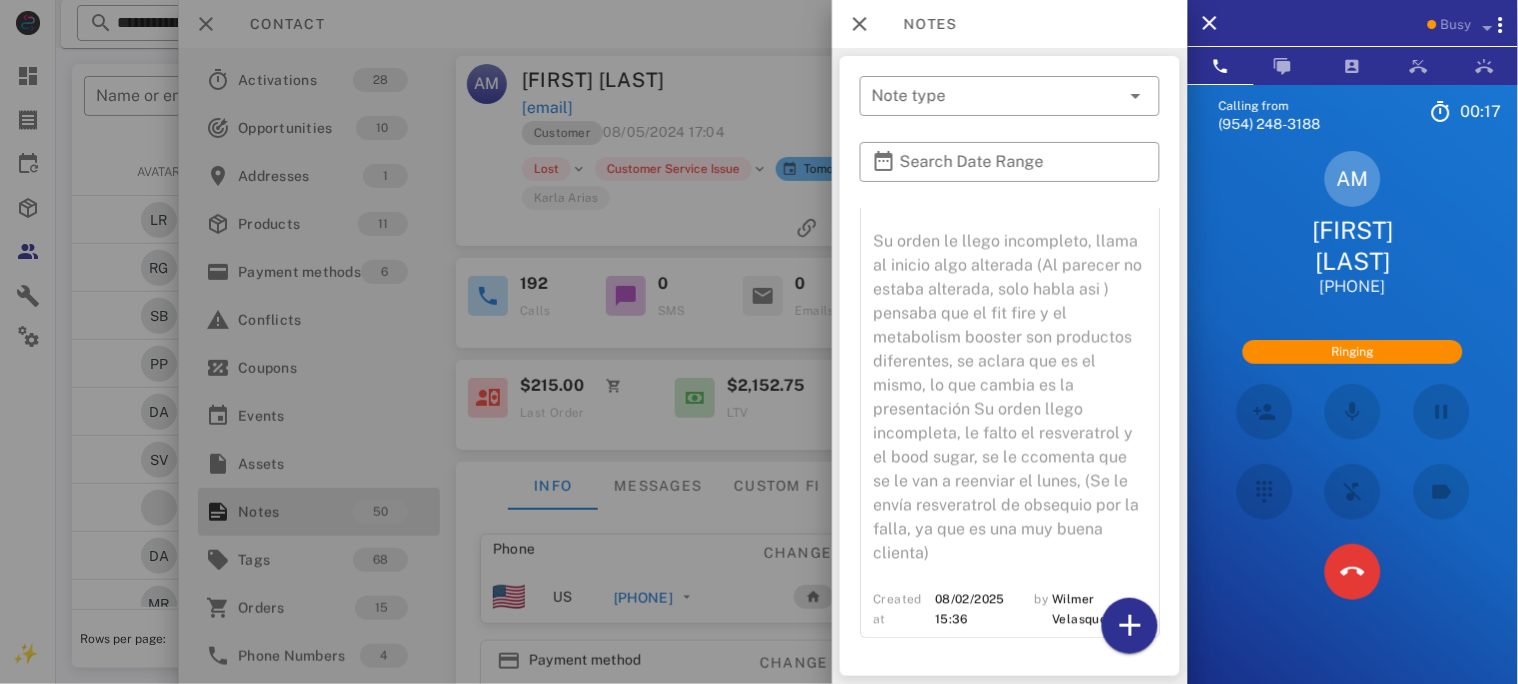 scroll, scrollTop: 9962, scrollLeft: 0, axis: vertical 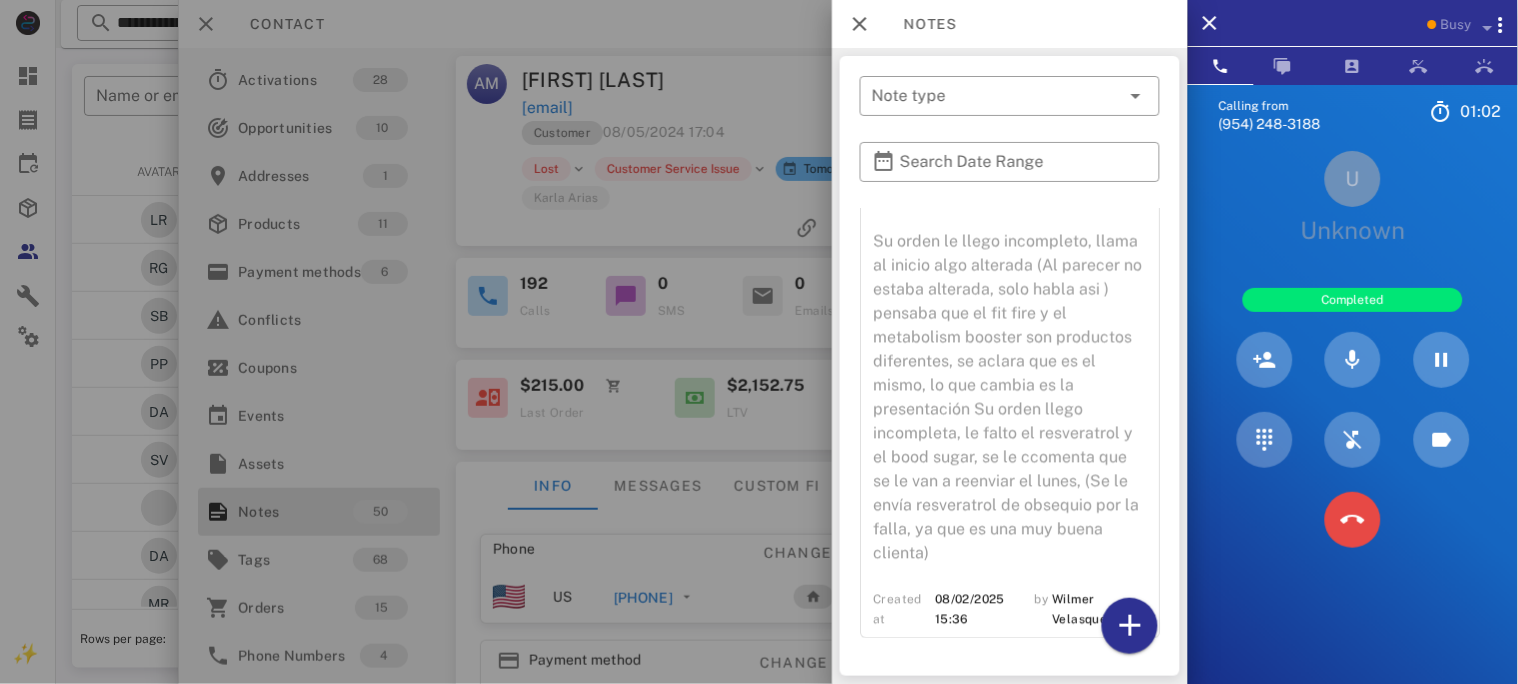 click at bounding box center (1353, 520) 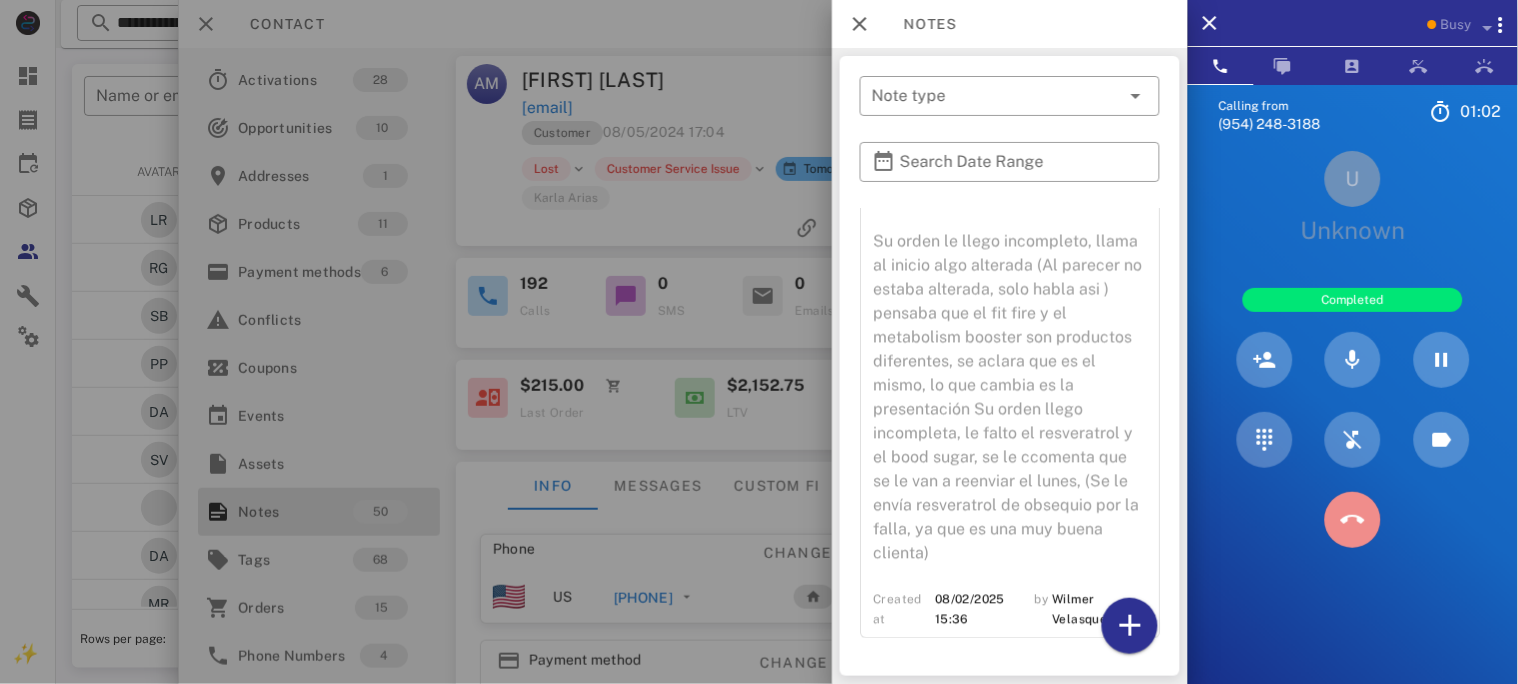 click at bounding box center (1353, 520) 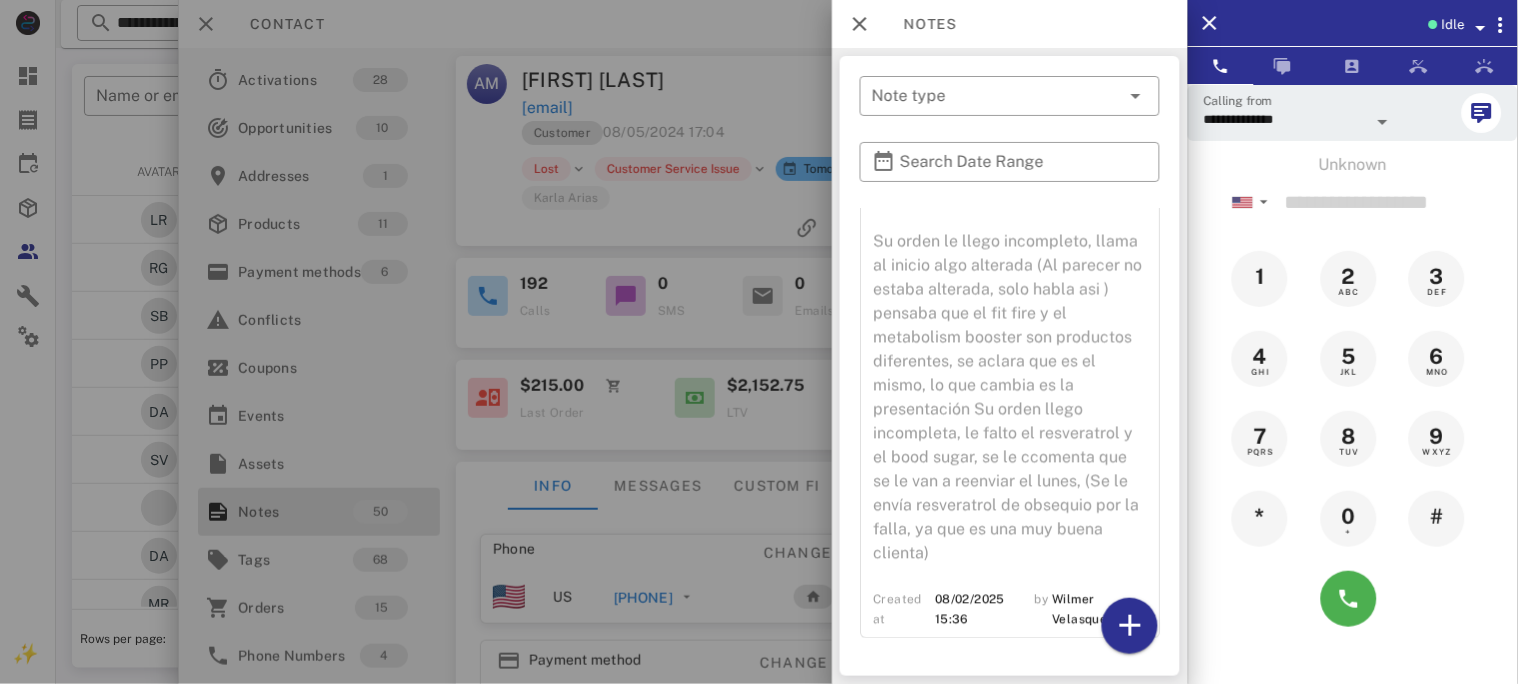 drag, startPoint x: 742, startPoint y: 112, endPoint x: 585, endPoint y: 110, distance: 157.01274 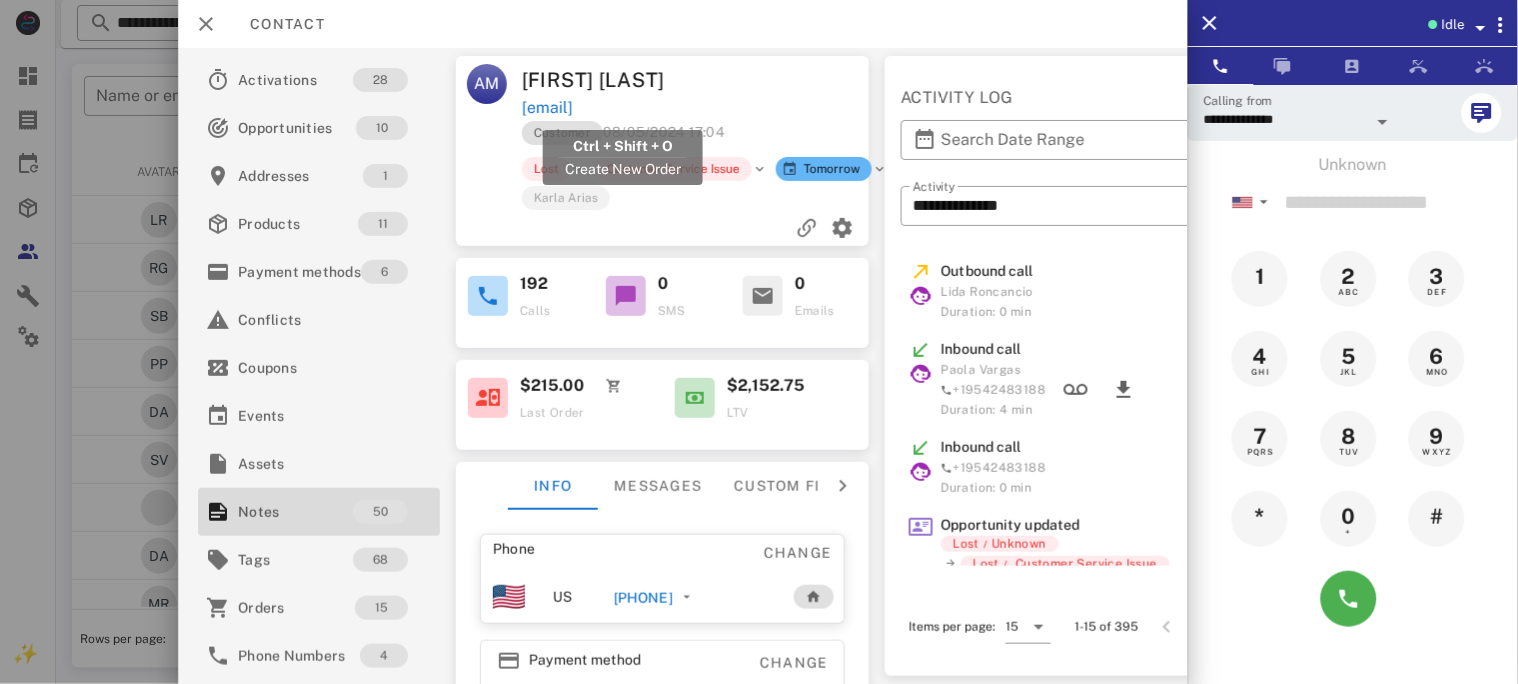 drag, startPoint x: 738, startPoint y: 101, endPoint x: 524, endPoint y: 105, distance: 214.03738 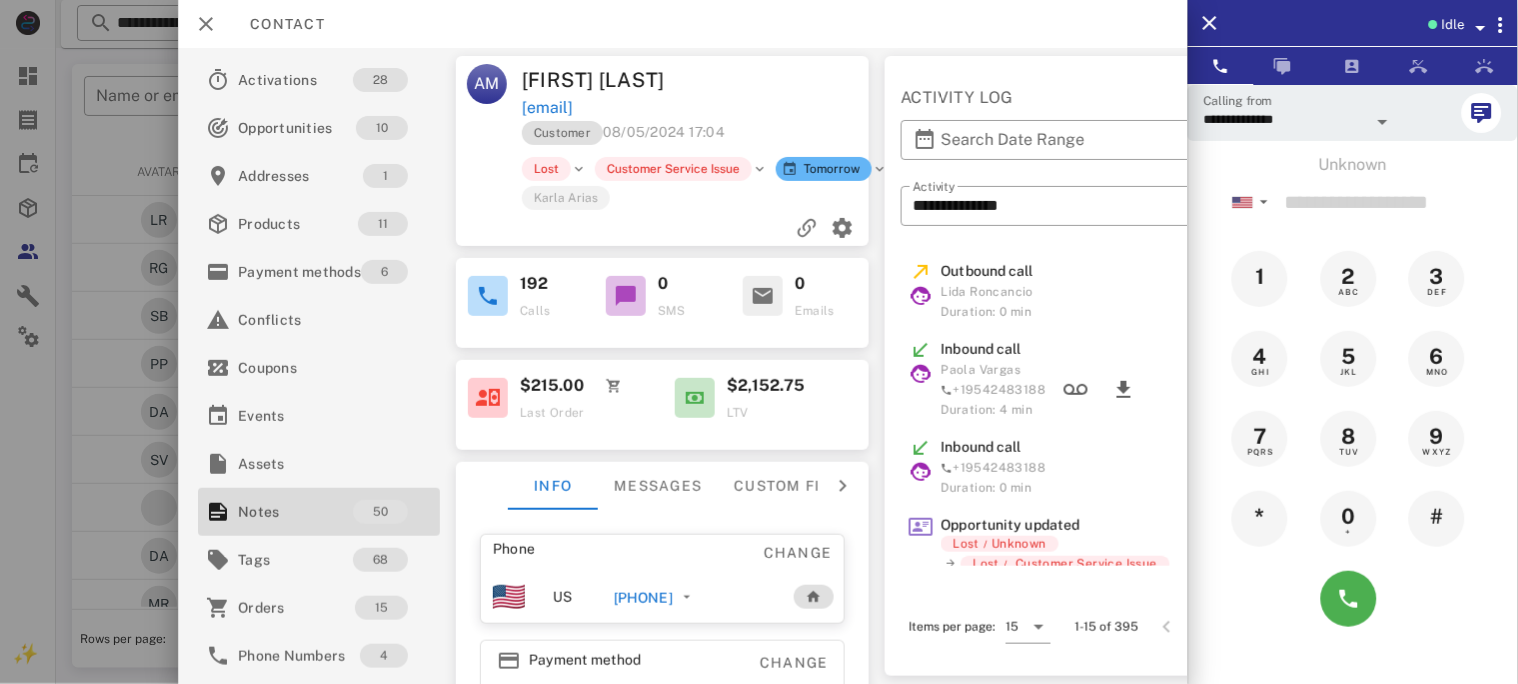 copy on "alma.moran011@gmail.com" 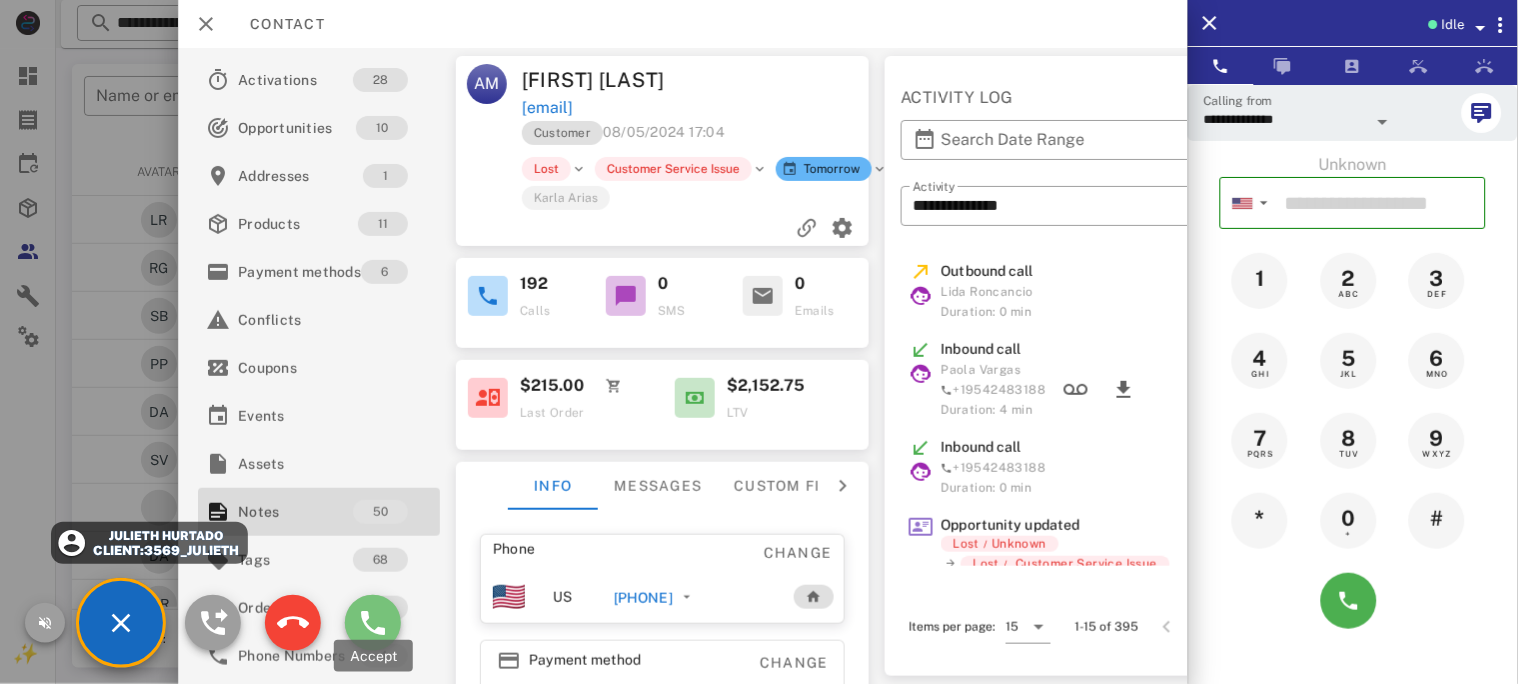 click at bounding box center [373, 623] 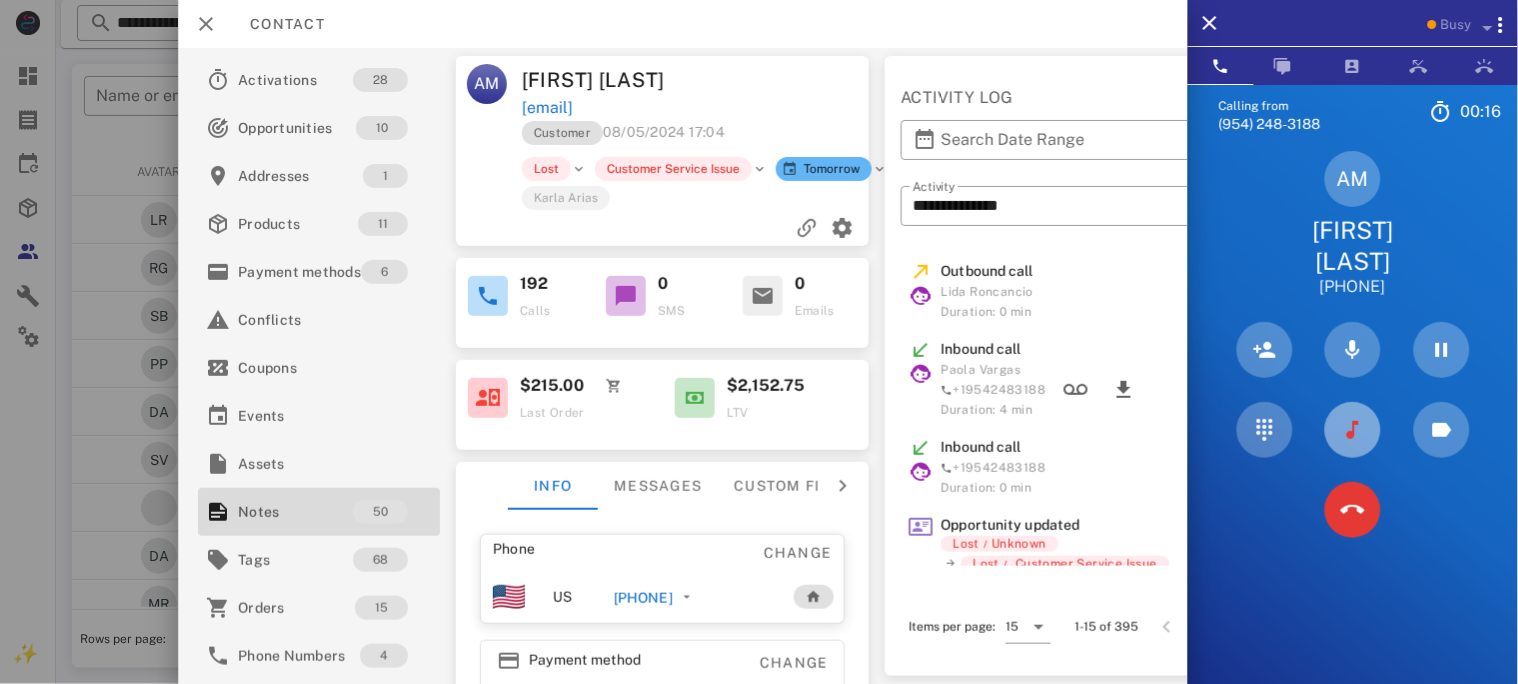 click at bounding box center (1353, 430) 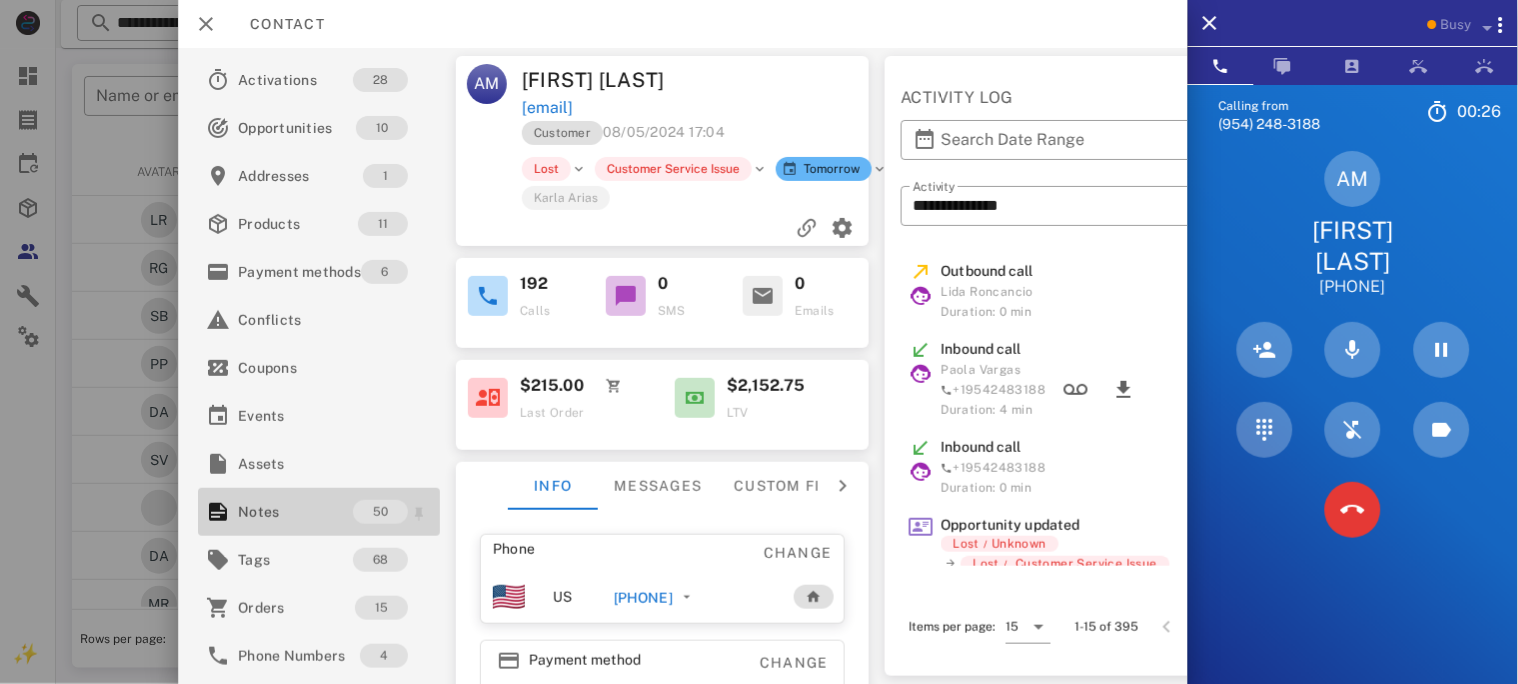 click on "Notes" at bounding box center [295, 512] 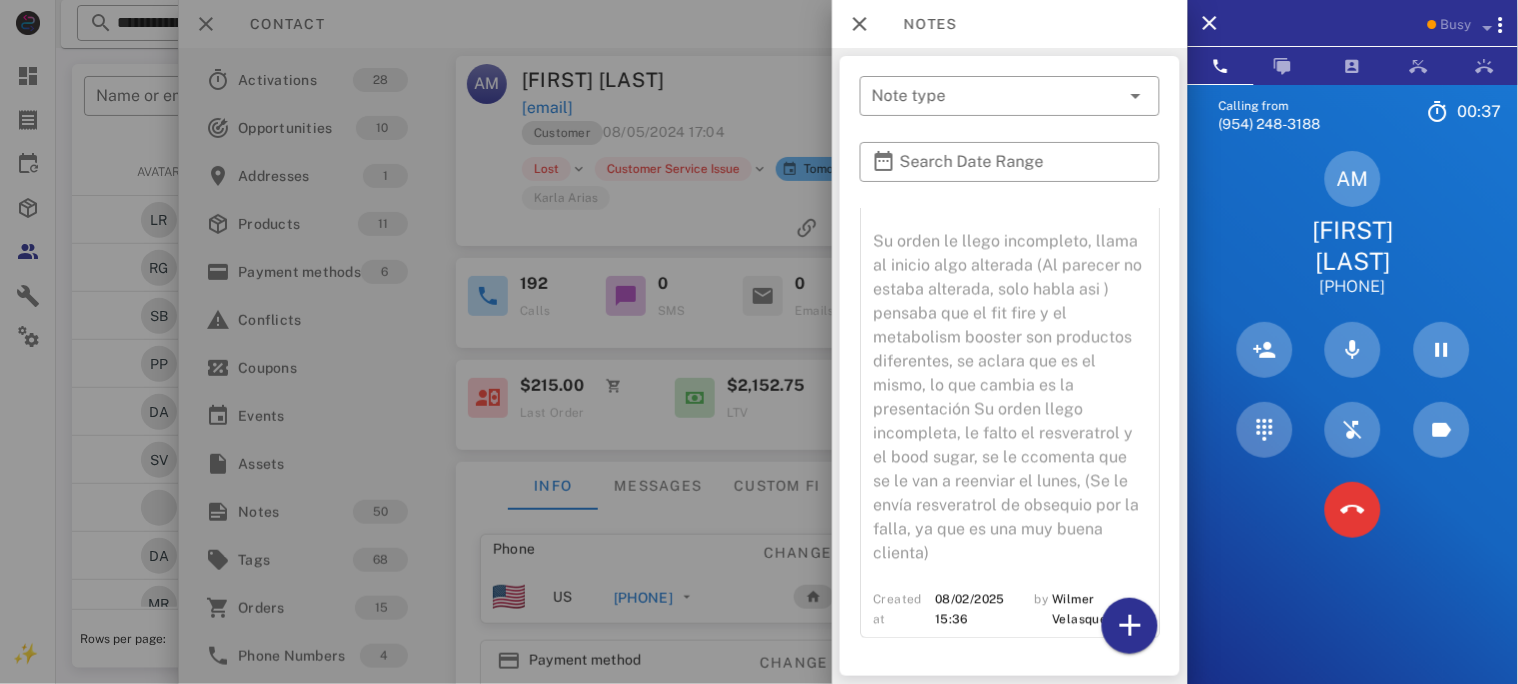 scroll, scrollTop: 9962, scrollLeft: 0, axis: vertical 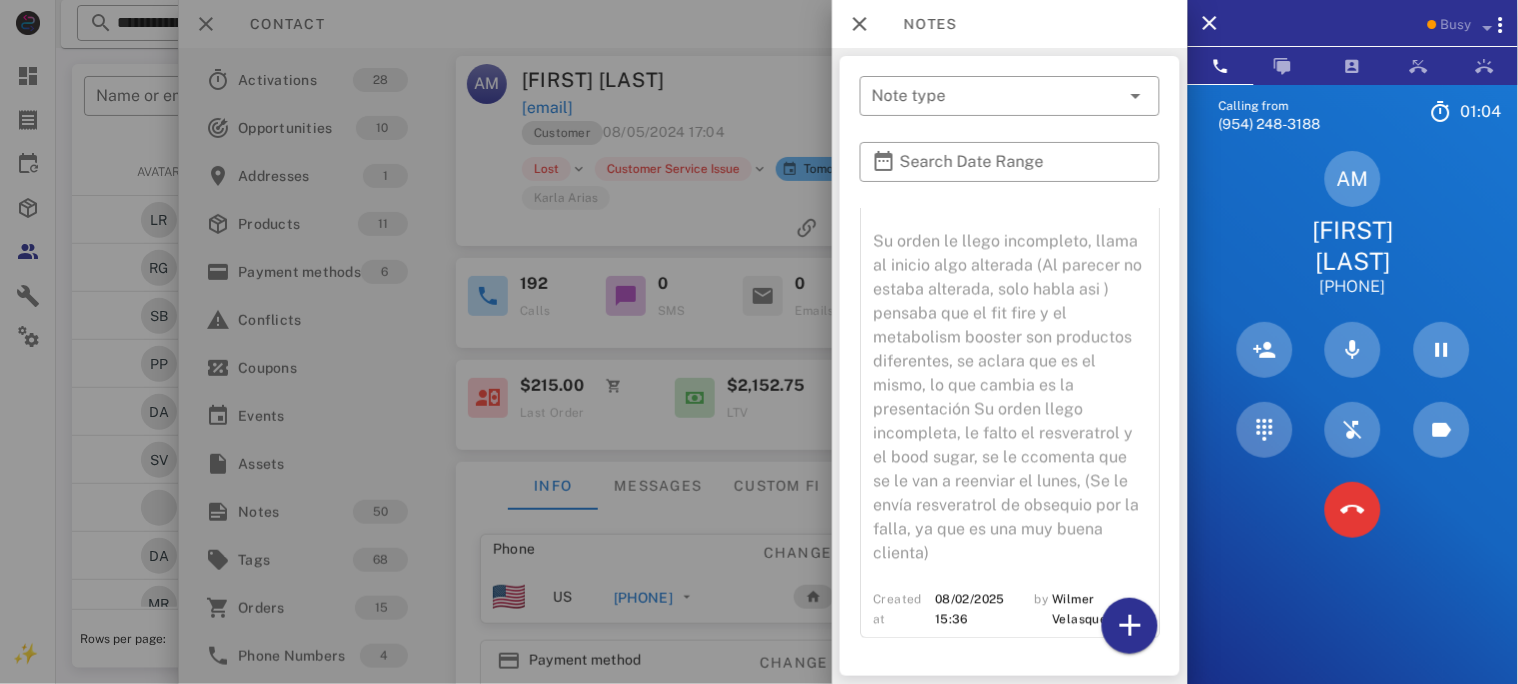 drag, startPoint x: 1424, startPoint y: 255, endPoint x: 1305, endPoint y: 259, distance: 119.06721 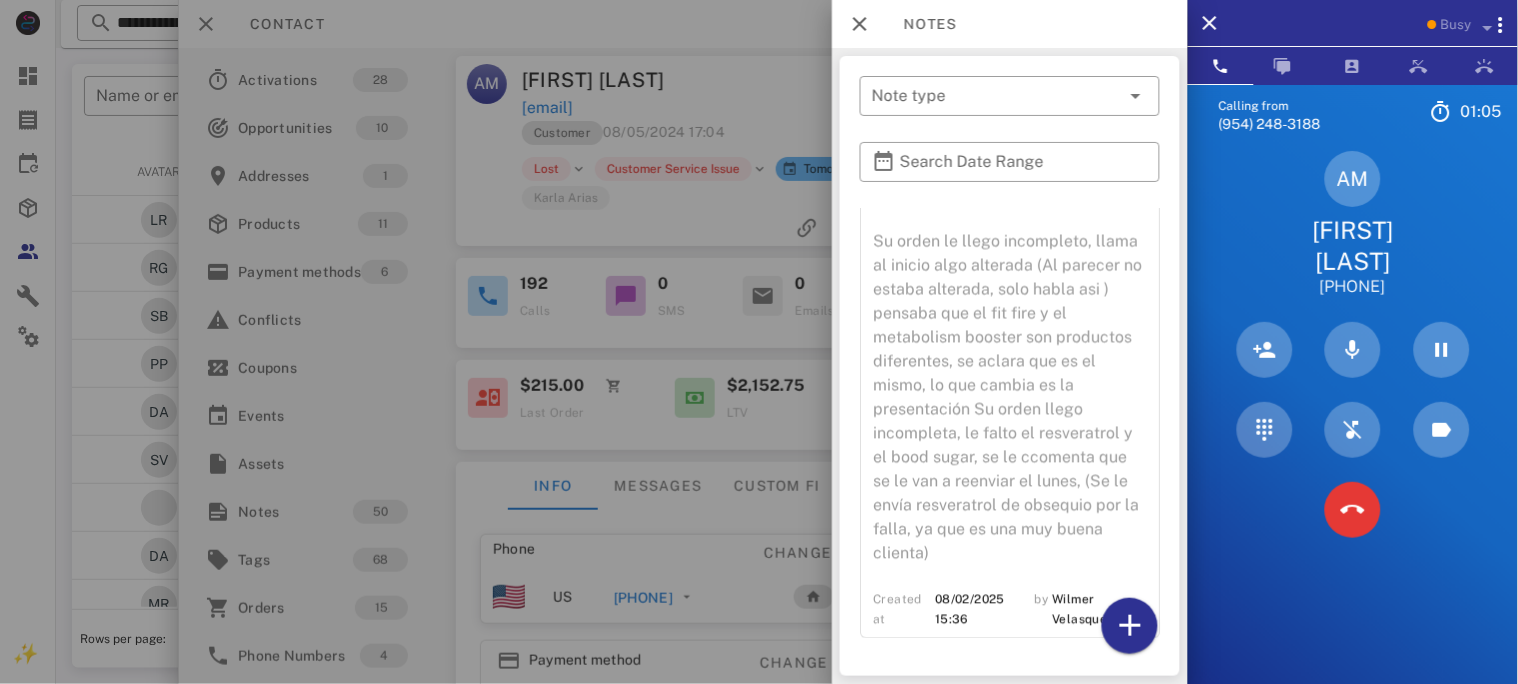 copy on "17252358423" 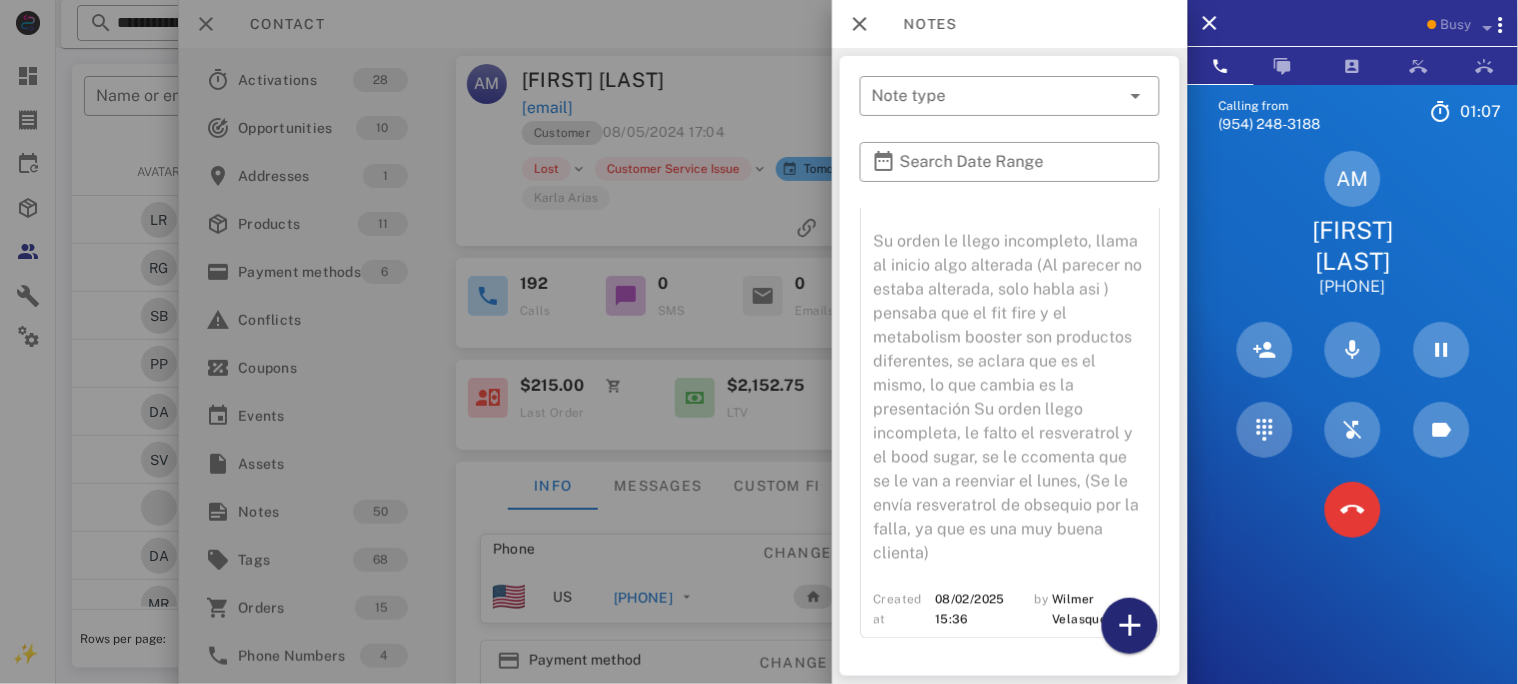 click at bounding box center (1130, 626) 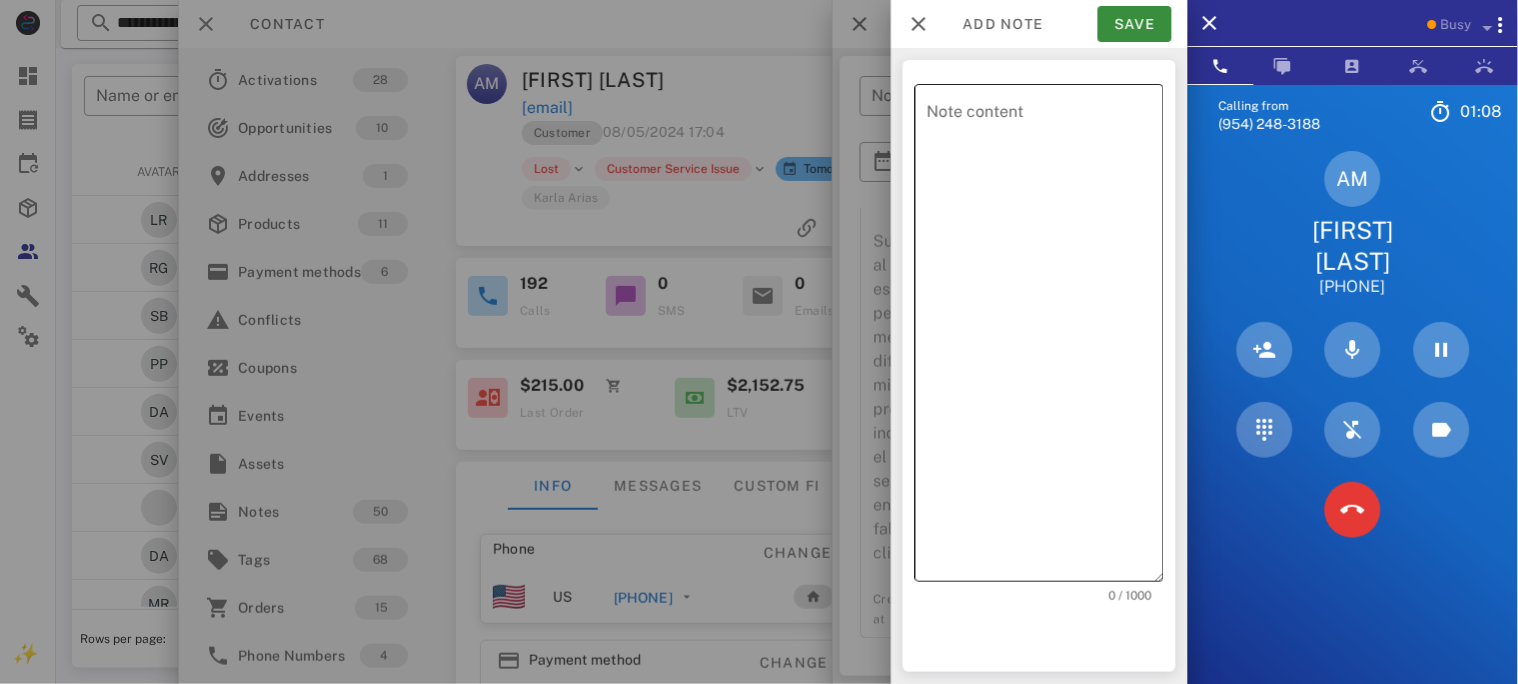 click on "Note content" at bounding box center (1045, 338) 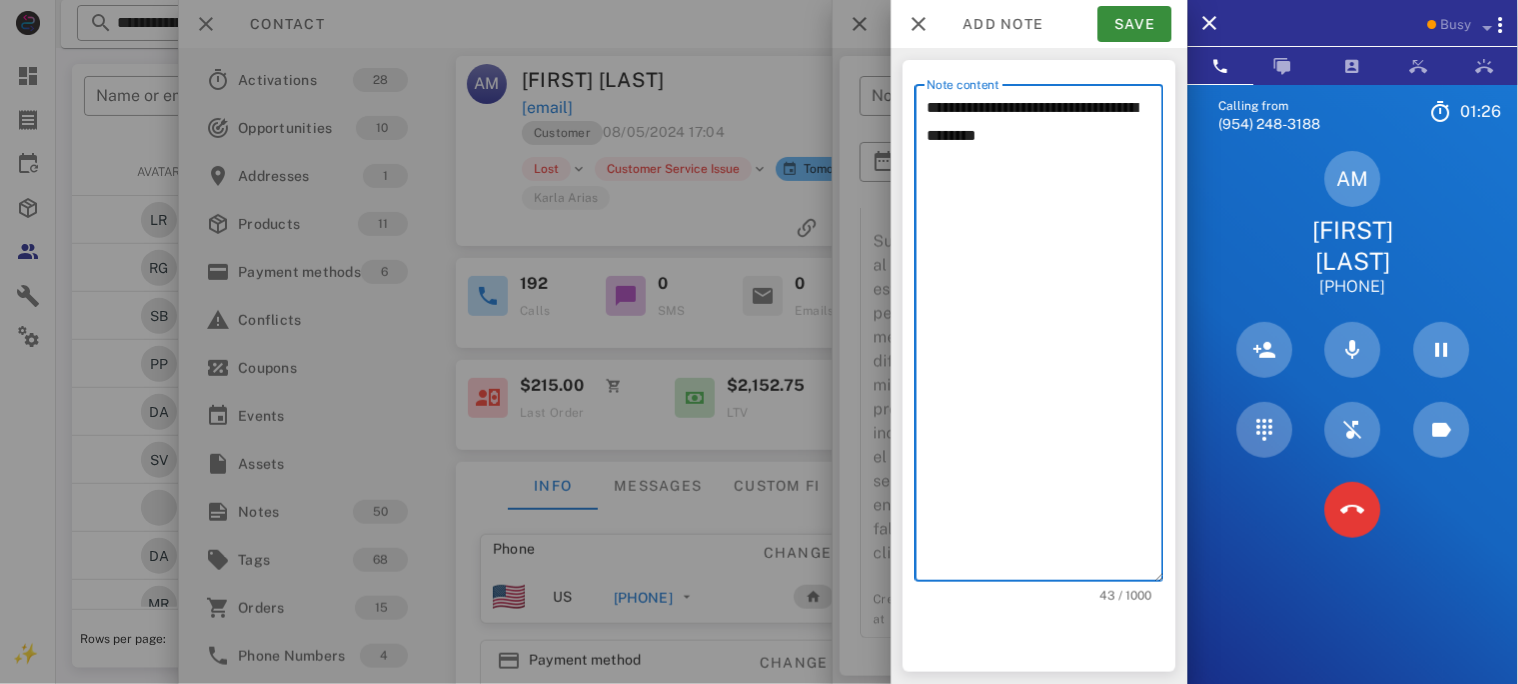 click on "**********" at bounding box center [1045, 338] 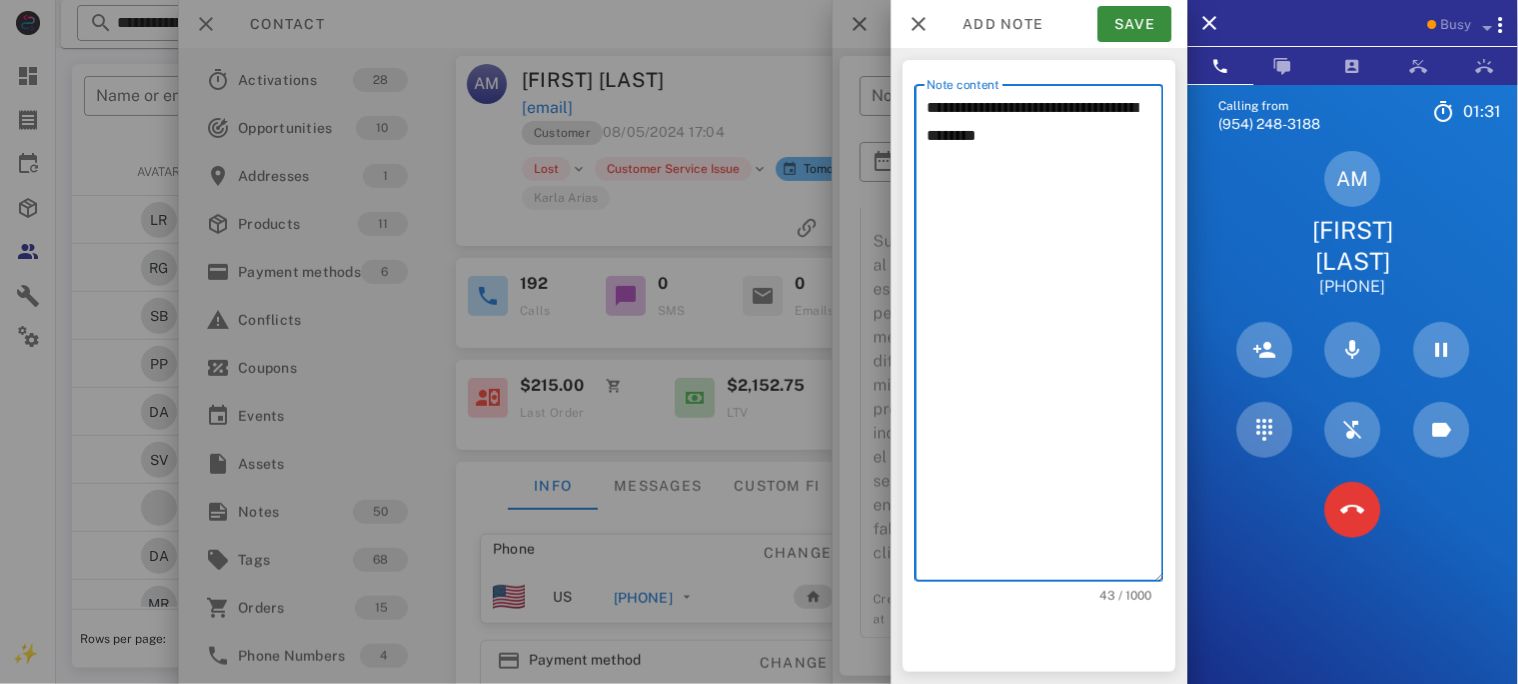 click on "**********" at bounding box center [1045, 338] 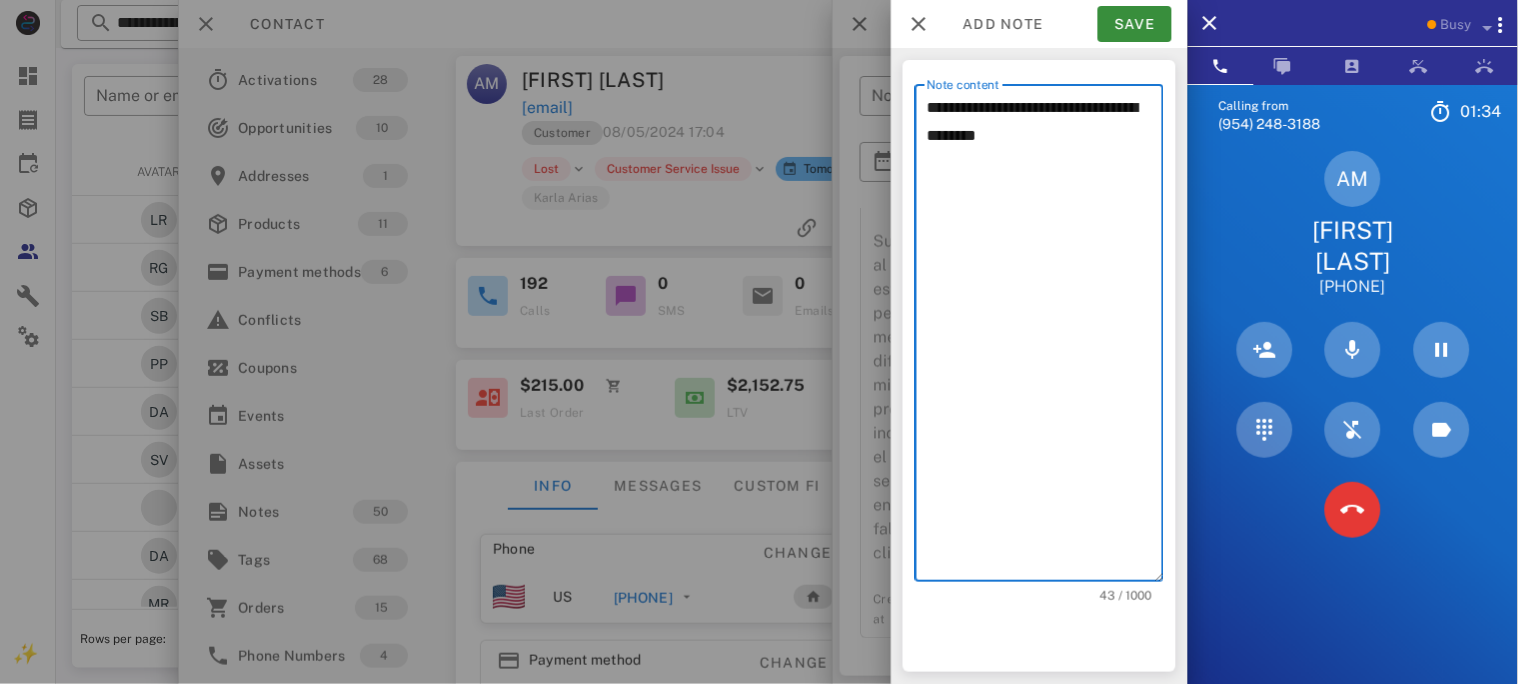 click on "**********" at bounding box center (1045, 338) 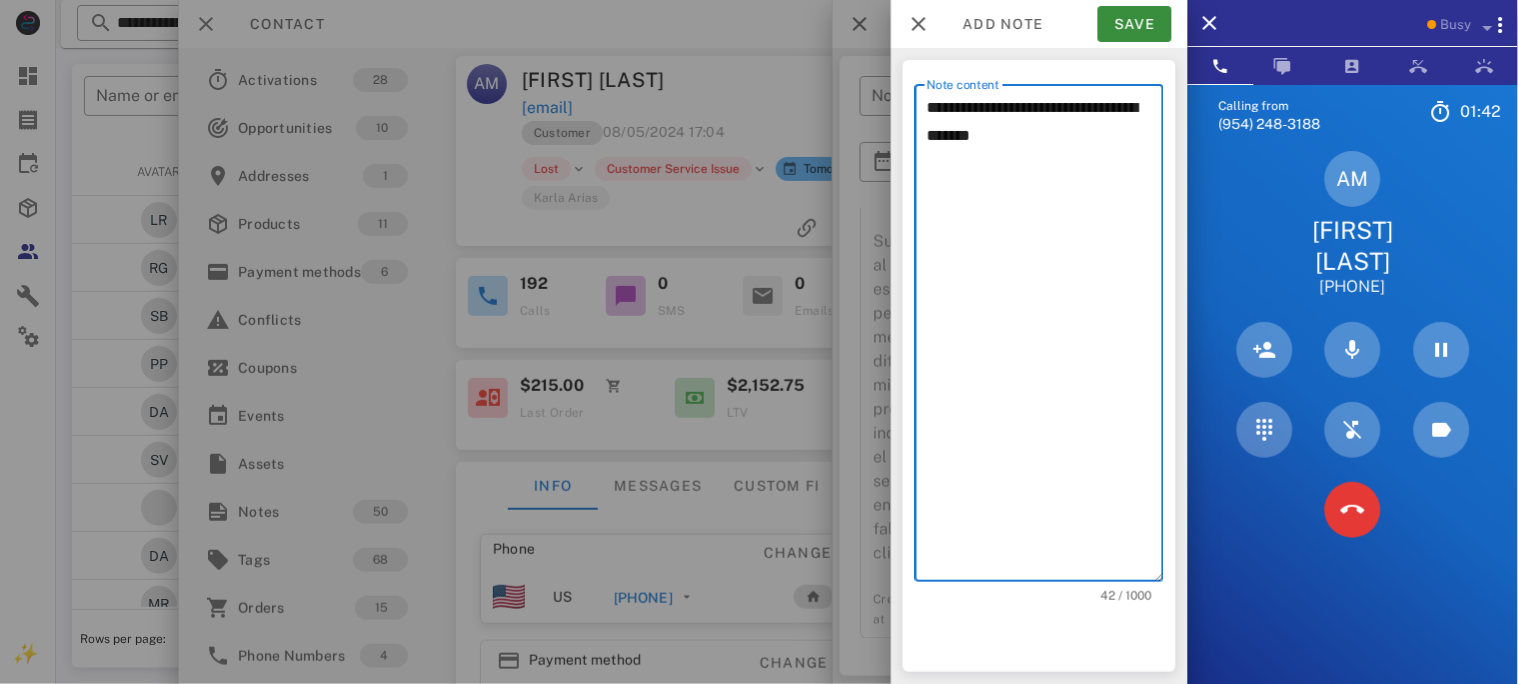 click on "**********" at bounding box center [1045, 338] 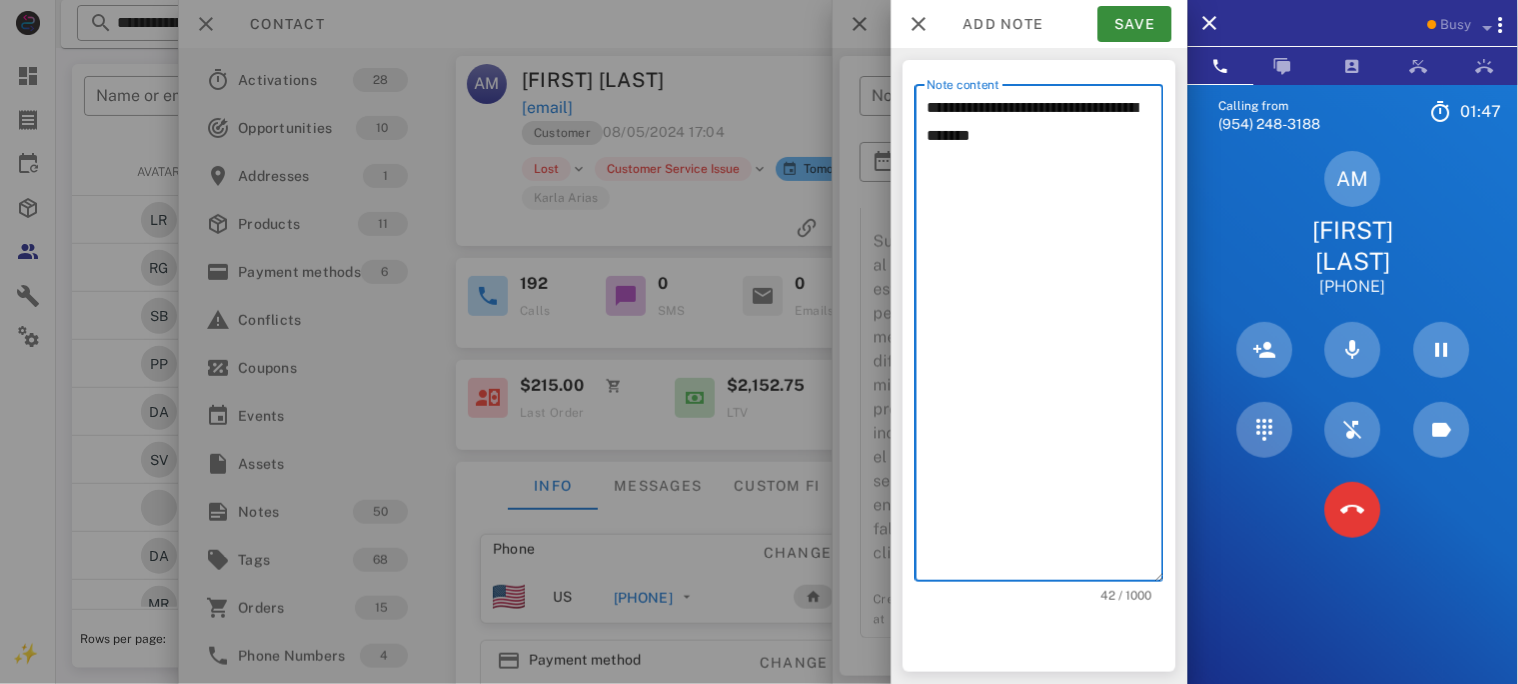 type on "**********" 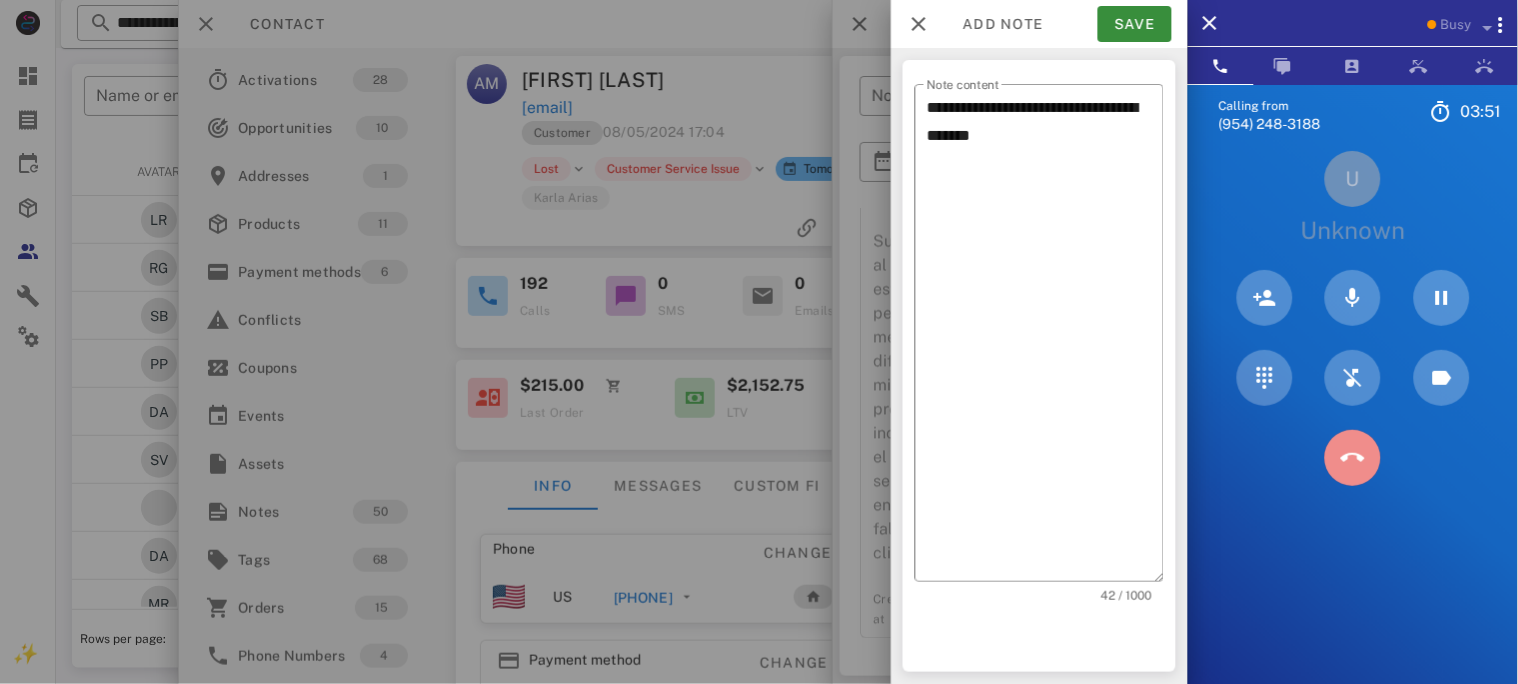 click at bounding box center [1353, 458] 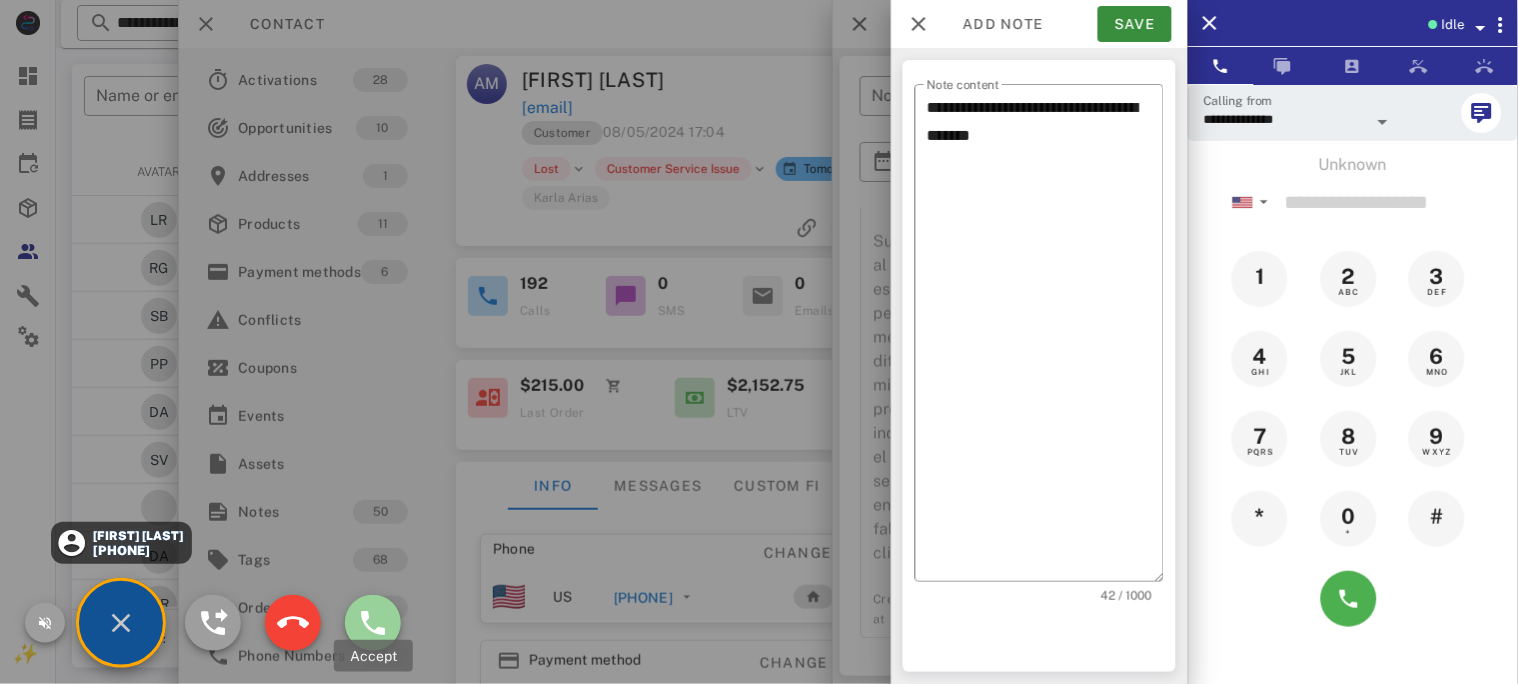 click at bounding box center [373, 623] 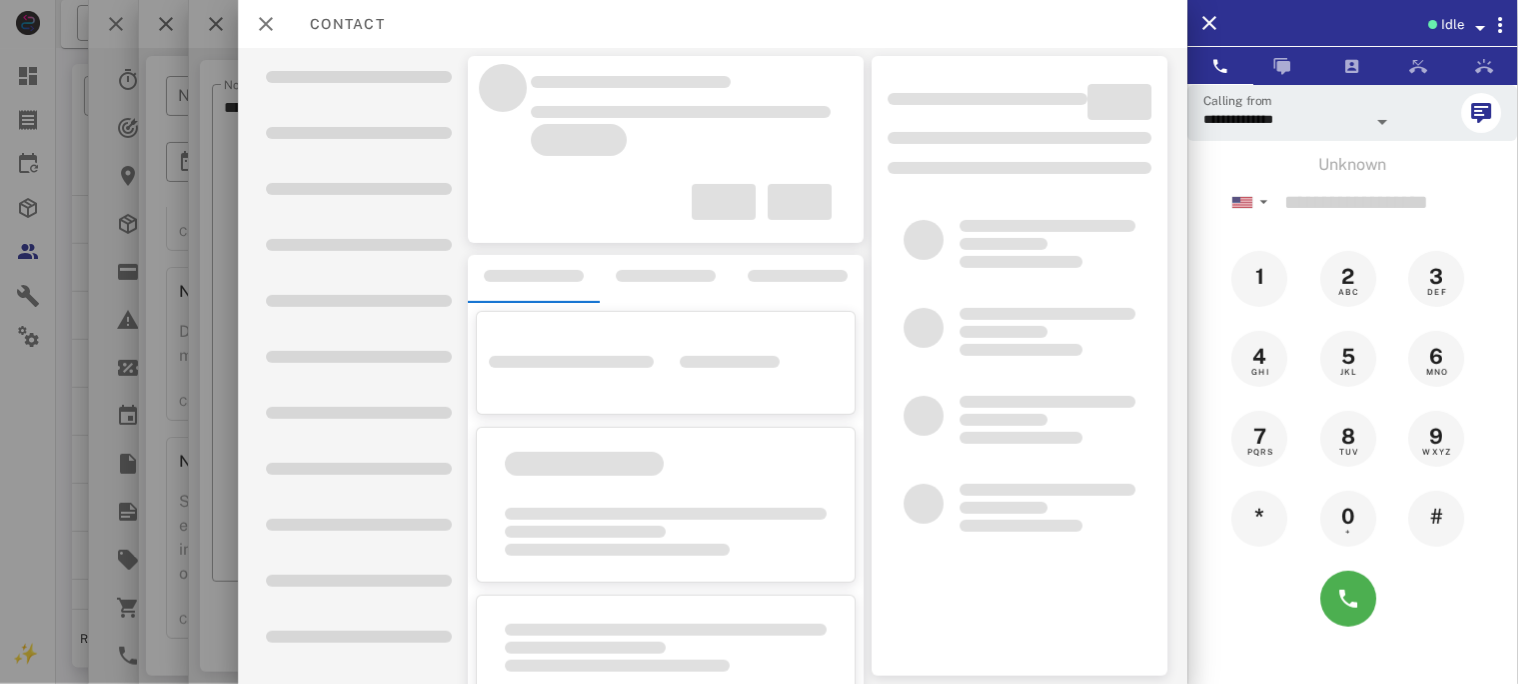 scroll, scrollTop: 7029, scrollLeft: 0, axis: vertical 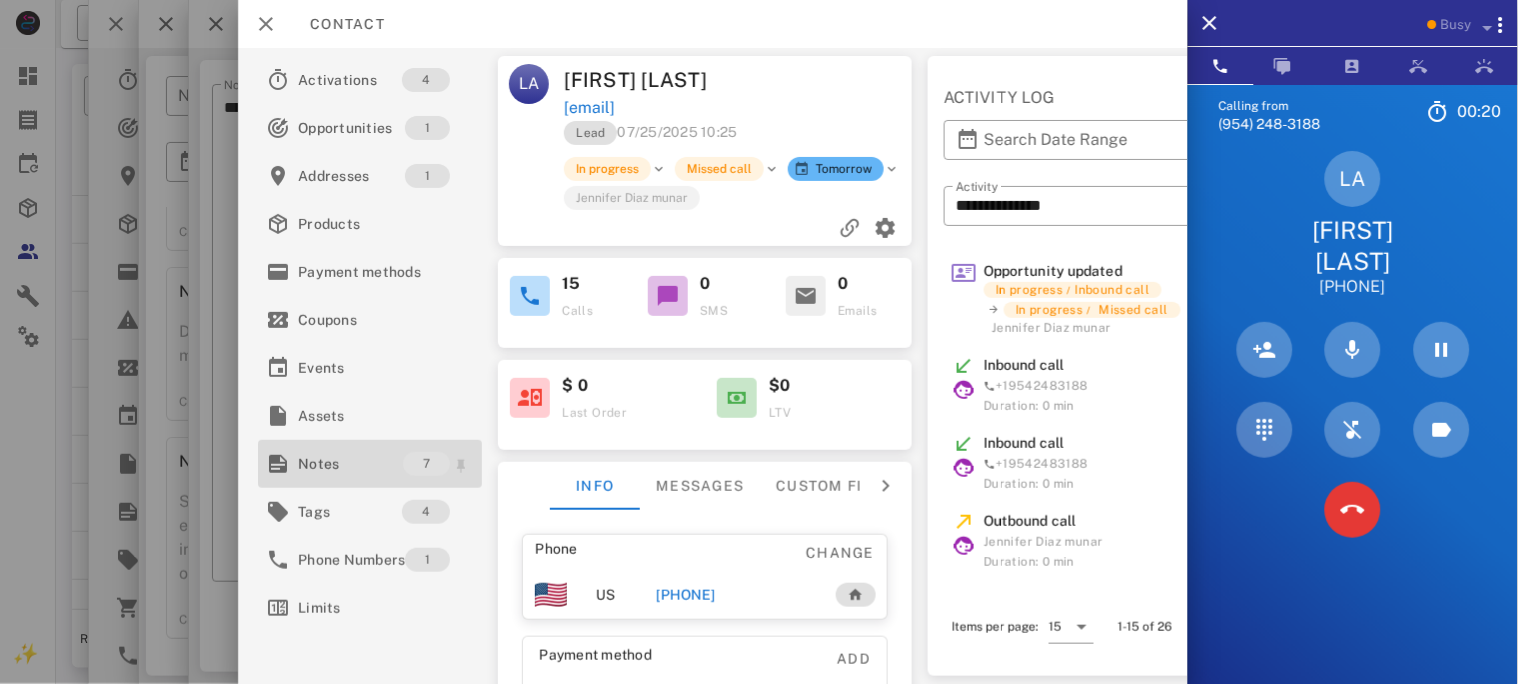 click on "Notes" at bounding box center [350, 464] 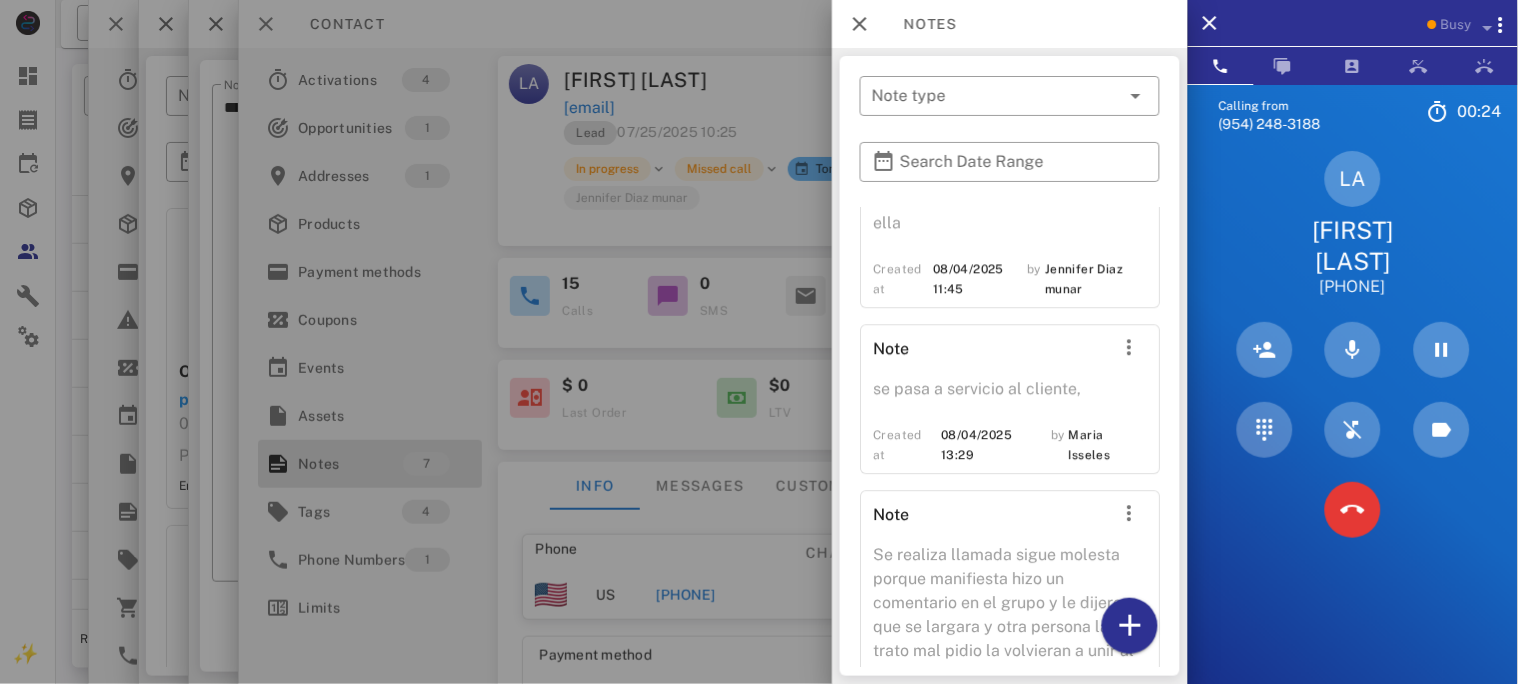 scroll, scrollTop: 1411, scrollLeft: 0, axis: vertical 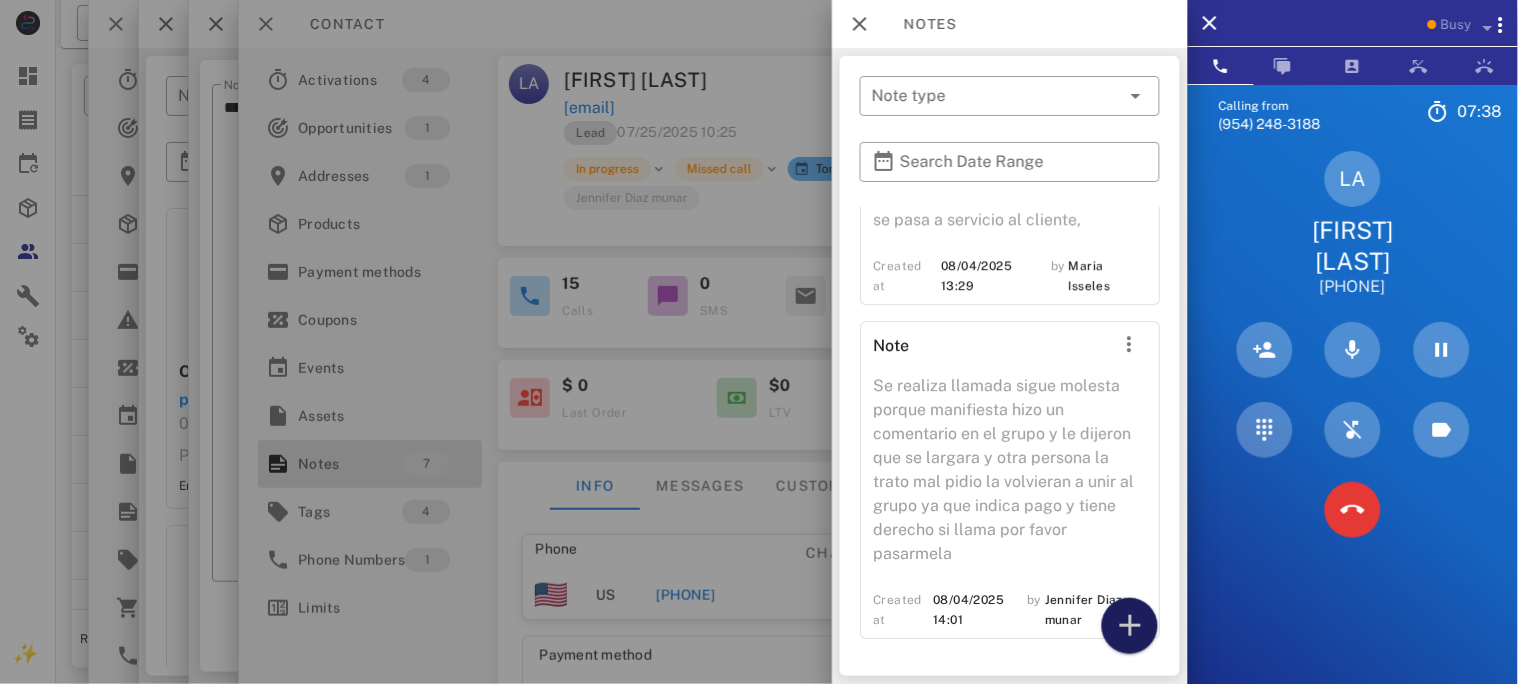 click at bounding box center (1130, 626) 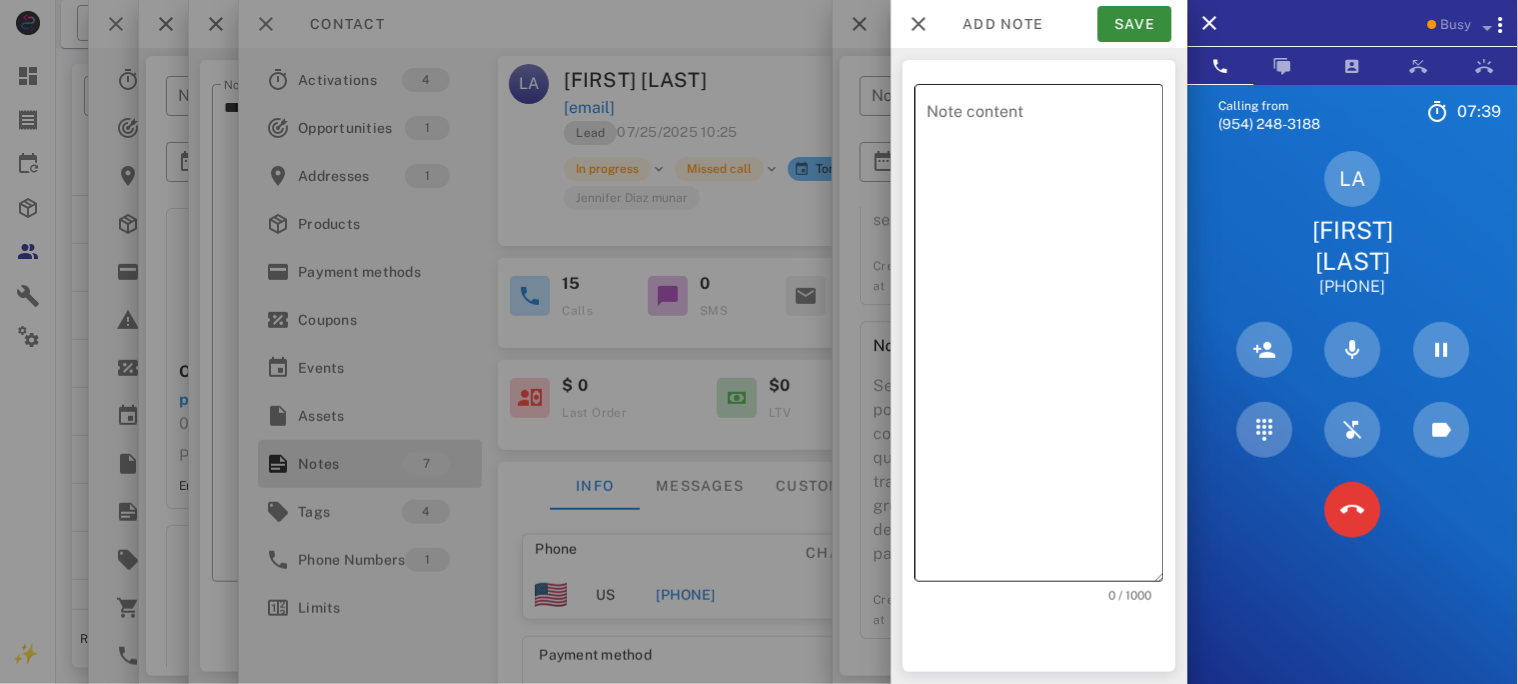 click on "Note content" at bounding box center [1045, 338] 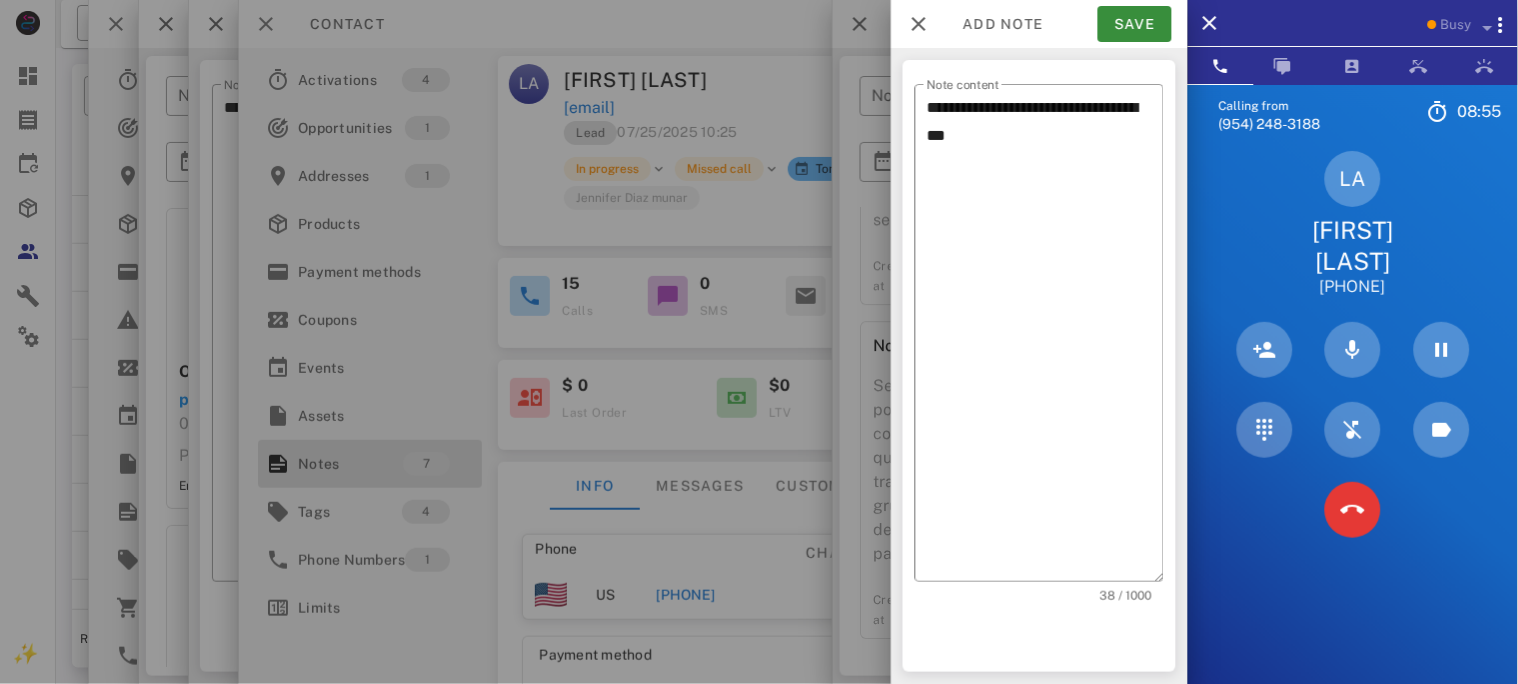 drag, startPoint x: 1429, startPoint y: 286, endPoint x: 1299, endPoint y: 286, distance: 130 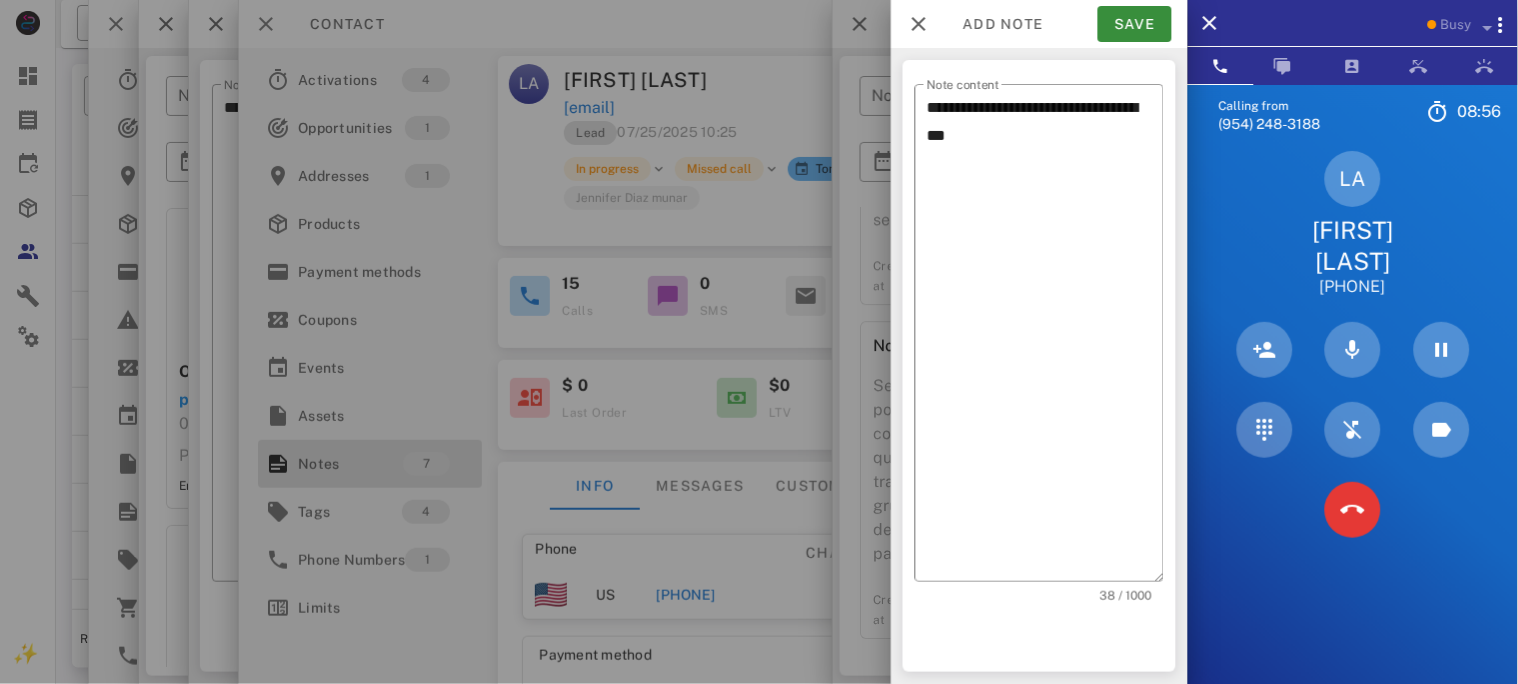 copy on "+16265361536" 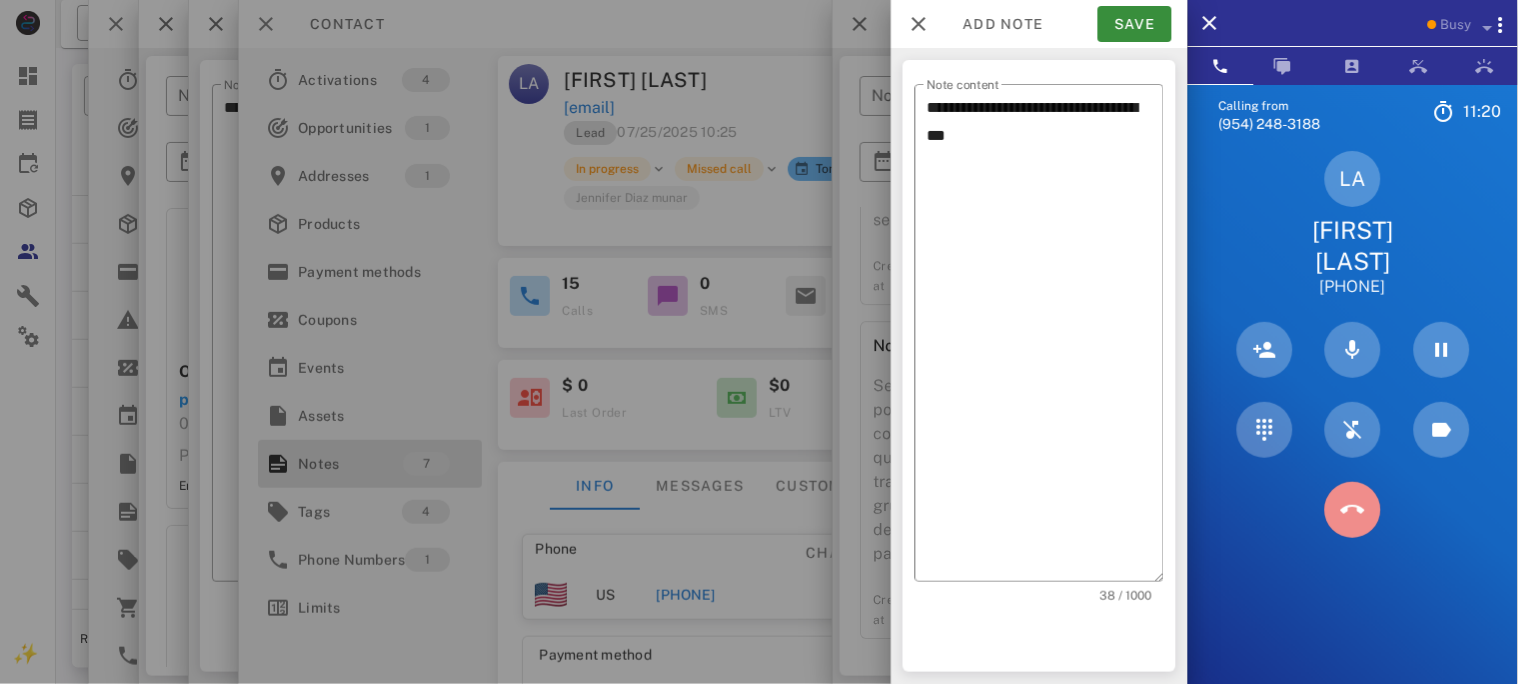 click at bounding box center [1353, 510] 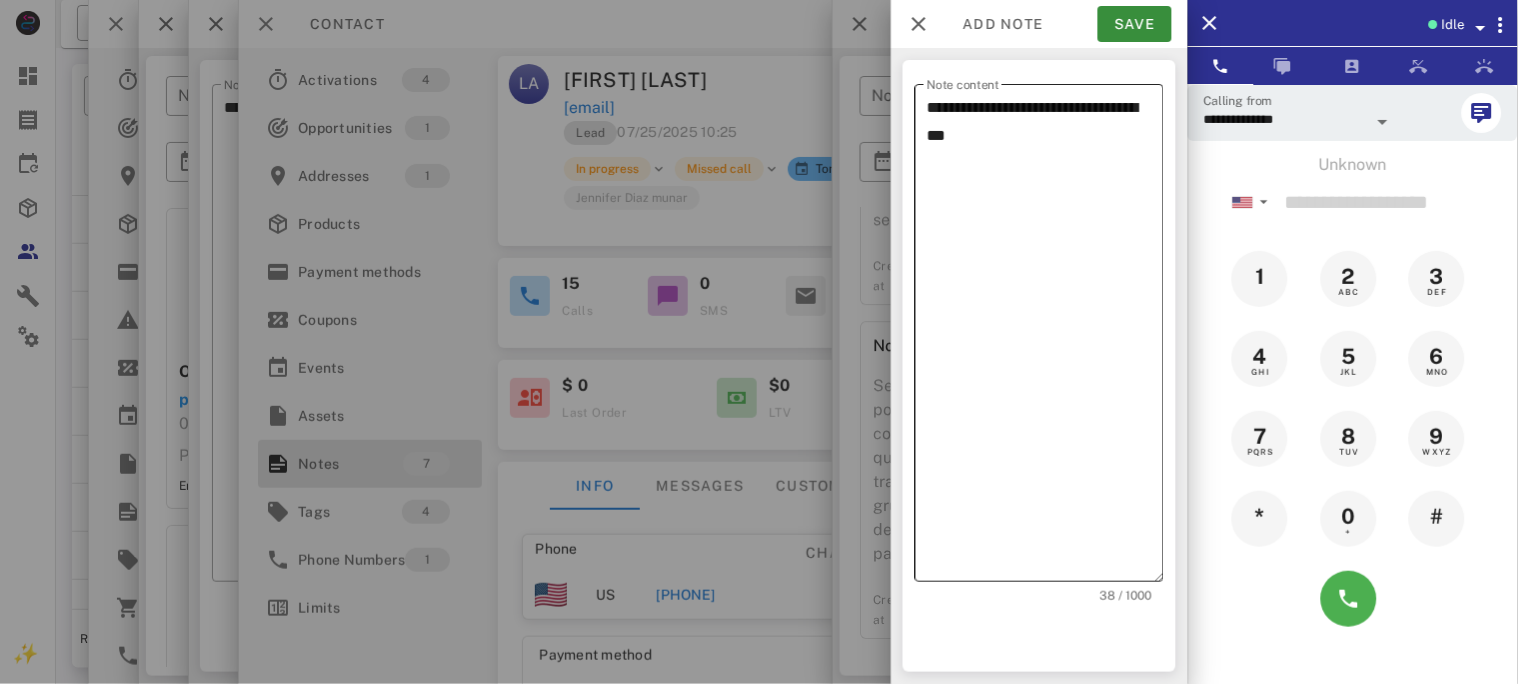 click on "**********" at bounding box center (1045, 338) 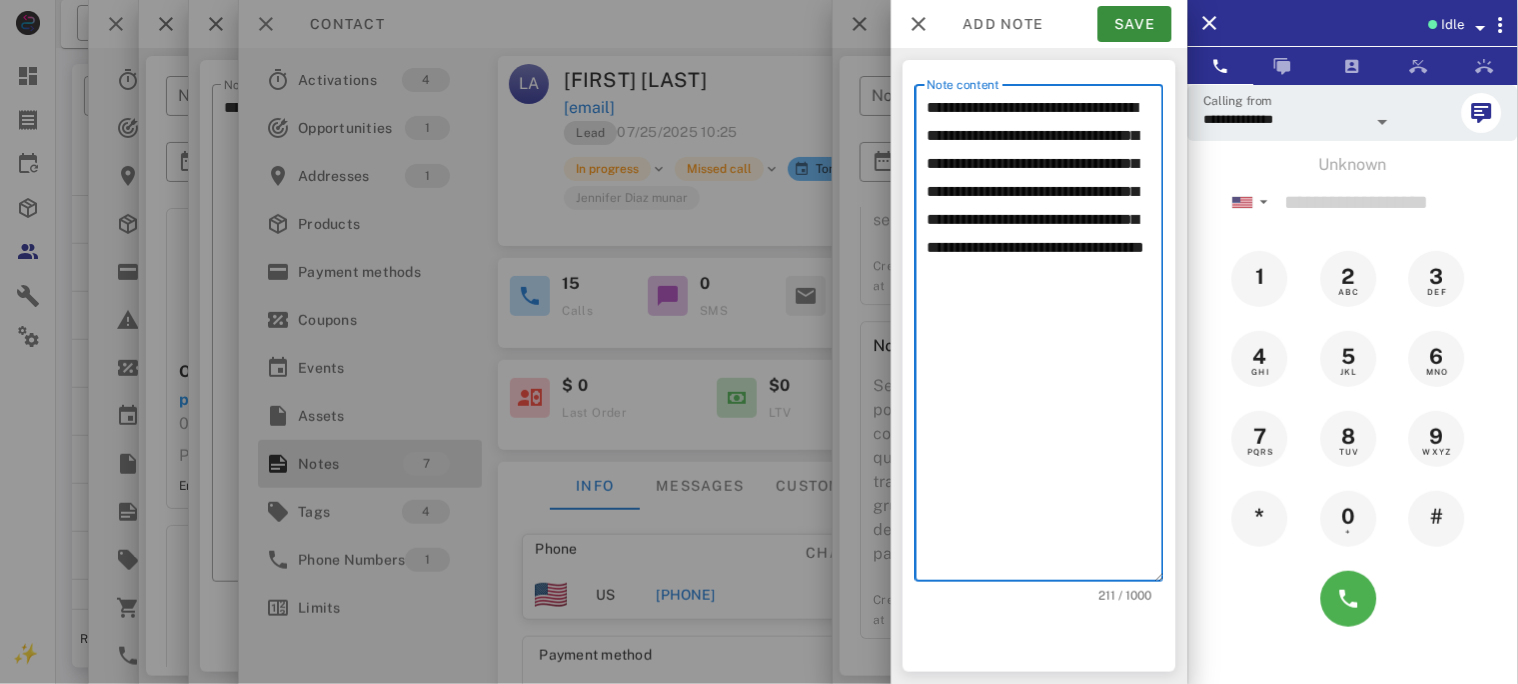 click at bounding box center [1481, 28] 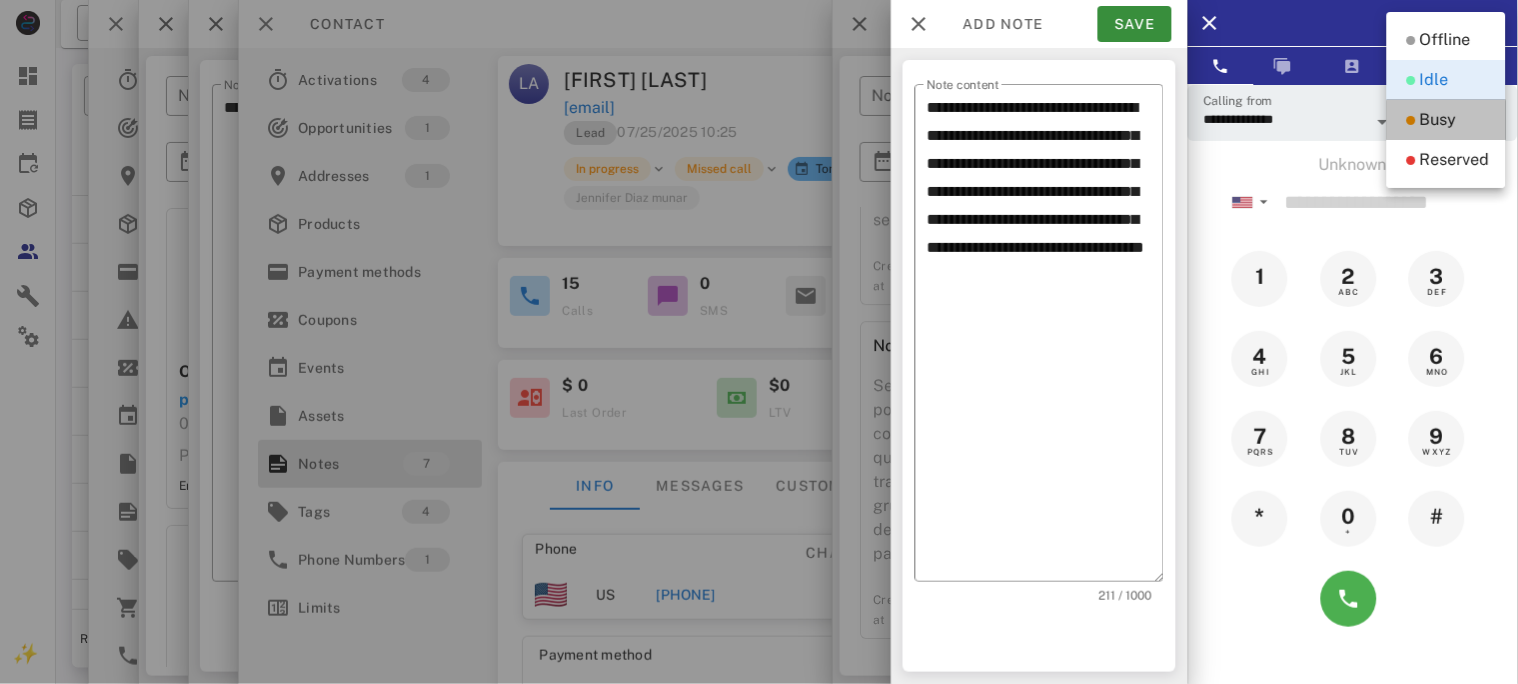 click on "Busy" at bounding box center [1438, 120] 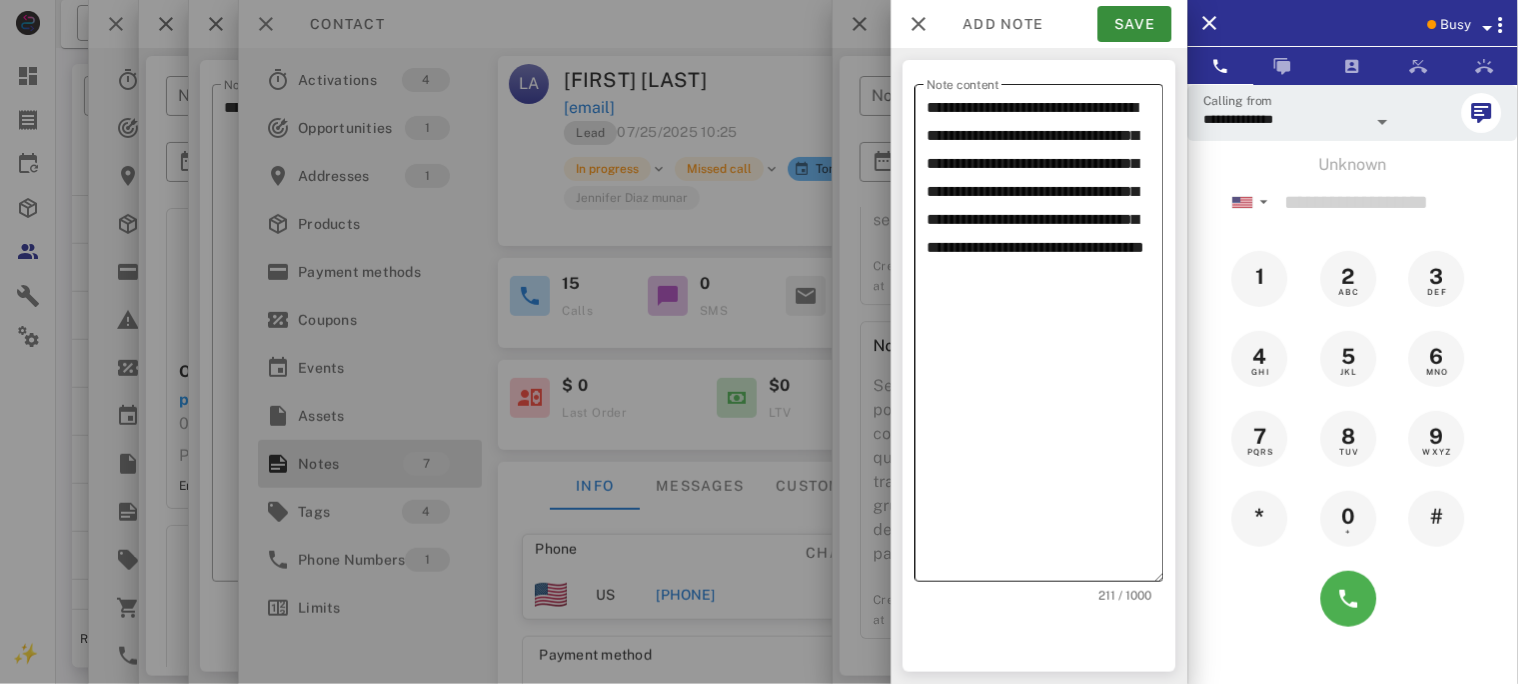 click on "**********" at bounding box center [1045, 338] 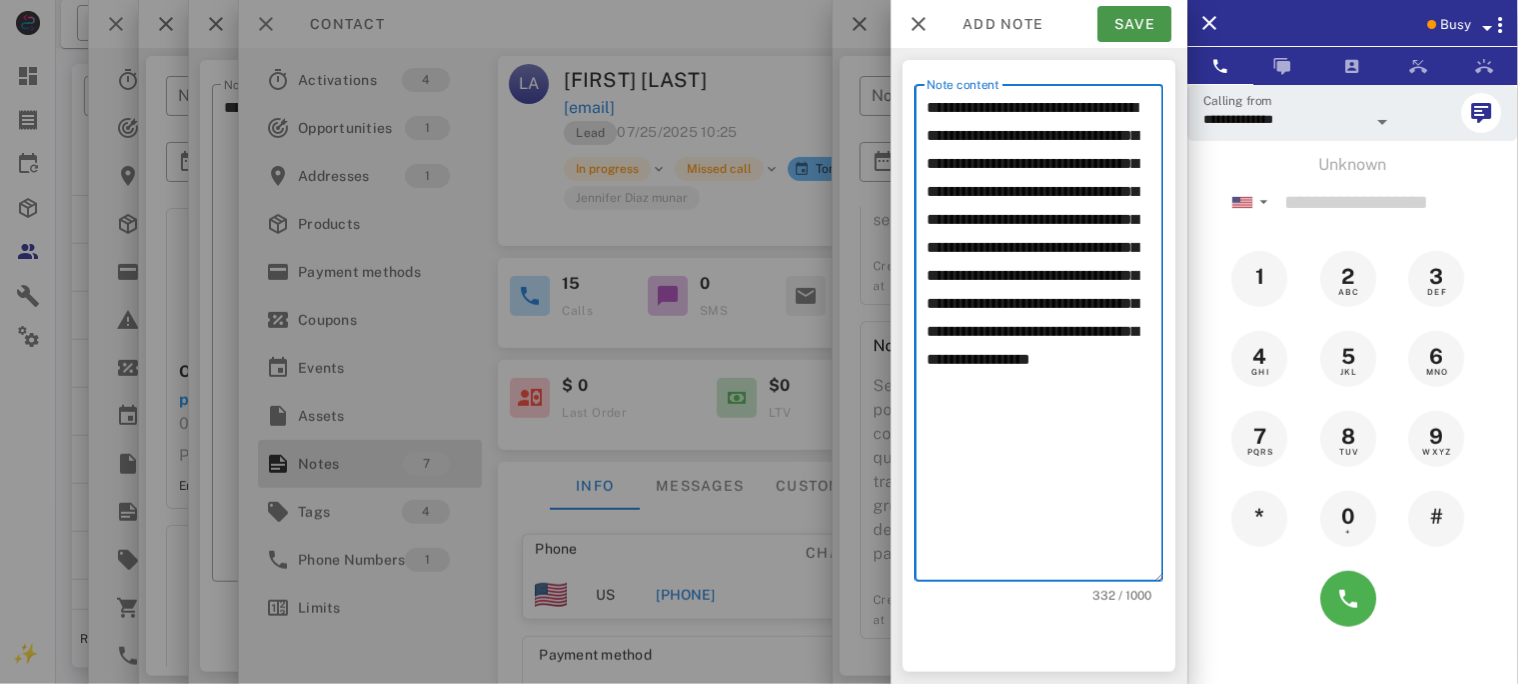 type on "**********" 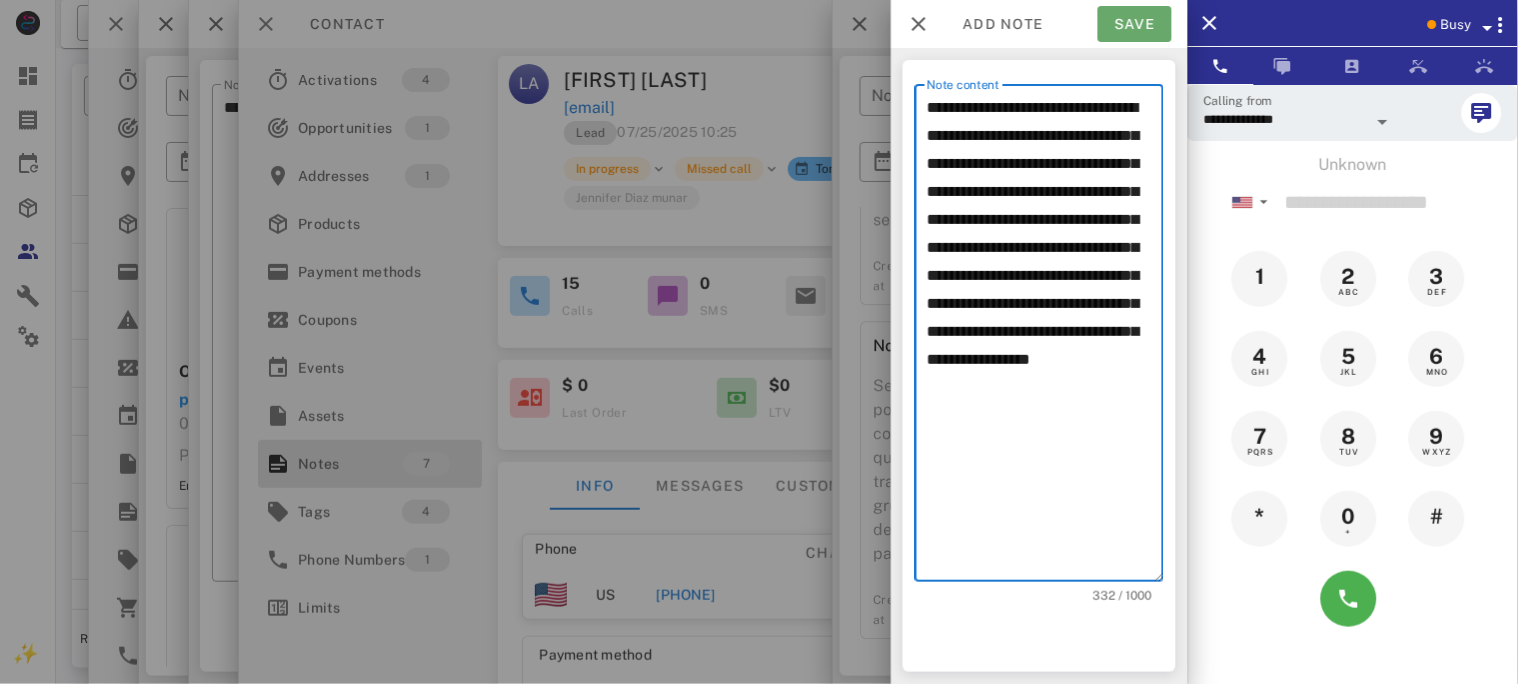 click on "Save" at bounding box center [1135, 24] 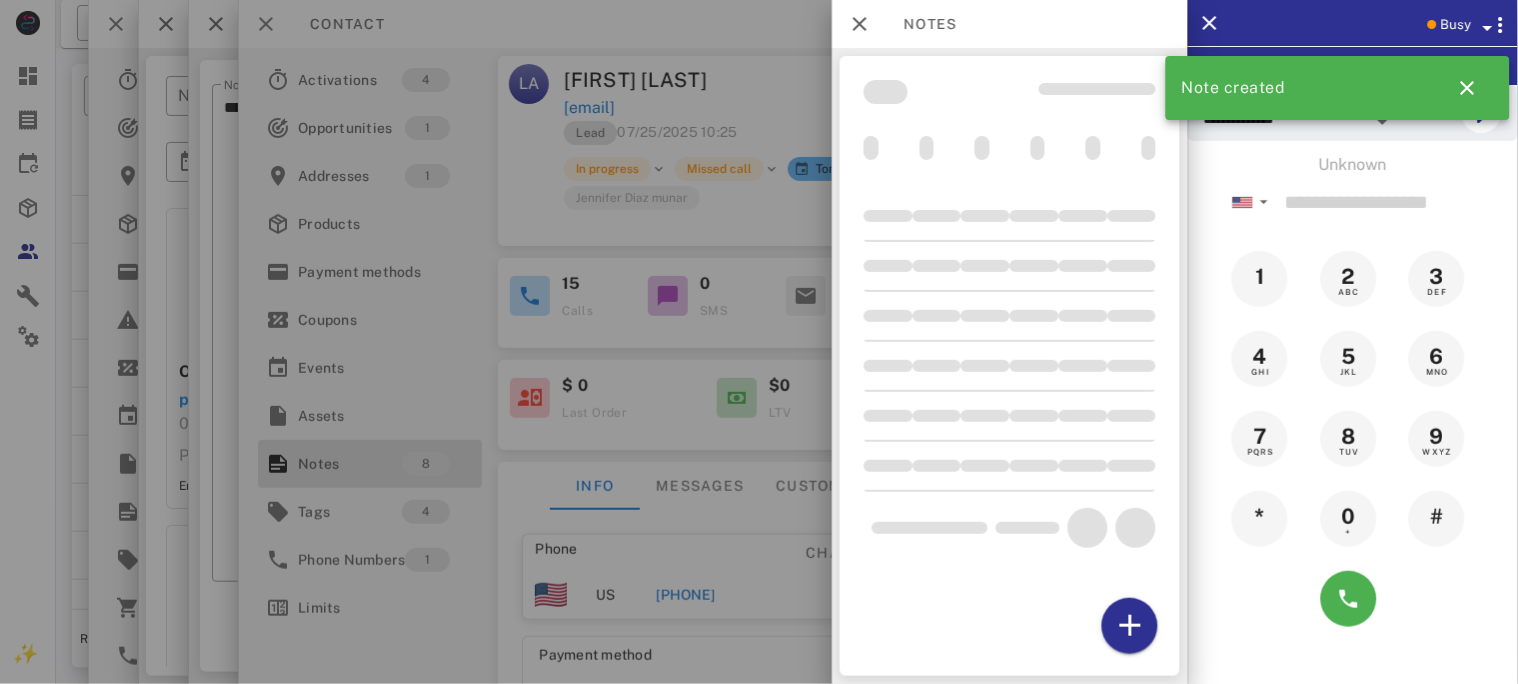 click at bounding box center (759, 342) 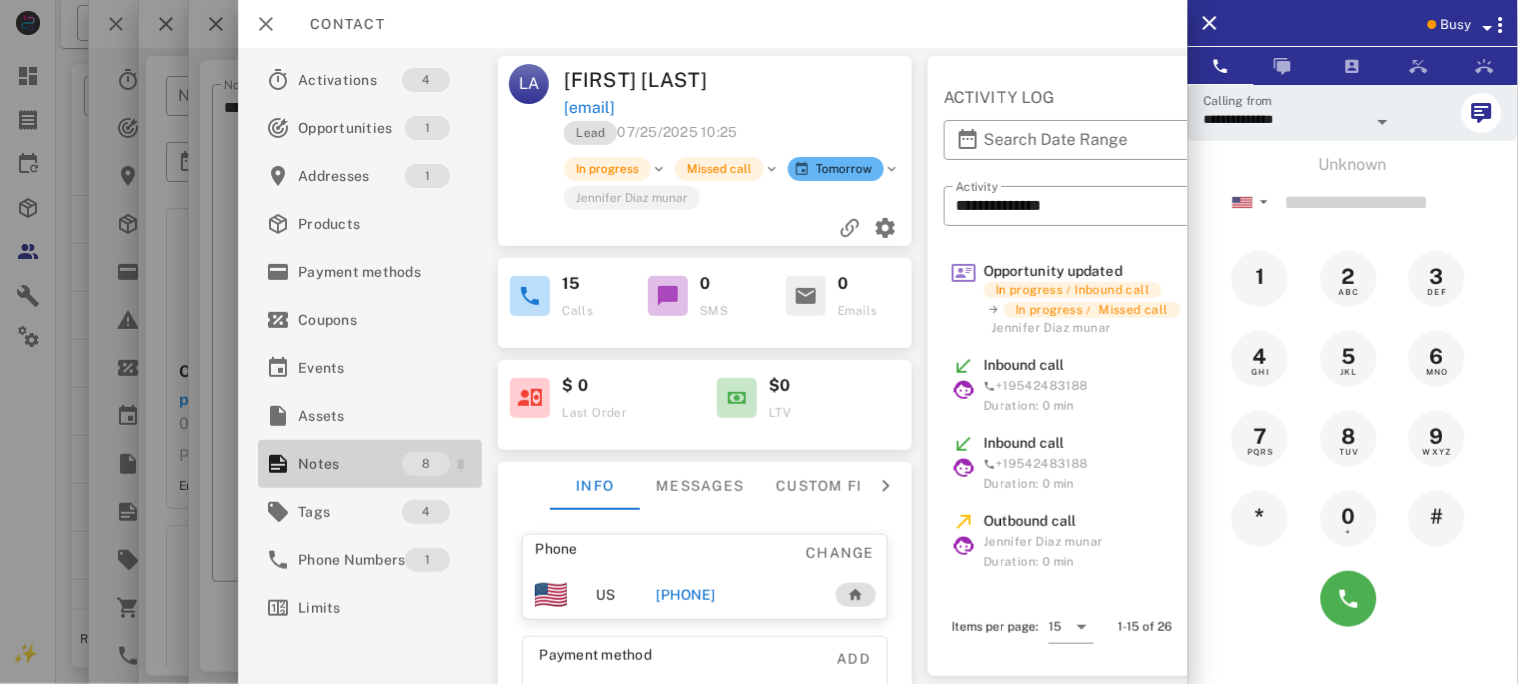 click on "Notes" at bounding box center (350, 464) 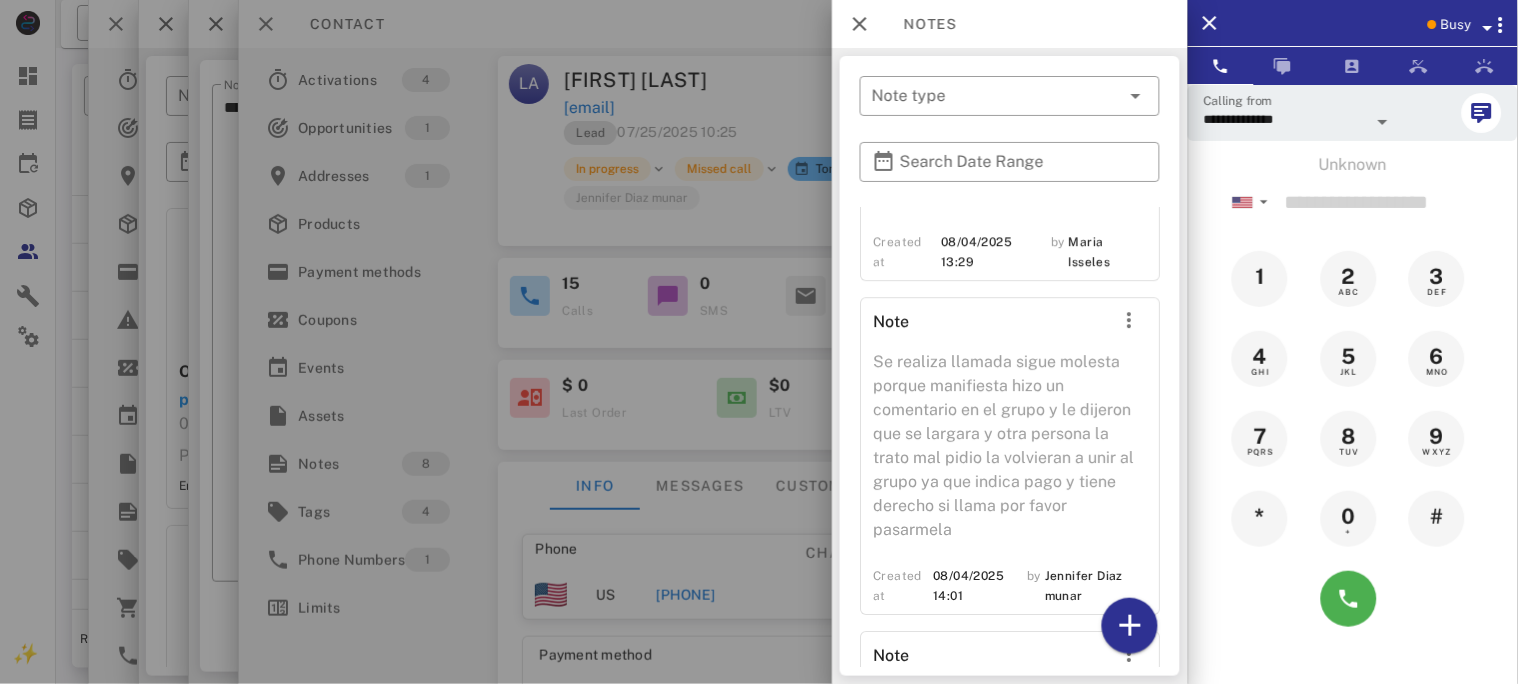 scroll, scrollTop: 1526, scrollLeft: 0, axis: vertical 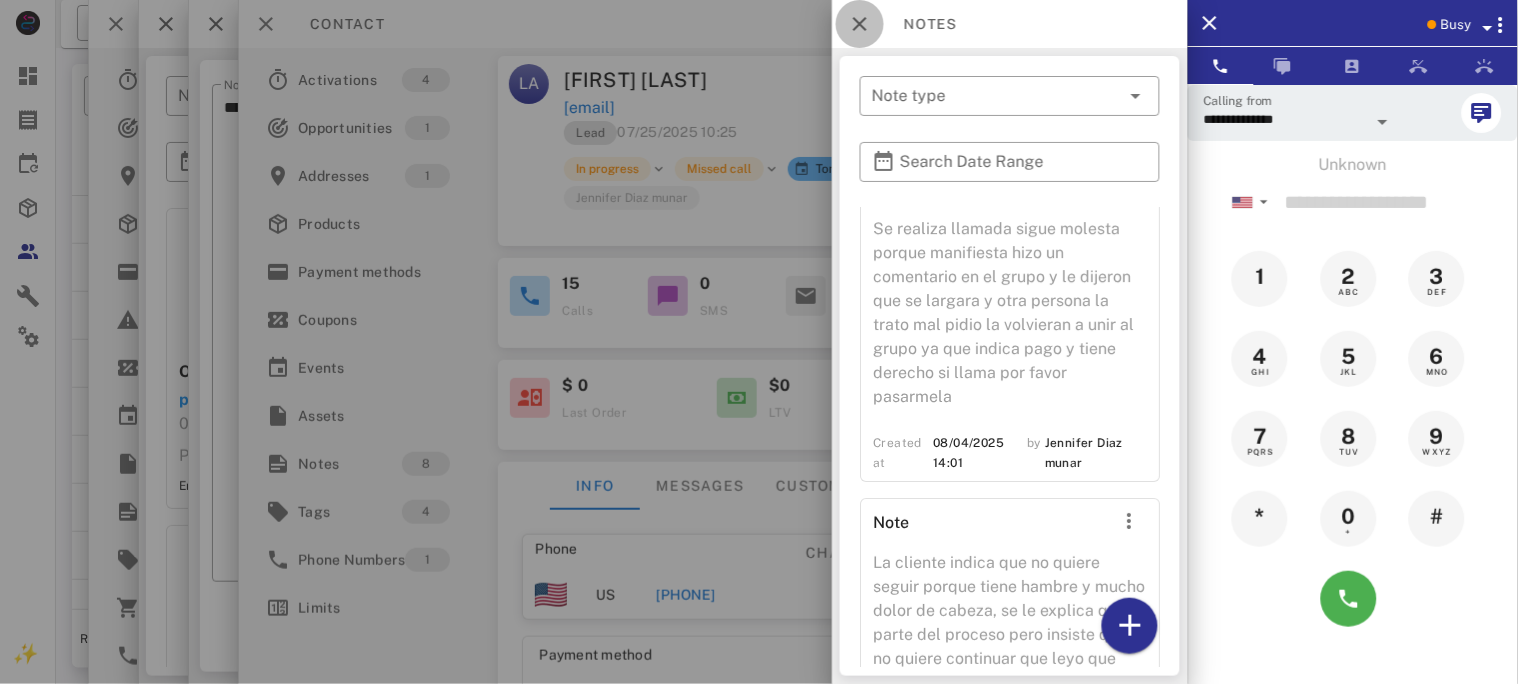 click at bounding box center [860, 24] 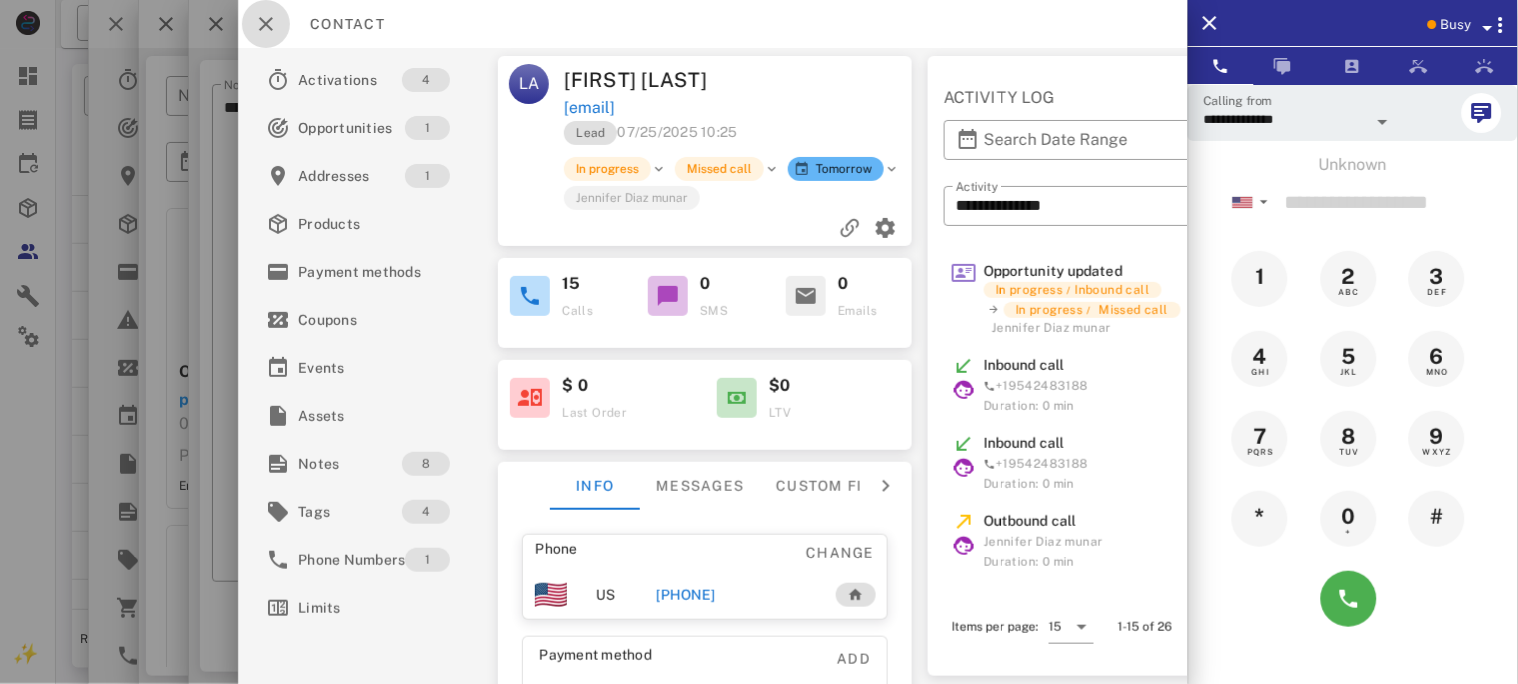 click at bounding box center [266, 24] 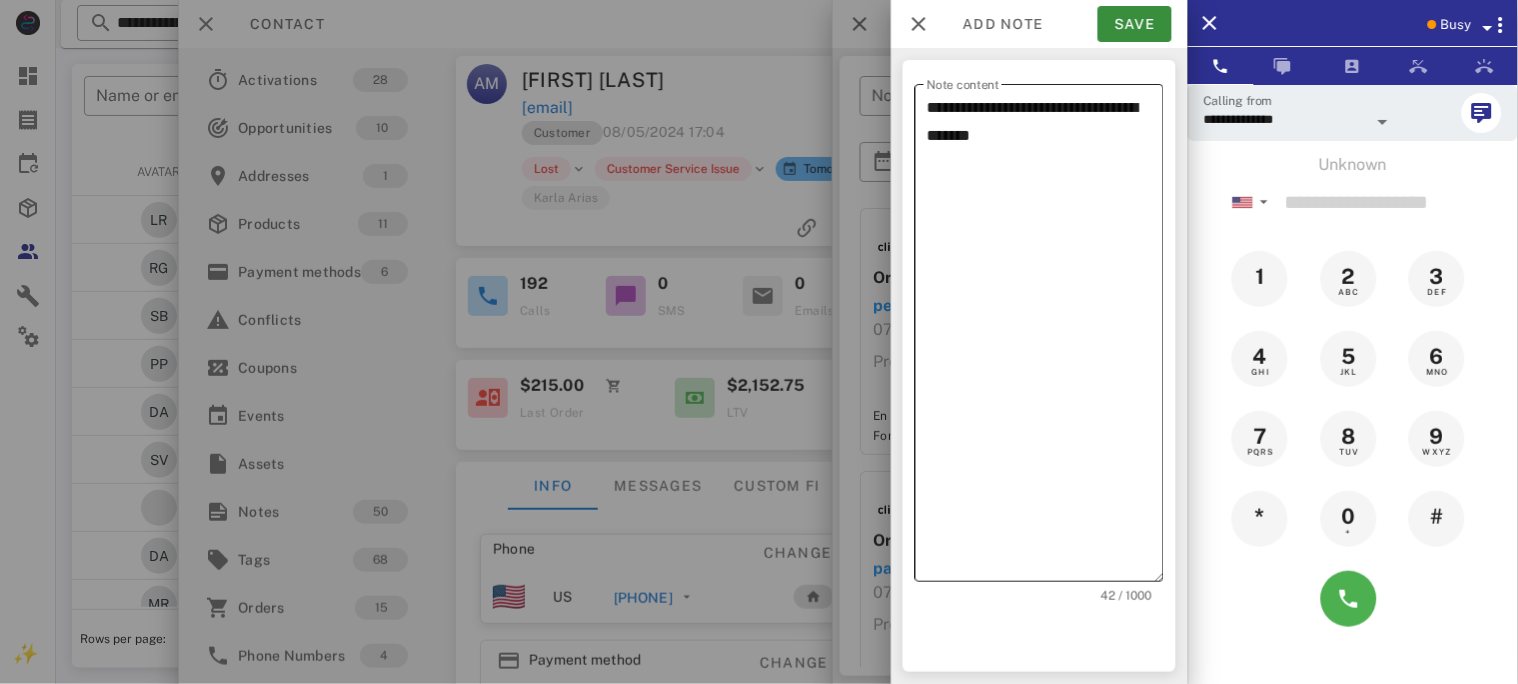 click on "**********" at bounding box center (1045, 338) 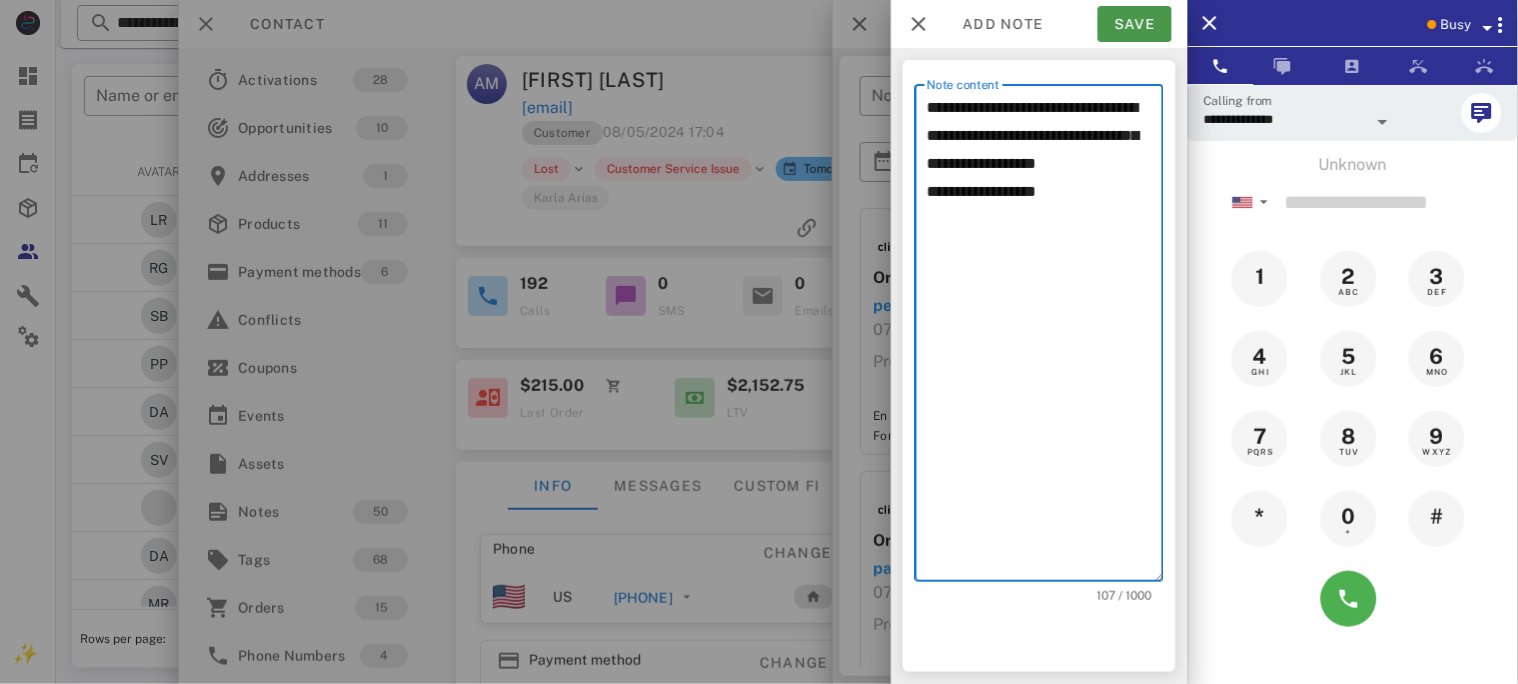 type on "**********" 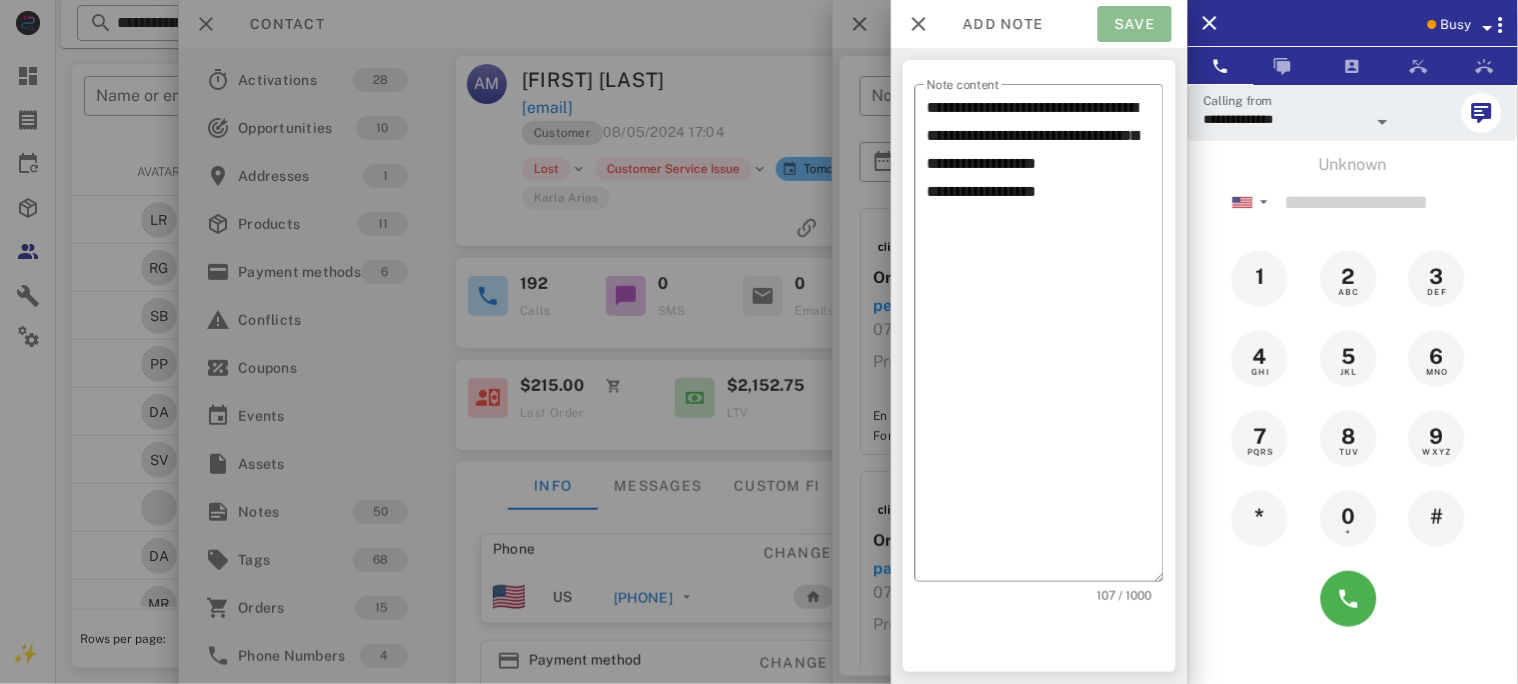 click on "Save" at bounding box center [1135, 24] 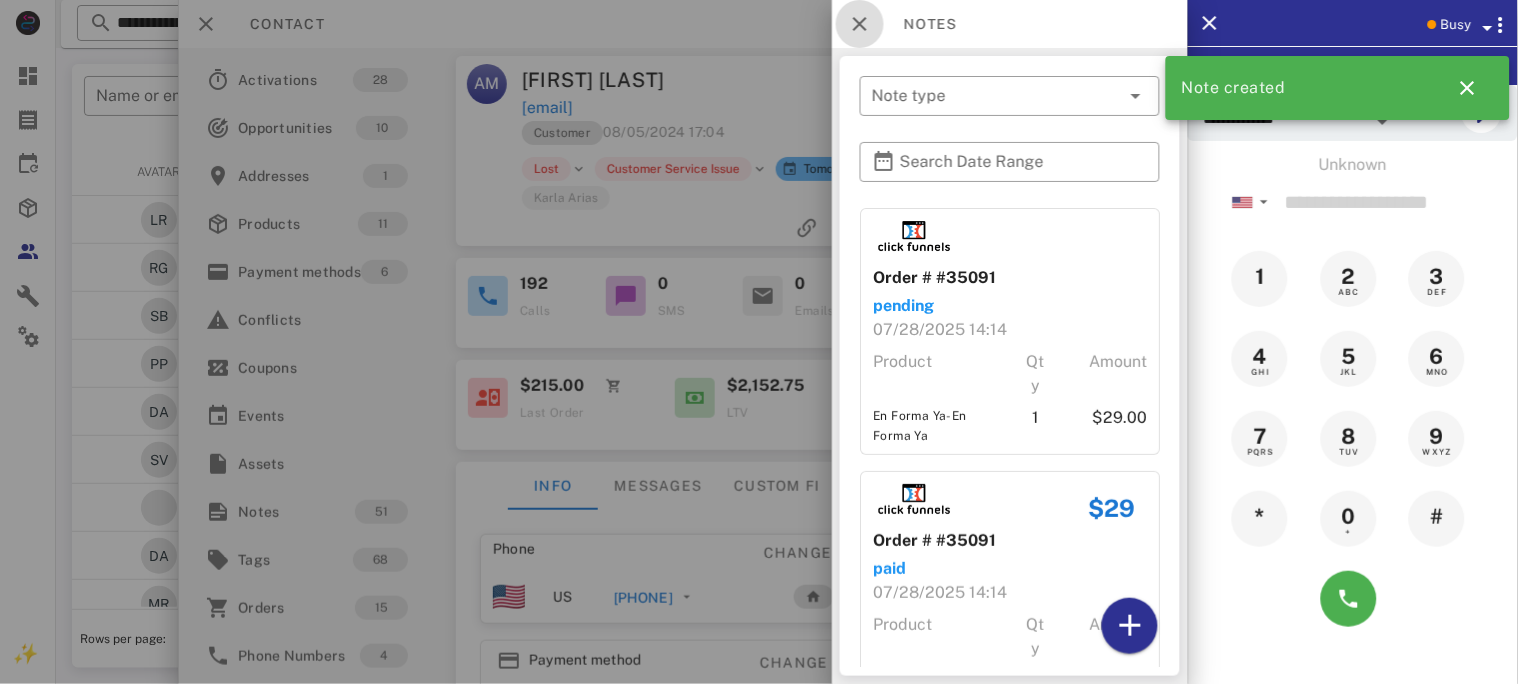 click at bounding box center [860, 24] 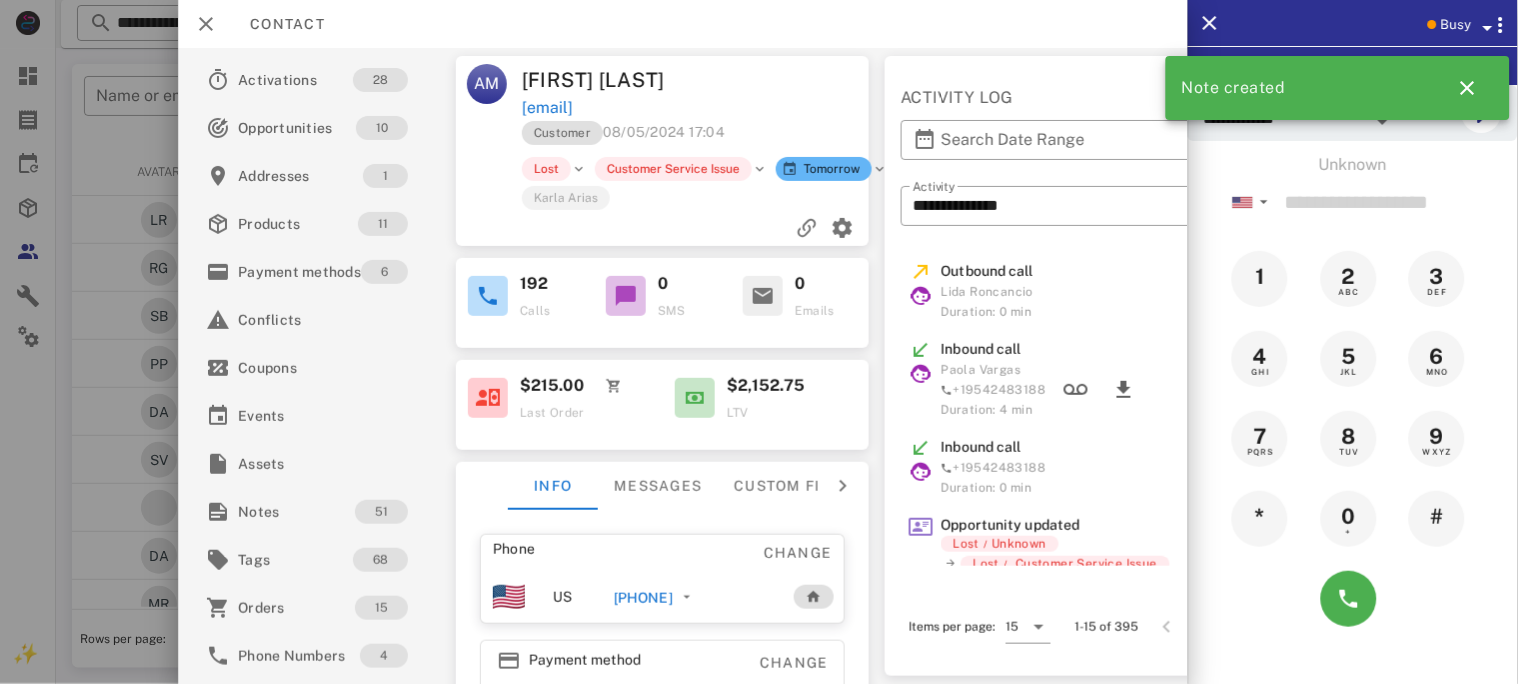 drag, startPoint x: 743, startPoint y: 106, endPoint x: 514, endPoint y: 87, distance: 229.78687 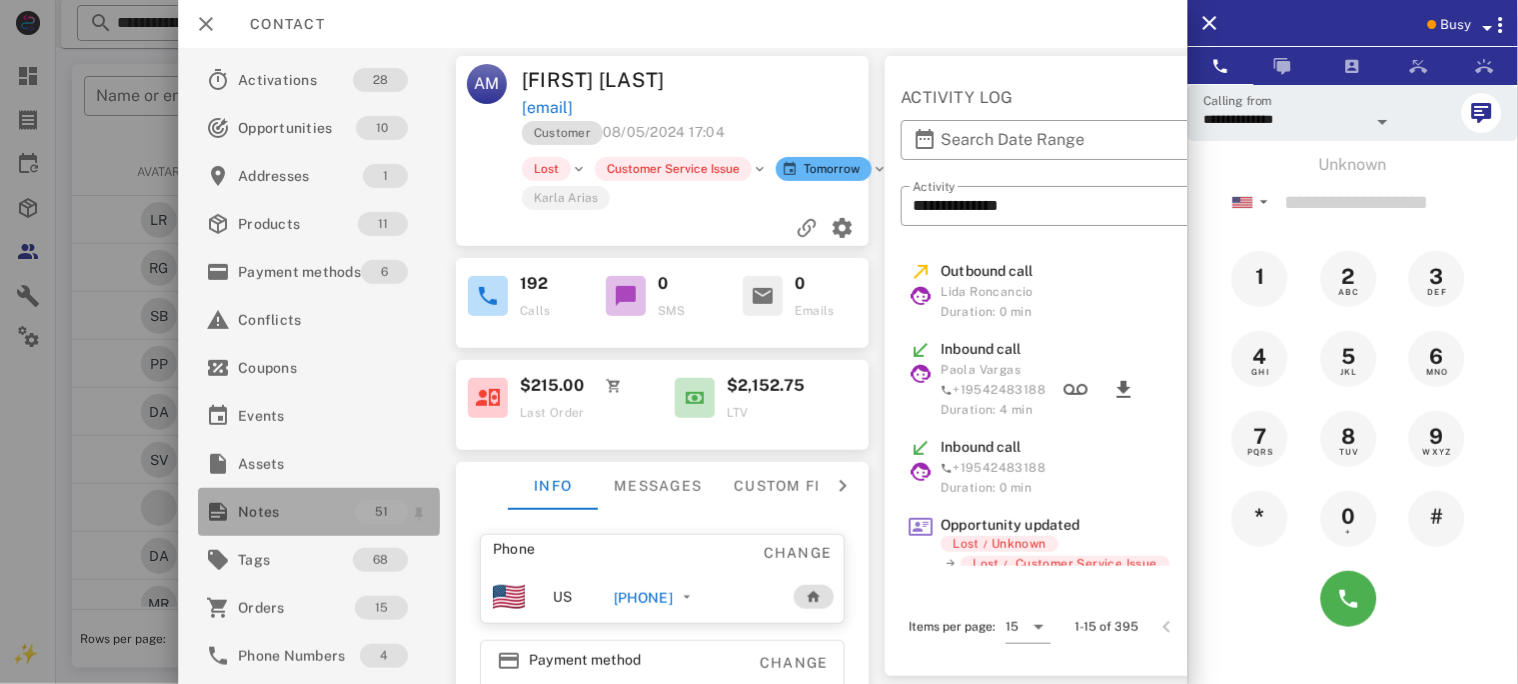 click on "Notes" at bounding box center (296, 512) 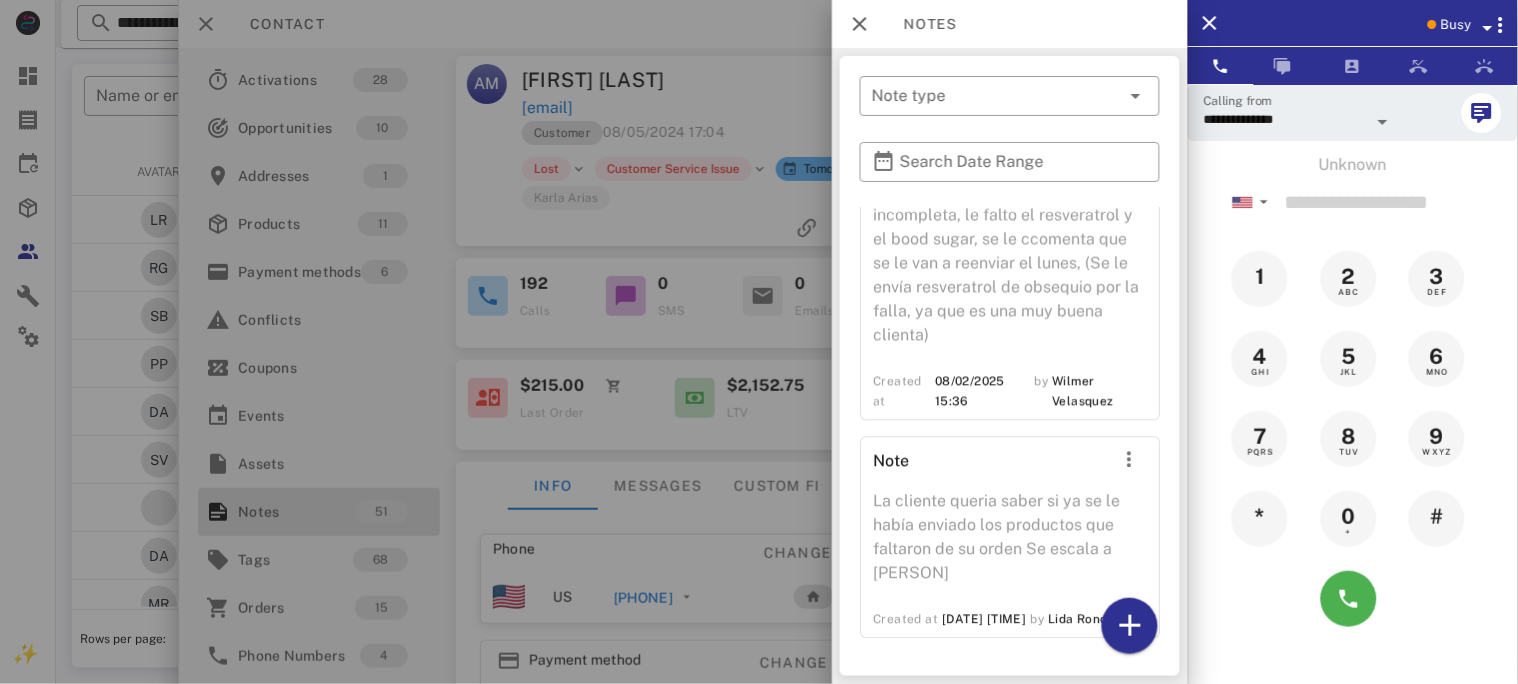 scroll, scrollTop: 10200, scrollLeft: 0, axis: vertical 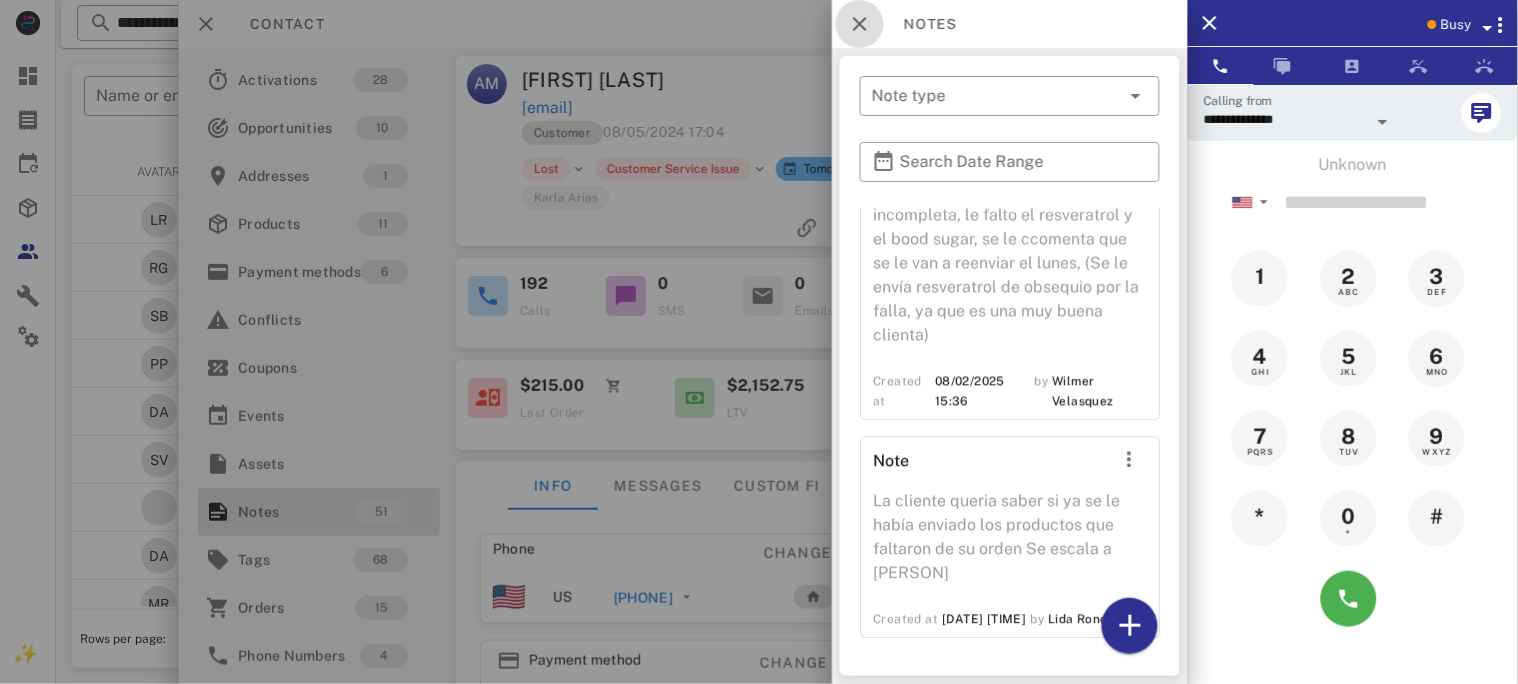 click at bounding box center [860, 24] 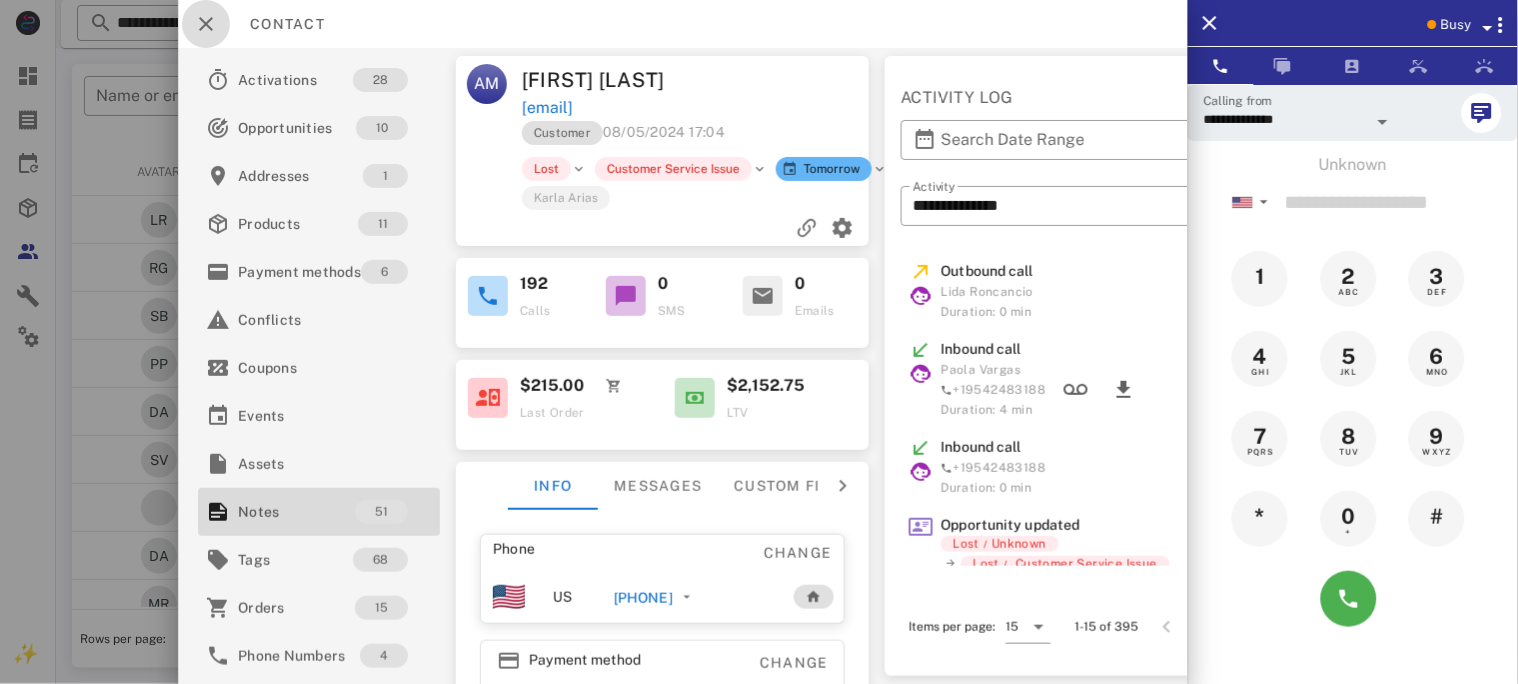 click at bounding box center (206, 24) 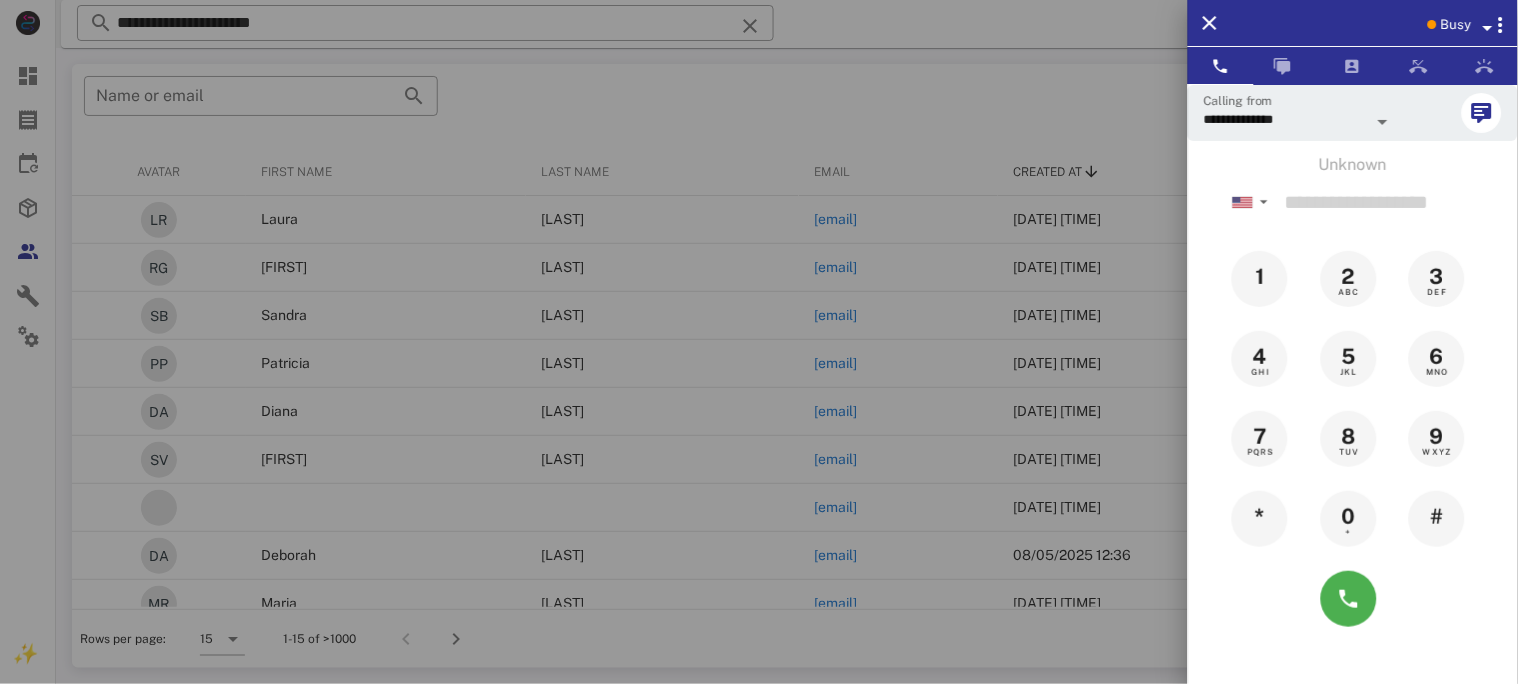 click at bounding box center [759, 342] 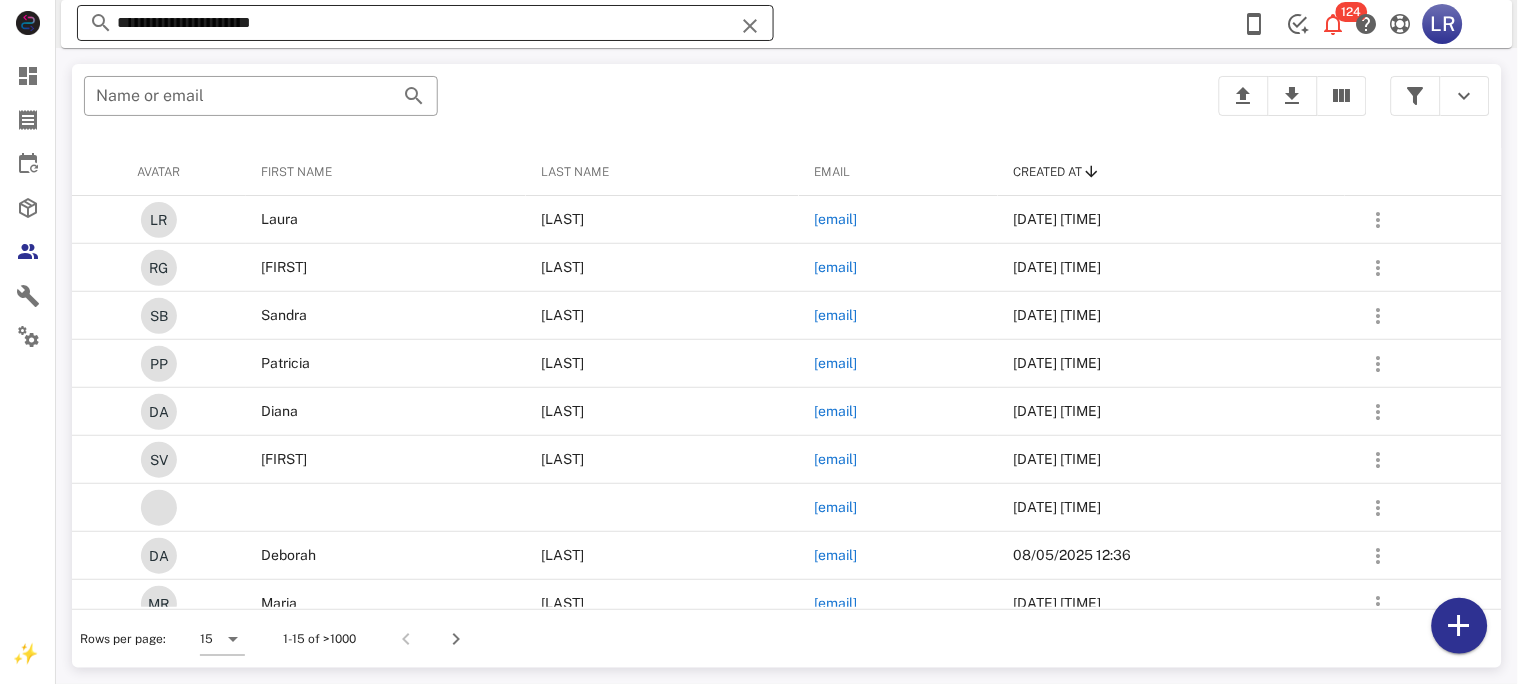 click at bounding box center (750, 26) 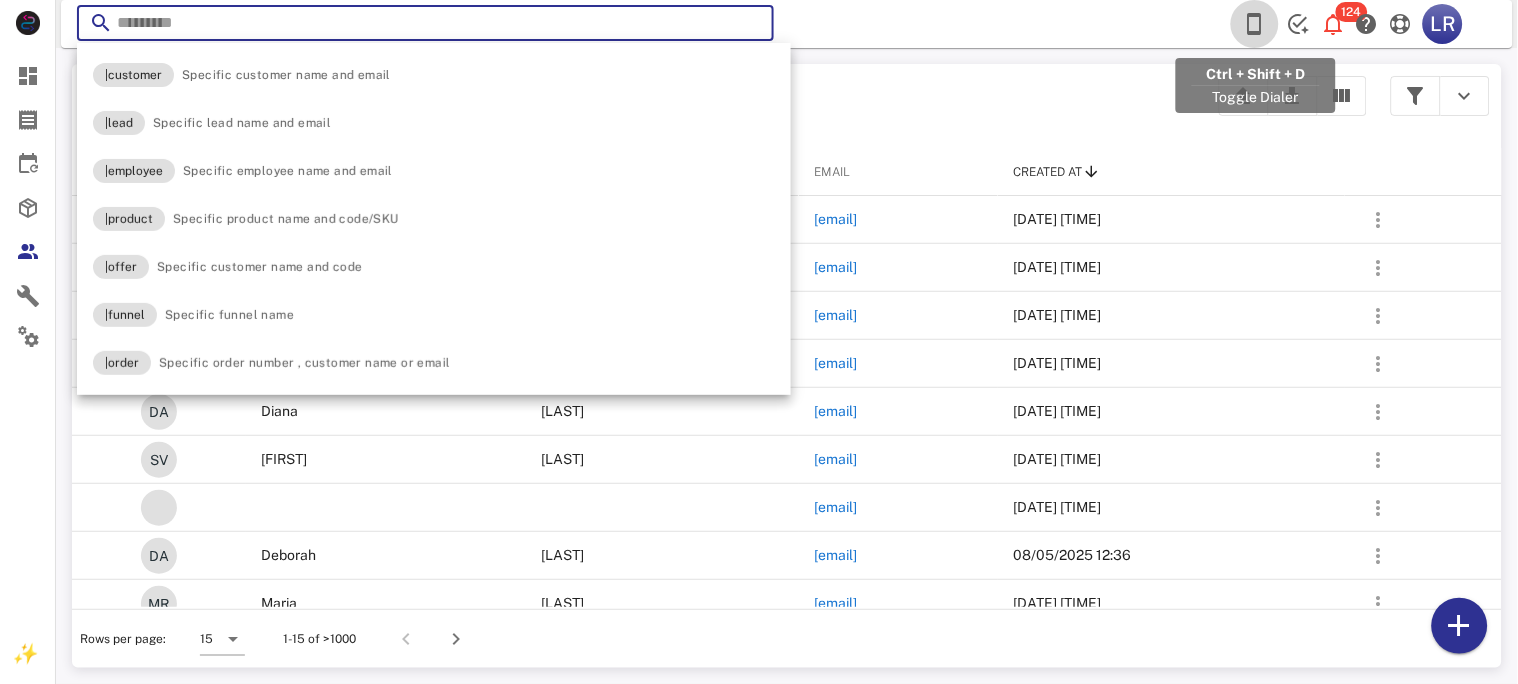 click at bounding box center (1255, 24) 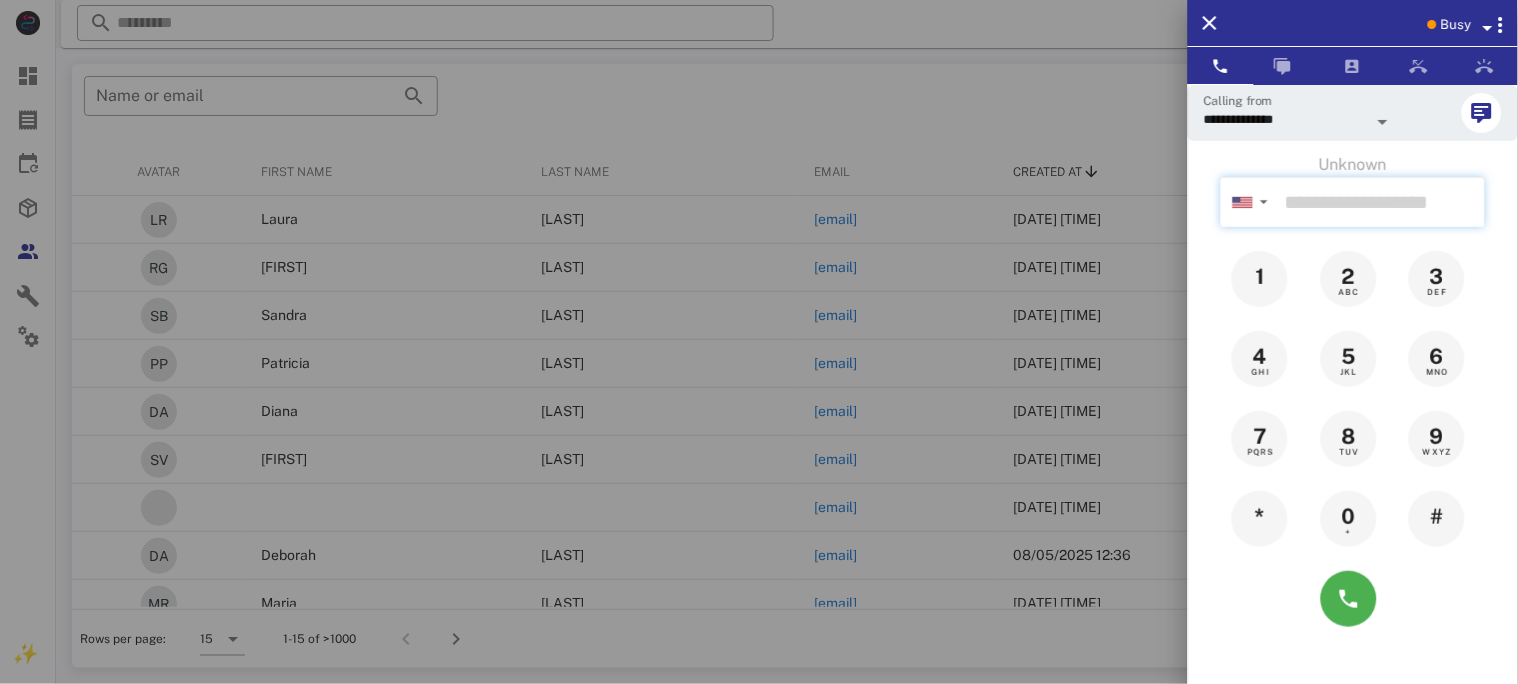 click at bounding box center [1381, 202] 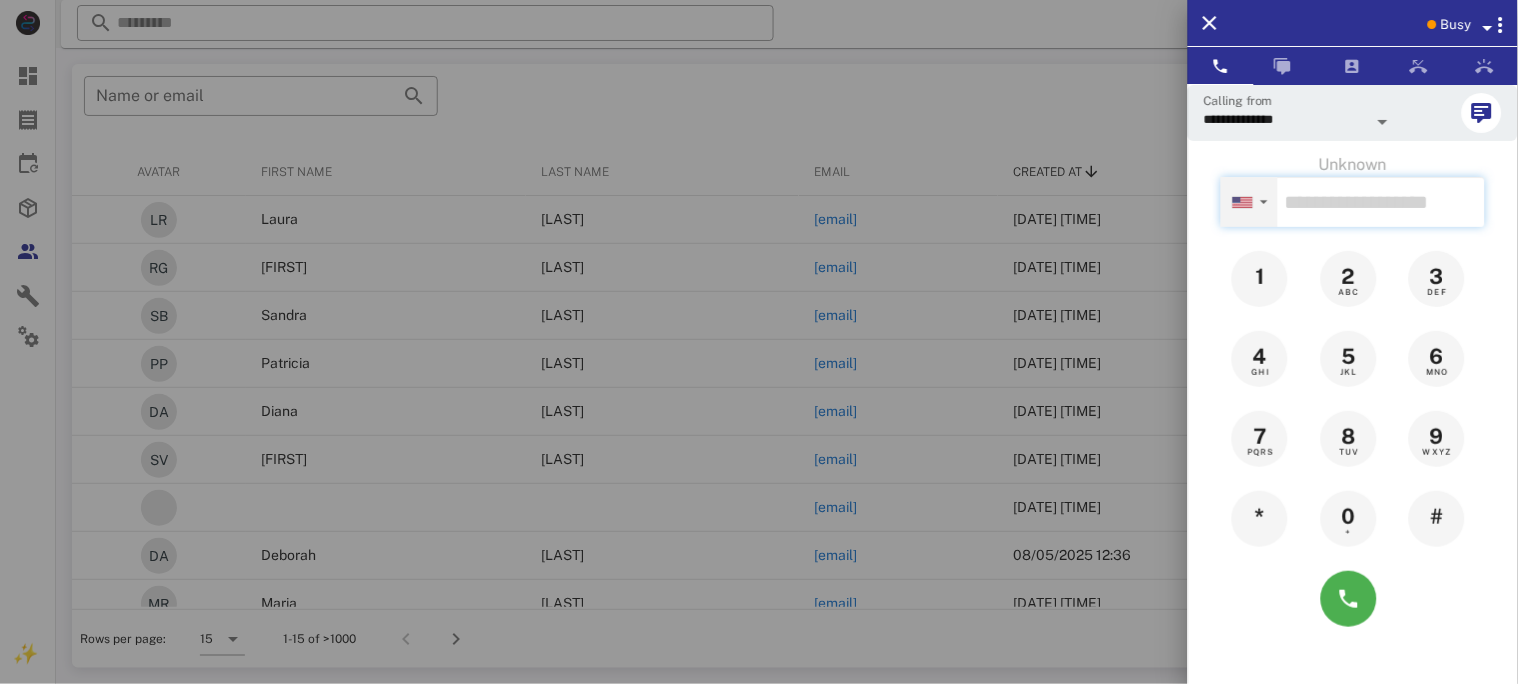 paste on "**********" 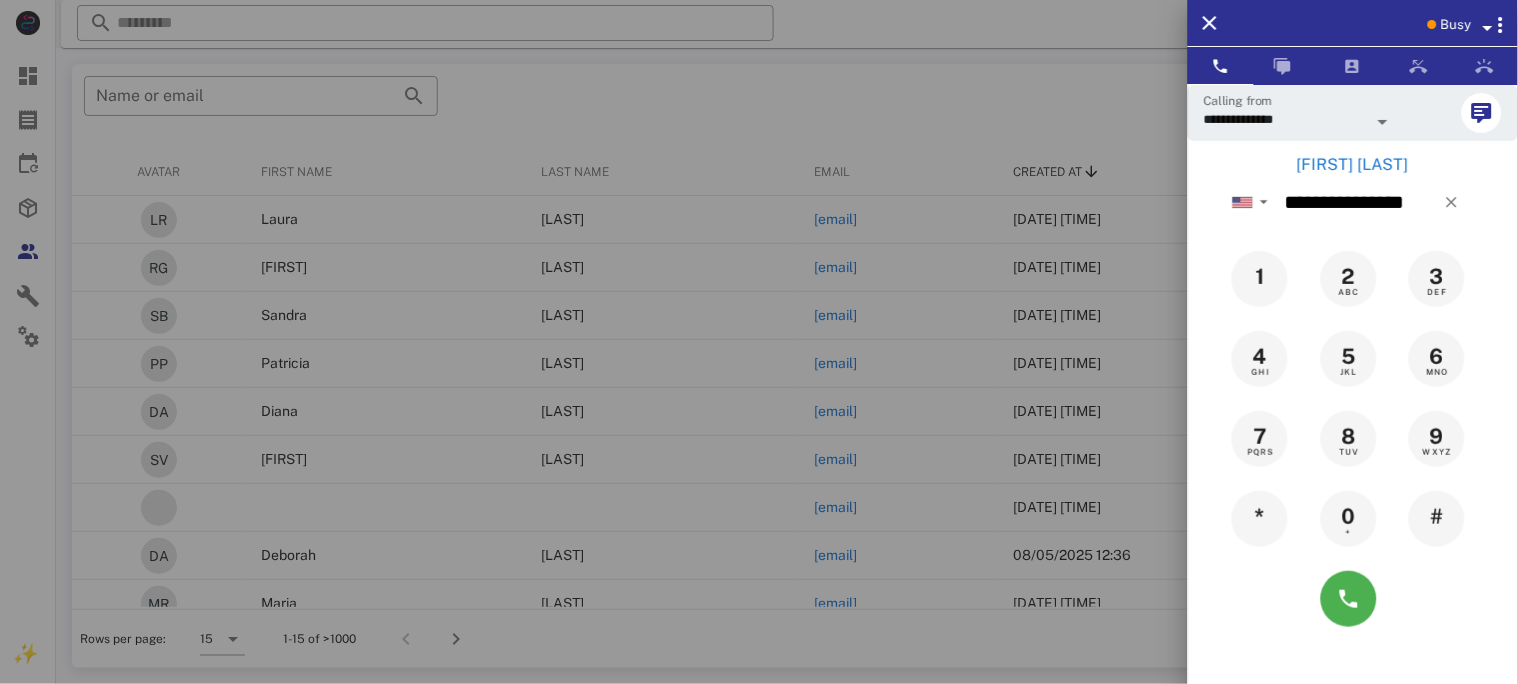 click on "janisse rivera" at bounding box center (1353, 165) 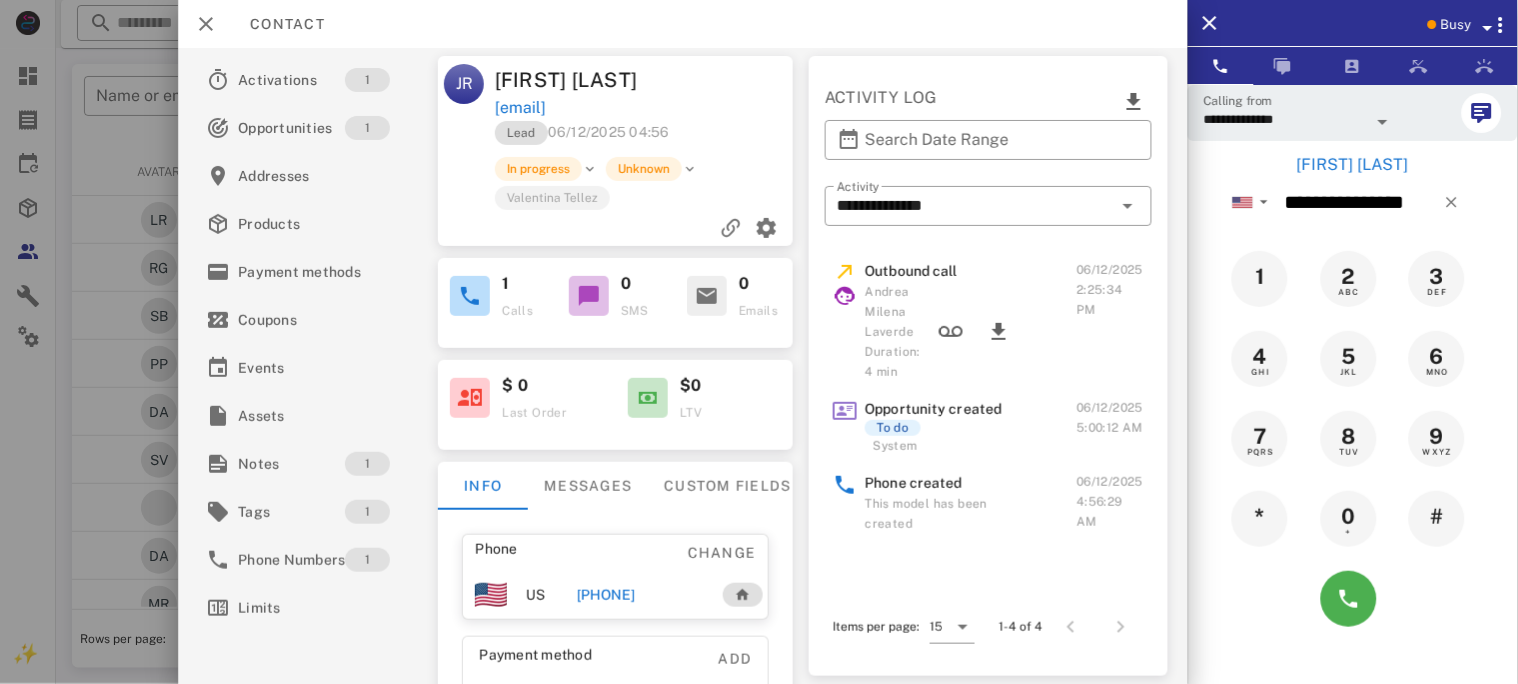 click on "+13216953200" at bounding box center [606, 595] 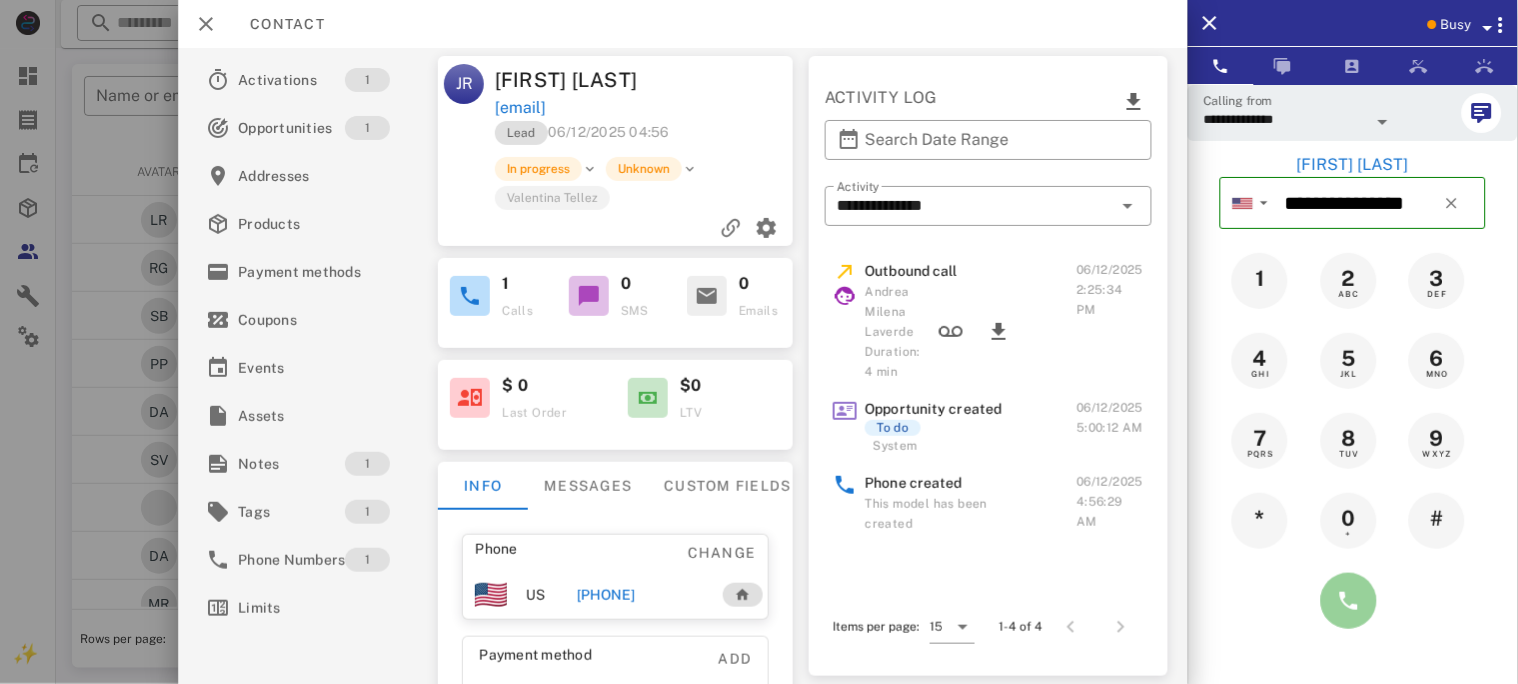 click at bounding box center (1349, 601) 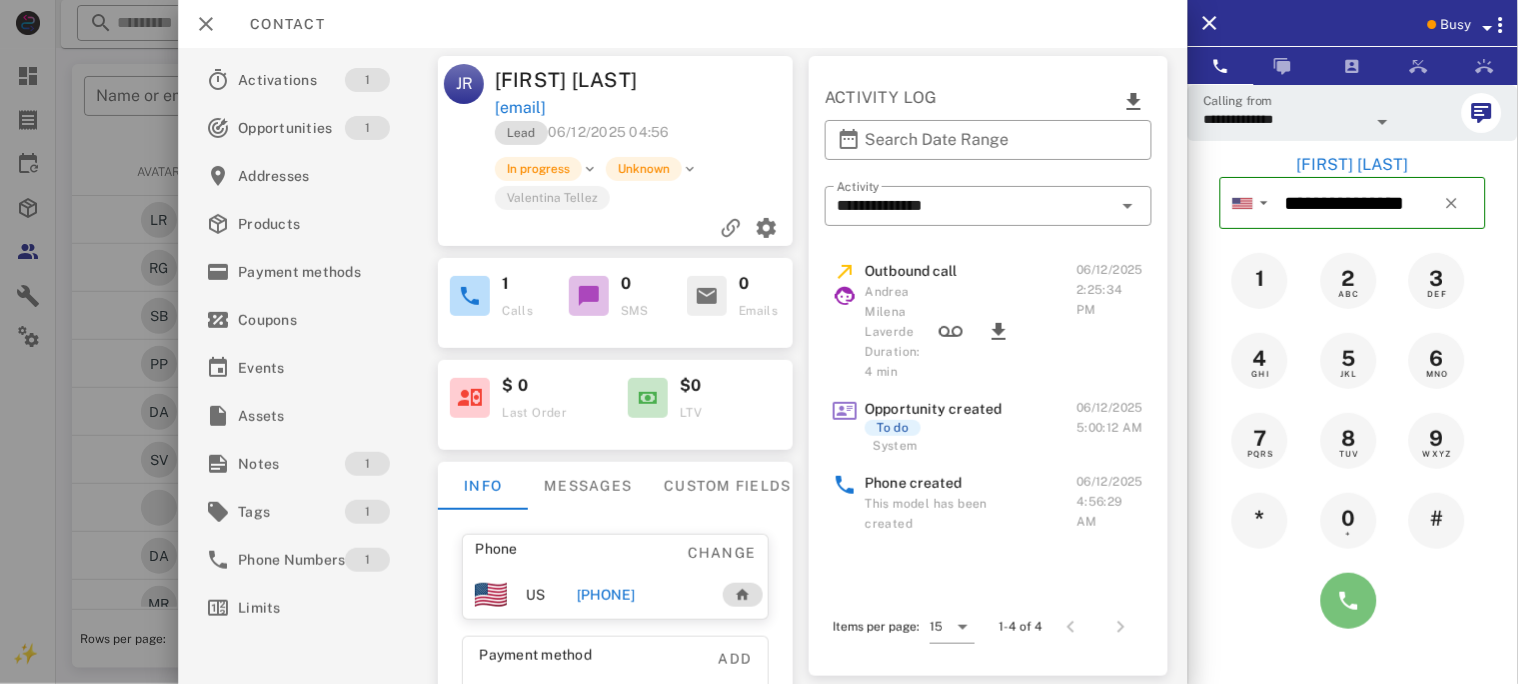 type 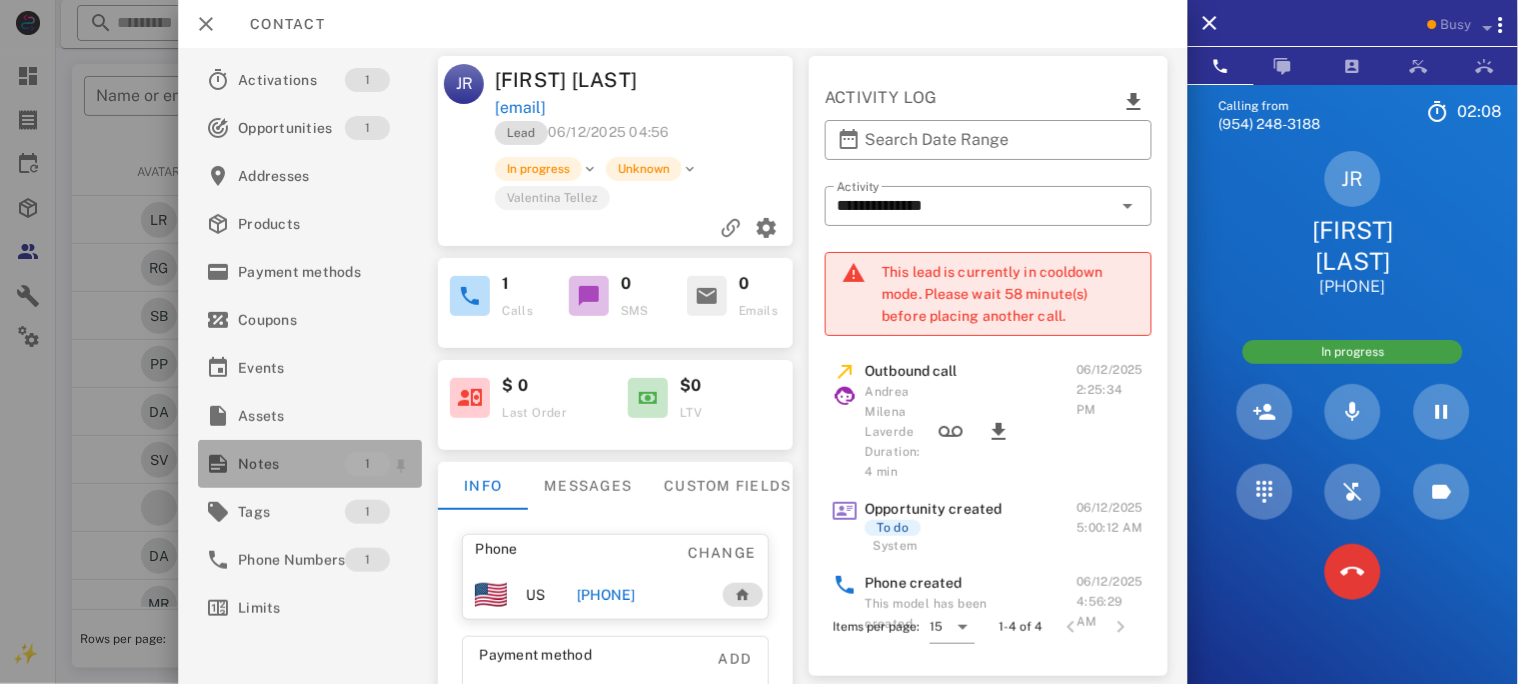 click on "Notes" at bounding box center (291, 464) 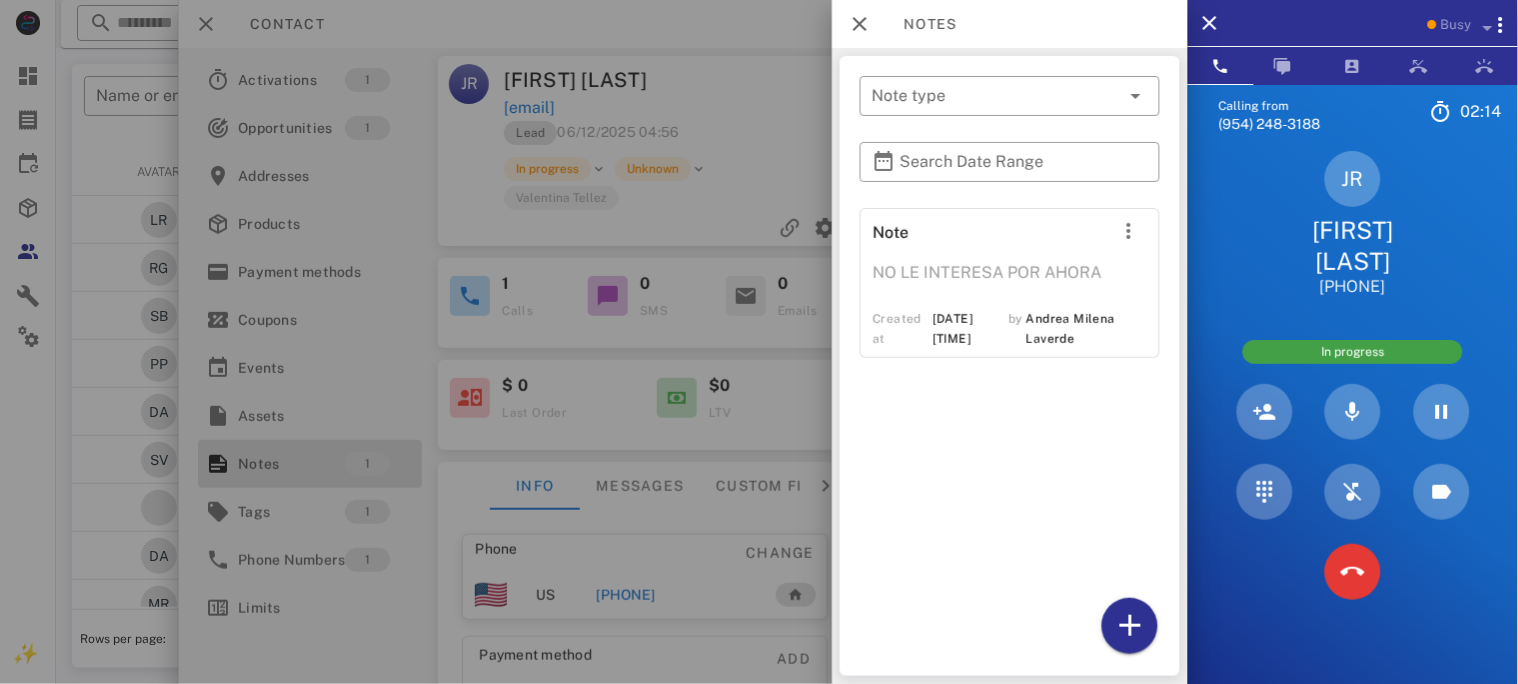 click at bounding box center [759, 342] 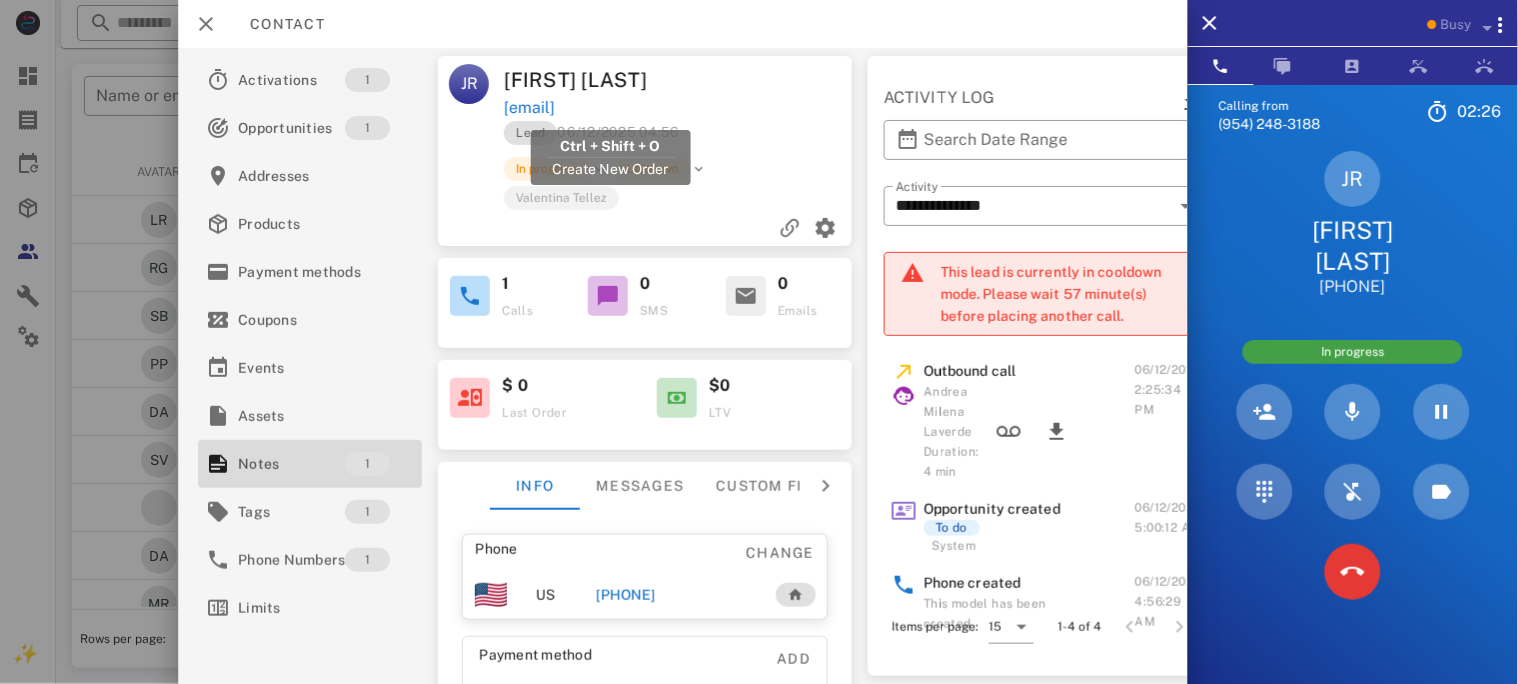 drag, startPoint x: 736, startPoint y: 101, endPoint x: 505, endPoint y: 110, distance: 231.17526 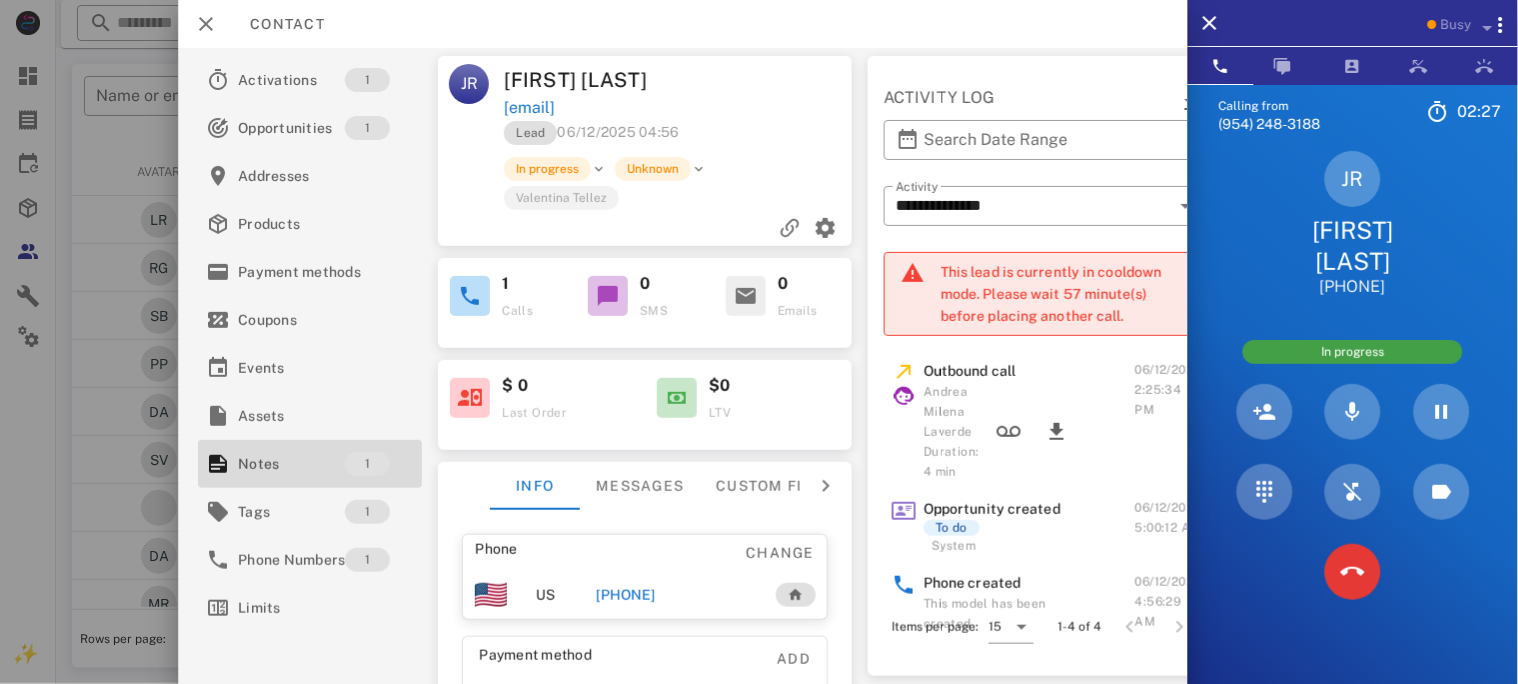 copy on "janisseriveta.cio@gmail.com" 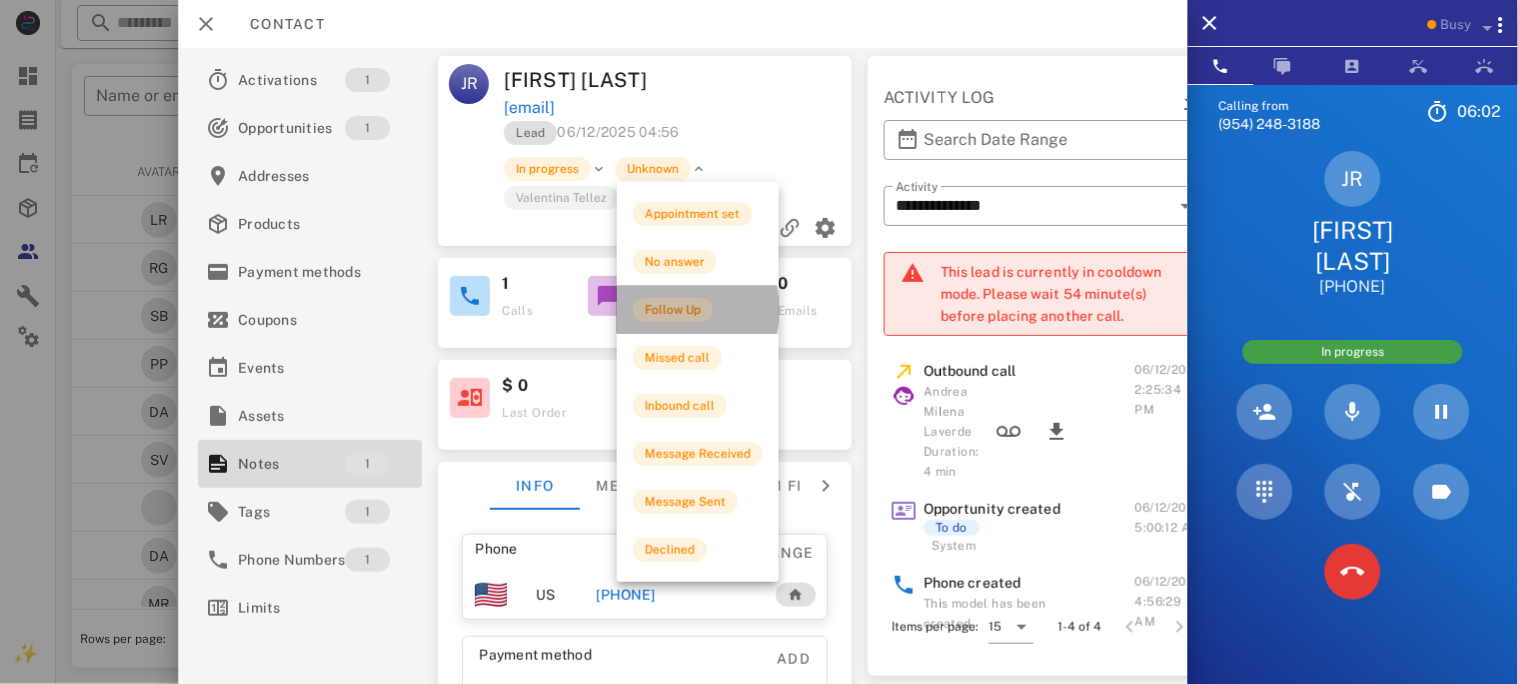 click on "Follow Up" at bounding box center [673, 310] 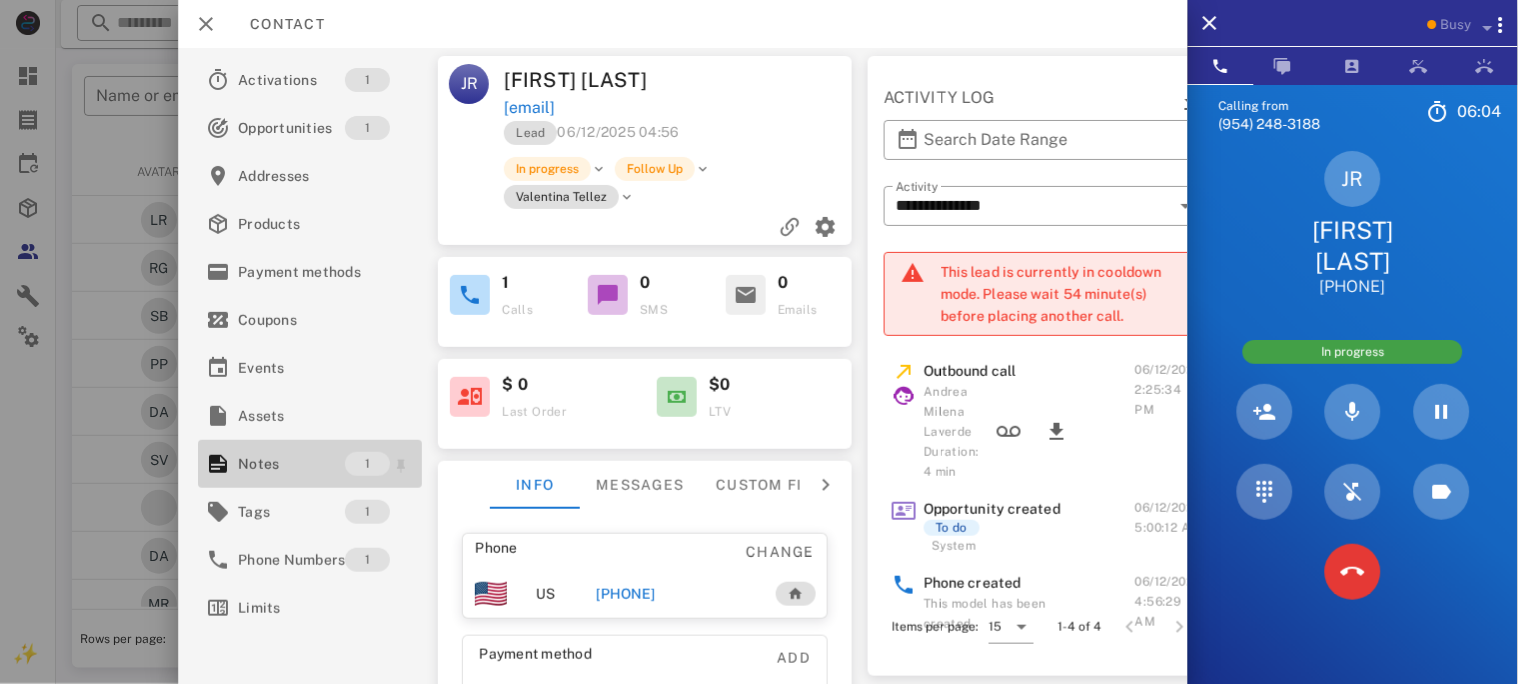 click on "Notes" at bounding box center [291, 464] 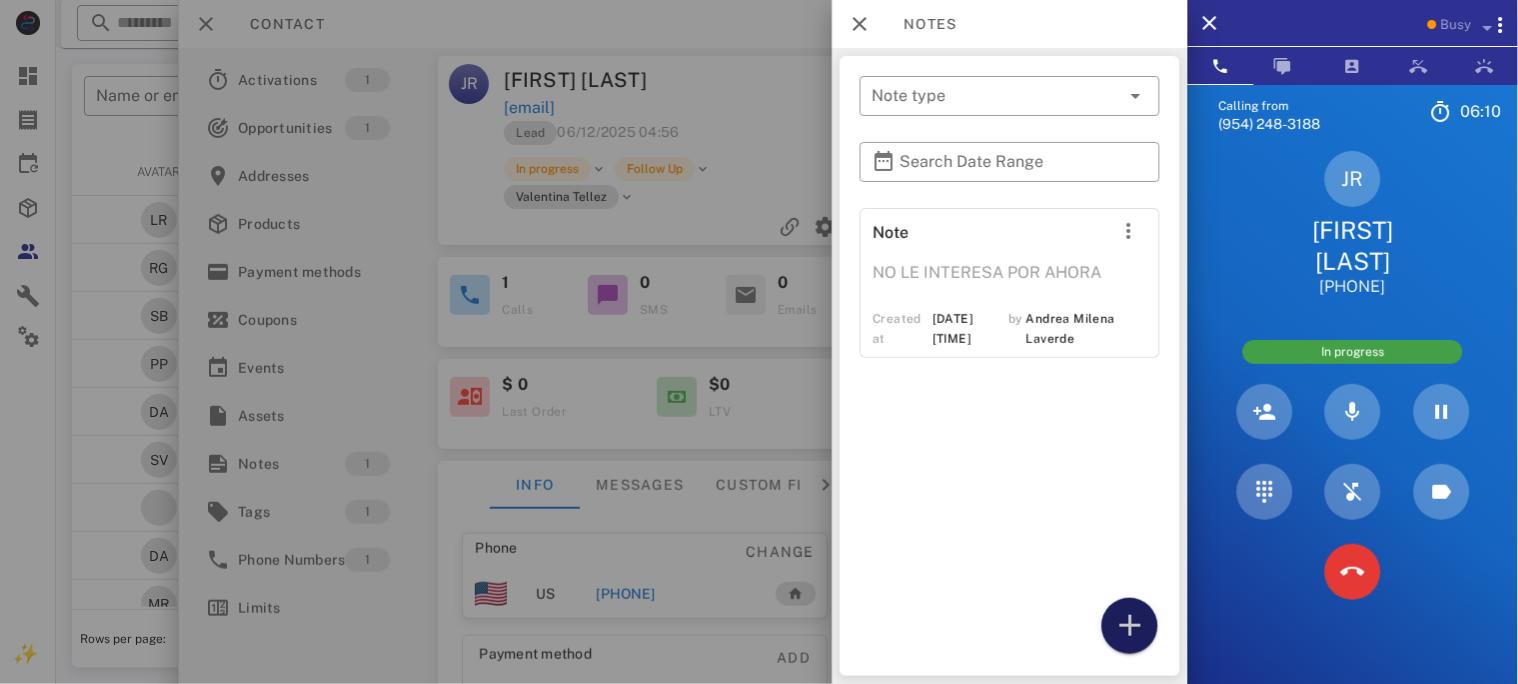 click at bounding box center (1130, 626) 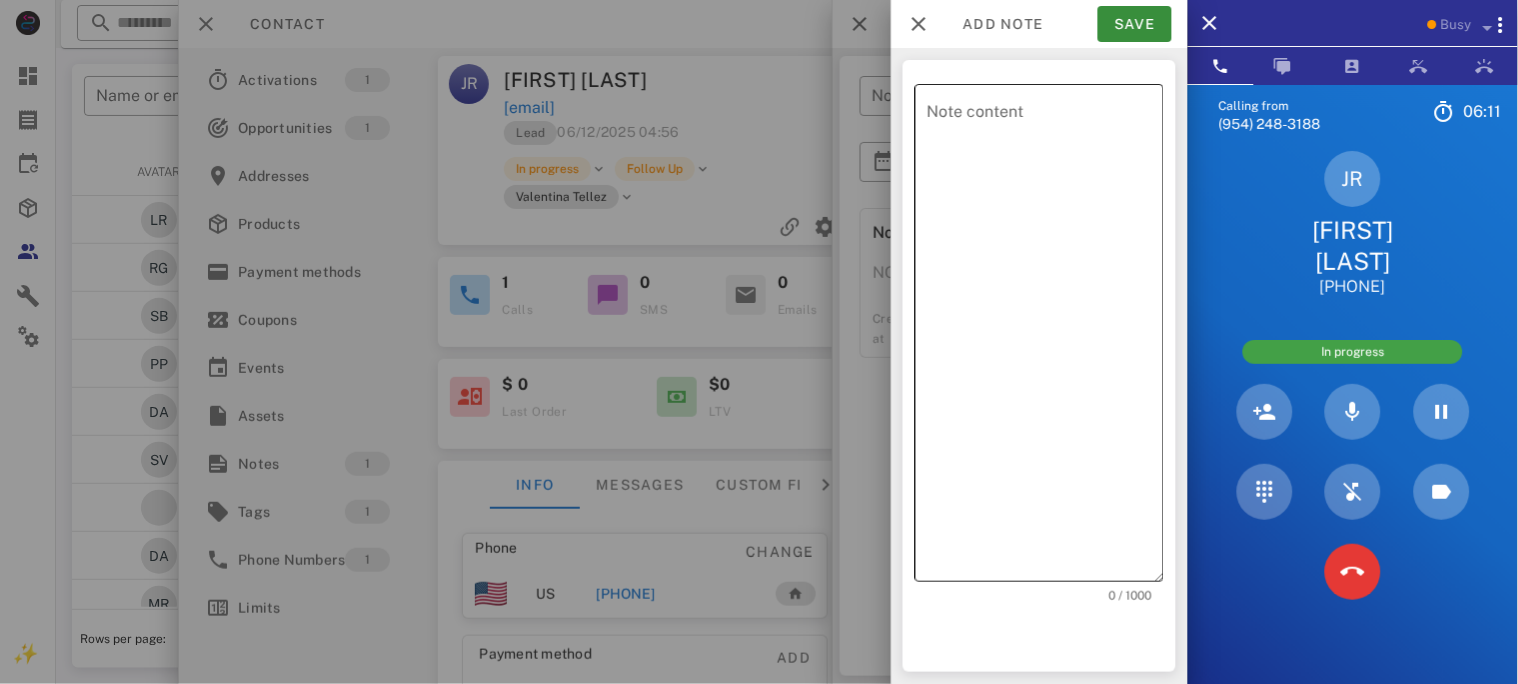 click on "Note content" at bounding box center [1045, 338] 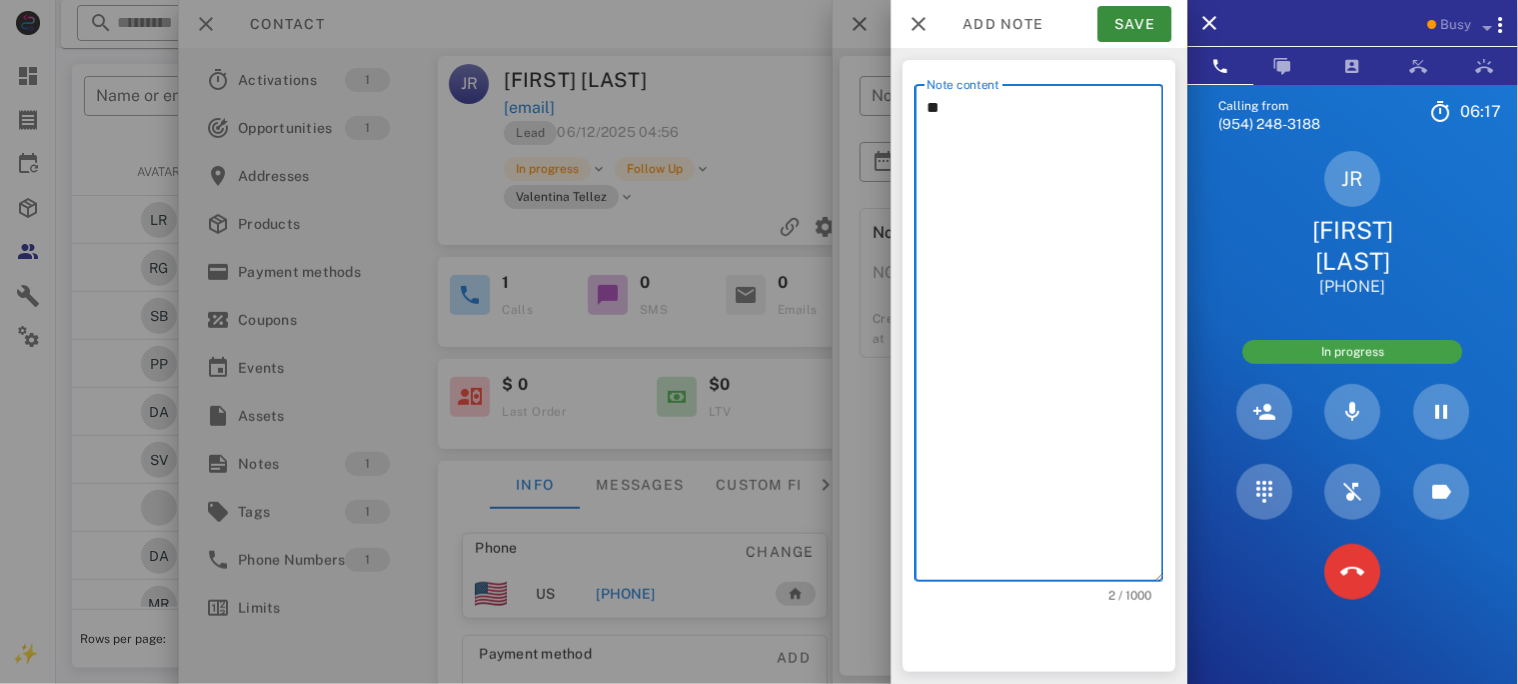 type on "*" 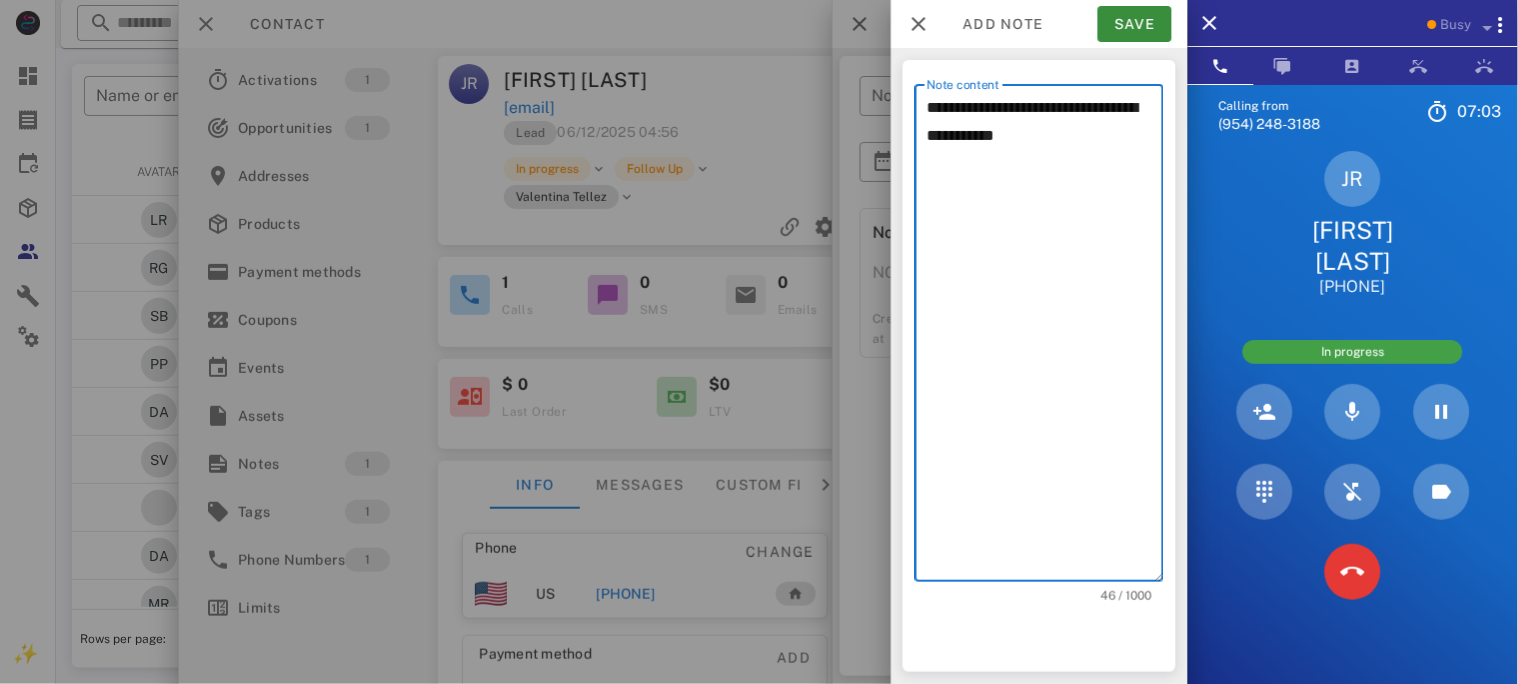 type on "**********" 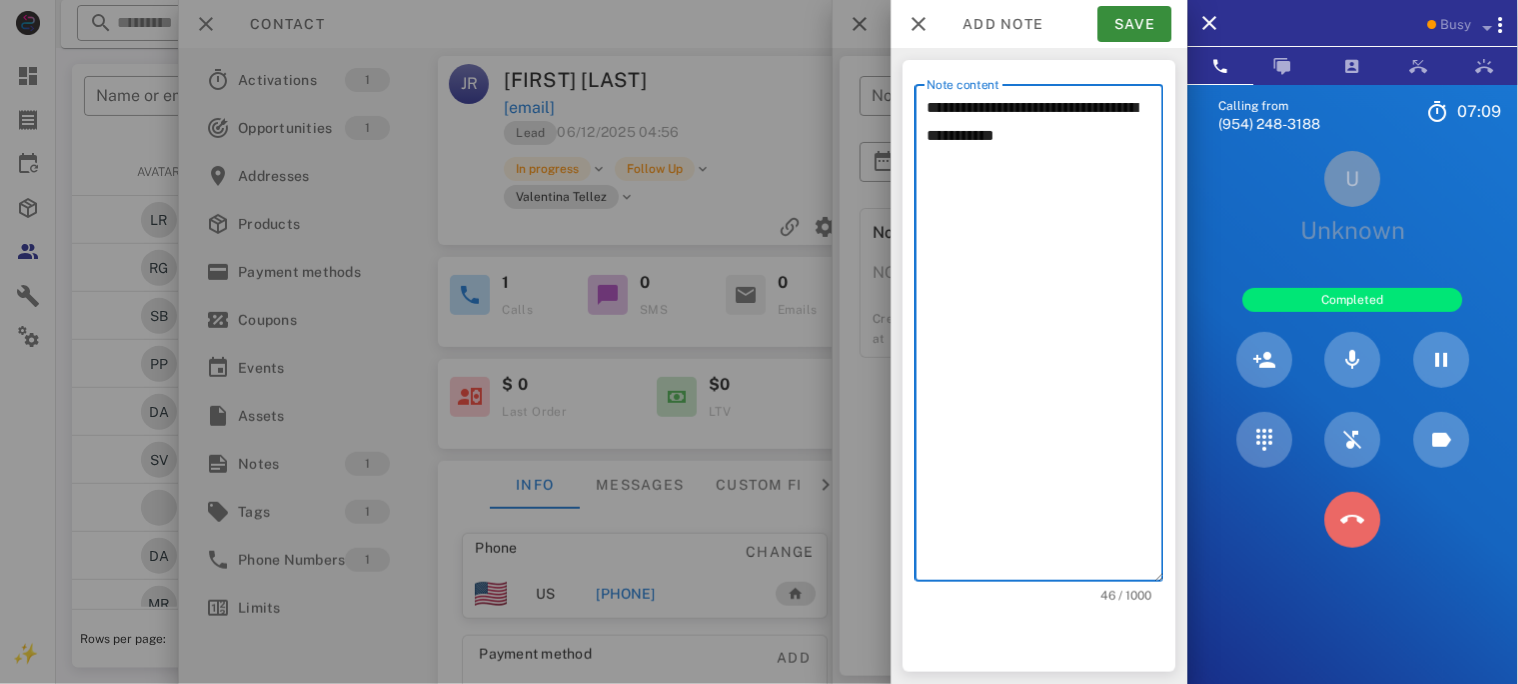 click at bounding box center [1353, 520] 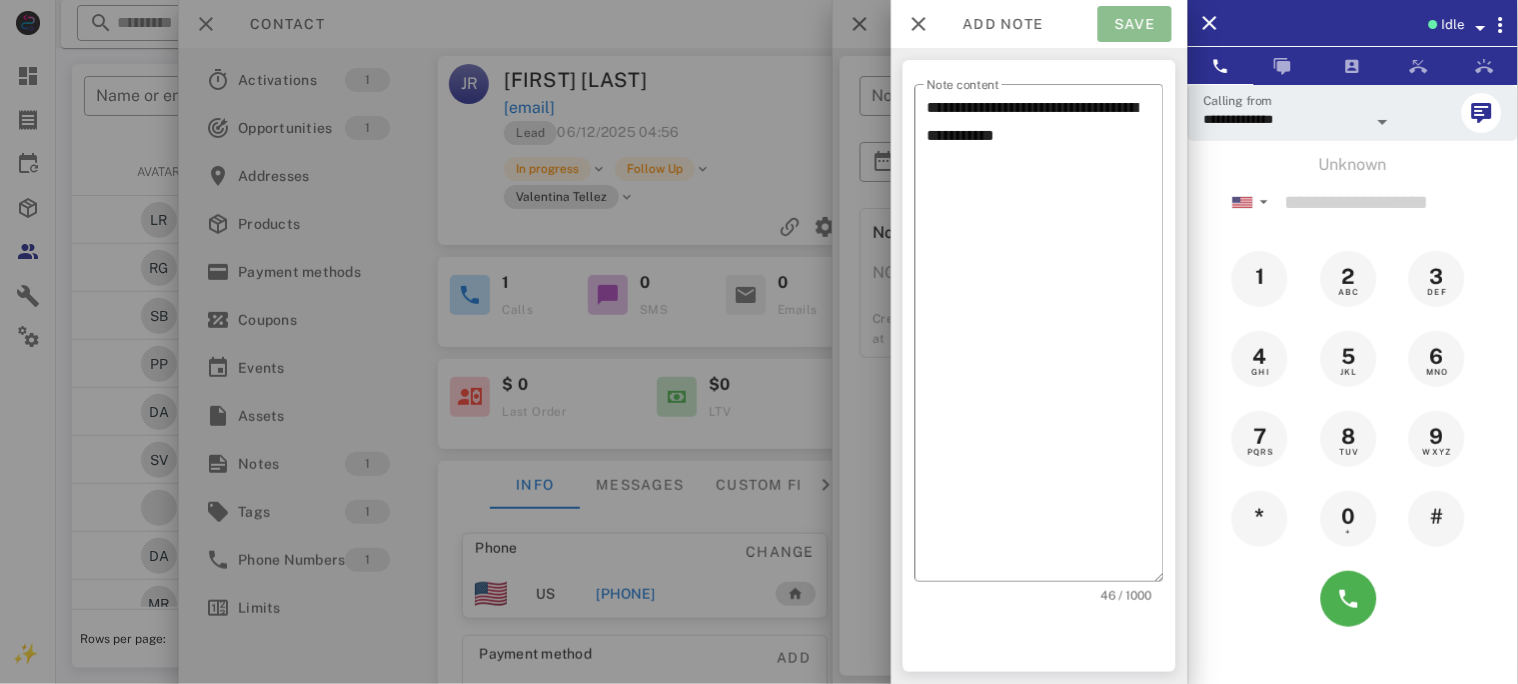 click on "Save" at bounding box center [1135, 24] 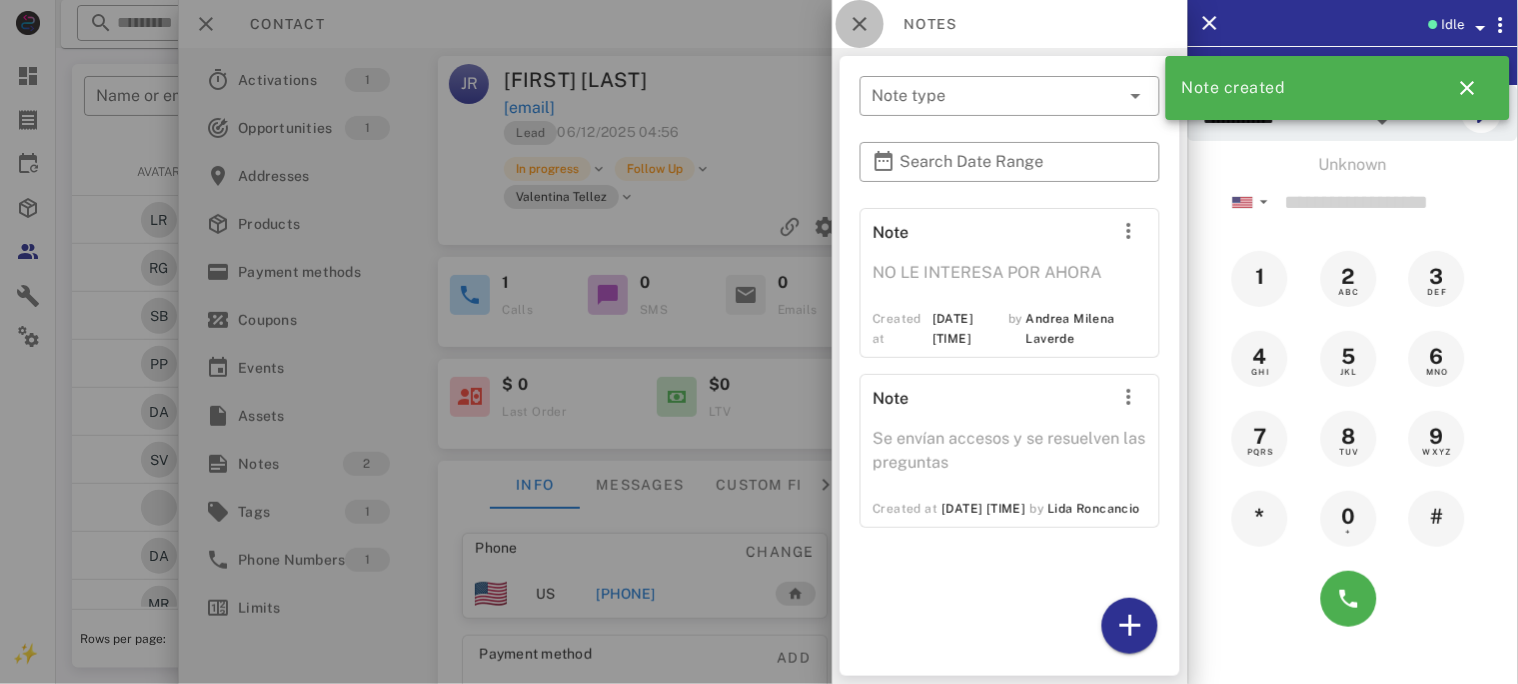 click at bounding box center (860, 24) 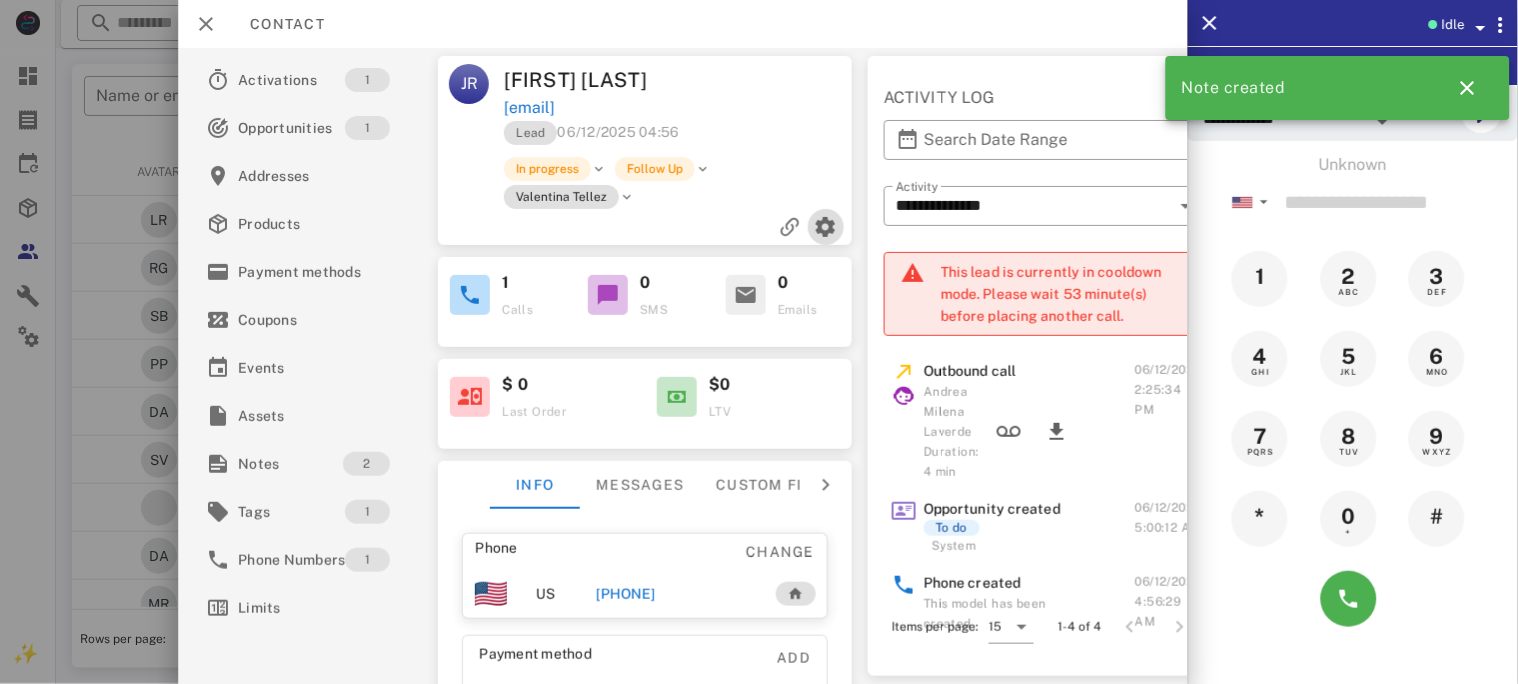 click at bounding box center (826, 227) 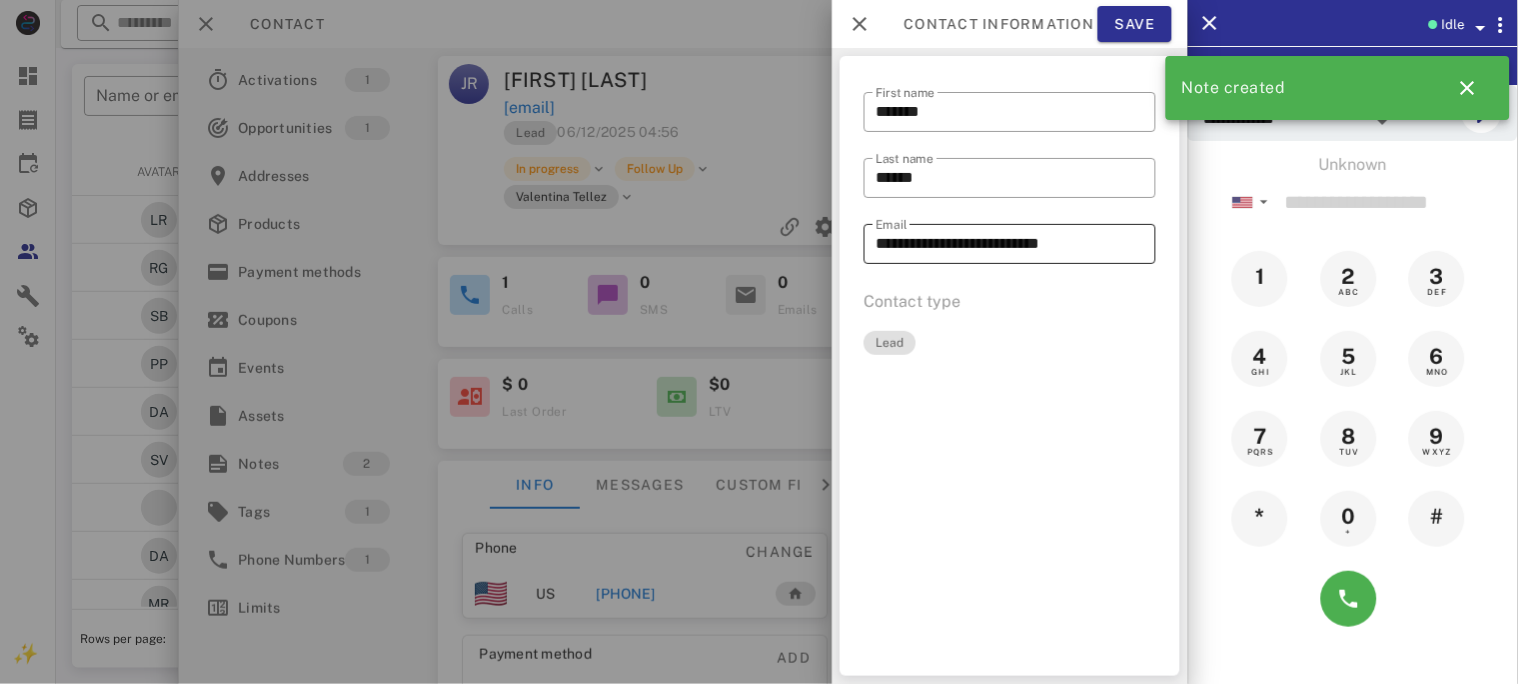 click on "**********" at bounding box center [1010, 244] 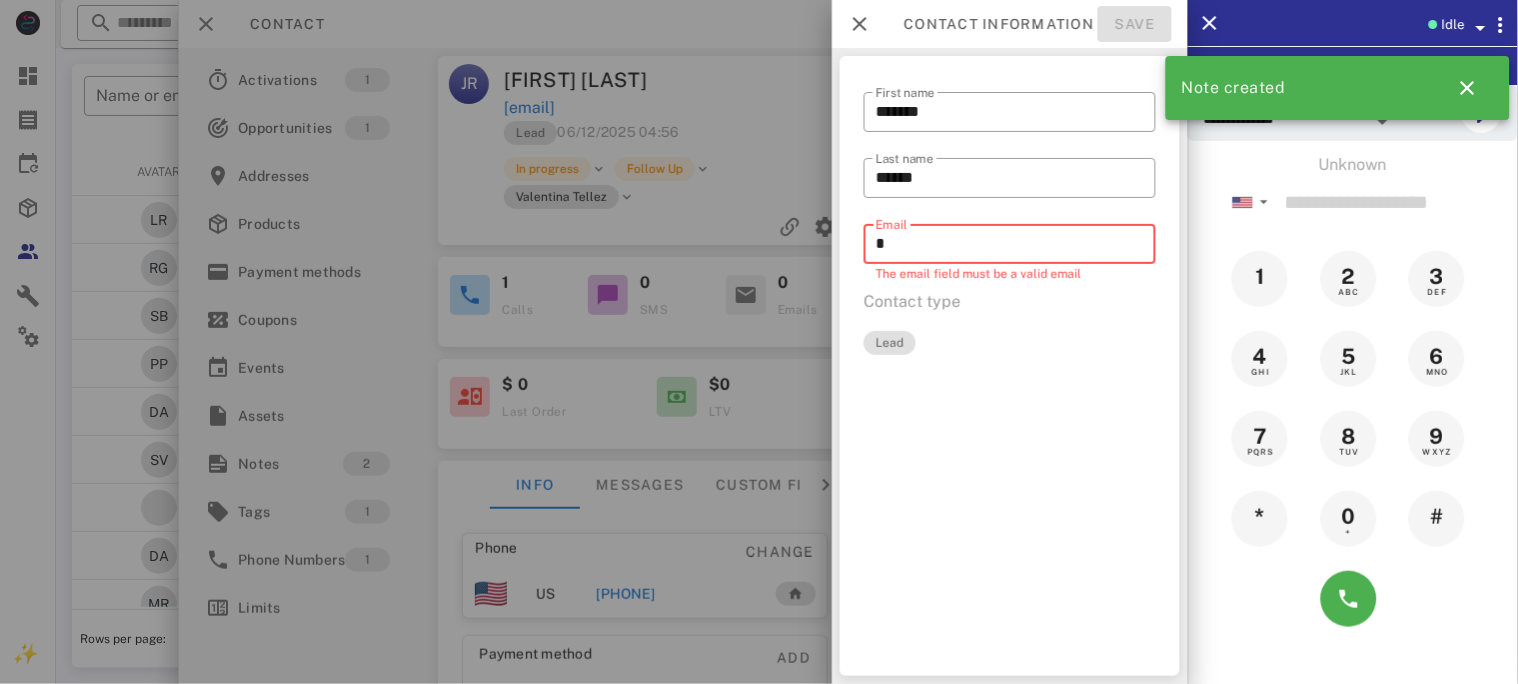 paste on "**********" 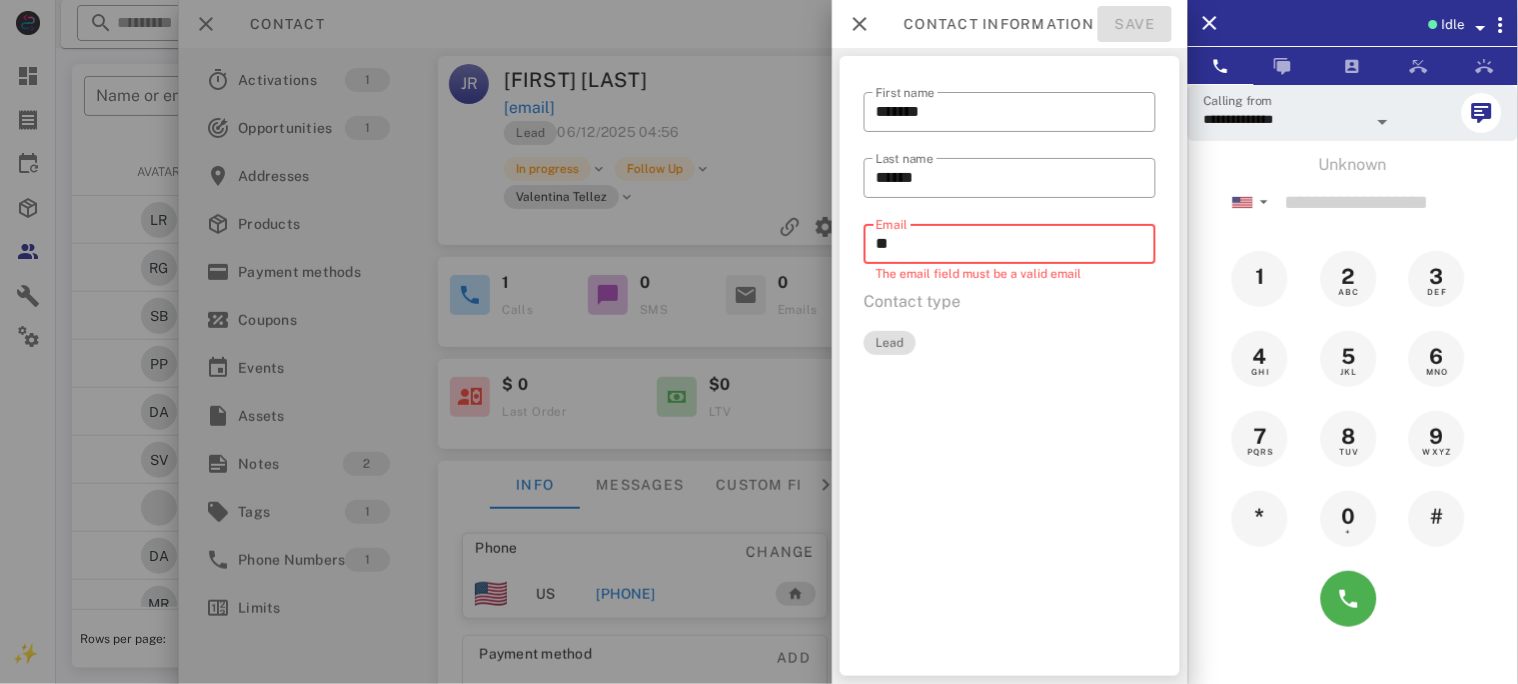 type on "*" 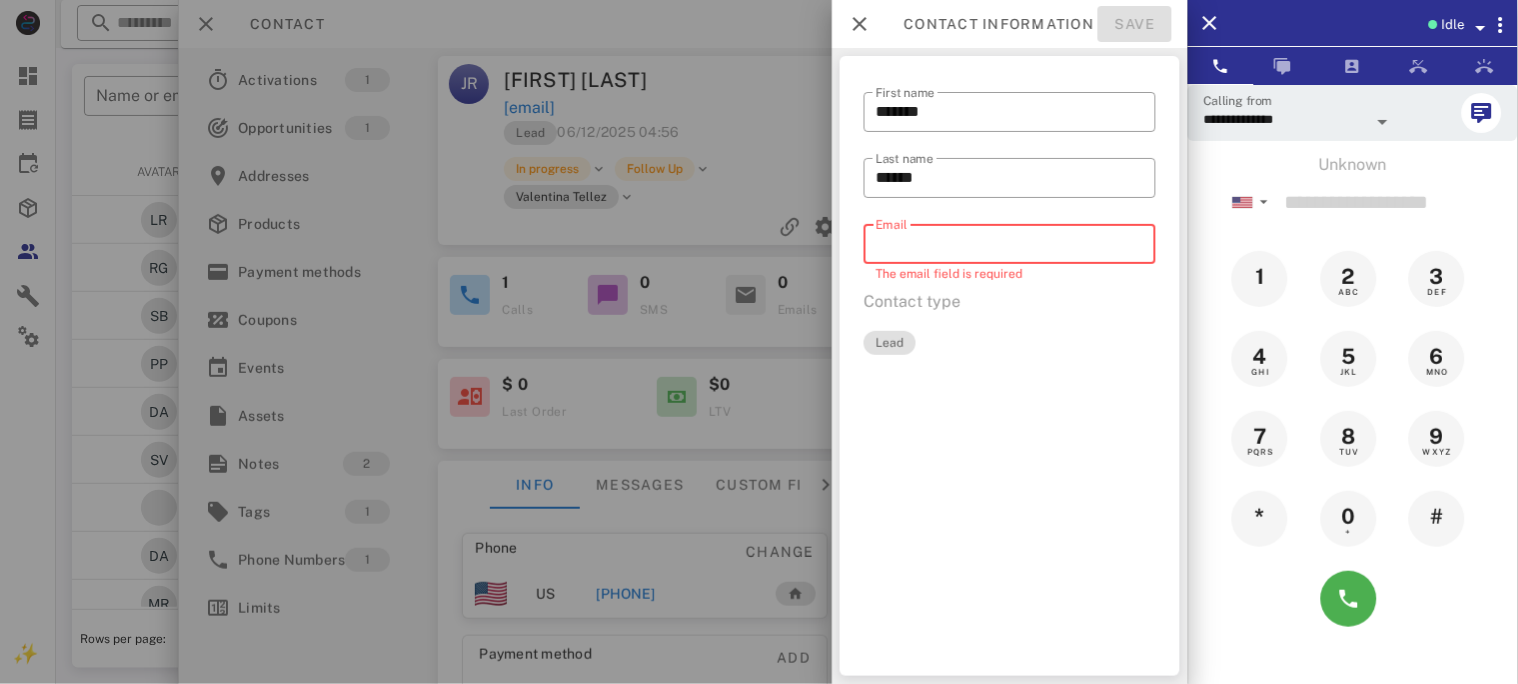 paste on "**********" 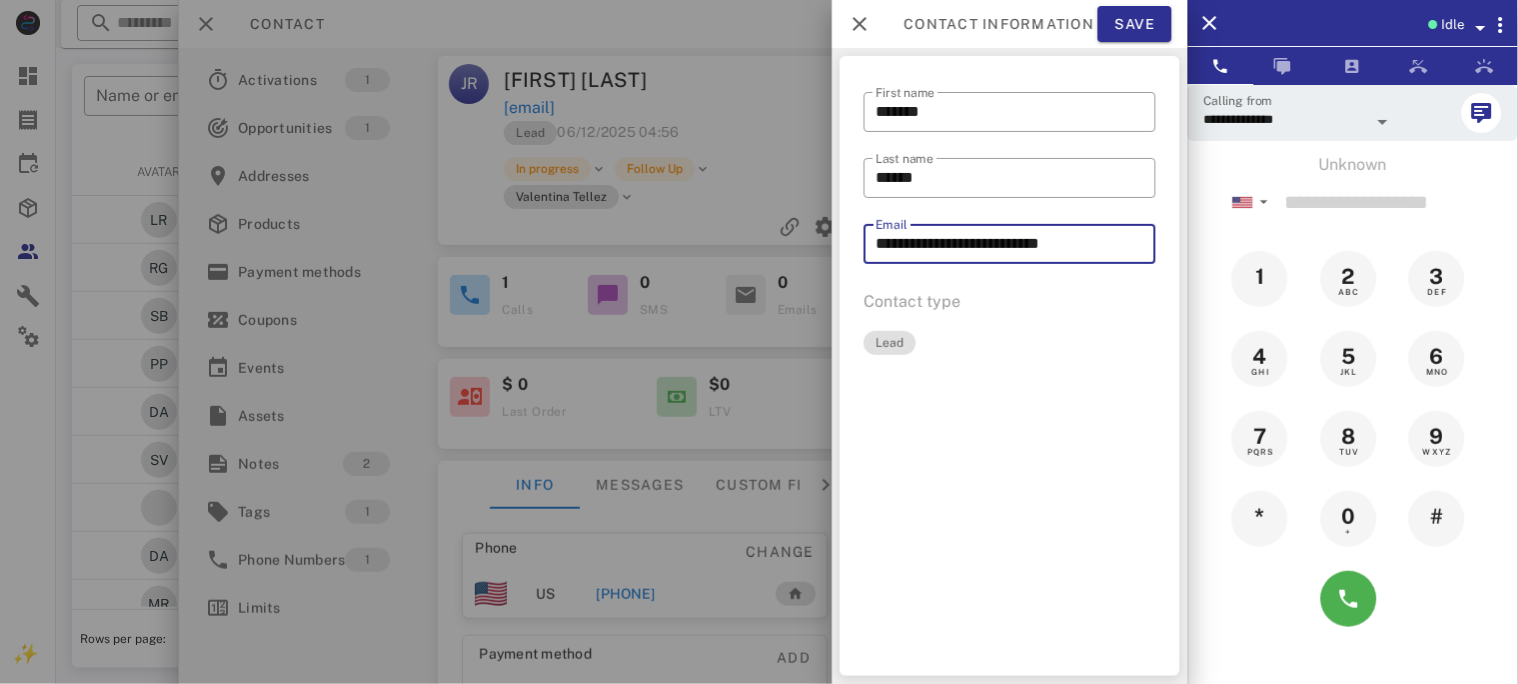 type on "**********" 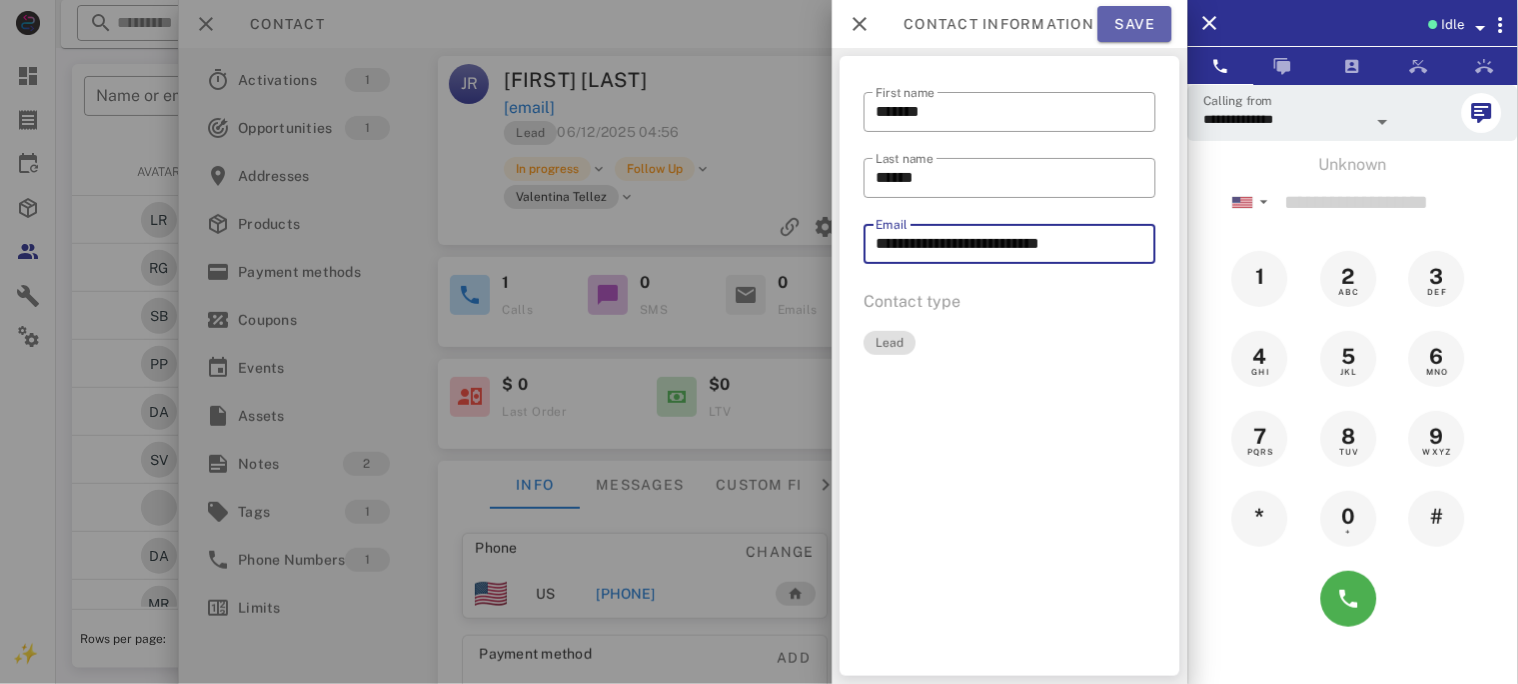click on "Save" at bounding box center (1135, 24) 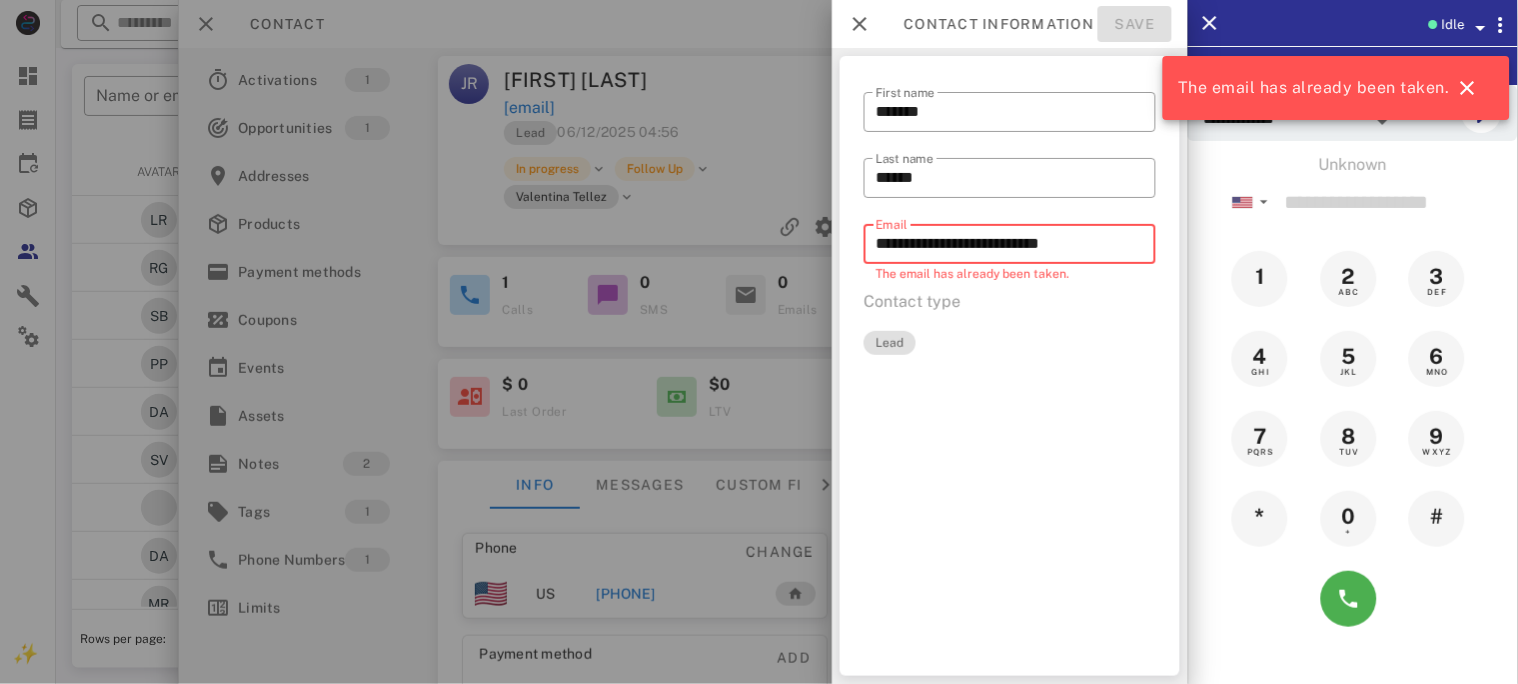 click at bounding box center (759, 342) 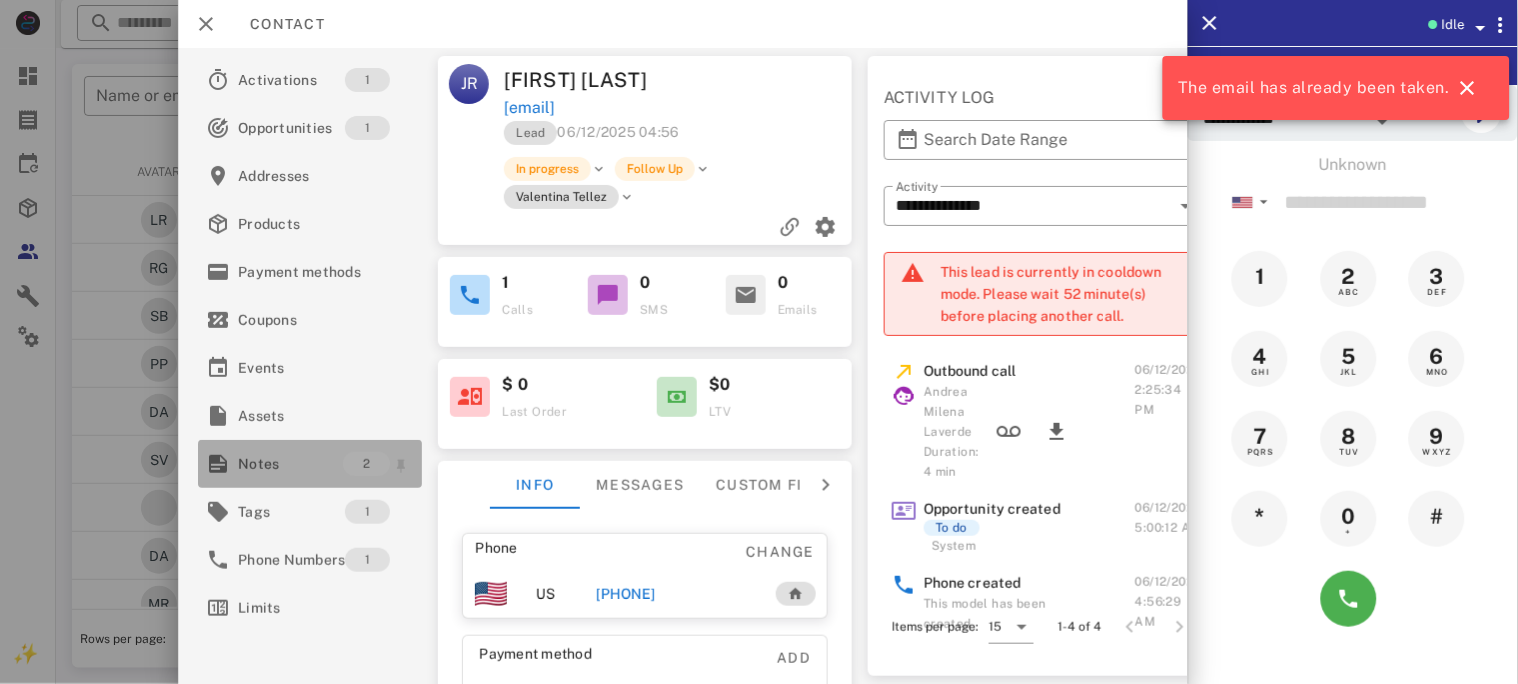 click on "Notes" at bounding box center [290, 464] 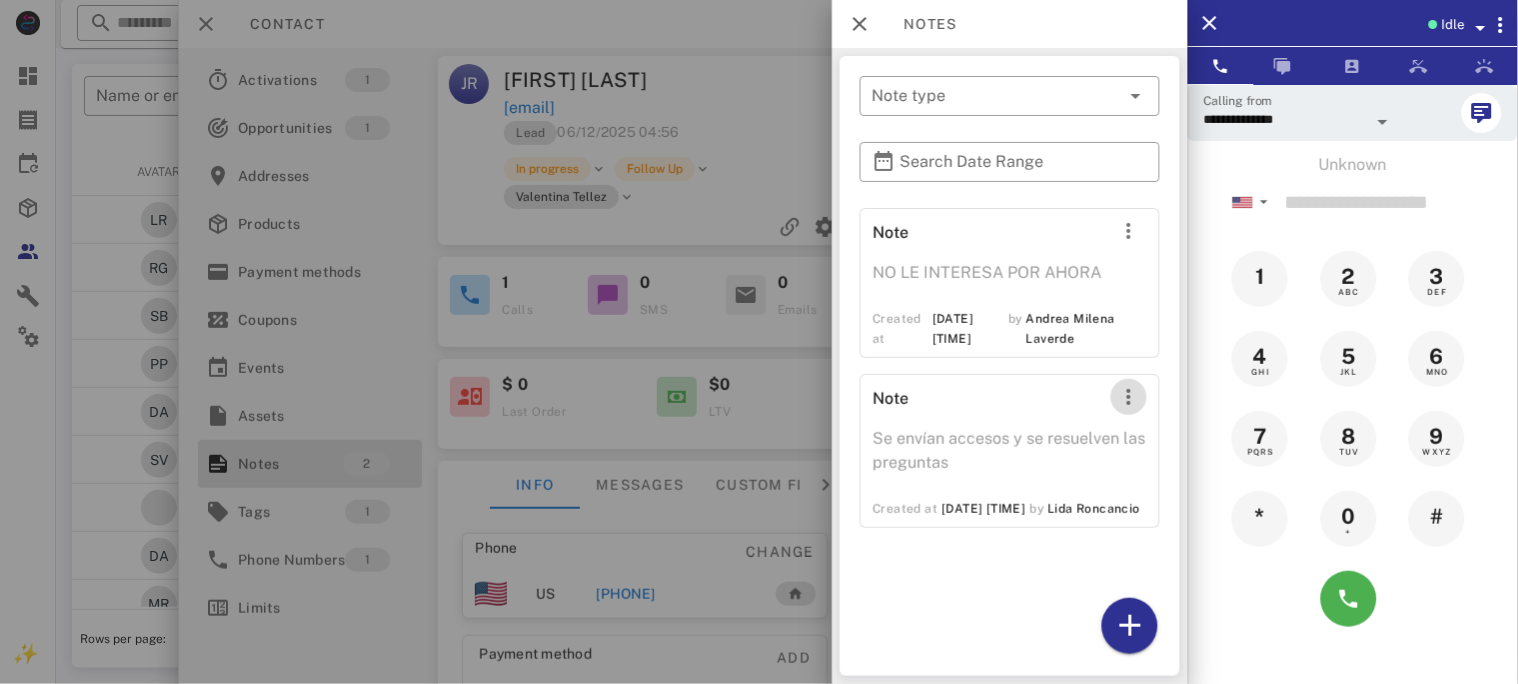 click at bounding box center (1129, 397) 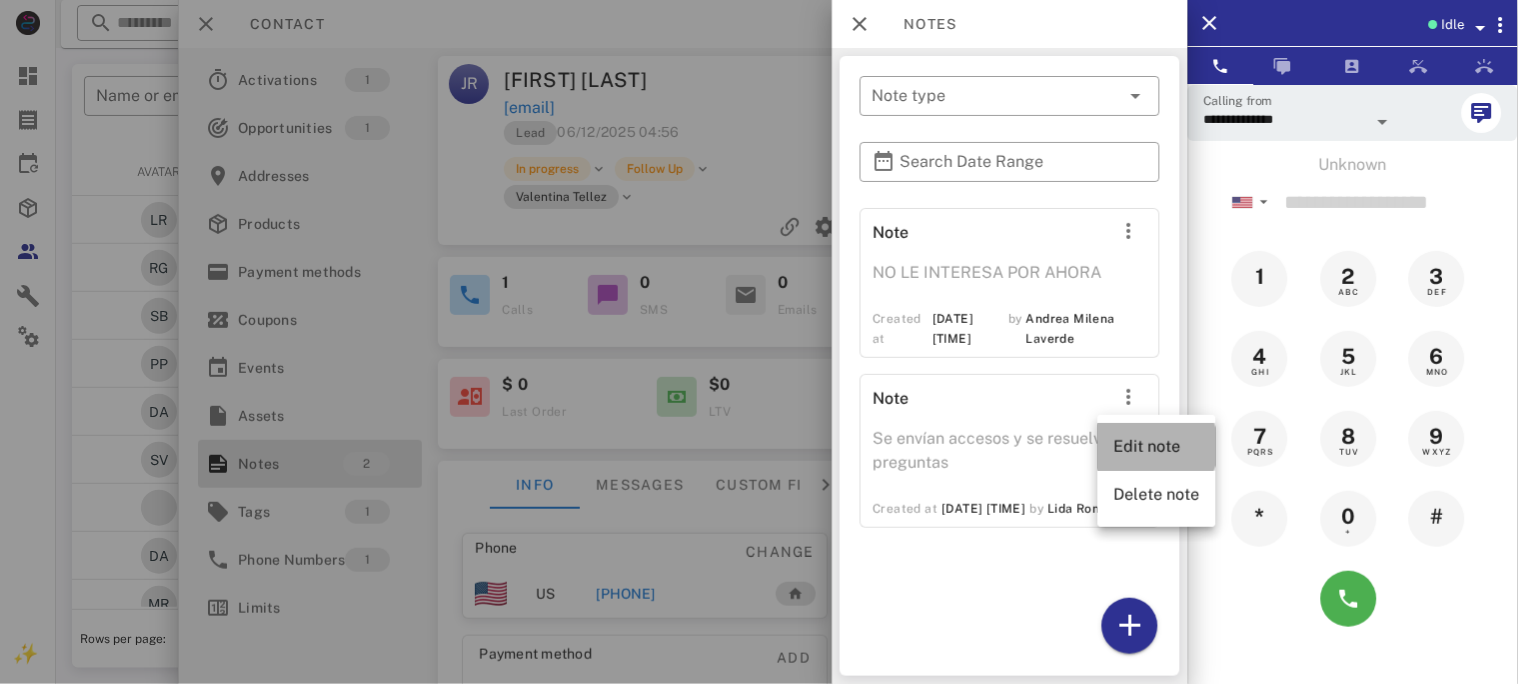 click on "Edit note" at bounding box center (1157, 446) 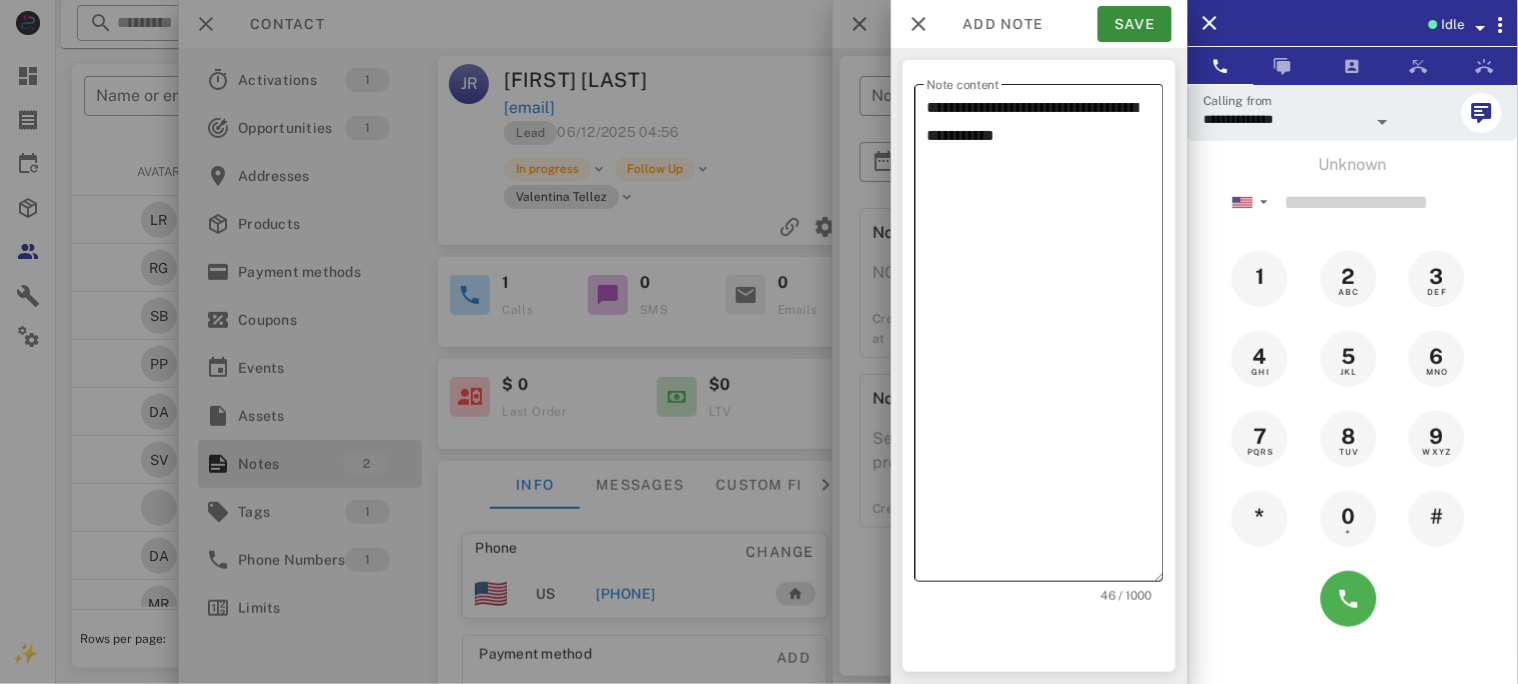 click on "**********" at bounding box center (1045, 338) 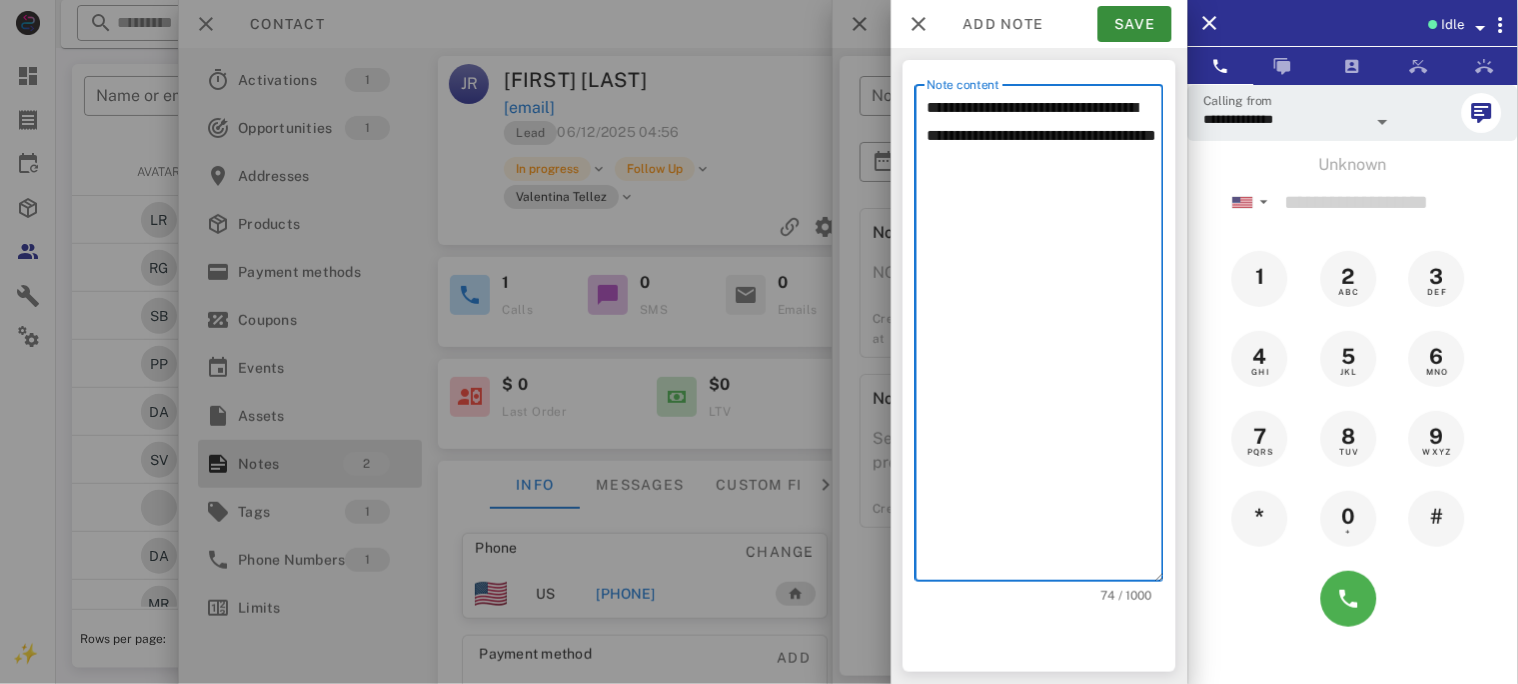 paste on "**********" 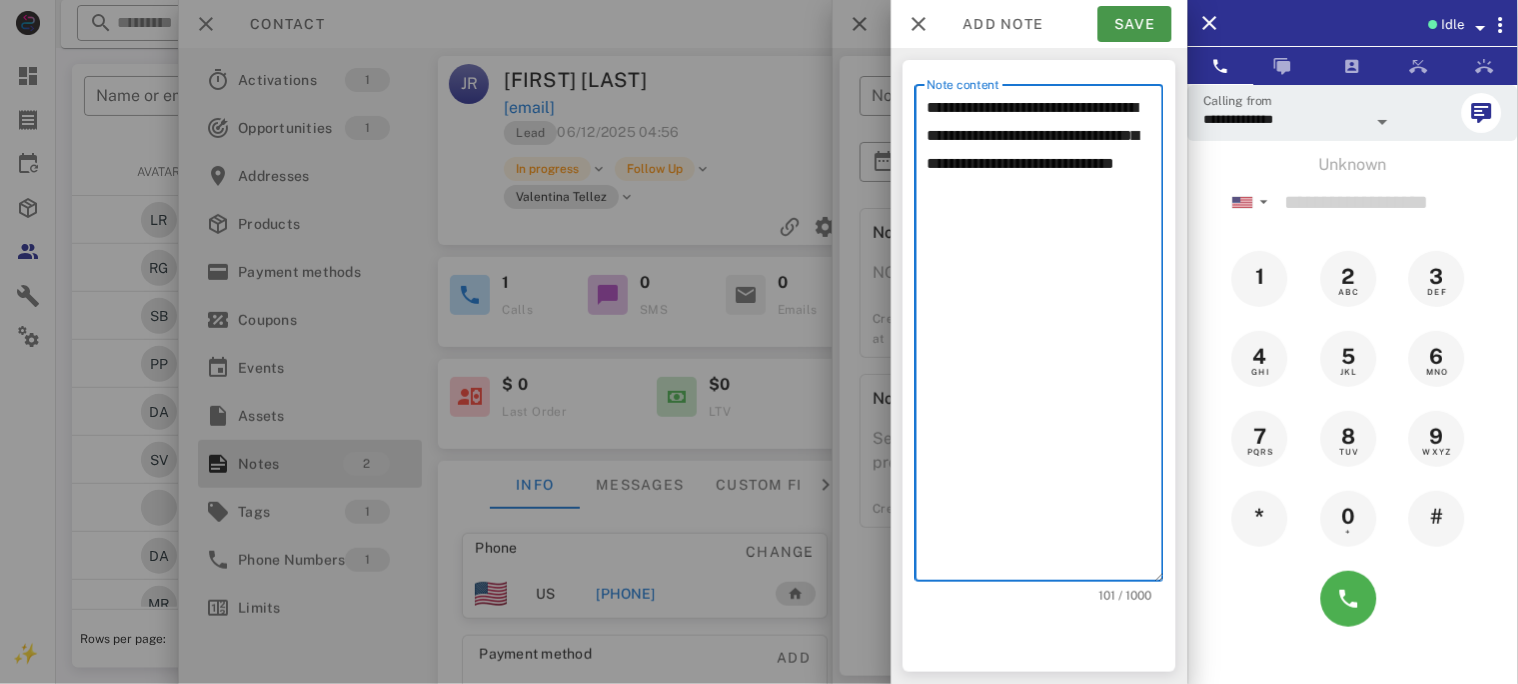 type on "**********" 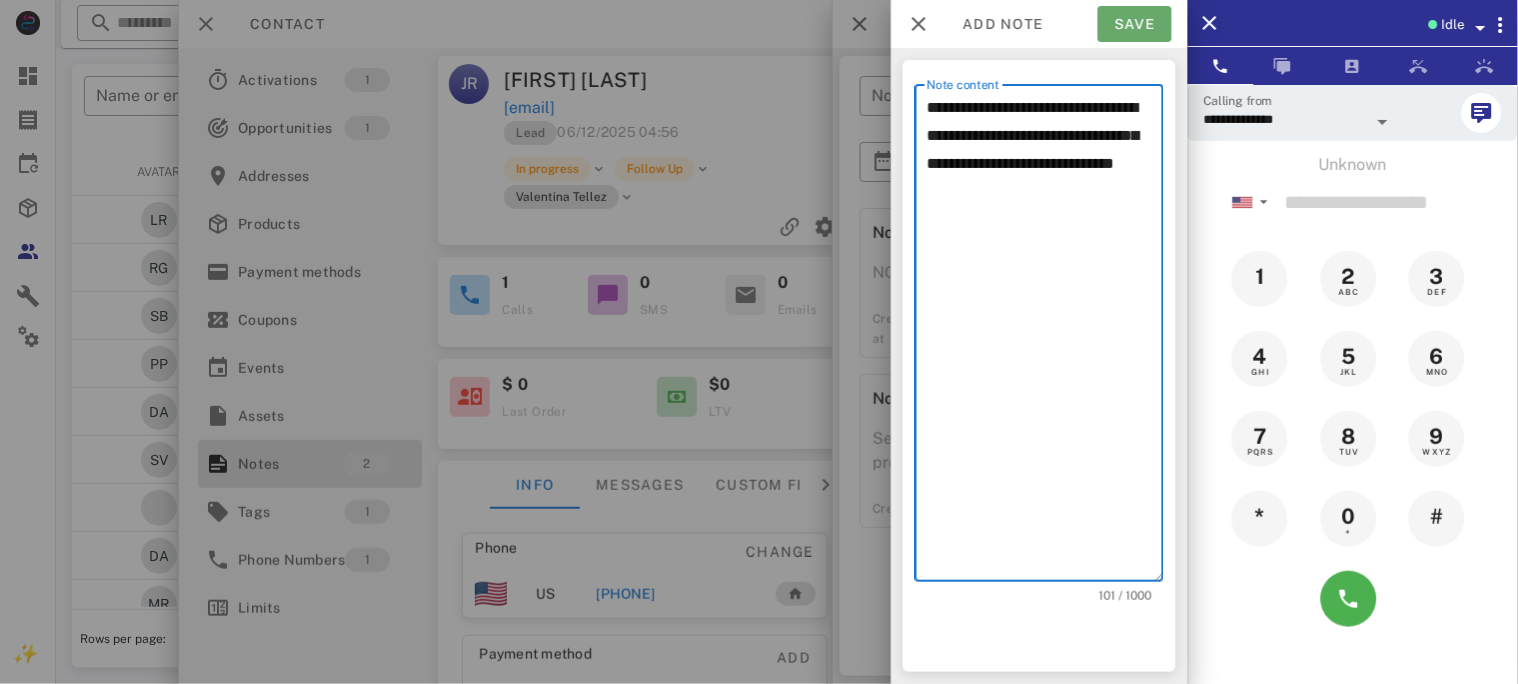 click on "Save" at bounding box center [1135, 24] 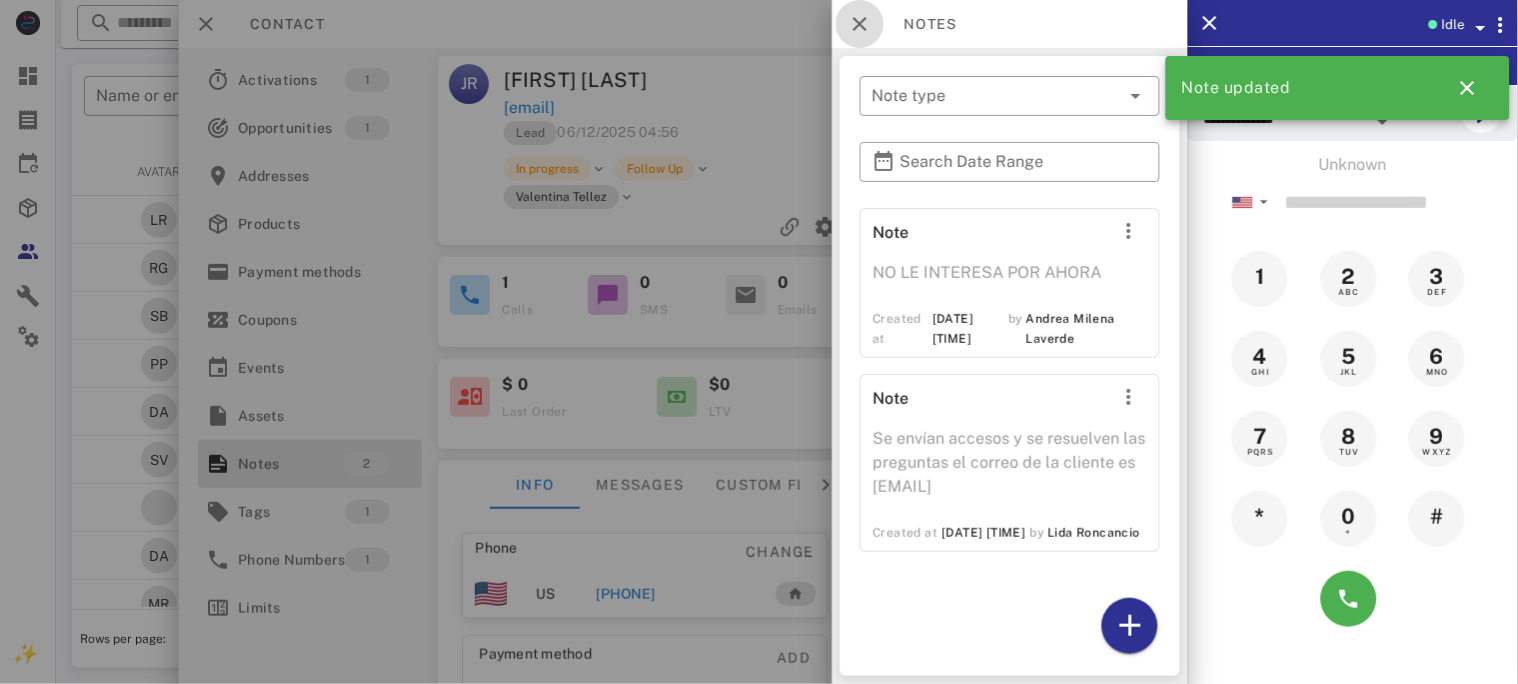 click at bounding box center [860, 24] 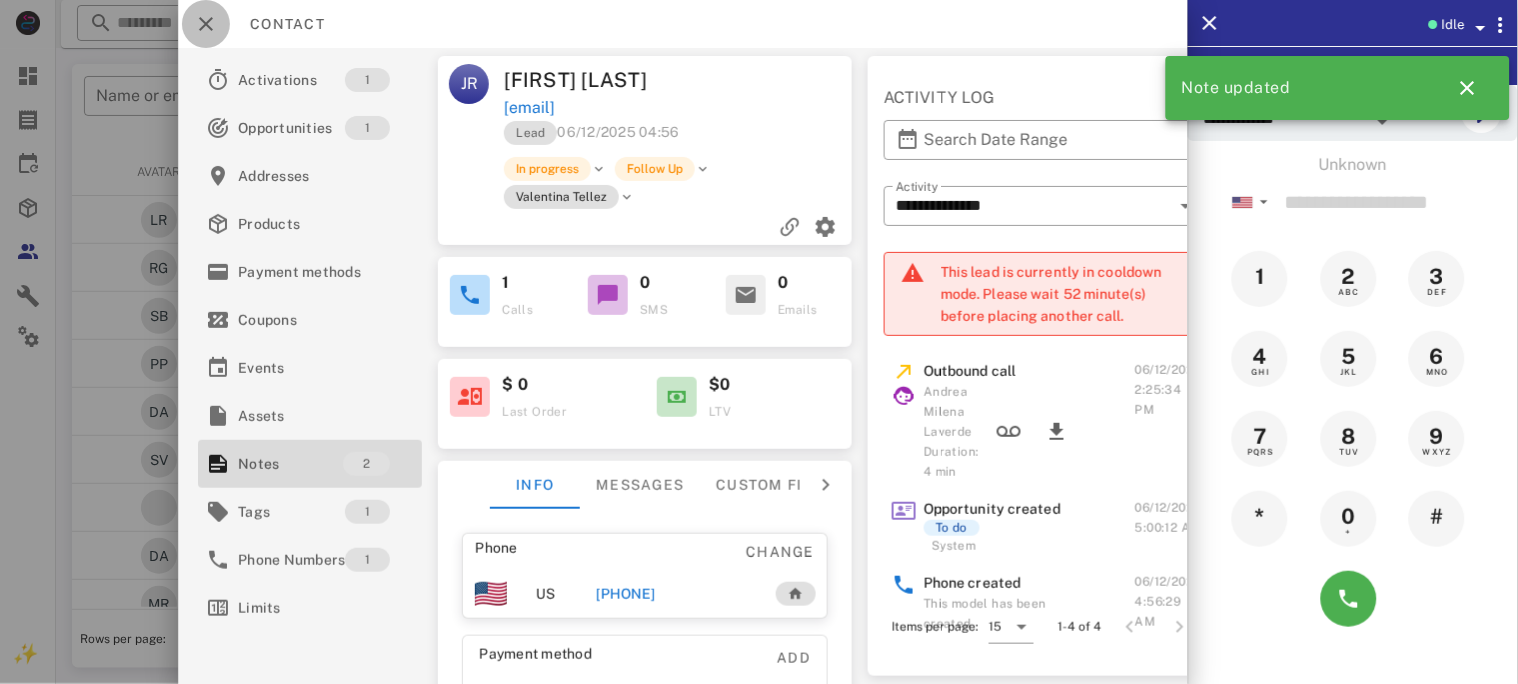 click at bounding box center (206, 24) 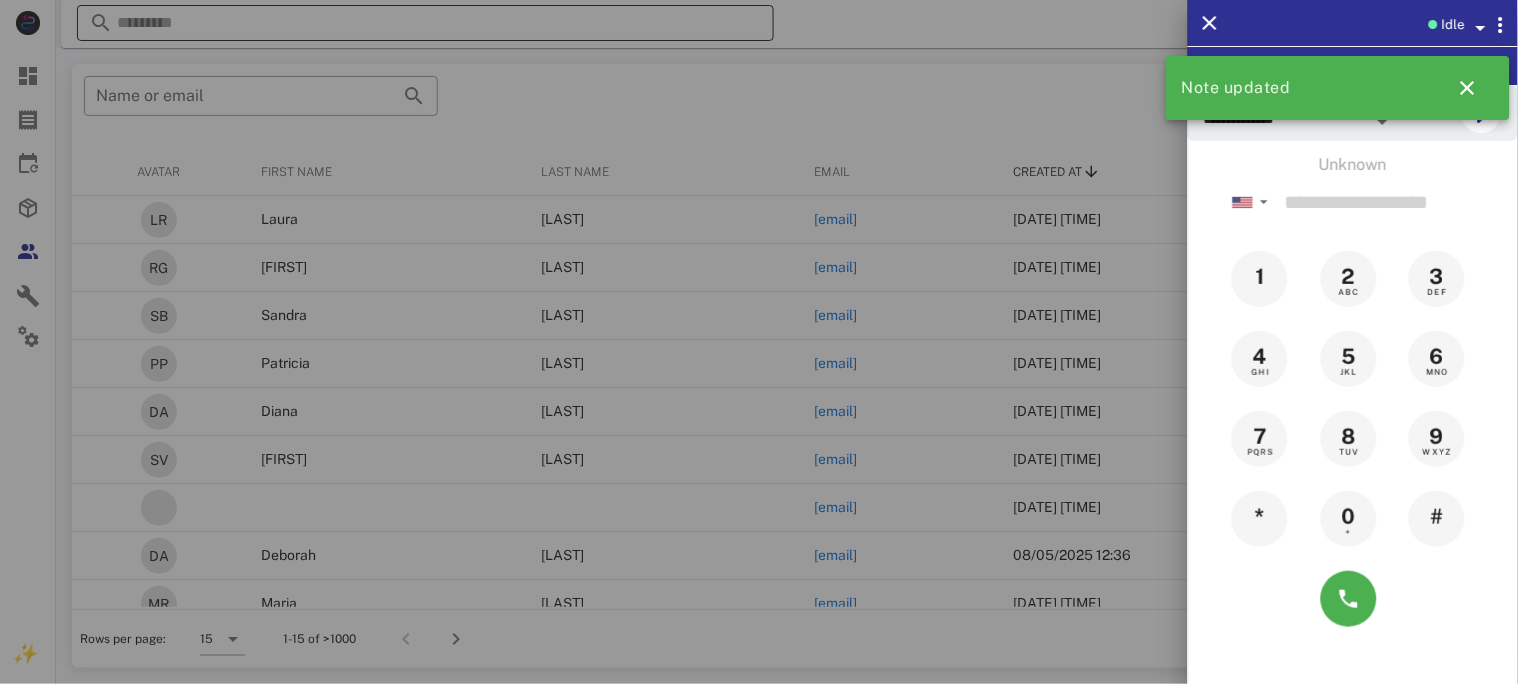 click at bounding box center (759, 342) 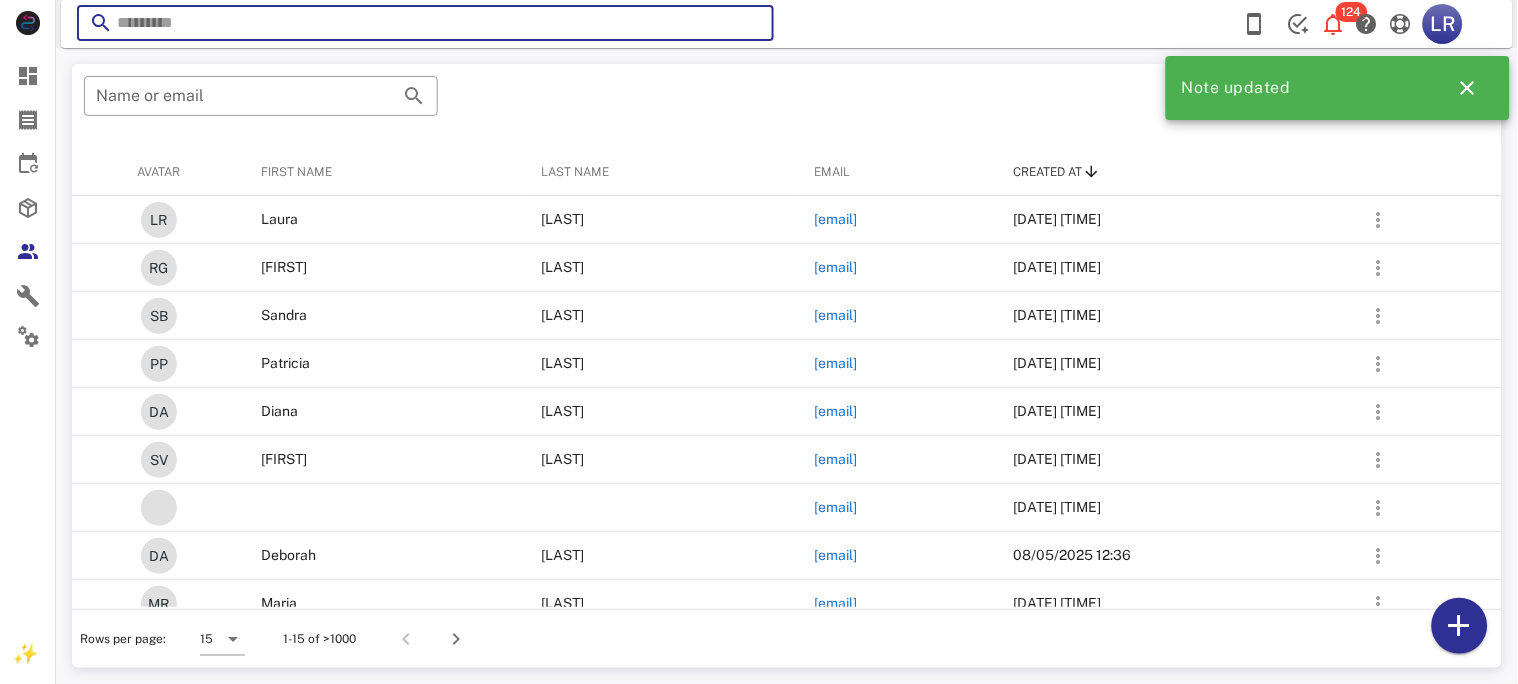 click at bounding box center (425, 23) 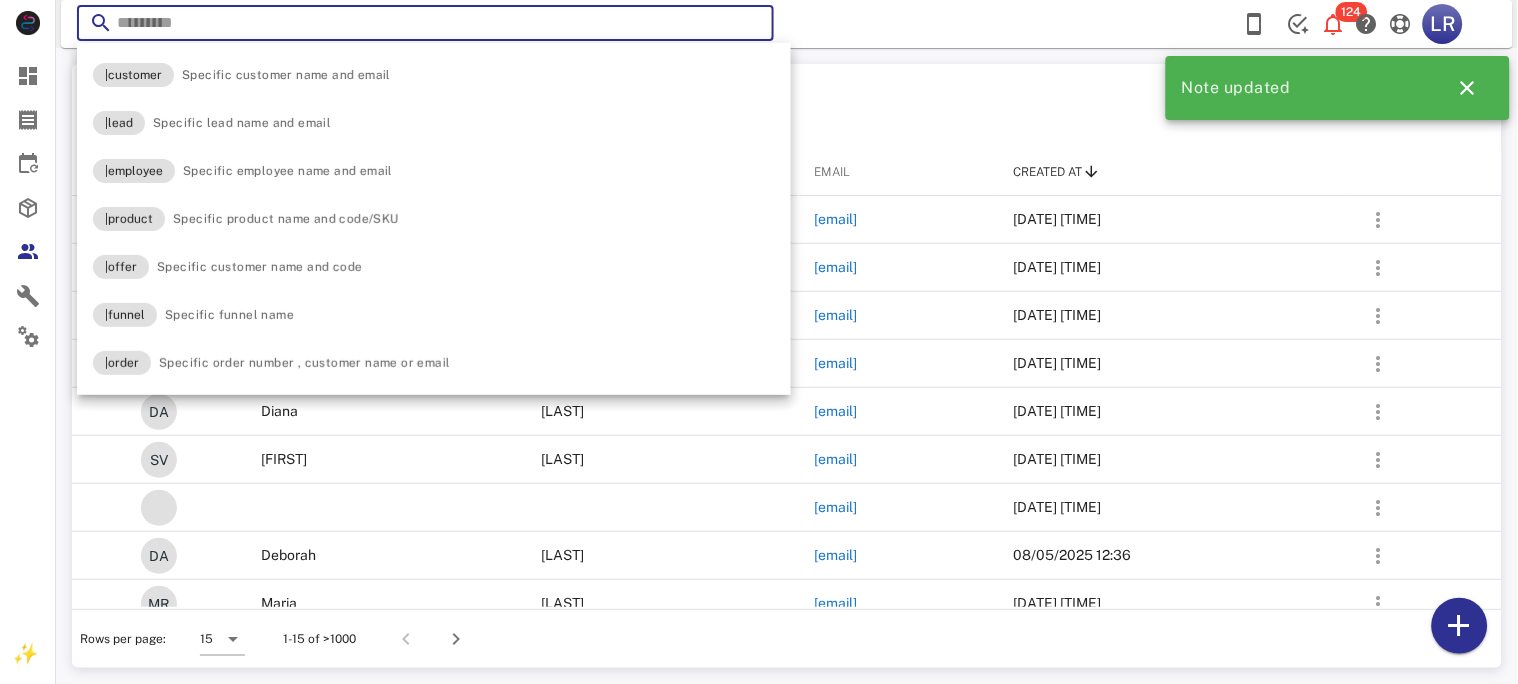 paste on "**********" 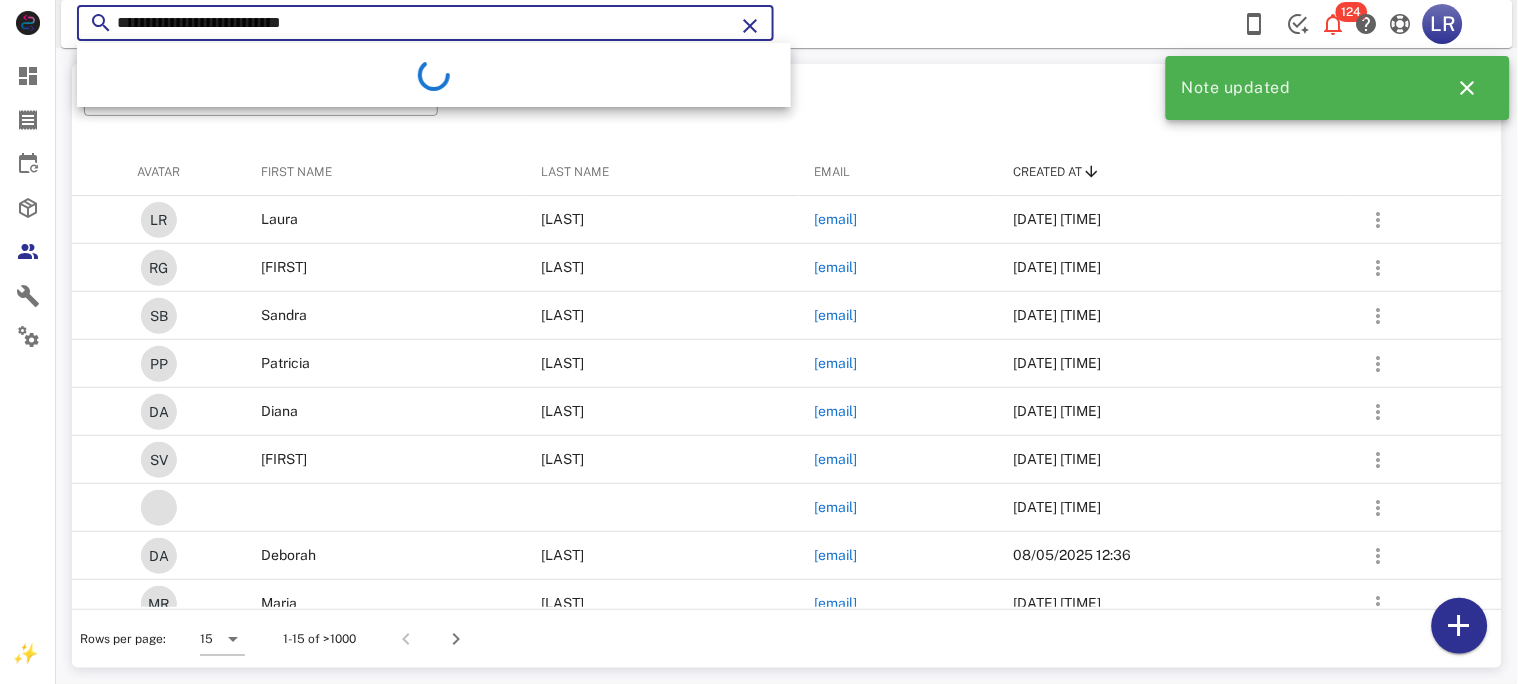 type on "**********" 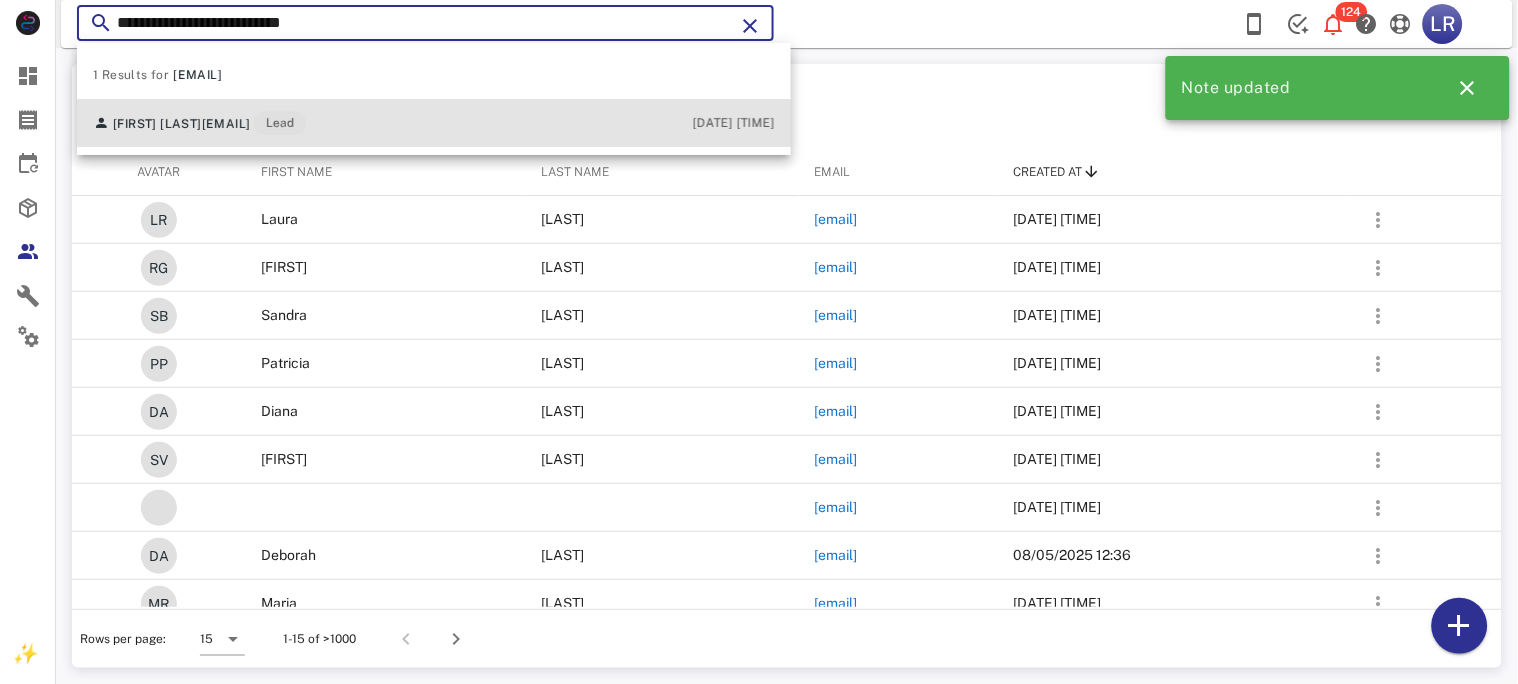click on "janisserivera.cio@gmail.com" at bounding box center [226, 124] 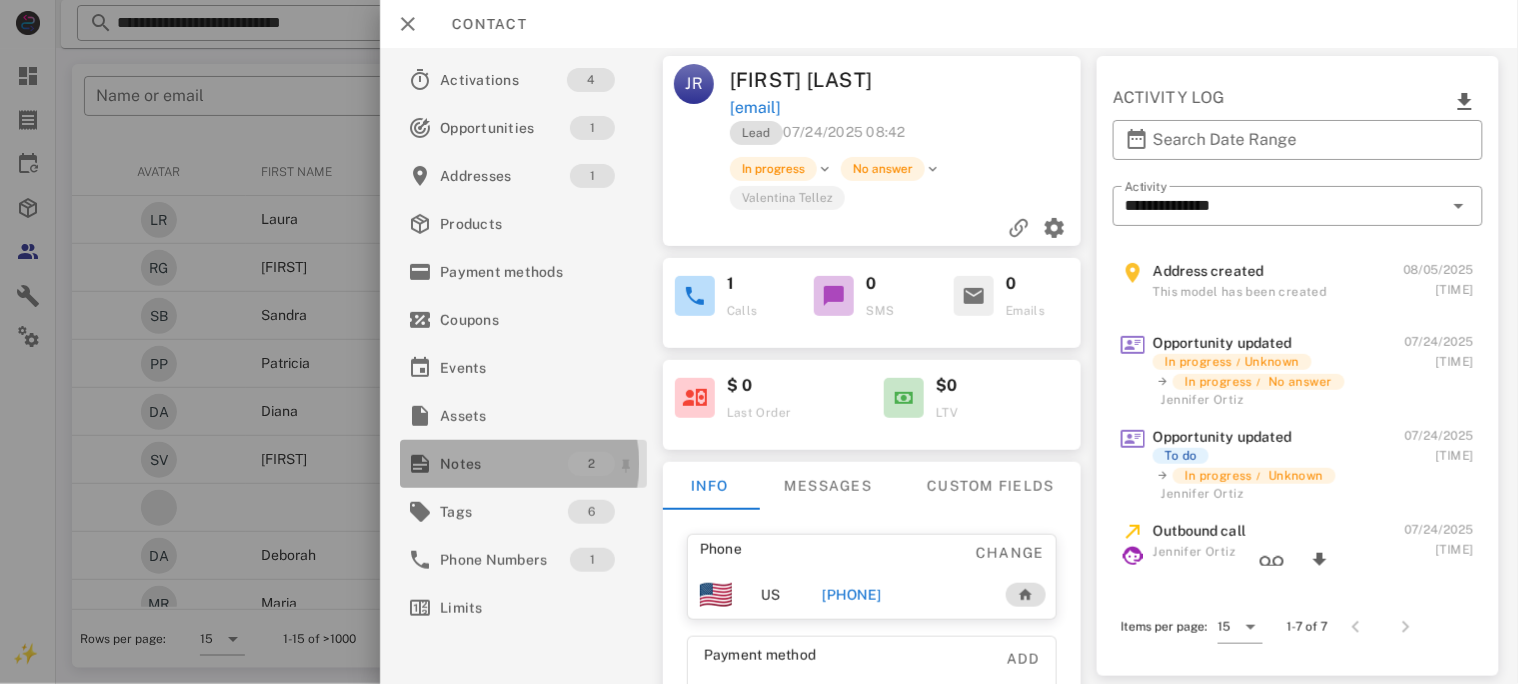 click on "Notes" at bounding box center [504, 464] 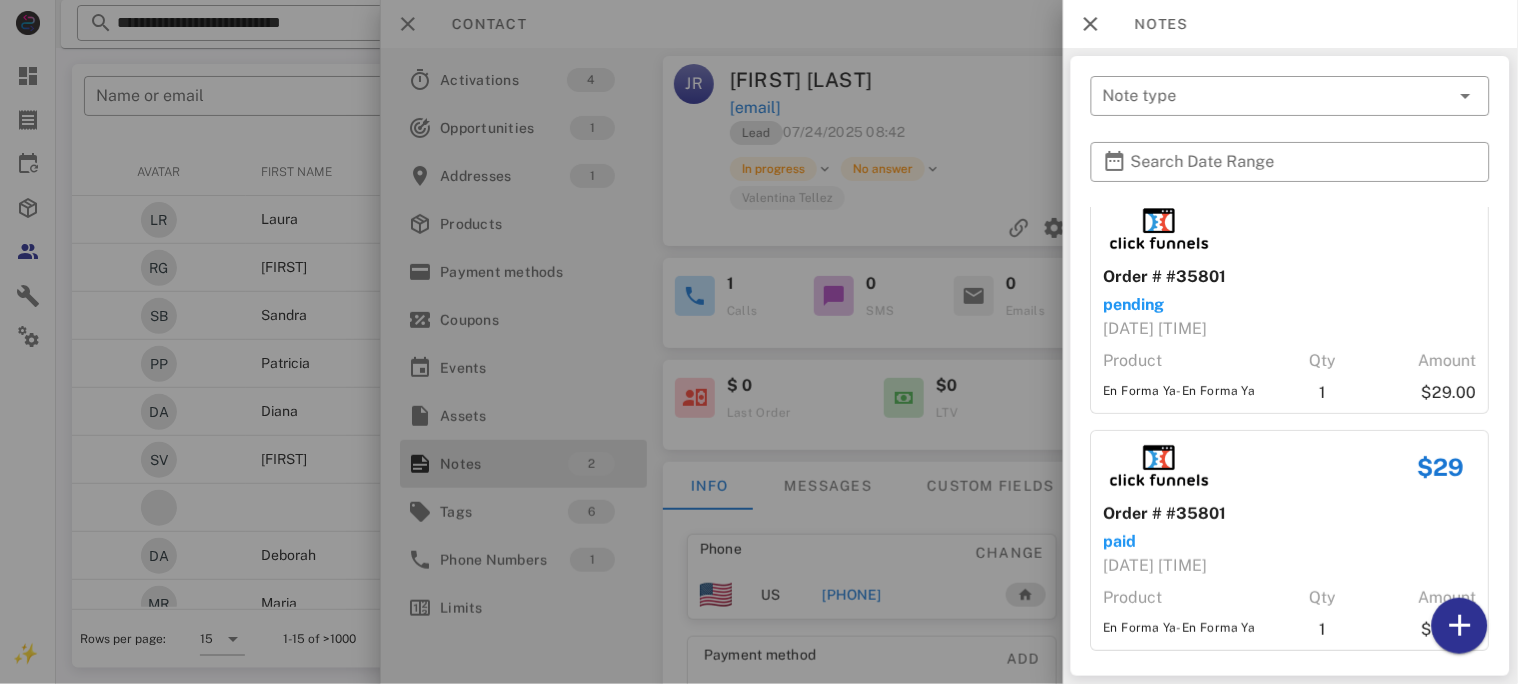 scroll, scrollTop: 21, scrollLeft: 0, axis: vertical 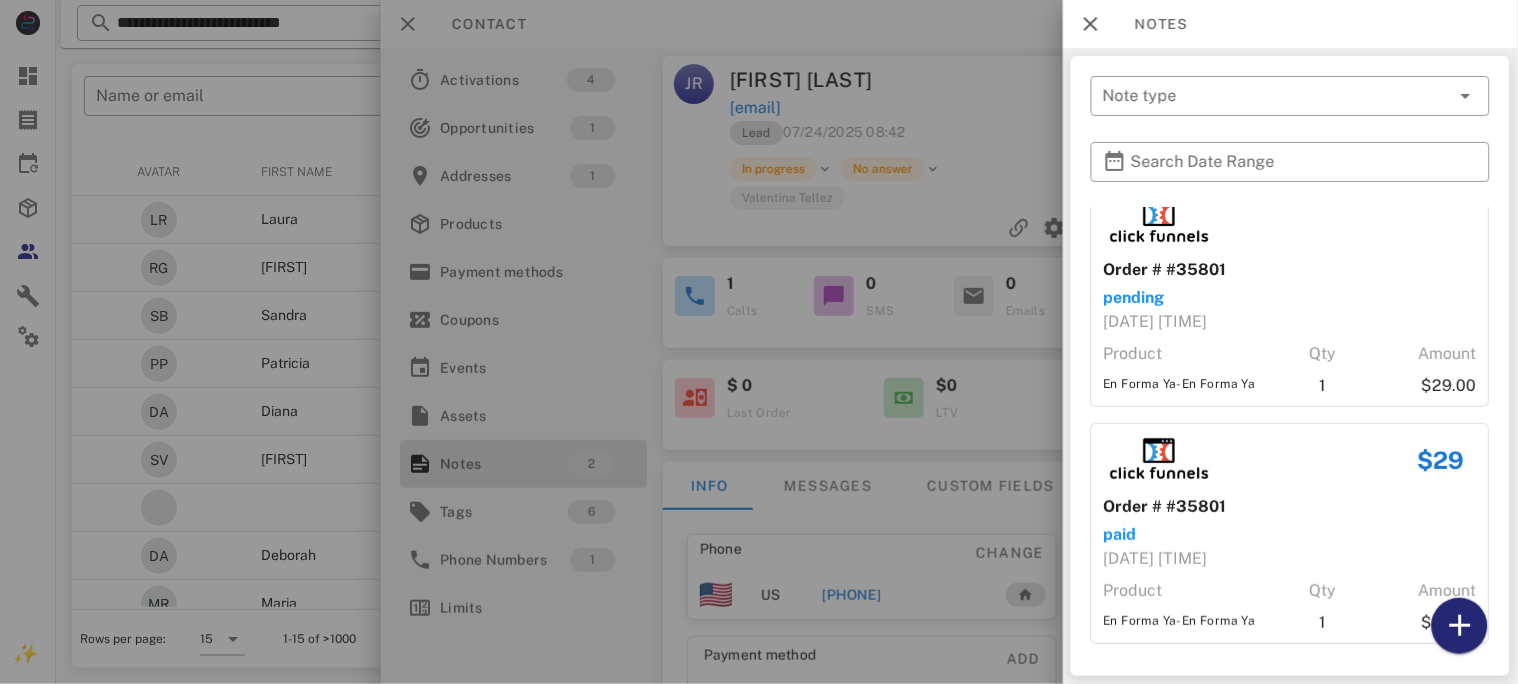 click at bounding box center [1460, 626] 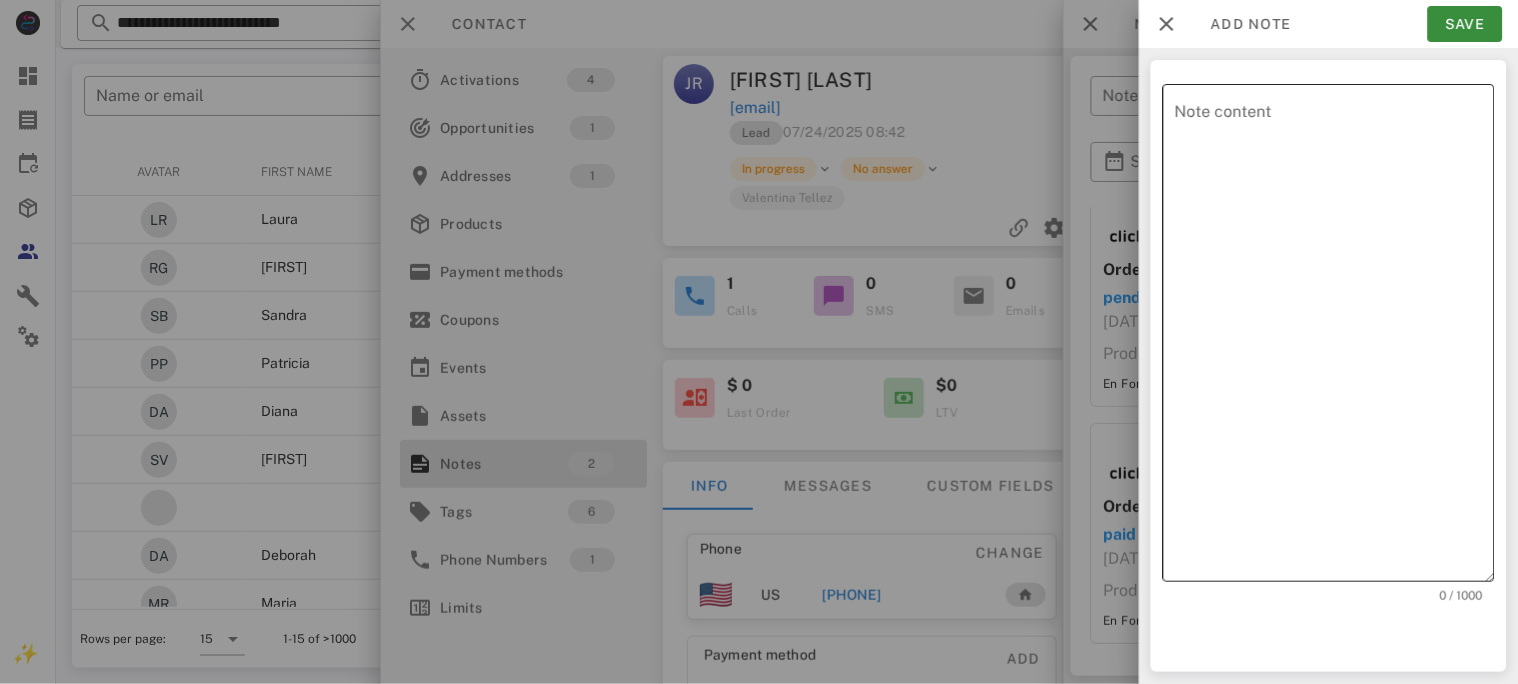 click on "Note content" at bounding box center [1335, 338] 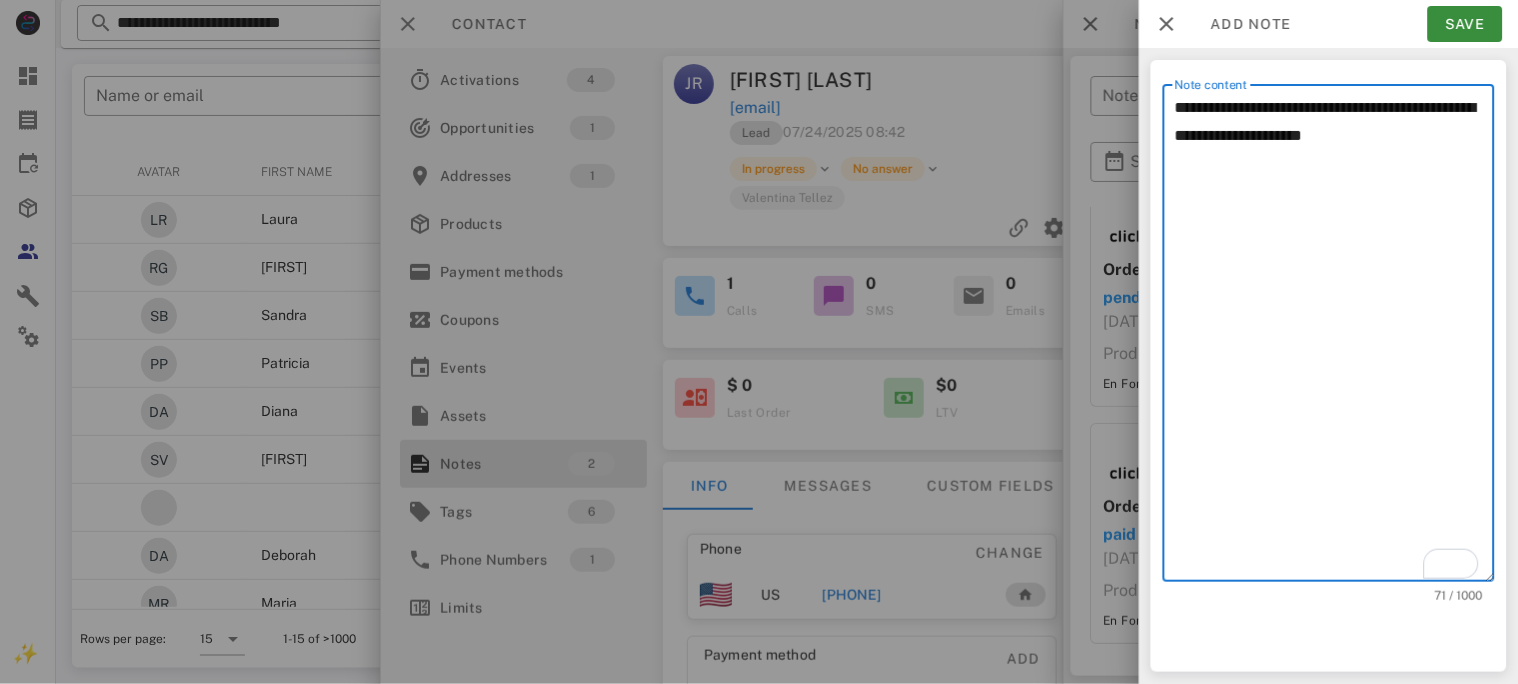 click on "**********" at bounding box center (1335, 338) 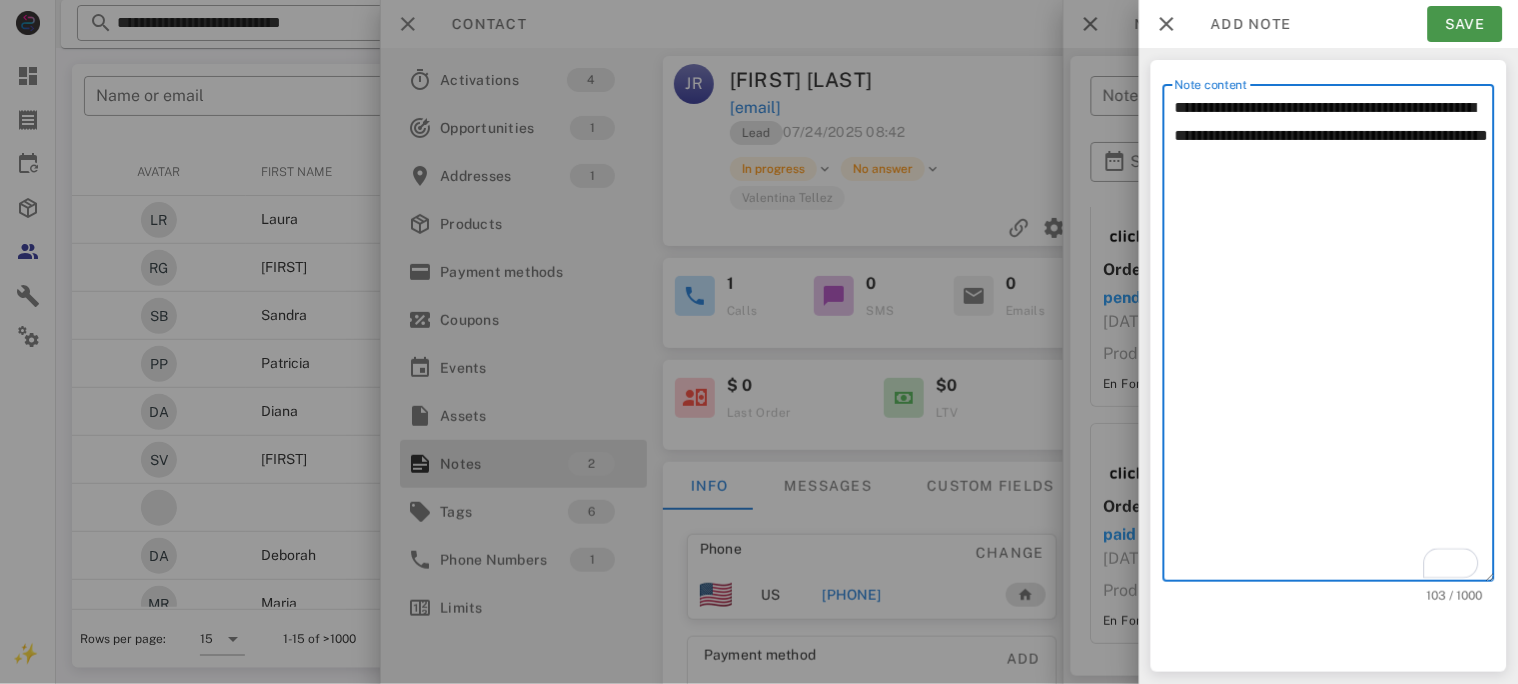 type on "**********" 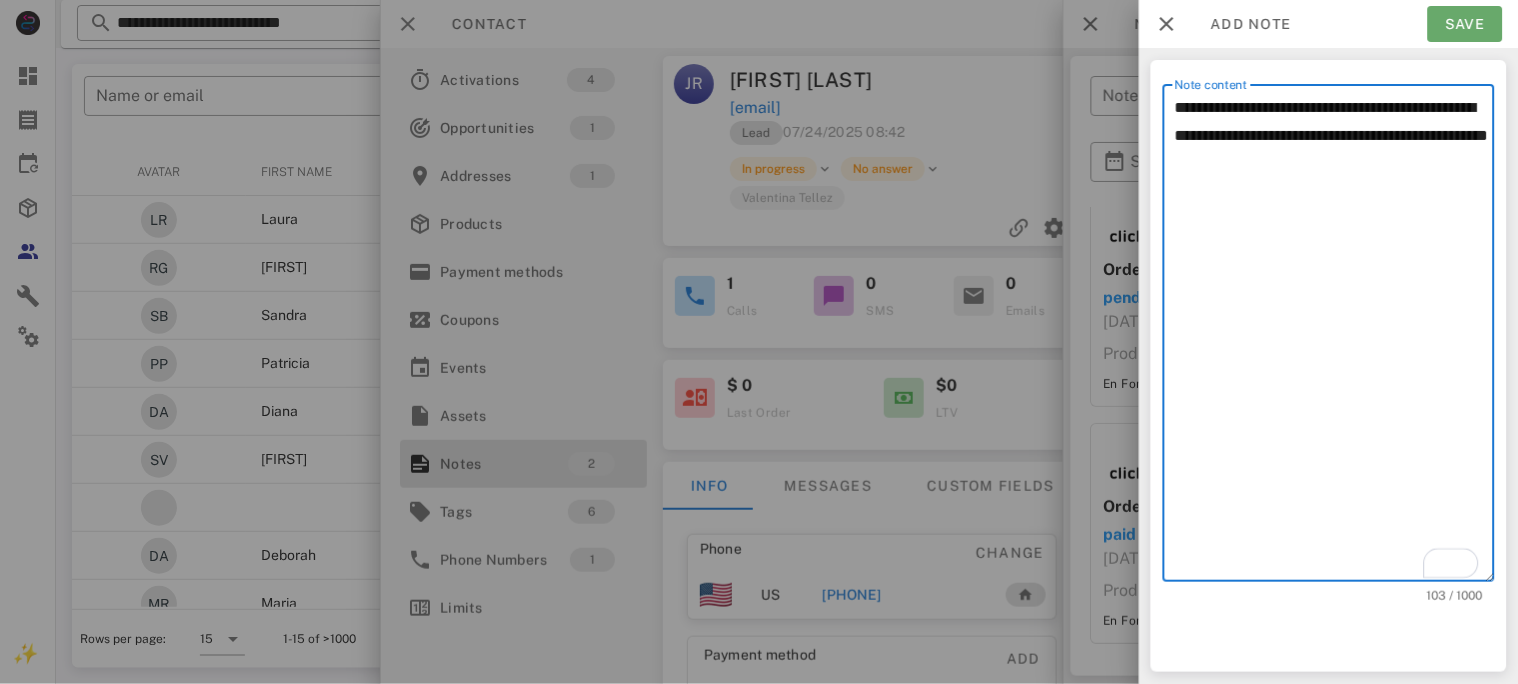 click on "Save" at bounding box center (1465, 24) 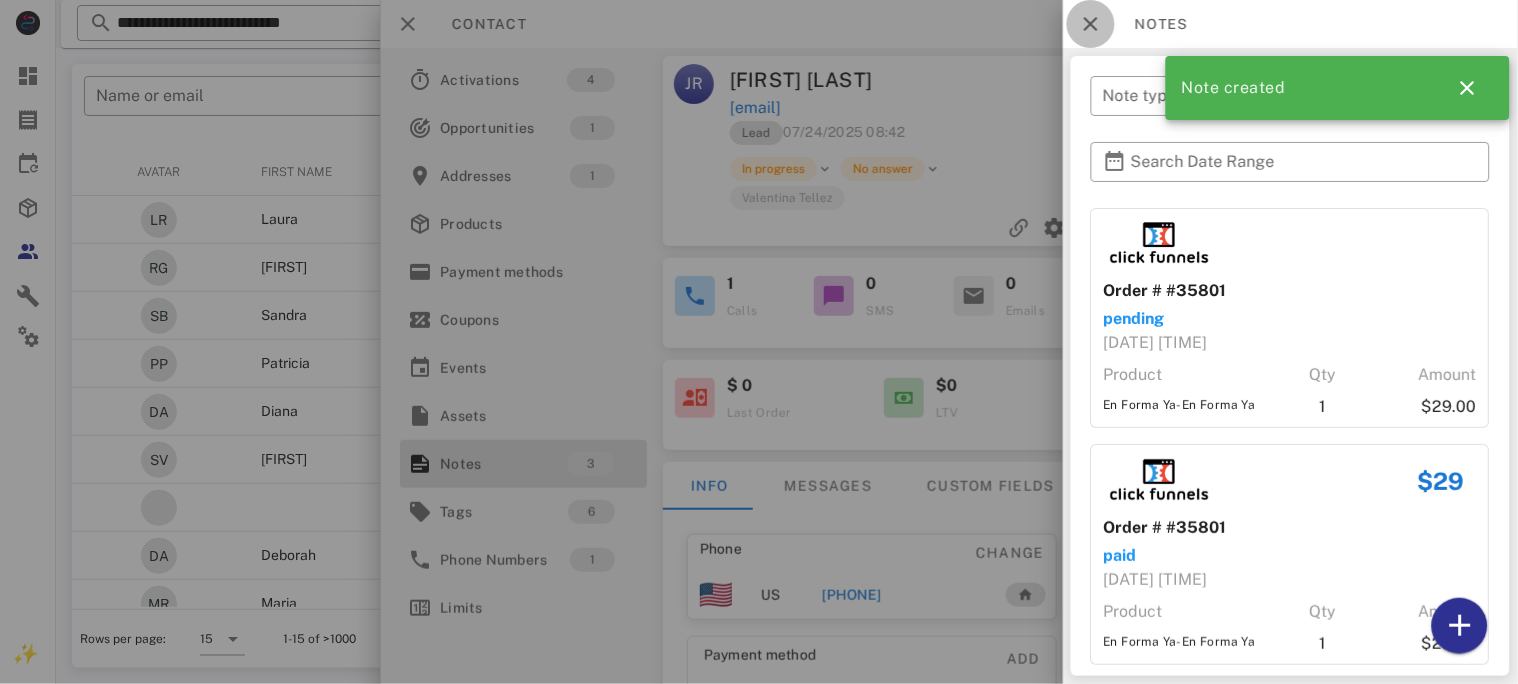 click at bounding box center [1091, 24] 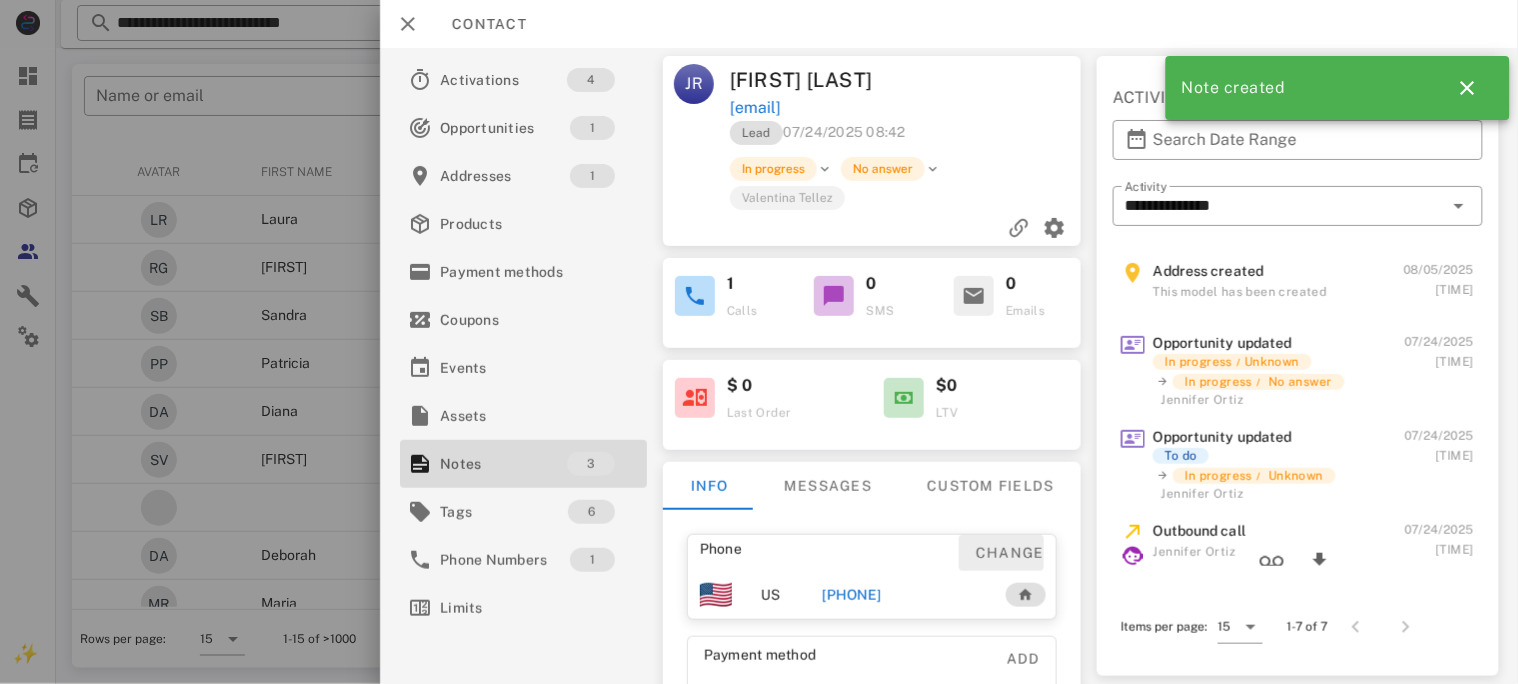 click on "Change" at bounding box center [1009, 553] 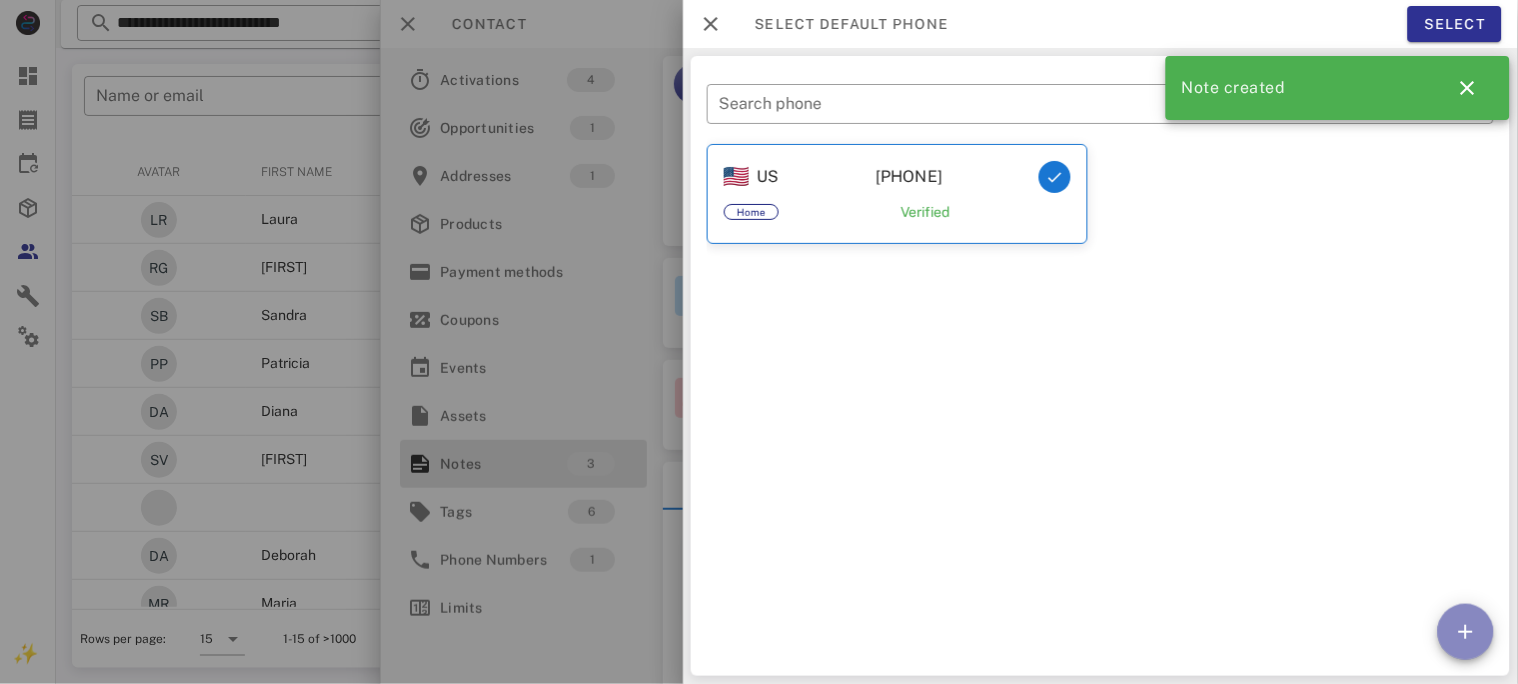 click at bounding box center [1466, 632] 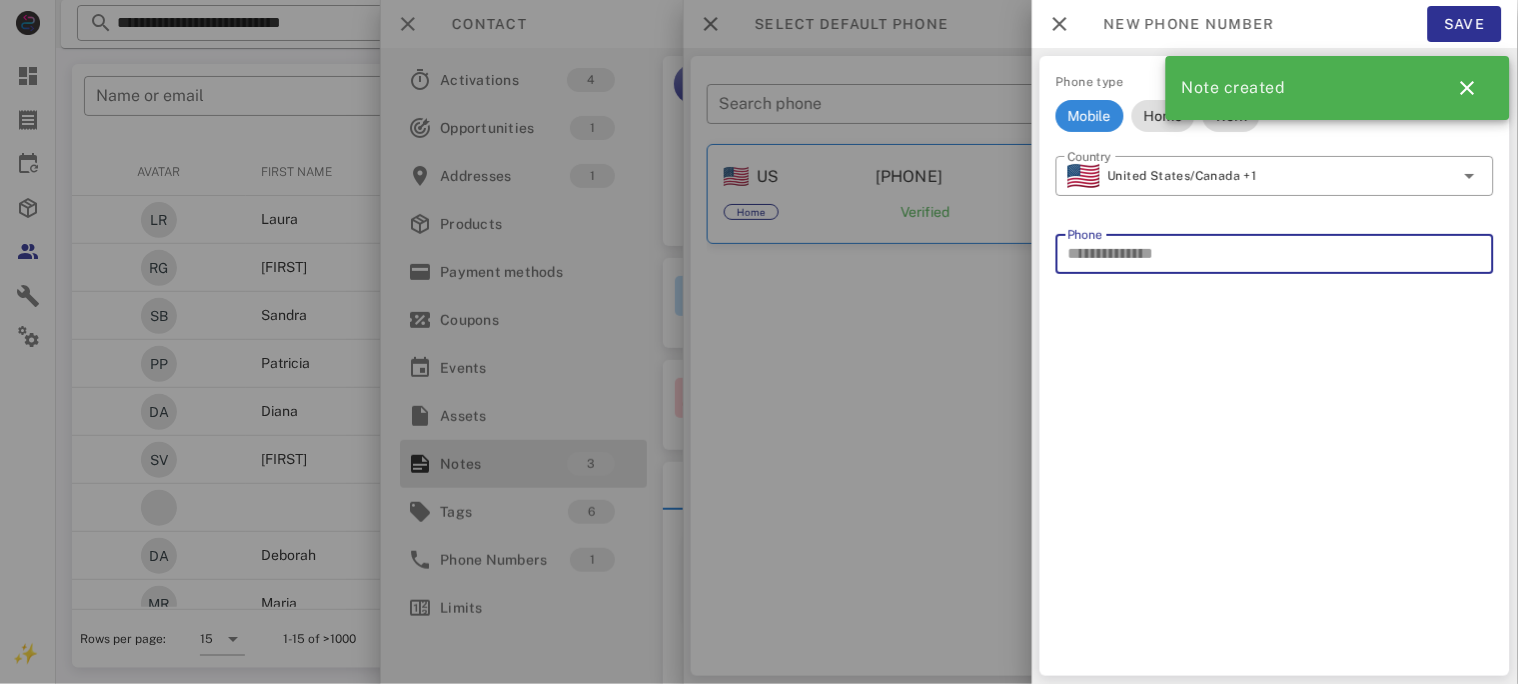 click on "Phone" at bounding box center (1275, 254) 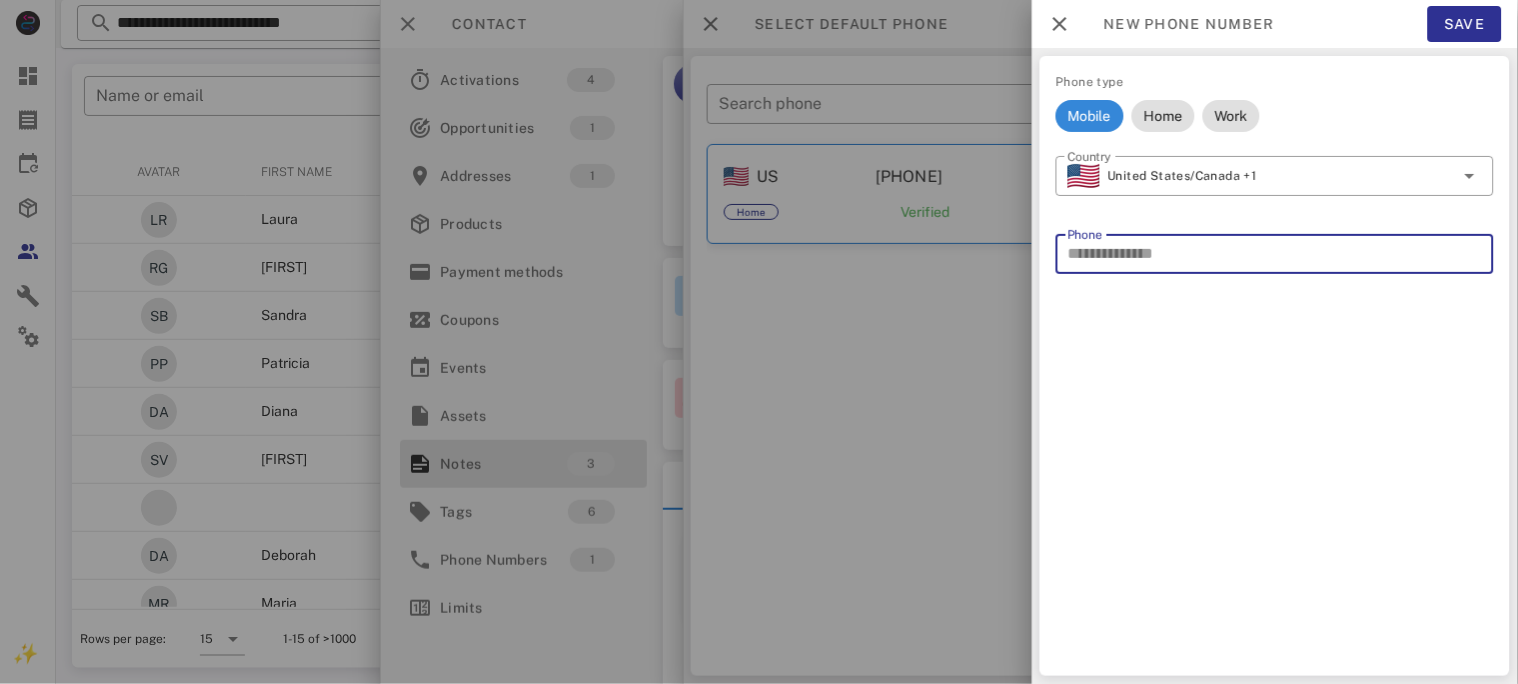 paste on "**********" 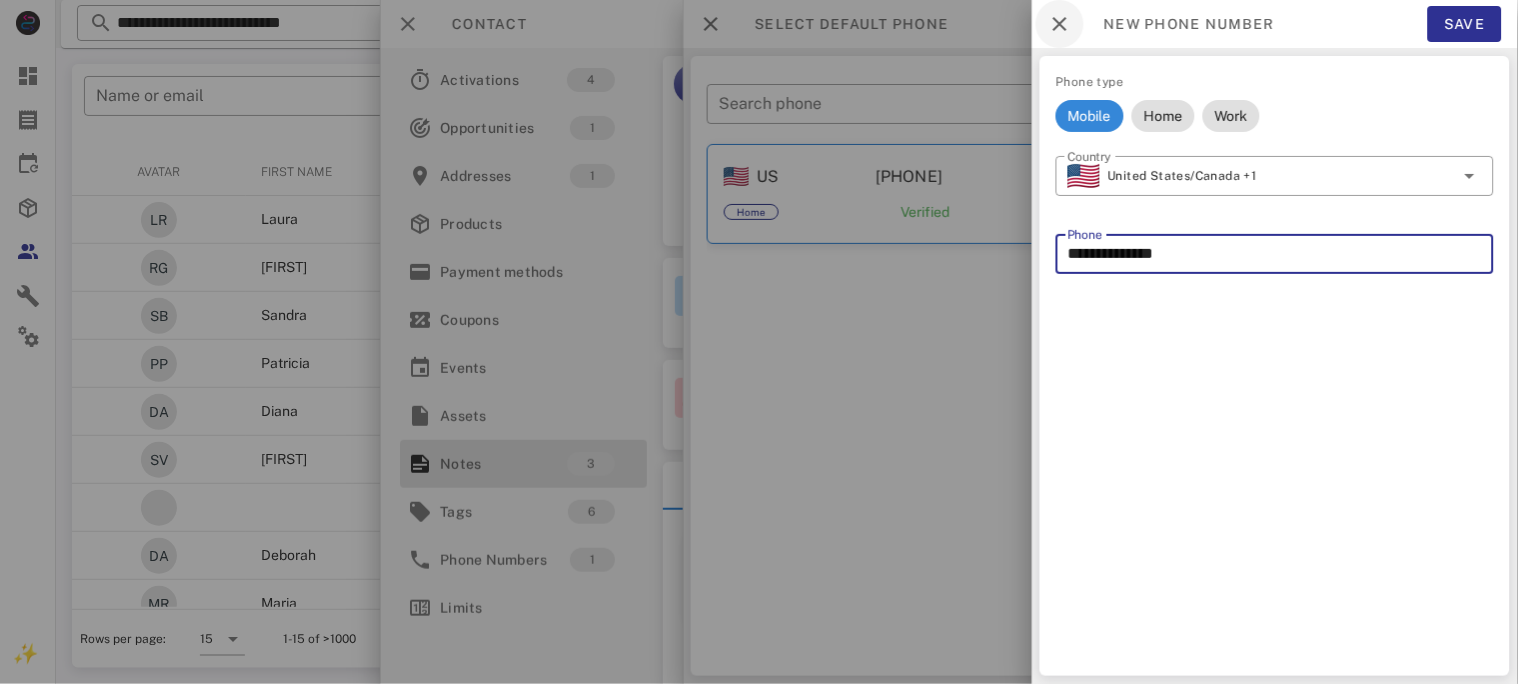 type on "**********" 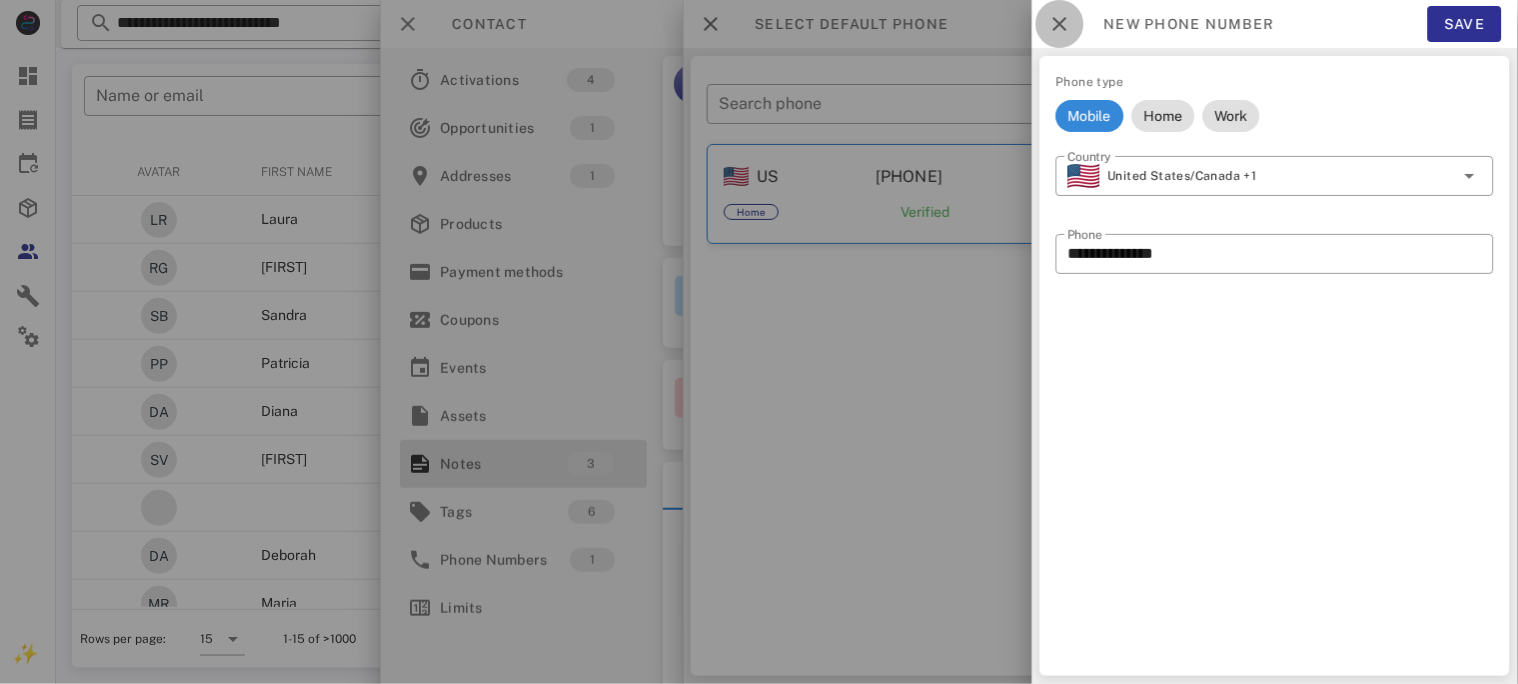 click at bounding box center [1060, 24] 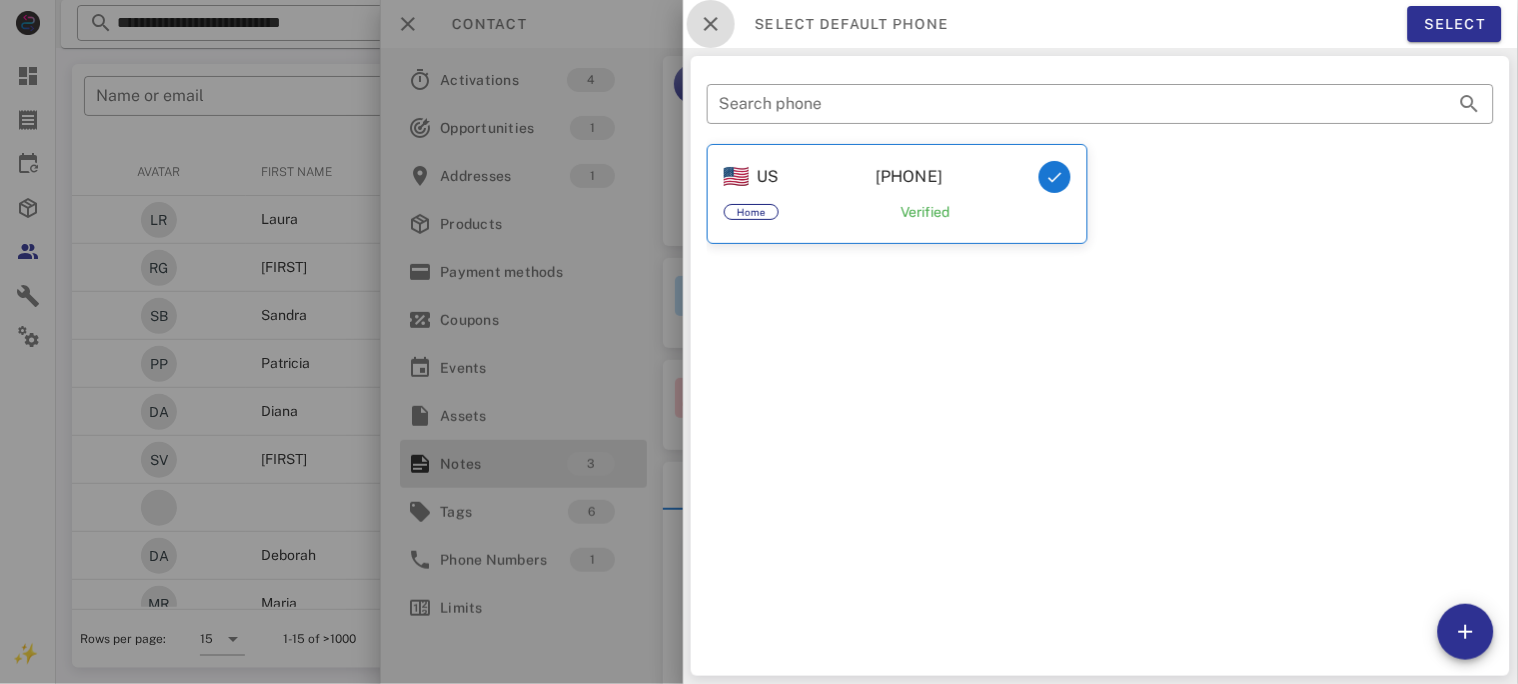 click at bounding box center (711, 24) 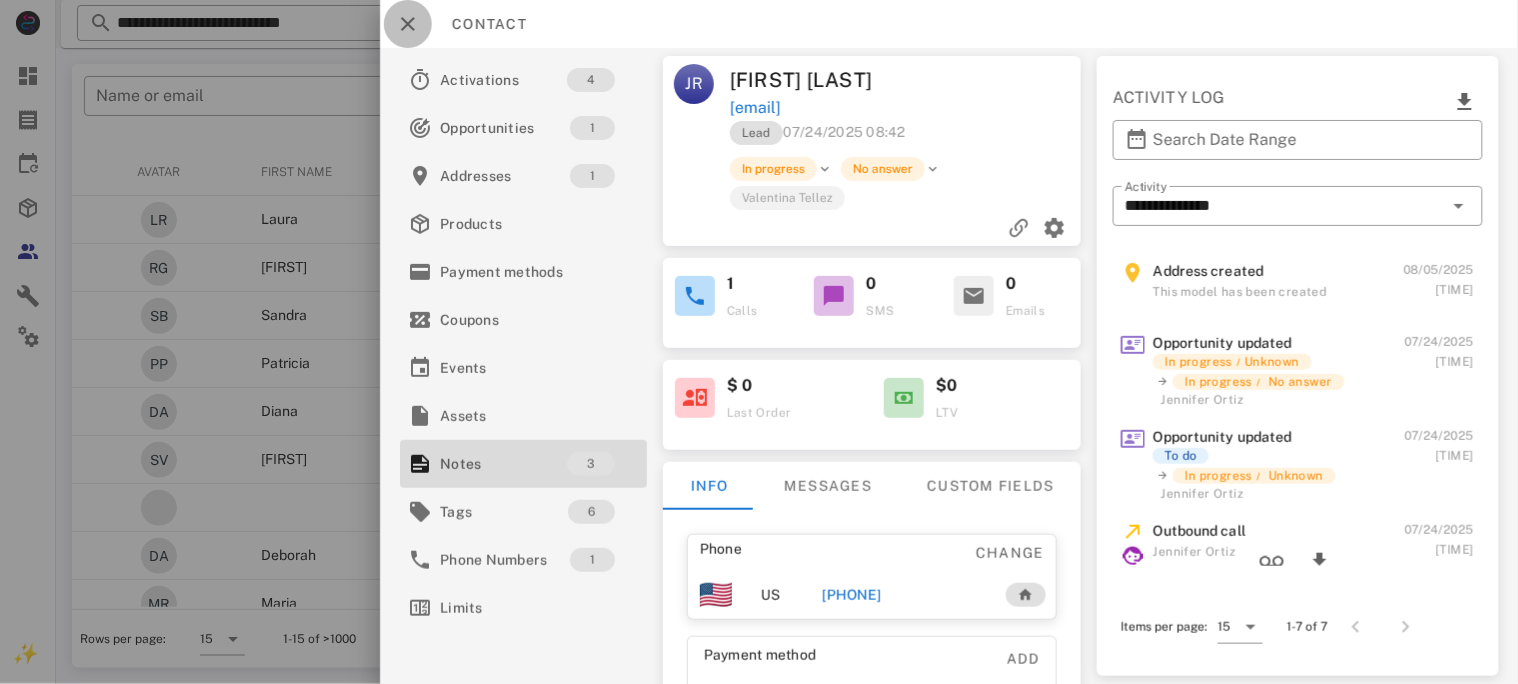 click at bounding box center [408, 24] 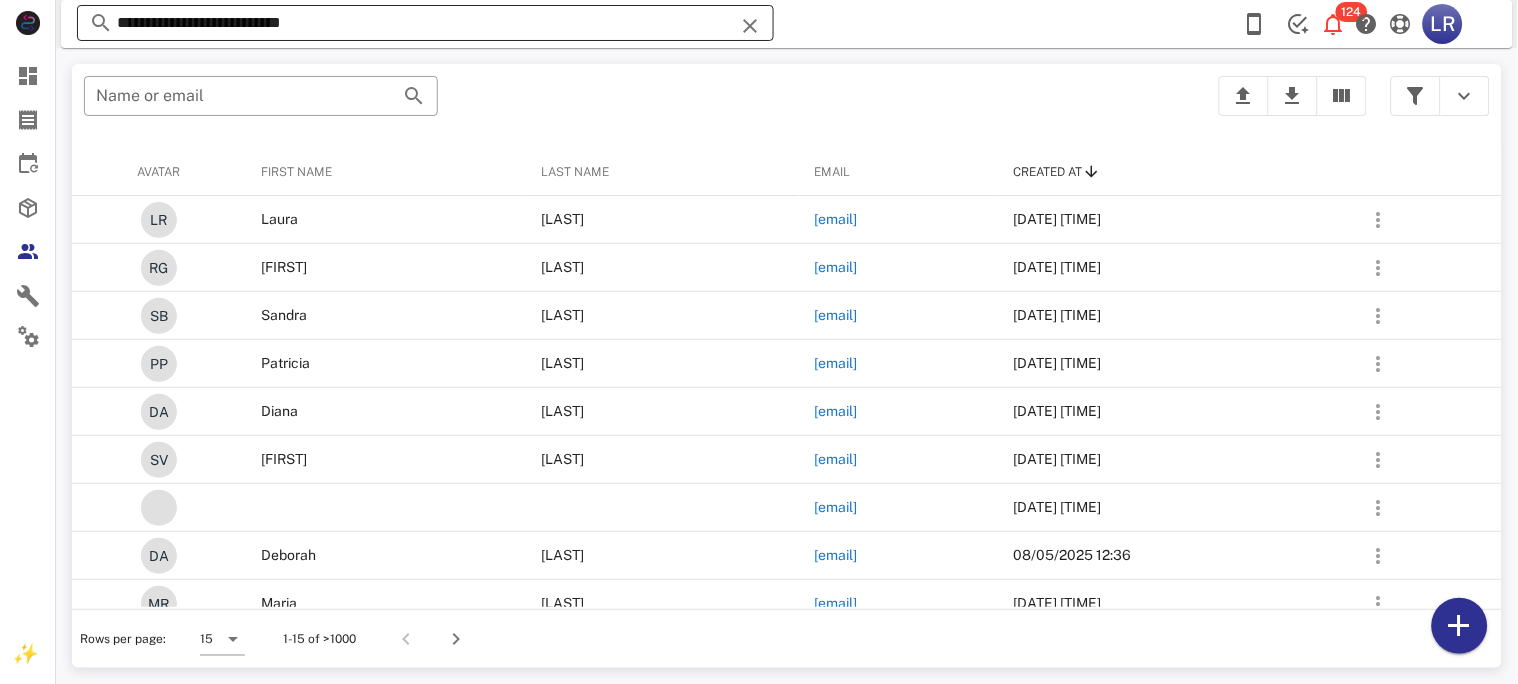 click at bounding box center (750, 26) 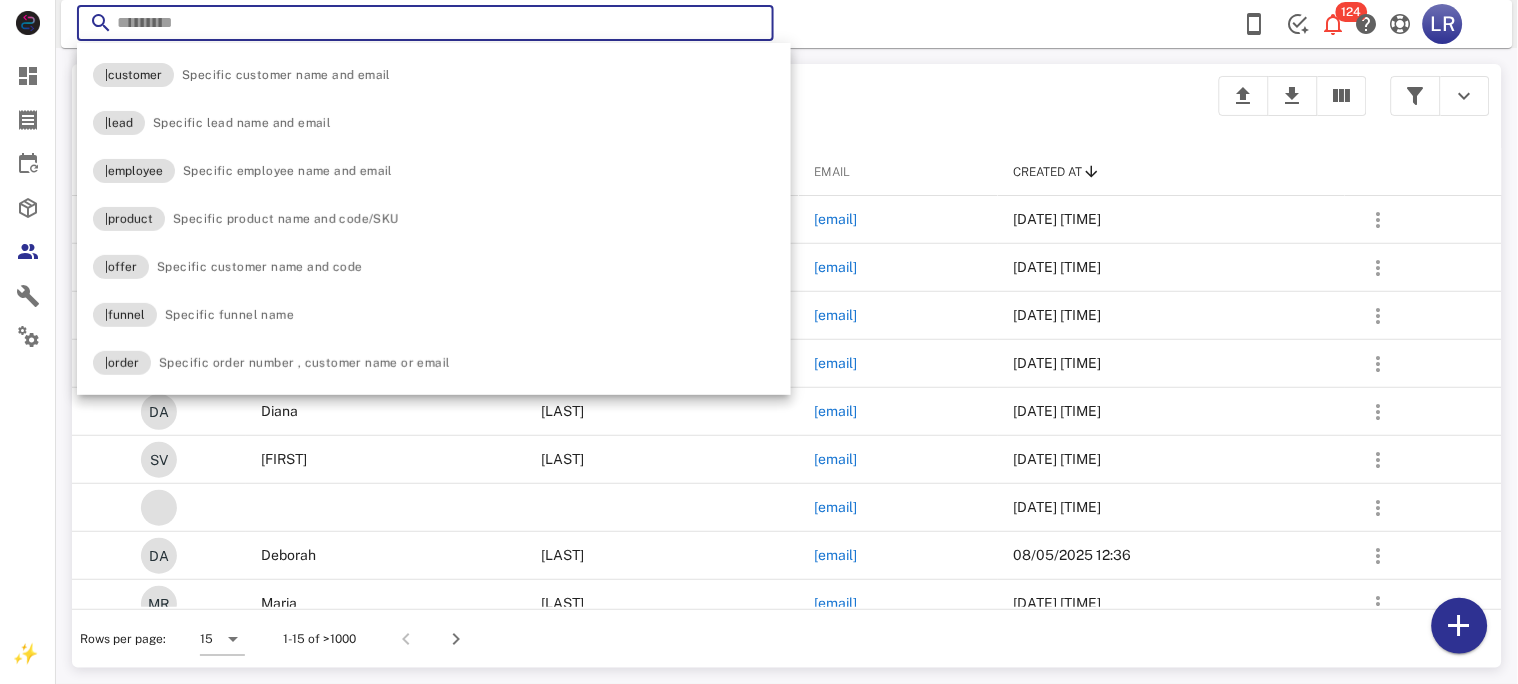click at bounding box center (750, 26) 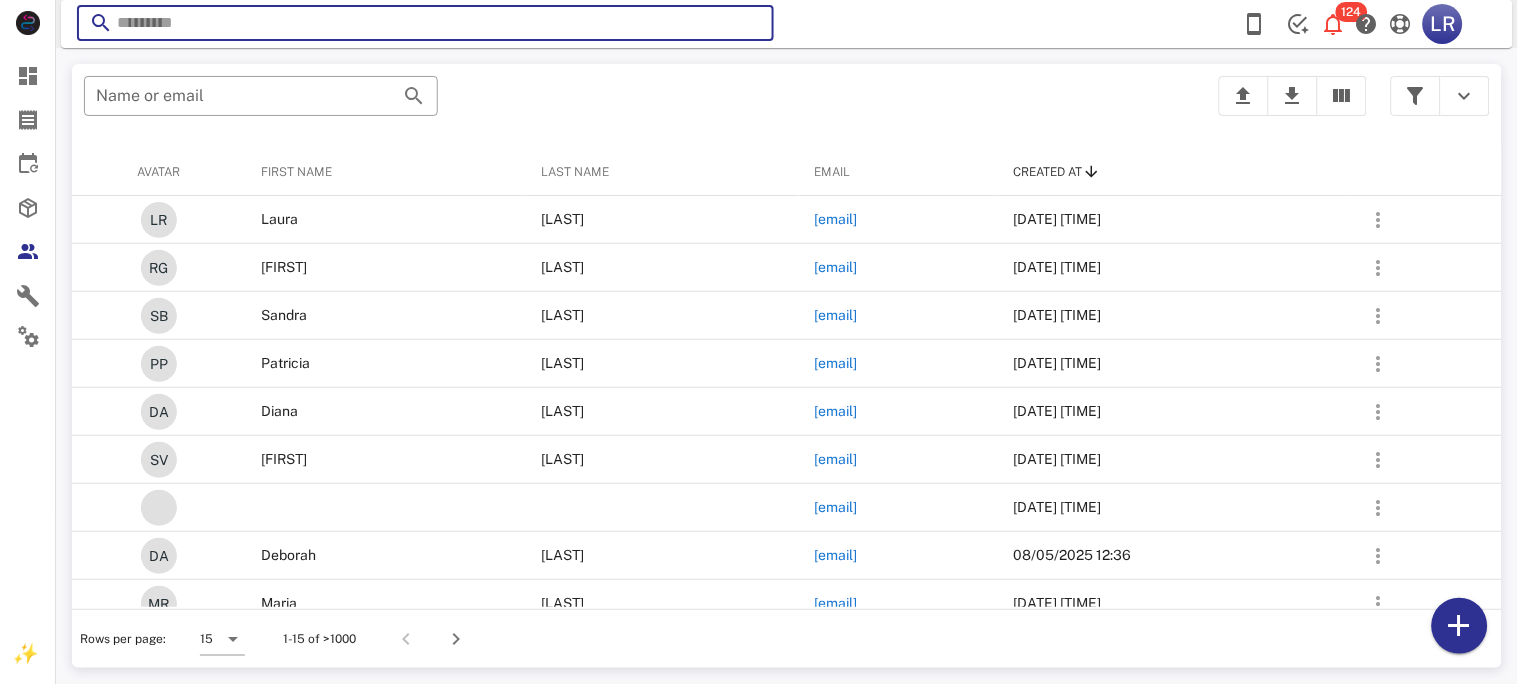 paste on "**********" 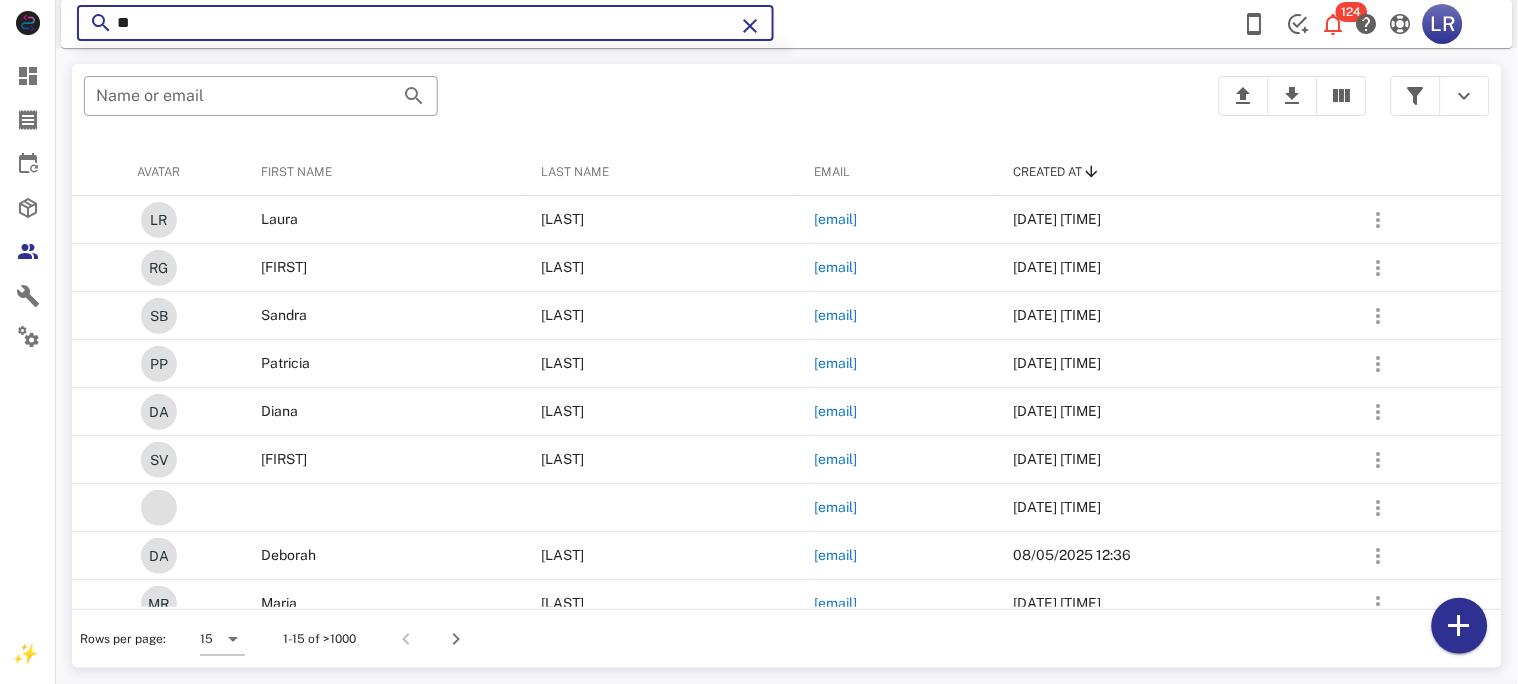 type on "*" 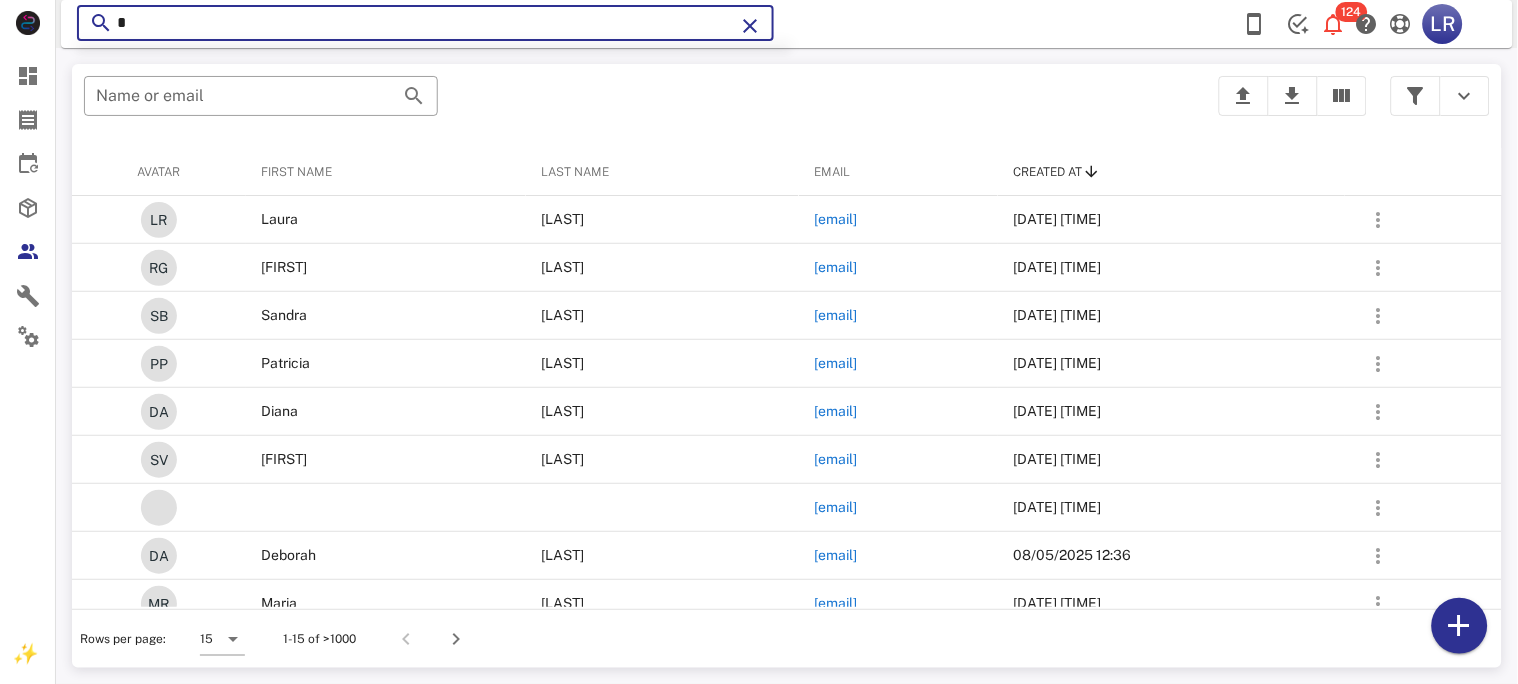 type 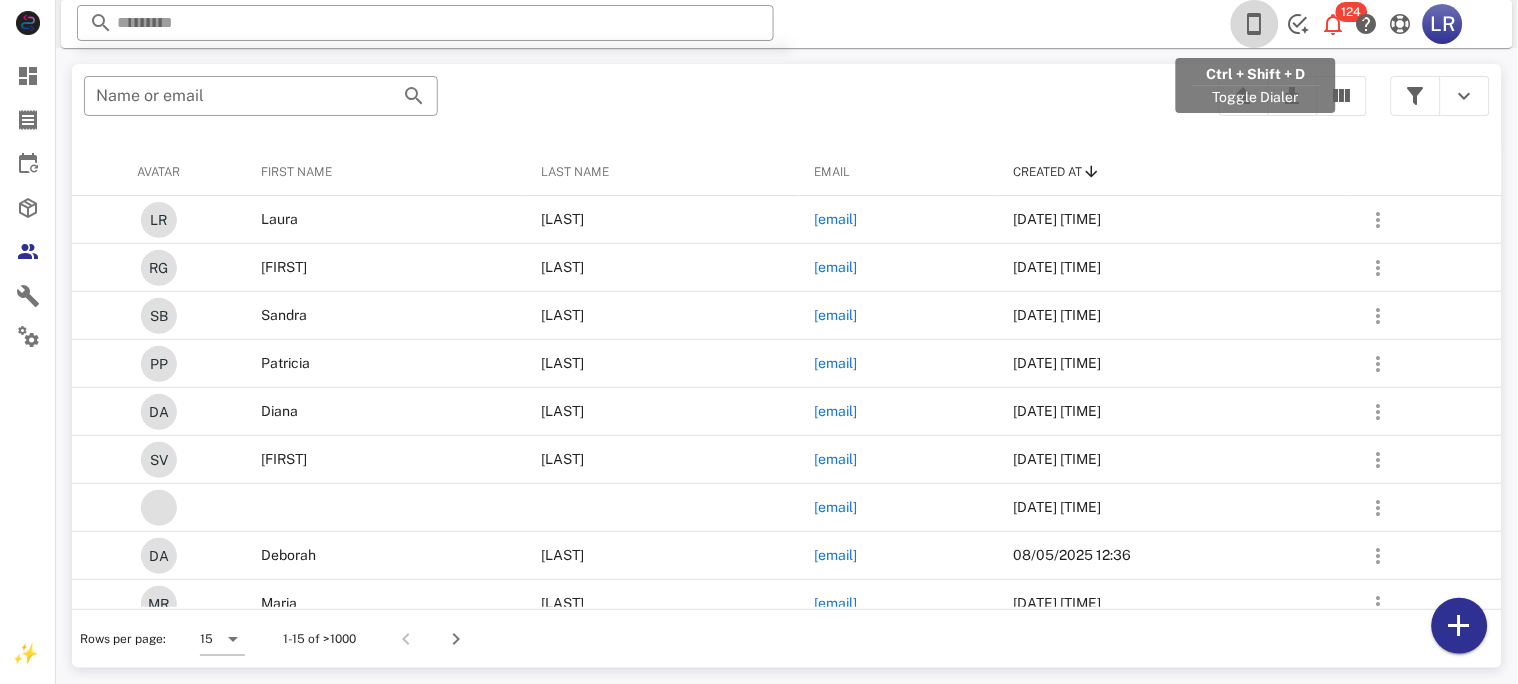 click at bounding box center (1255, 24) 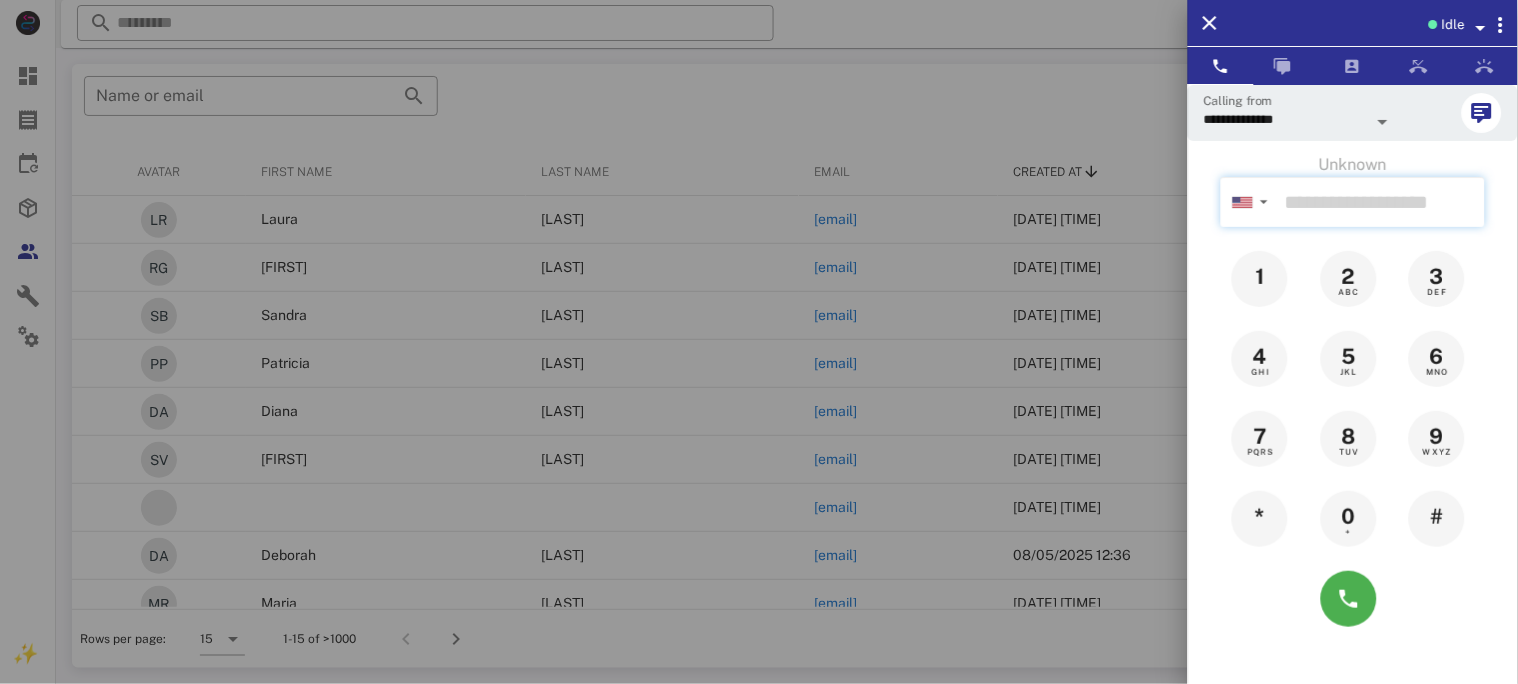click at bounding box center [1381, 202] 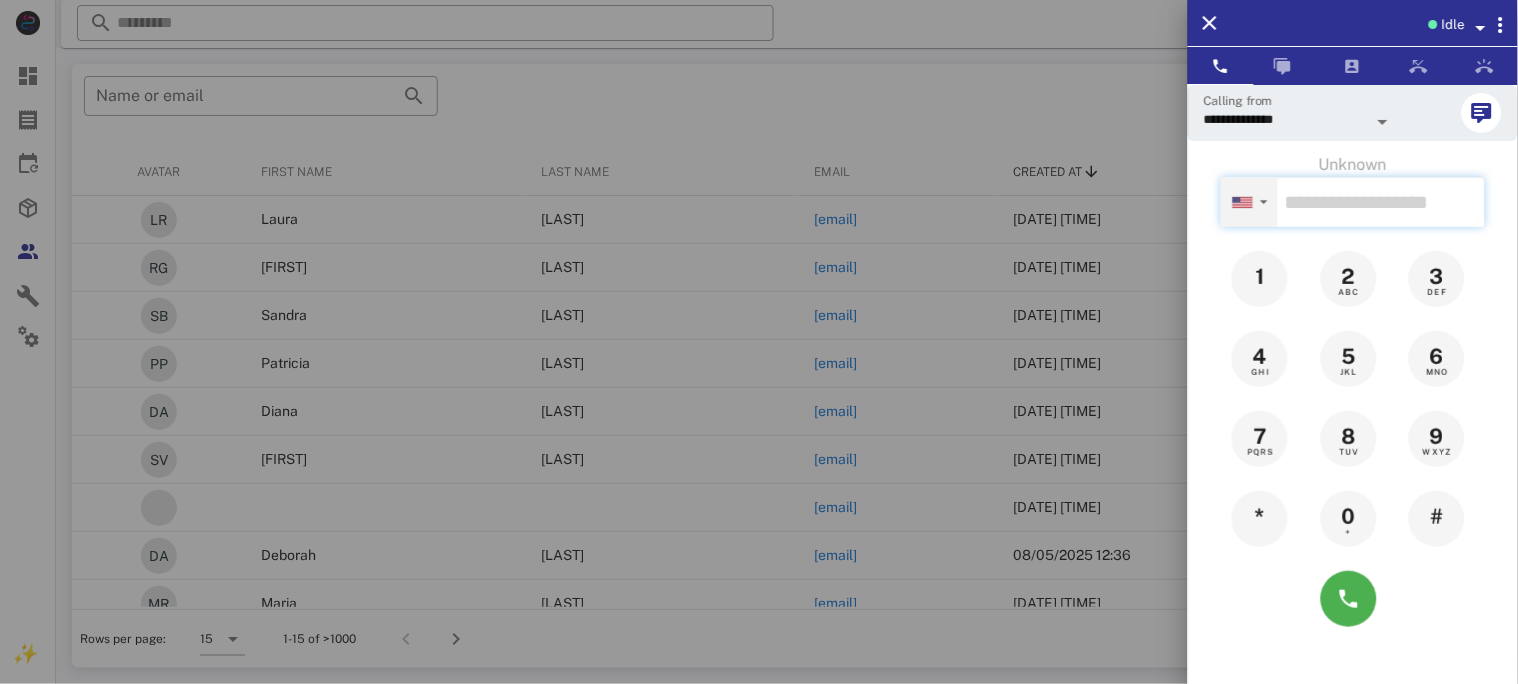 paste on "**********" 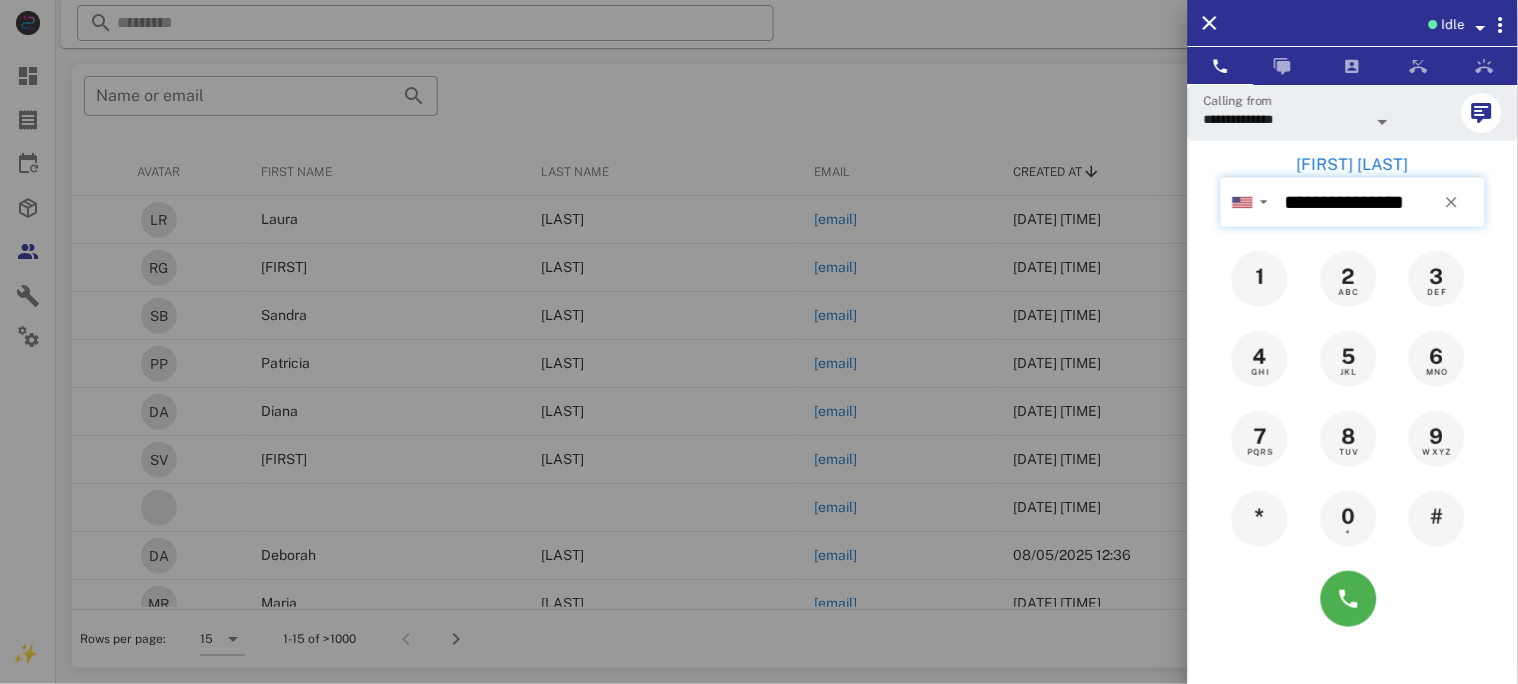 type on "**********" 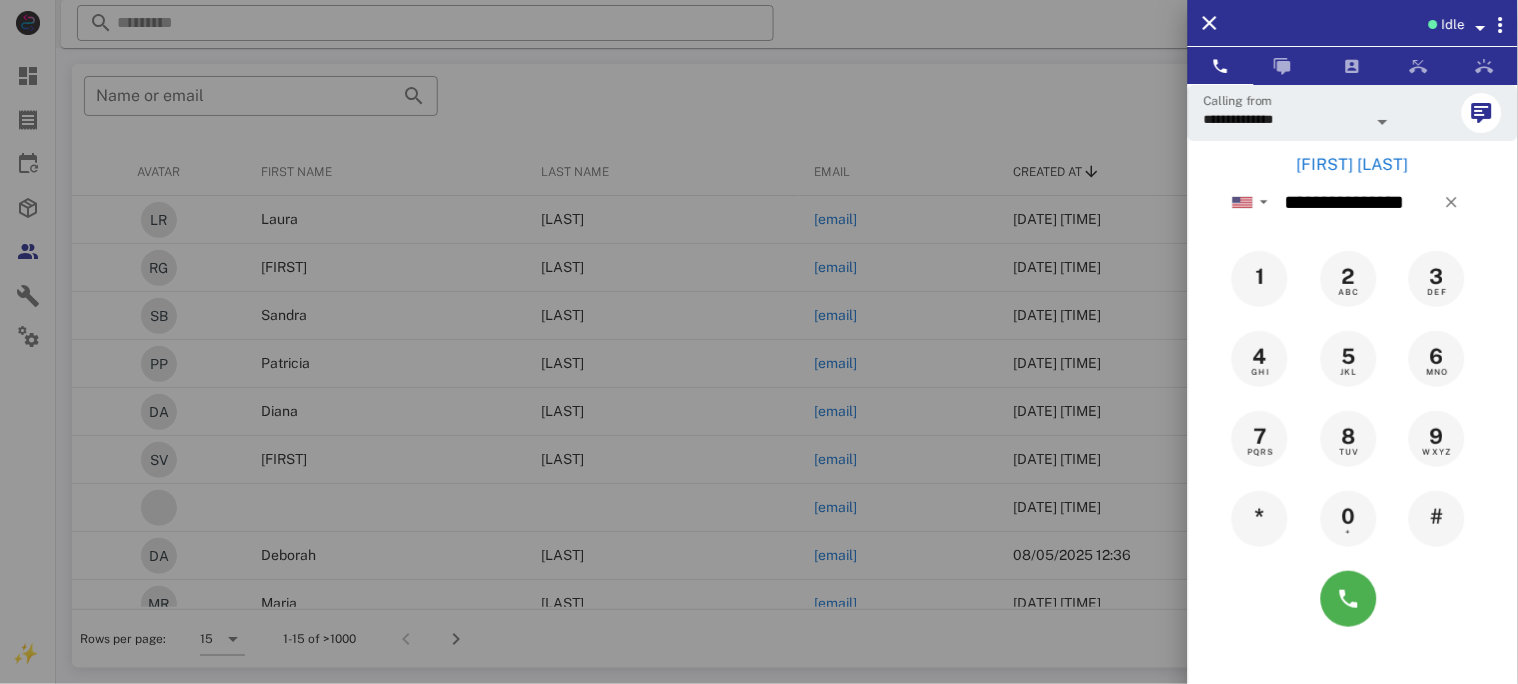 click on "janisse rivera" at bounding box center [1353, 165] 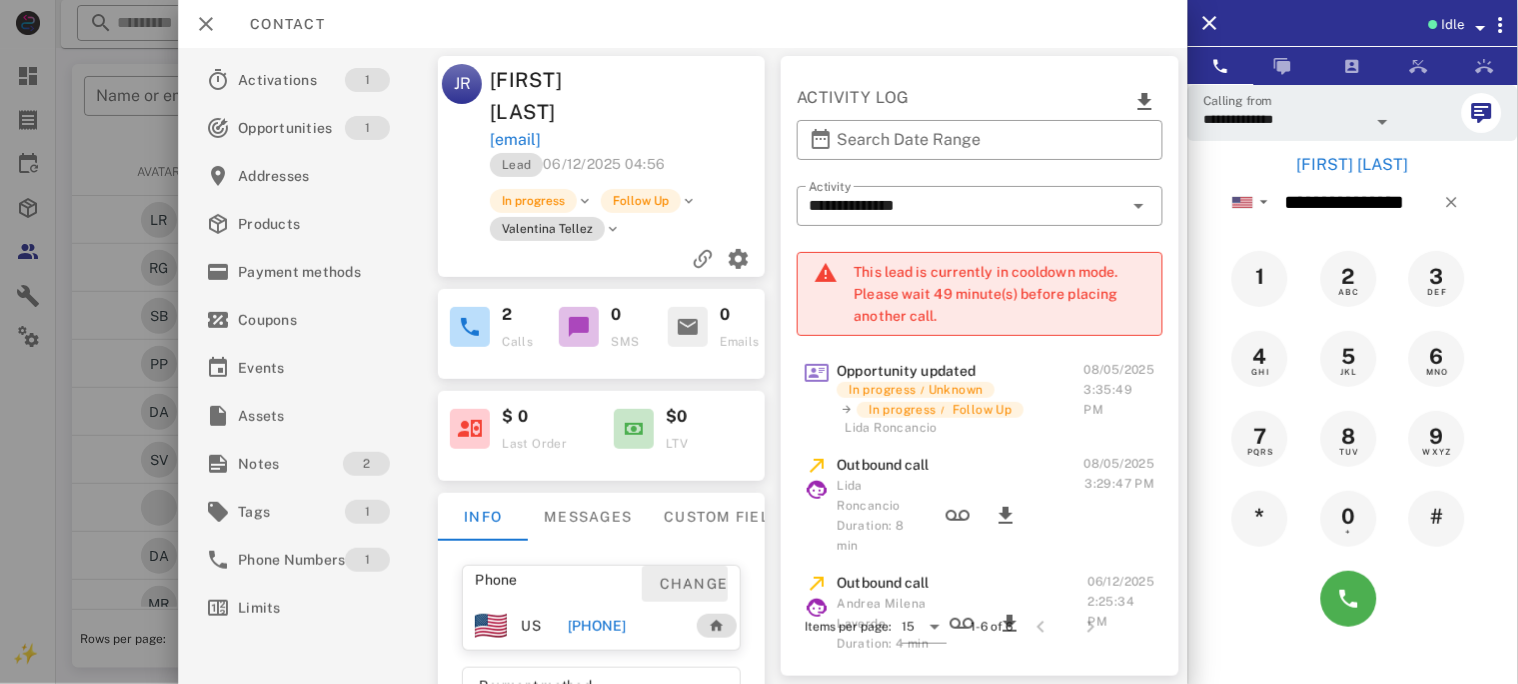 click on "Change" at bounding box center [694, 584] 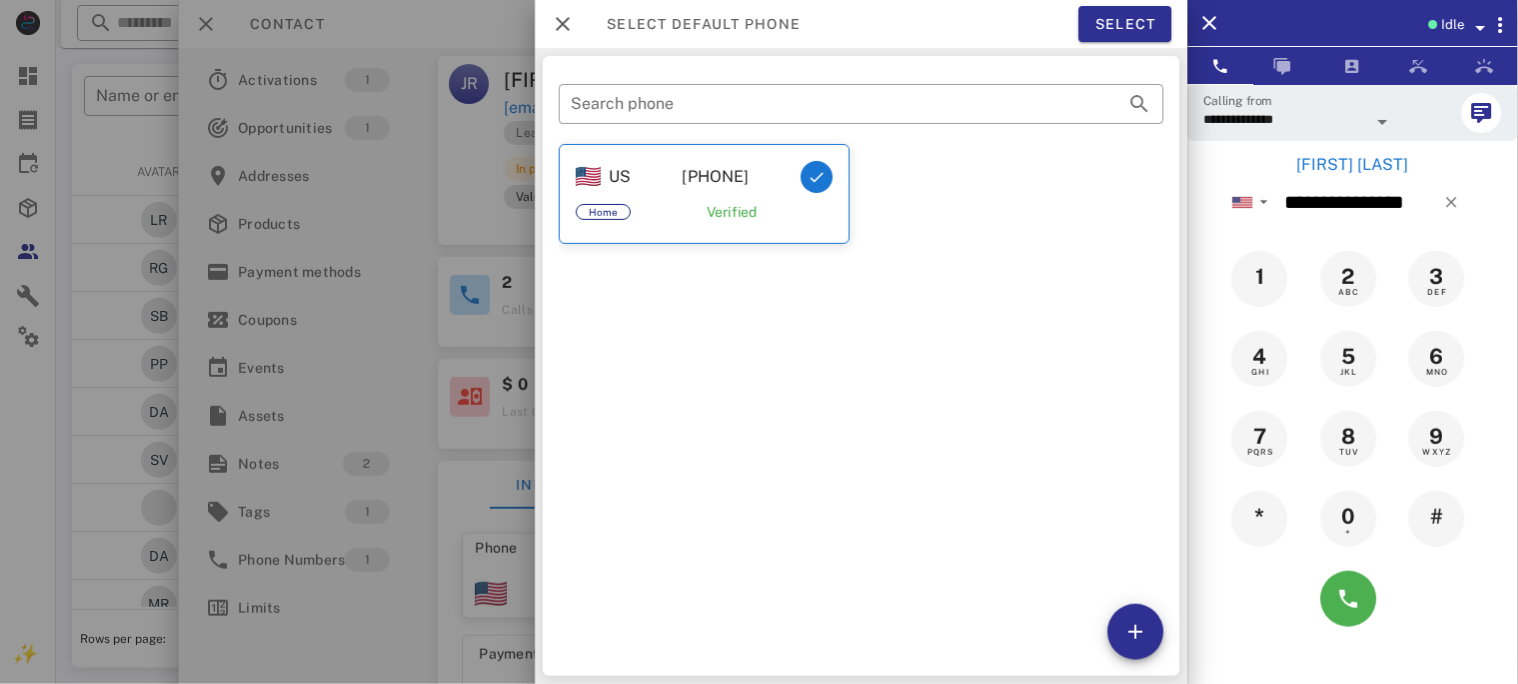 click at bounding box center (759, 342) 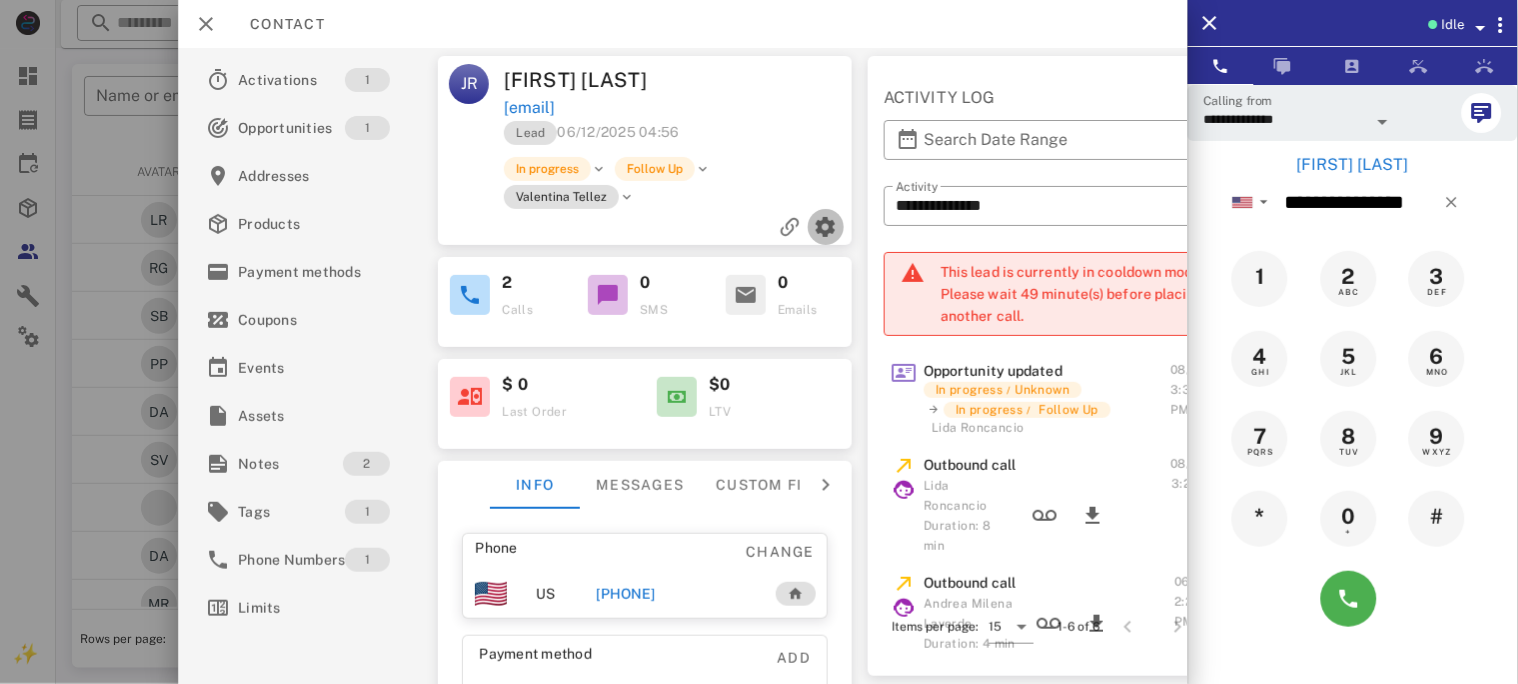 click at bounding box center (826, 227) 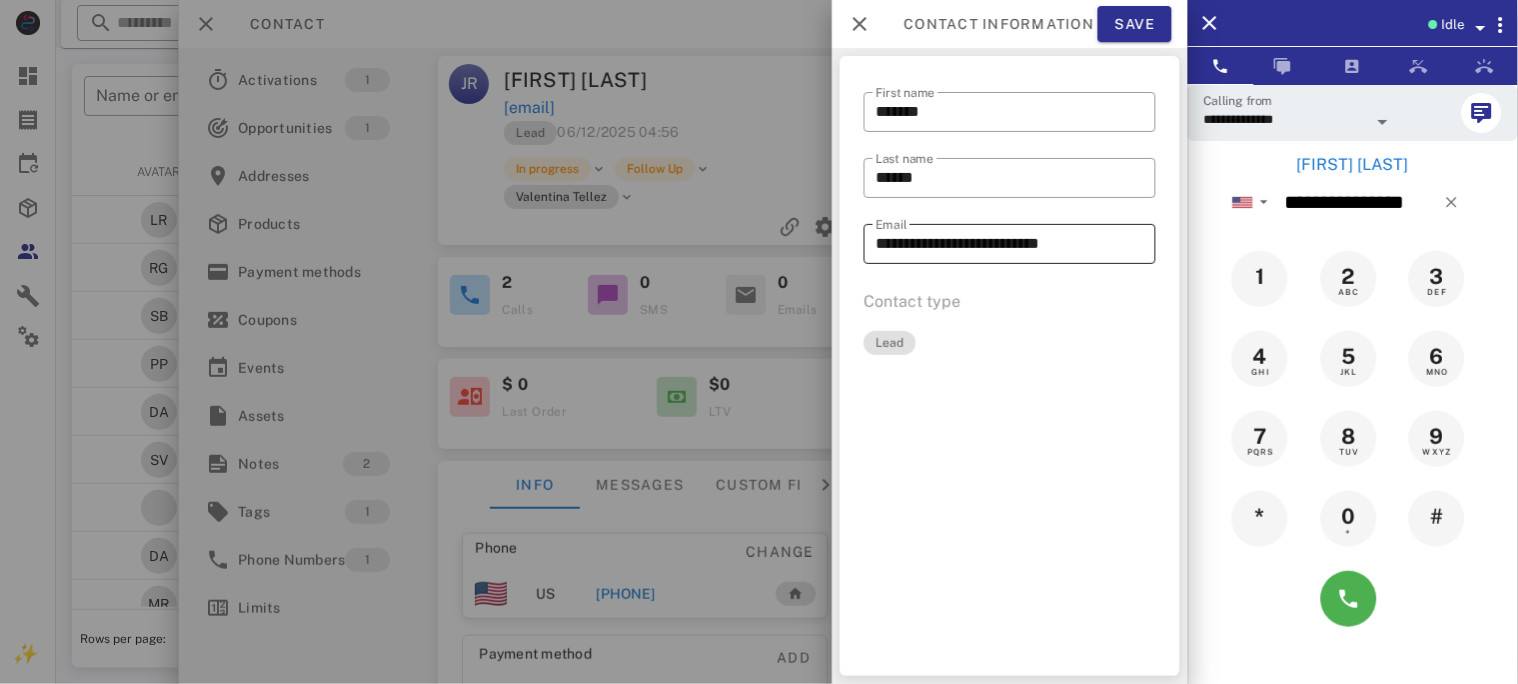 click on "**********" at bounding box center (1010, 244) 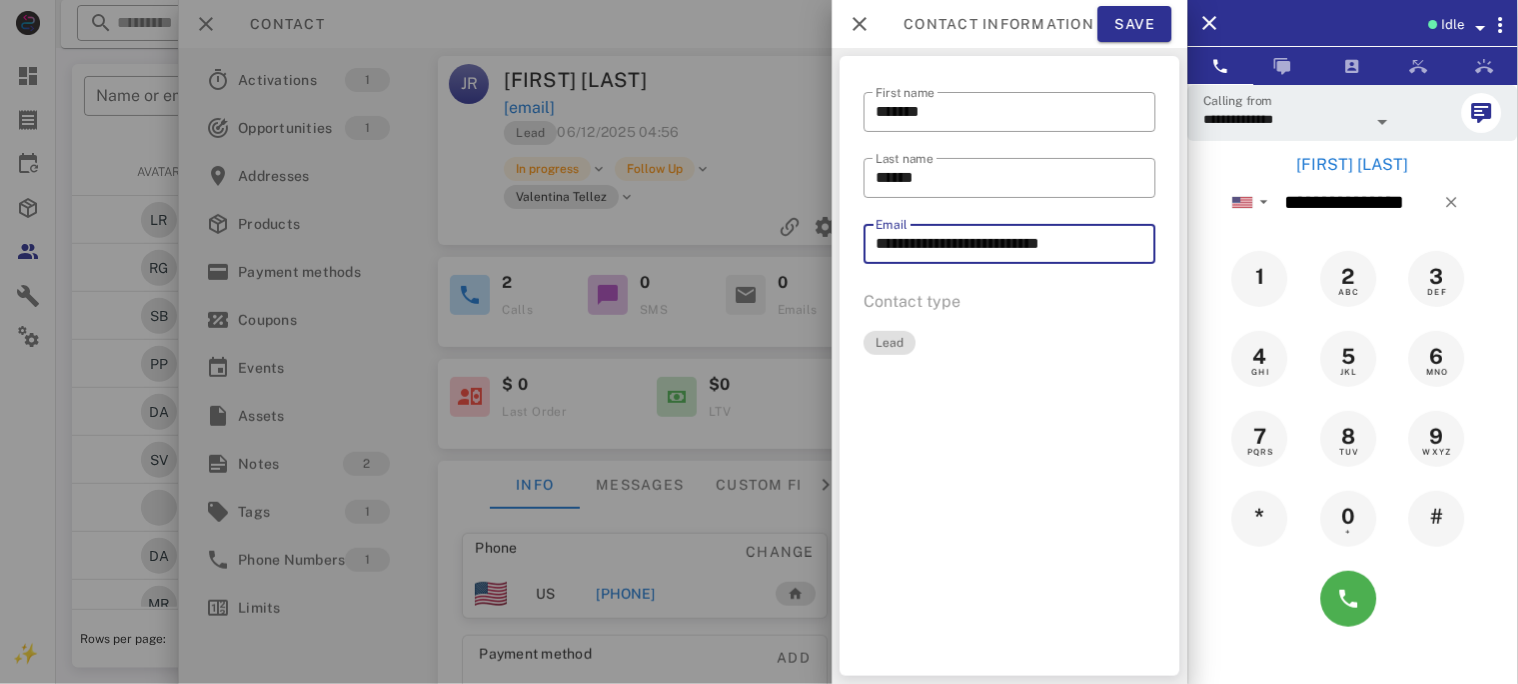 click on "**********" at bounding box center [1010, 244] 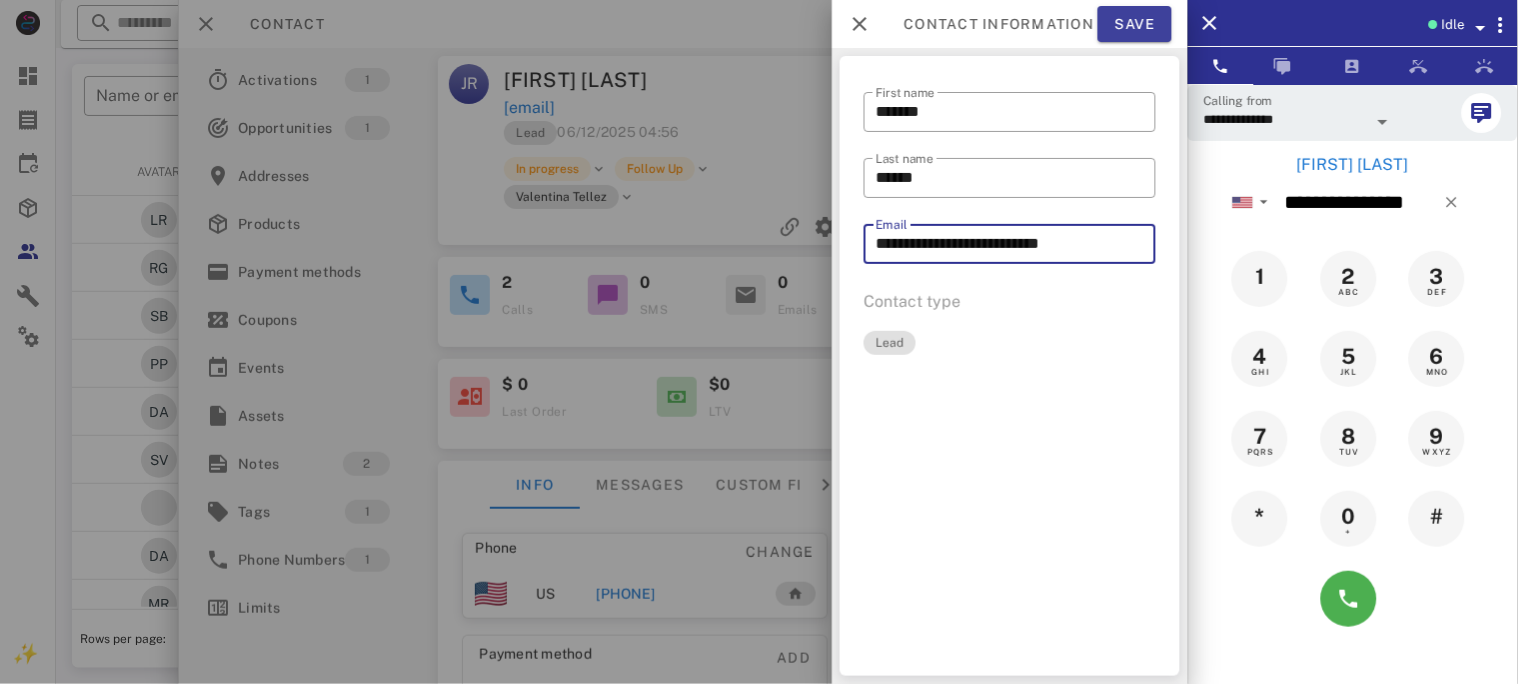 type on "**********" 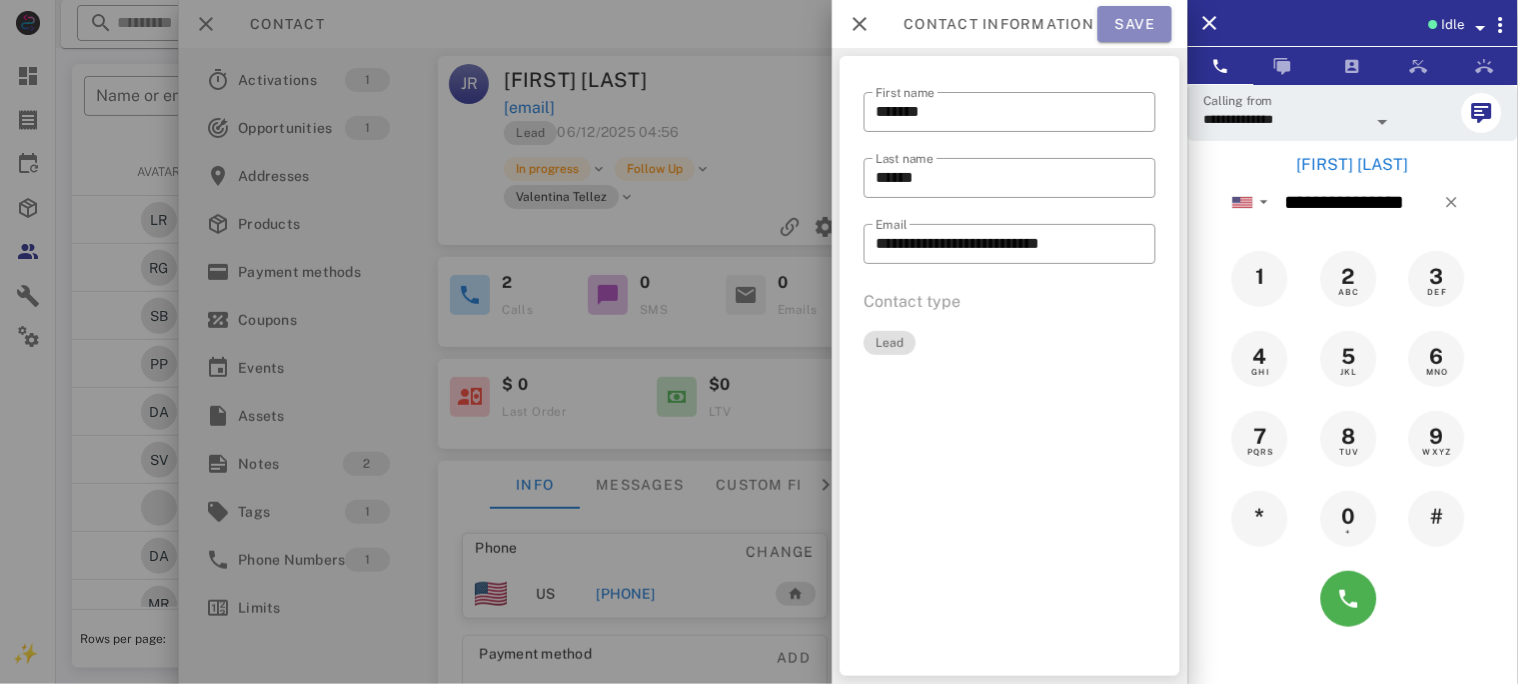 click on "Save" at bounding box center (1135, 24) 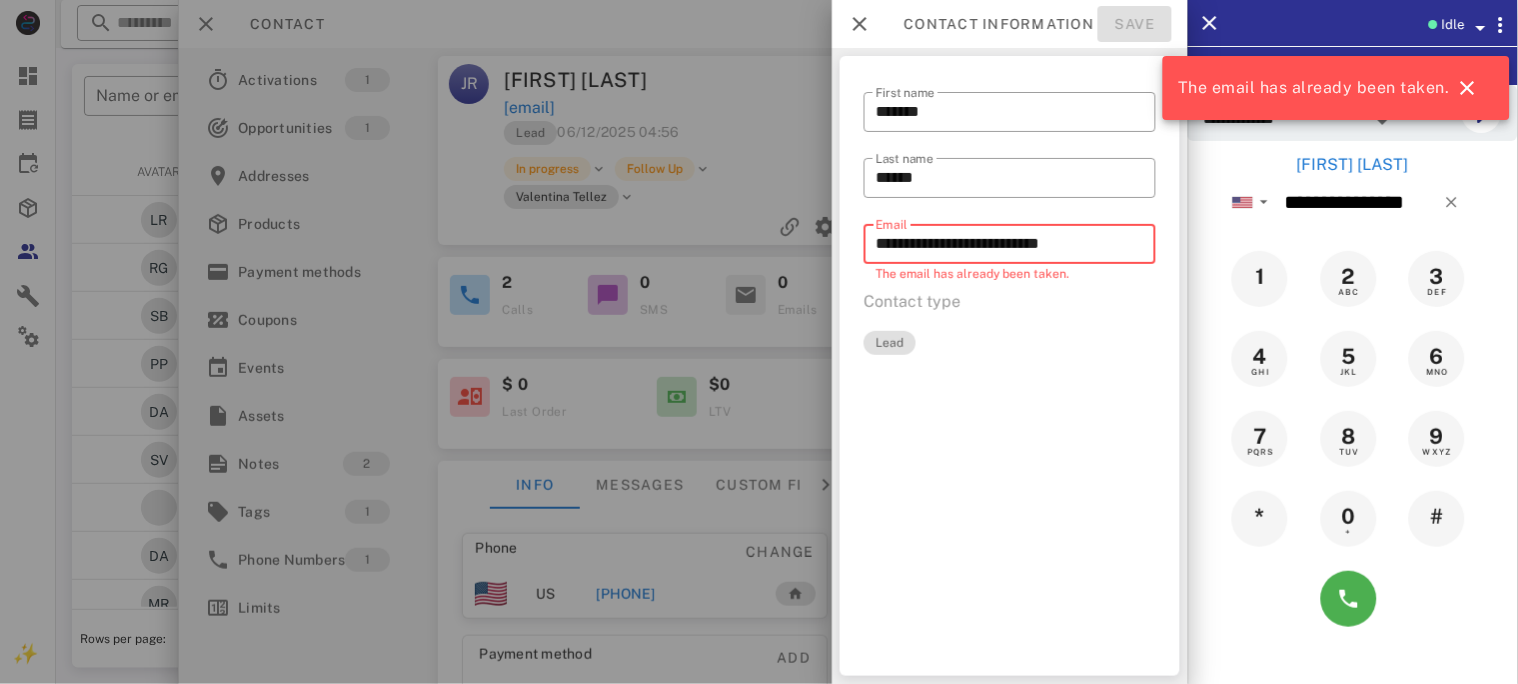 drag, startPoint x: 1101, startPoint y: 246, endPoint x: 960, endPoint y: 261, distance: 141.79562 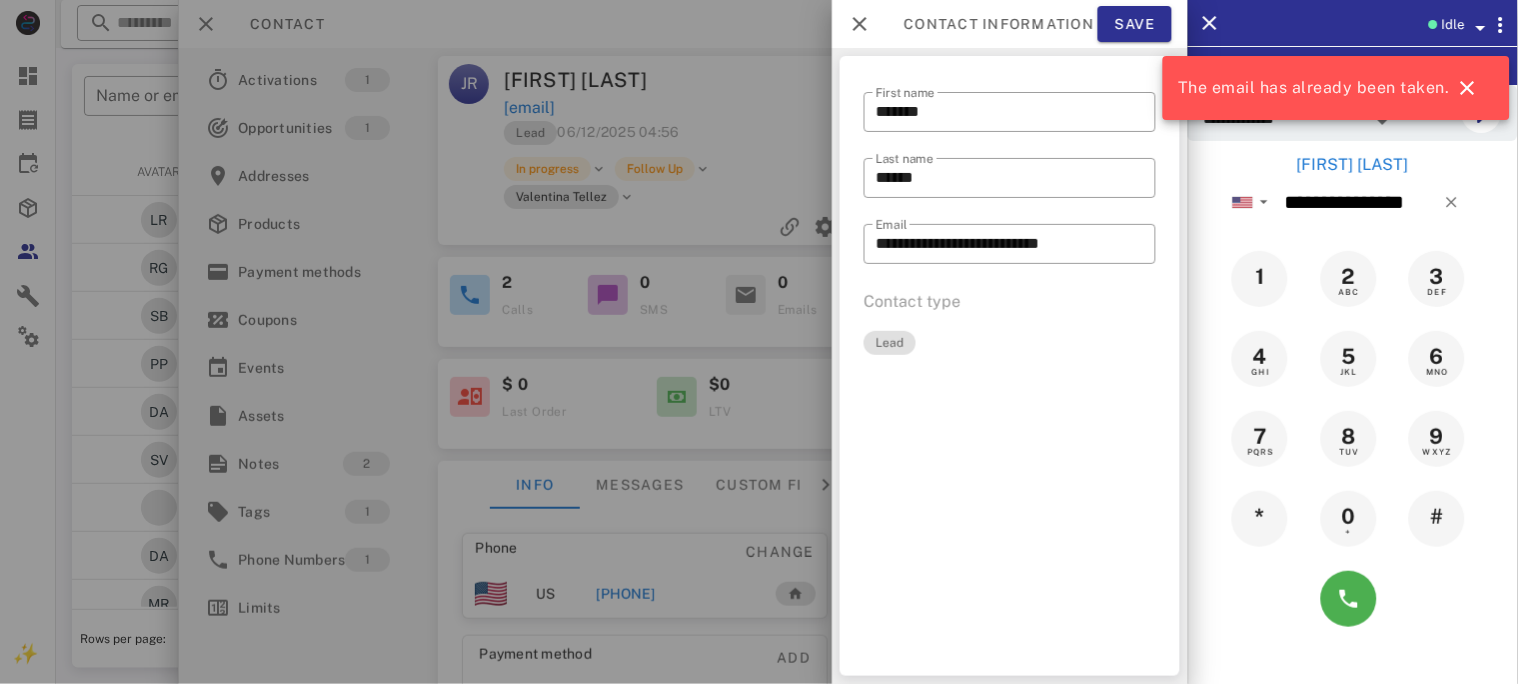 click on "Contact type   Lead" at bounding box center (957, 328) 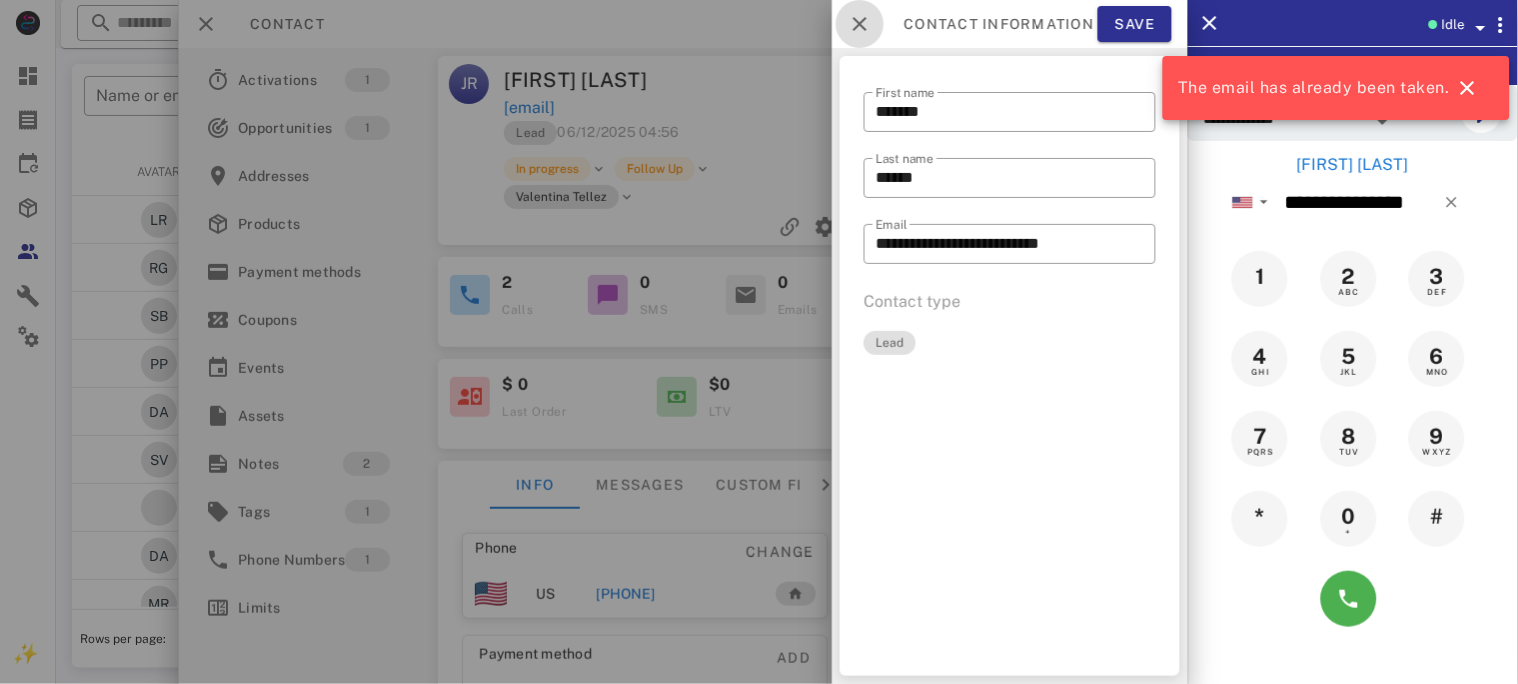 click at bounding box center [860, 24] 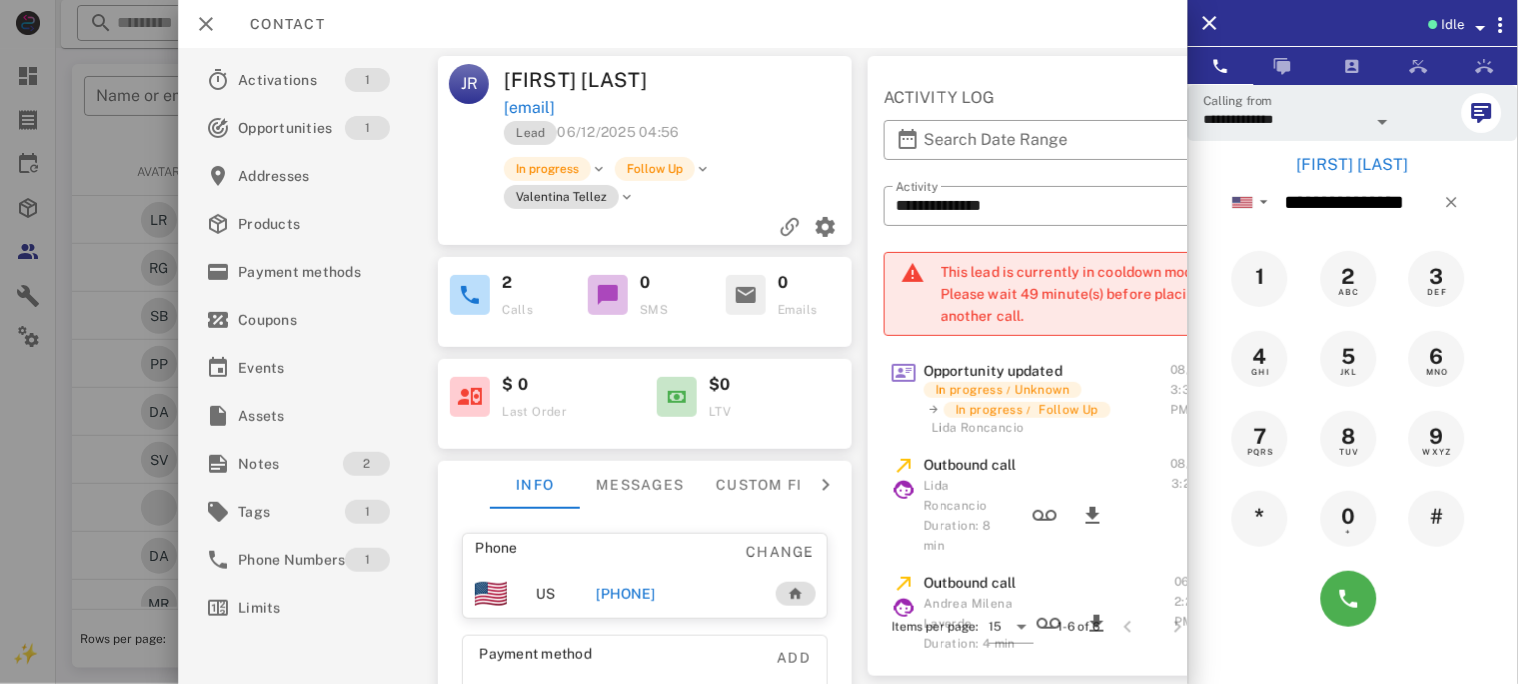 drag, startPoint x: 733, startPoint y: 111, endPoint x: 756, endPoint y: 111, distance: 23 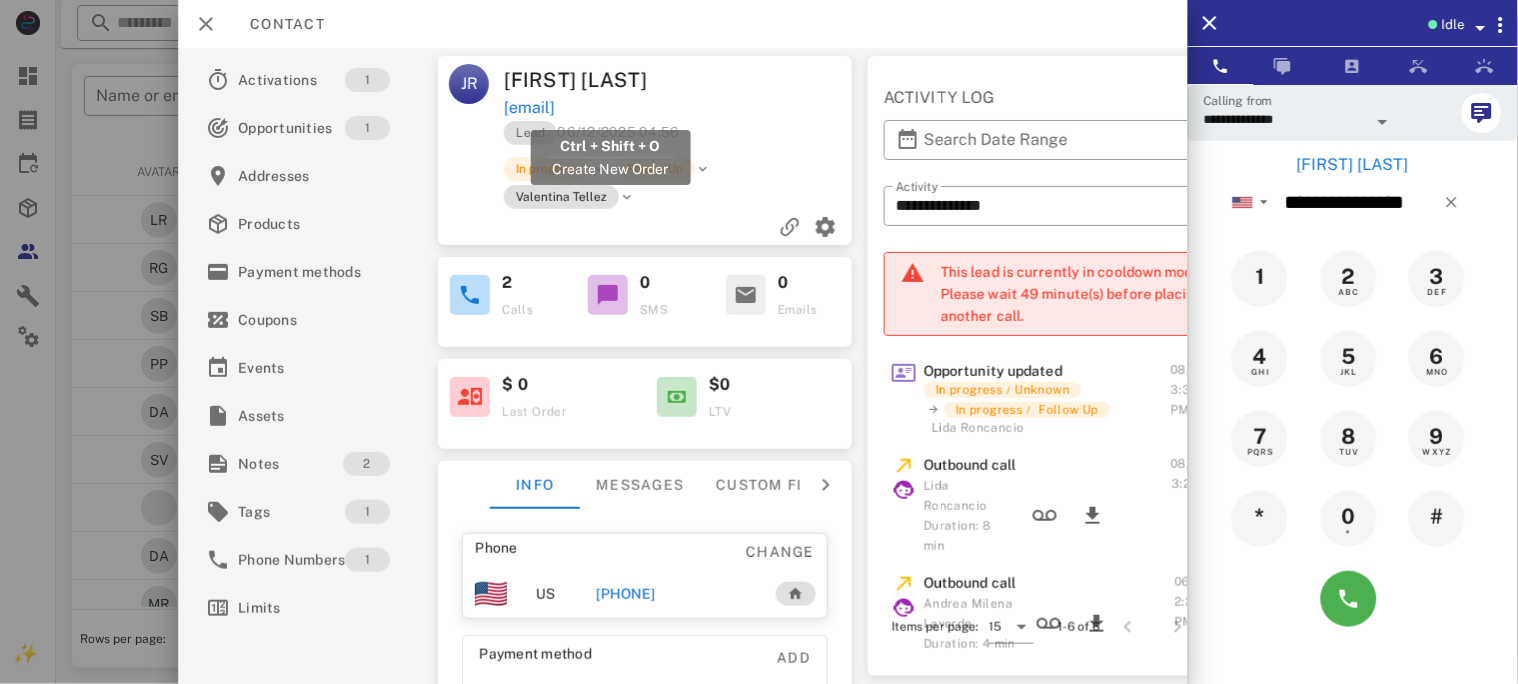 drag, startPoint x: 742, startPoint y: 105, endPoint x: 507, endPoint y: 107, distance: 235.00851 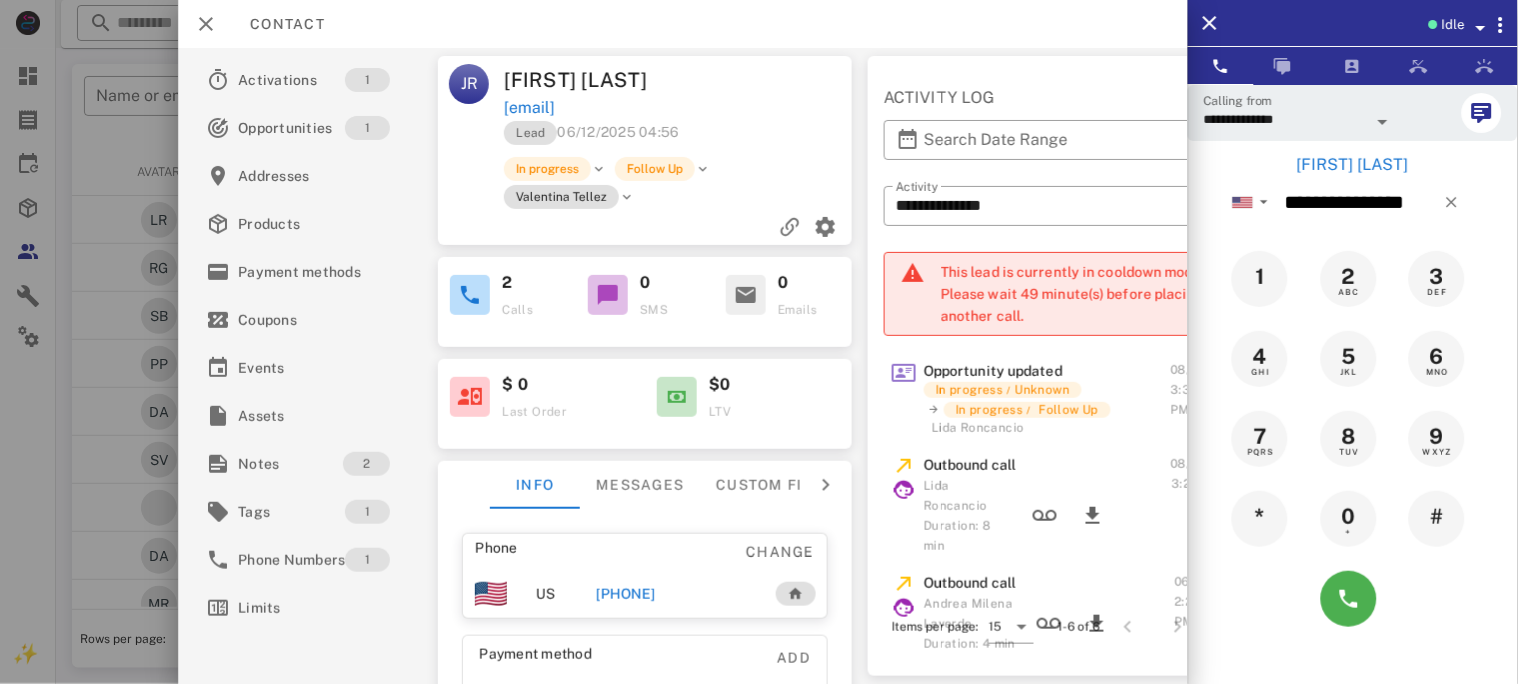 copy on "janisseriveta.cio@gmail.com" 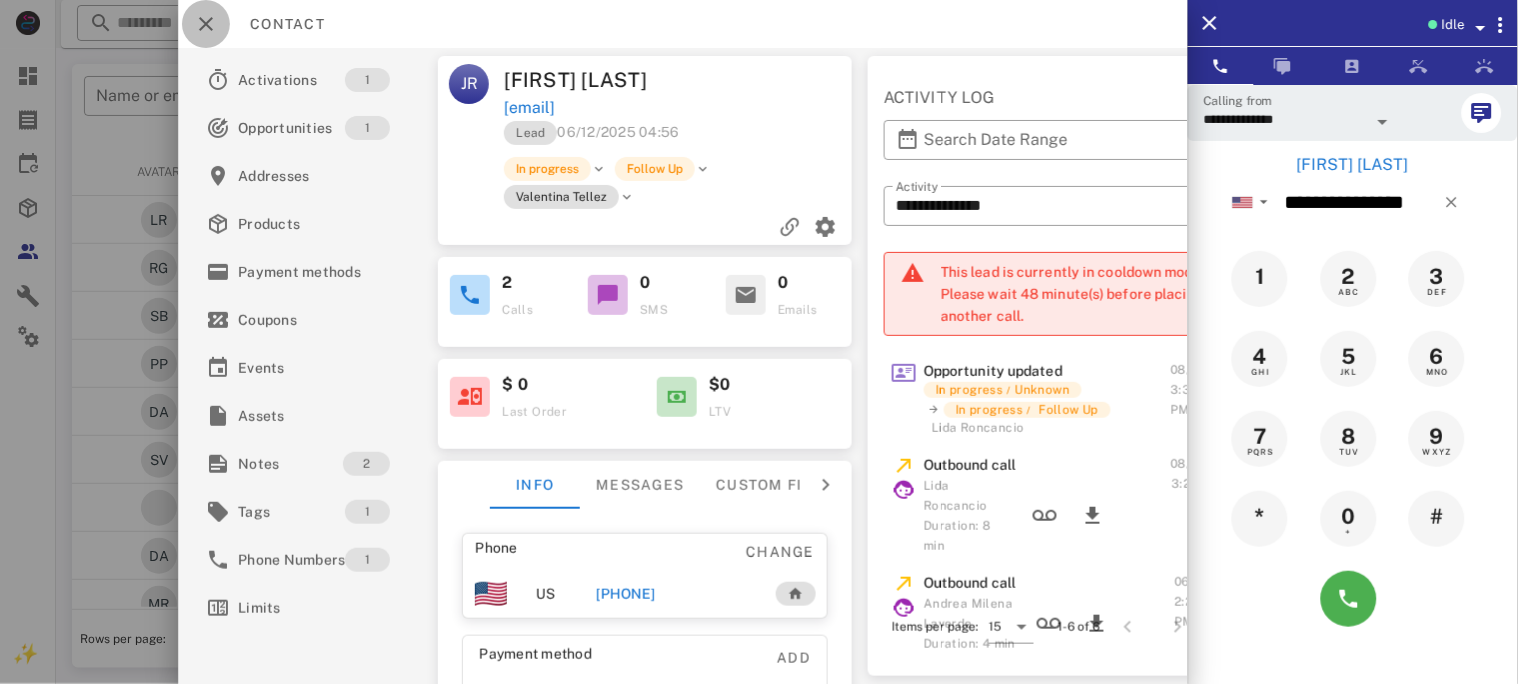 click at bounding box center [206, 24] 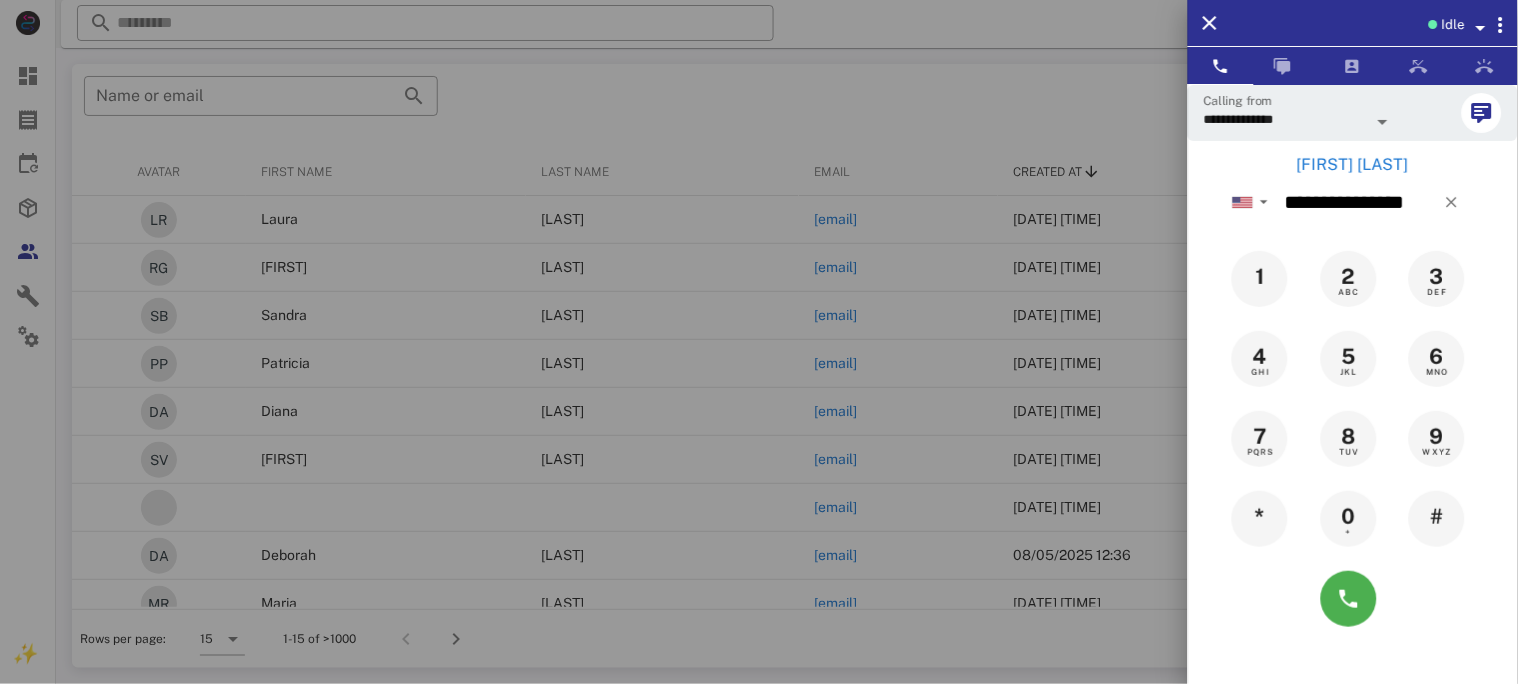 click at bounding box center [759, 342] 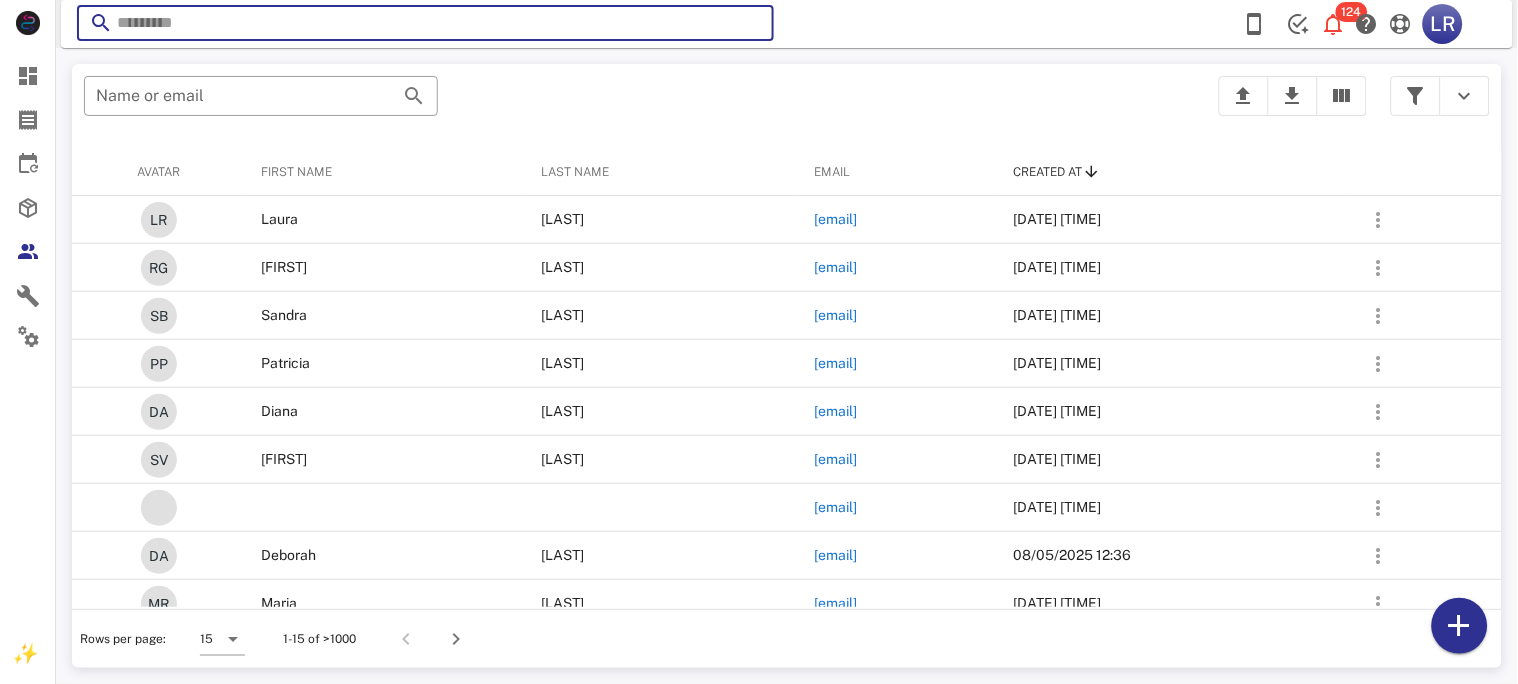 click at bounding box center [425, 23] 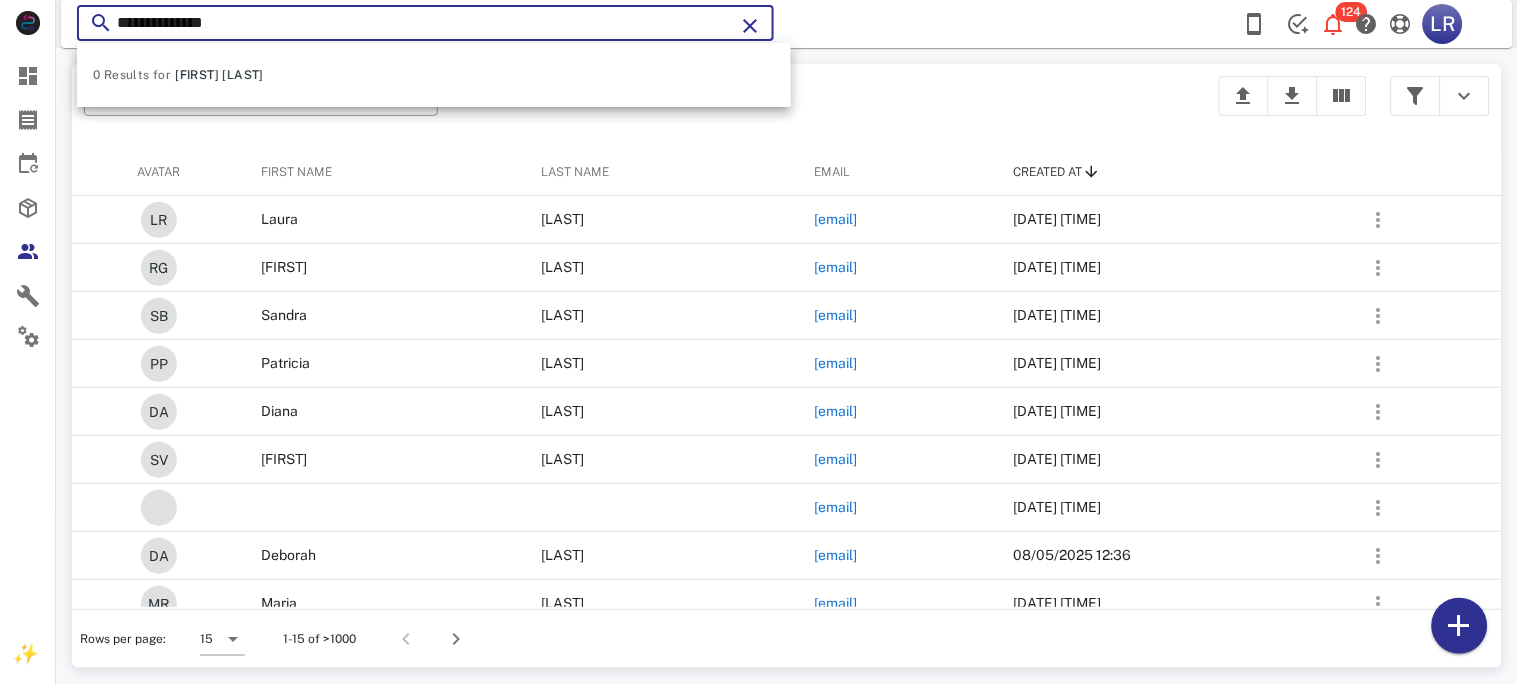 click on "**********" at bounding box center [425, 23] 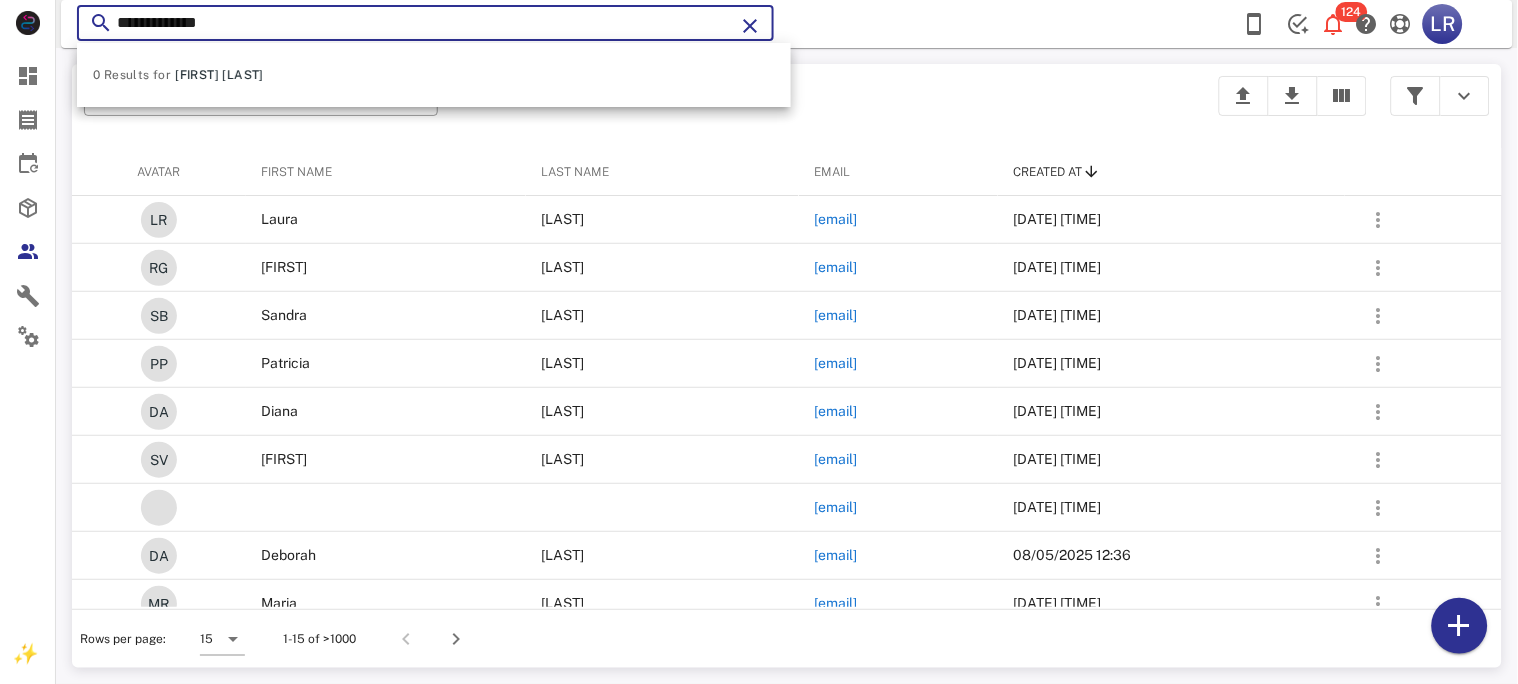 click on "**********" at bounding box center [425, 23] 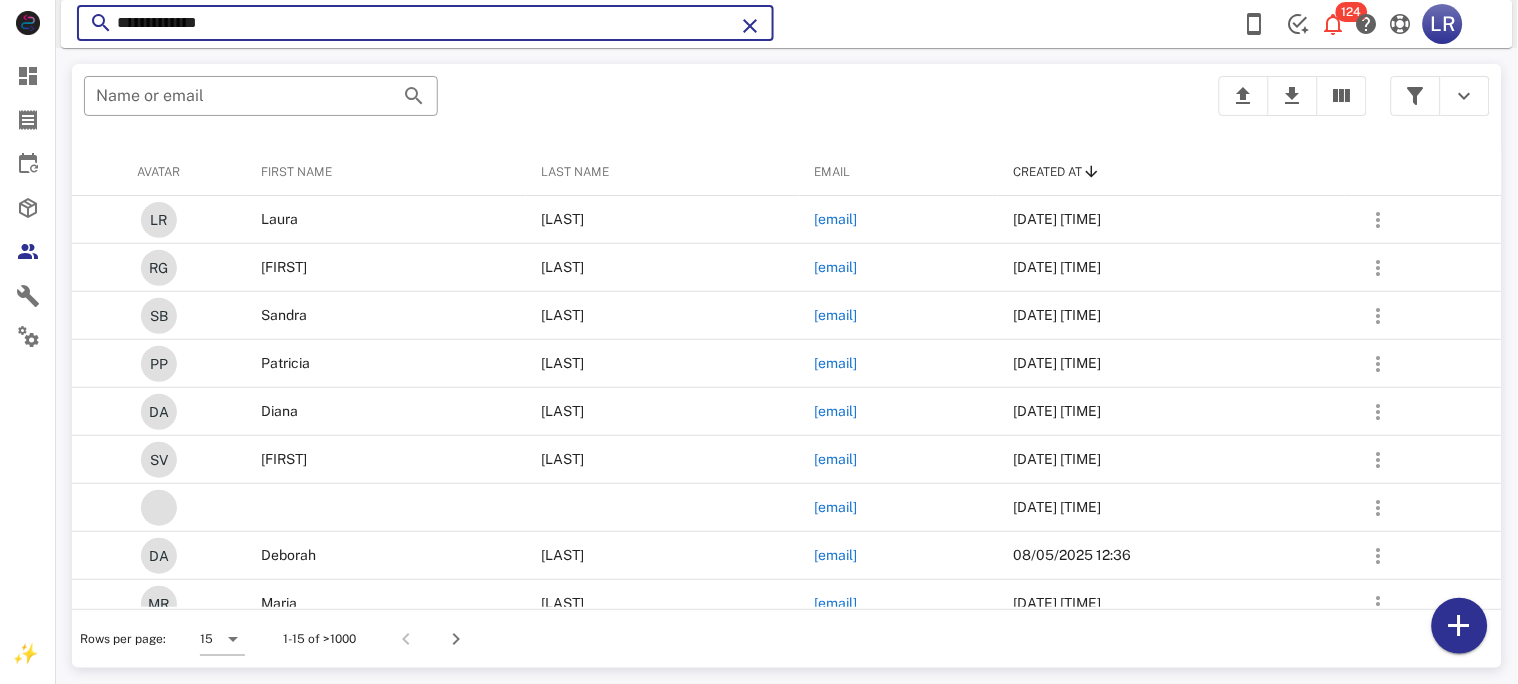 click on "**********" at bounding box center (425, 23) 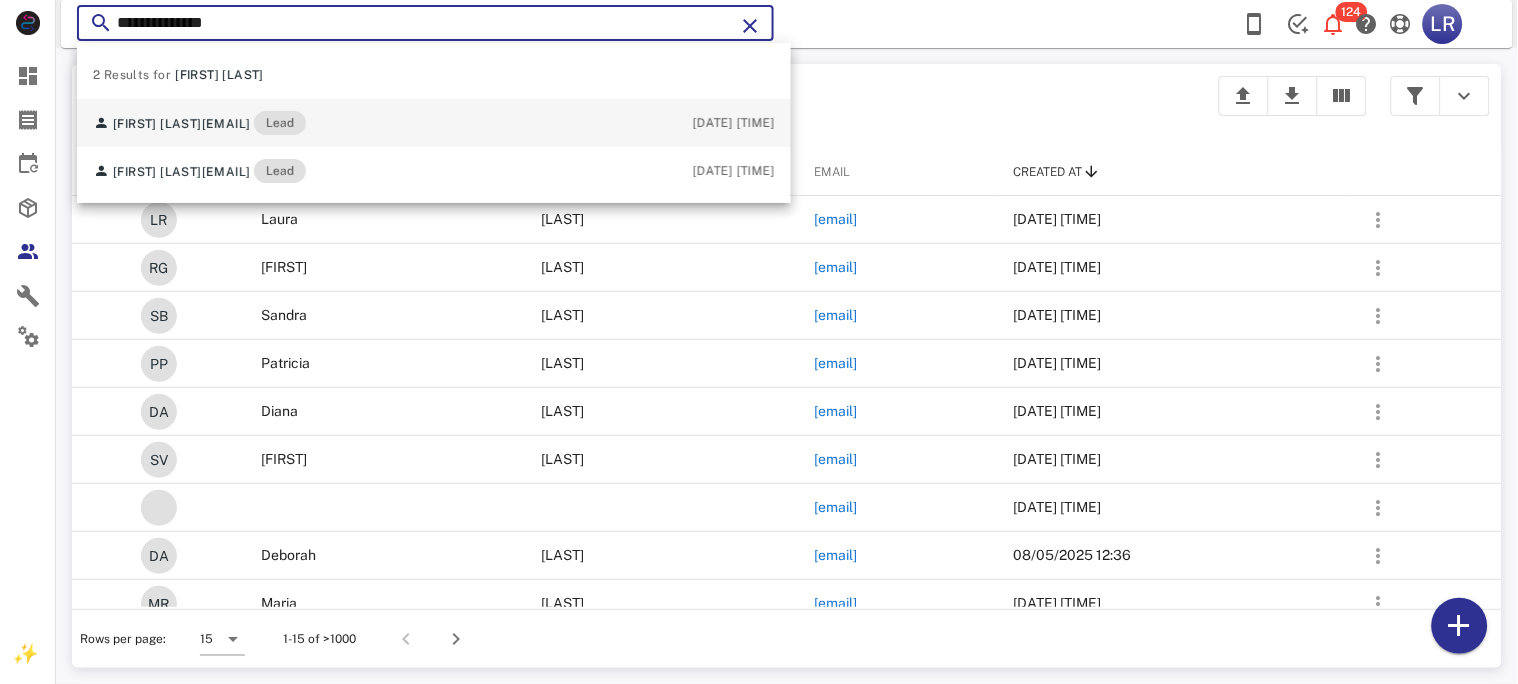 type on "**********" 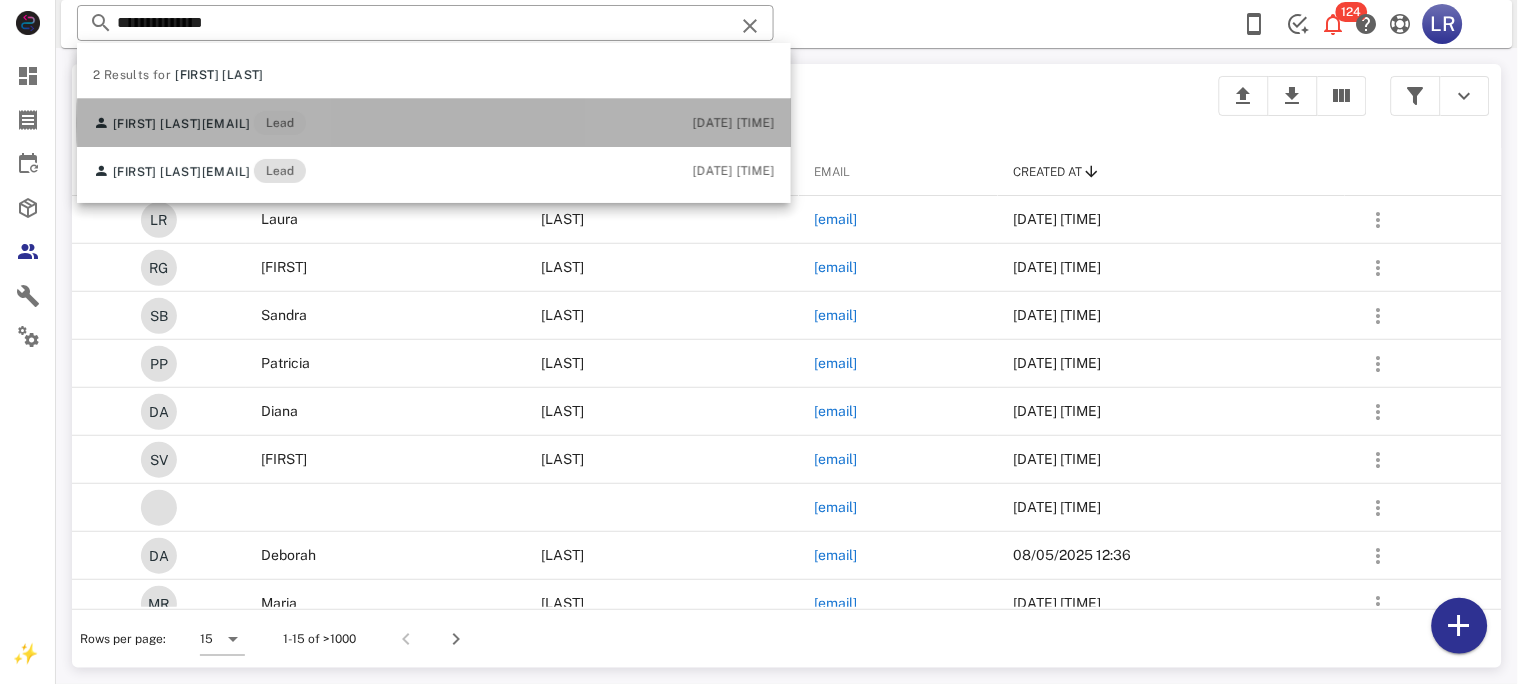 click on "janisserivera.cio@gmail.com" at bounding box center (226, 124) 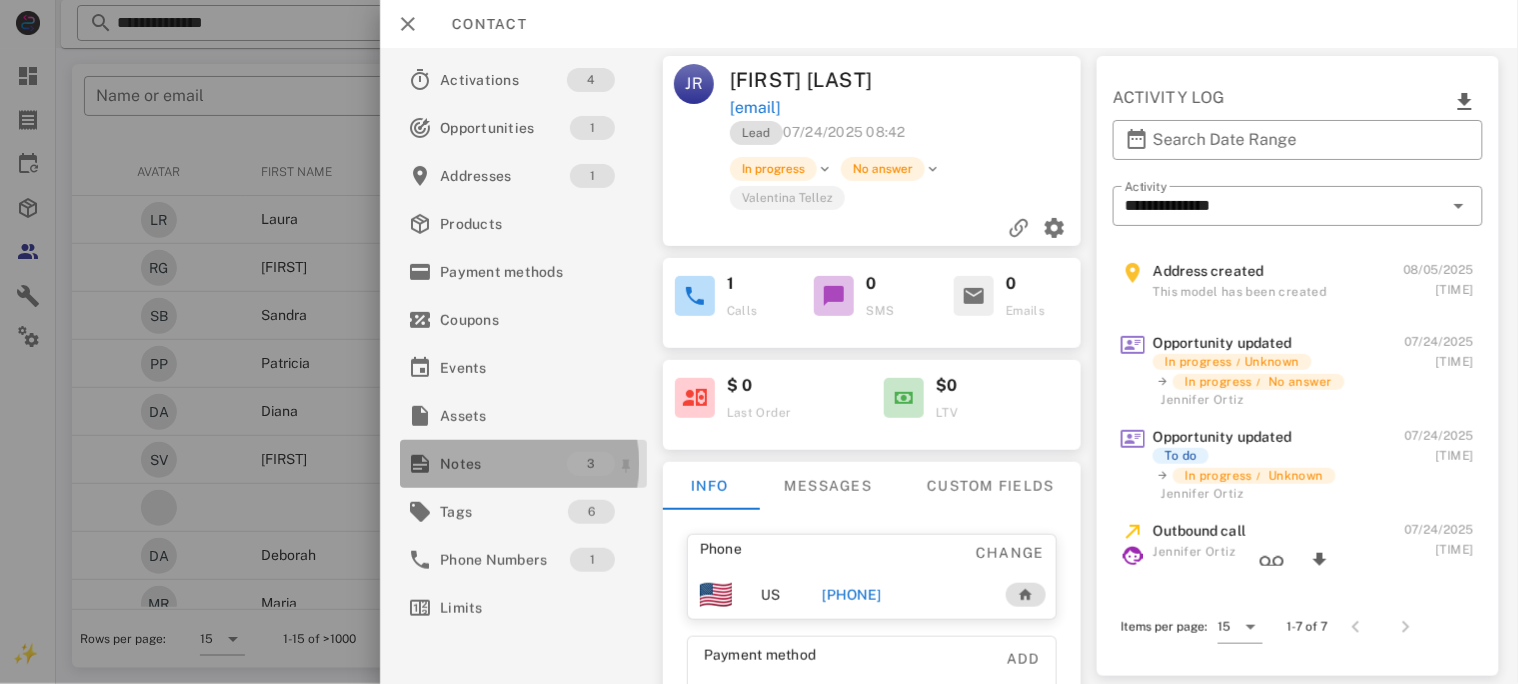 click on "Notes" at bounding box center [503, 464] 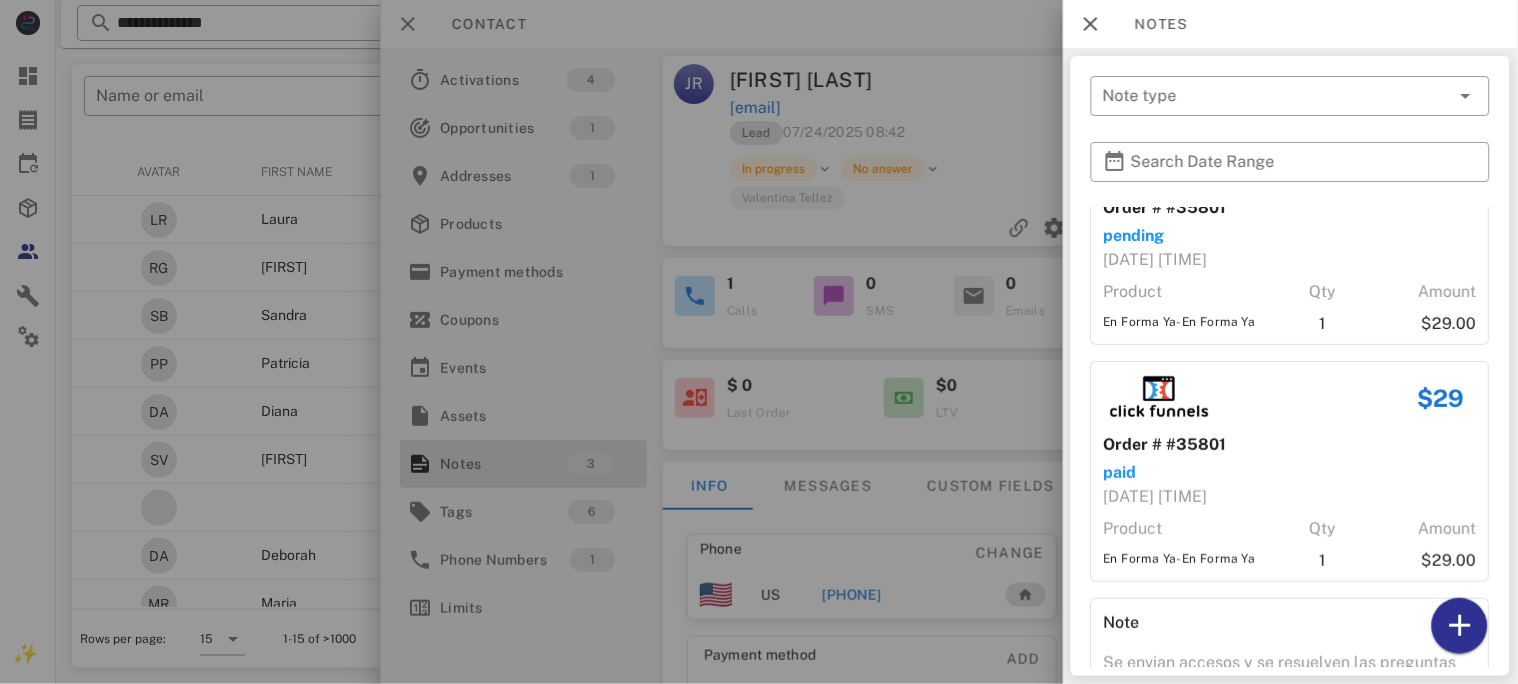 scroll, scrollTop: 215, scrollLeft: 0, axis: vertical 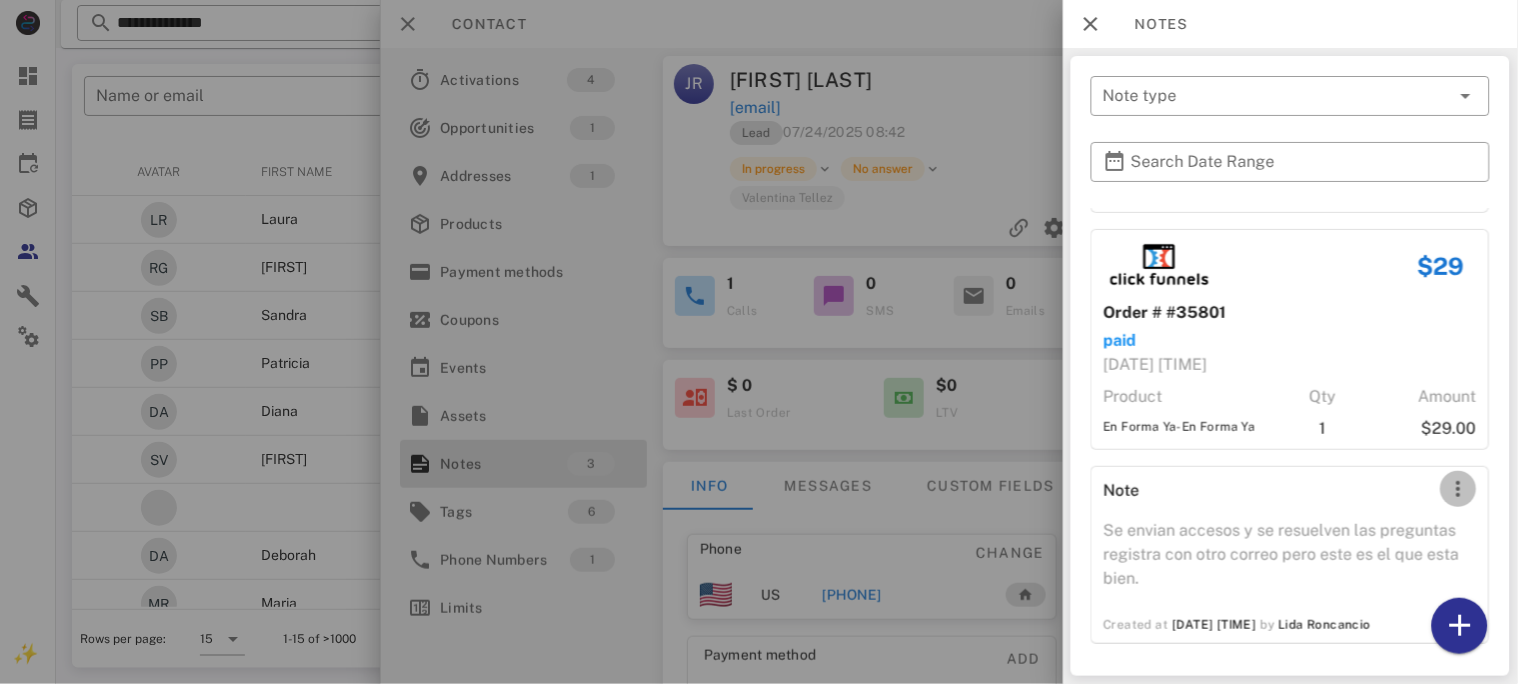 click at bounding box center [1459, 489] 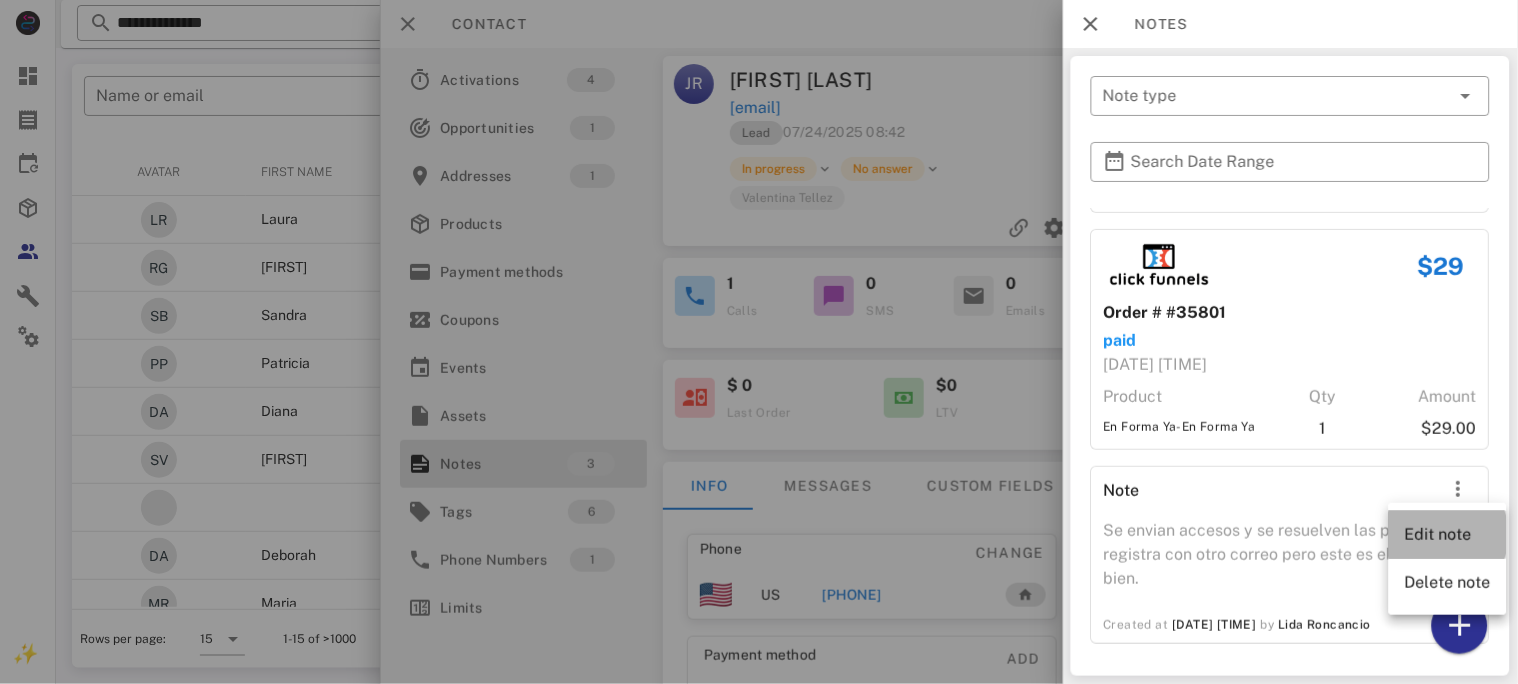 click on "Edit note" at bounding box center [1448, 534] 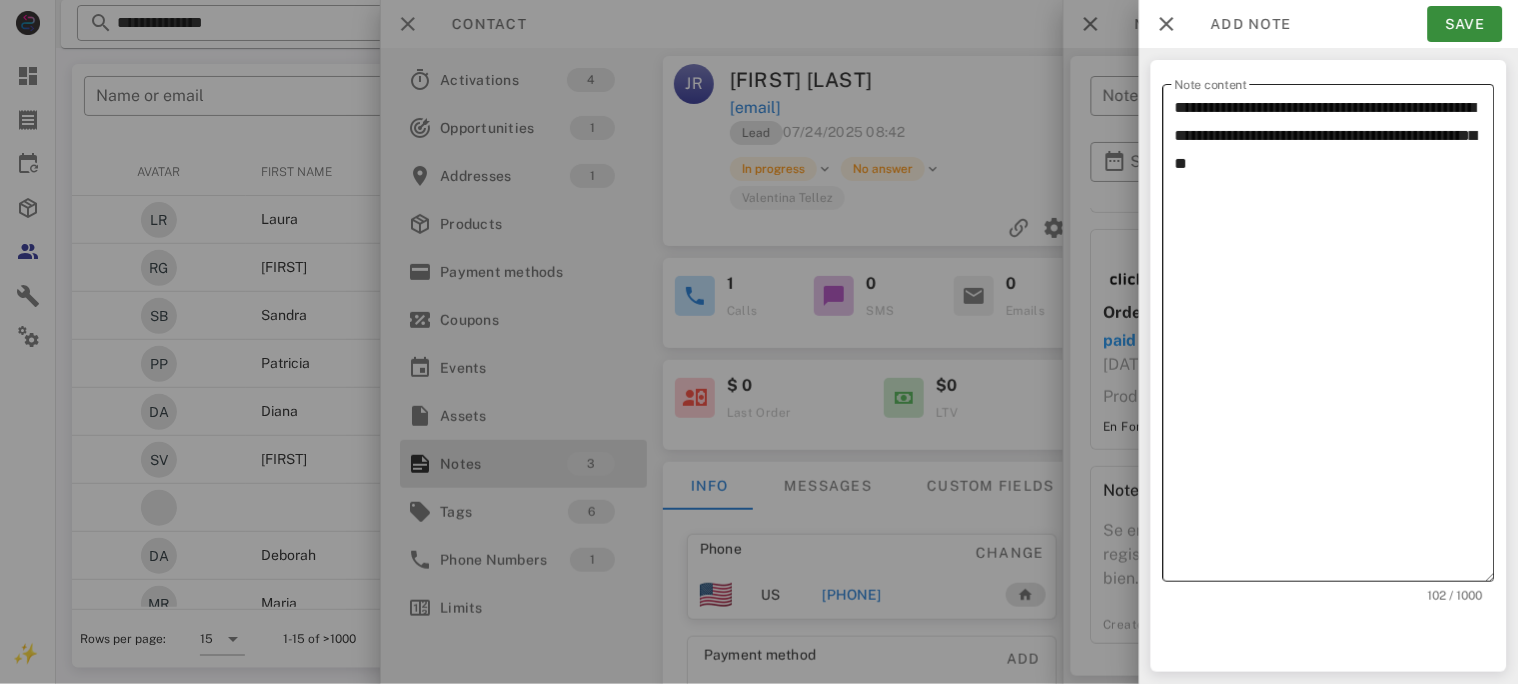 click on "**********" at bounding box center [1335, 338] 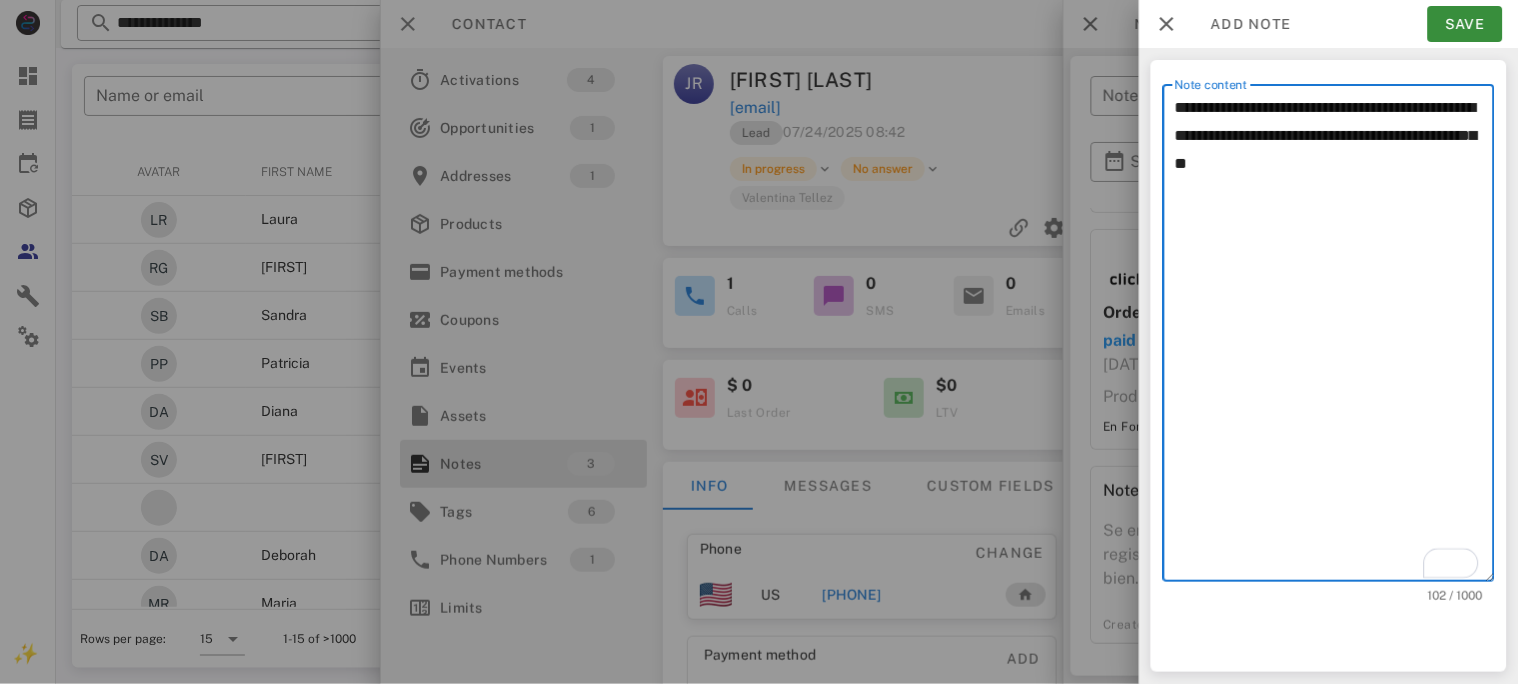 paste on "**********" 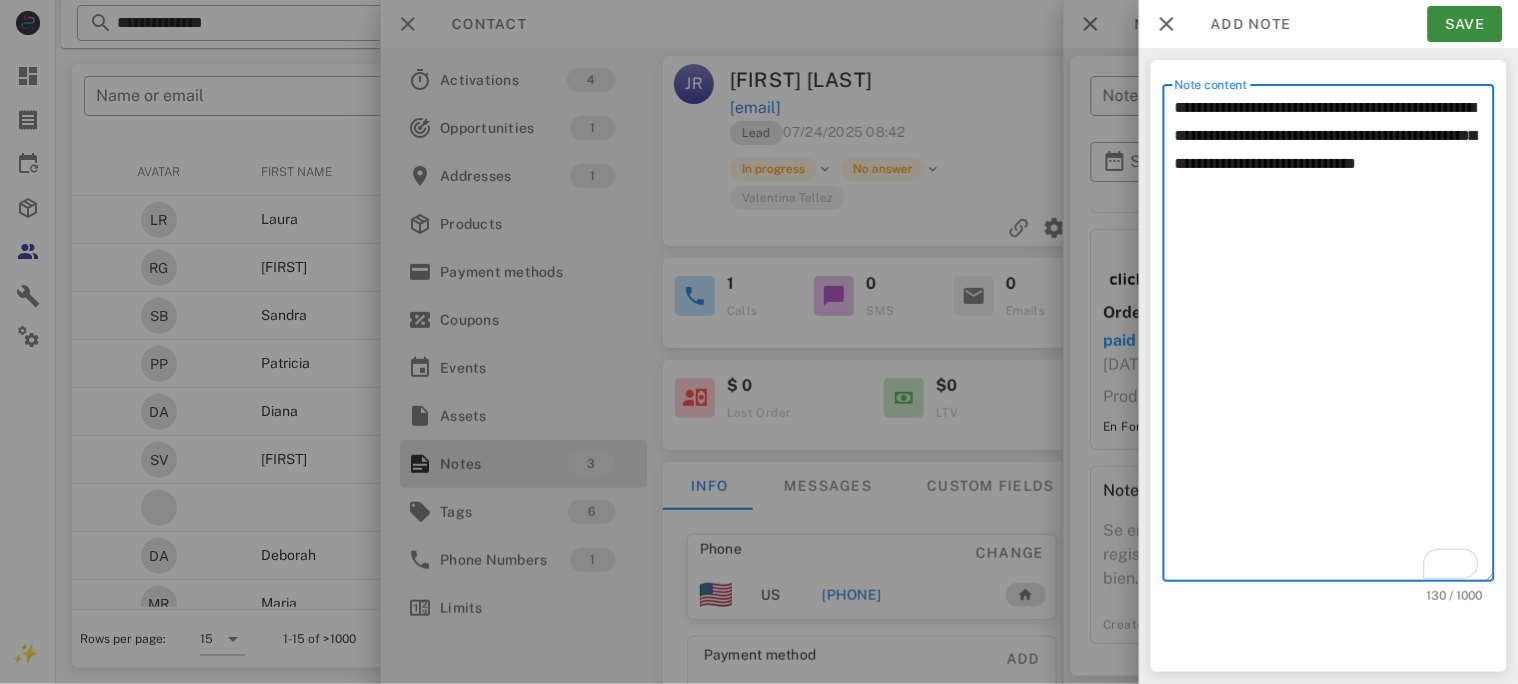 click on "**********" at bounding box center (1335, 338) 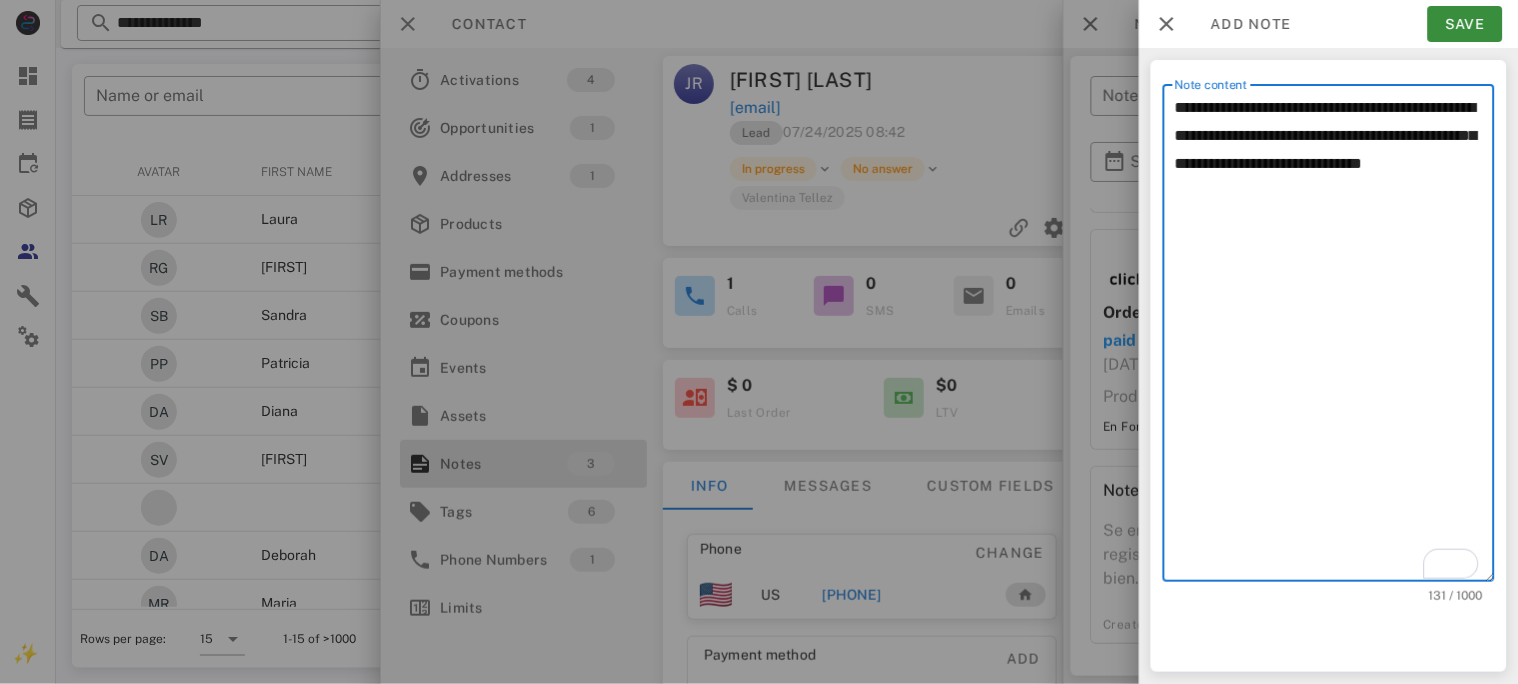 paste on "**********" 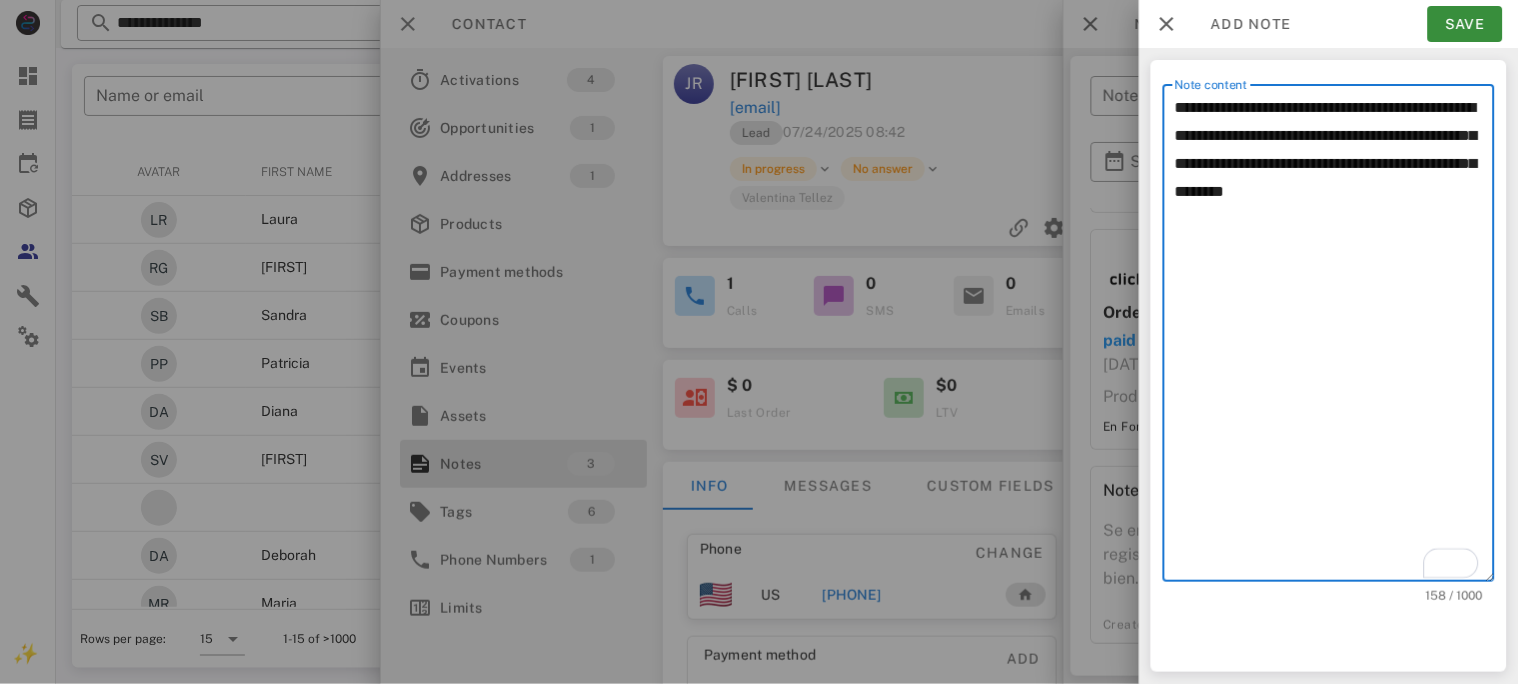 drag, startPoint x: 1173, startPoint y: 218, endPoint x: 1405, endPoint y: 229, distance: 232.26064 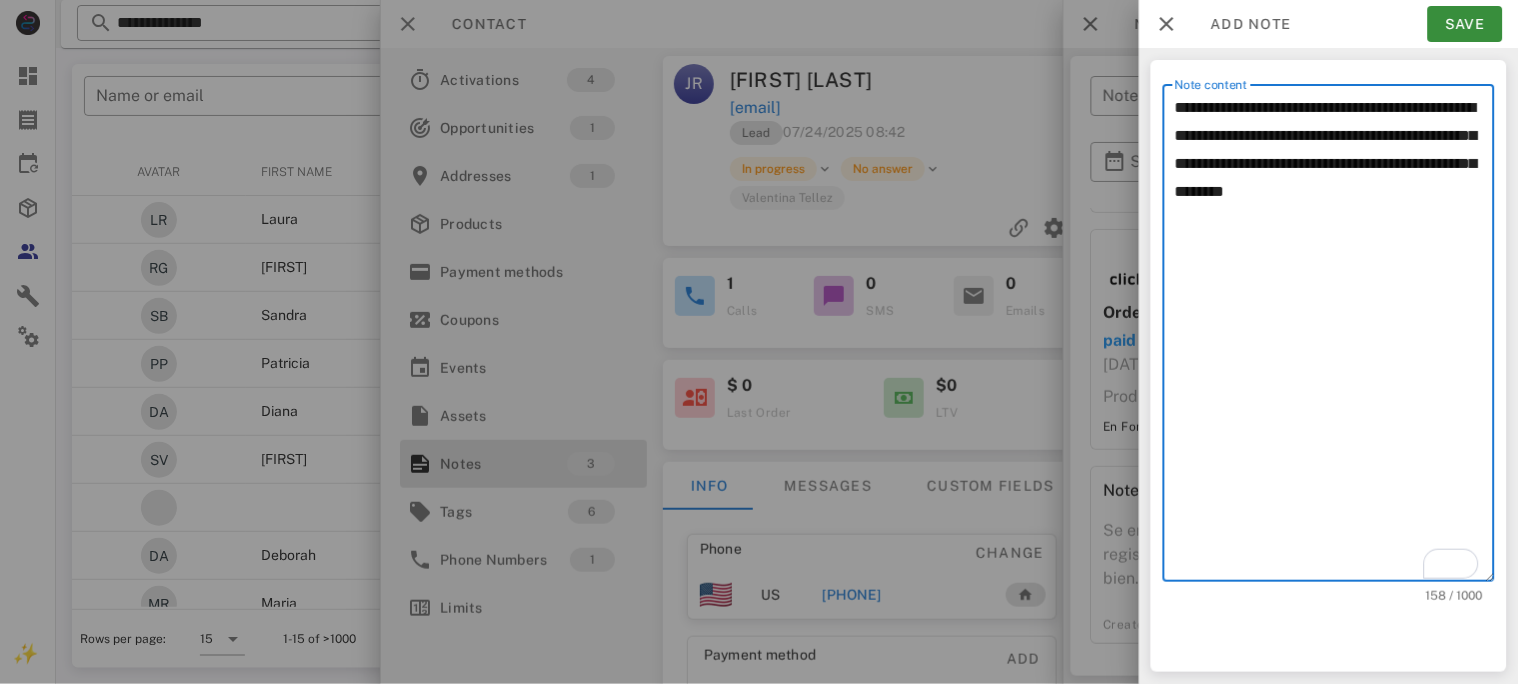drag, startPoint x: 1396, startPoint y: 220, endPoint x: 1134, endPoint y: 226, distance: 262.0687 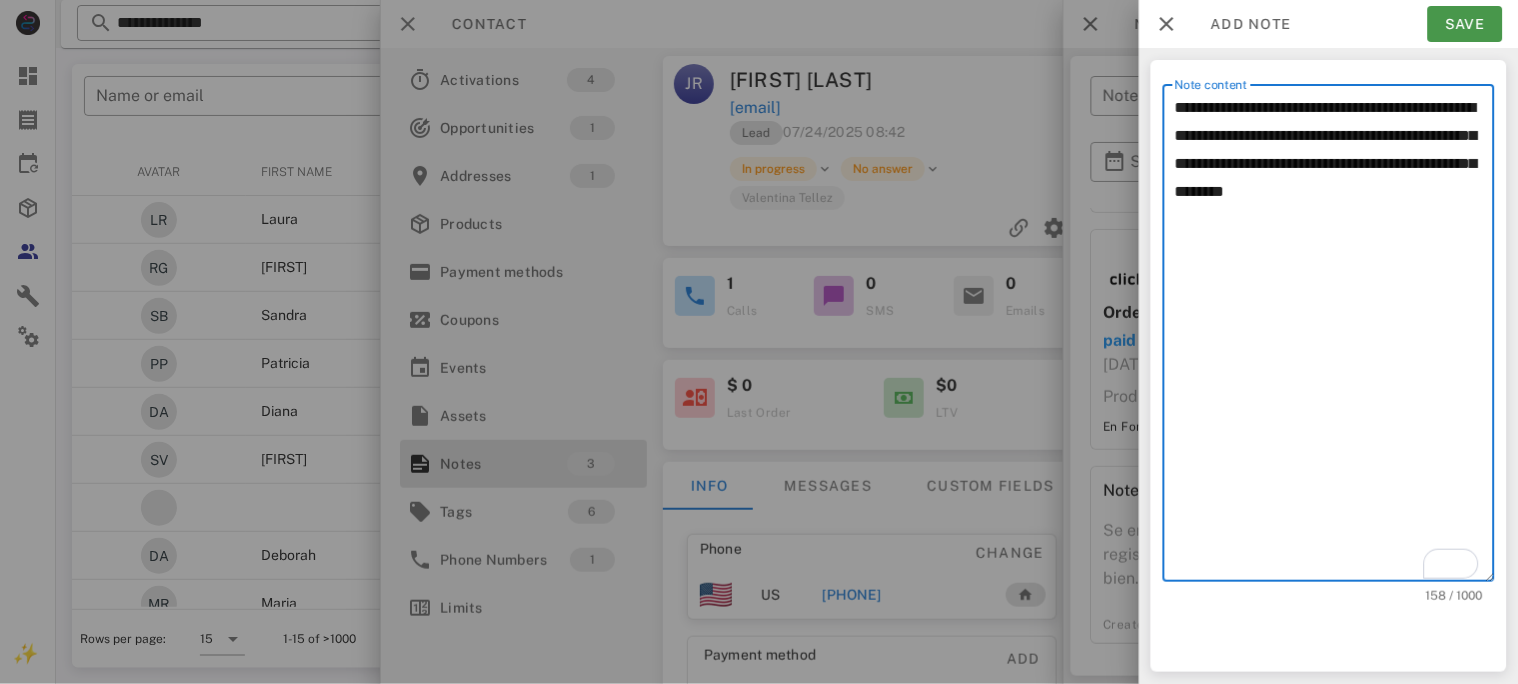 type on "**********" 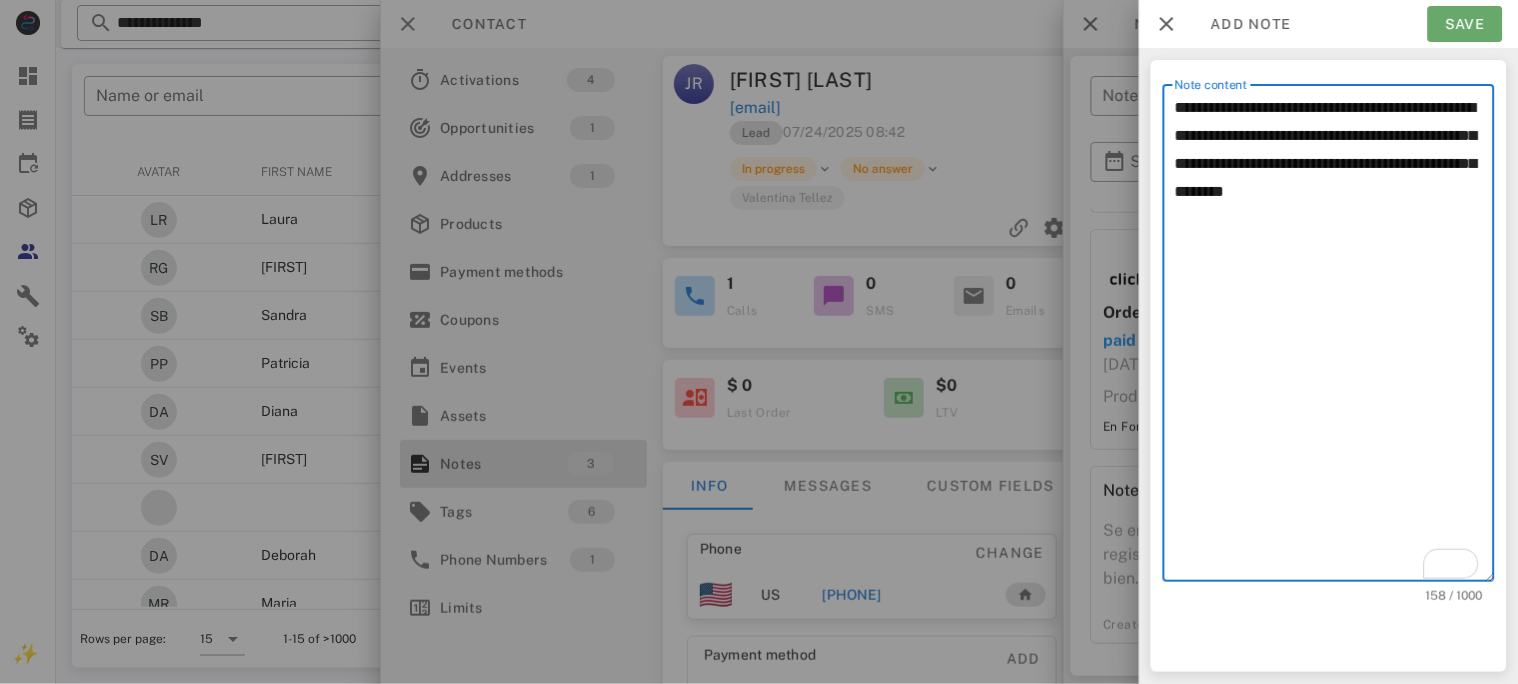 click on "Save" at bounding box center [1465, 24] 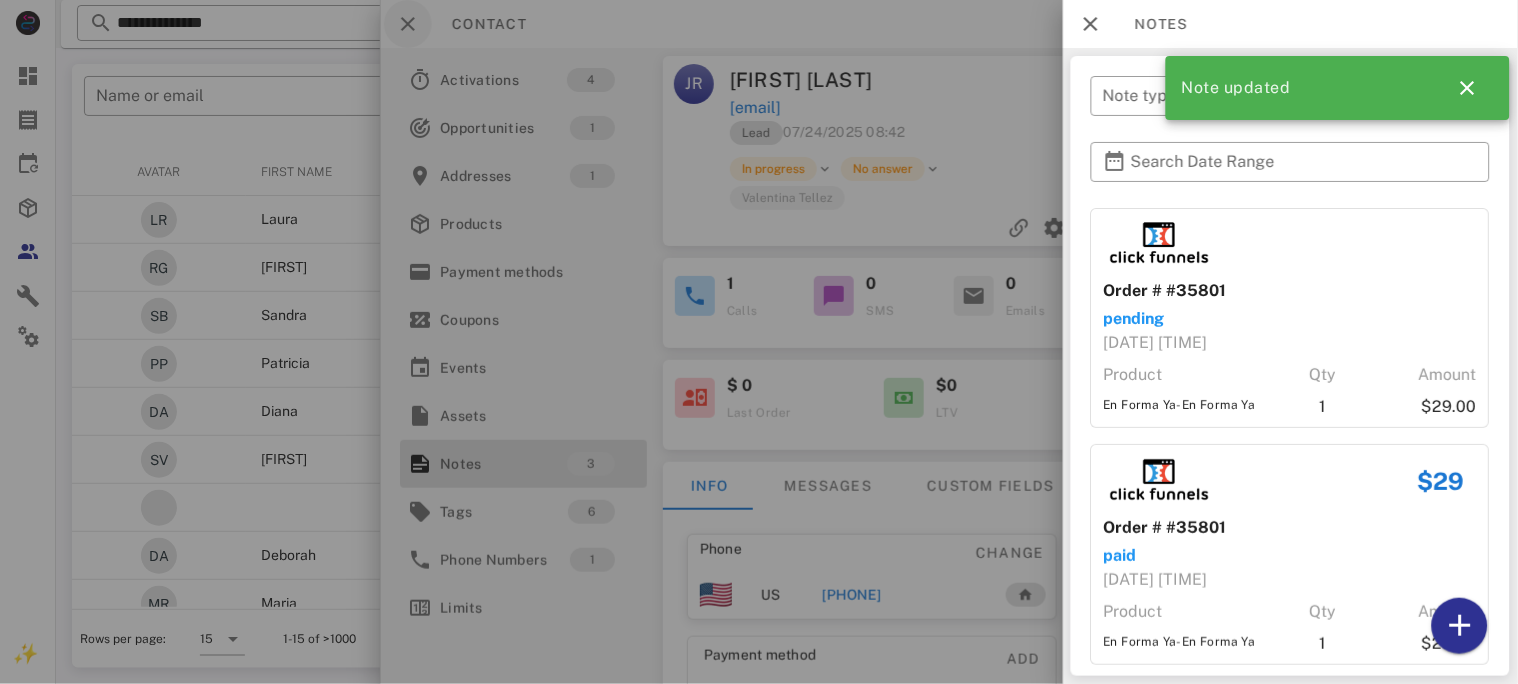 click at bounding box center (759, 342) 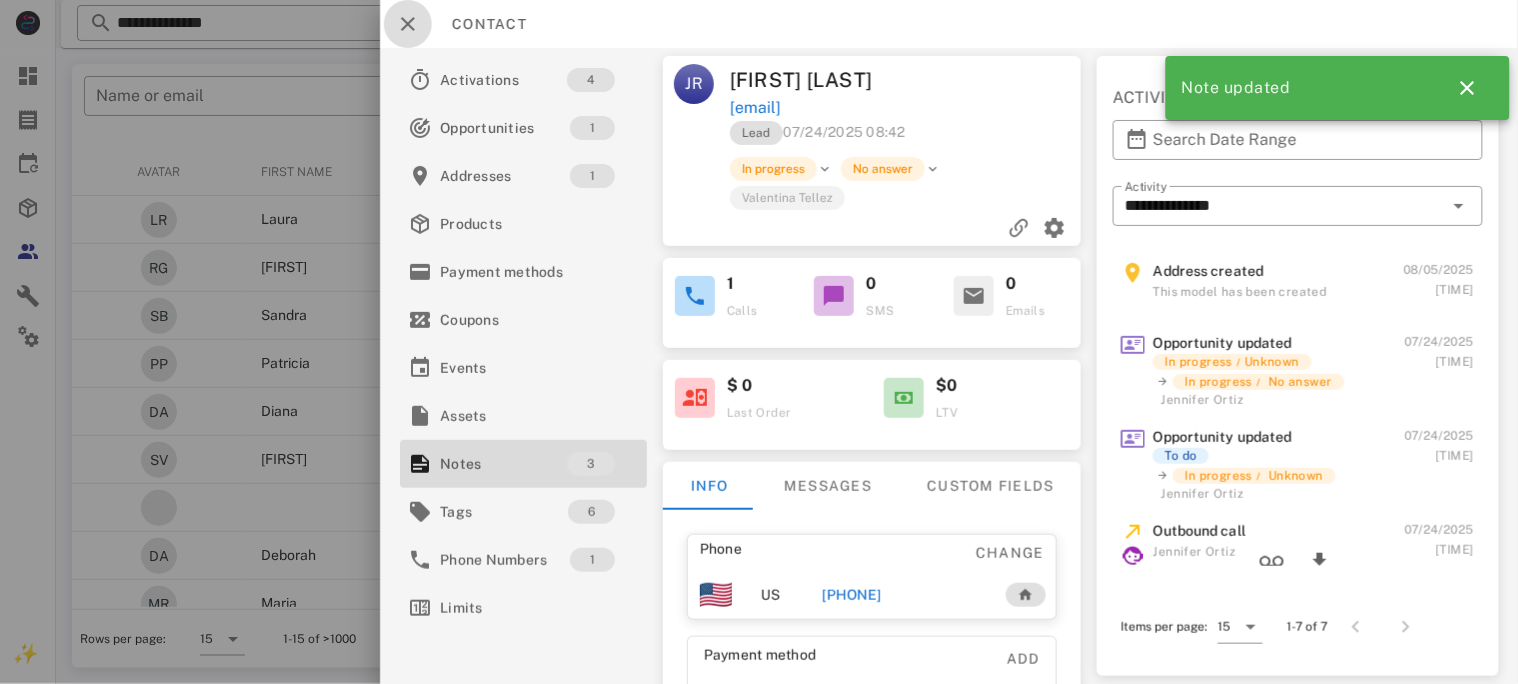 click at bounding box center [408, 24] 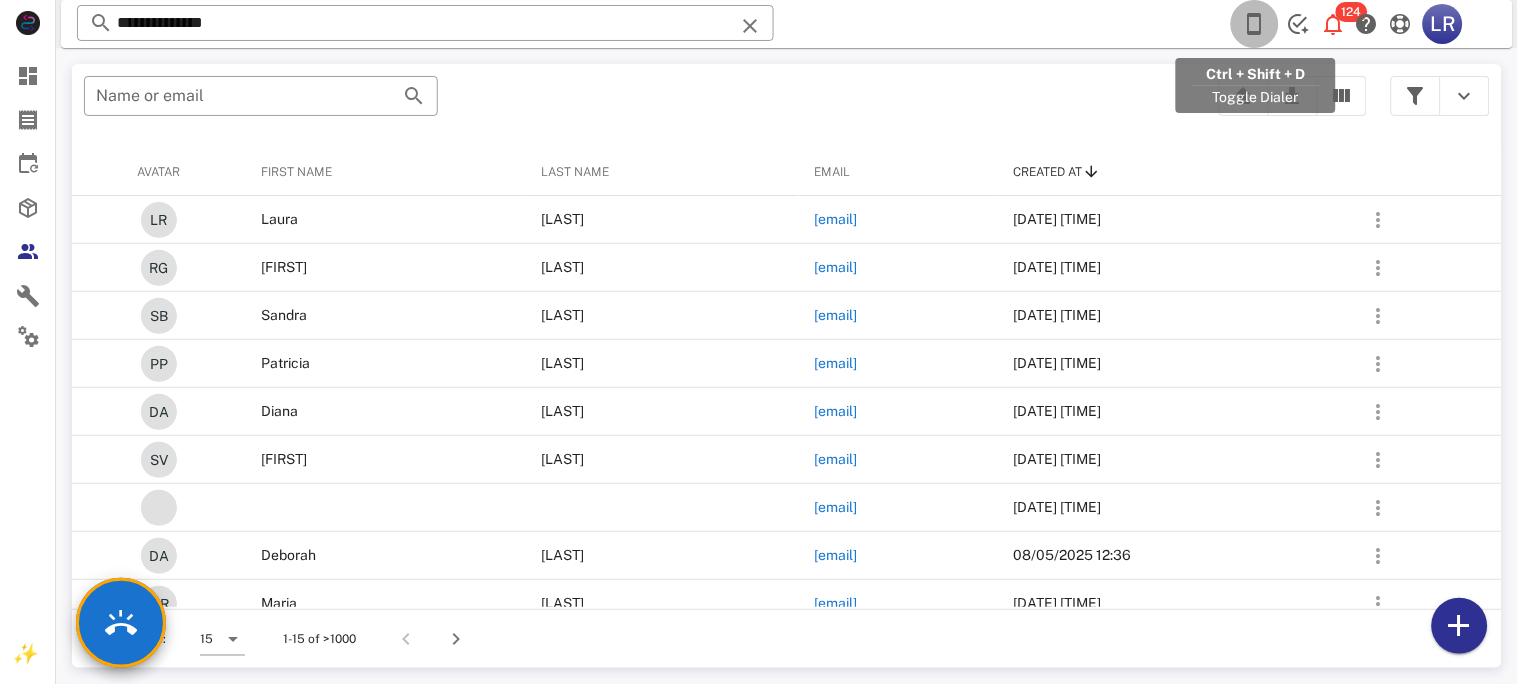 click at bounding box center (1255, 24) 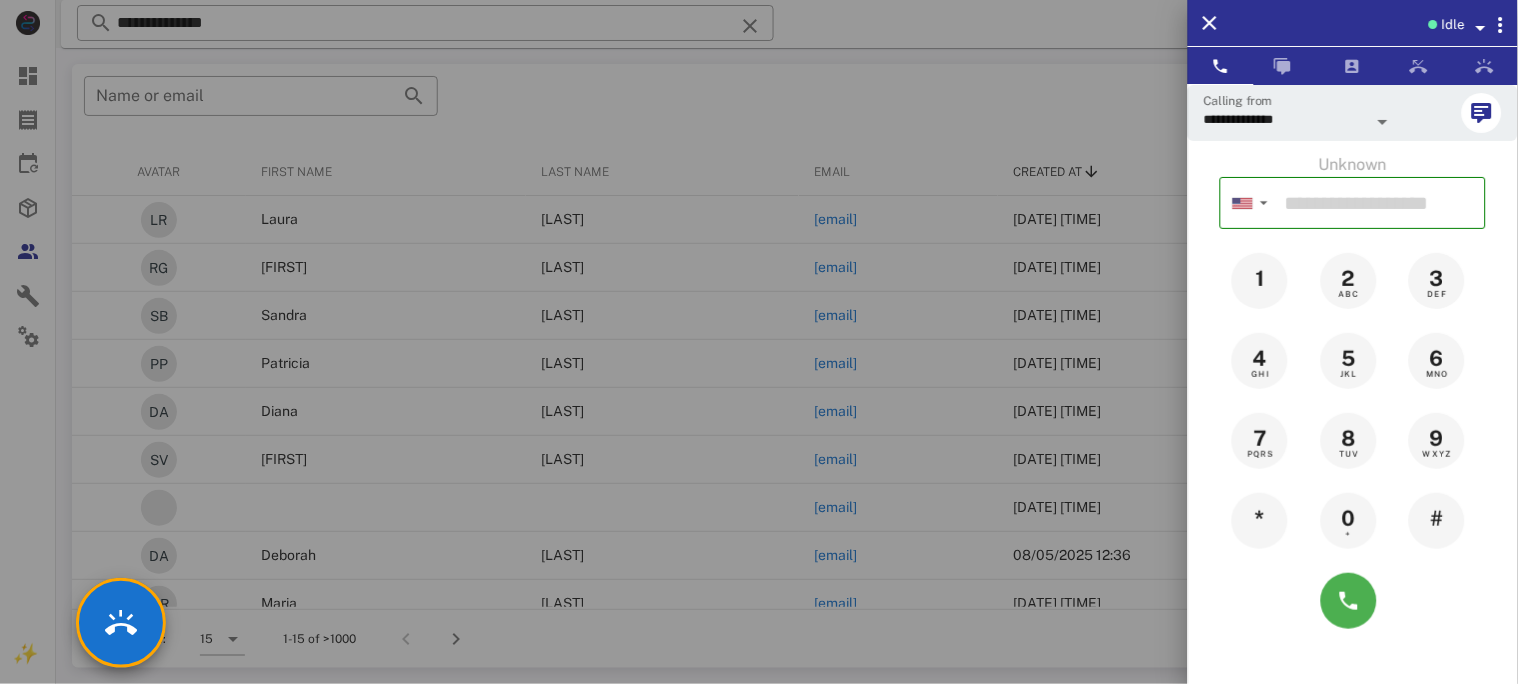 click at bounding box center [1481, 28] 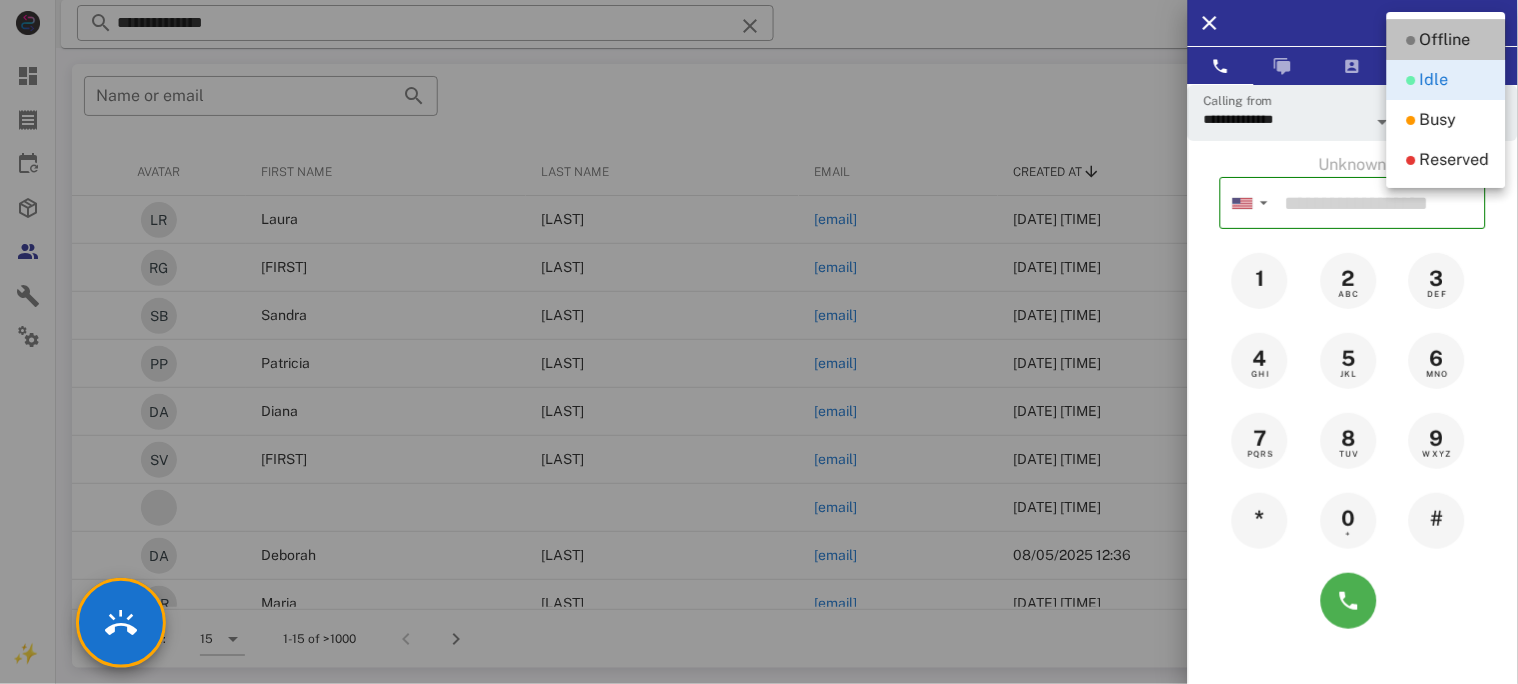 click on "Offline" at bounding box center [1445, 40] 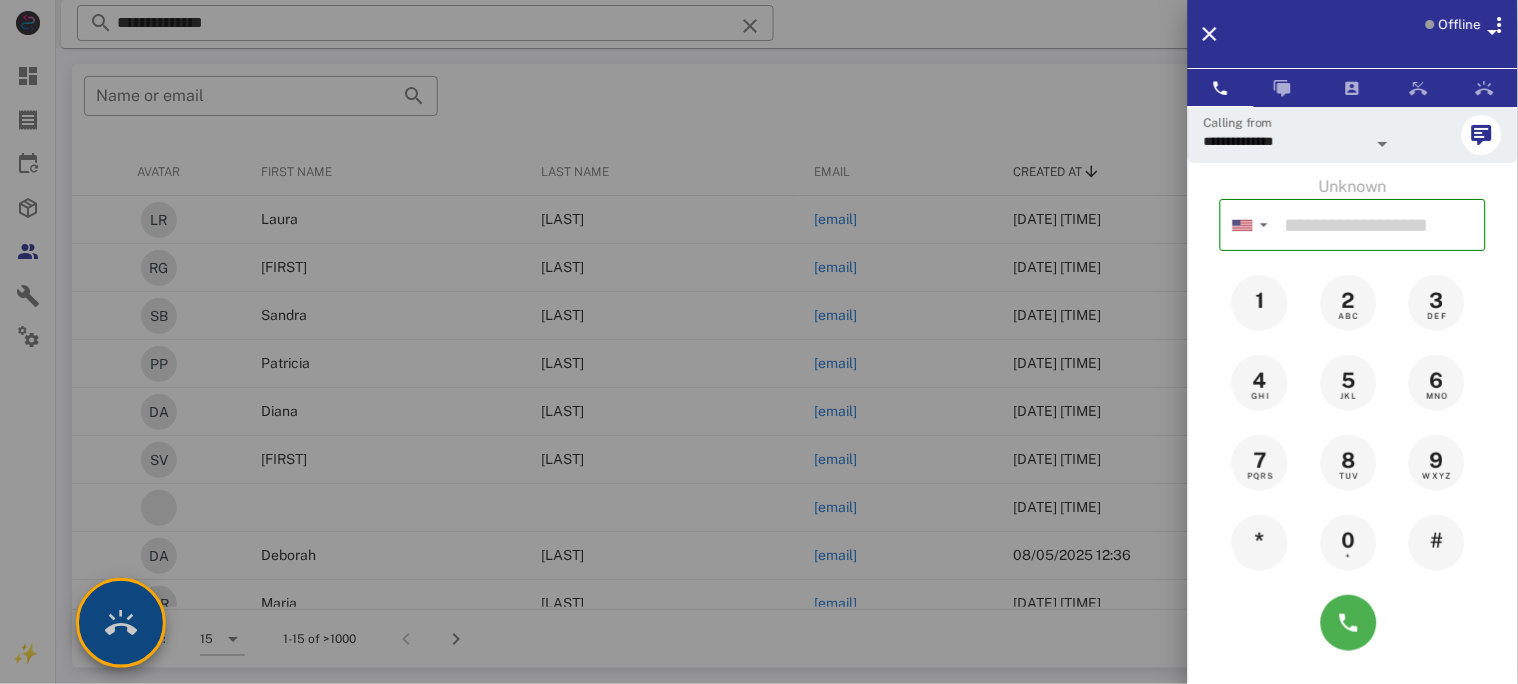 click at bounding box center [121, 623] 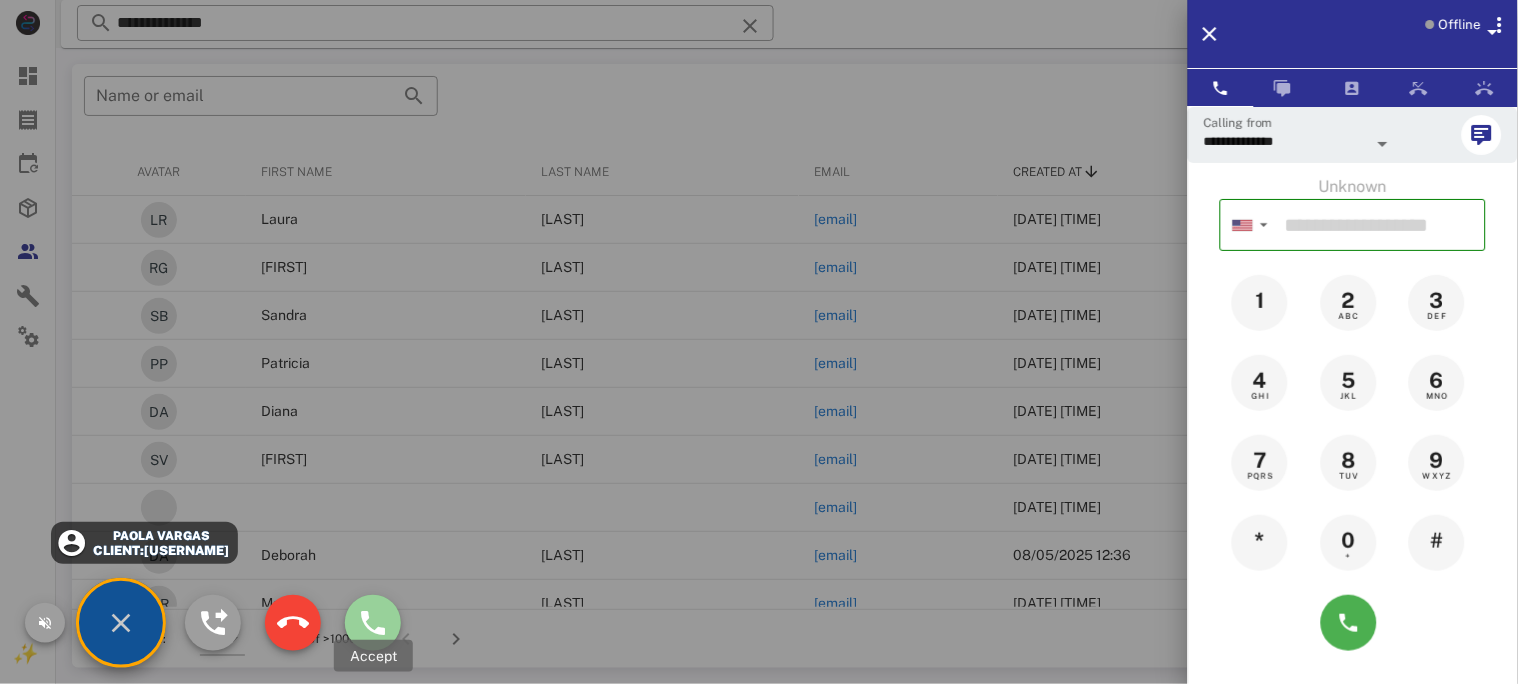 click at bounding box center [373, 623] 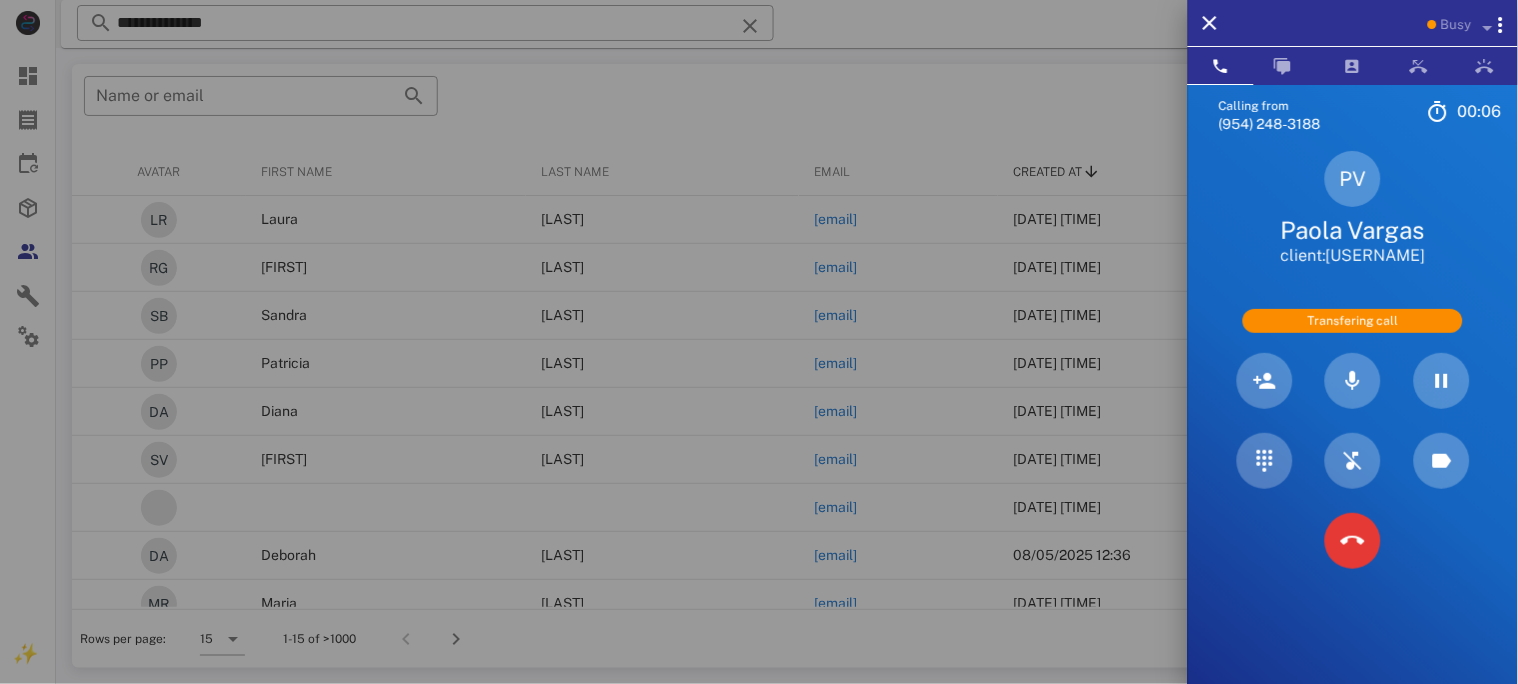 click on "Busy" at bounding box center (1456, 25) 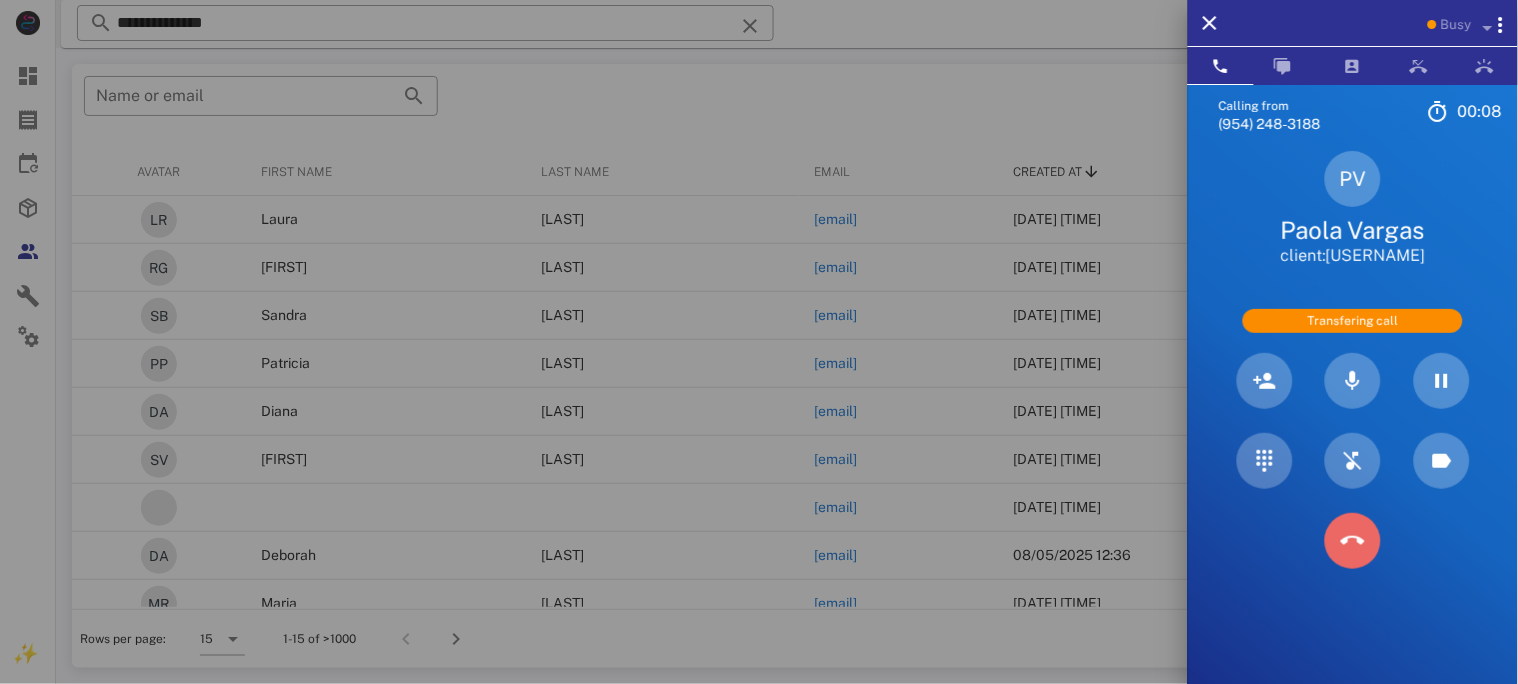 click at bounding box center [1353, 541] 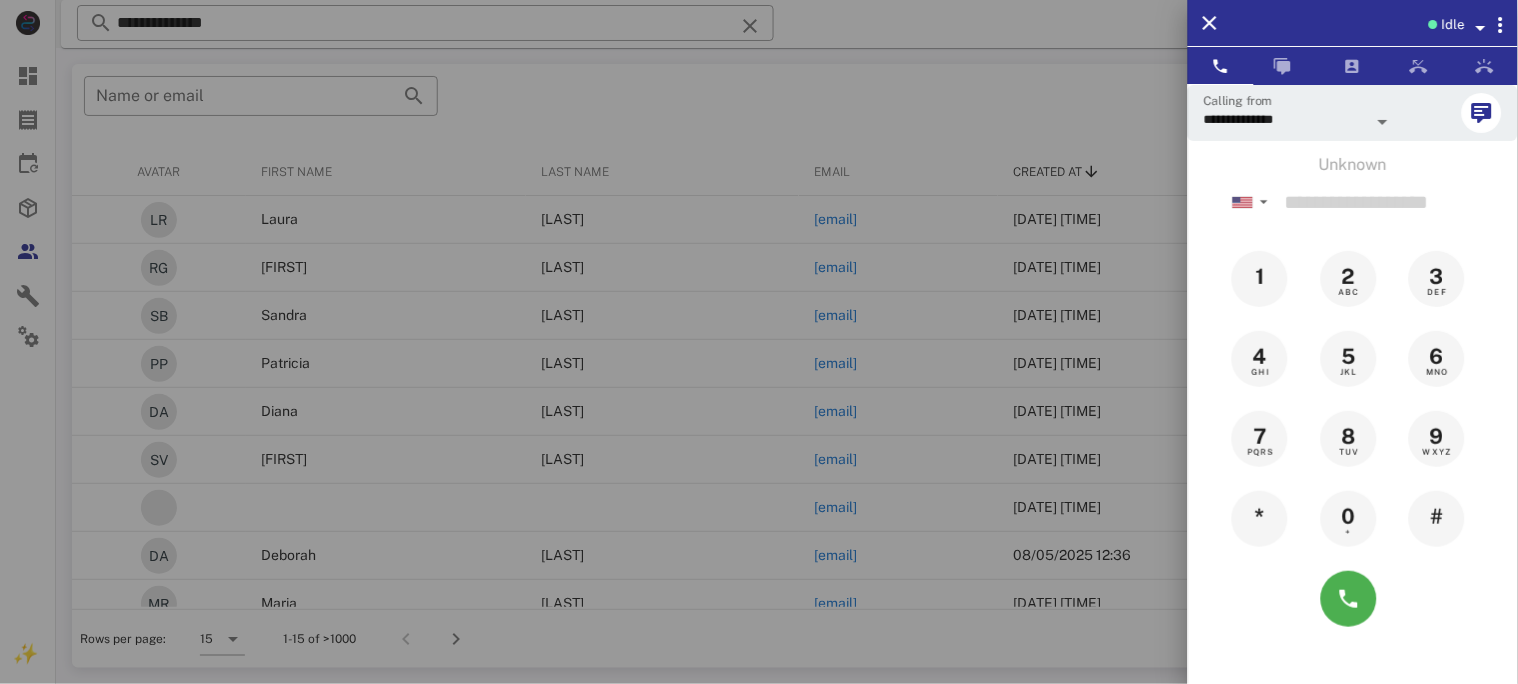 click at bounding box center (1481, 28) 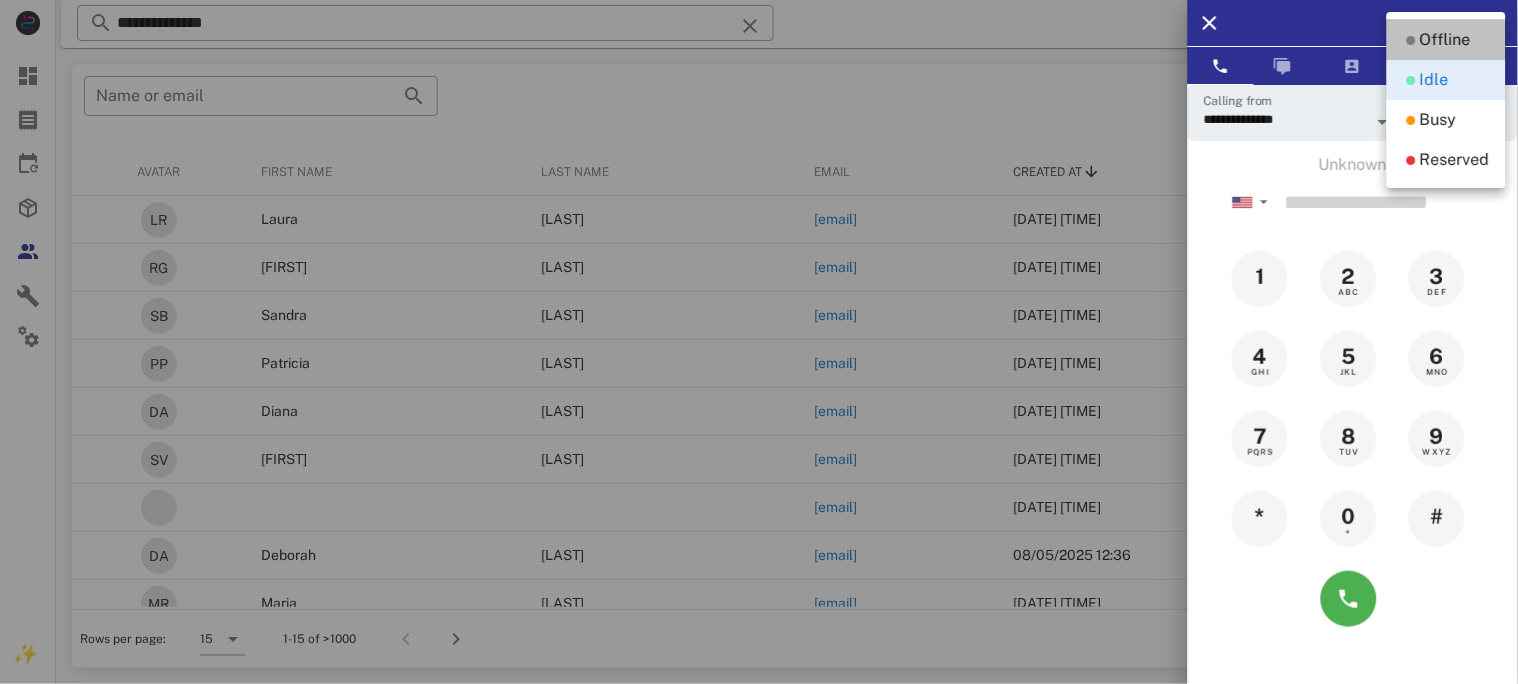 click on "Offline" at bounding box center (1445, 40) 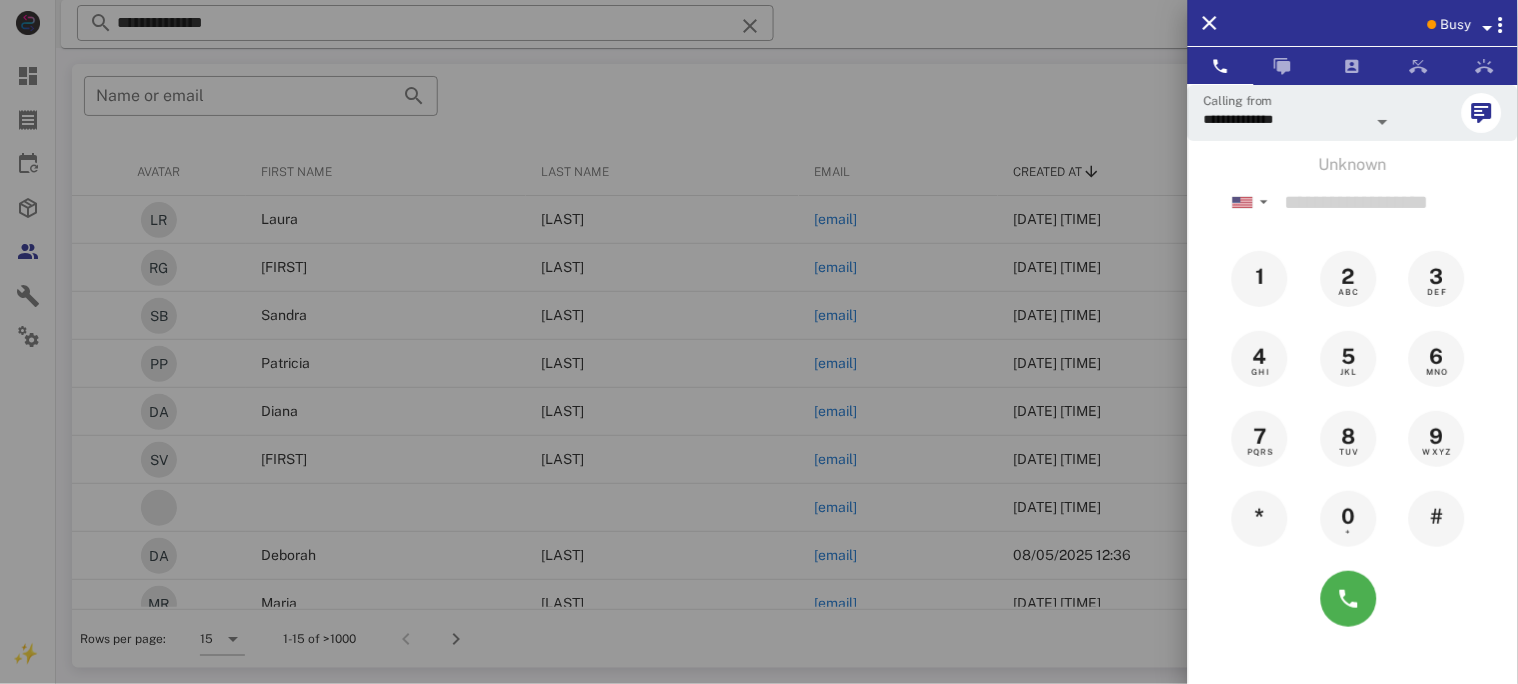 click at bounding box center [1488, 28] 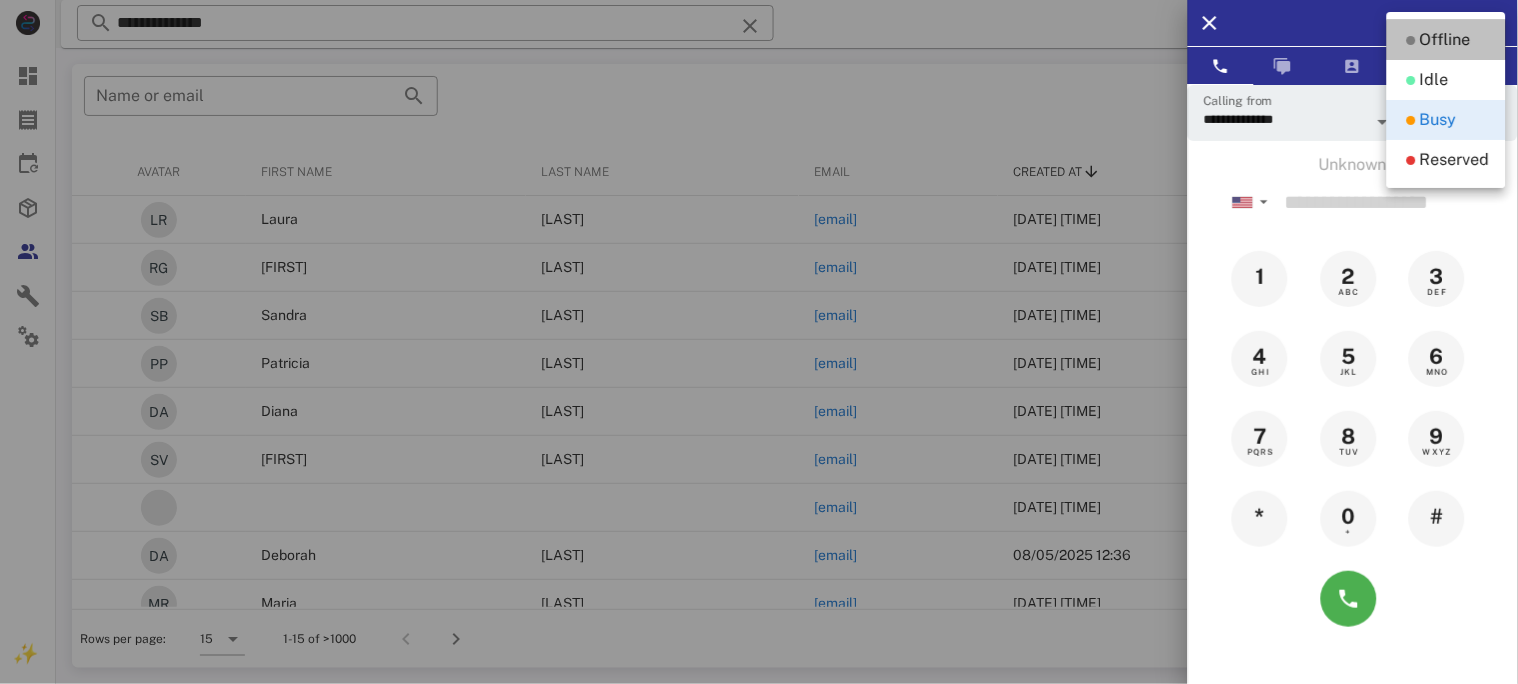 click on "Offline" at bounding box center [1445, 40] 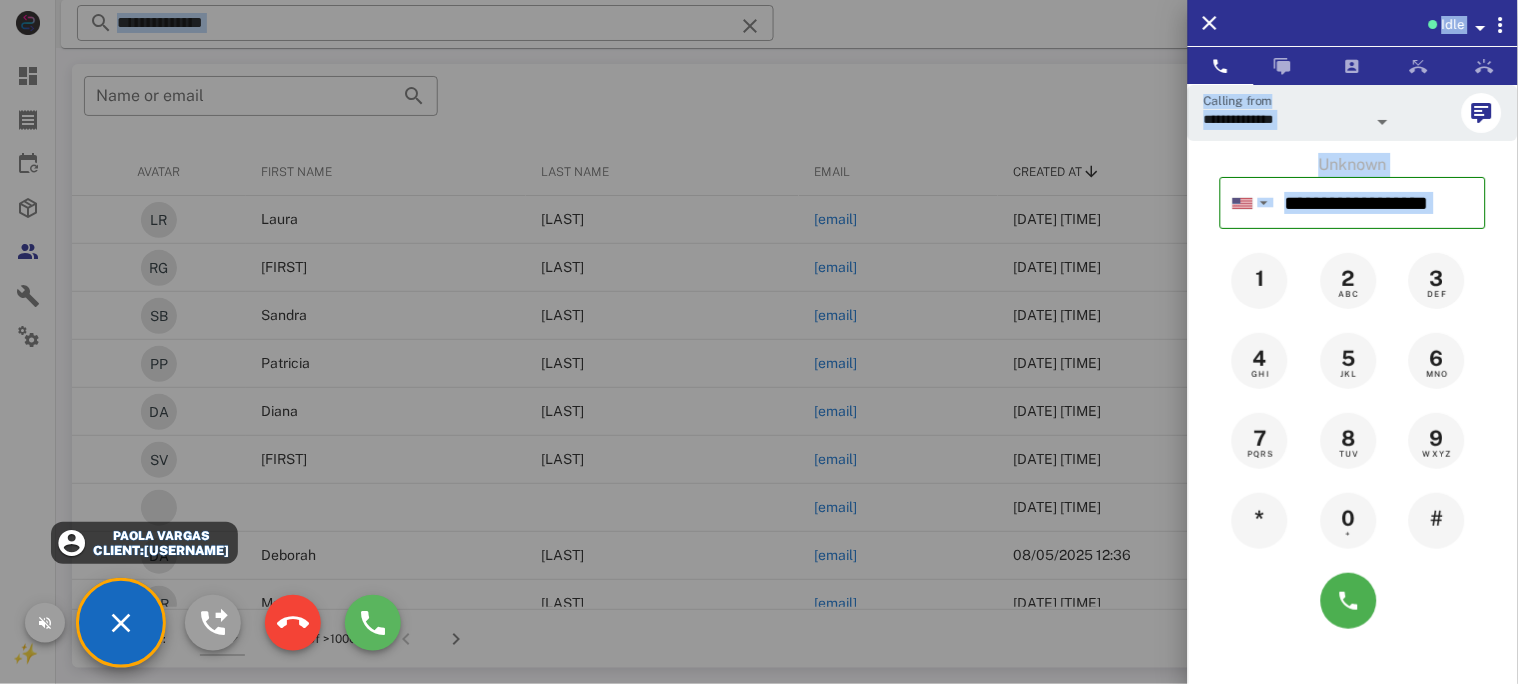 click on "**********" at bounding box center (787, 366) 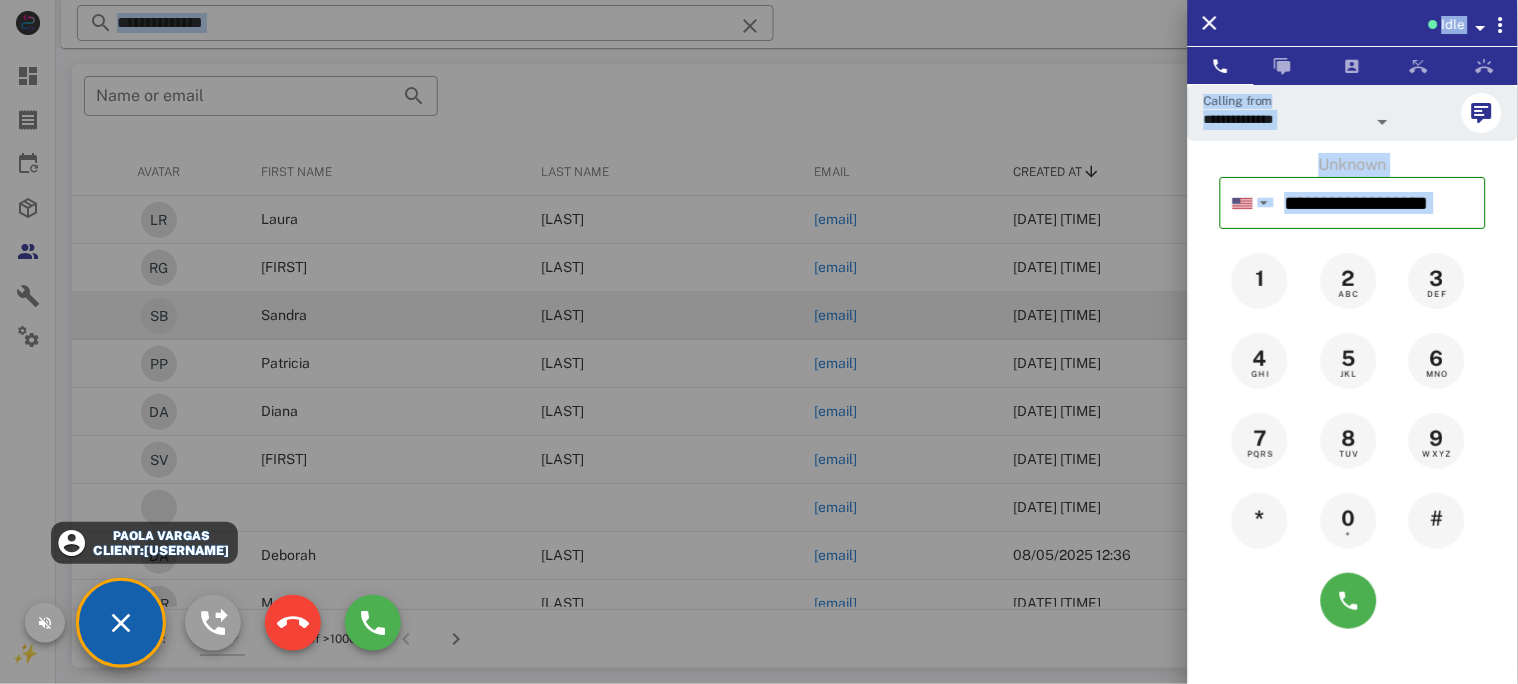 click at bounding box center (759, 342) 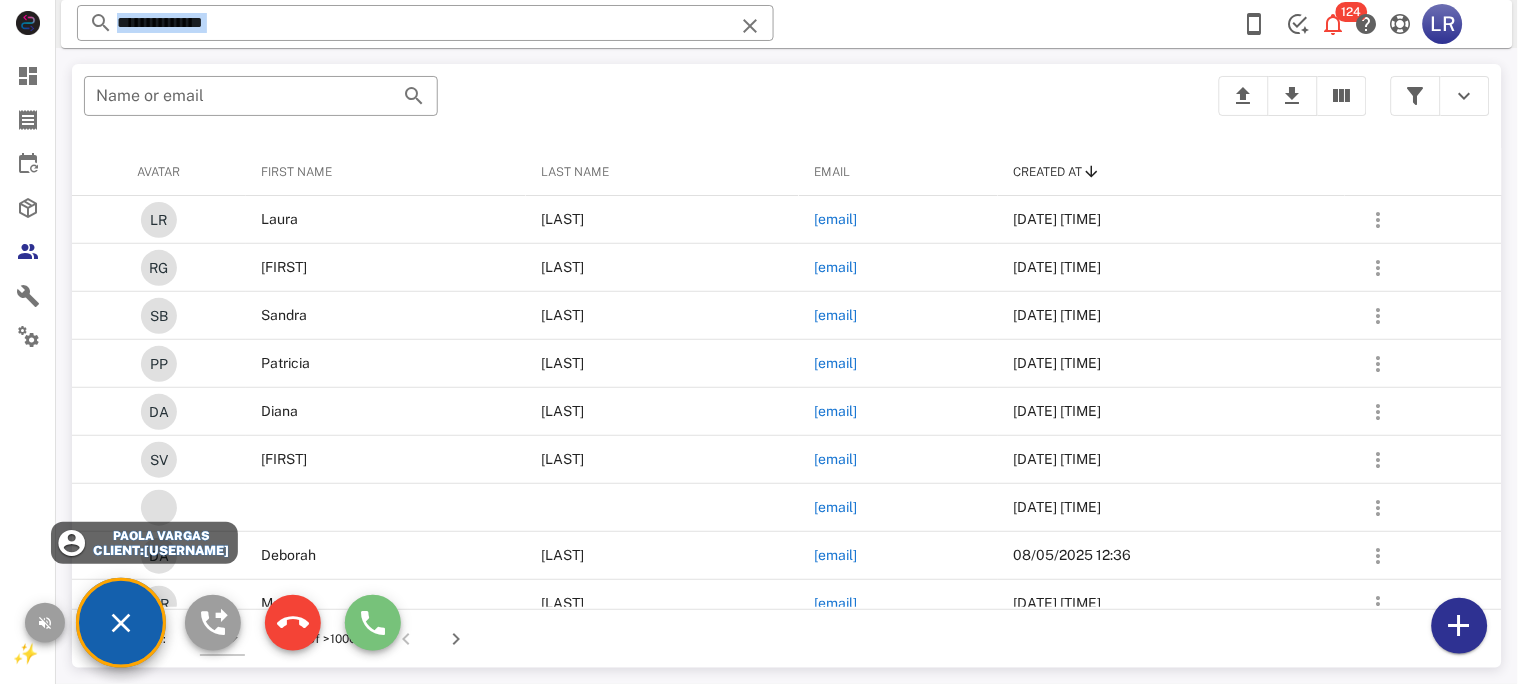 click at bounding box center [373, 623] 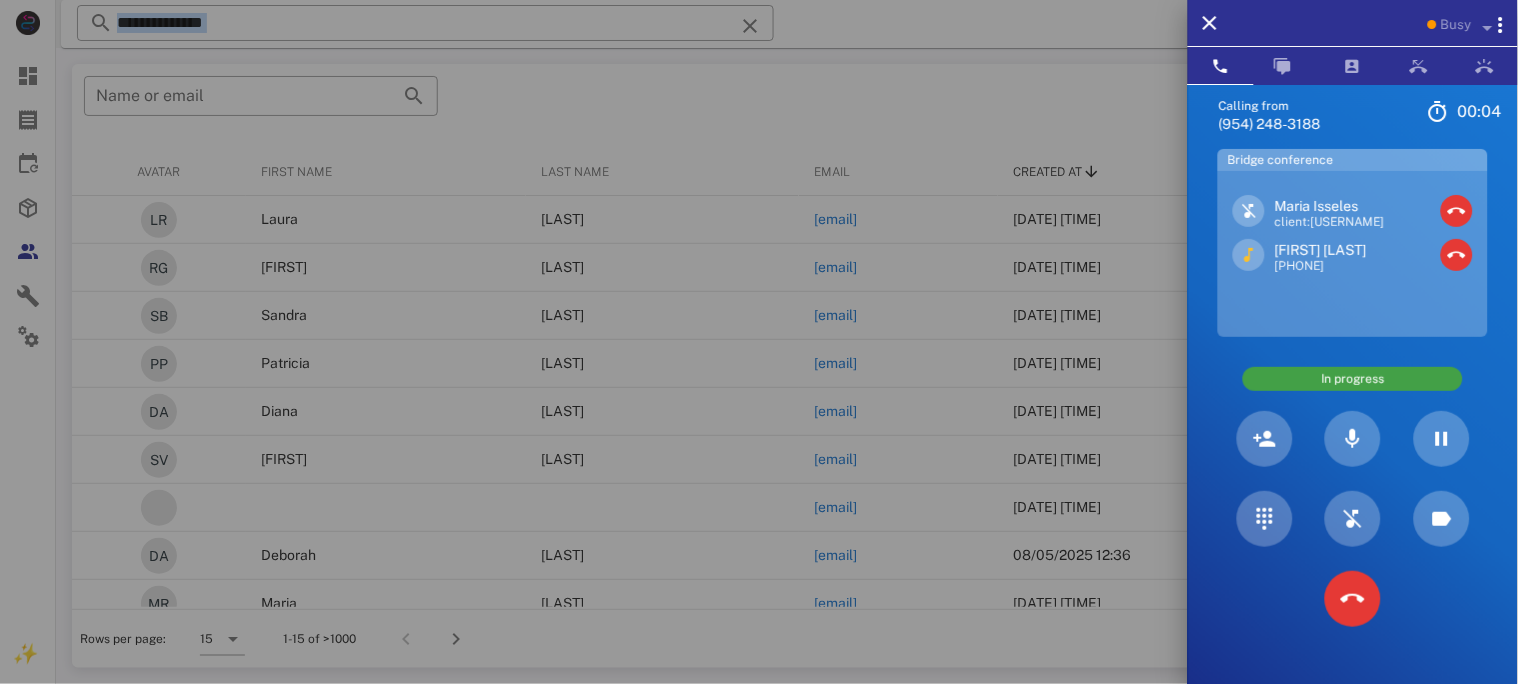 click at bounding box center (759, 342) 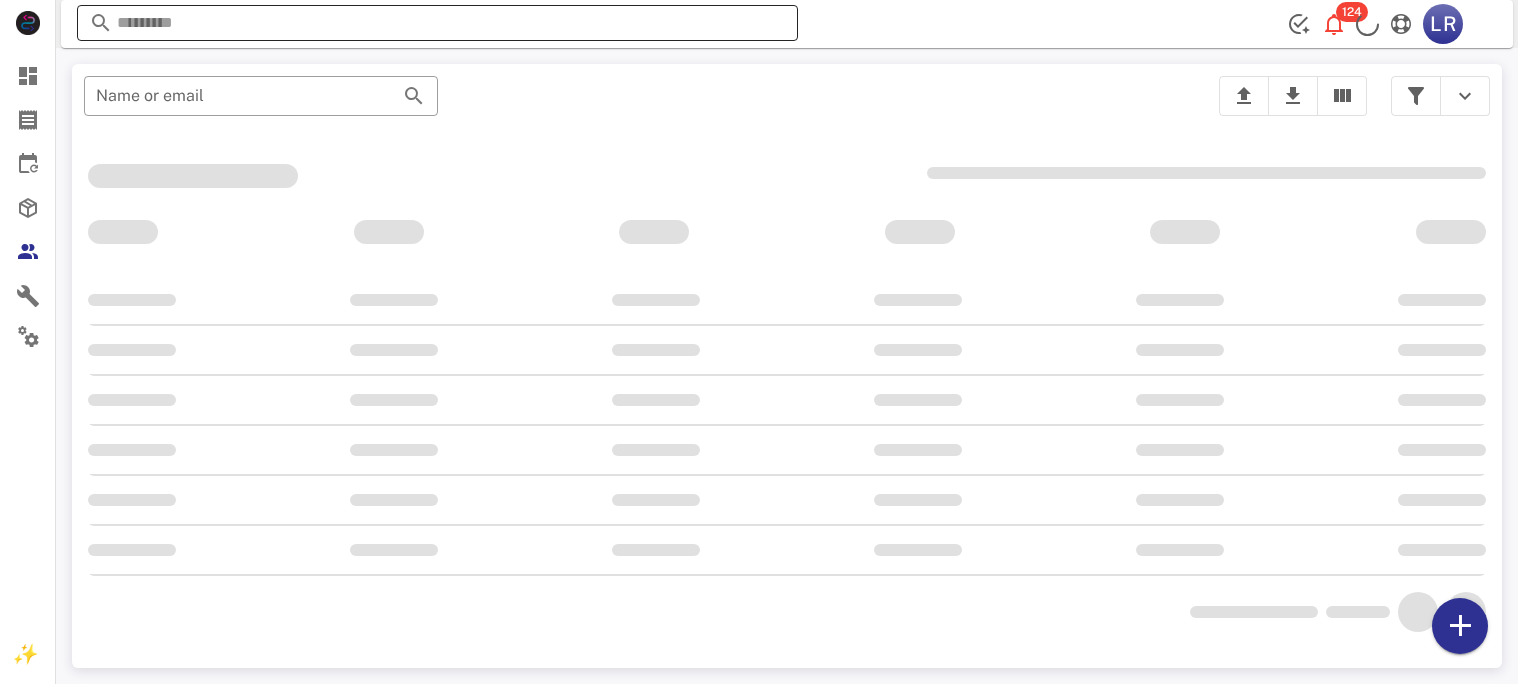 scroll, scrollTop: 0, scrollLeft: 0, axis: both 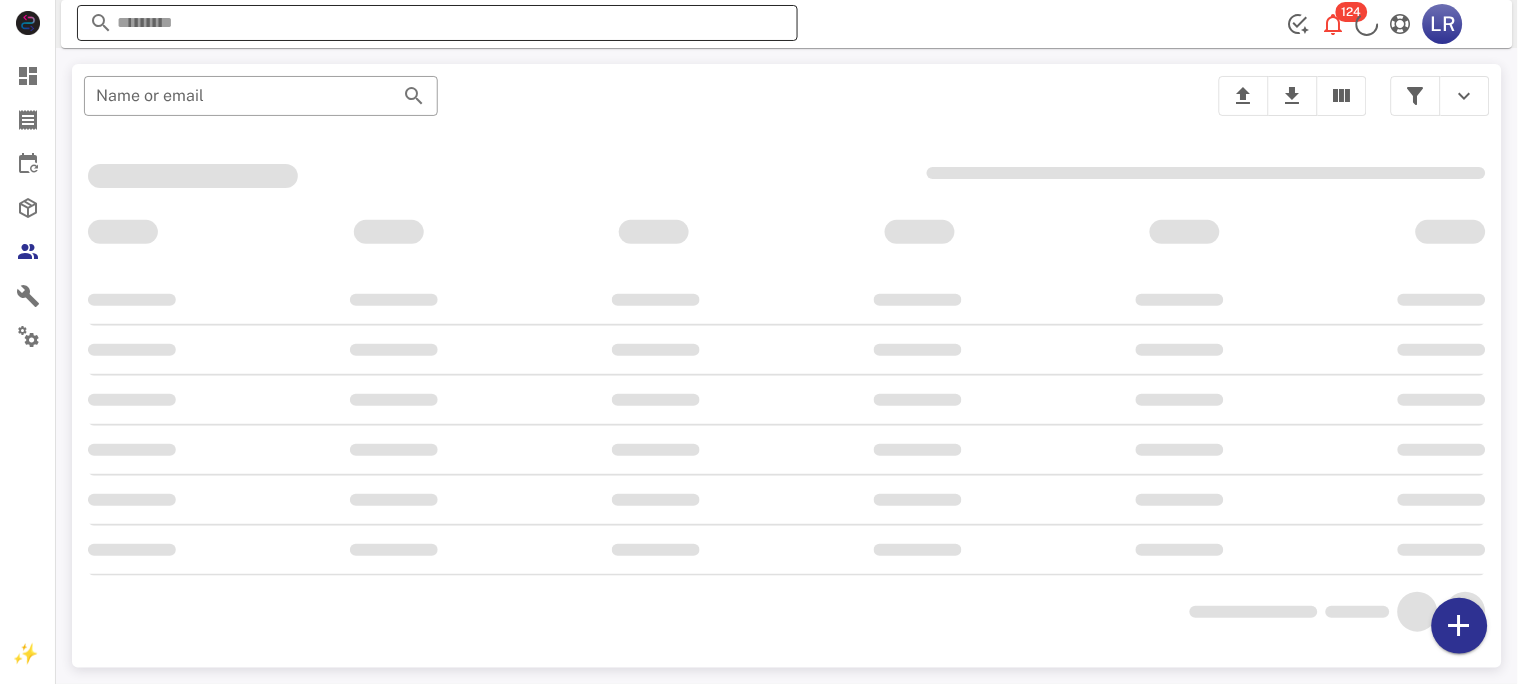 click at bounding box center (437, 23) 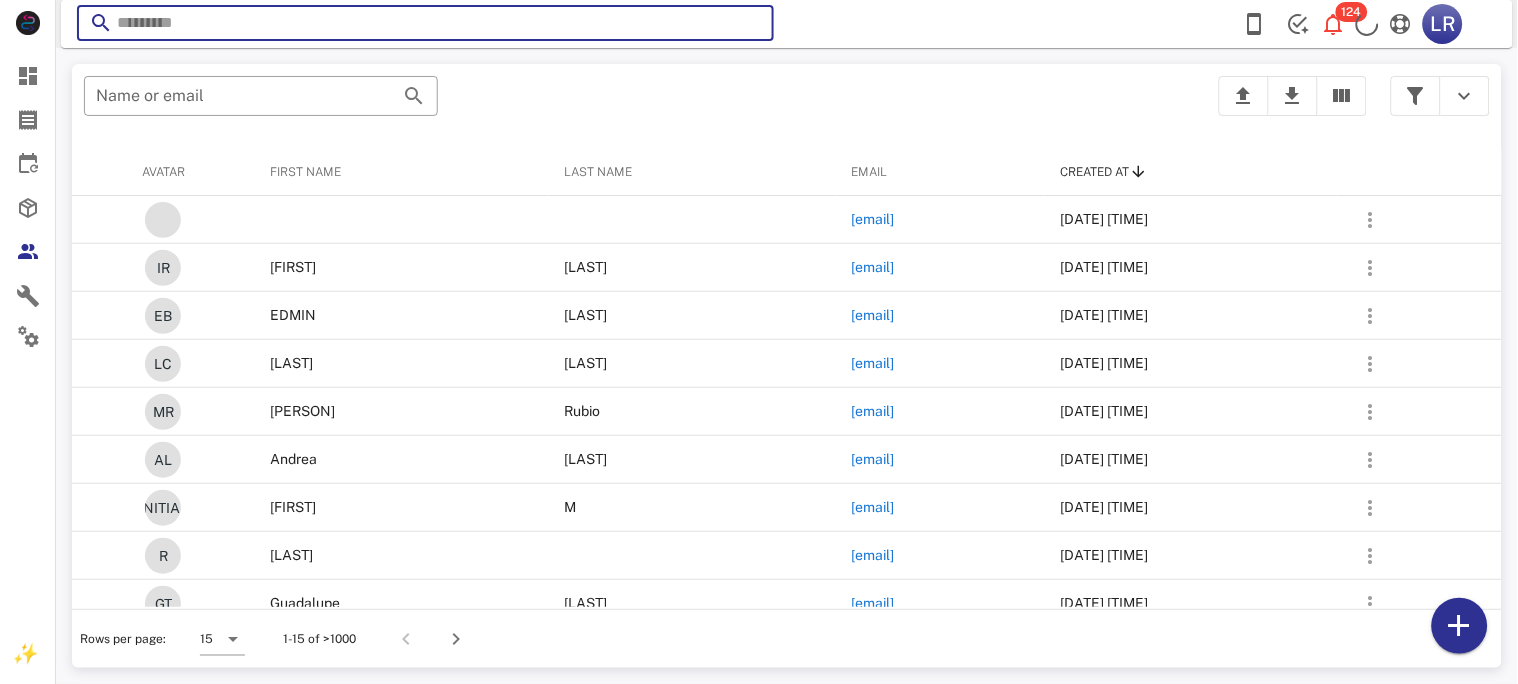 paste on "**********" 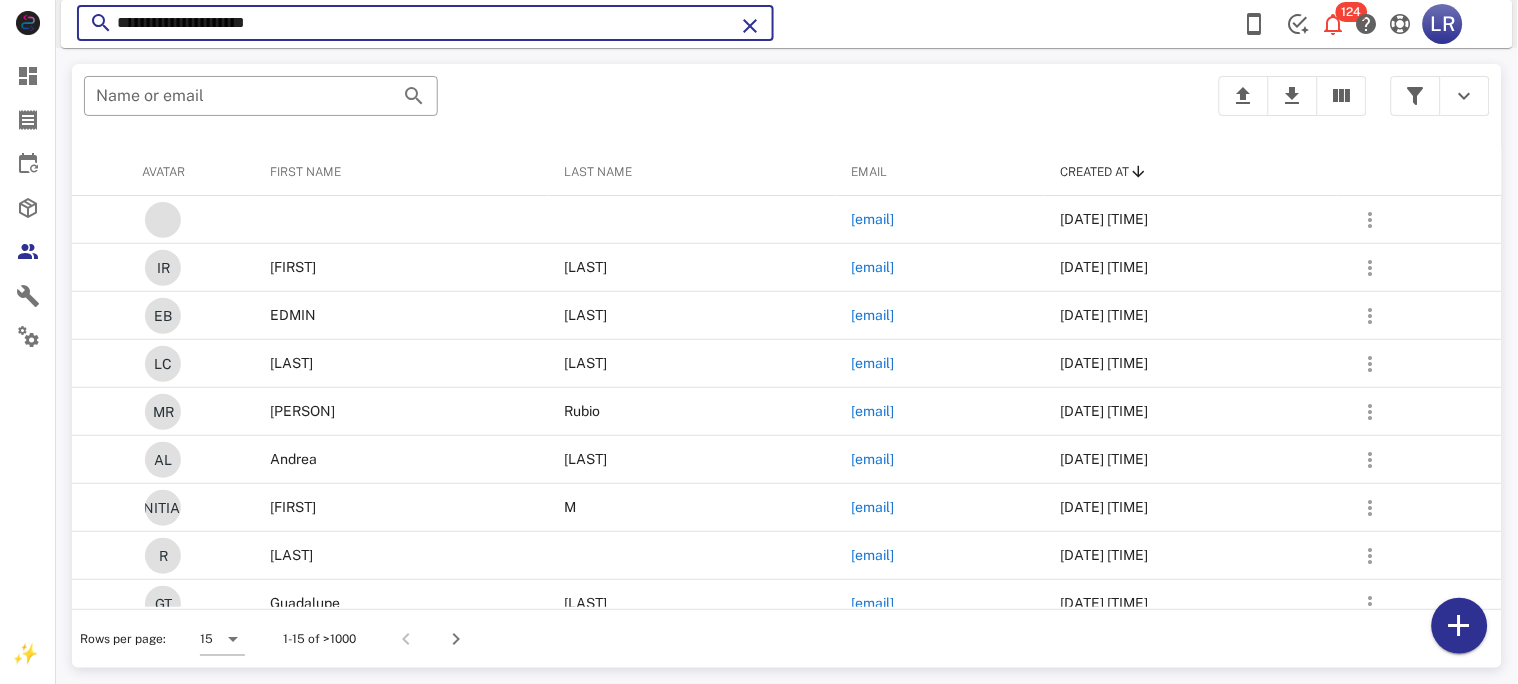 type on "**********" 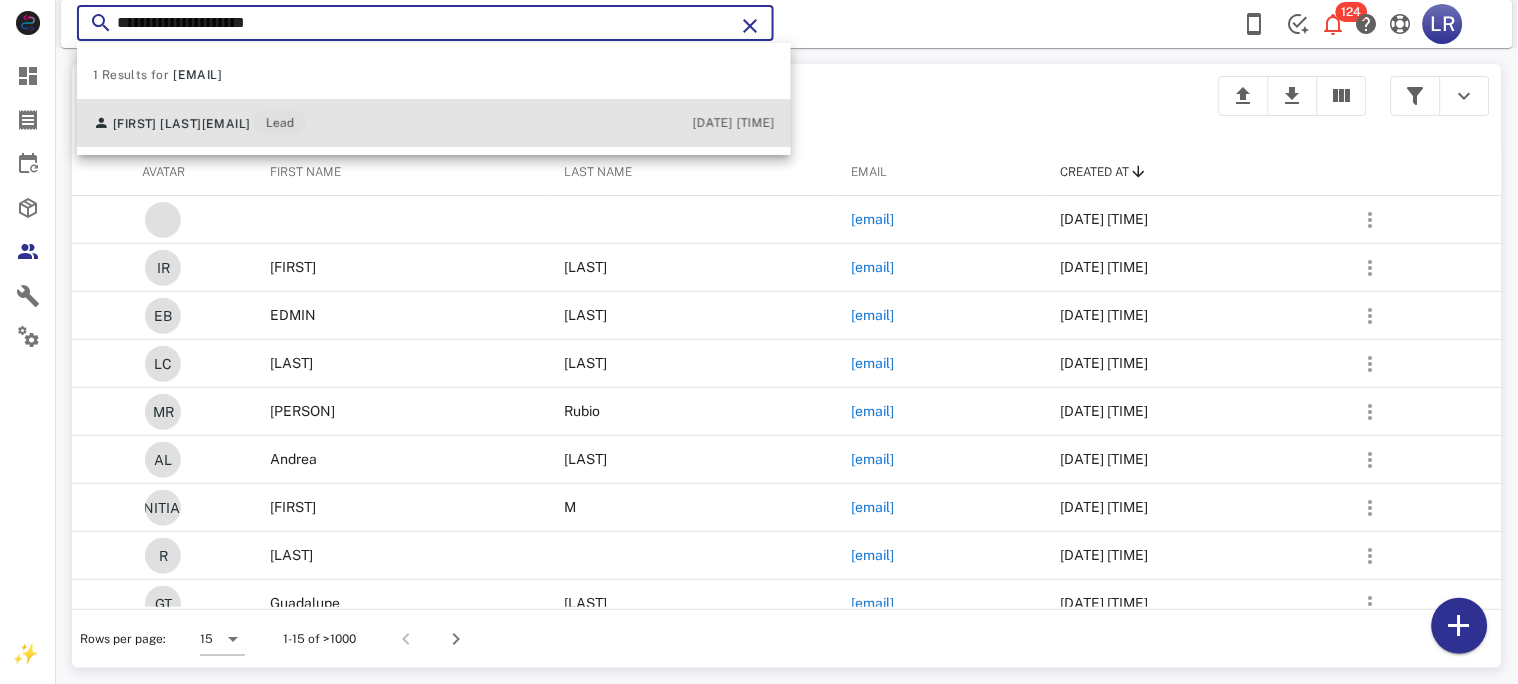 click on "[FIRST] [LAST]   [EMAIL]   Lead" at bounding box center [199, 123] 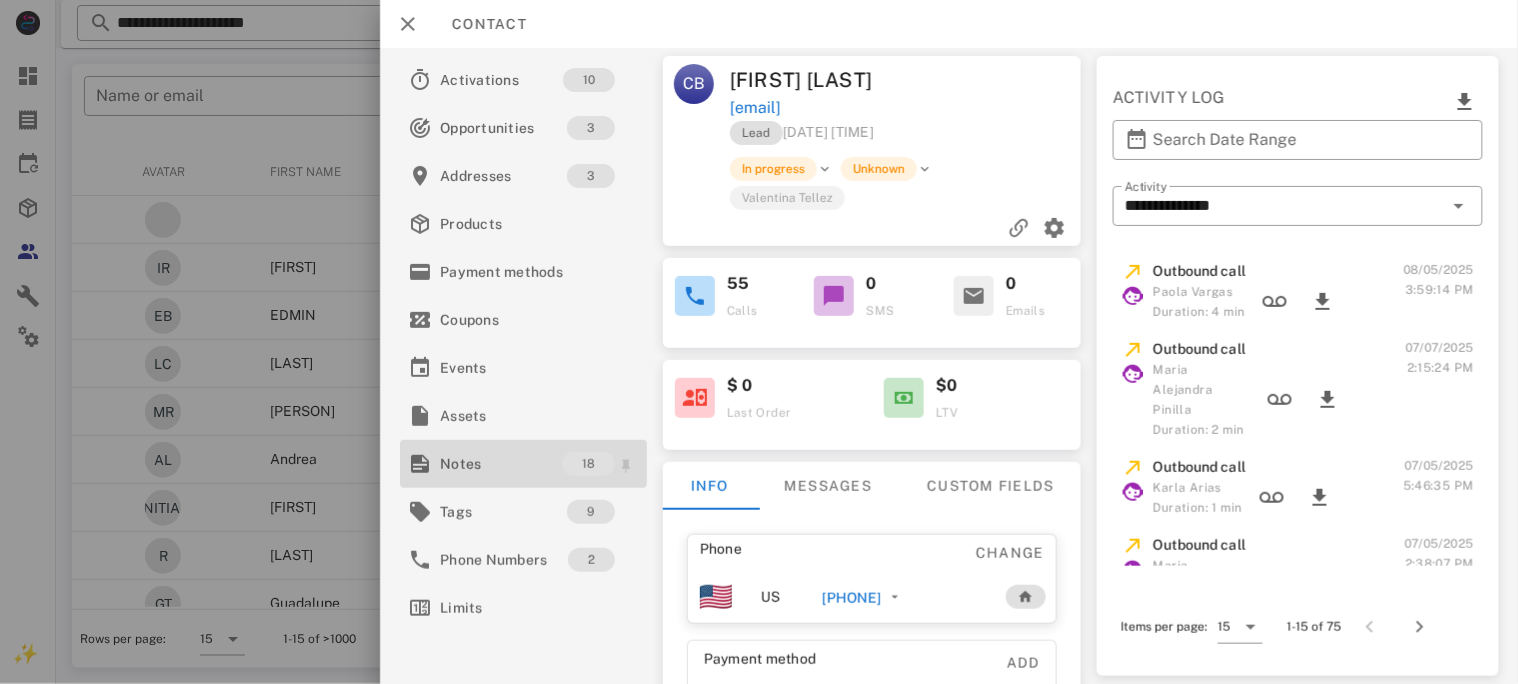 click on "Notes" at bounding box center [501, 464] 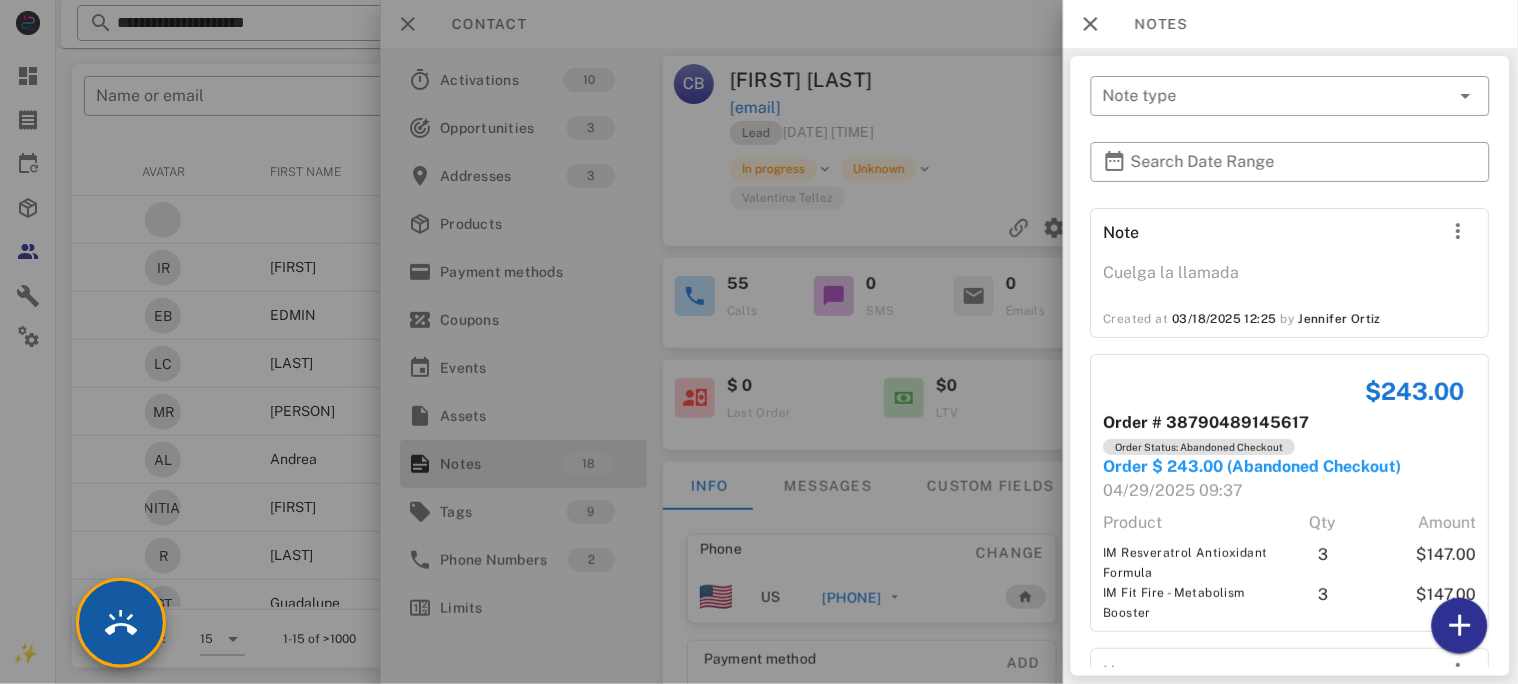 click at bounding box center (121, 623) 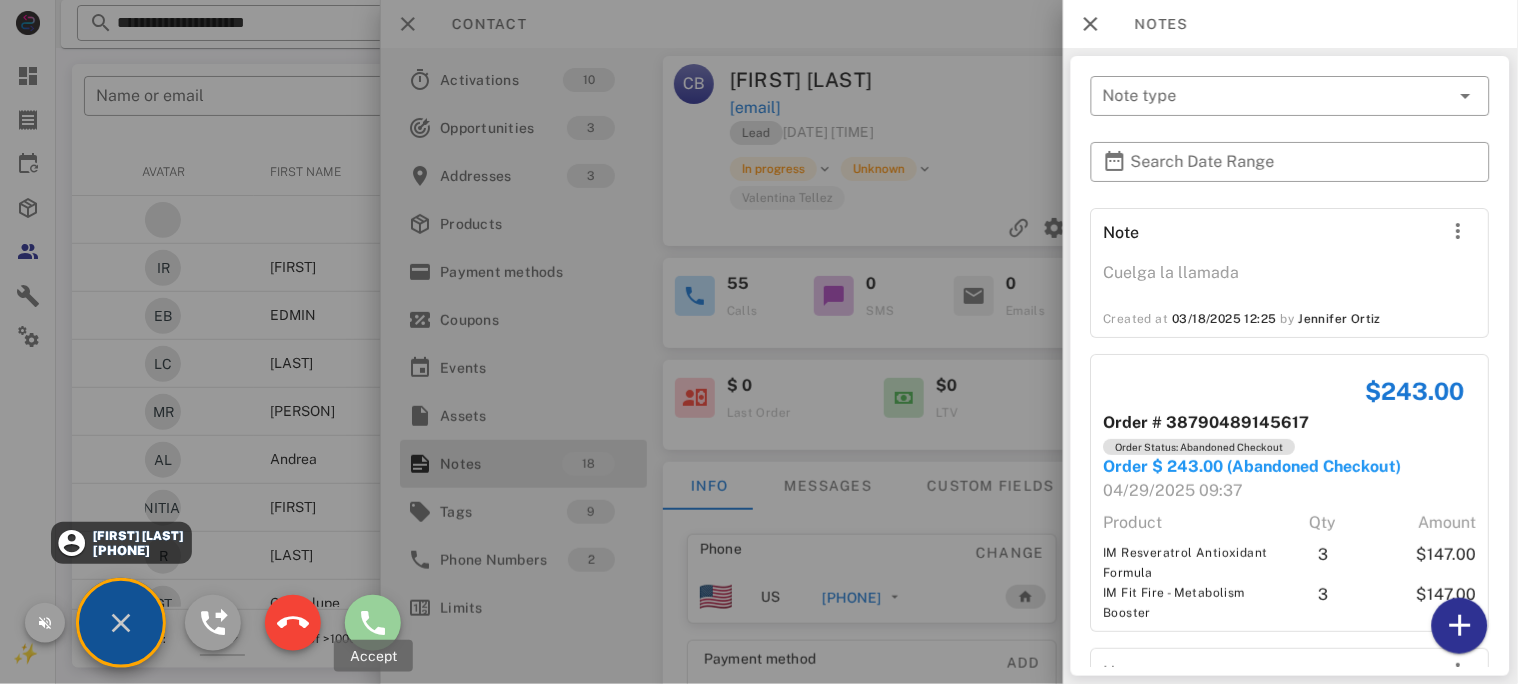 click at bounding box center (373, 623) 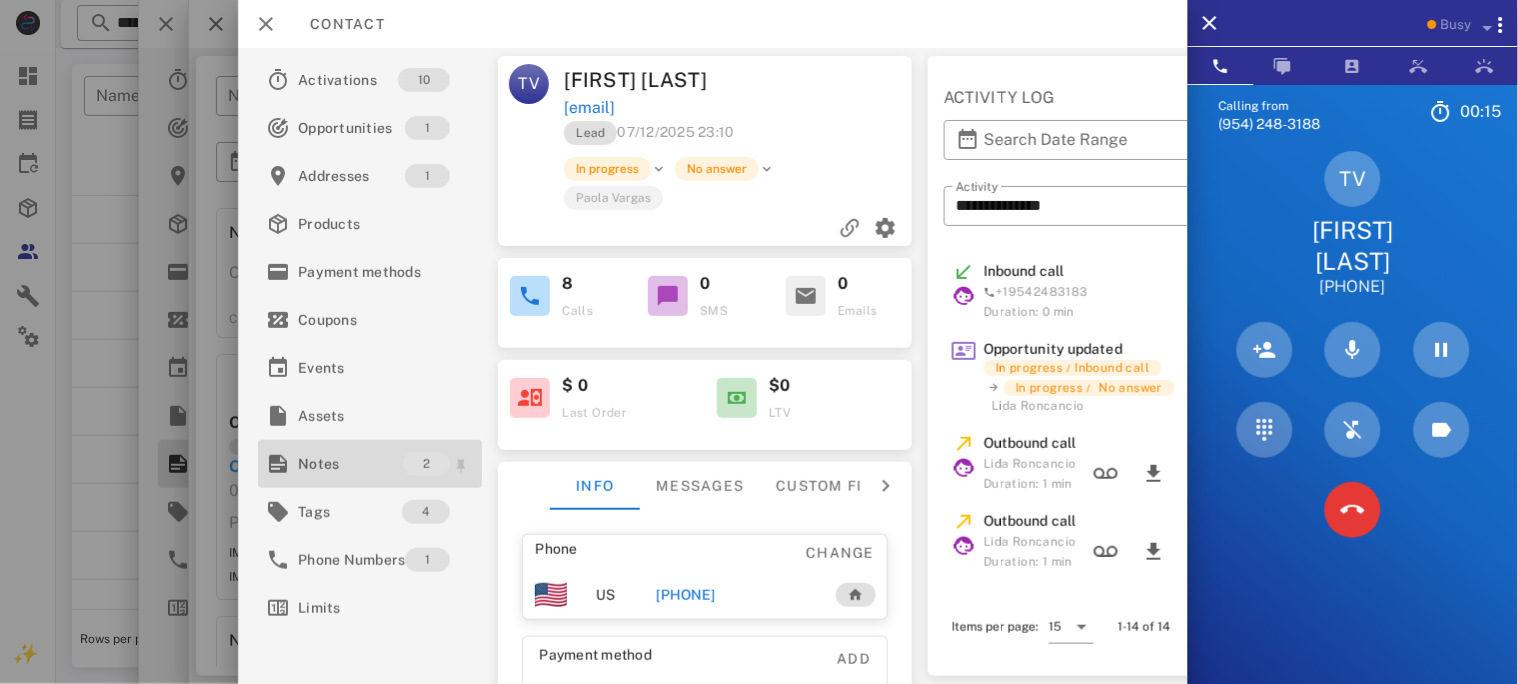 click on "Notes" at bounding box center (350, 464) 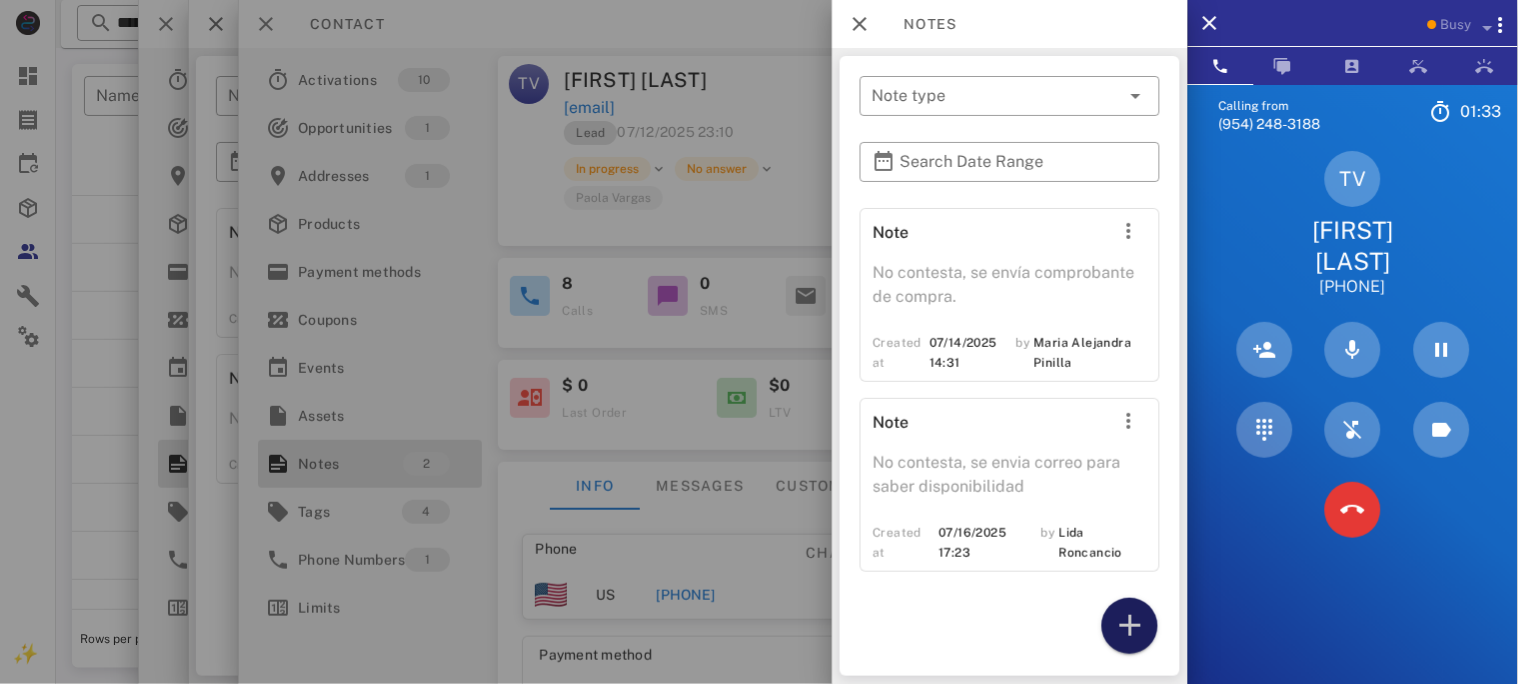 click at bounding box center (1130, 626) 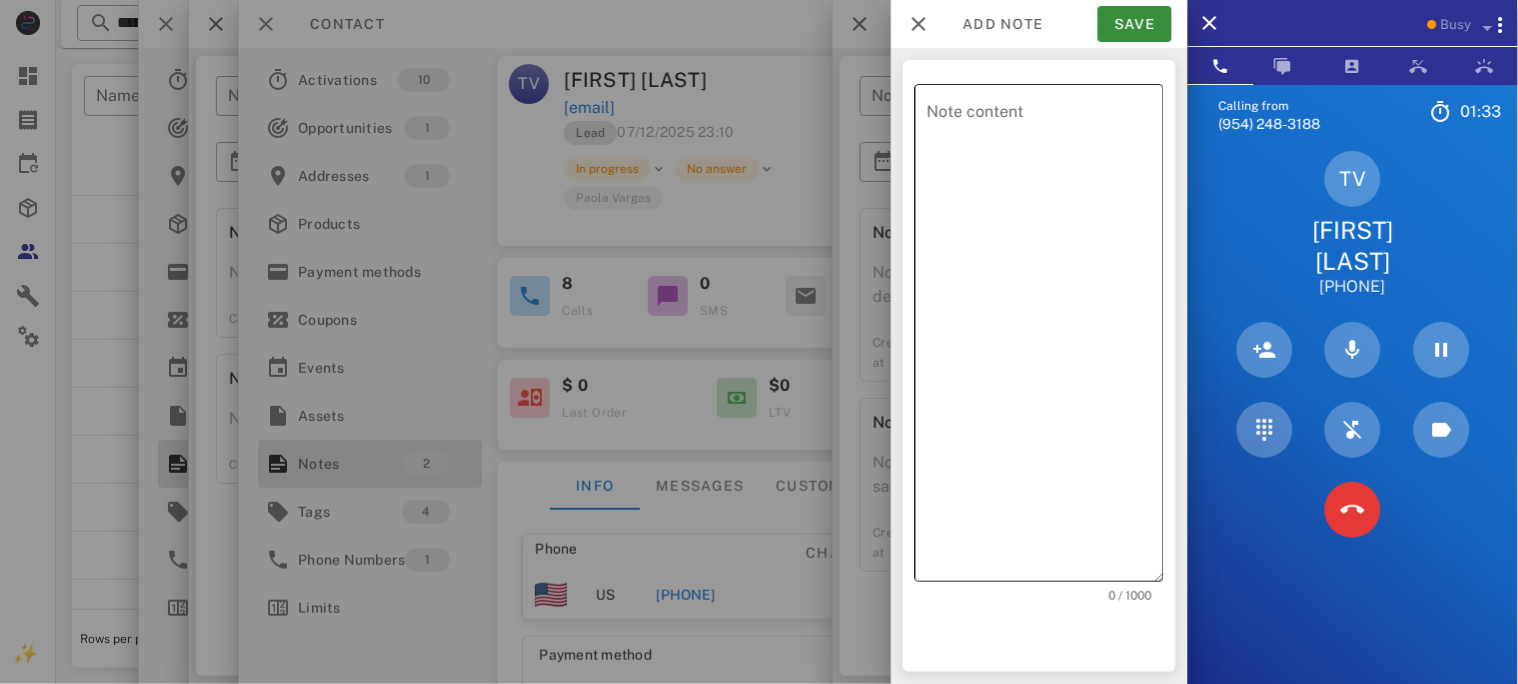 click on "Note content" at bounding box center (1045, 338) 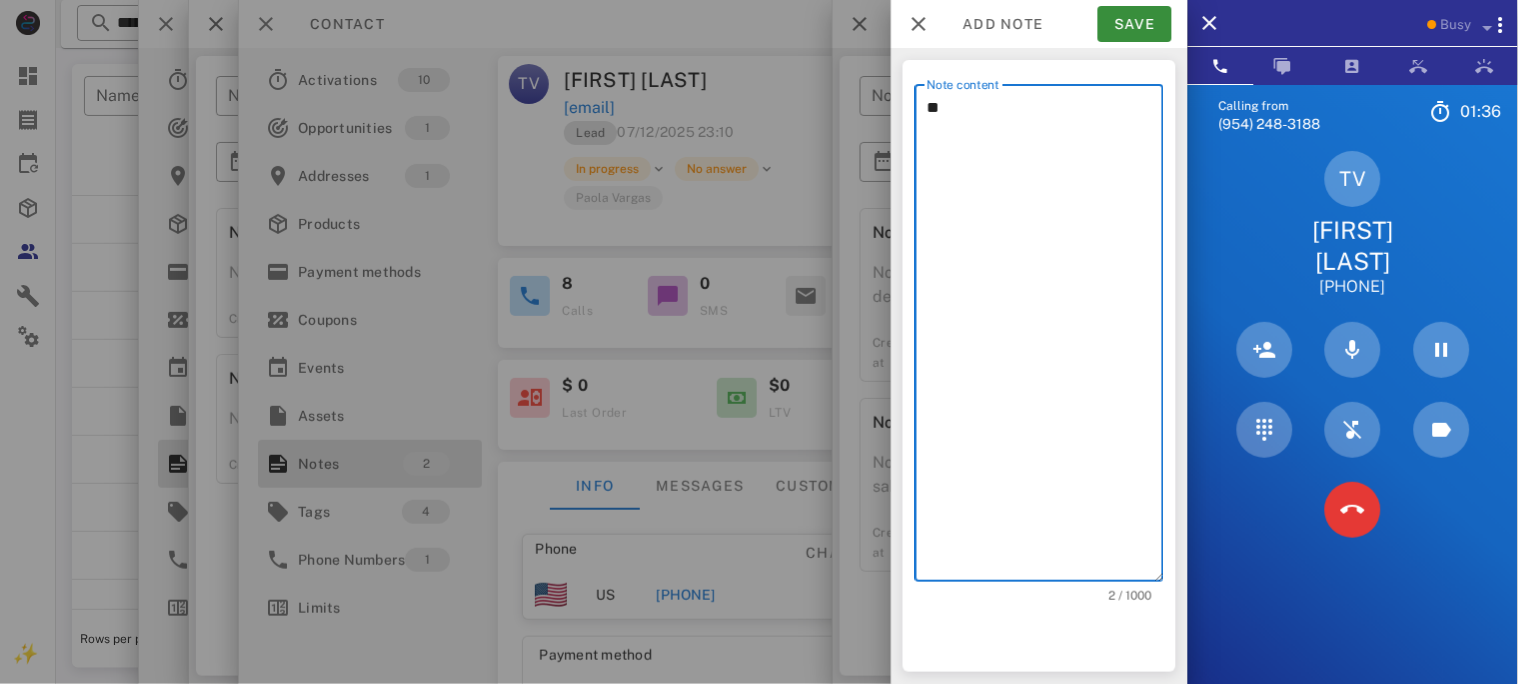 type on "*" 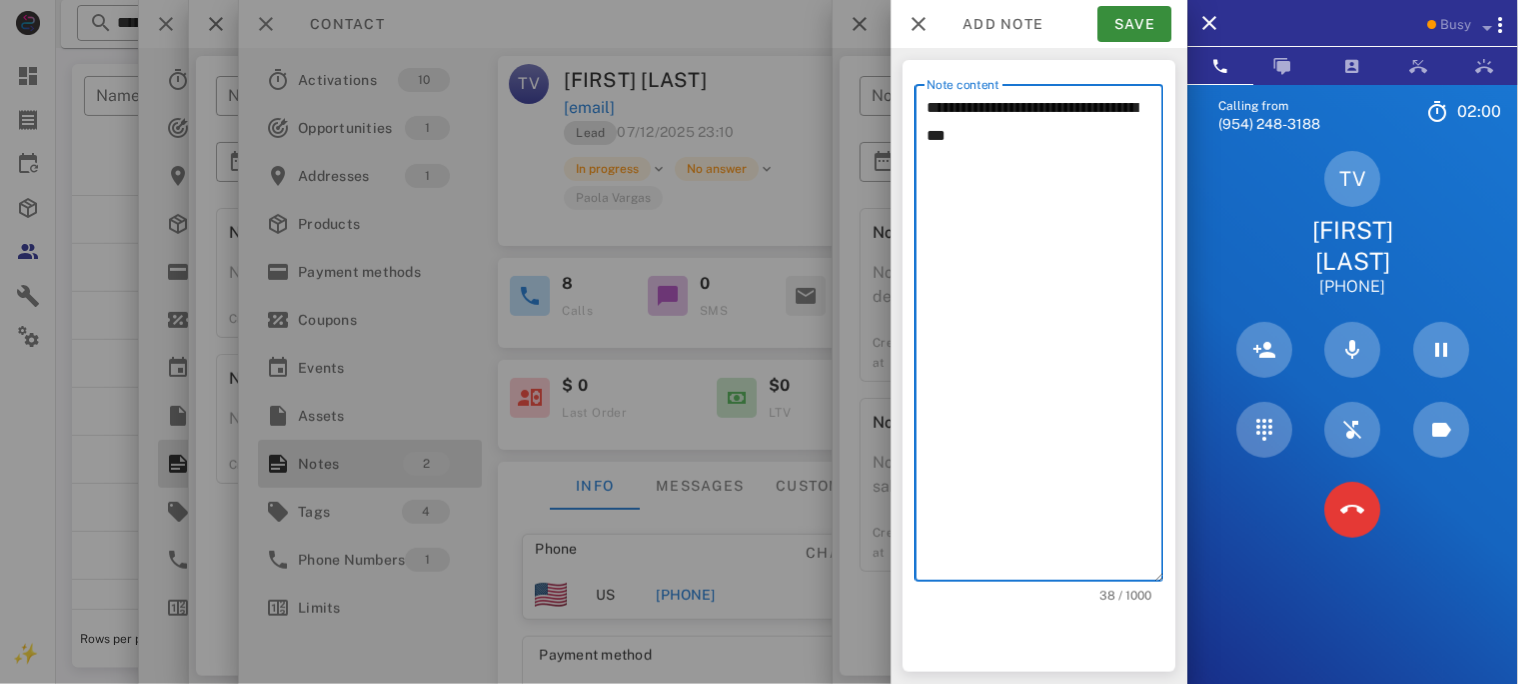 click on "[INITIAL] [LAST] [FIRST] [LAST]  [PHONE]" at bounding box center [1353, 224] 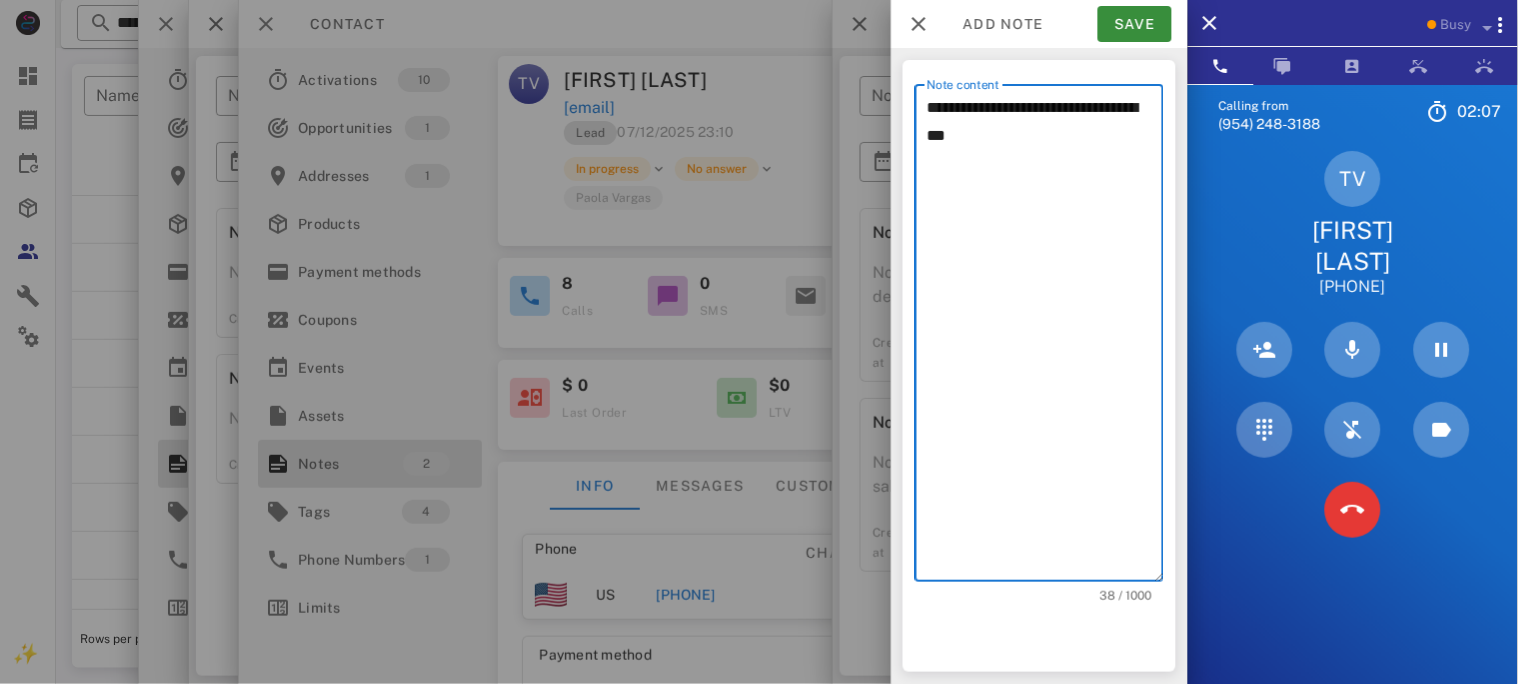 click on "**********" at bounding box center [1045, 338] 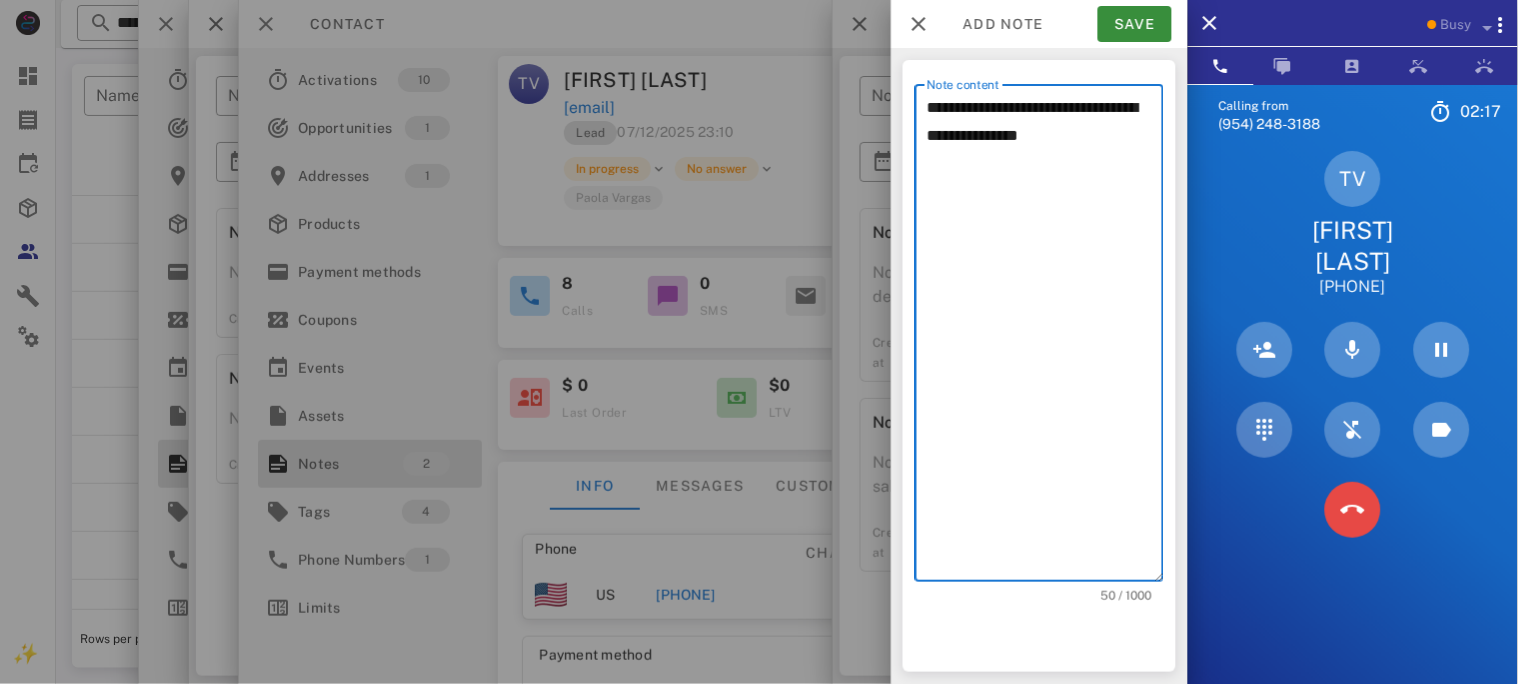 type on "**********" 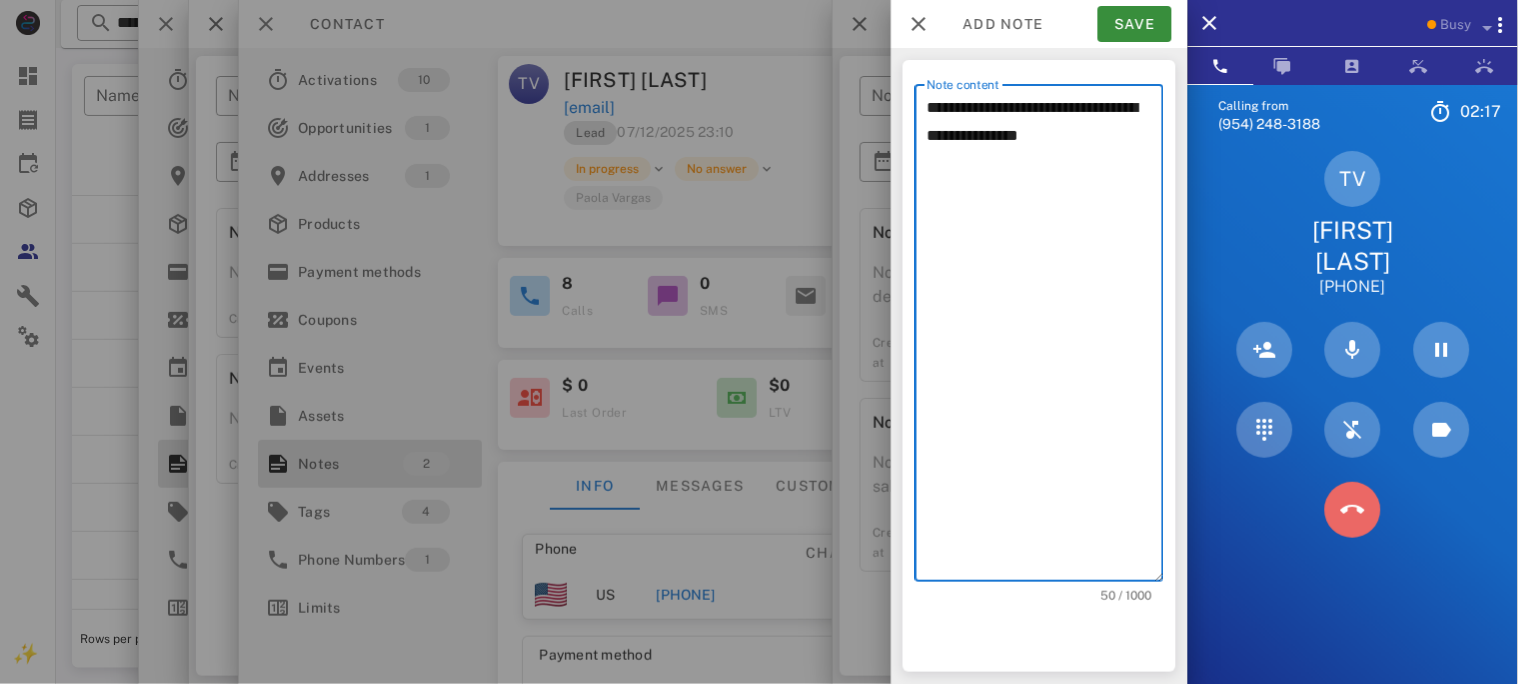 click at bounding box center [1353, 510] 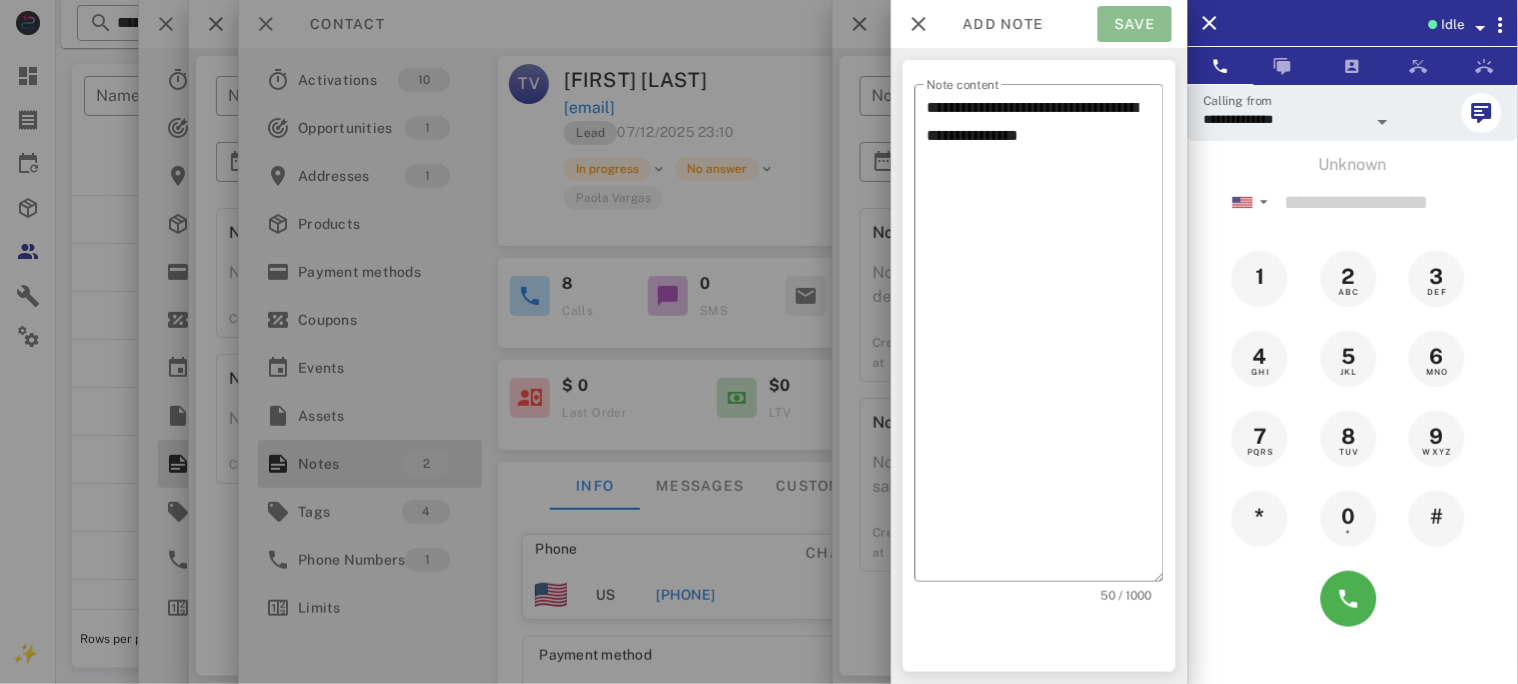 click on "Save" at bounding box center (1135, 24) 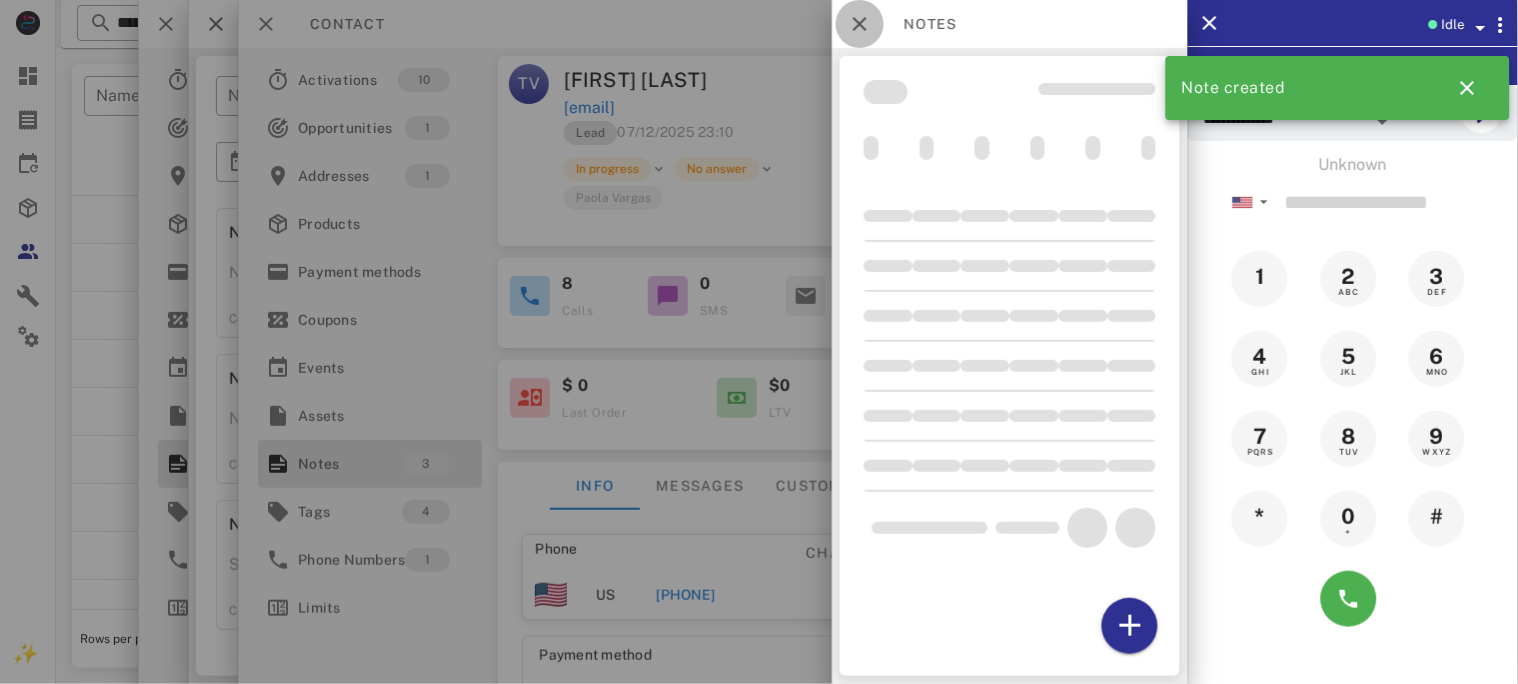click at bounding box center [860, 24] 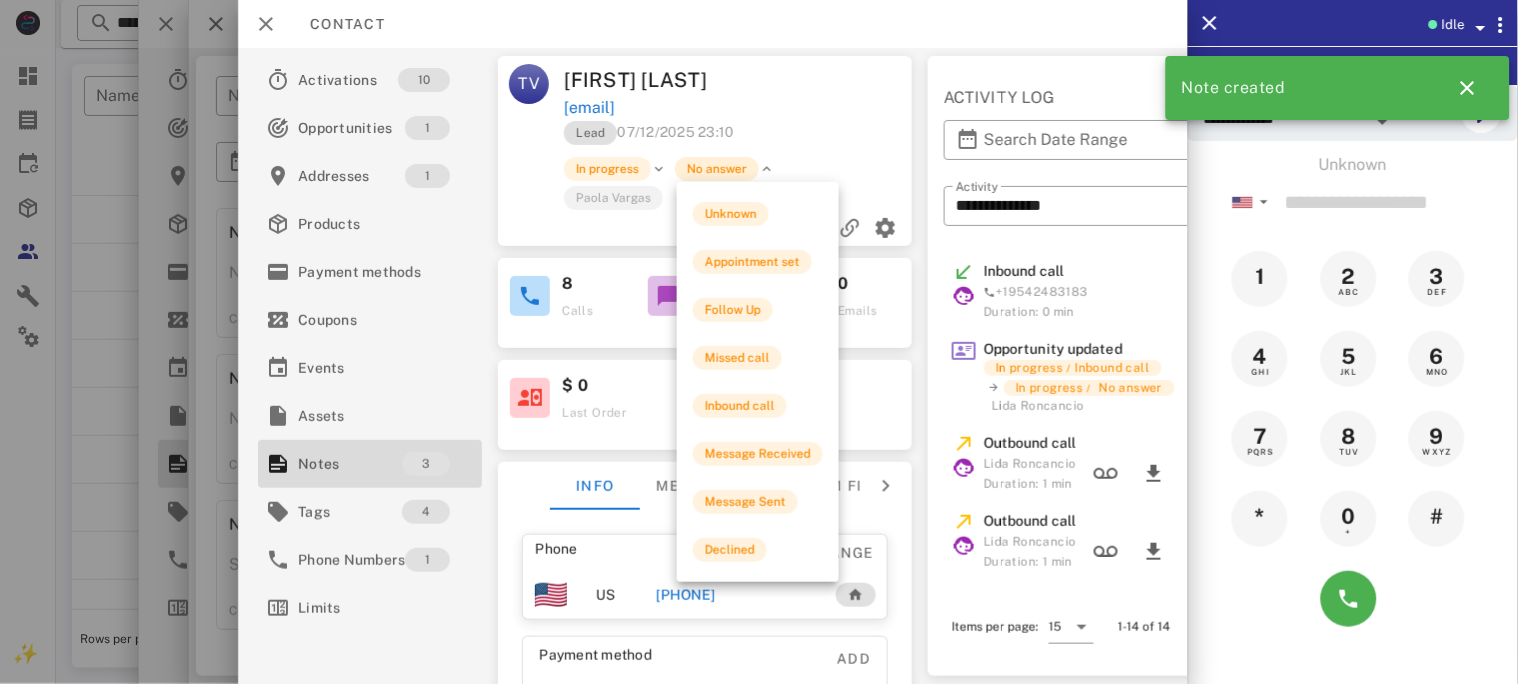 click on "No answer" at bounding box center [717, 169] 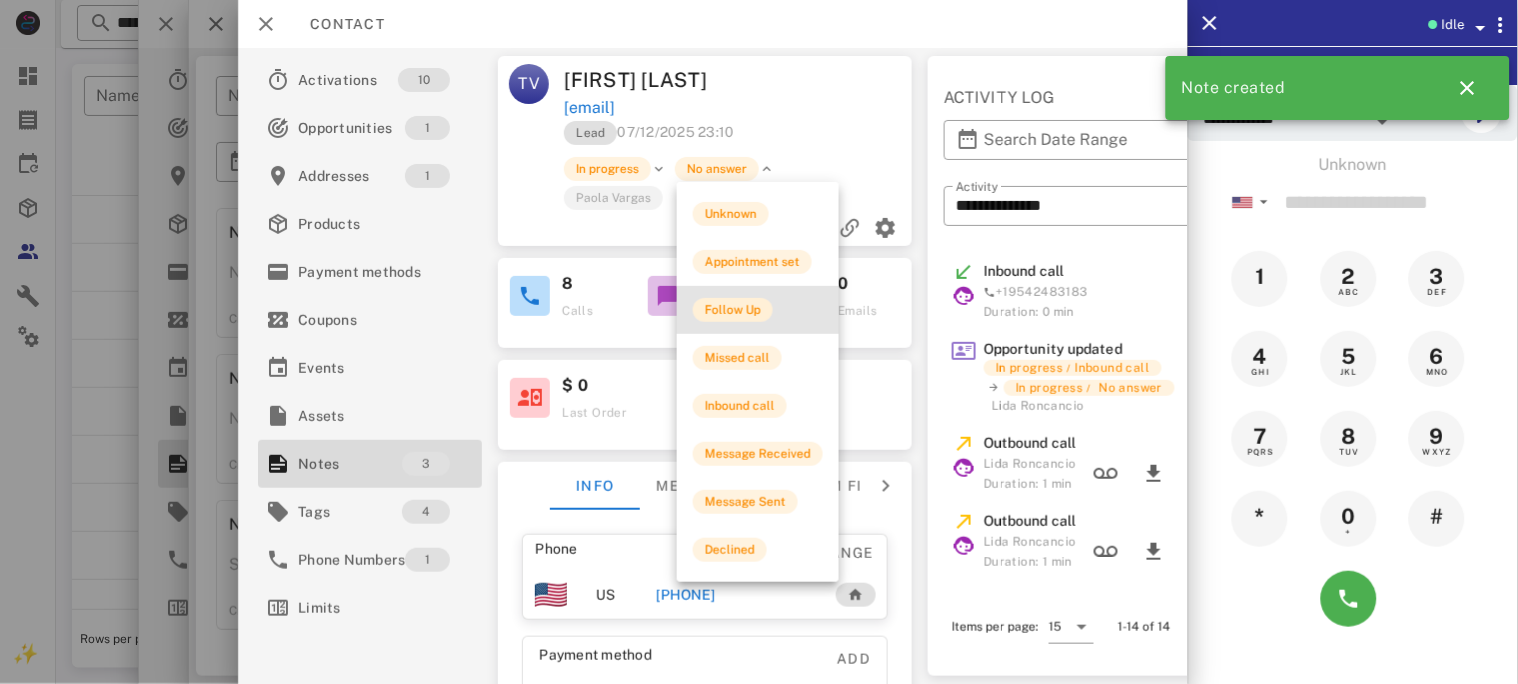 click on "Follow Up" at bounding box center (733, 310) 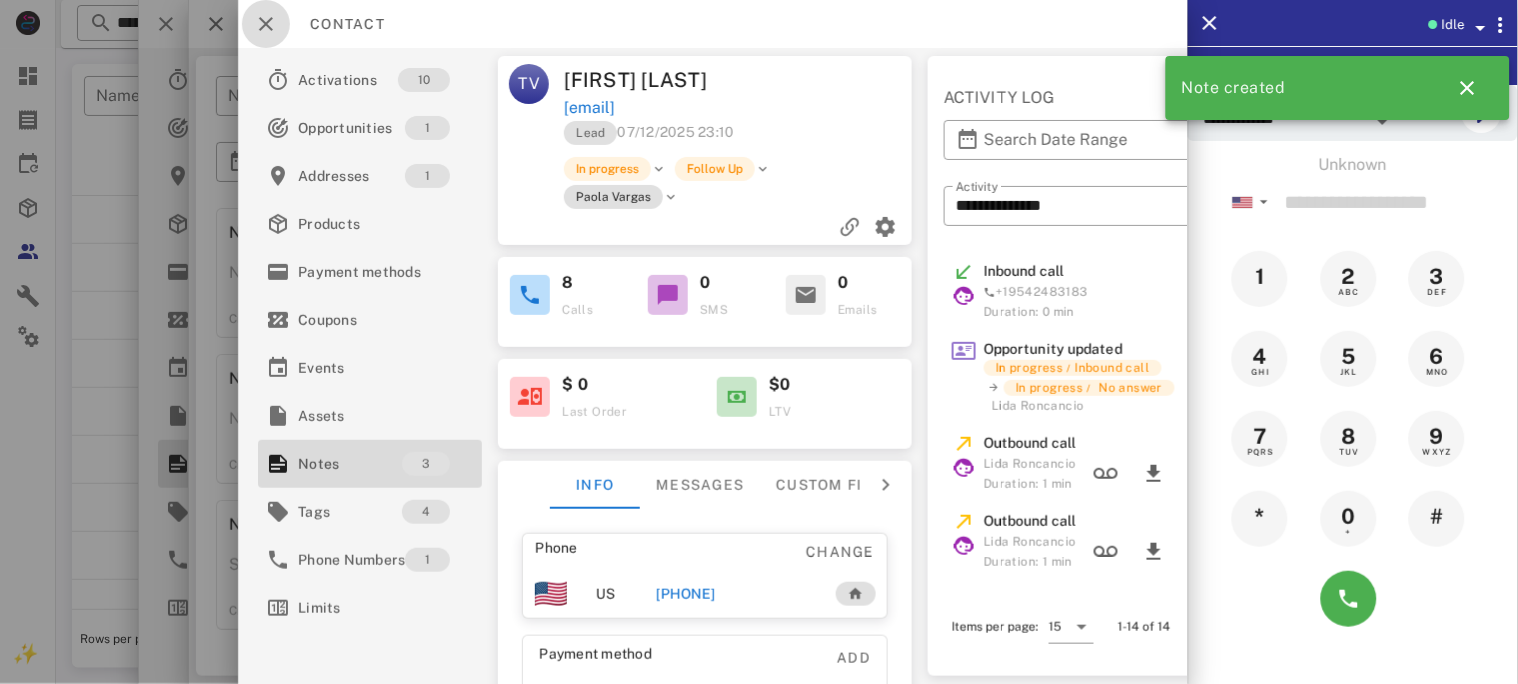 click at bounding box center [266, 24] 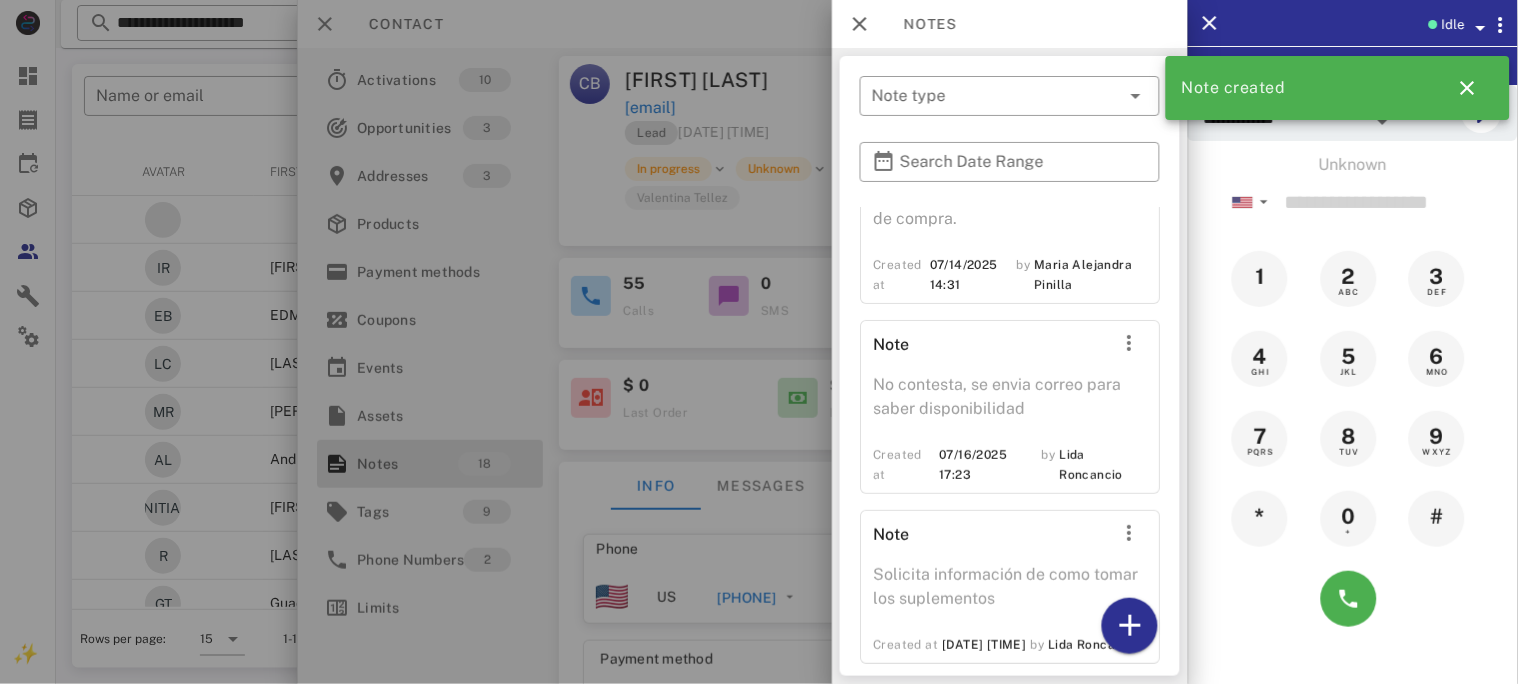 scroll, scrollTop: 122, scrollLeft: 0, axis: vertical 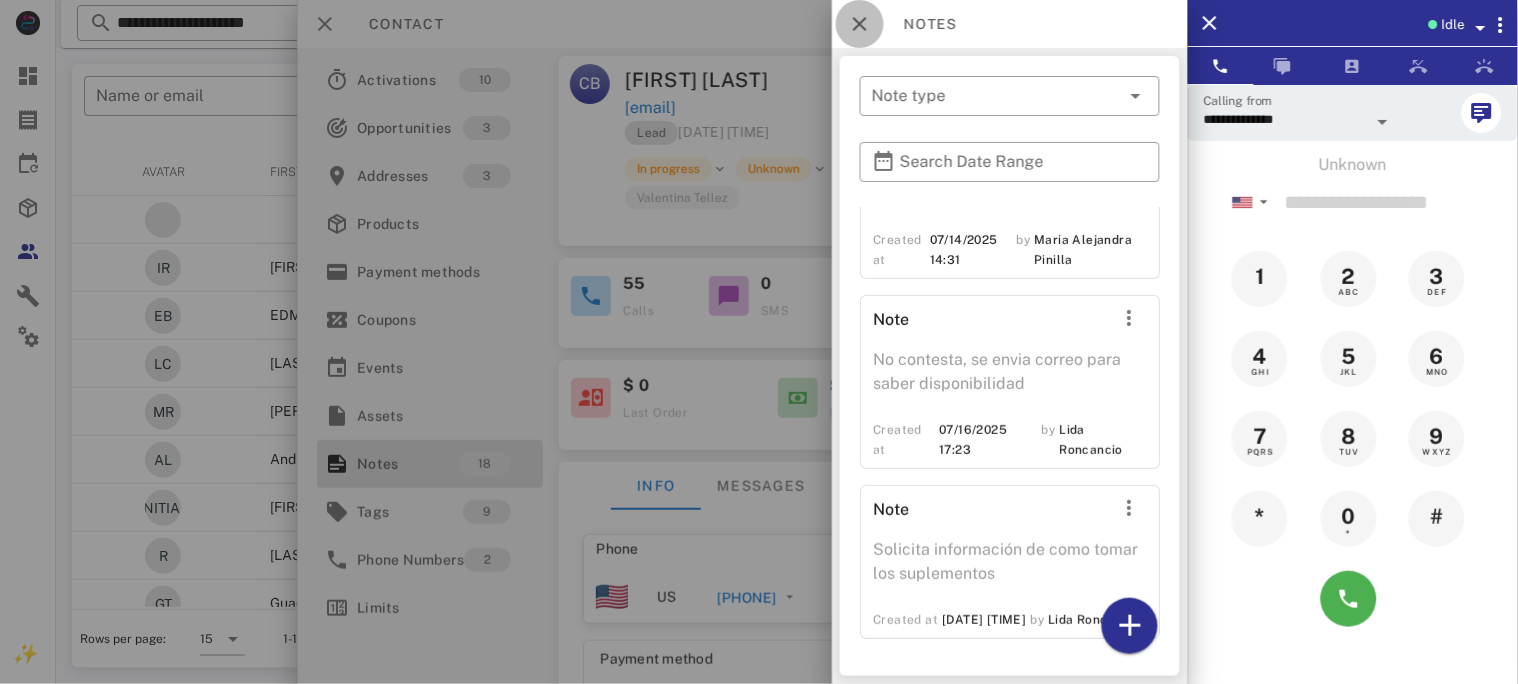 click at bounding box center (860, 24) 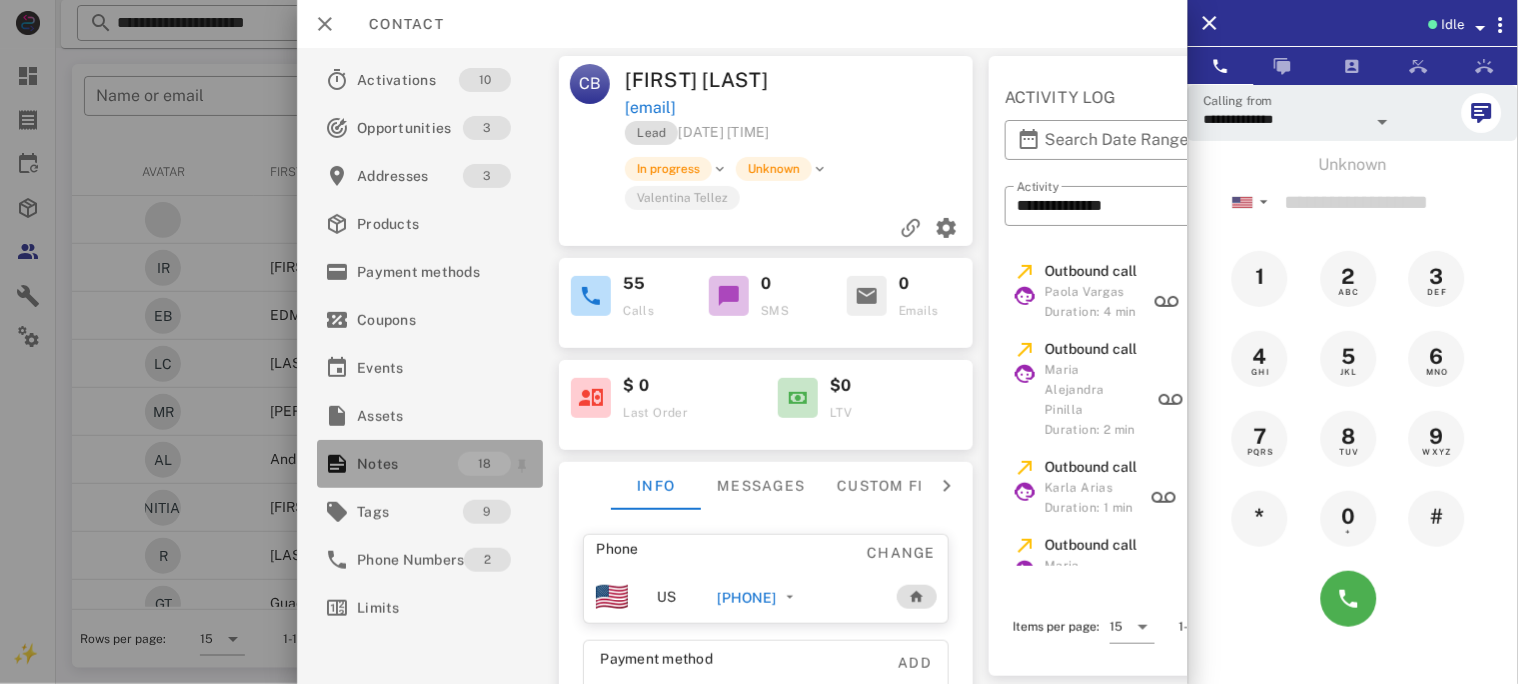 click on "Notes" at bounding box center [407, 464] 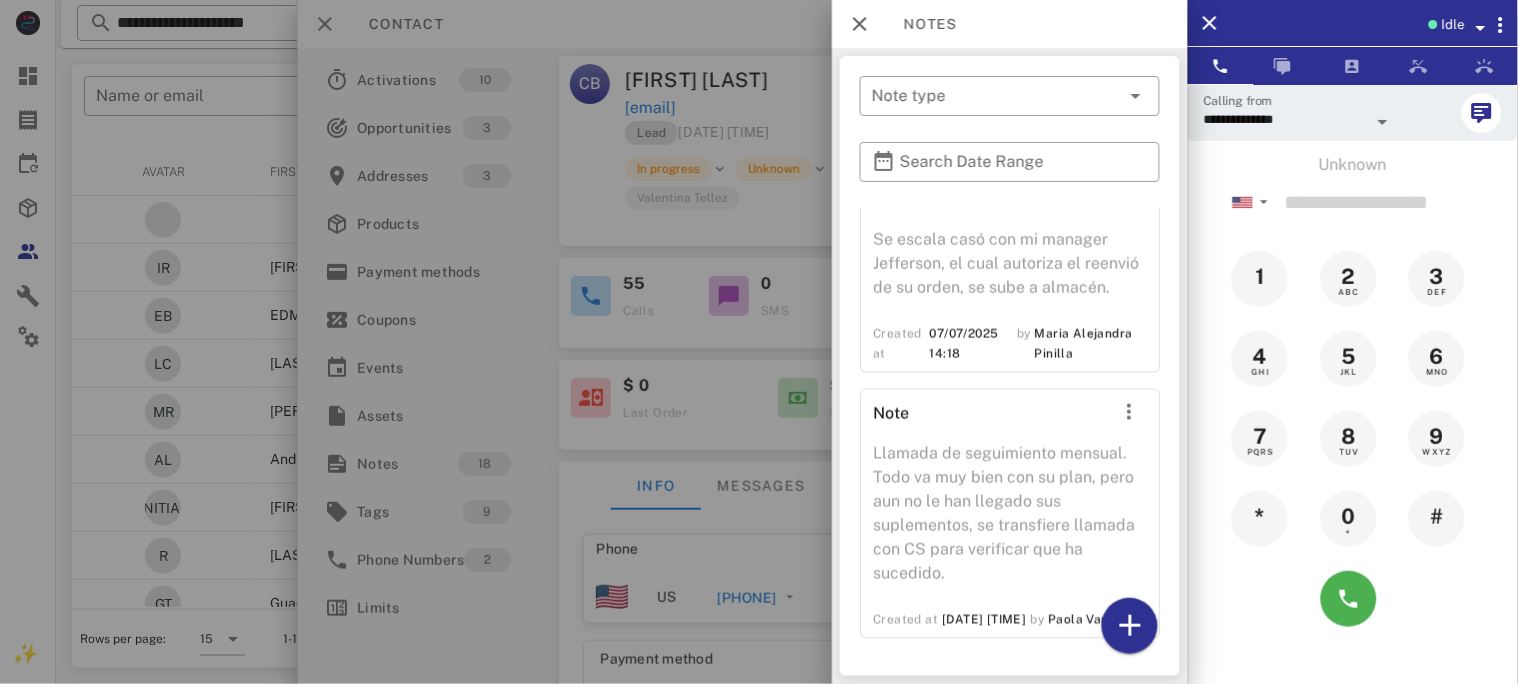 scroll, scrollTop: 4175, scrollLeft: 0, axis: vertical 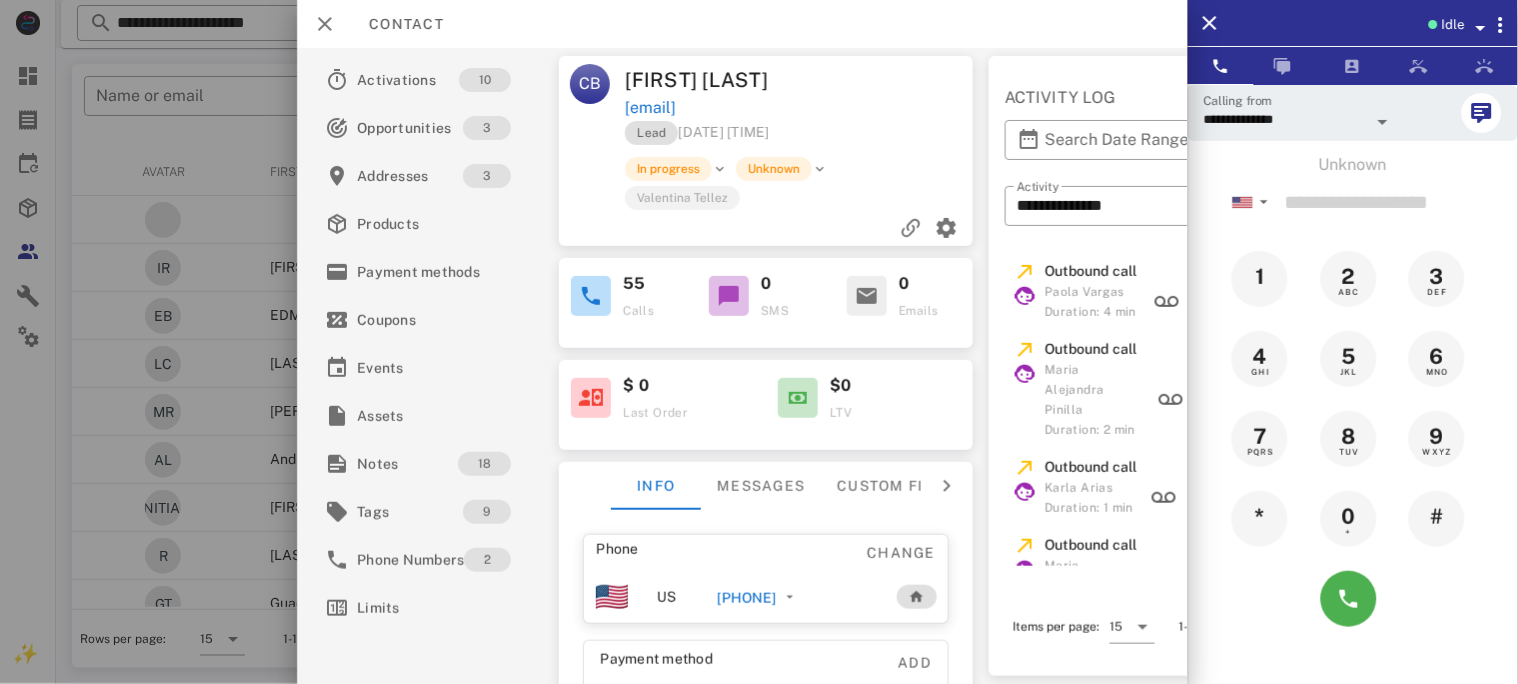 drag, startPoint x: 756, startPoint y: 601, endPoint x: 896, endPoint y: 614, distance: 140.60228 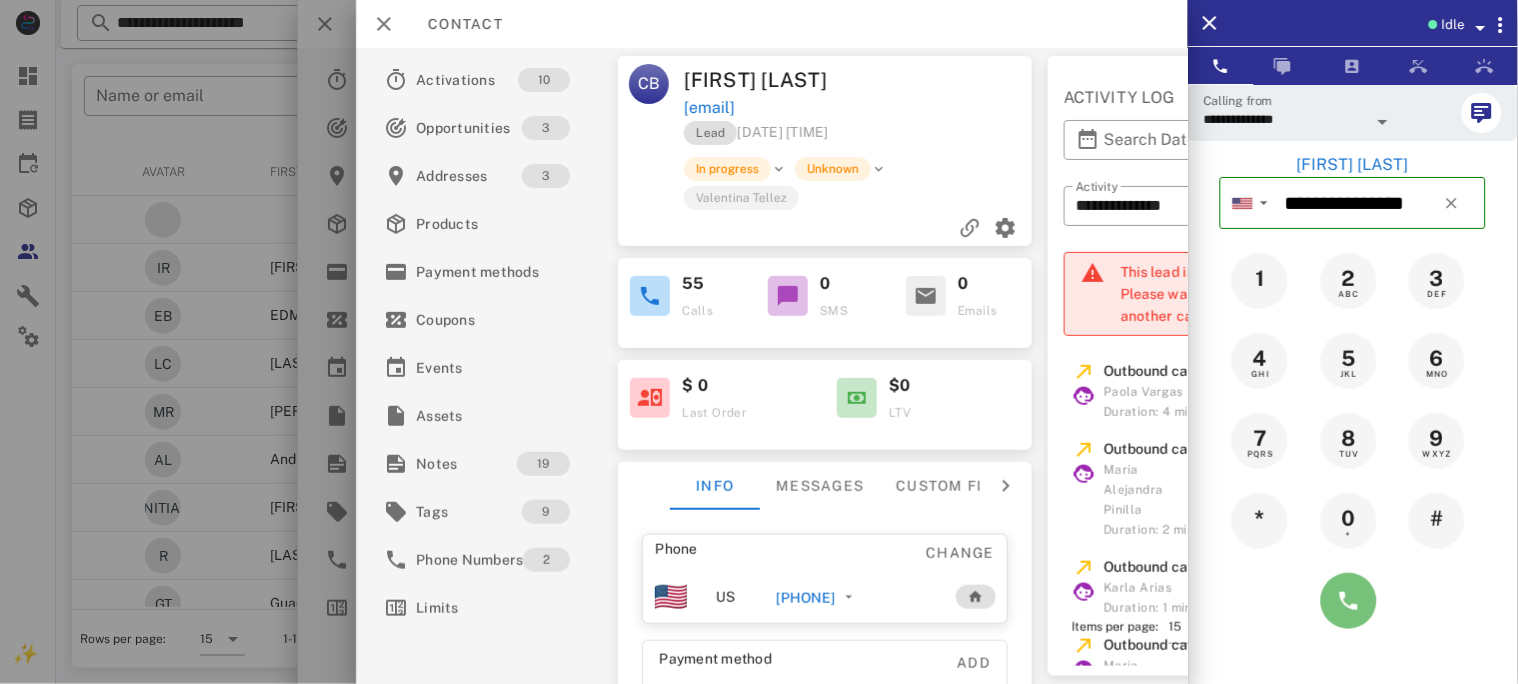 click at bounding box center [1349, 601] 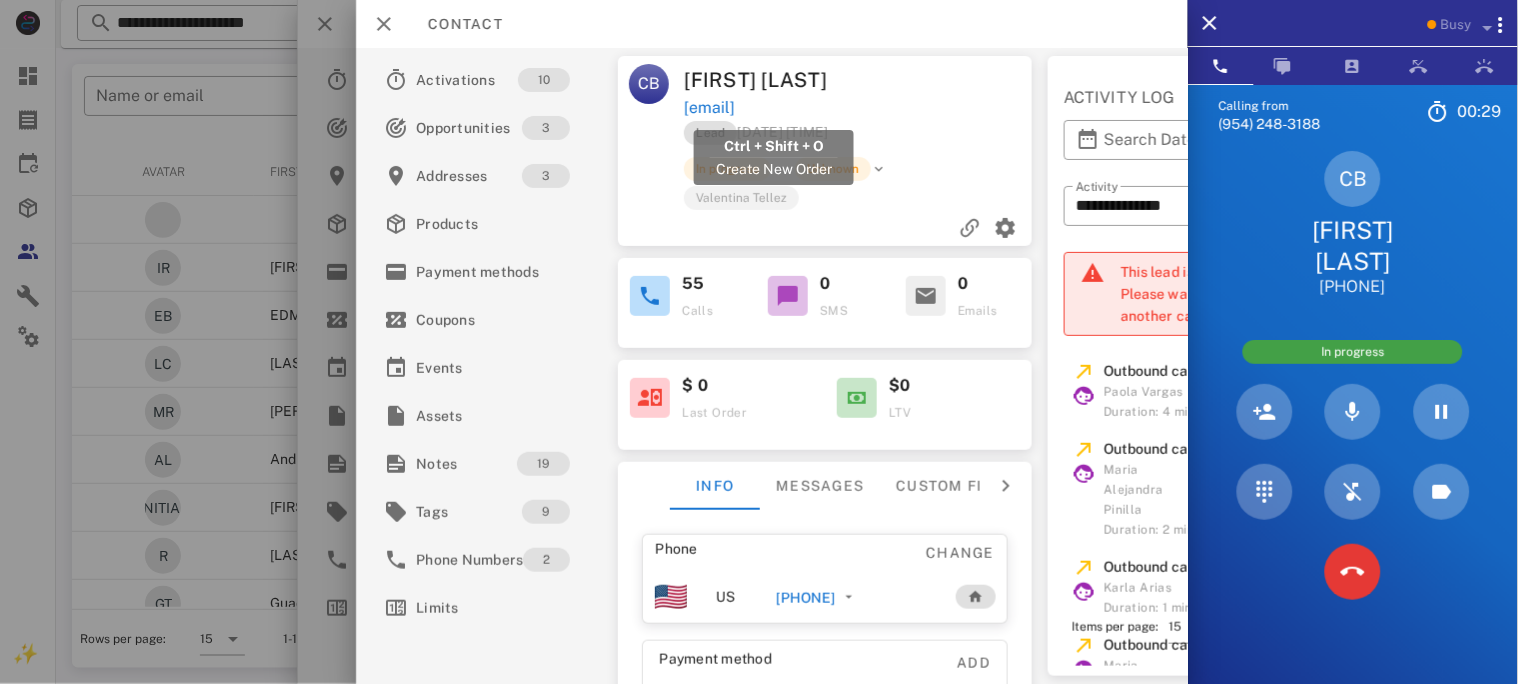 drag, startPoint x: 883, startPoint y: 108, endPoint x: 688, endPoint y: 112, distance: 195.04102 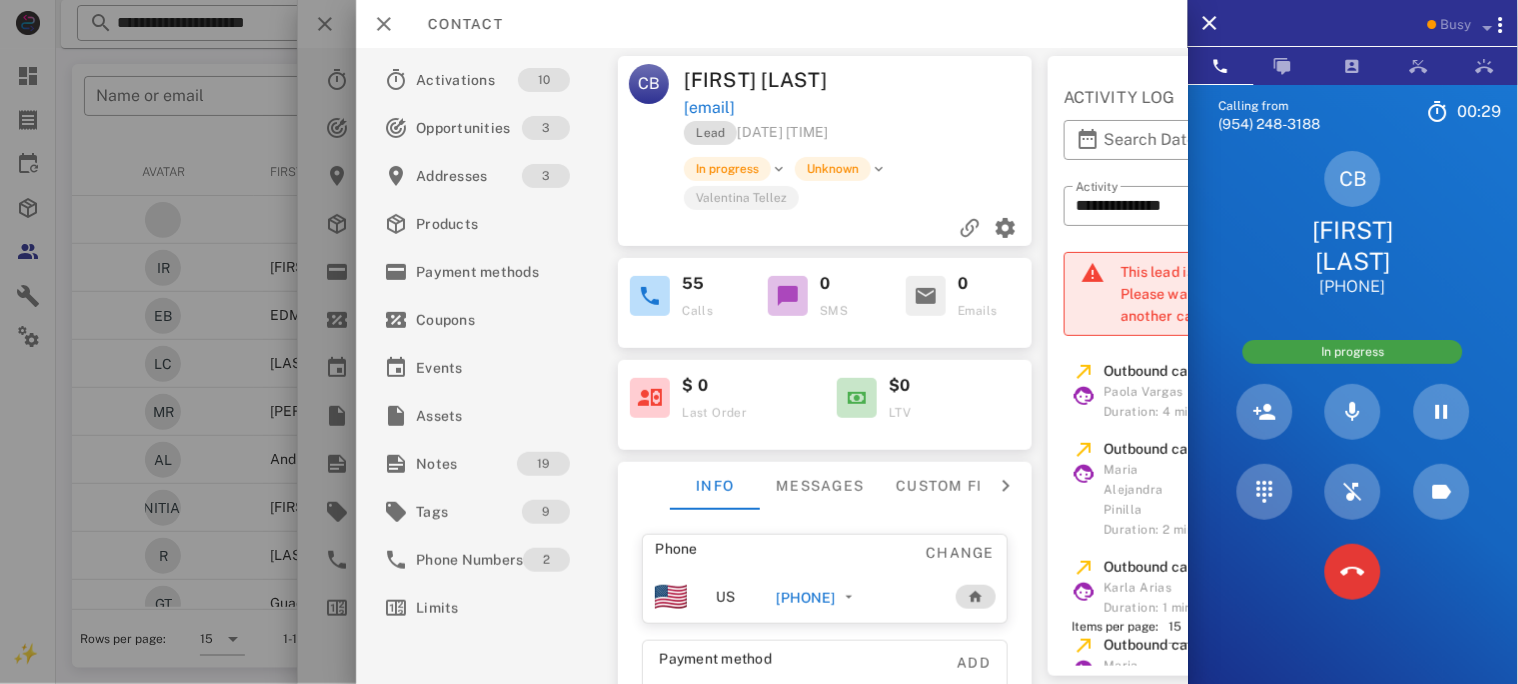 copy on "[EMAIL]" 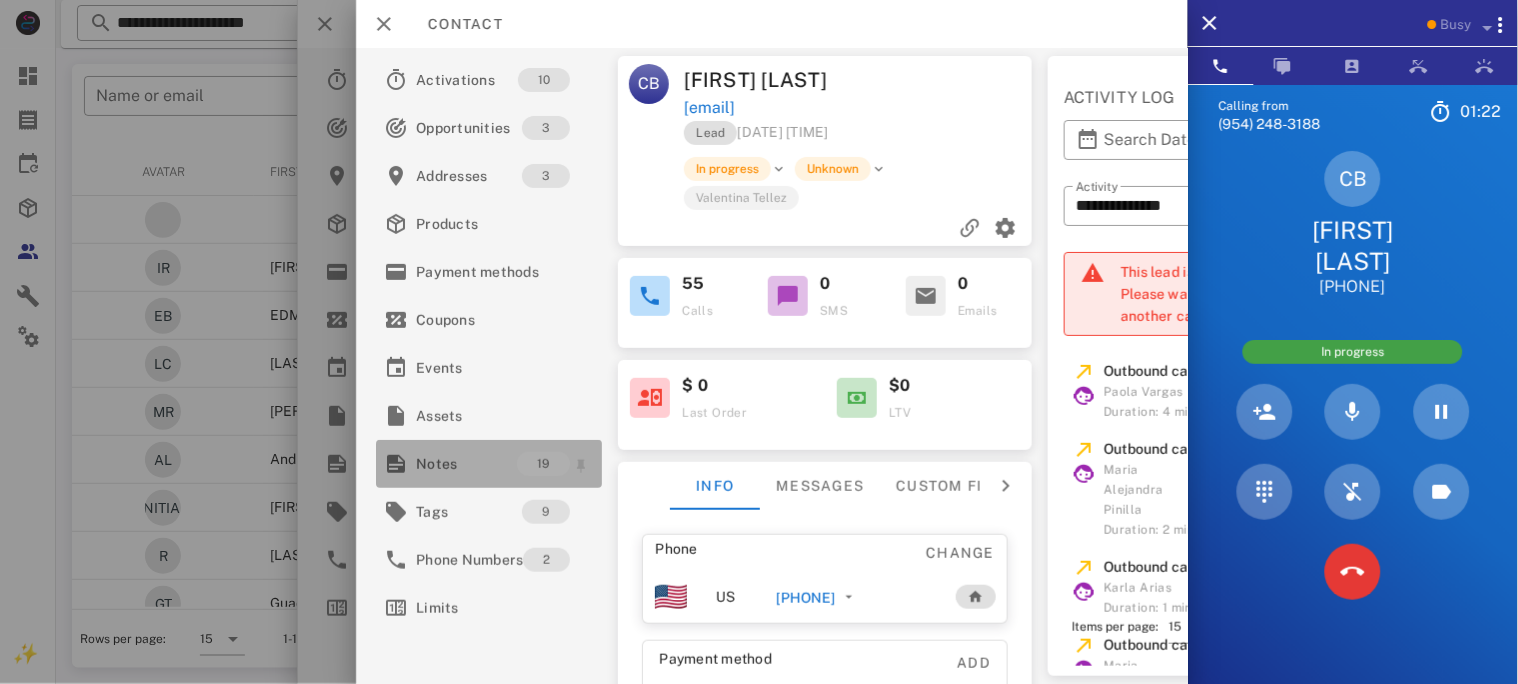 click on "Notes" at bounding box center (466, 464) 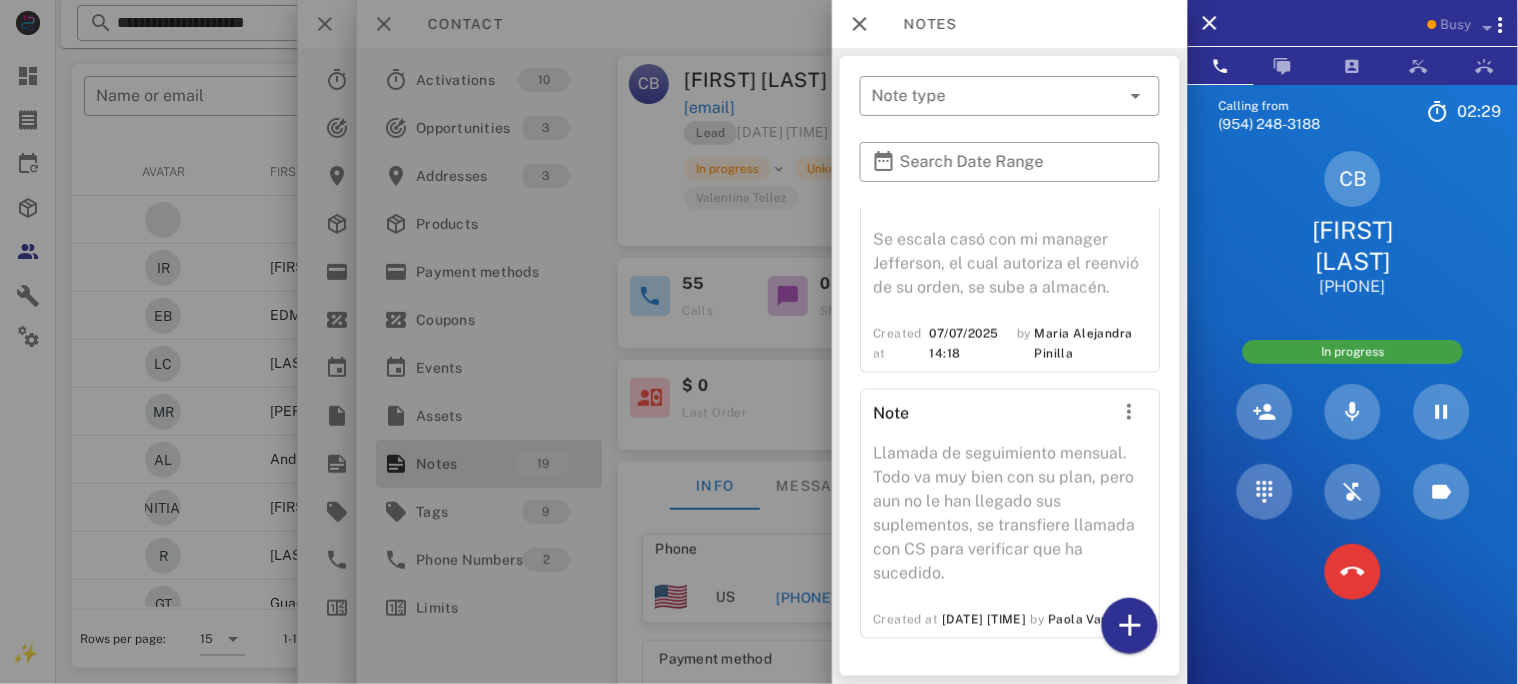 scroll, scrollTop: 4042, scrollLeft: 0, axis: vertical 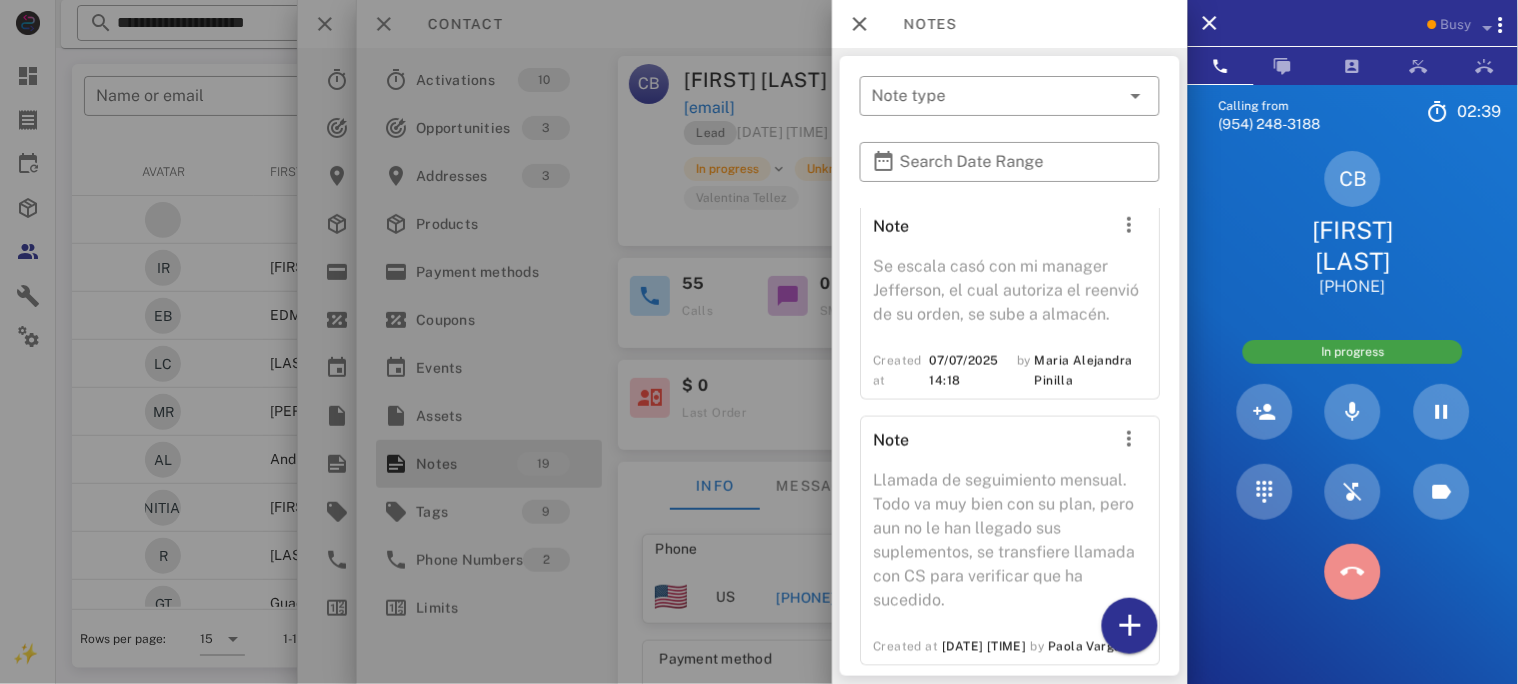 click on "Calling from [PHONE] 02: 37 ▼ Andorra +376 Argentina +54 Aruba +297 Australia +61 Belgium (België) +32 Bolivia +591 Brazil (Brasil) +55 Canada +1 Chile +56 Colombia +57 Costa Rica +506 Dominican Republic (República Dominicana) +1 Ecuador +593 El Salvador +503 France +33 Germany (Deutschland) +49 Guadeloupe +590 Guatemala +502 Honduras +504 Iceland (Ísland) +354 India (भारत) +91 Israel (‫ישראל‬‎) +972 Italy (Italia) +39" at bounding box center (1353, 426) 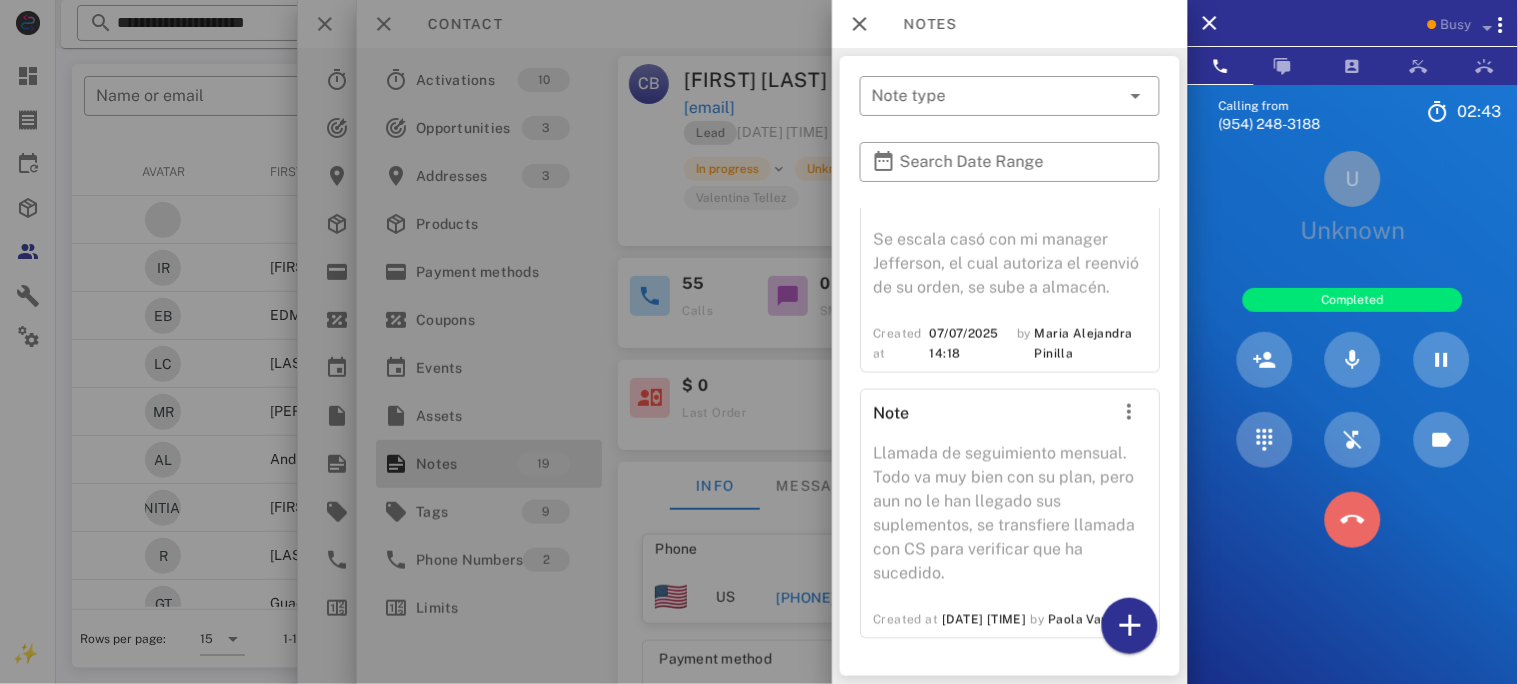 scroll, scrollTop: 4308, scrollLeft: 0, axis: vertical 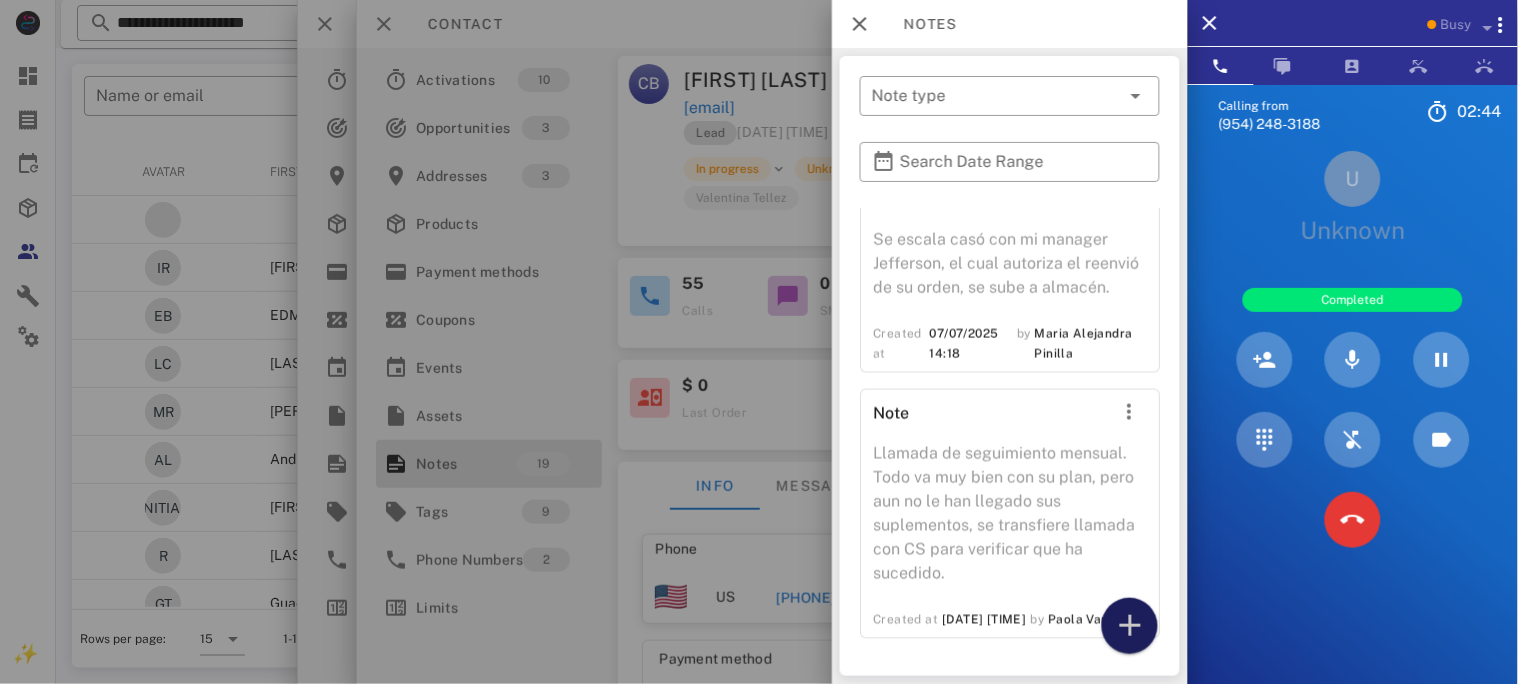 drag, startPoint x: 1127, startPoint y: 627, endPoint x: 1126, endPoint y: 615, distance: 12.0415945 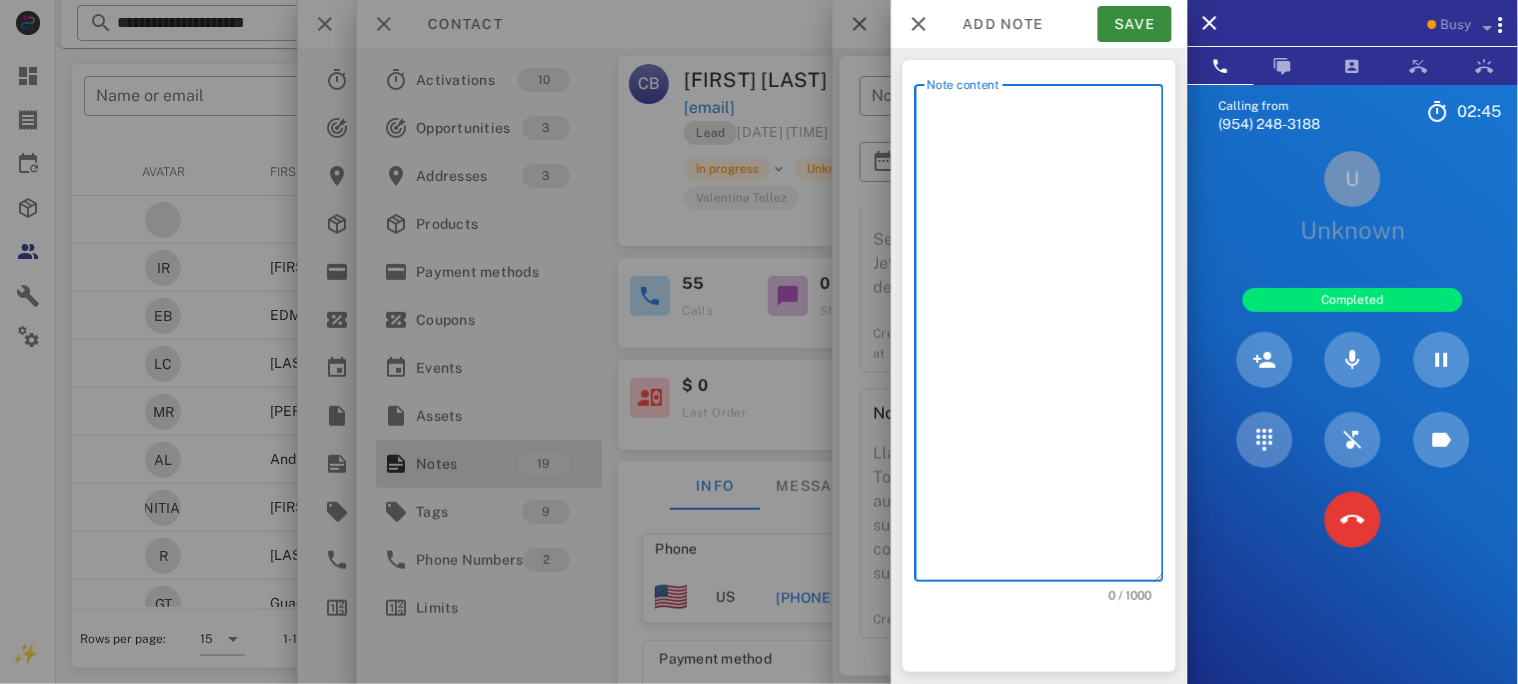 click on "Note content" at bounding box center (1045, 338) 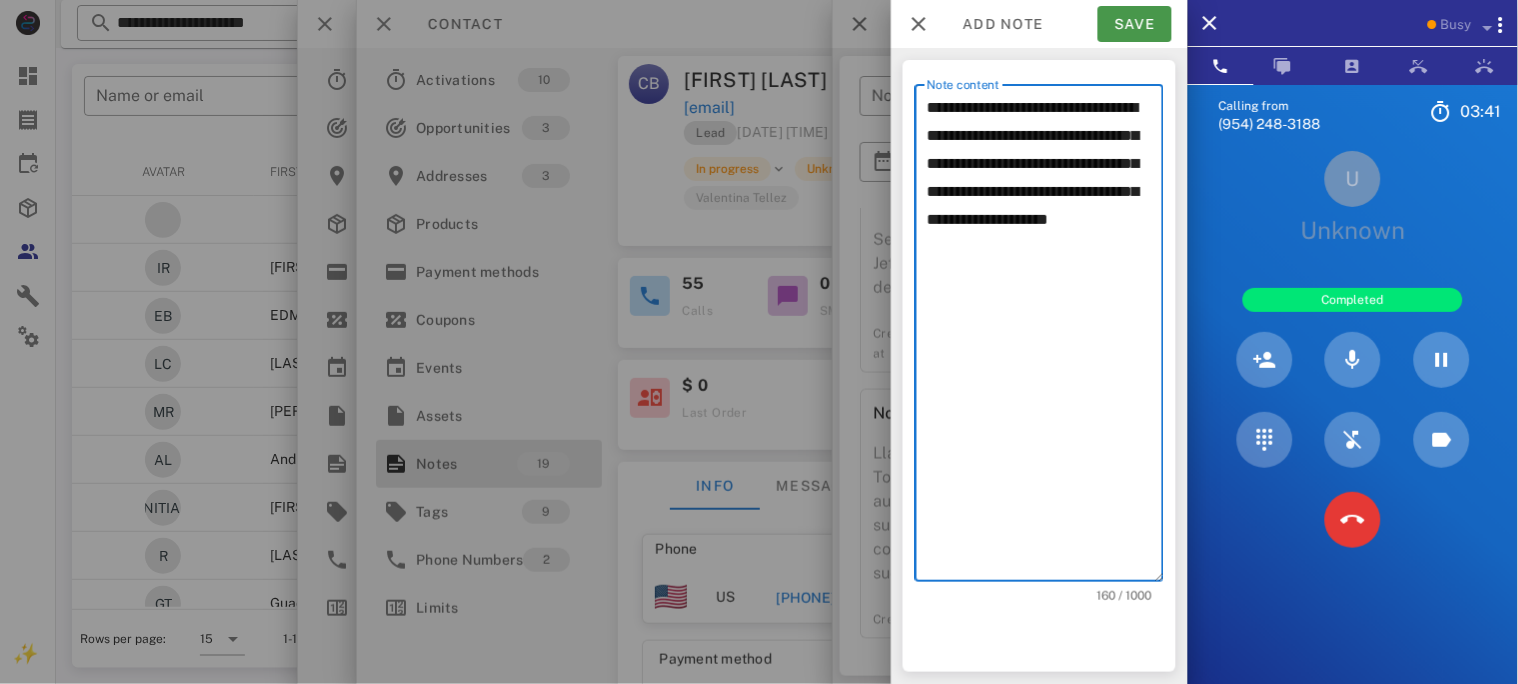 type on "**********" 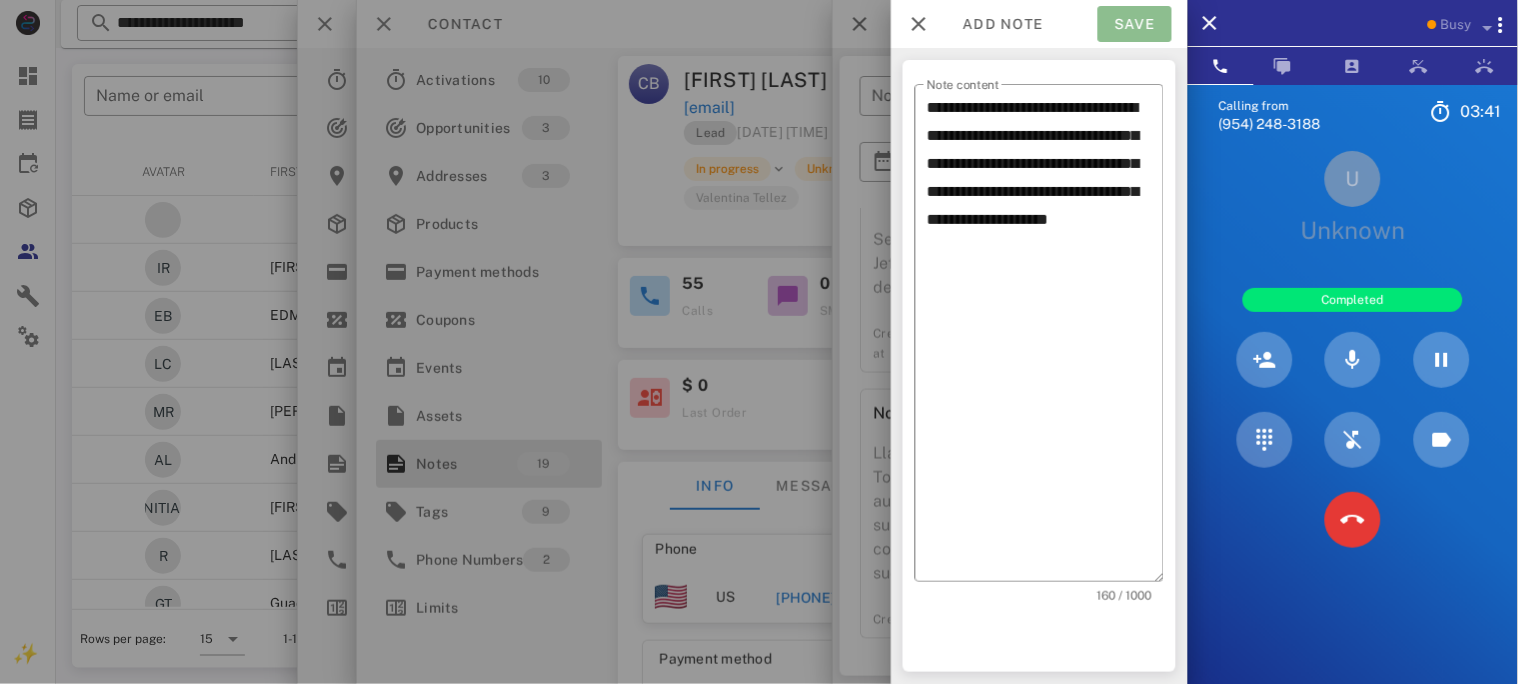 click on "Save" at bounding box center (1135, 24) 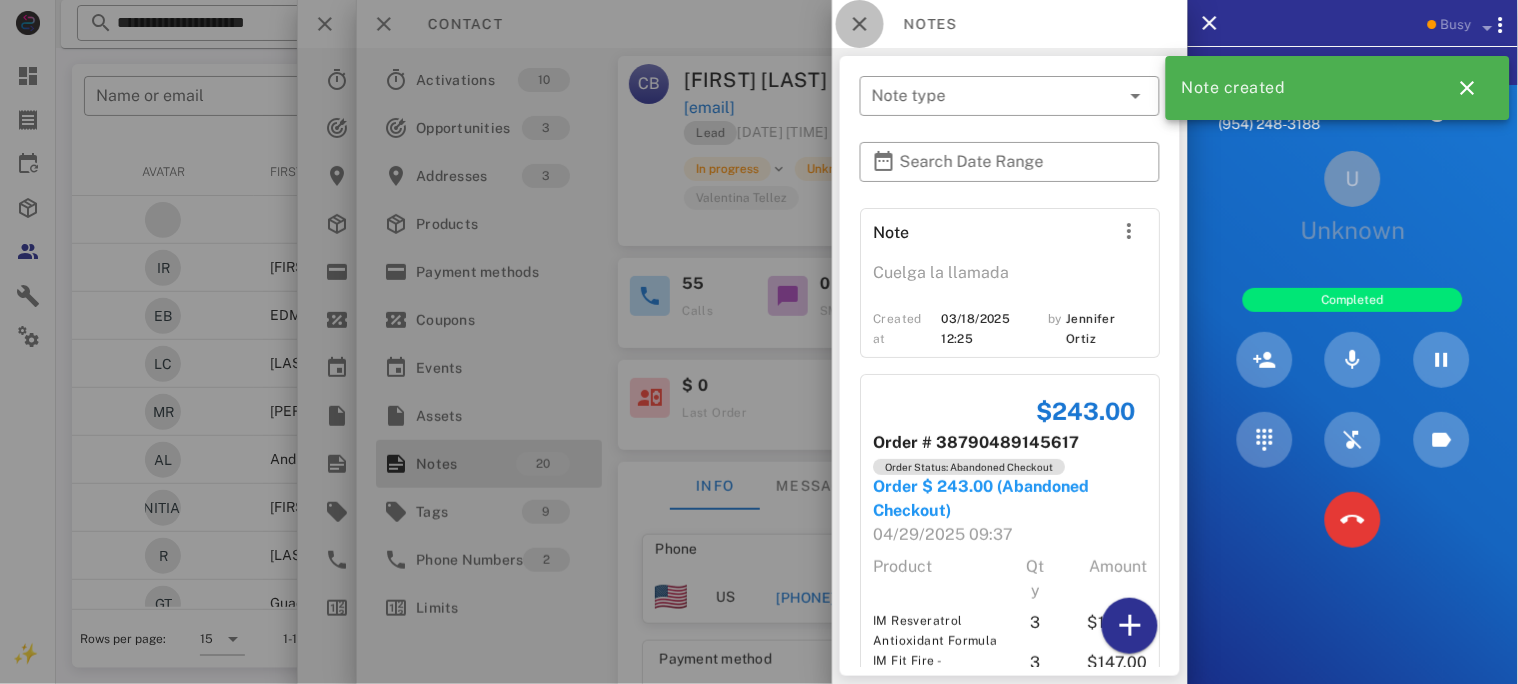 click at bounding box center [860, 24] 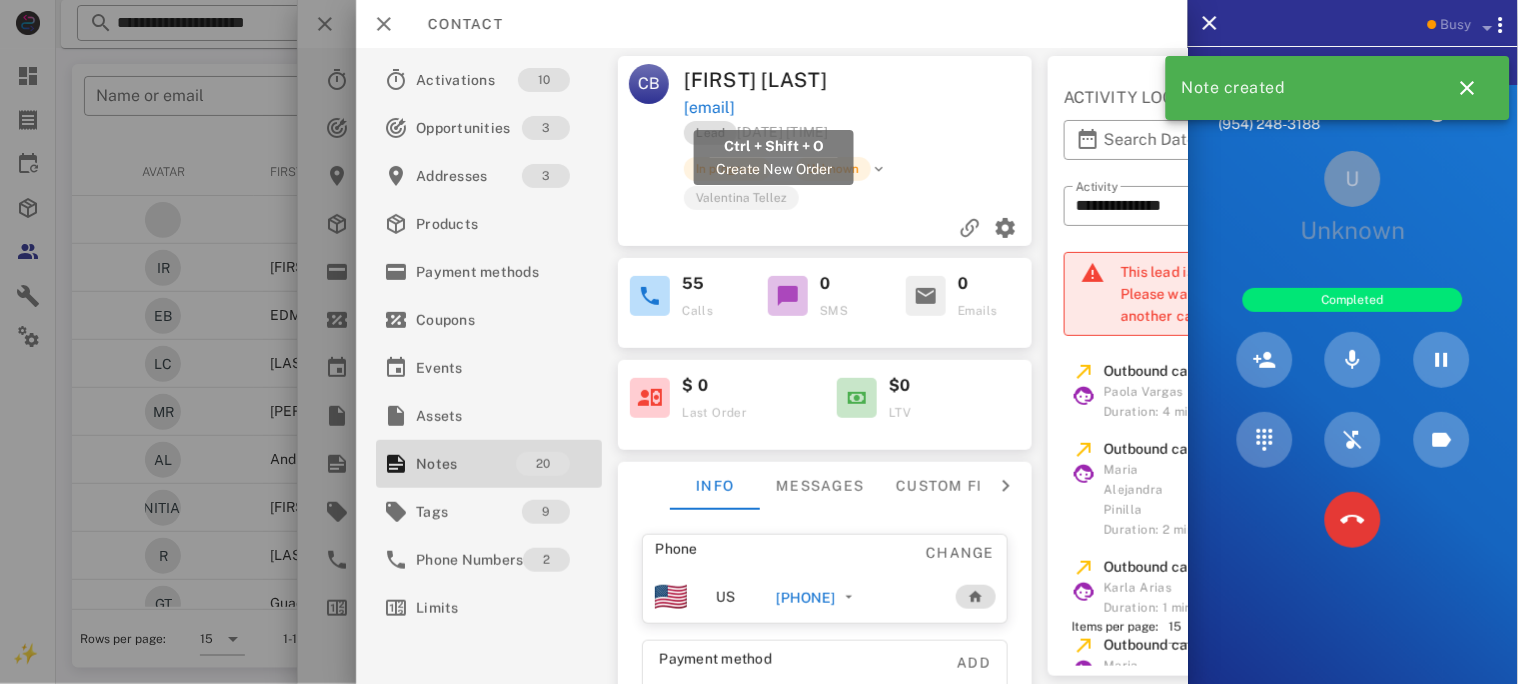 drag, startPoint x: 679, startPoint y: 75, endPoint x: 858, endPoint y: 97, distance: 180.3469 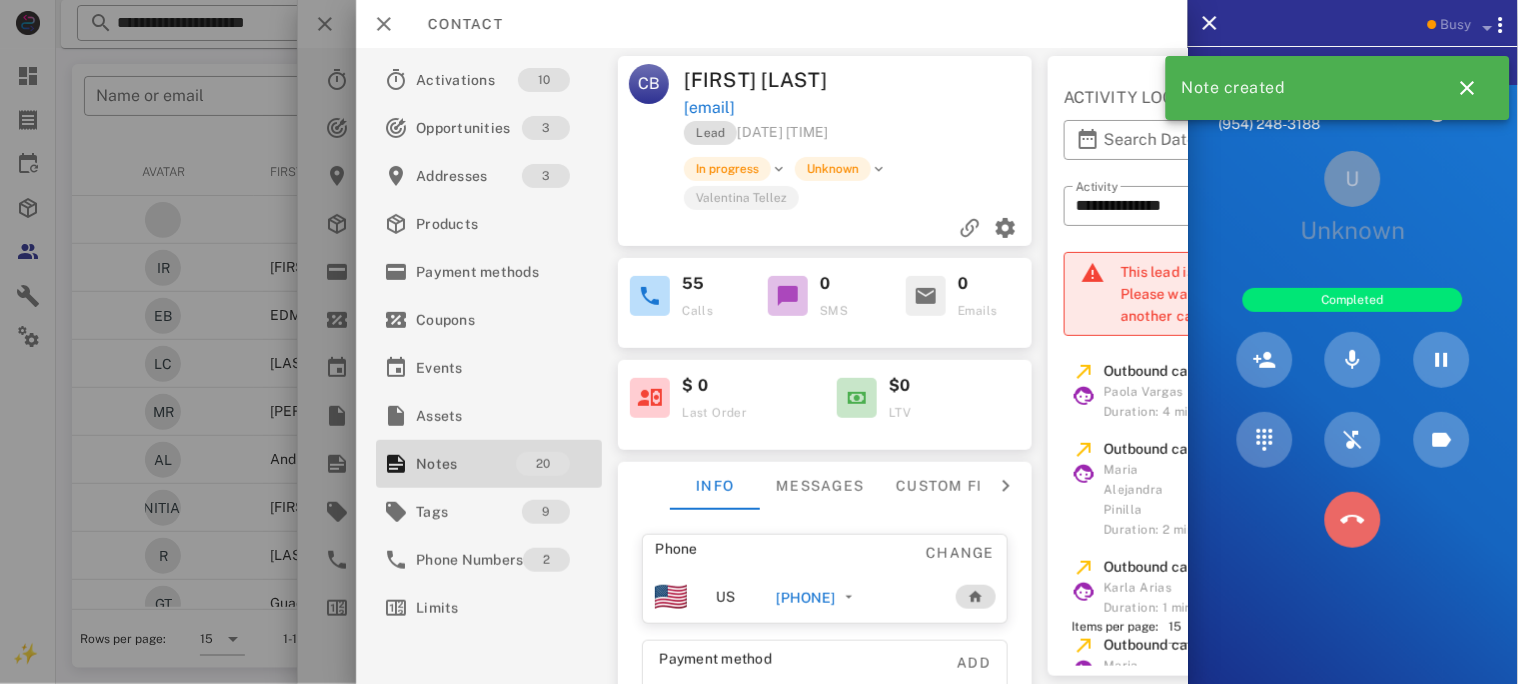 click at bounding box center [1353, 520] 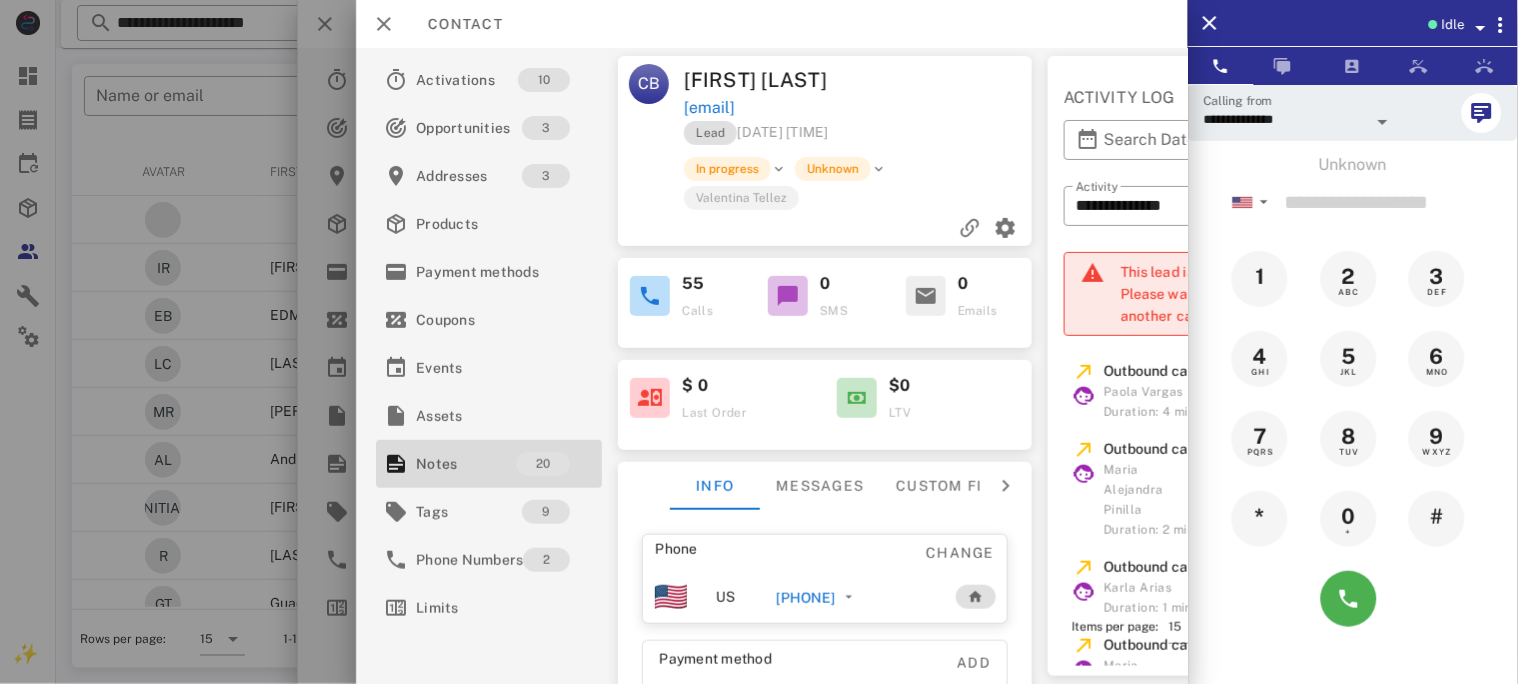 click at bounding box center (759, 342) 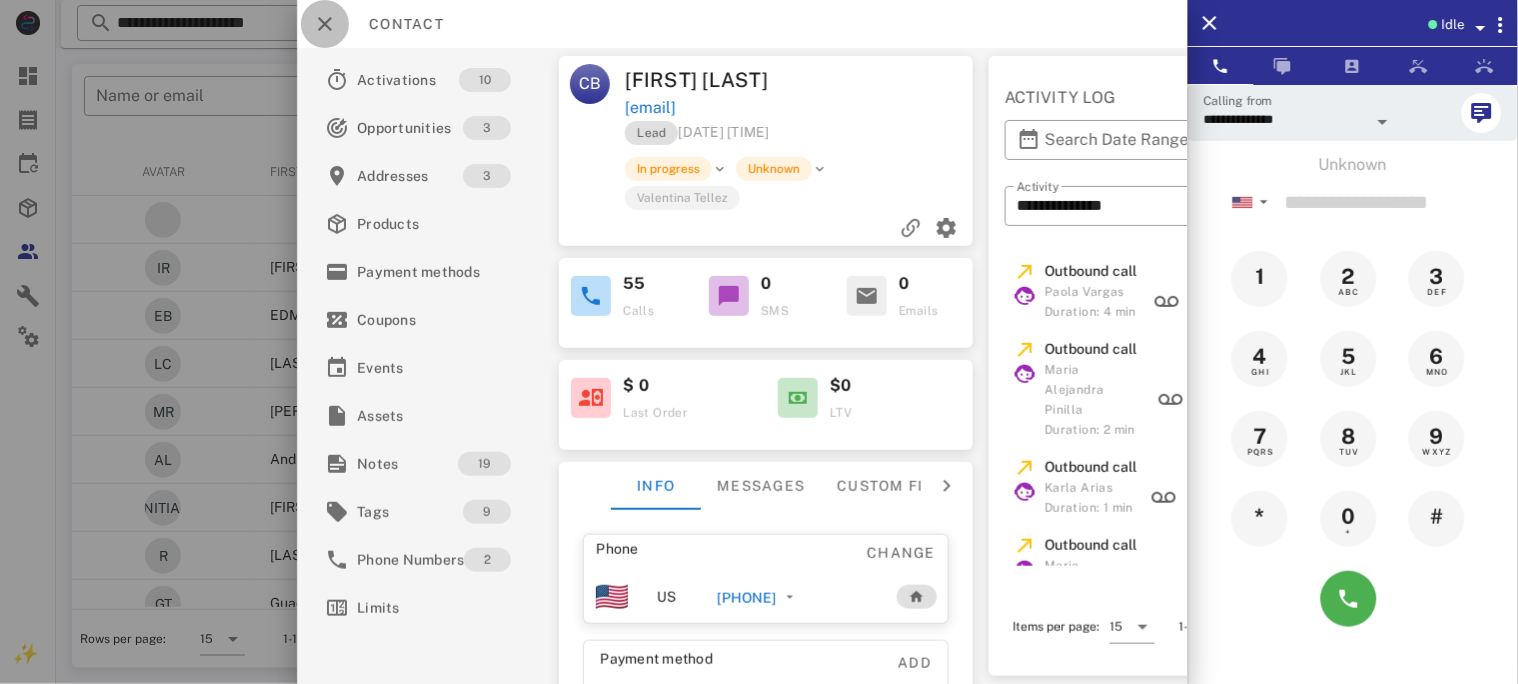 click at bounding box center [325, 24] 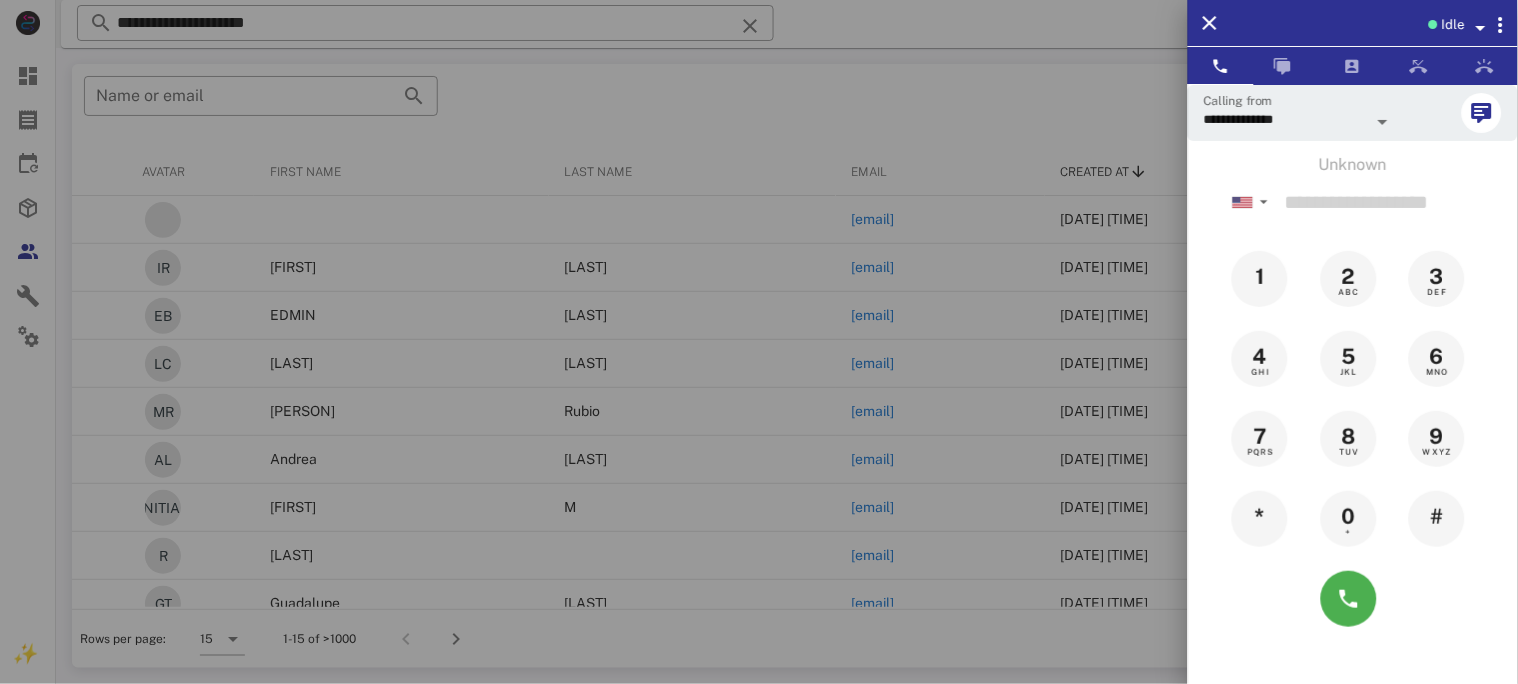 click at bounding box center [759, 342] 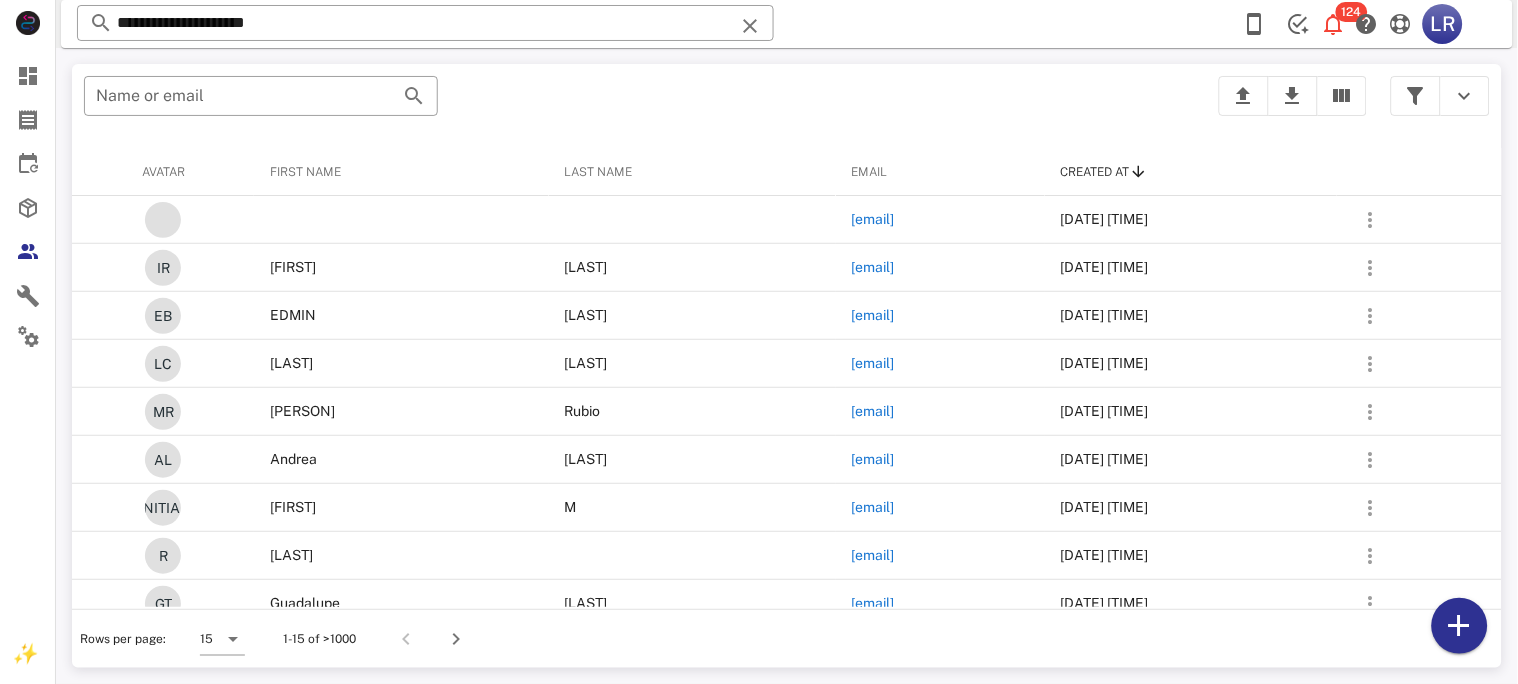 click at bounding box center (750, 26) 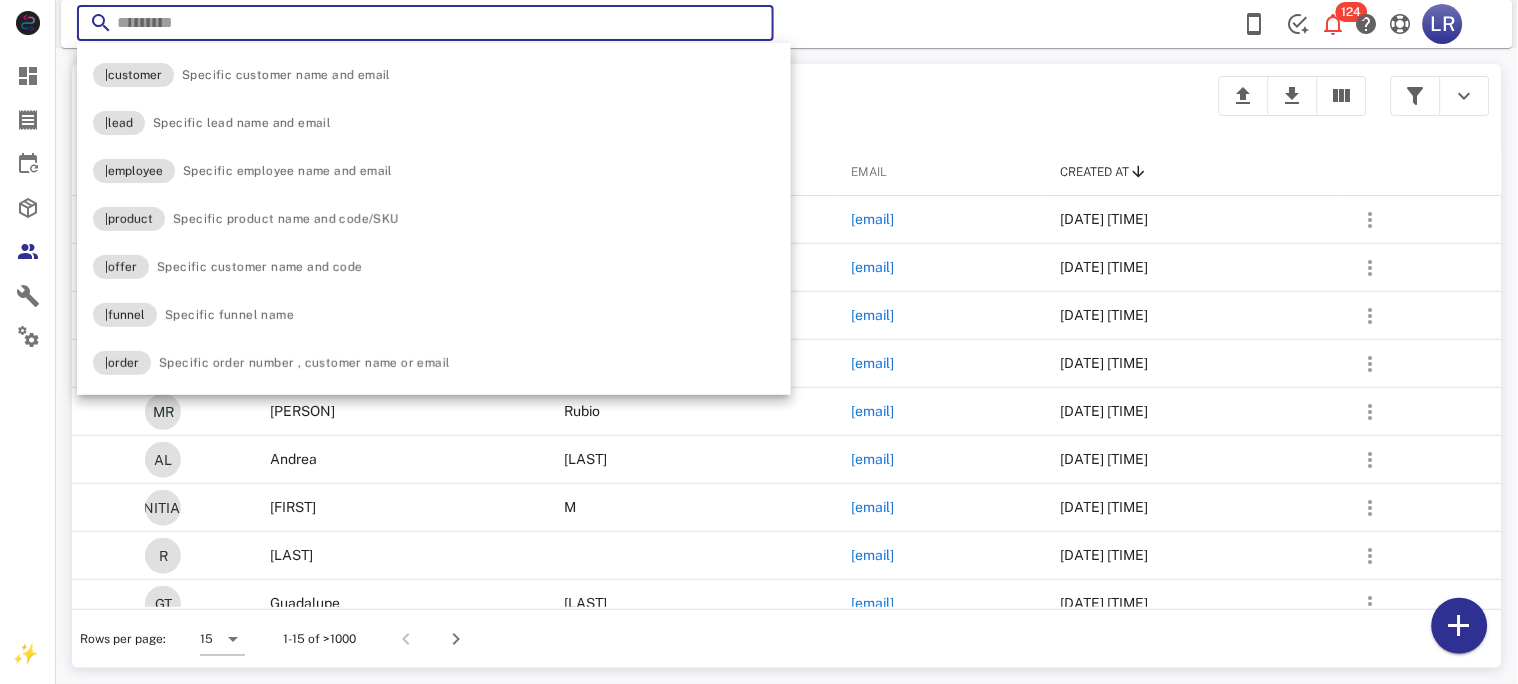 paste on "**********" 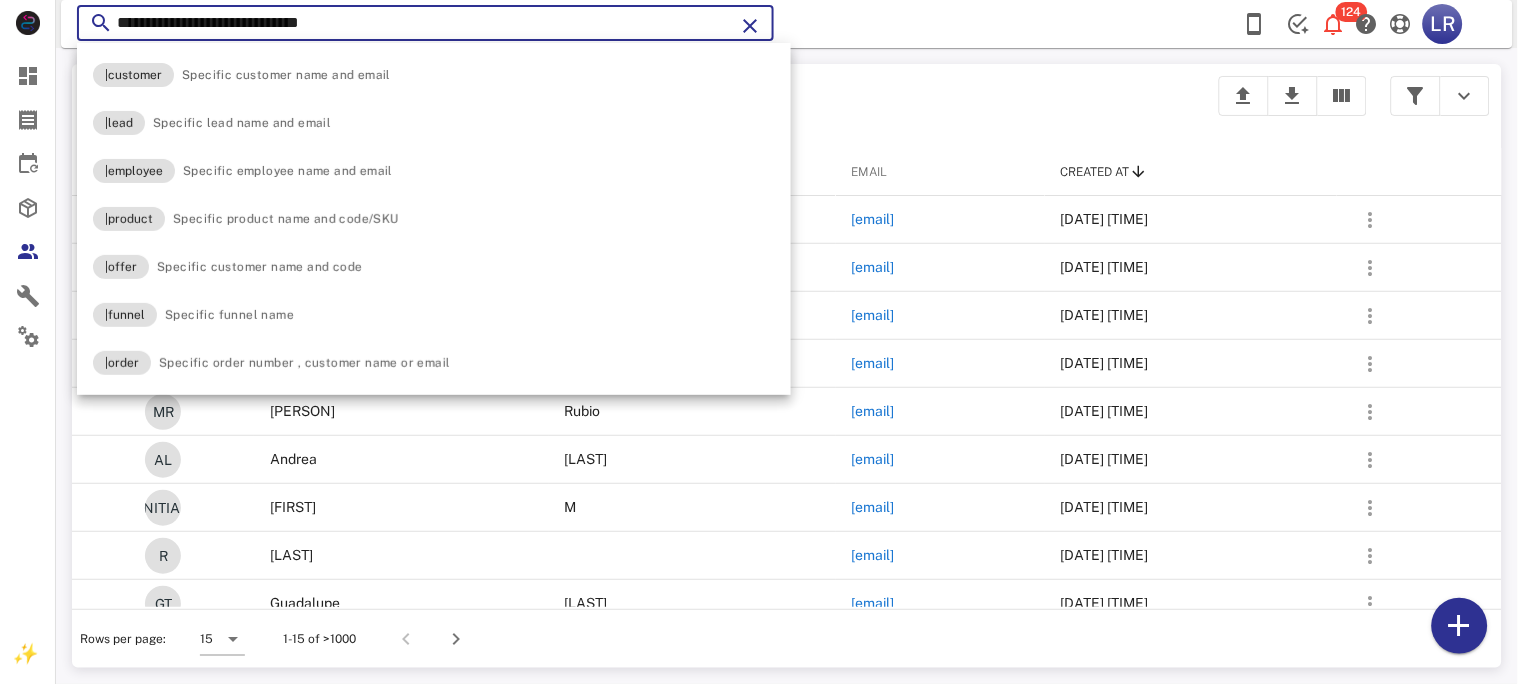 type on "**********" 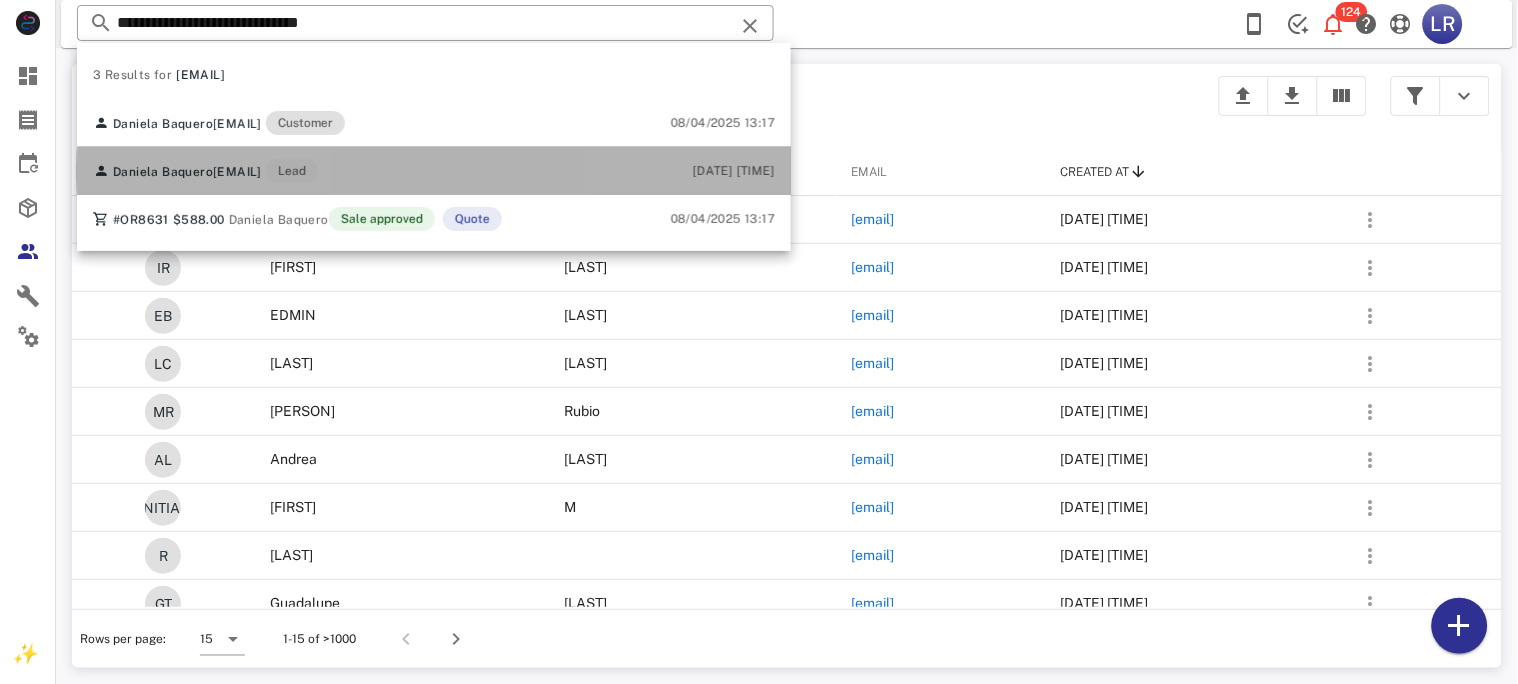 click on "[EMAIL]" at bounding box center [237, 172] 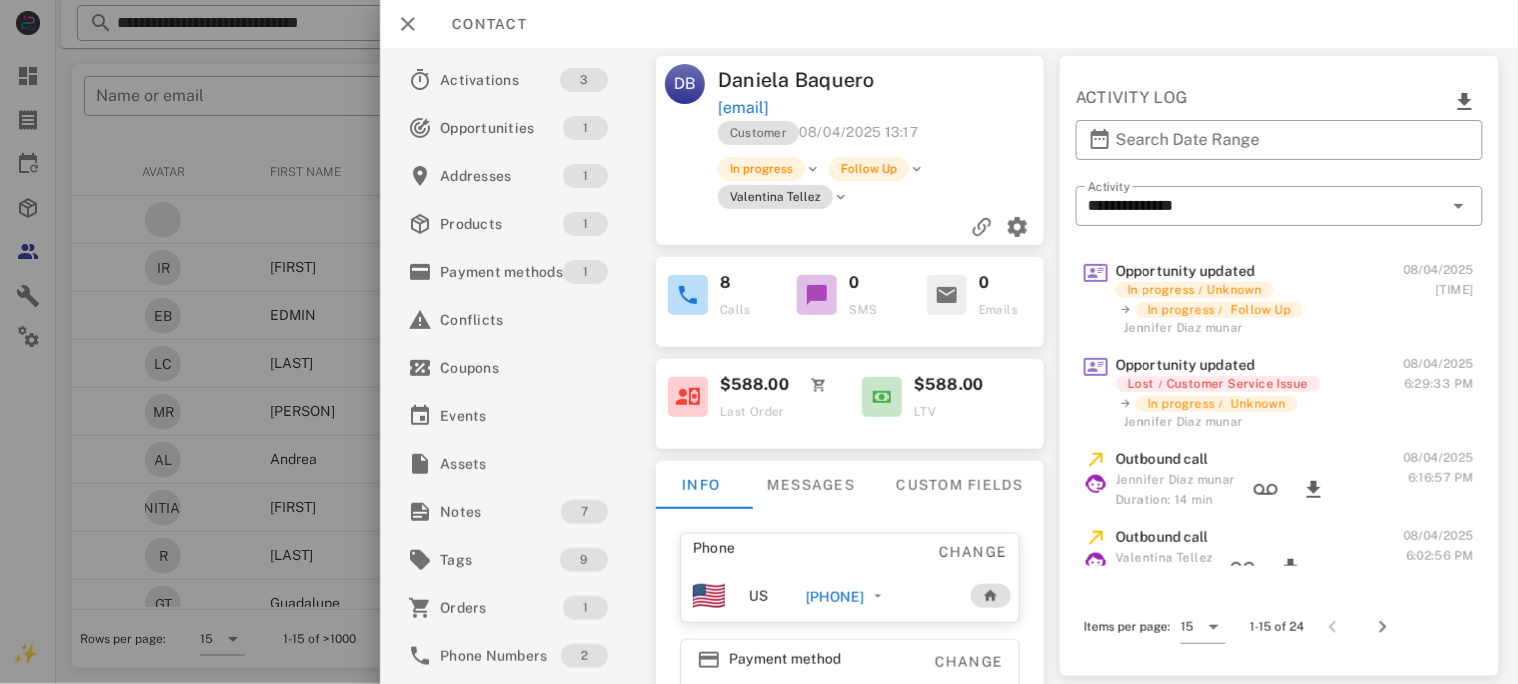 click on "[PHONE]" at bounding box center [834, 597] 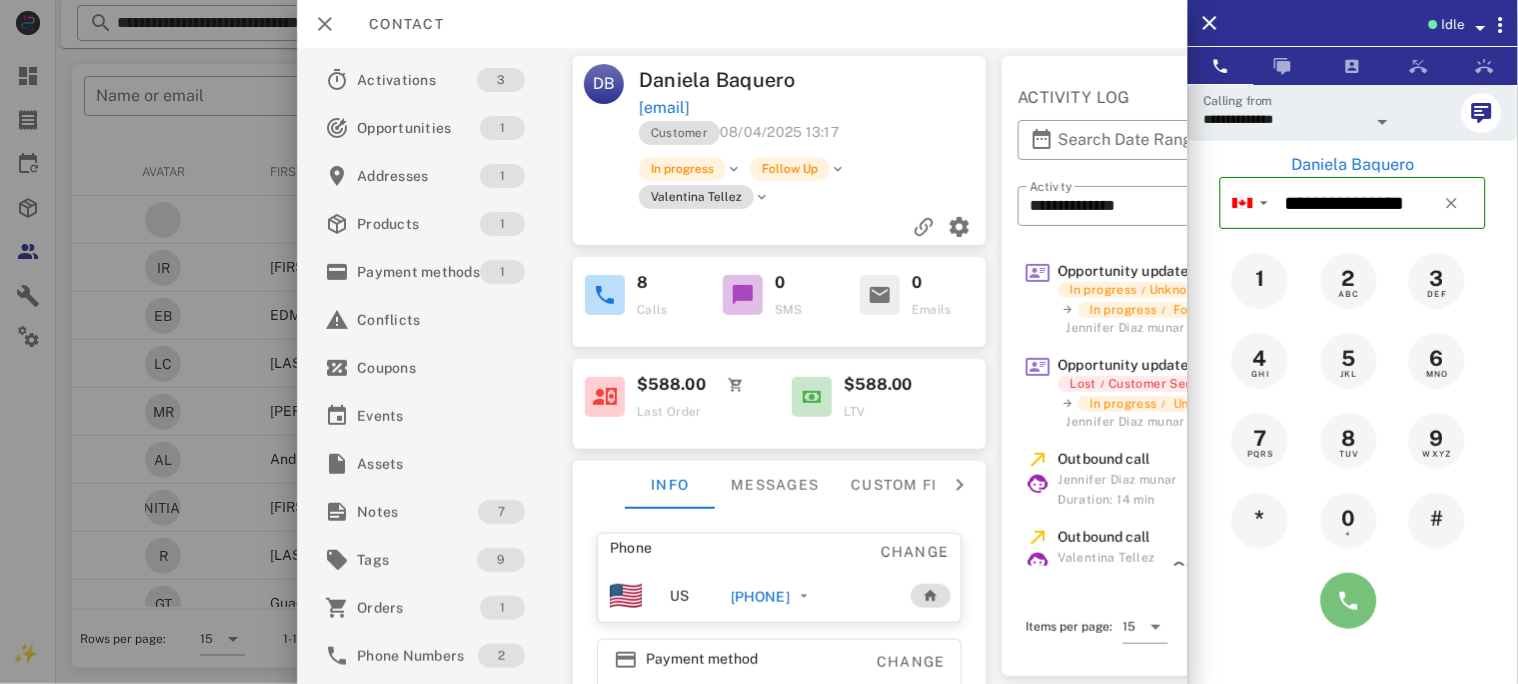 click at bounding box center [1349, 601] 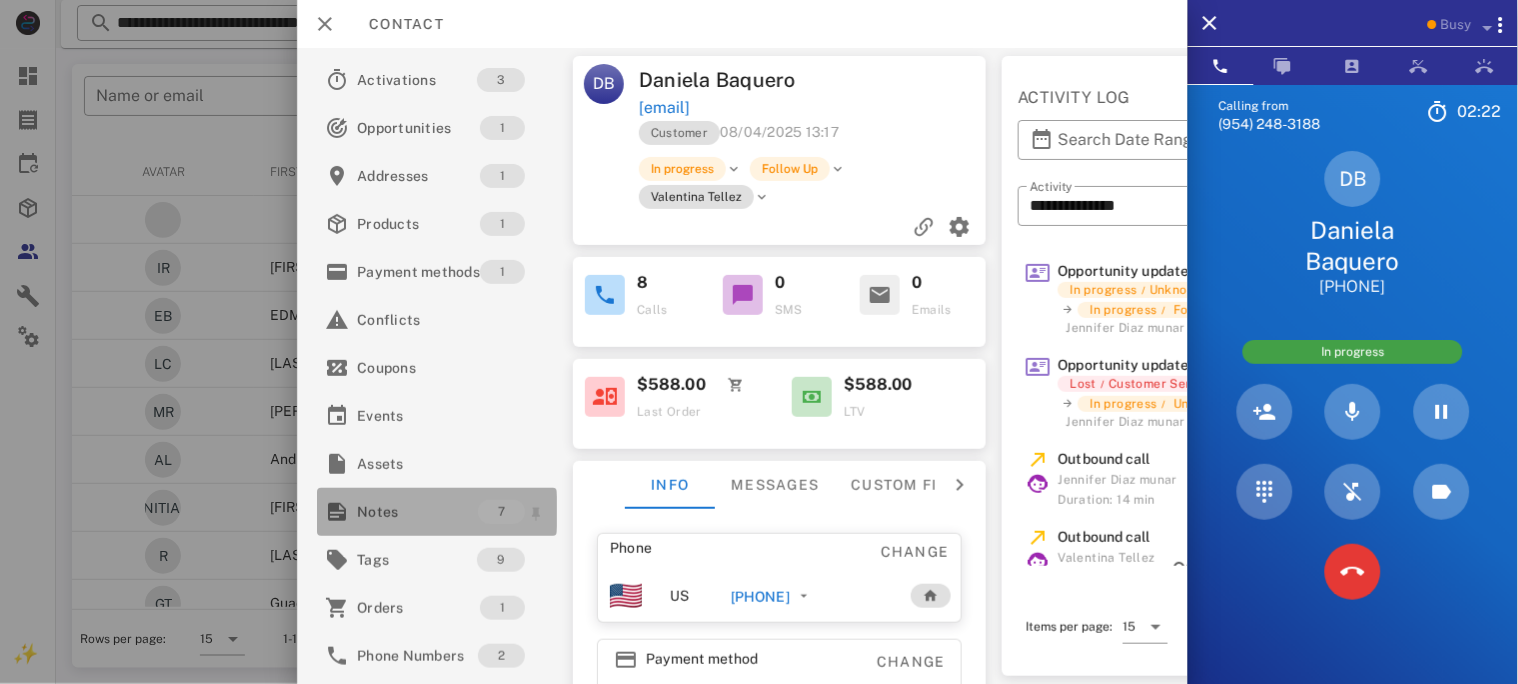 click on "Notes" at bounding box center [417, 512] 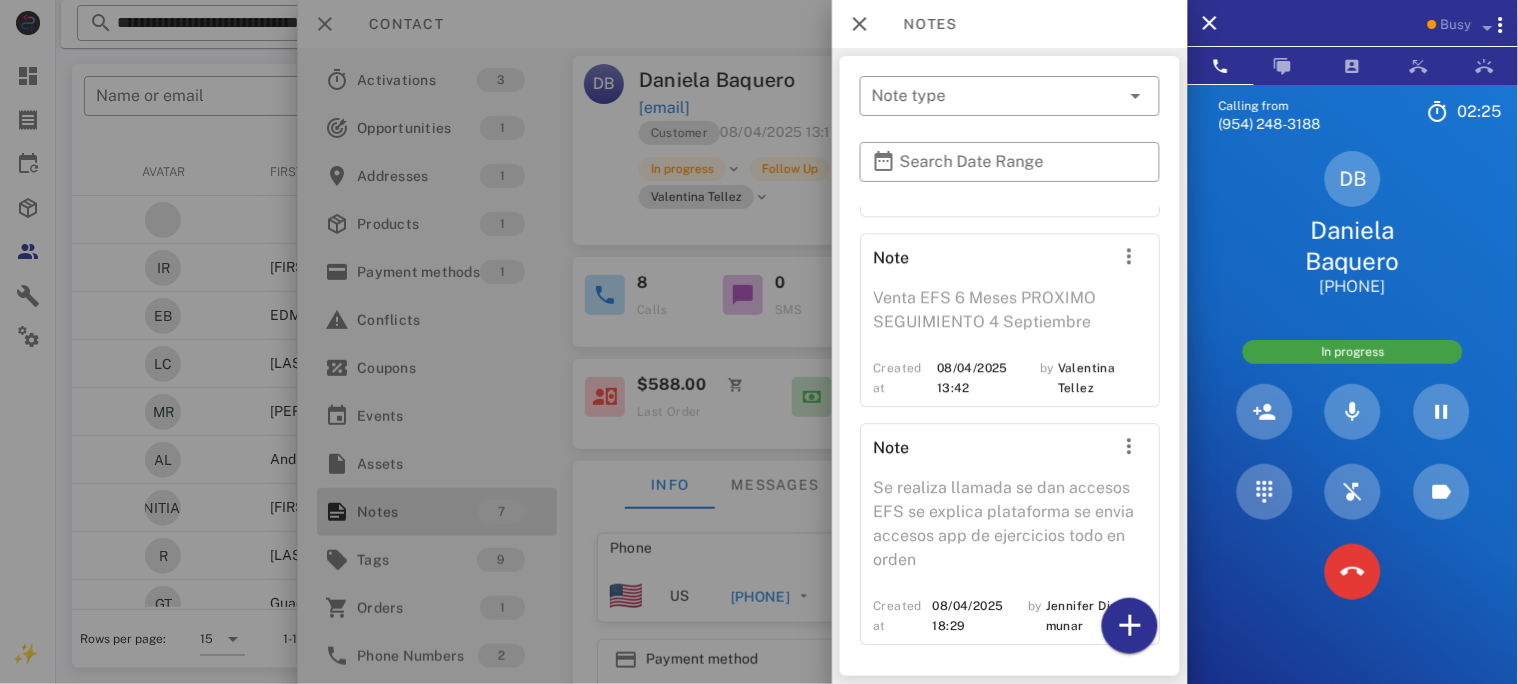 scroll, scrollTop: 1218, scrollLeft: 0, axis: vertical 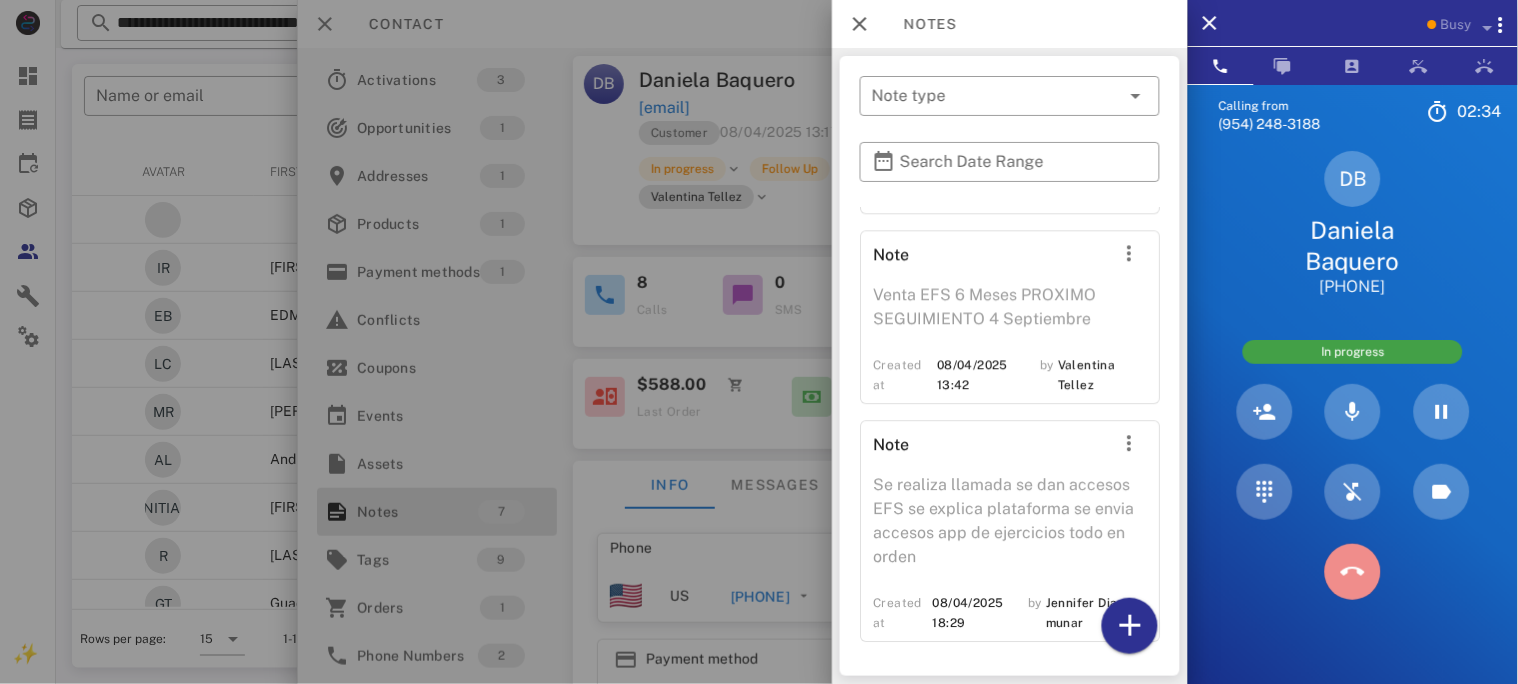 click at bounding box center [1353, 572] 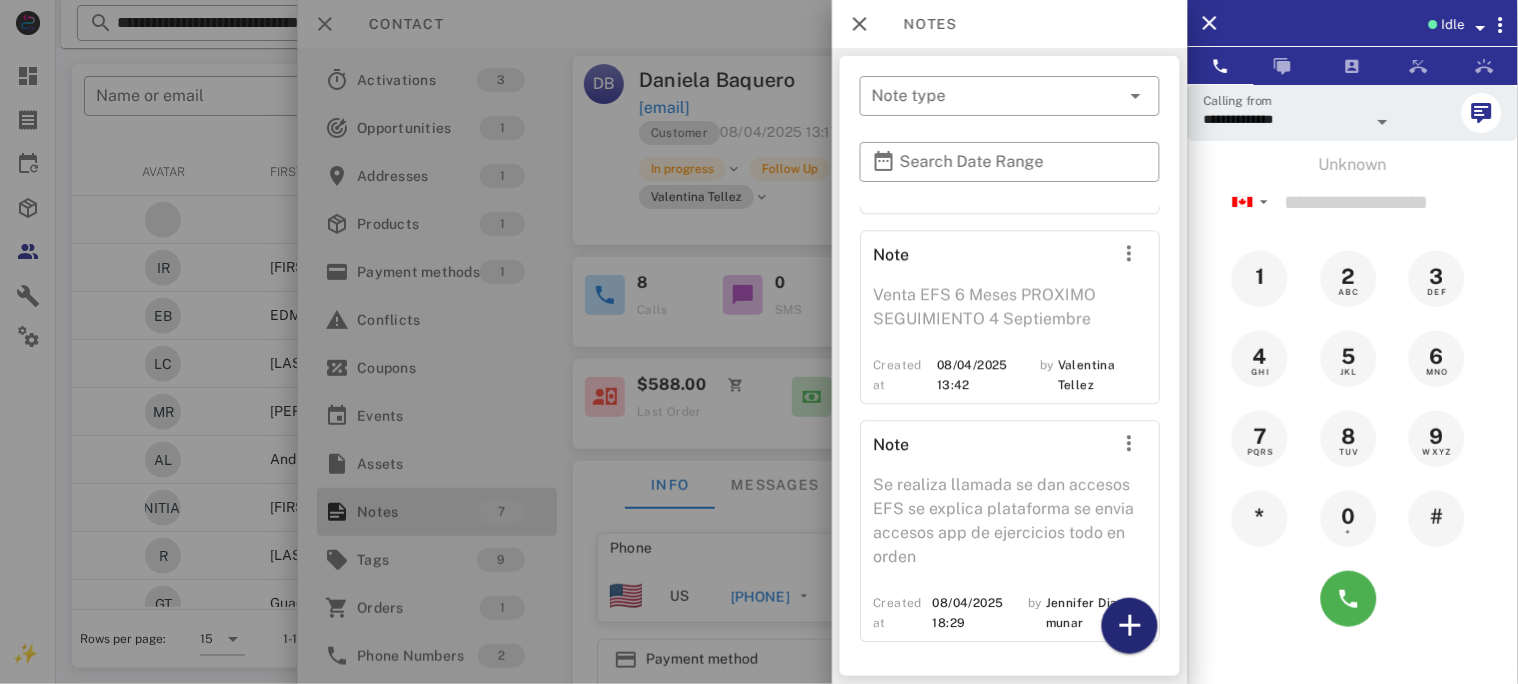 click at bounding box center (1130, 626) 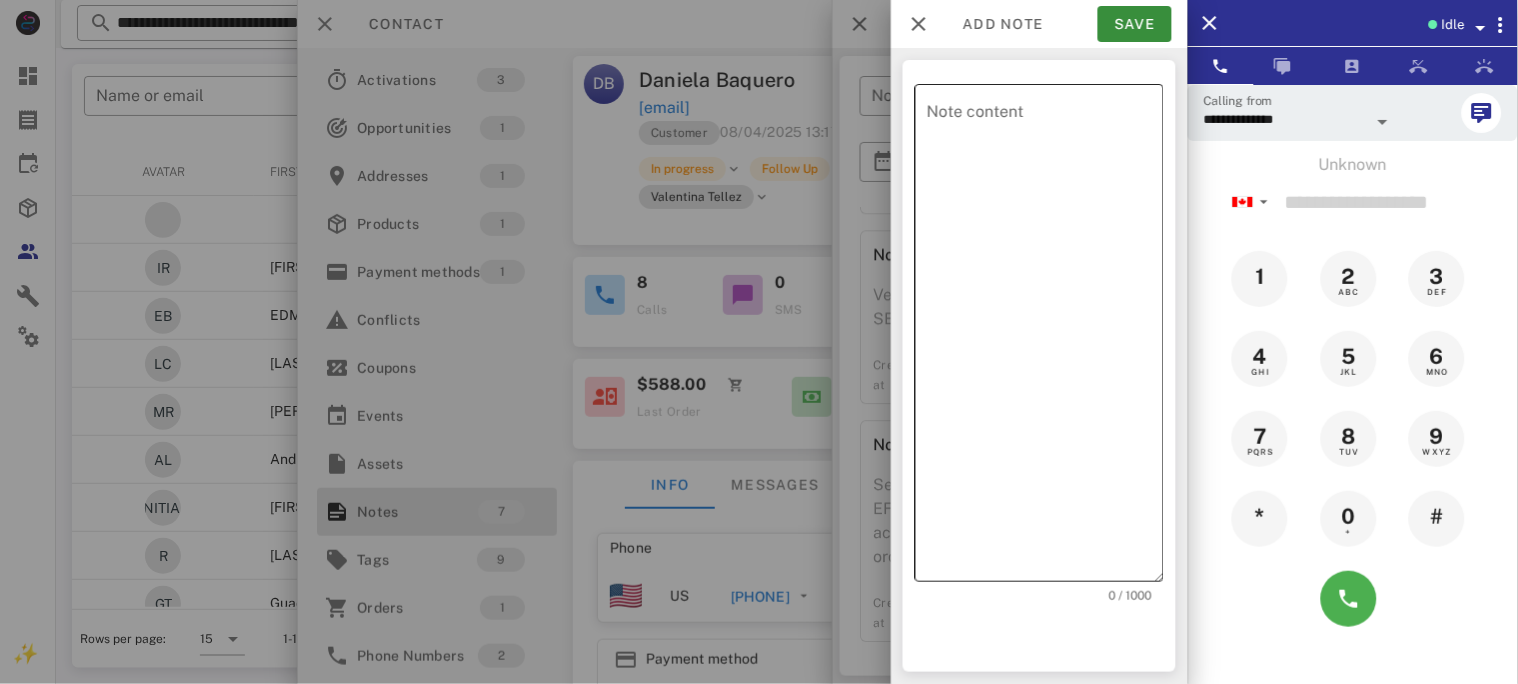 click on "Note content" at bounding box center [1045, 338] 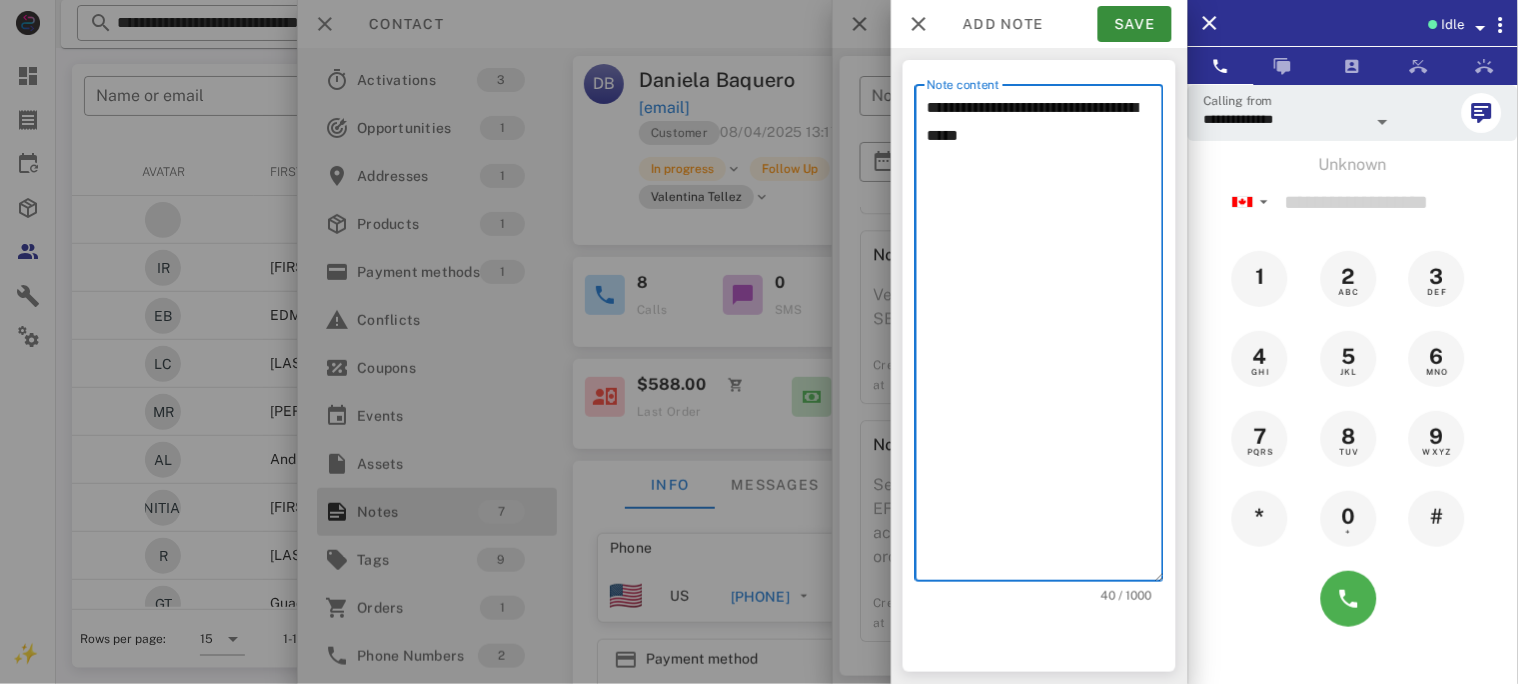 click on "**********" at bounding box center [1045, 338] 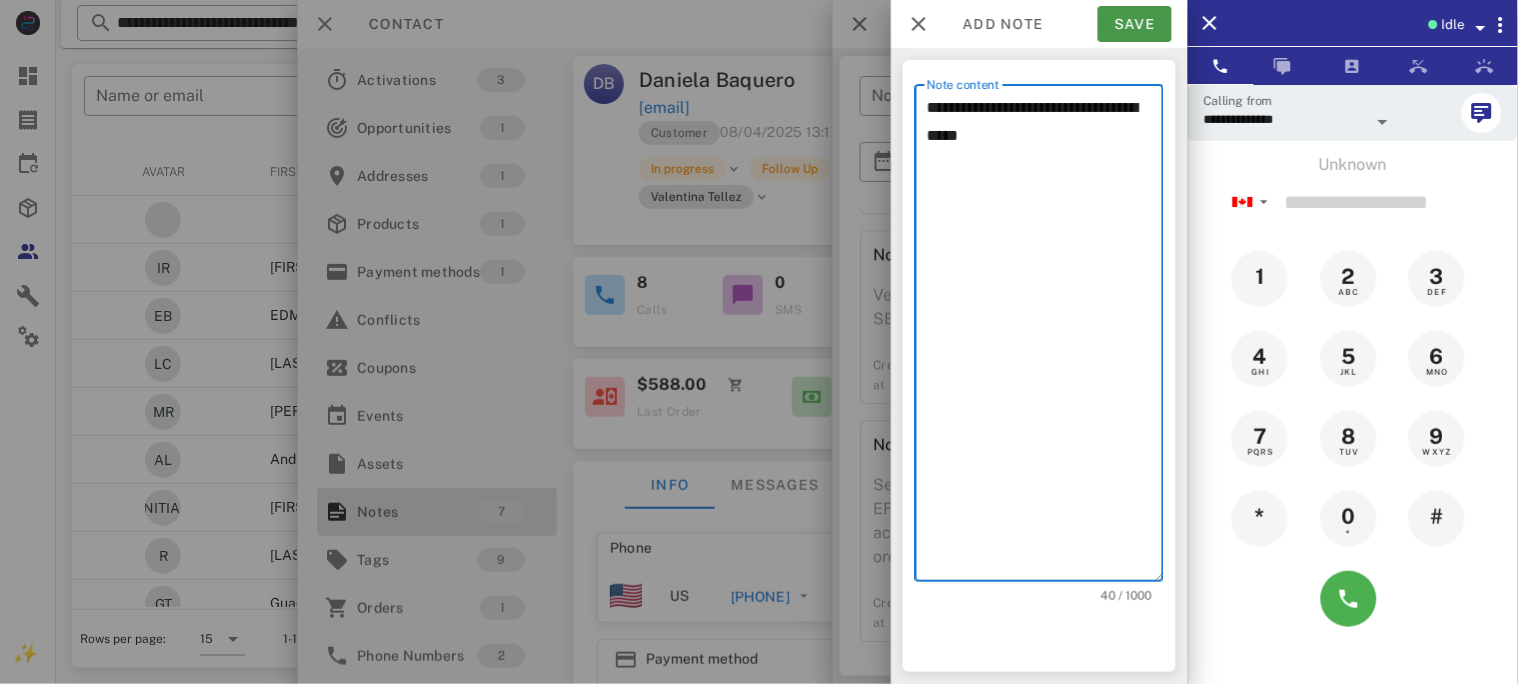 type on "**********" 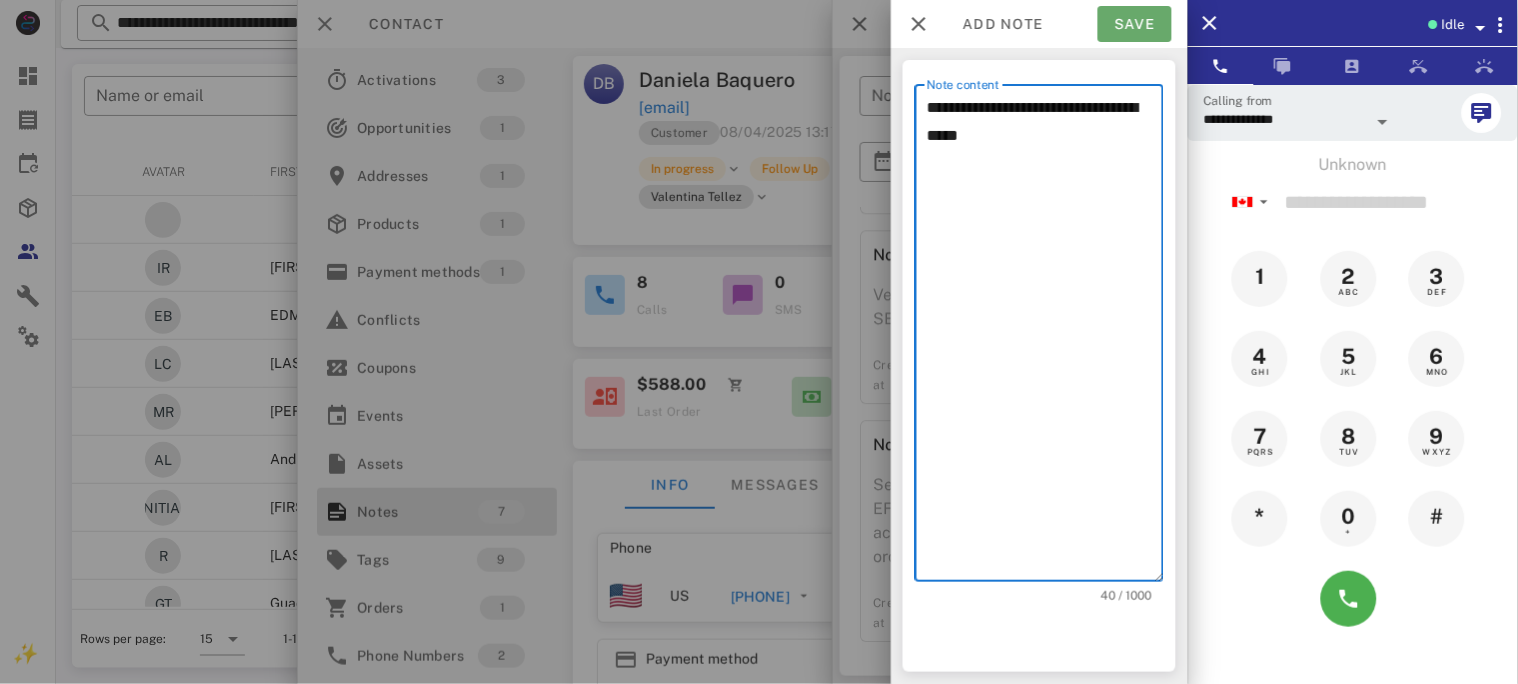click on "Save" at bounding box center [1135, 24] 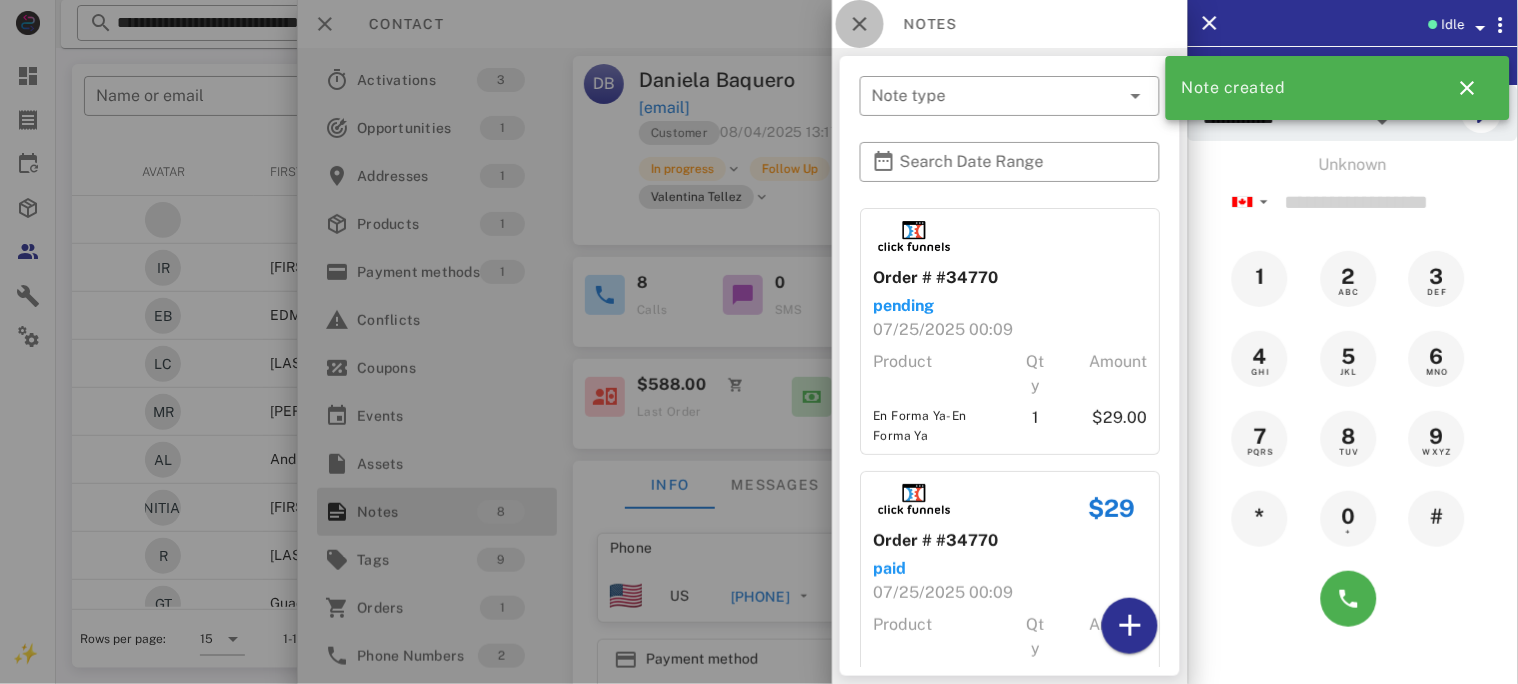 click at bounding box center (860, 24) 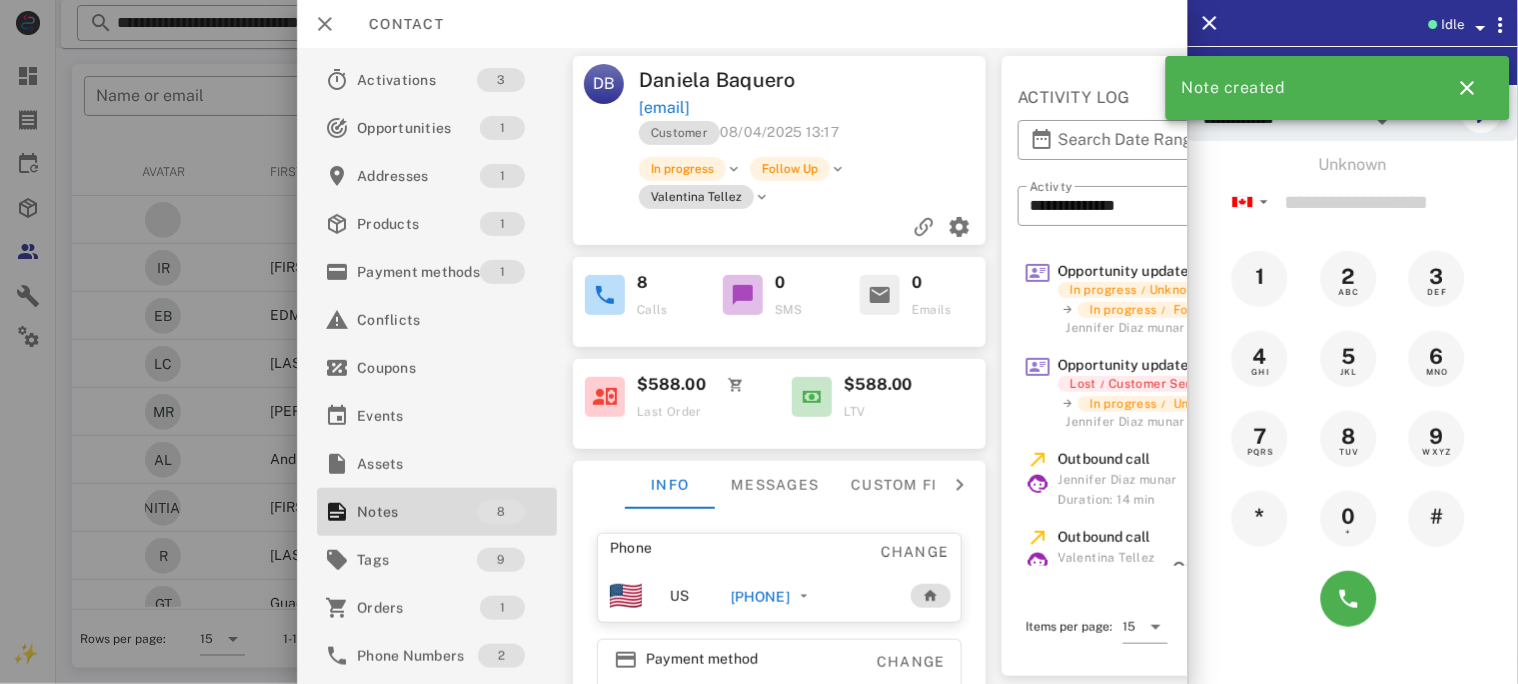 drag, startPoint x: 734, startPoint y: 595, endPoint x: 829, endPoint y: 594, distance: 95.005264 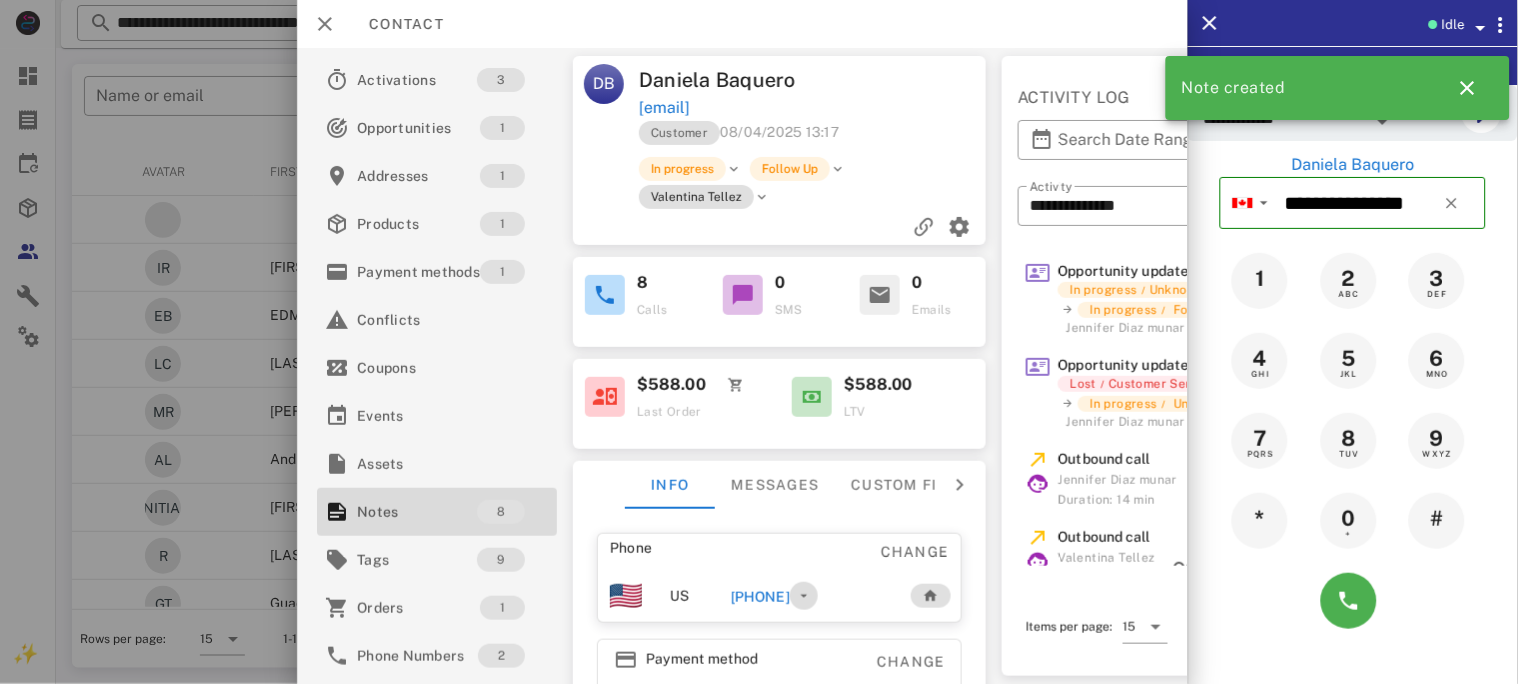 click at bounding box center [804, 596] 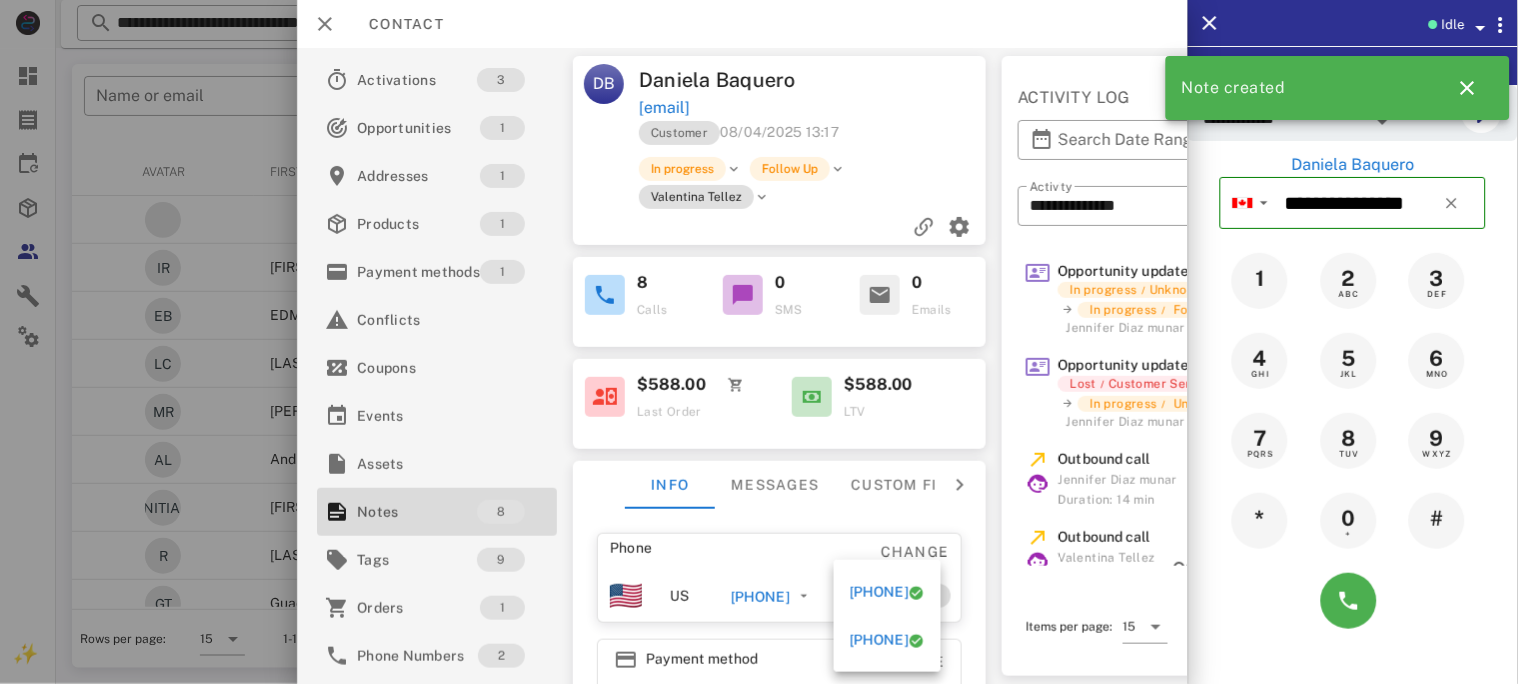 click on "Phone   Change" at bounding box center (780, 552) 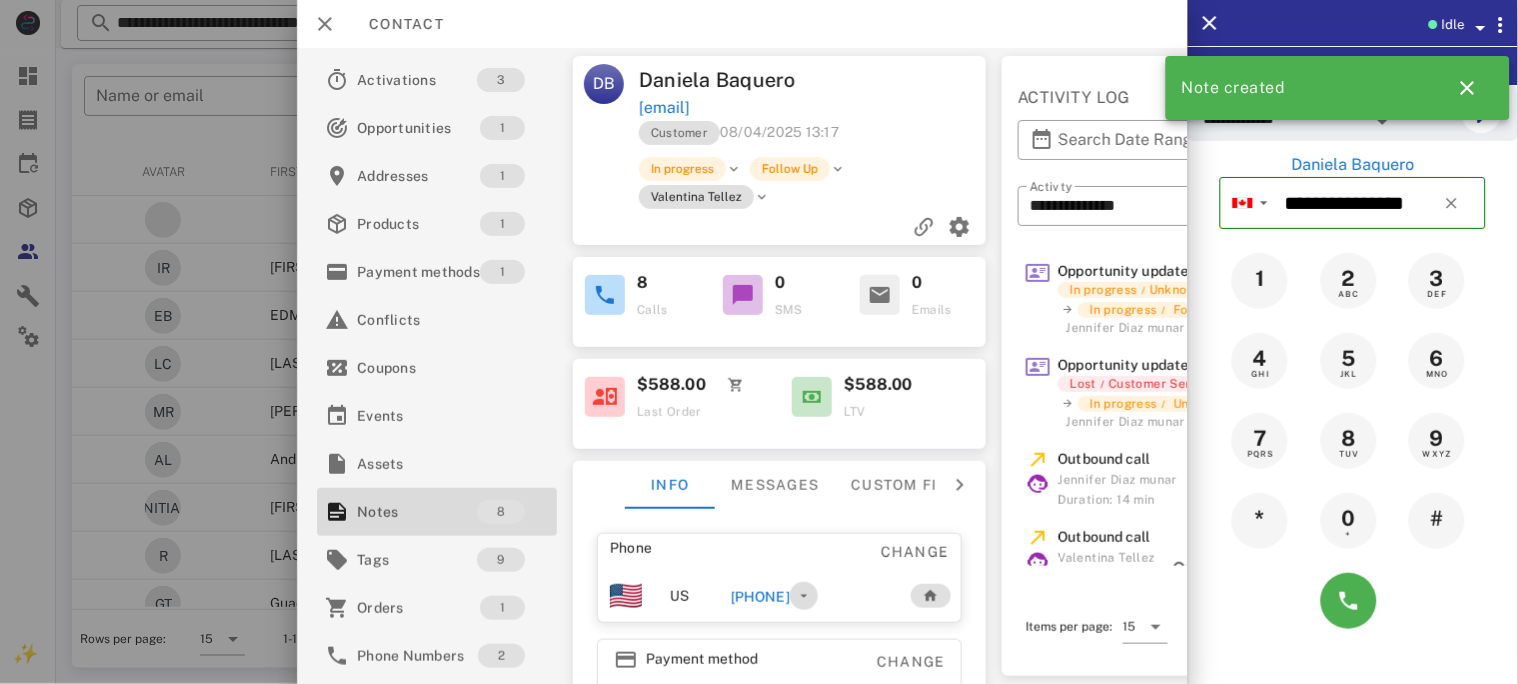 drag, startPoint x: 833, startPoint y: 595, endPoint x: 788, endPoint y: 590, distance: 45.276924 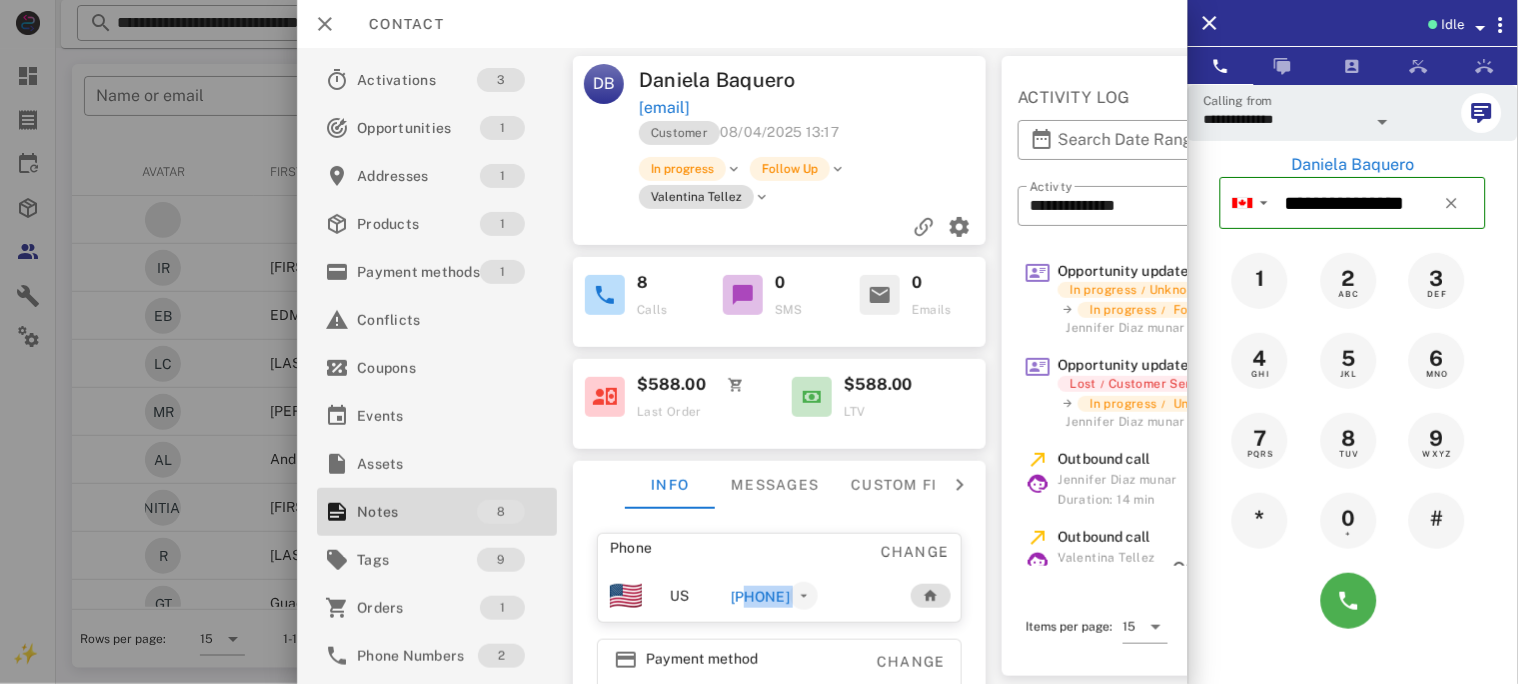 drag, startPoint x: 736, startPoint y: 594, endPoint x: 835, endPoint y: 599, distance: 99.12618 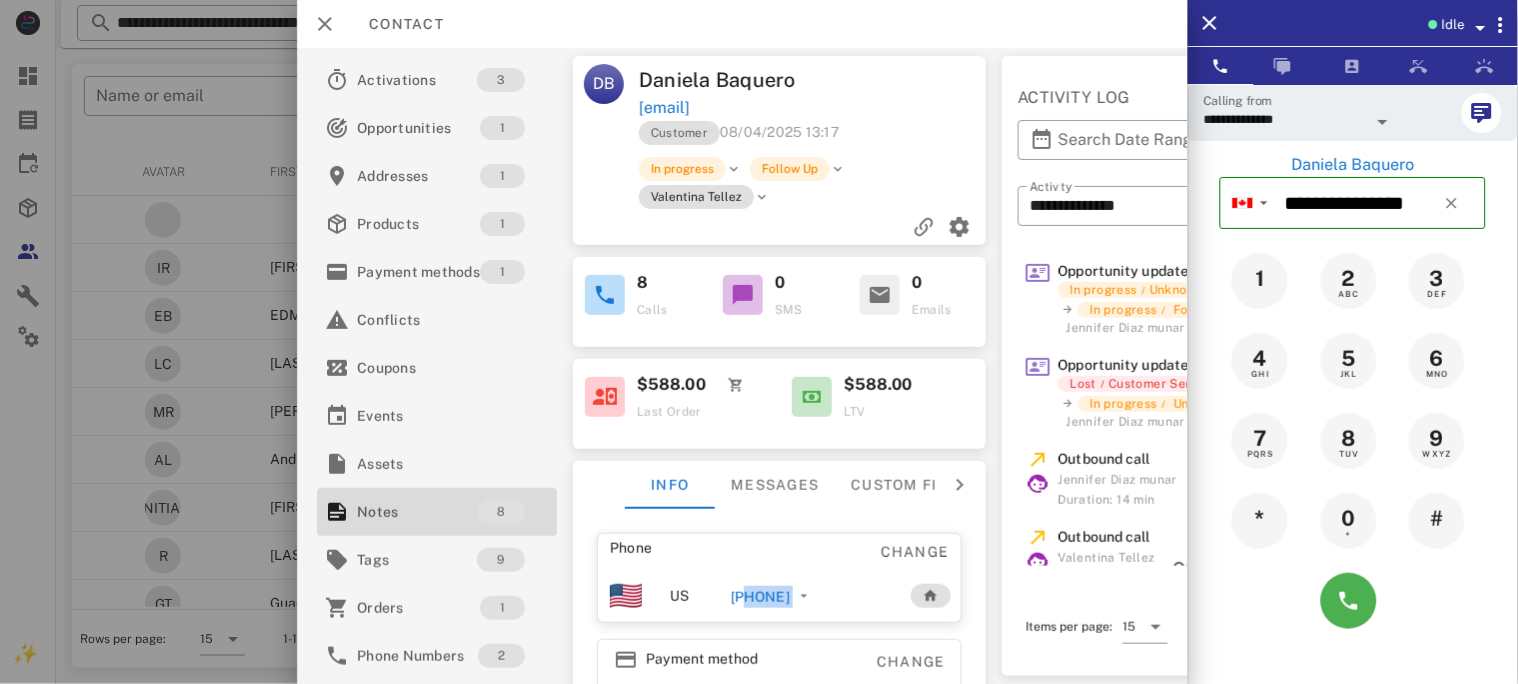 copy on "[NUMBER]" 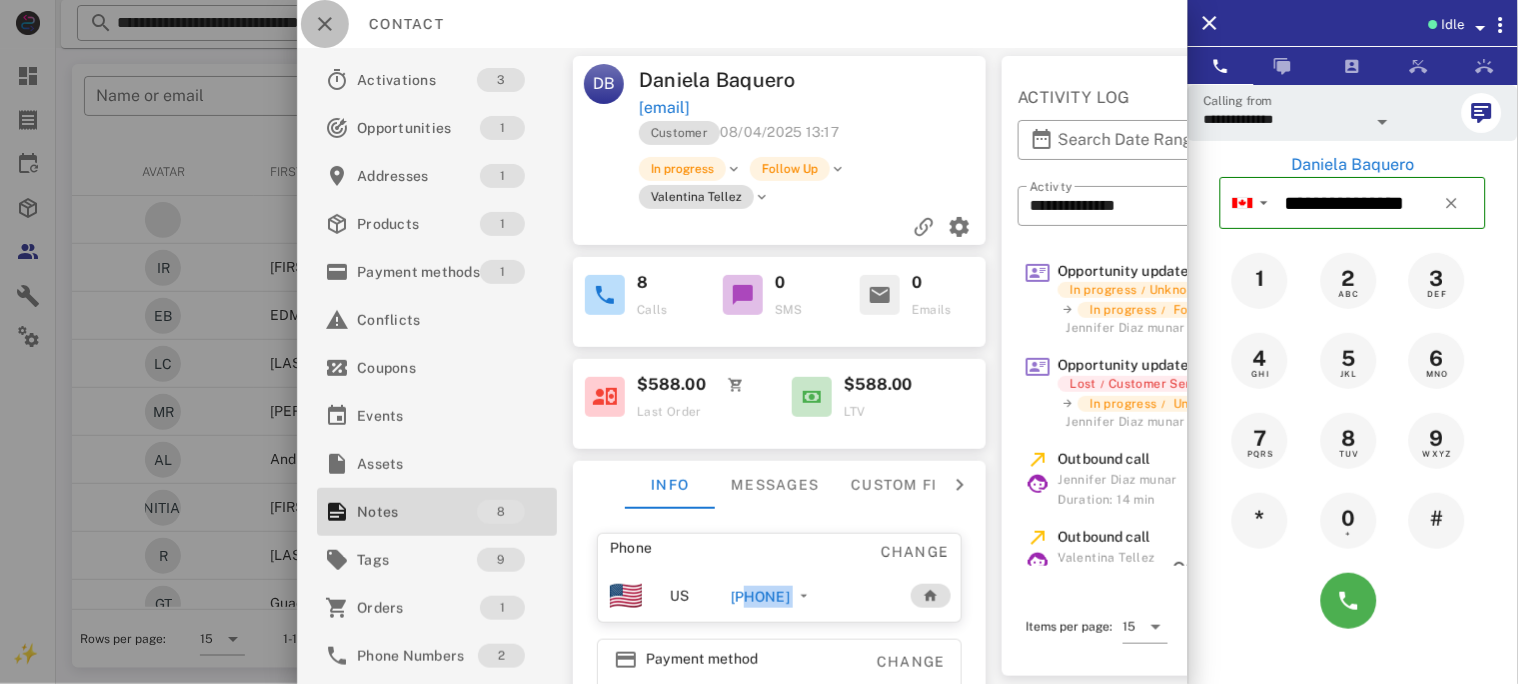 click at bounding box center [325, 24] 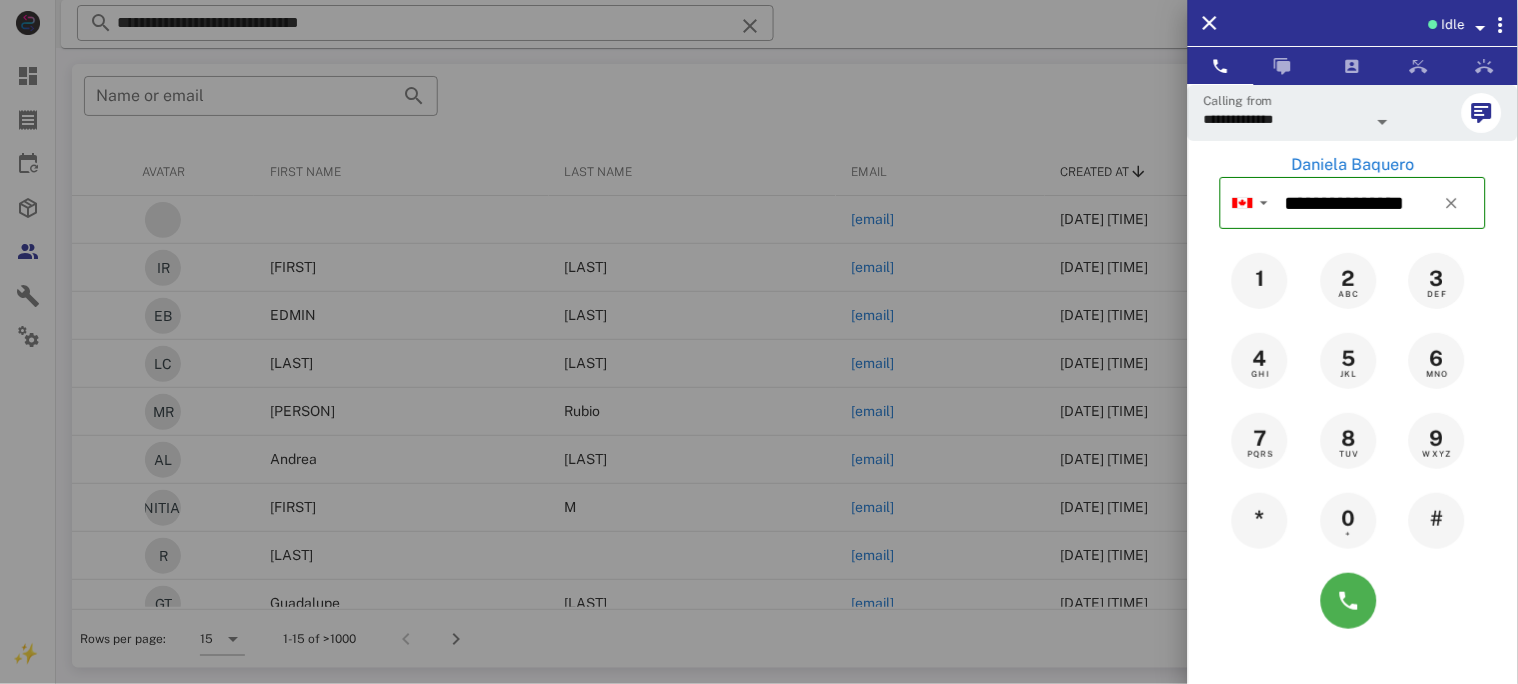 click at bounding box center [759, 342] 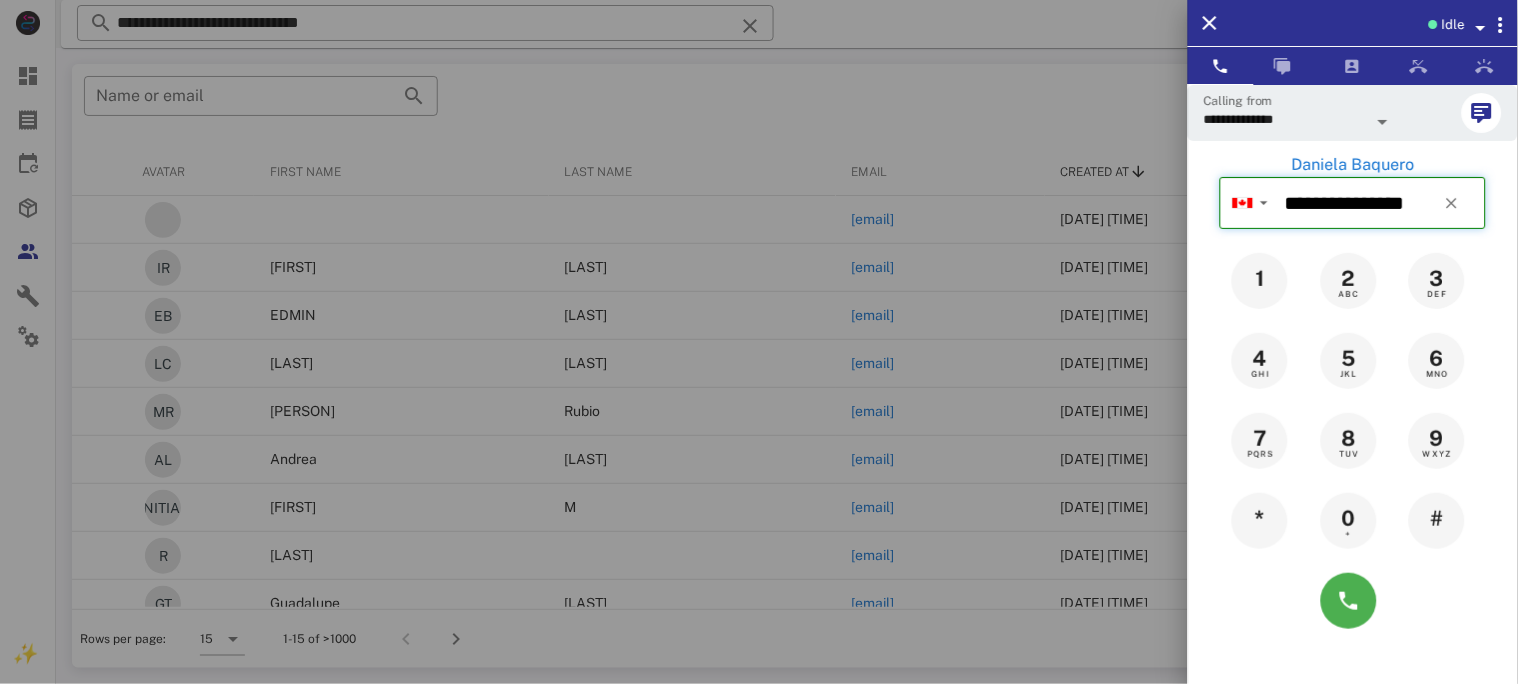 type 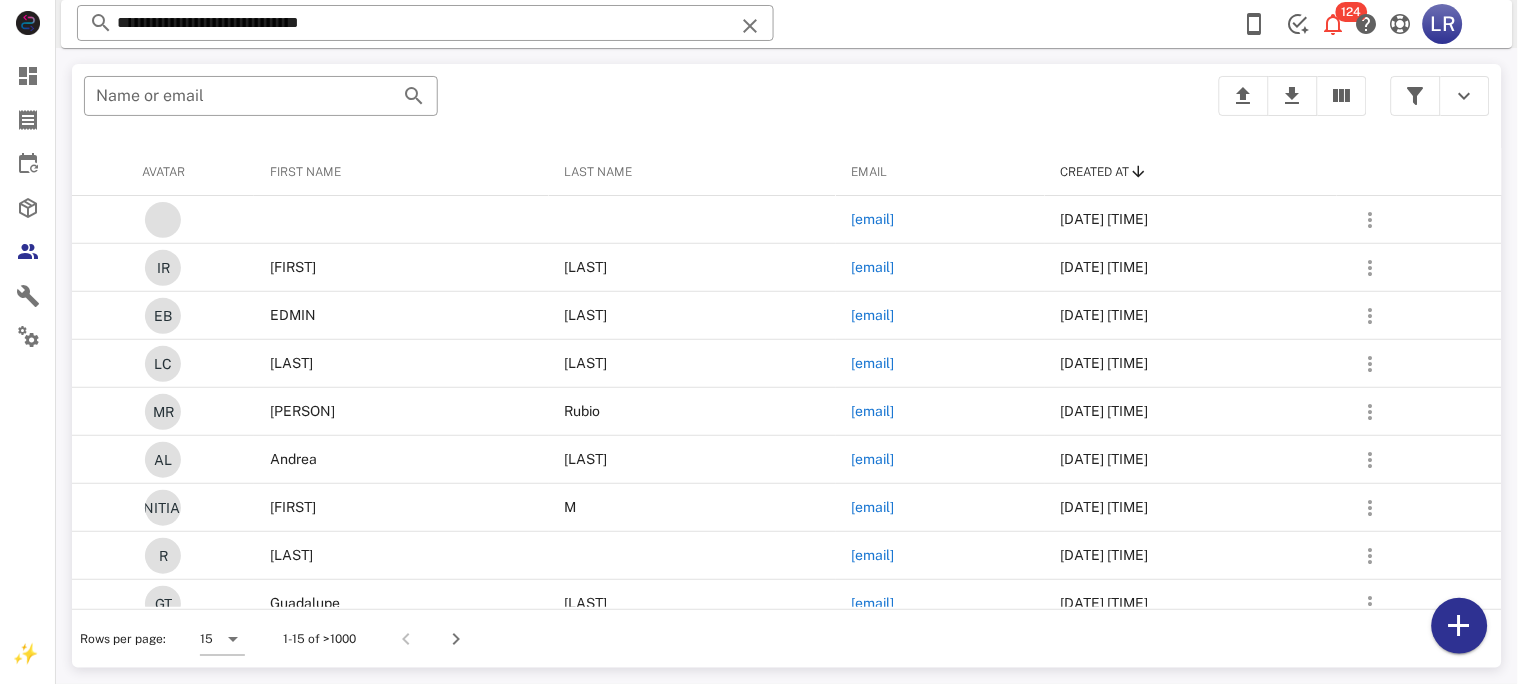 click at bounding box center [750, 26] 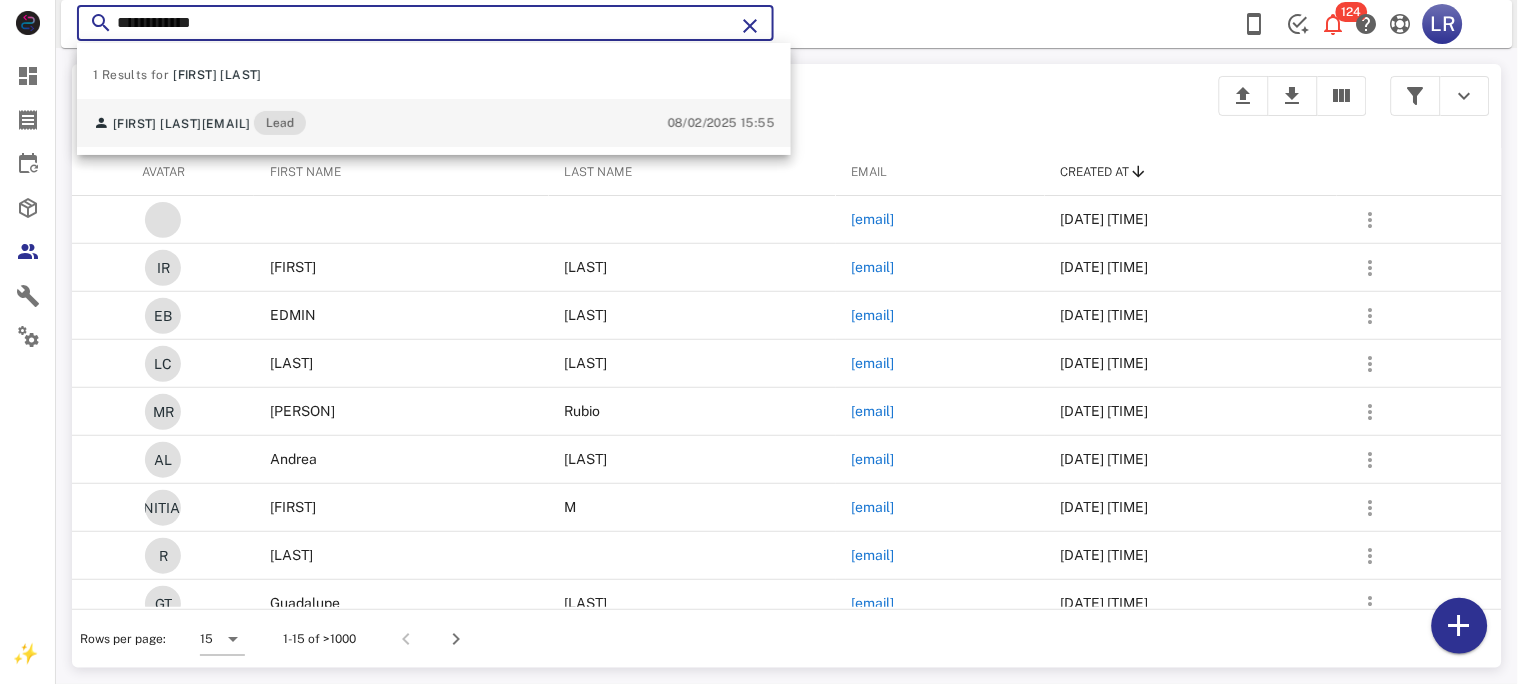 type on "**********" 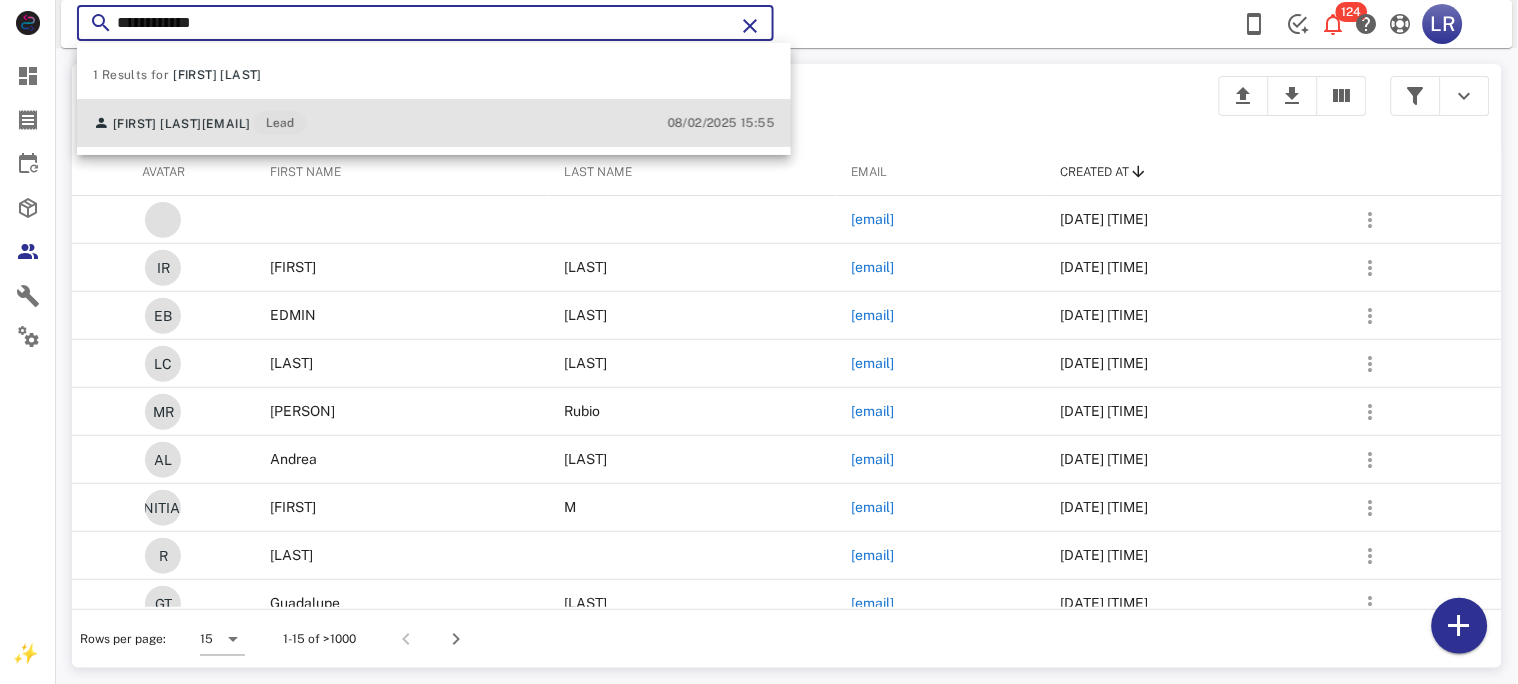 click on "[FIRST] [LAST]   [EMAIL]   Lead" at bounding box center (199, 123) 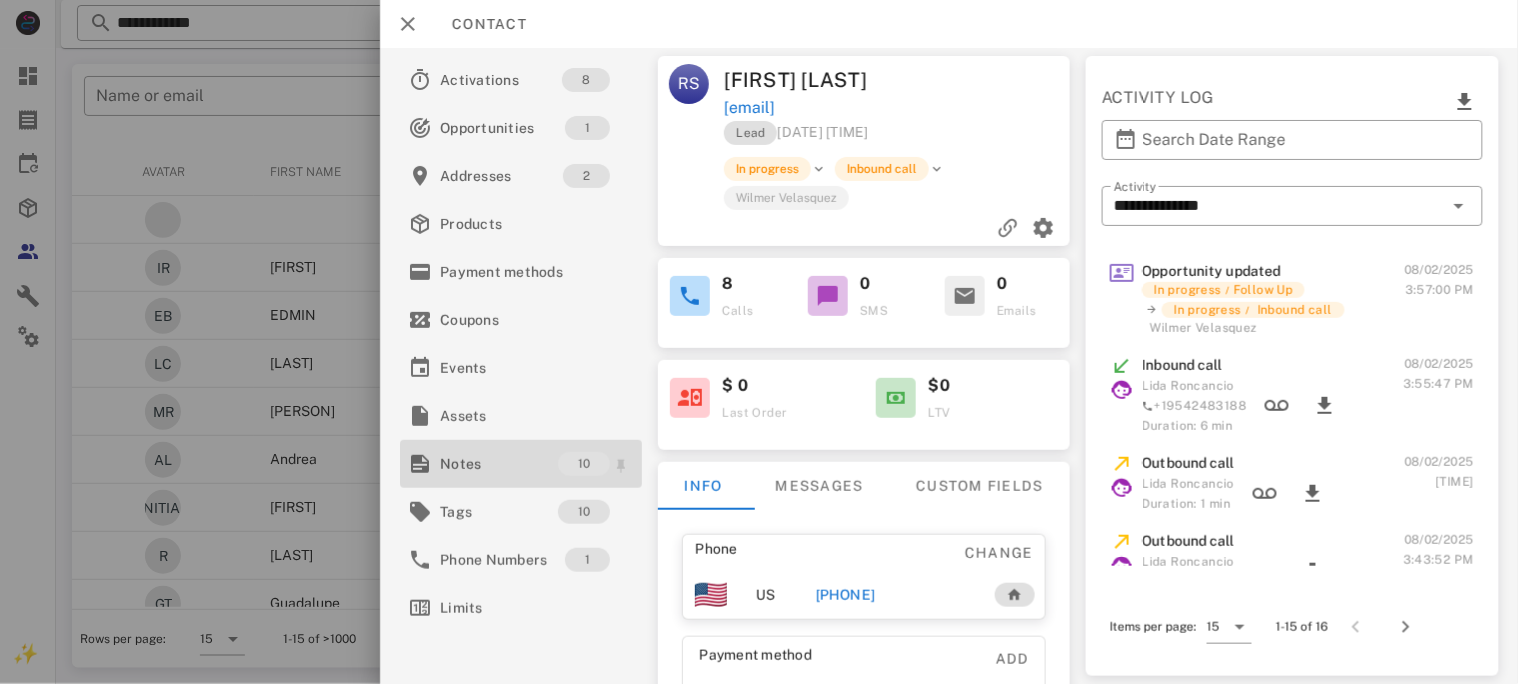 click on "Notes" at bounding box center [499, 464] 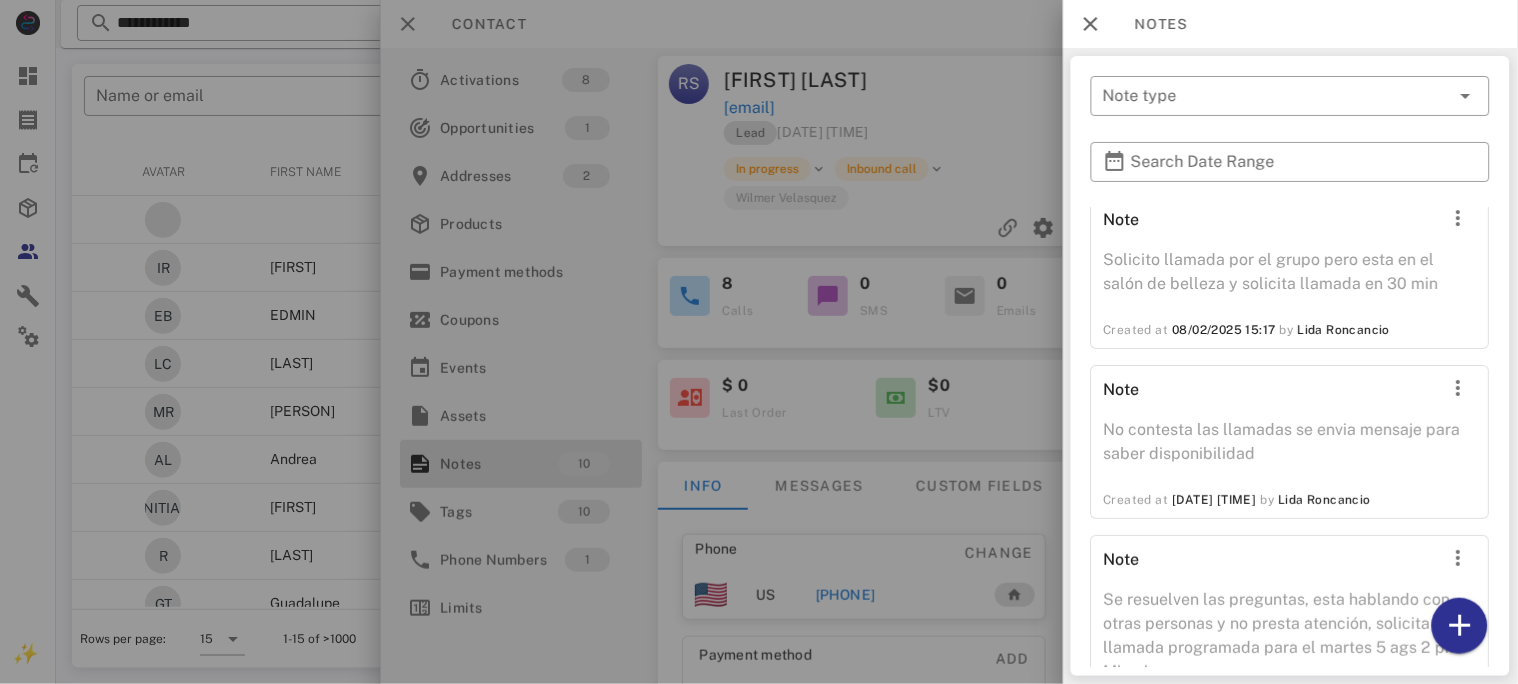 scroll, scrollTop: 1768, scrollLeft: 0, axis: vertical 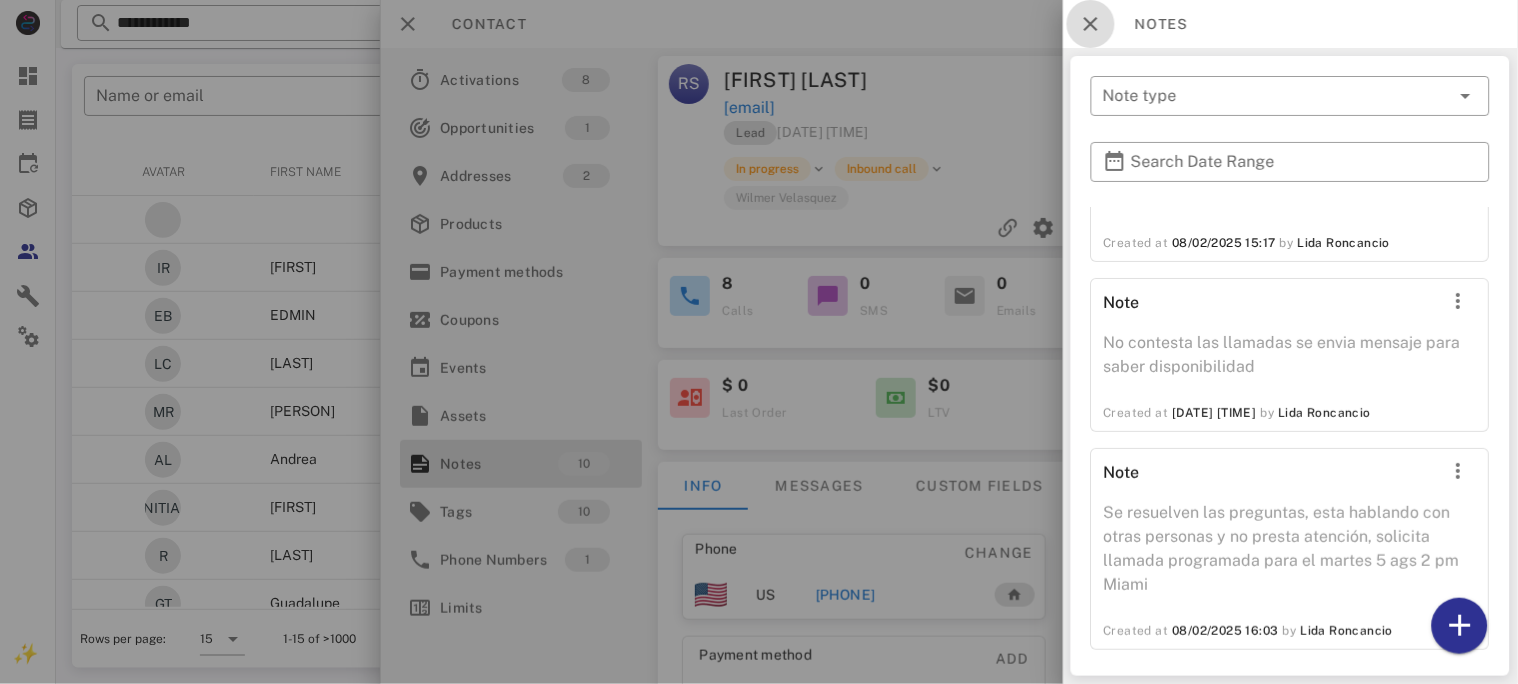 click at bounding box center [1091, 24] 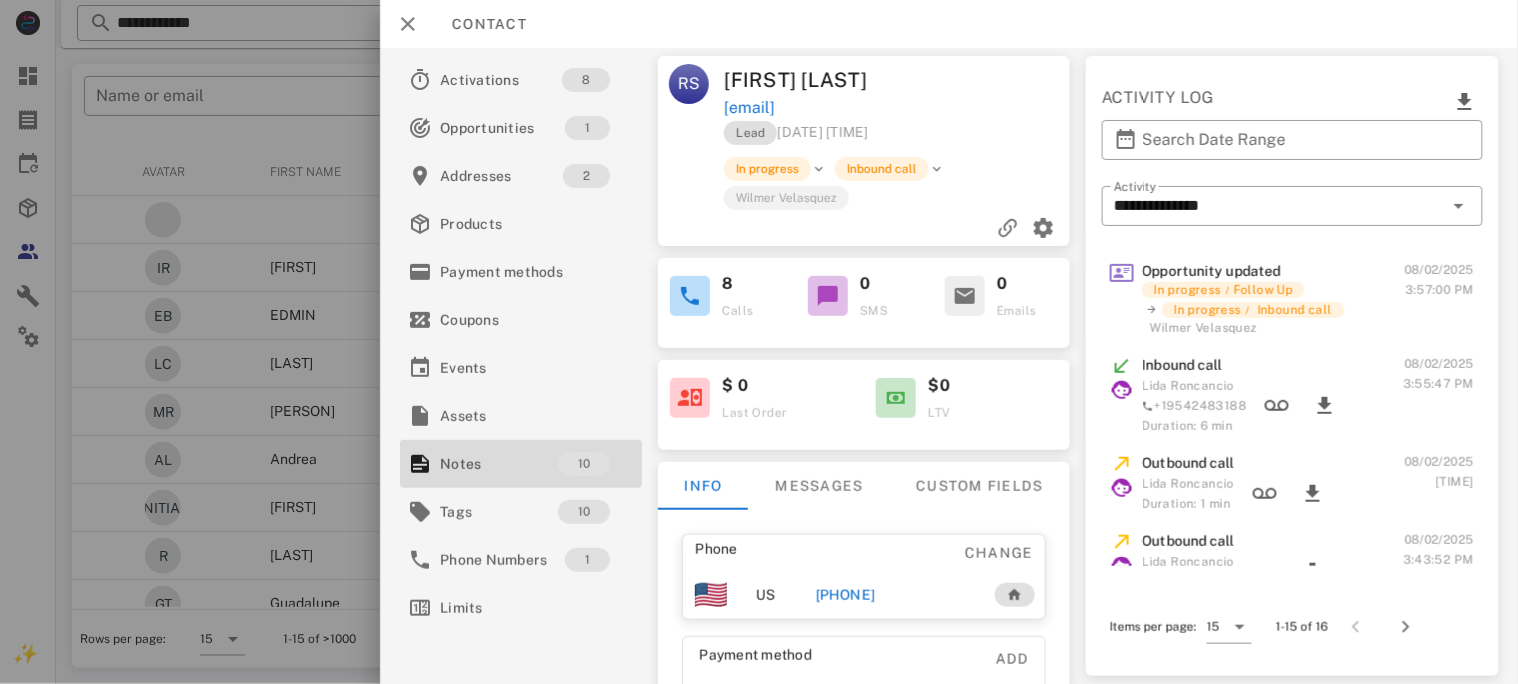 click on "Contact" at bounding box center [949, 24] 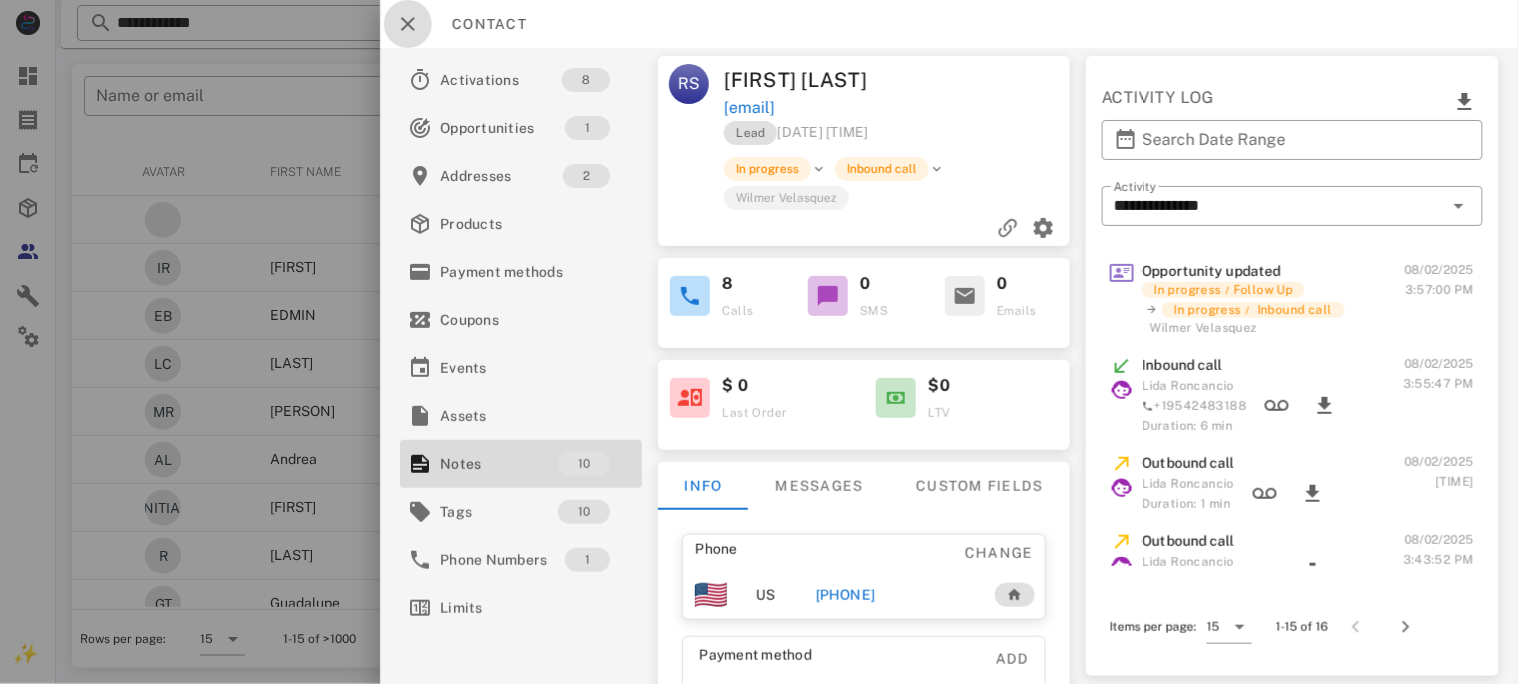 click at bounding box center [408, 24] 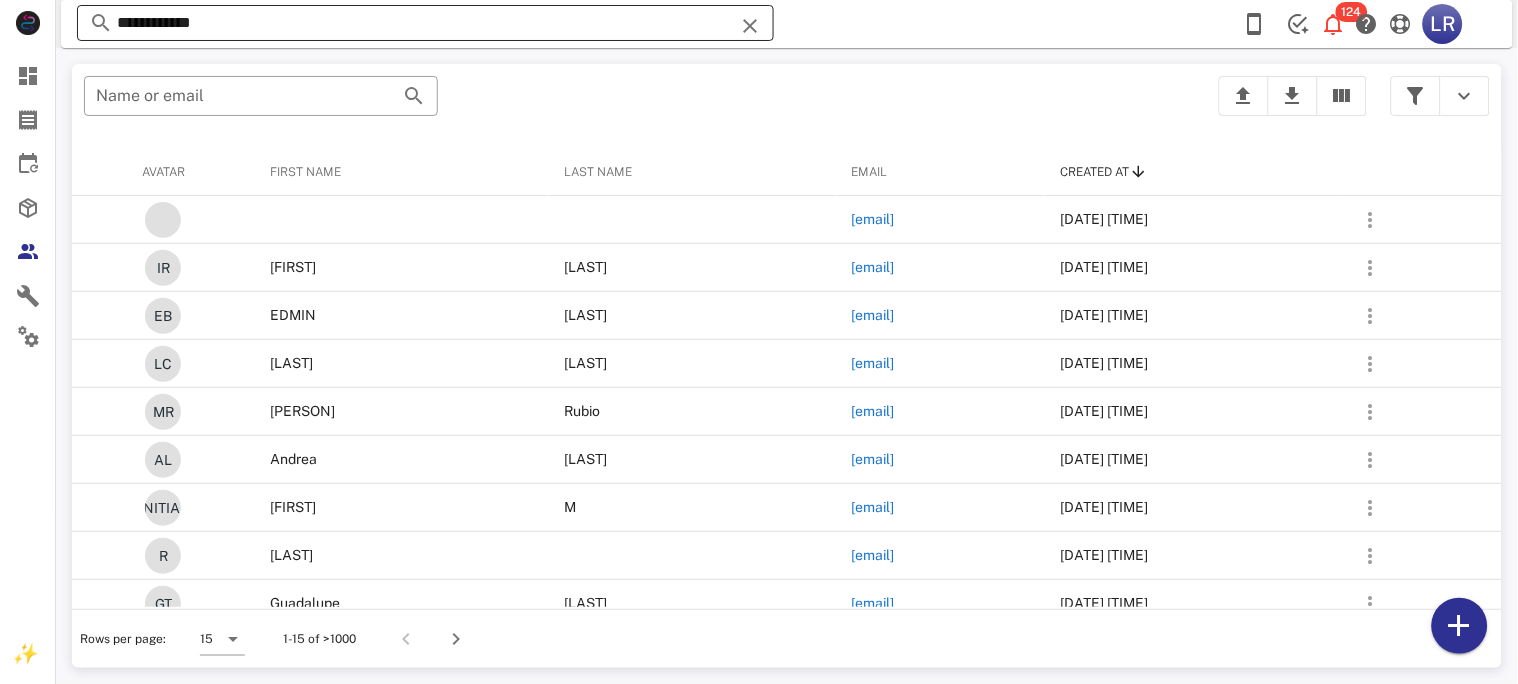 click on "**********" at bounding box center (425, 23) 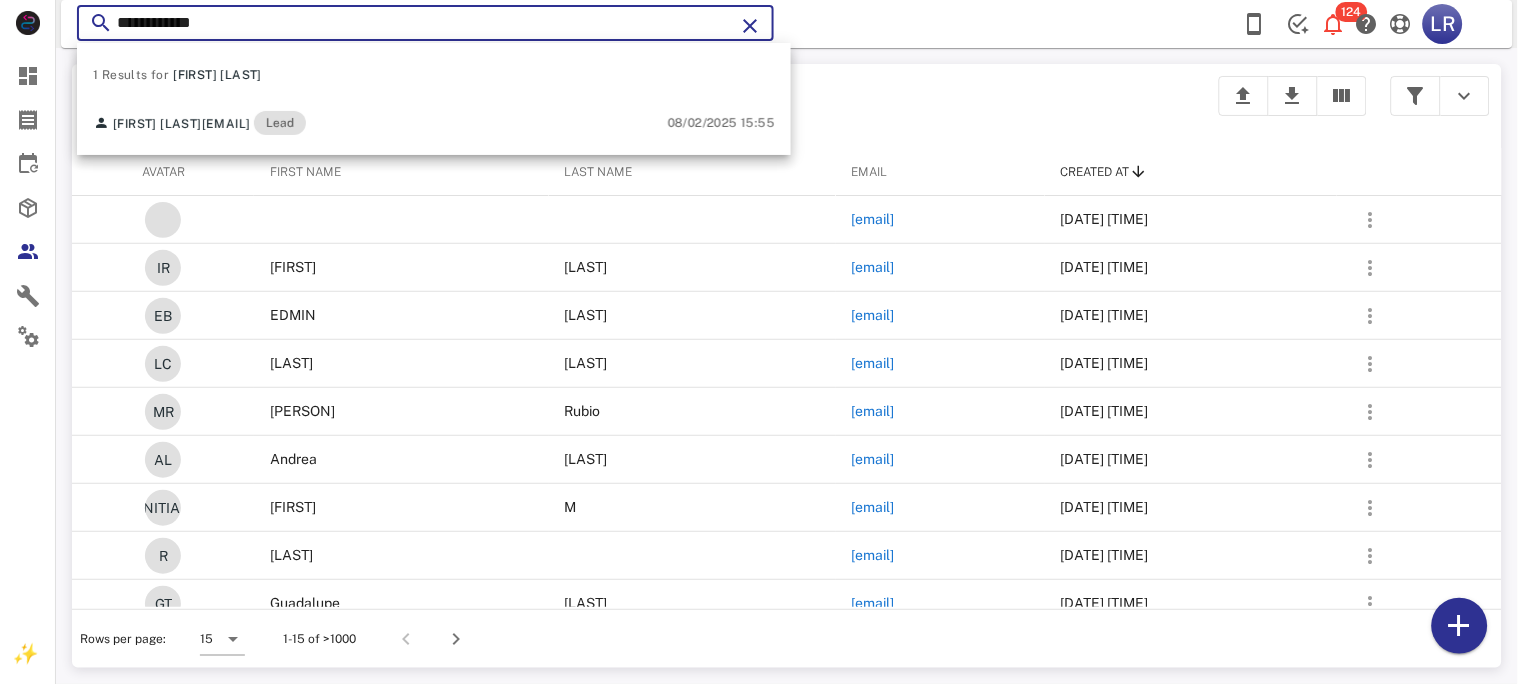 click at bounding box center (750, 26) 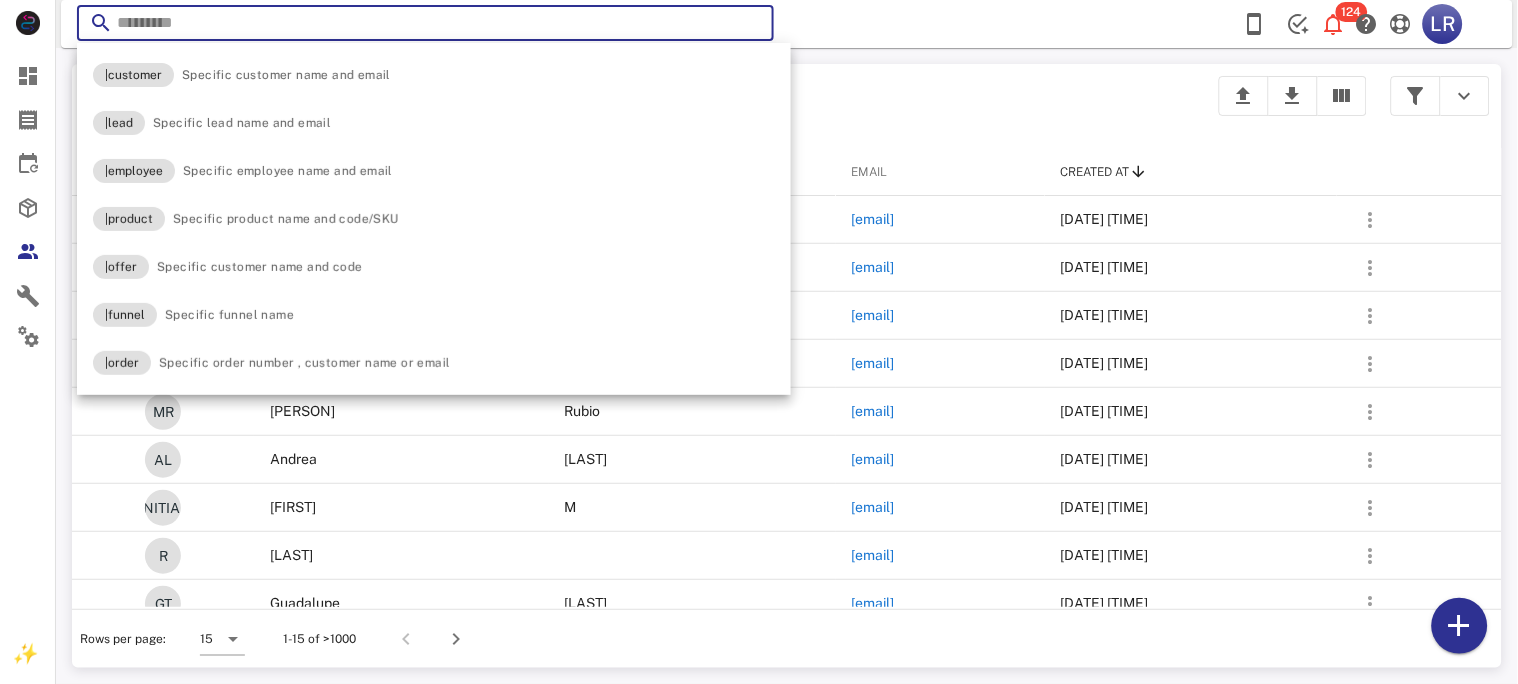 click at bounding box center (750, 26) 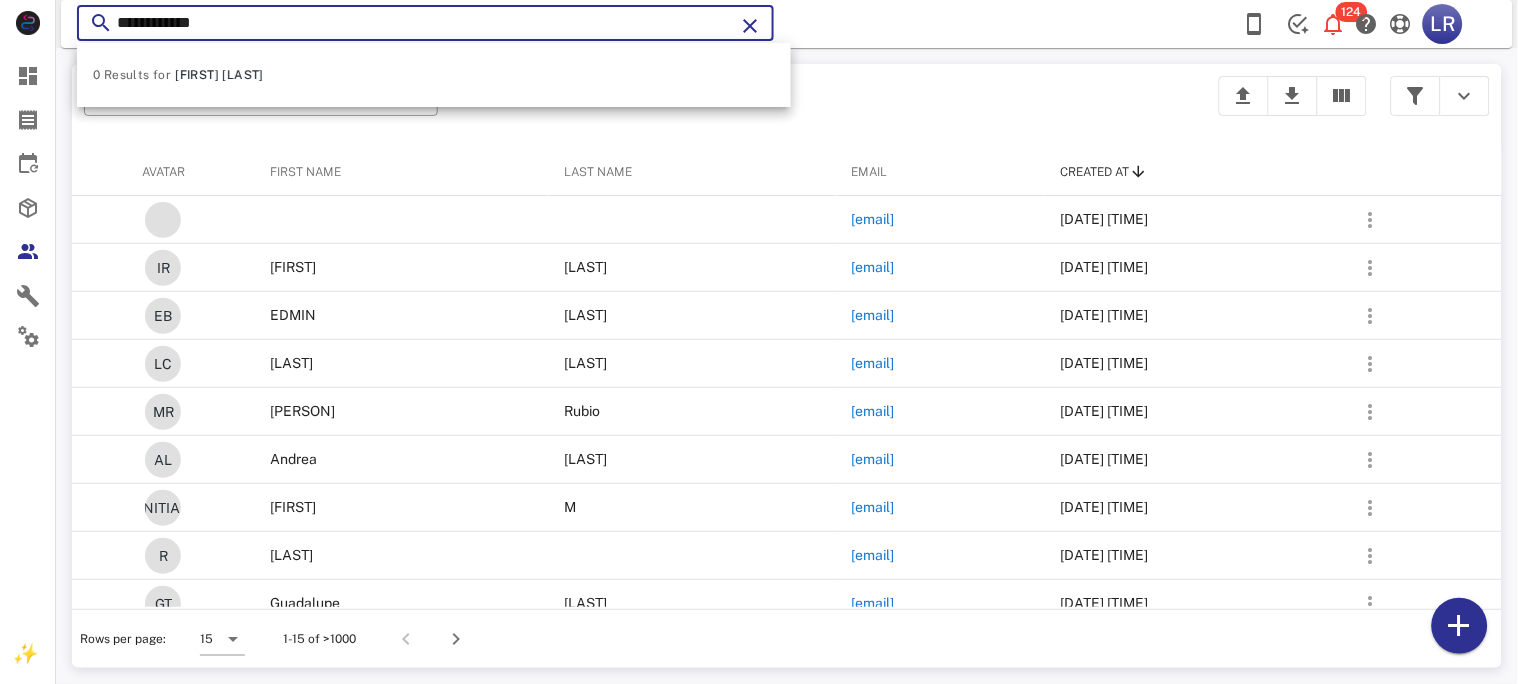 drag, startPoint x: 156, startPoint y: 20, endPoint x: 163, endPoint y: 28, distance: 10.630146 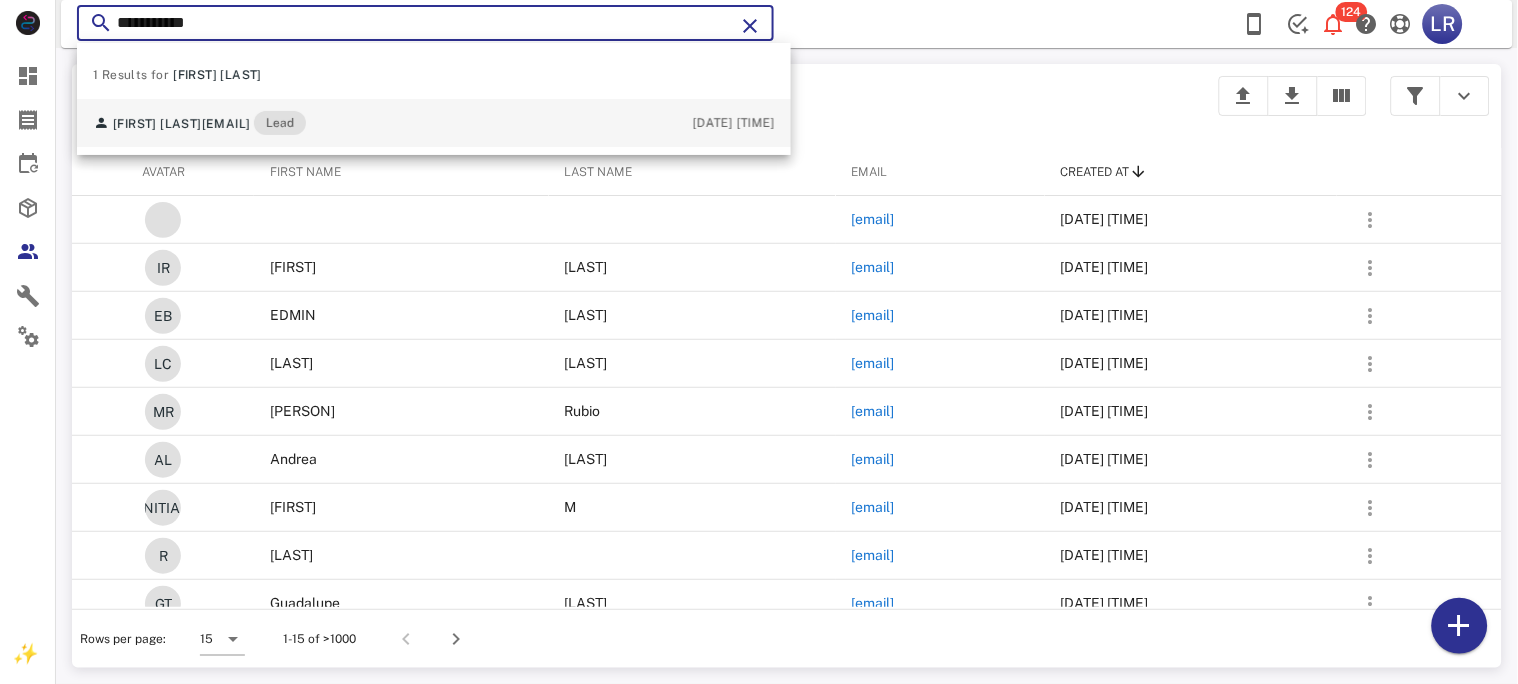 type on "**********" 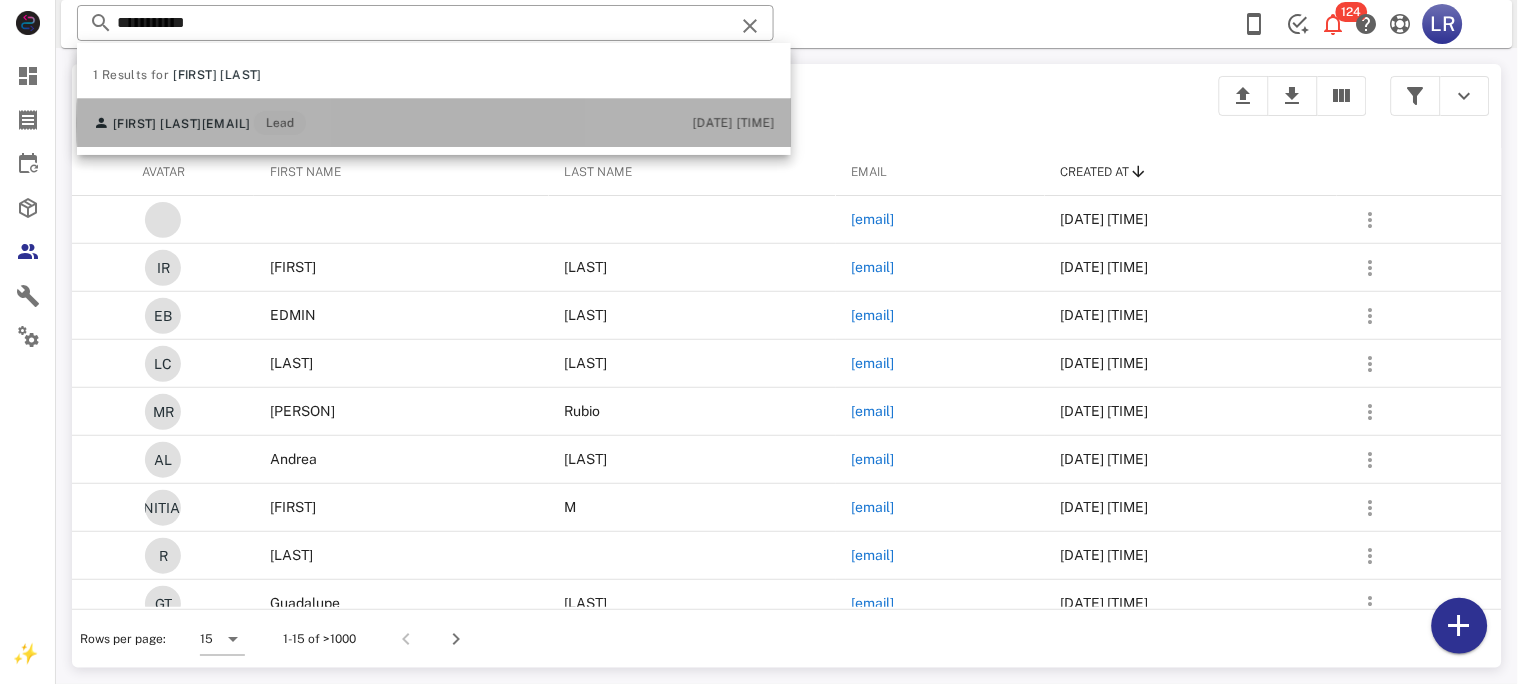 click on "[EMAIL]" at bounding box center [226, 124] 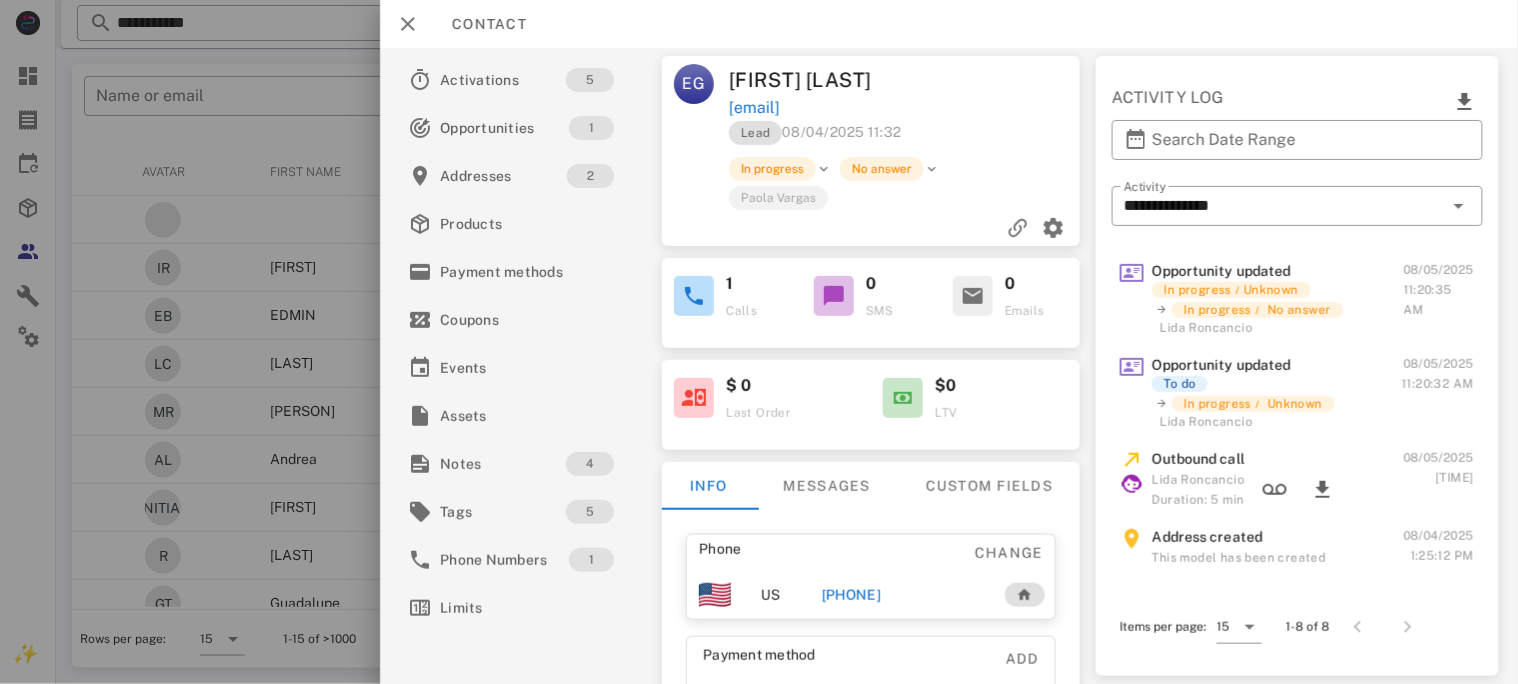 click on "[PHONE]" at bounding box center (850, 595) 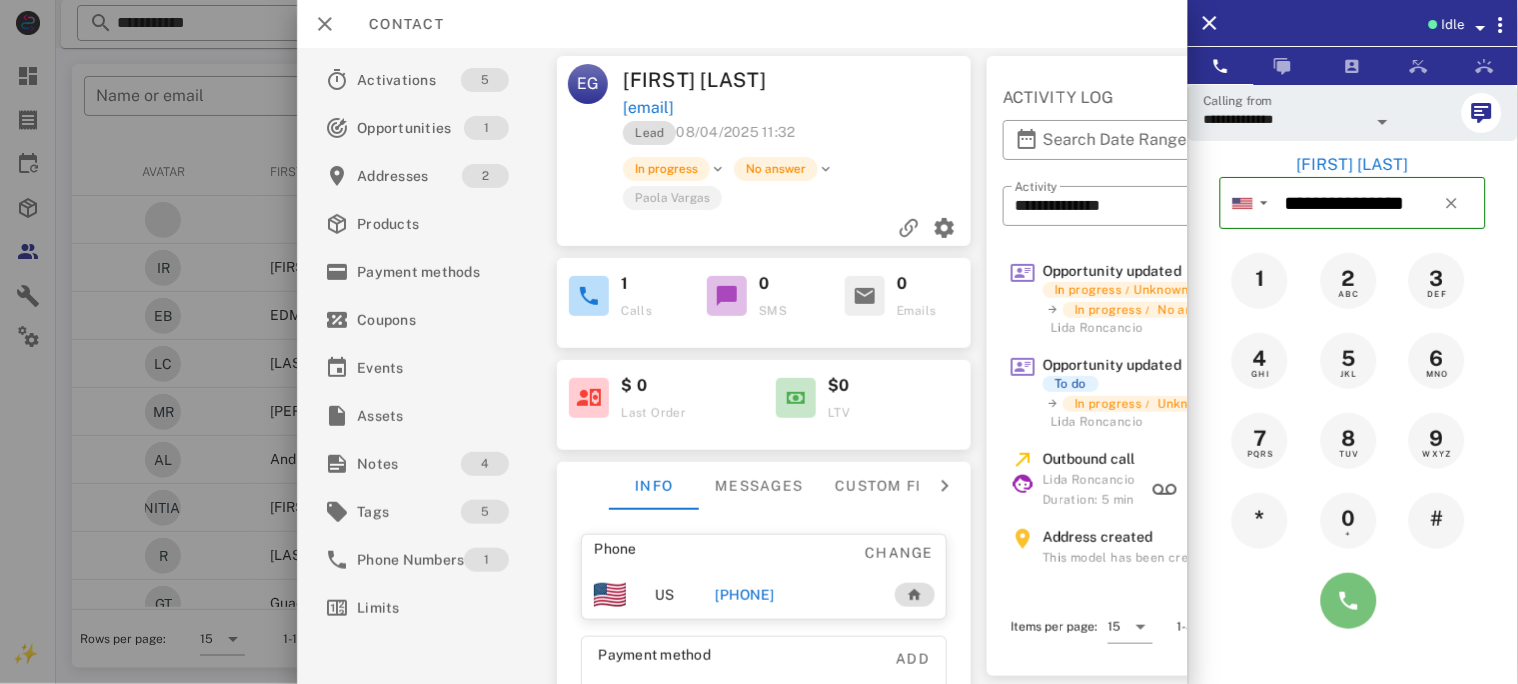 click at bounding box center [1349, 601] 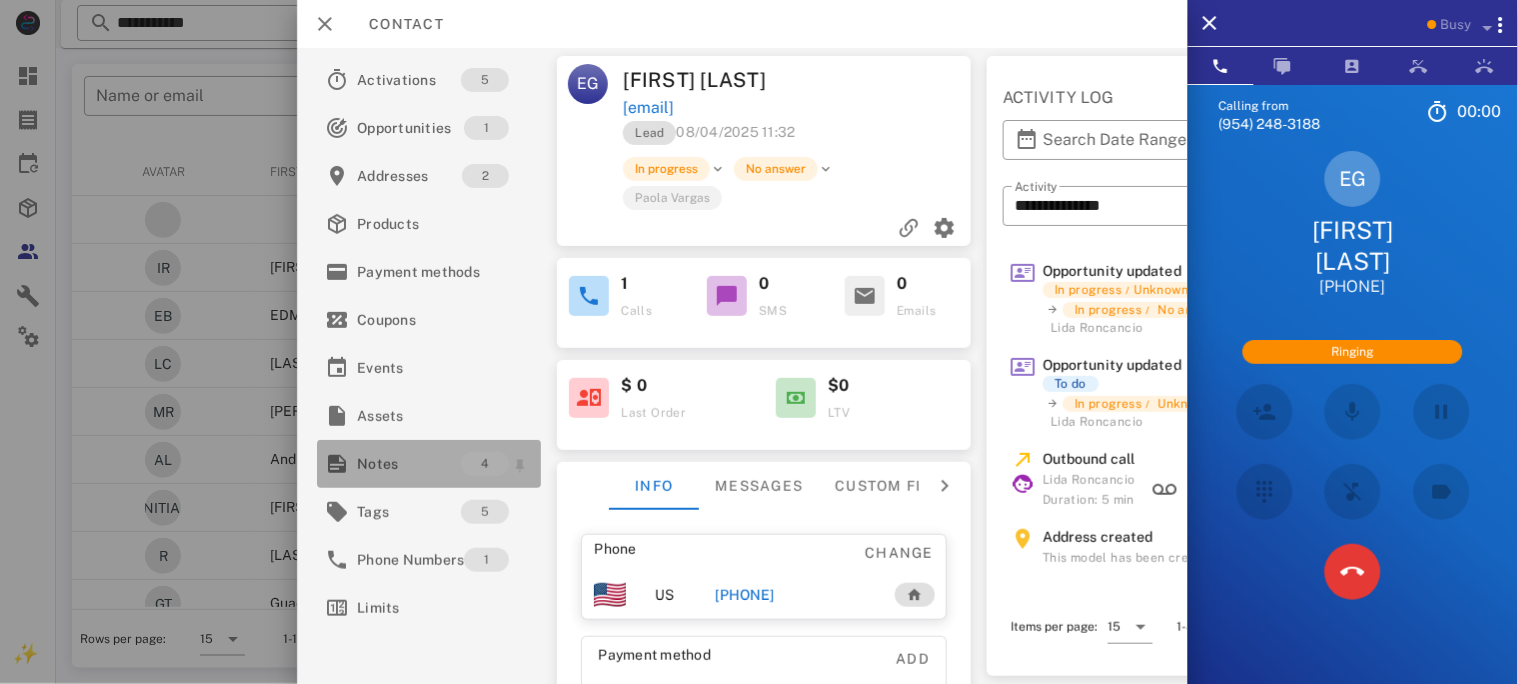 click on "Notes" at bounding box center [409, 464] 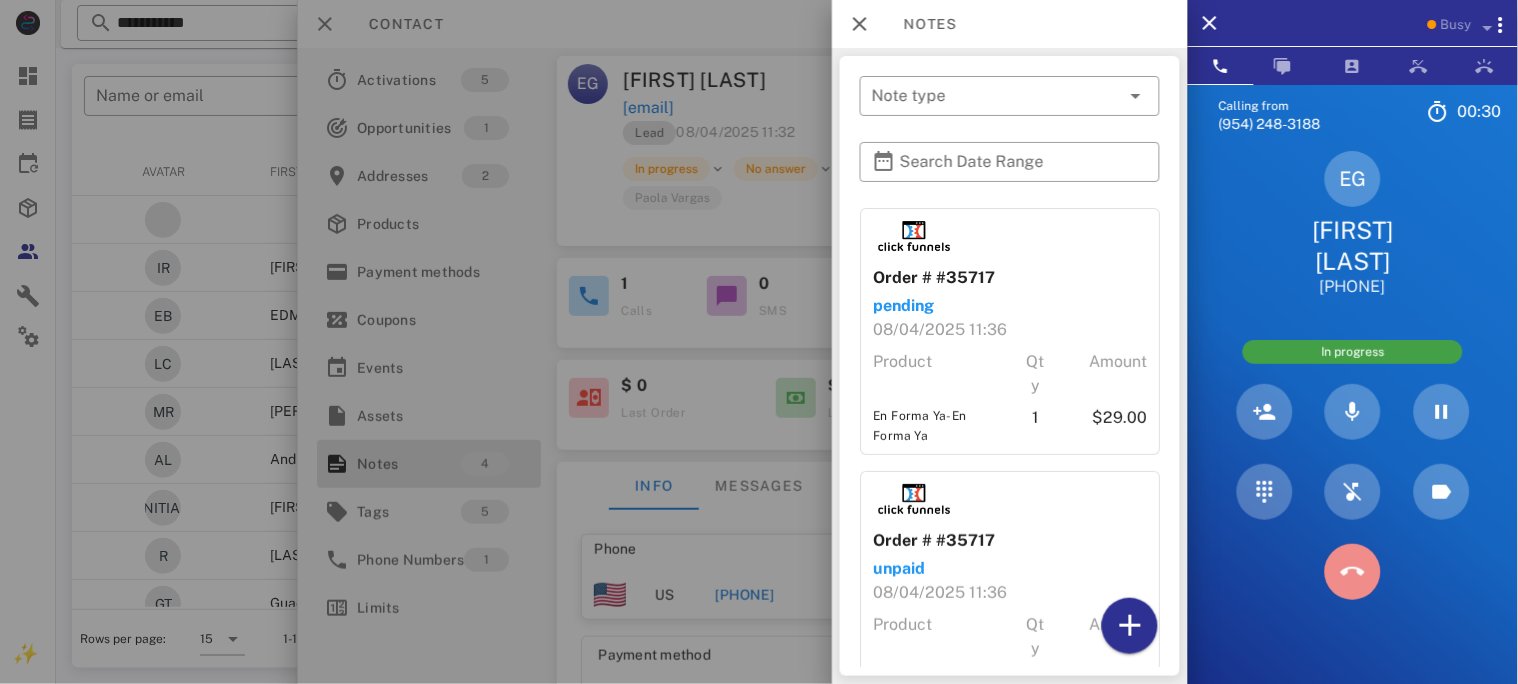 click at bounding box center (1353, 572) 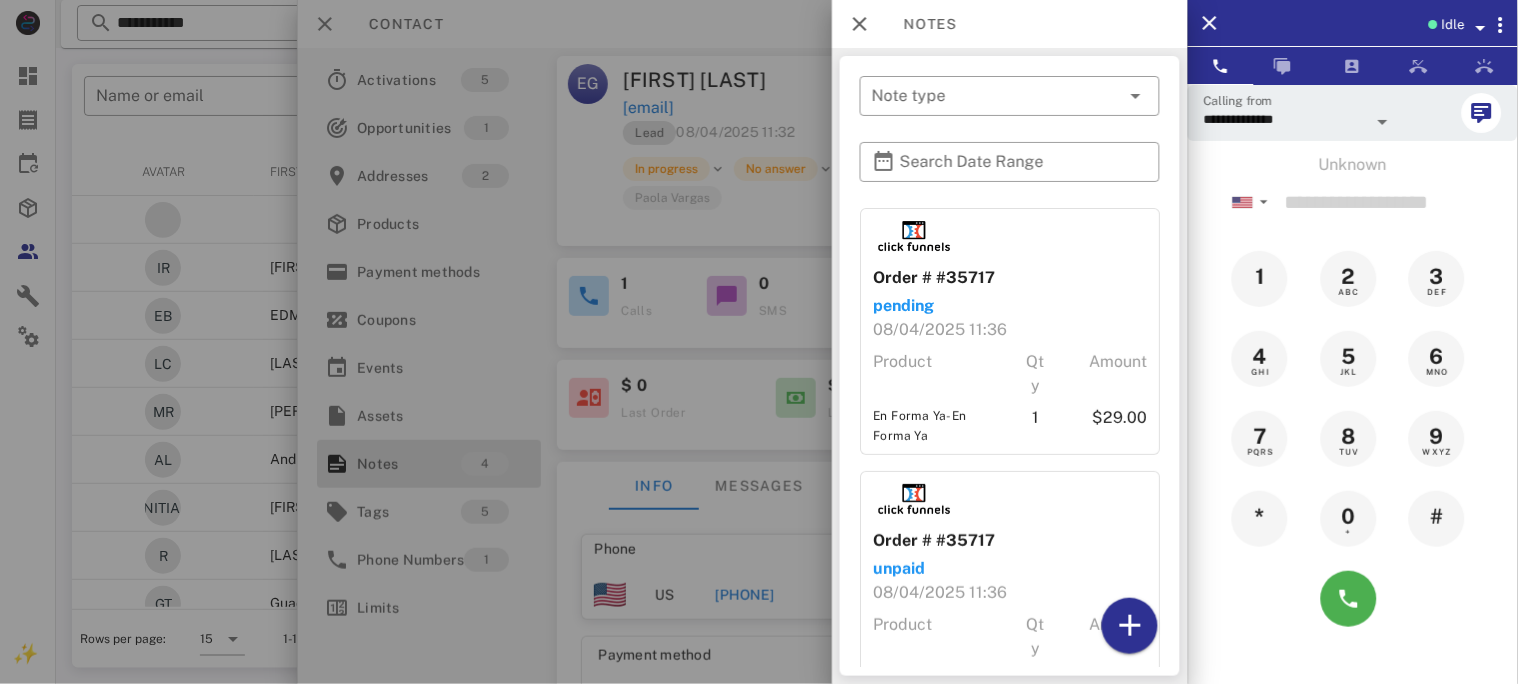 click at bounding box center (759, 342) 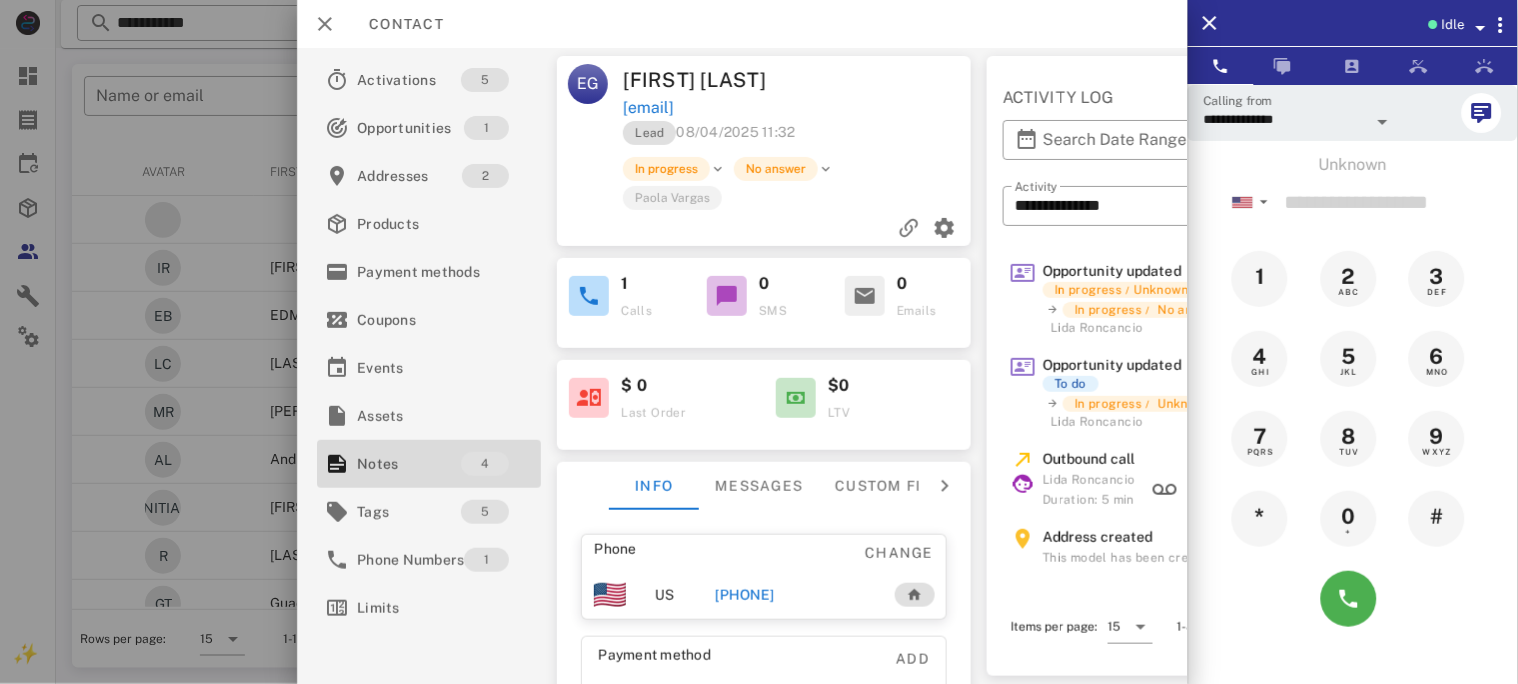 click on "[PHONE]" at bounding box center (744, 595) 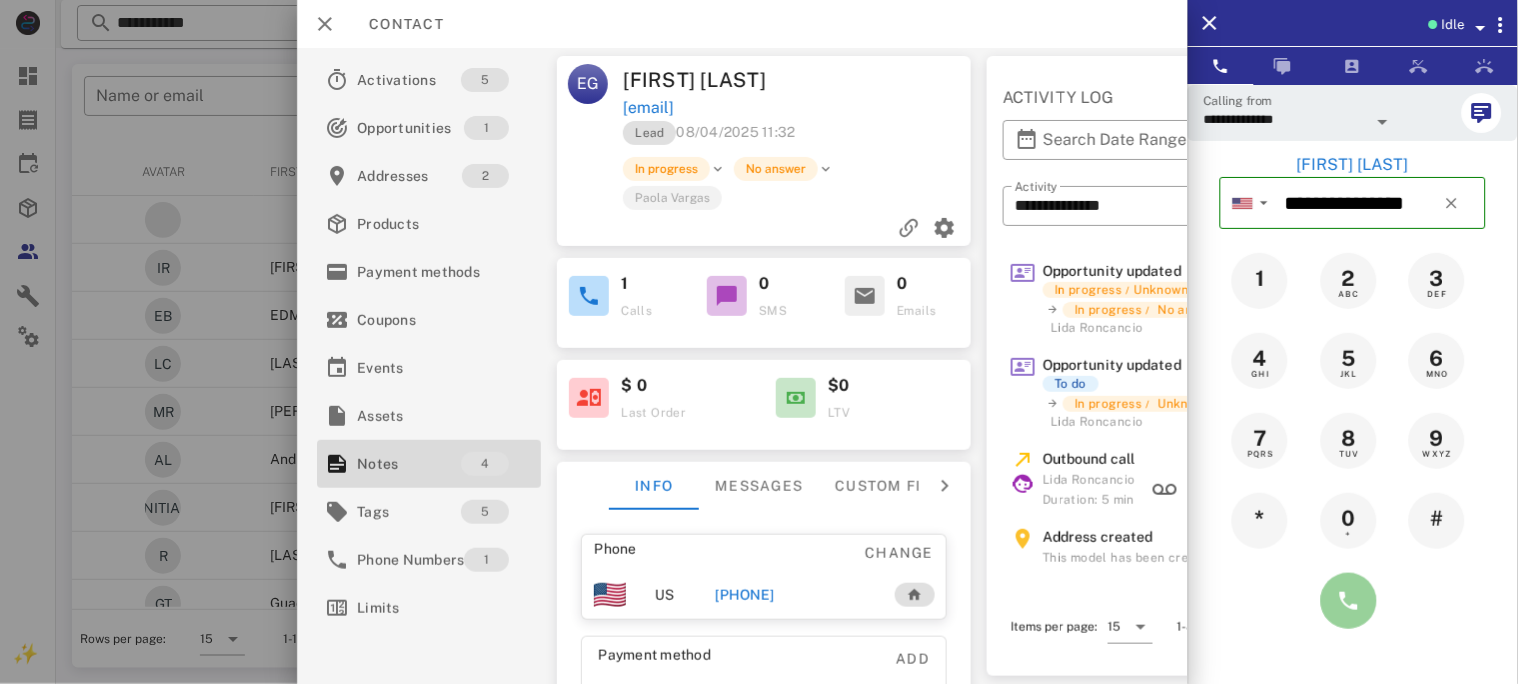 click at bounding box center (1349, 601) 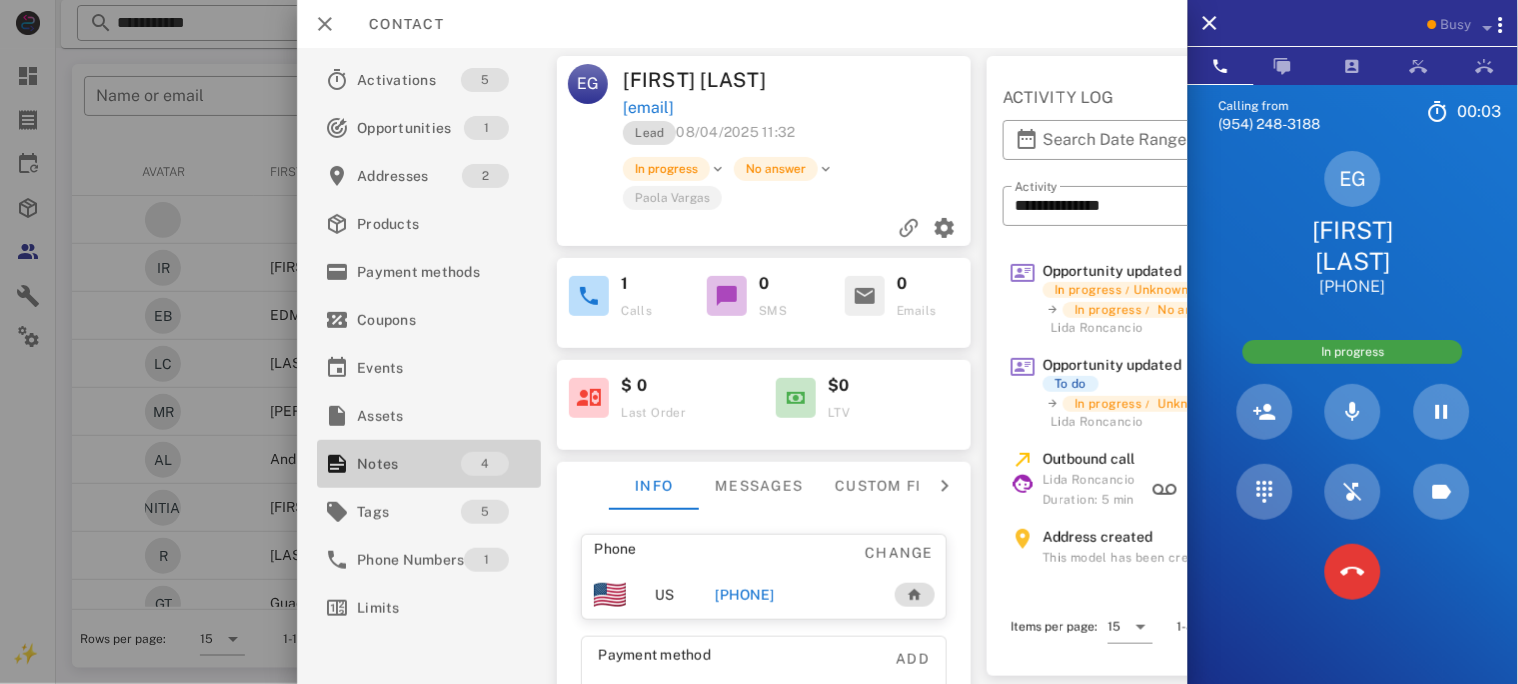 click on "Notes" at bounding box center [409, 464] 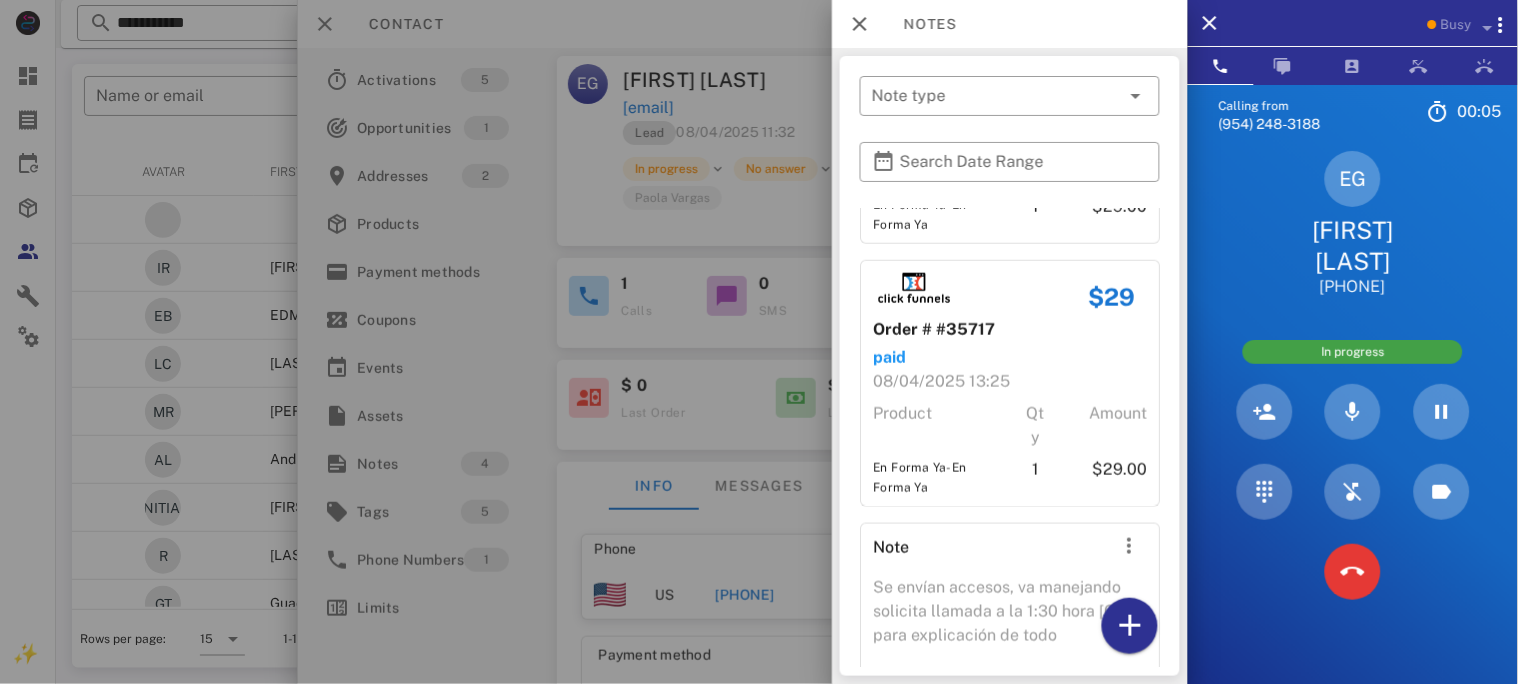 scroll, scrollTop: 551, scrollLeft: 0, axis: vertical 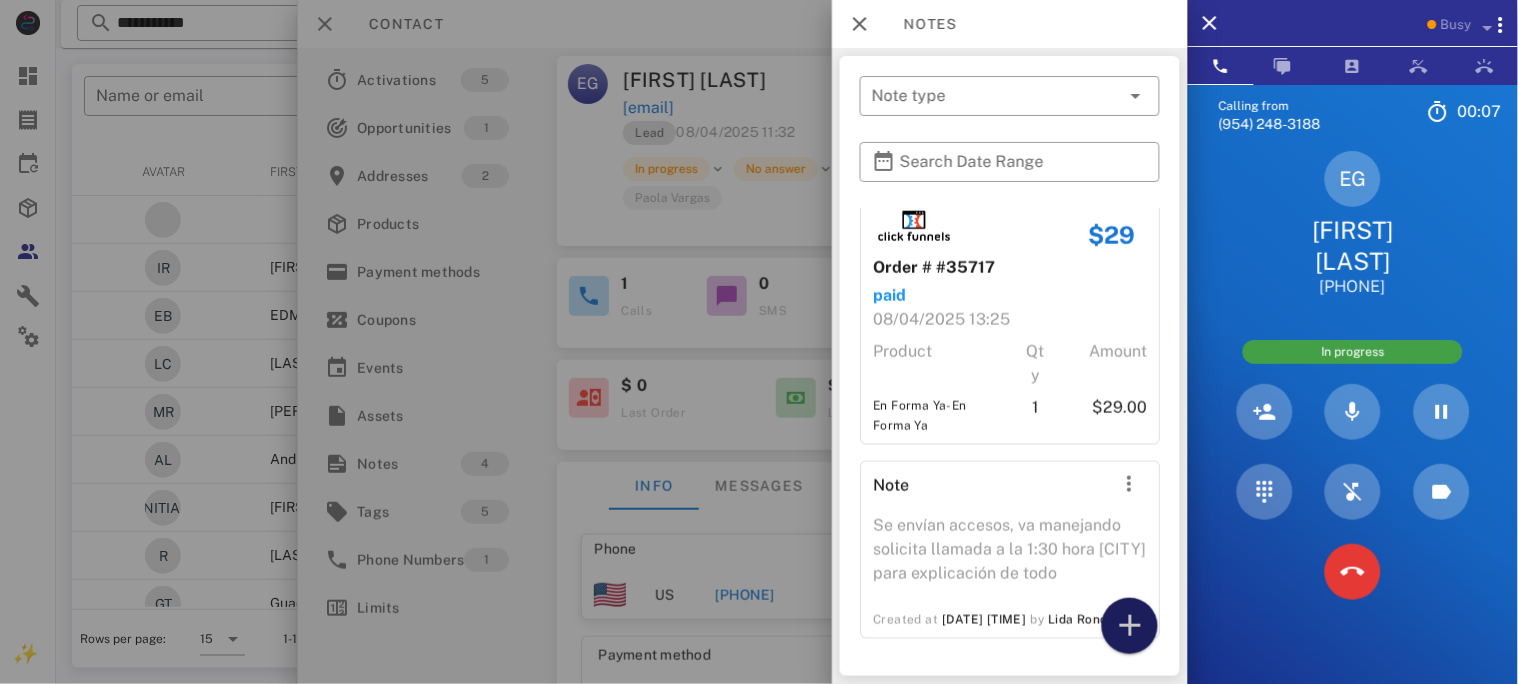click at bounding box center [1130, 626] 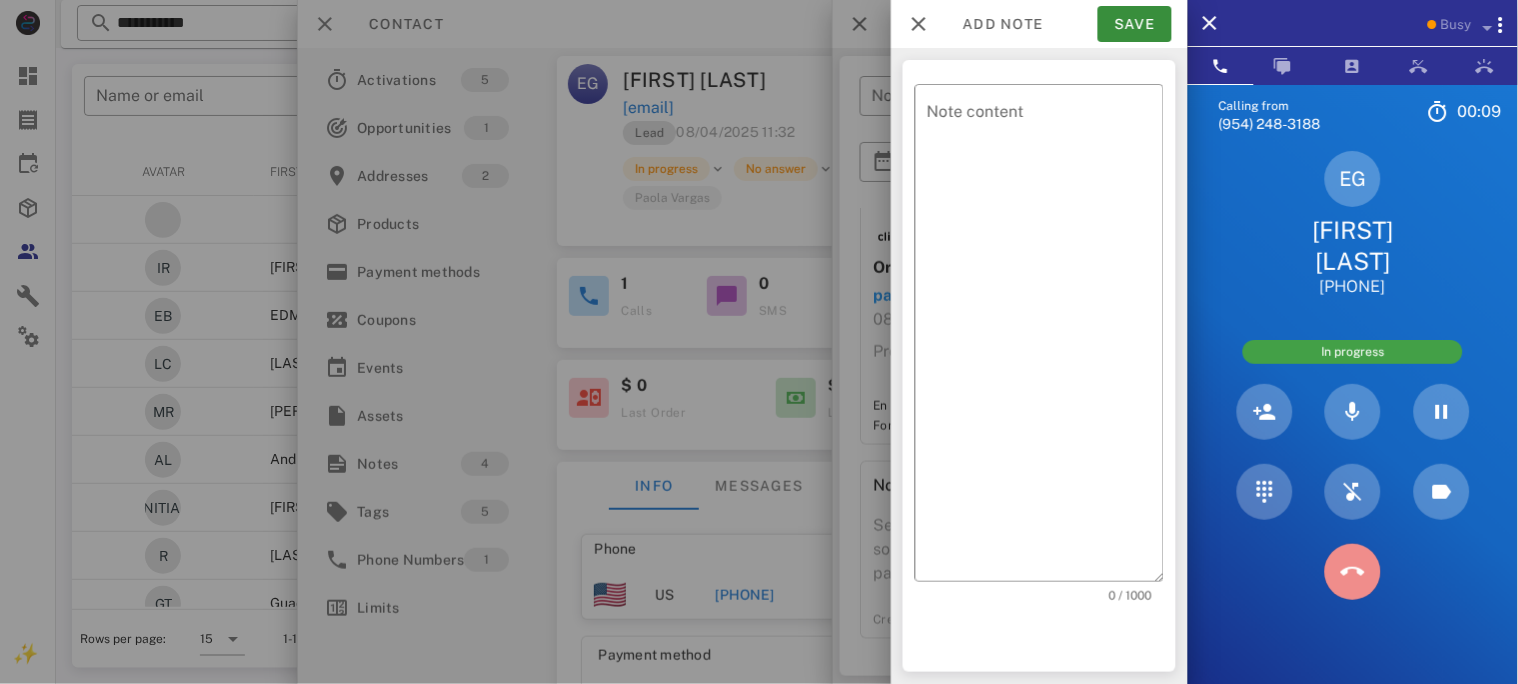 click at bounding box center (1353, 572) 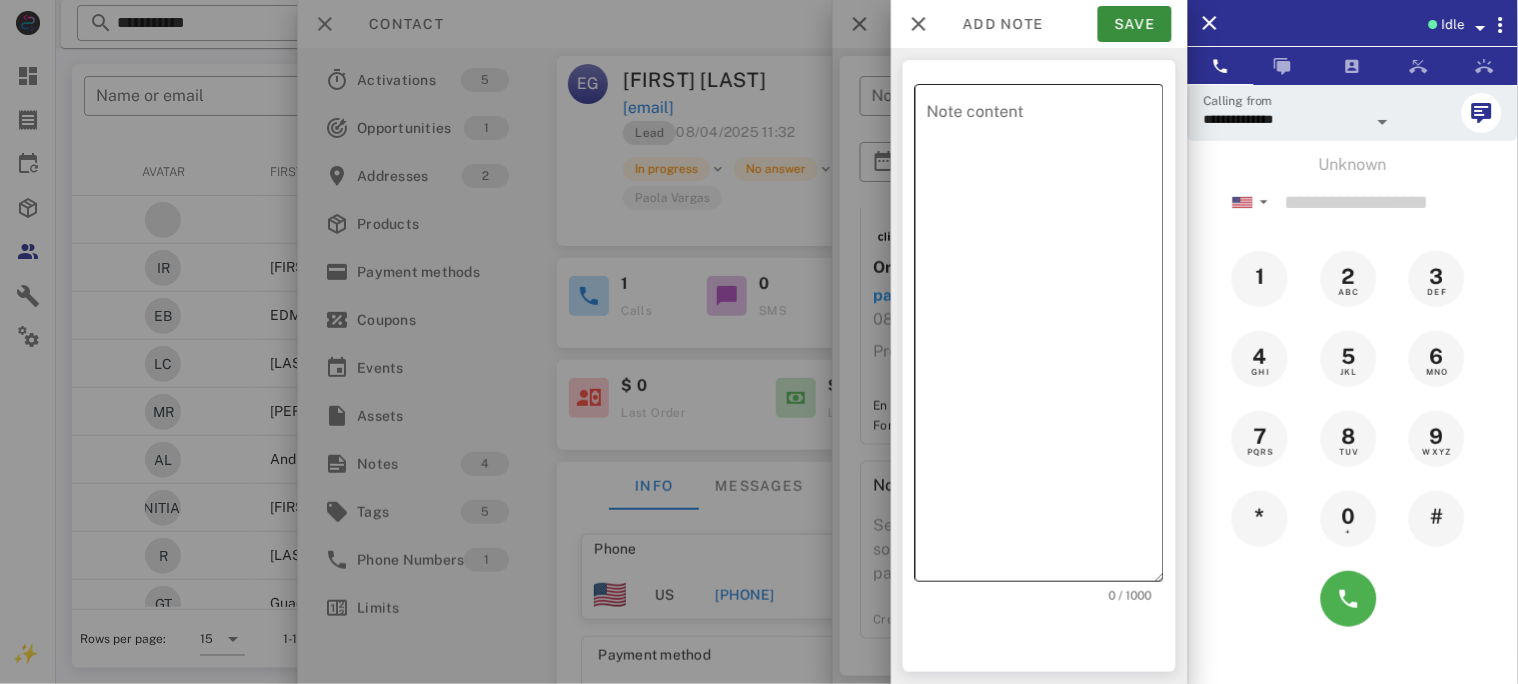click on "Note content" at bounding box center [1045, 338] 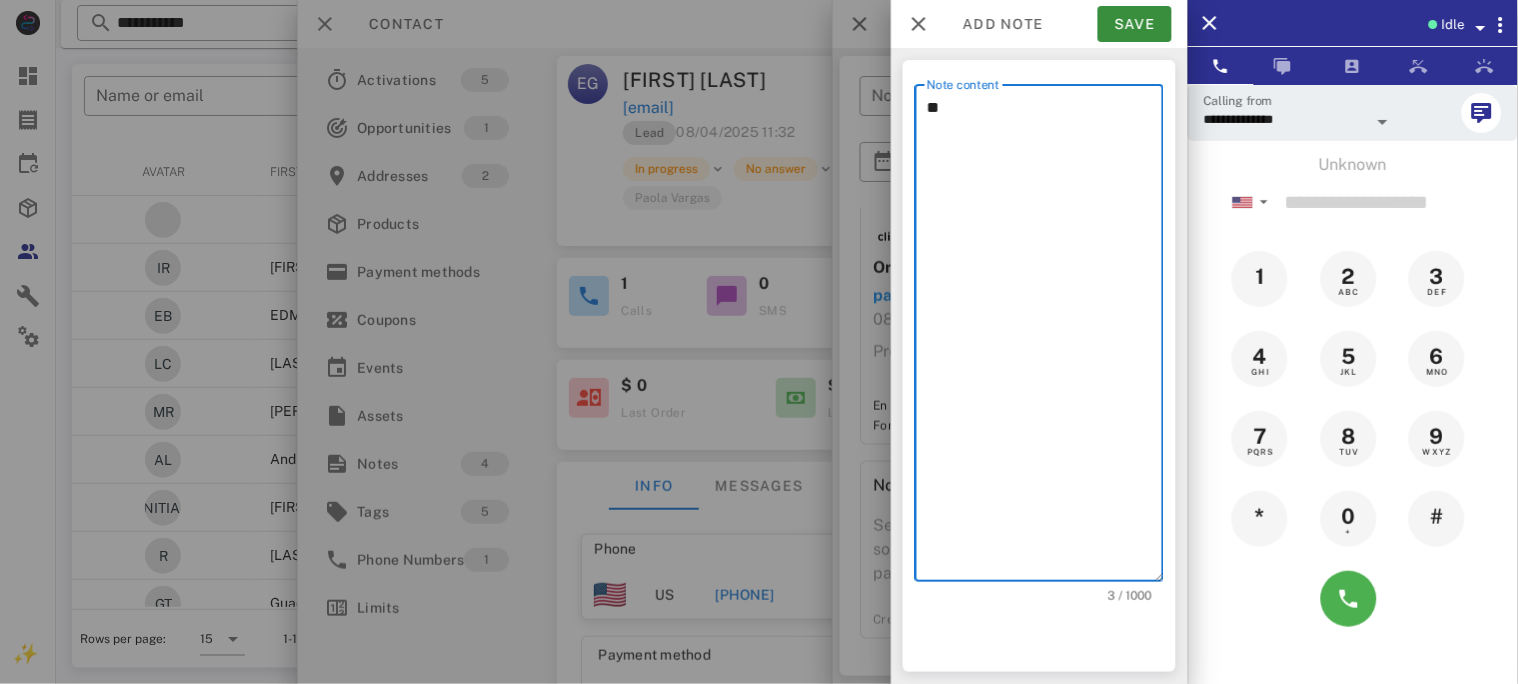 type on "*" 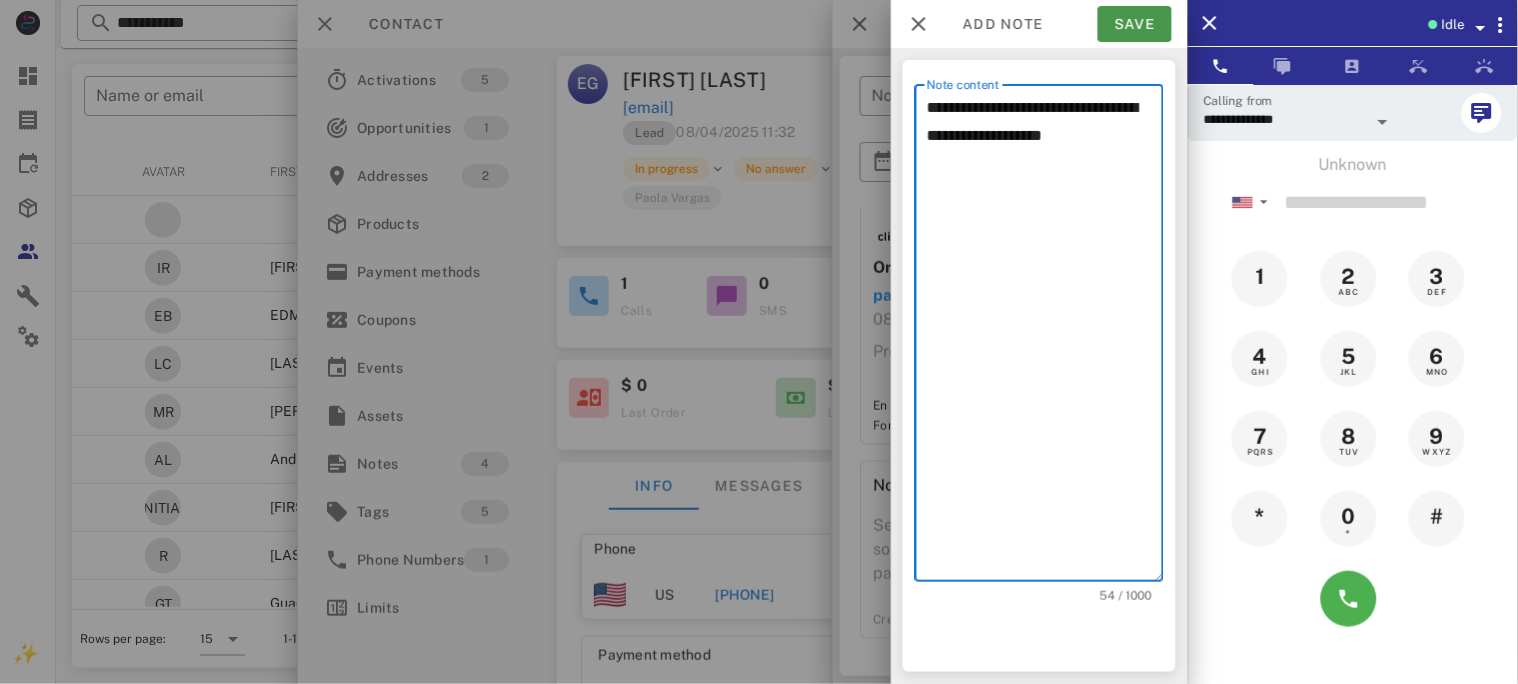 type on "**********" 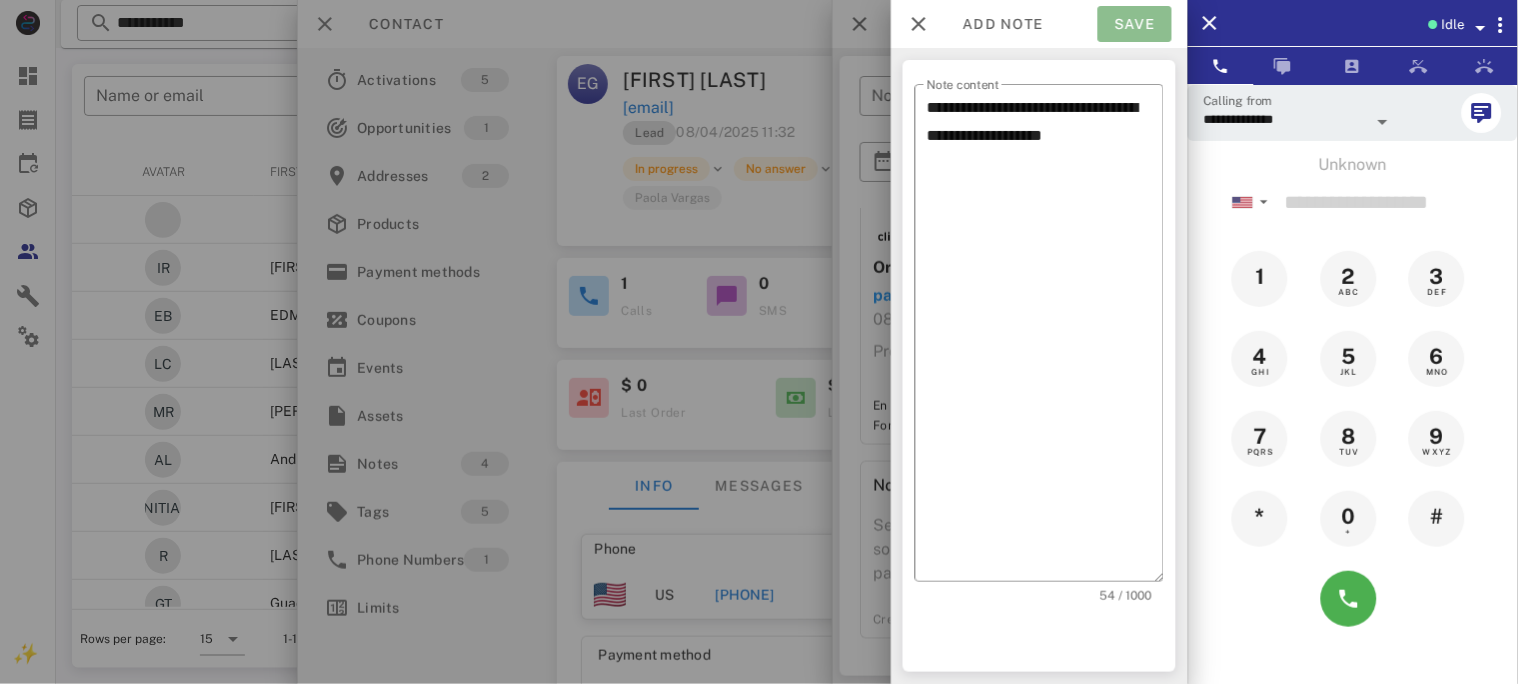 click on "Save" at bounding box center [1135, 24] 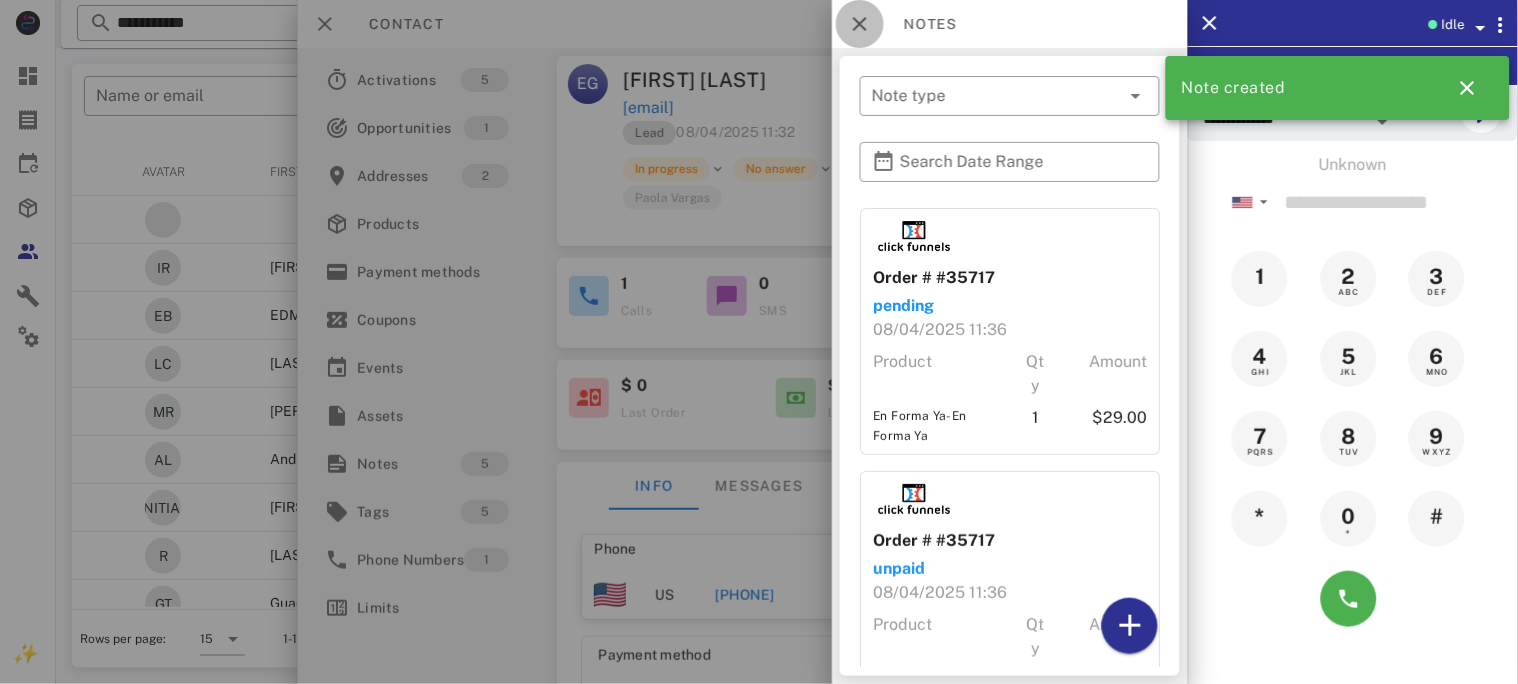click at bounding box center [860, 24] 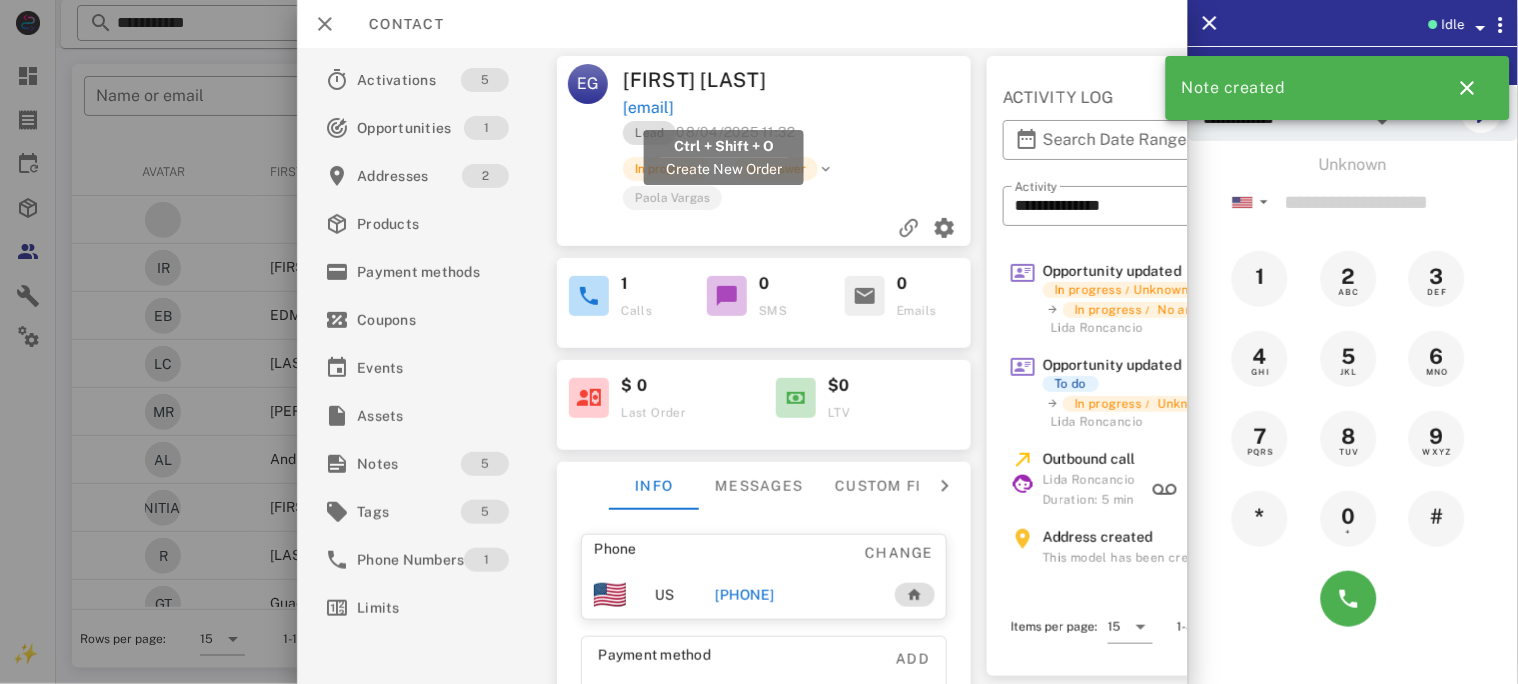drag, startPoint x: 835, startPoint y: 106, endPoint x: 627, endPoint y: 109, distance: 208.02164 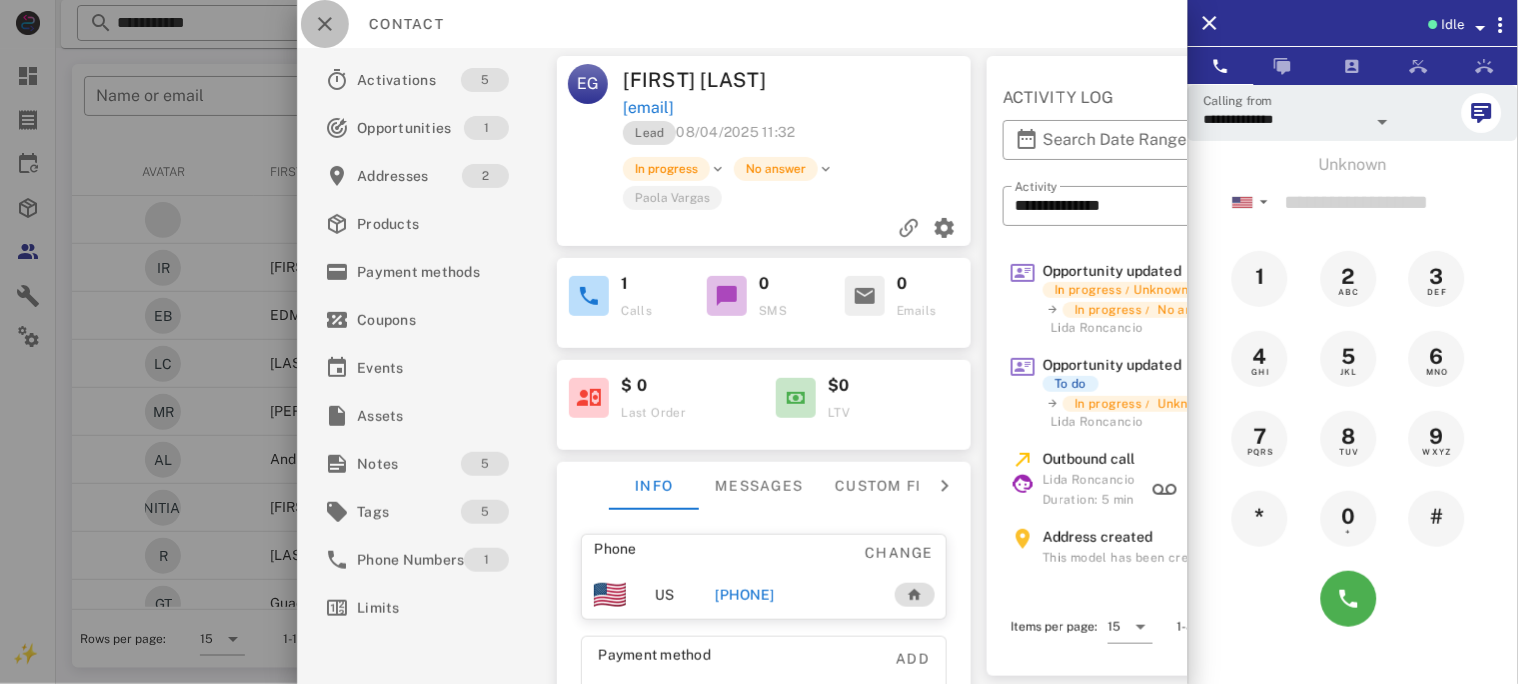 click at bounding box center (325, 24) 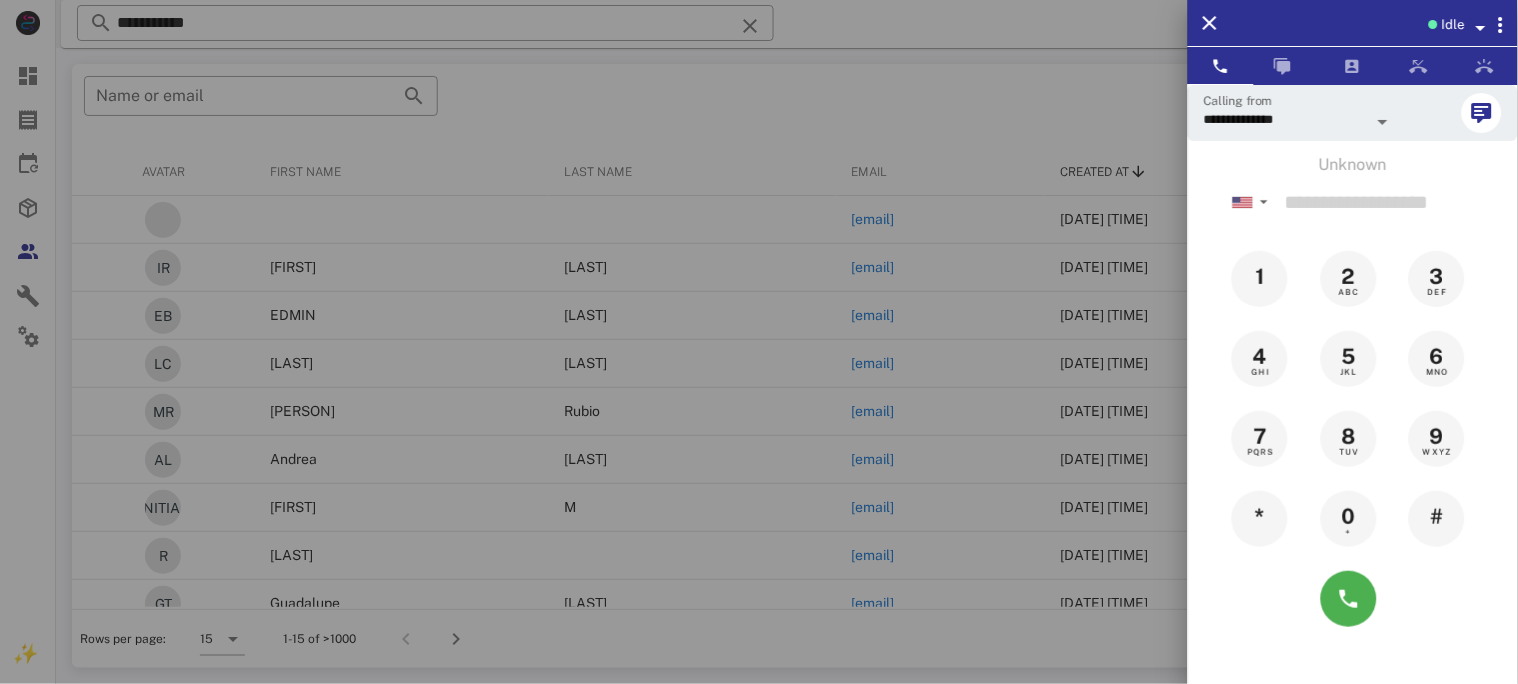 click at bounding box center (759, 342) 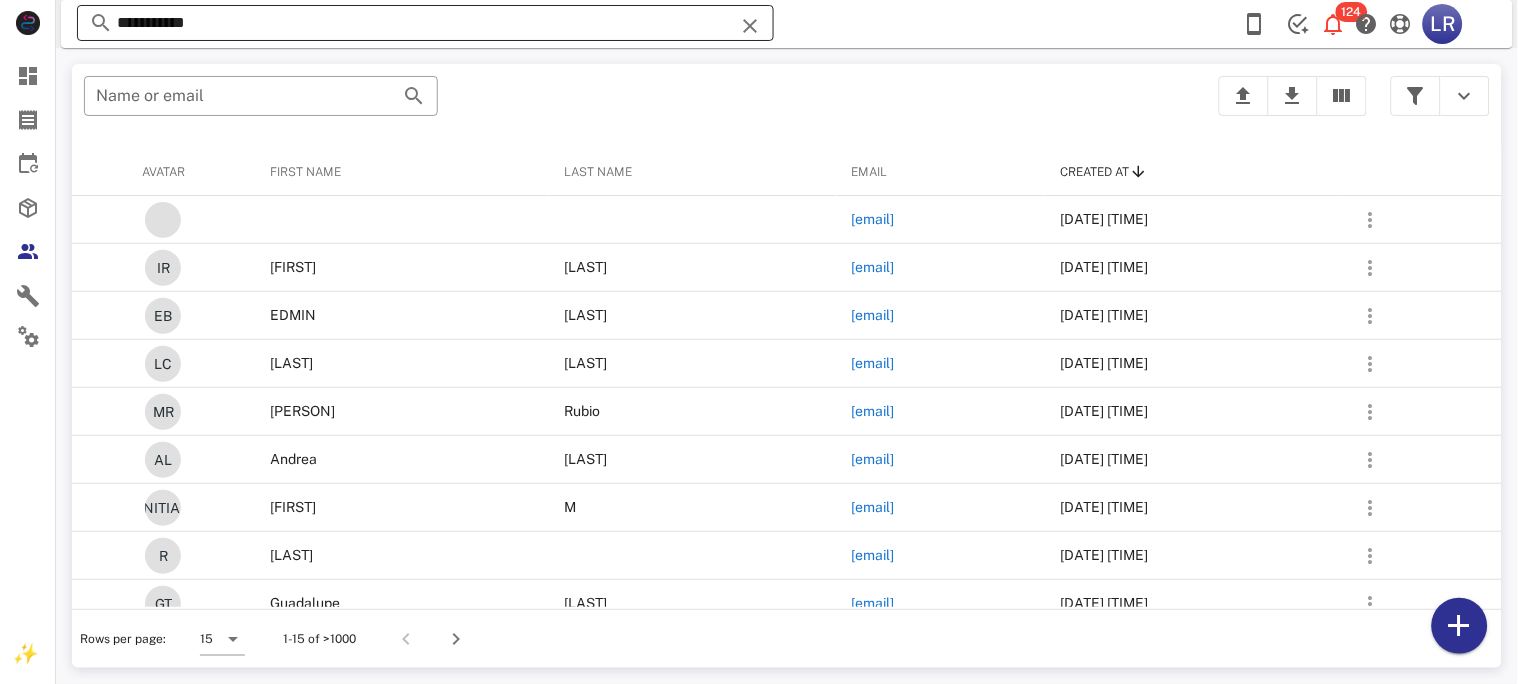click at bounding box center (750, 26) 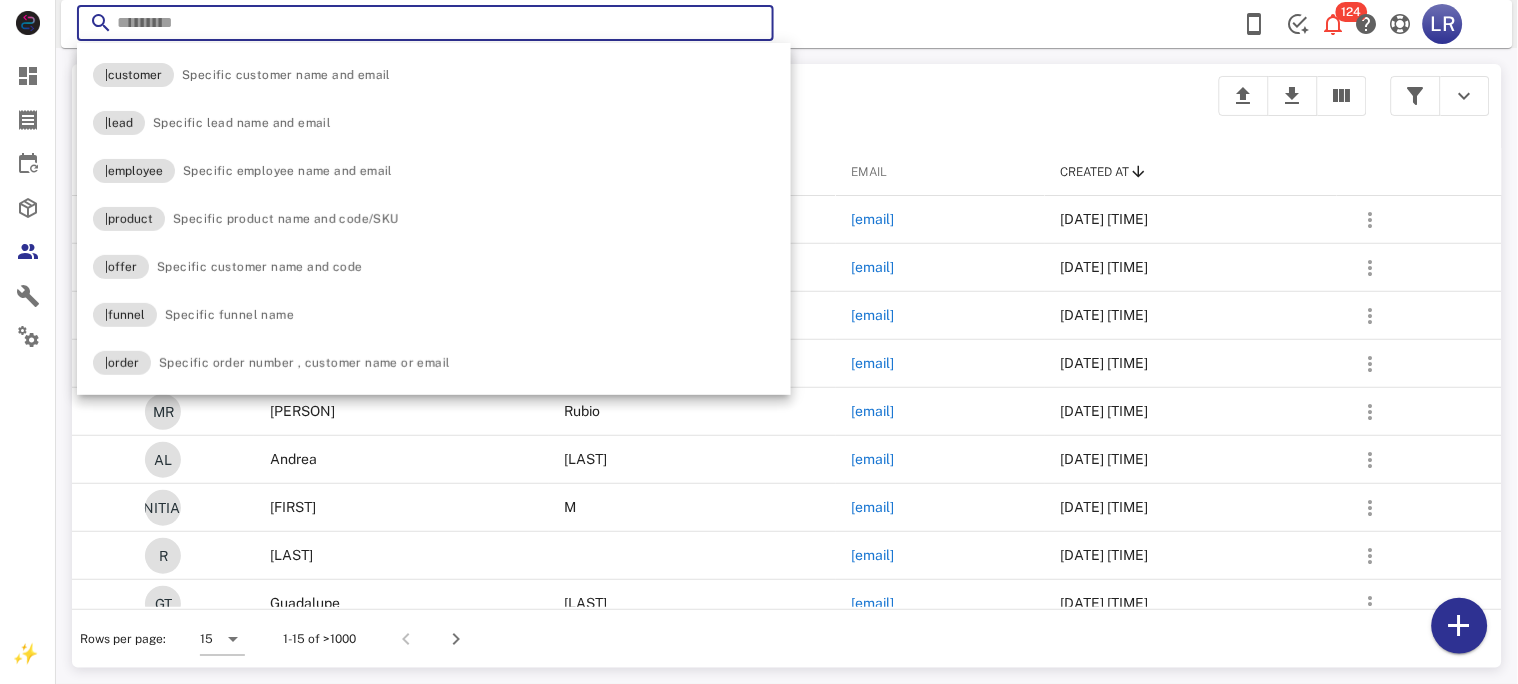 click at bounding box center [750, 26] 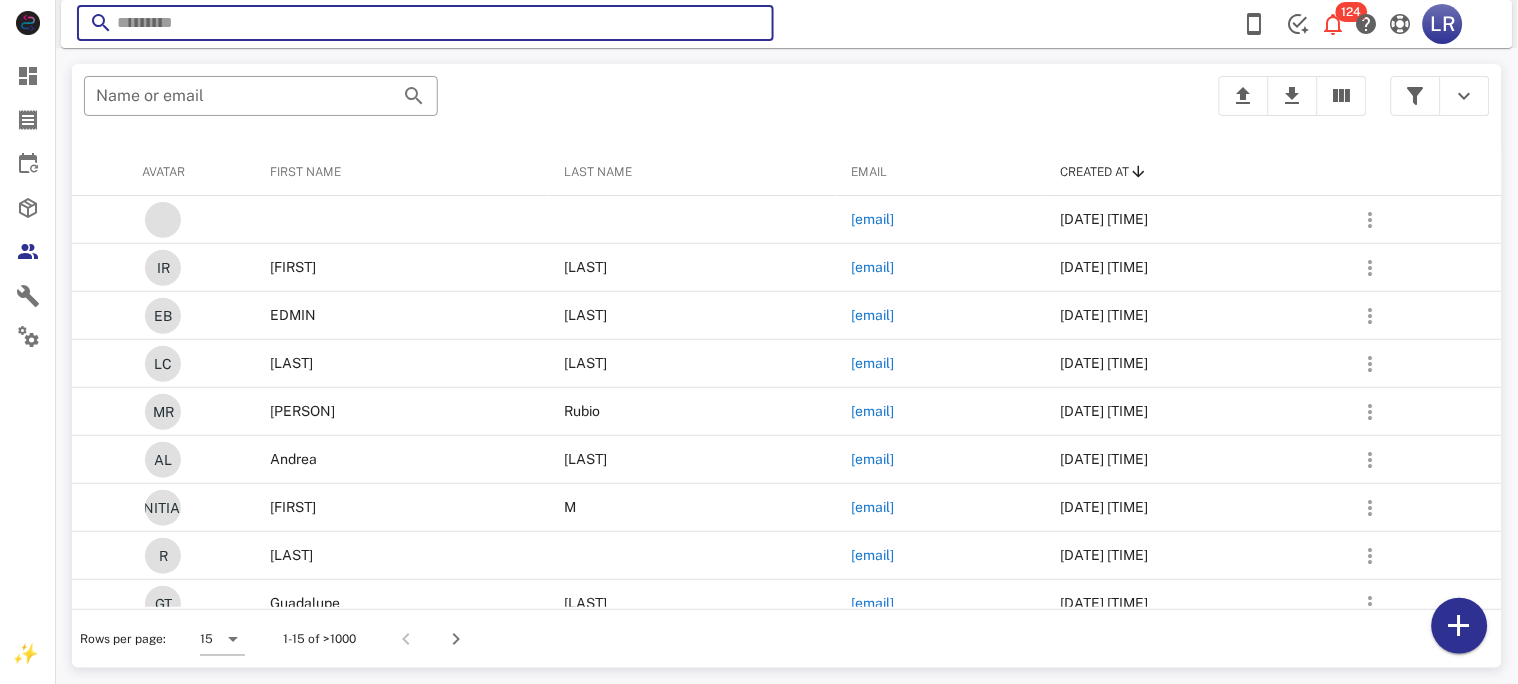paste on "**********" 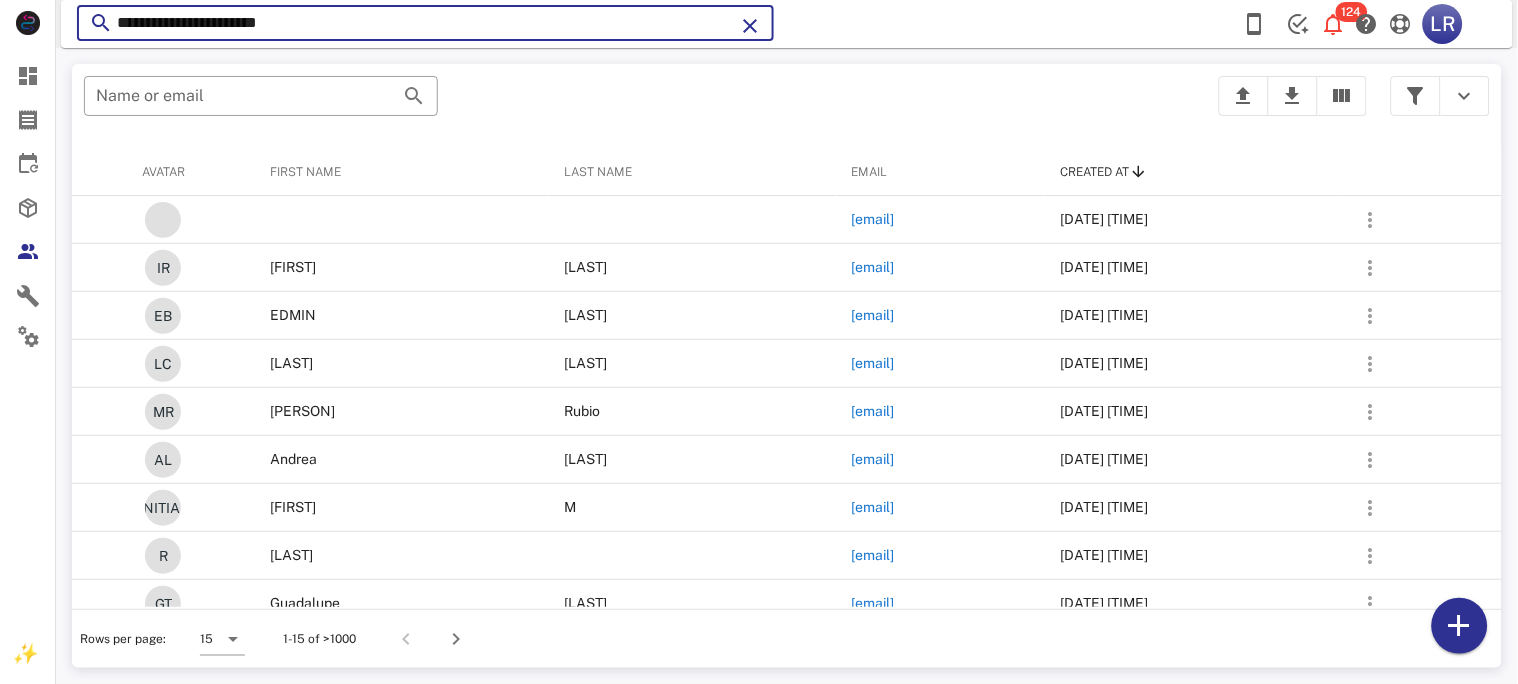 type on "**********" 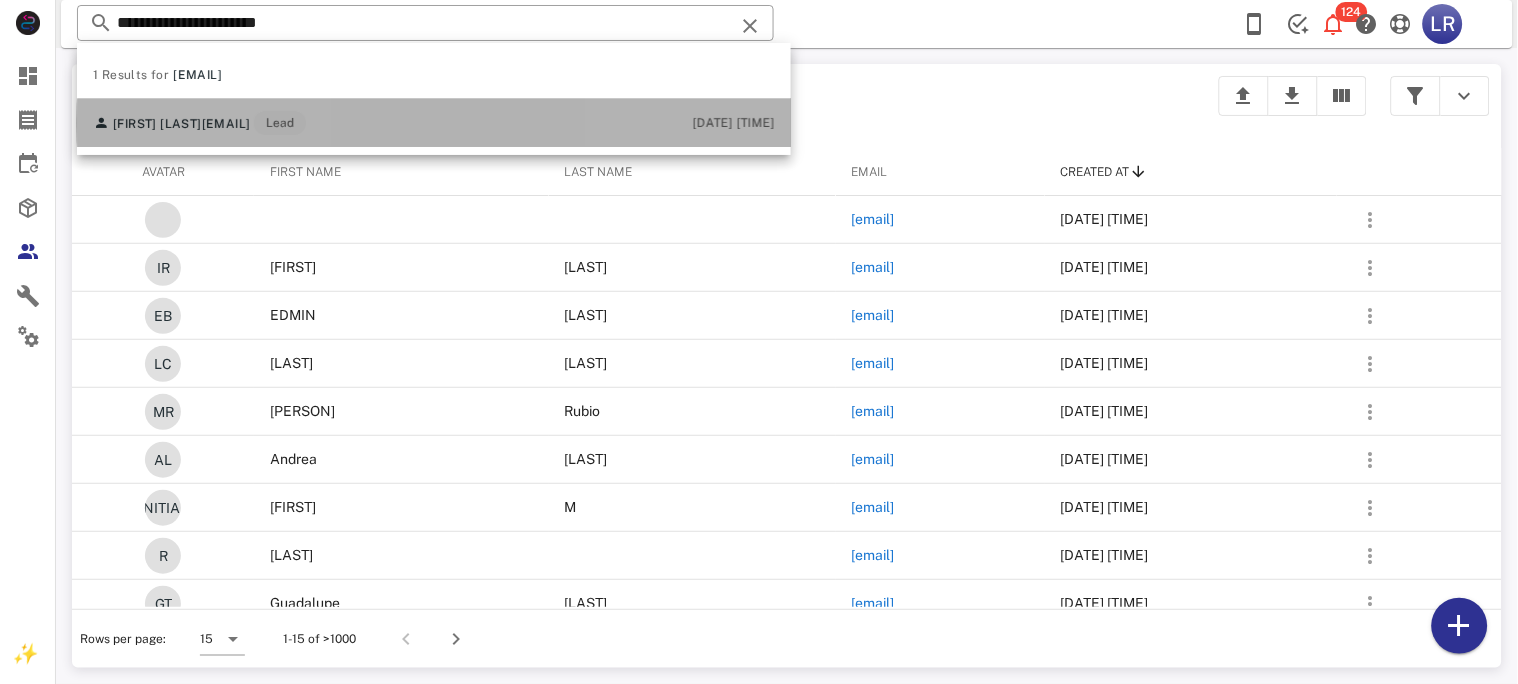 click on "[FIRST] [LAST]   [EMAIL]   Lead" at bounding box center (199, 123) 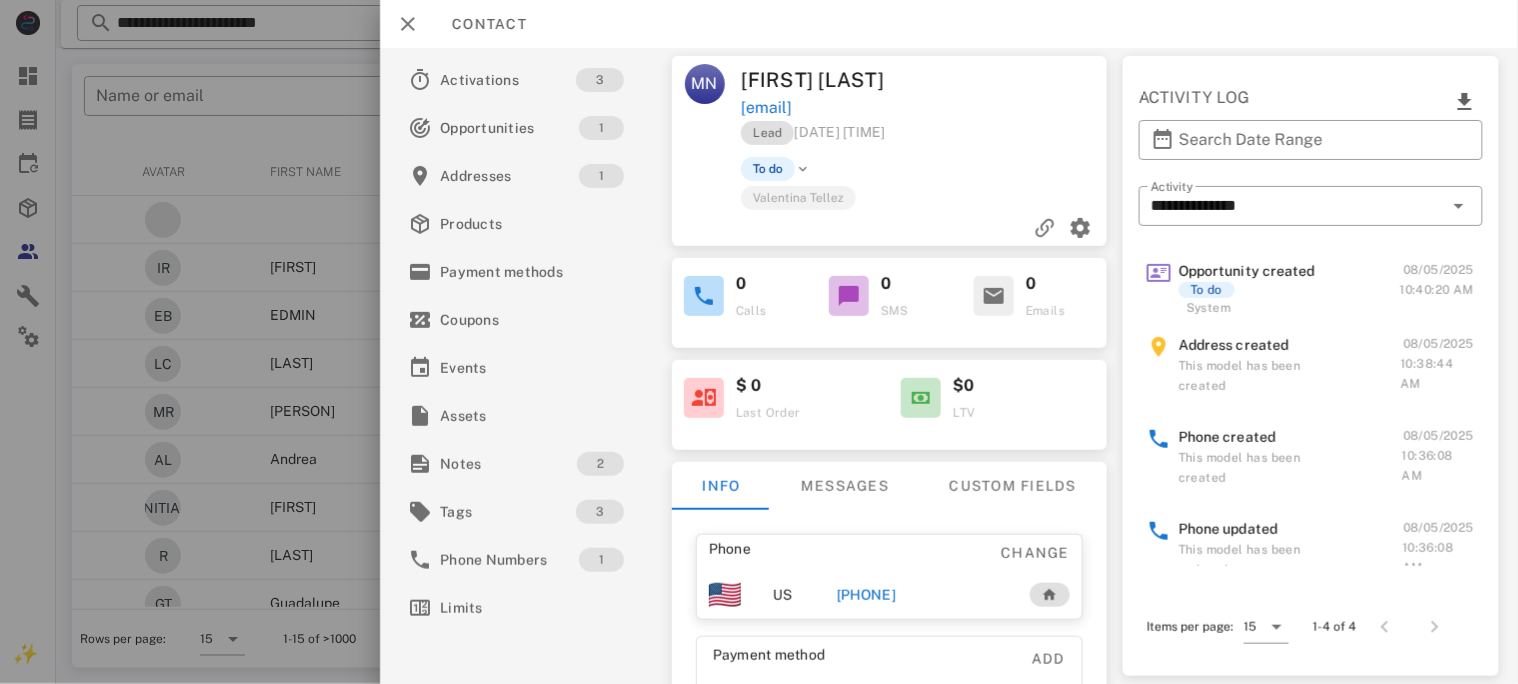 click on "[PHONE]" at bounding box center (865, 595) 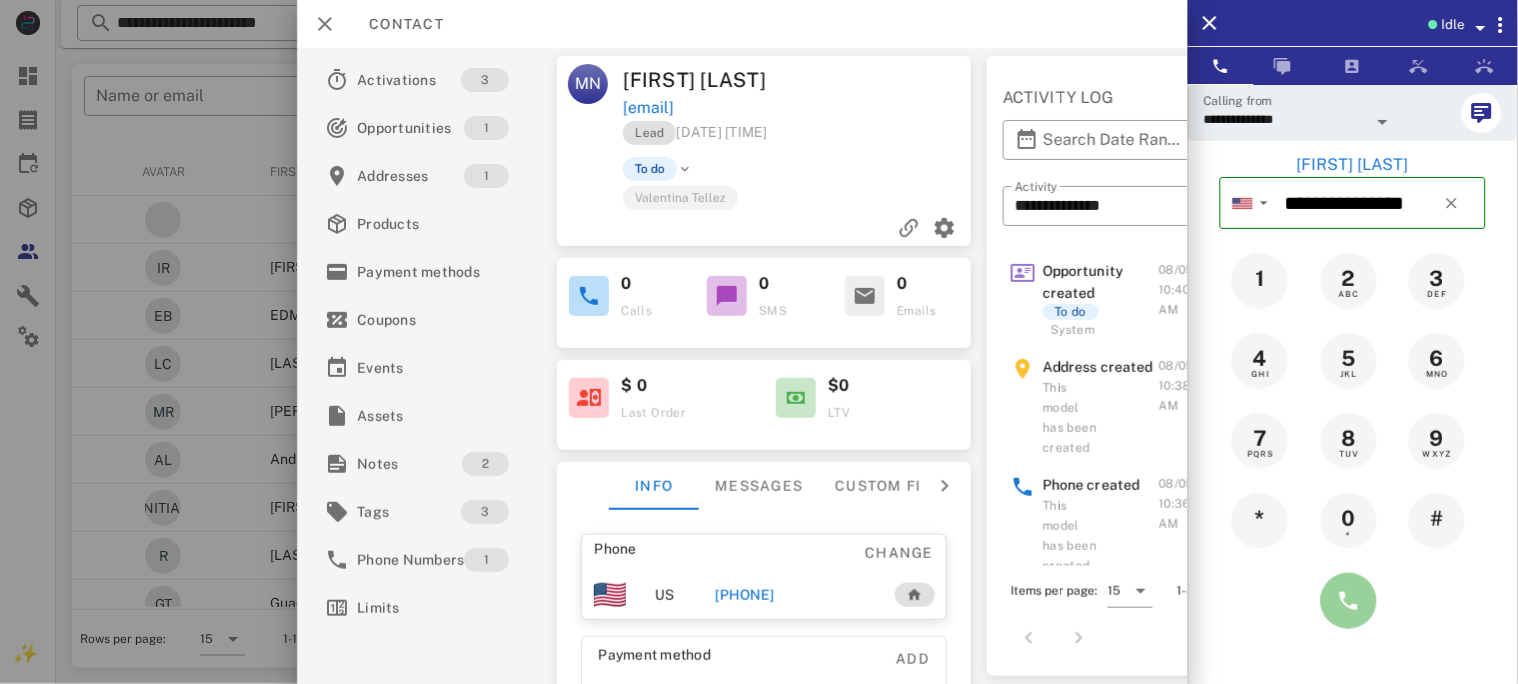 click at bounding box center (1349, 601) 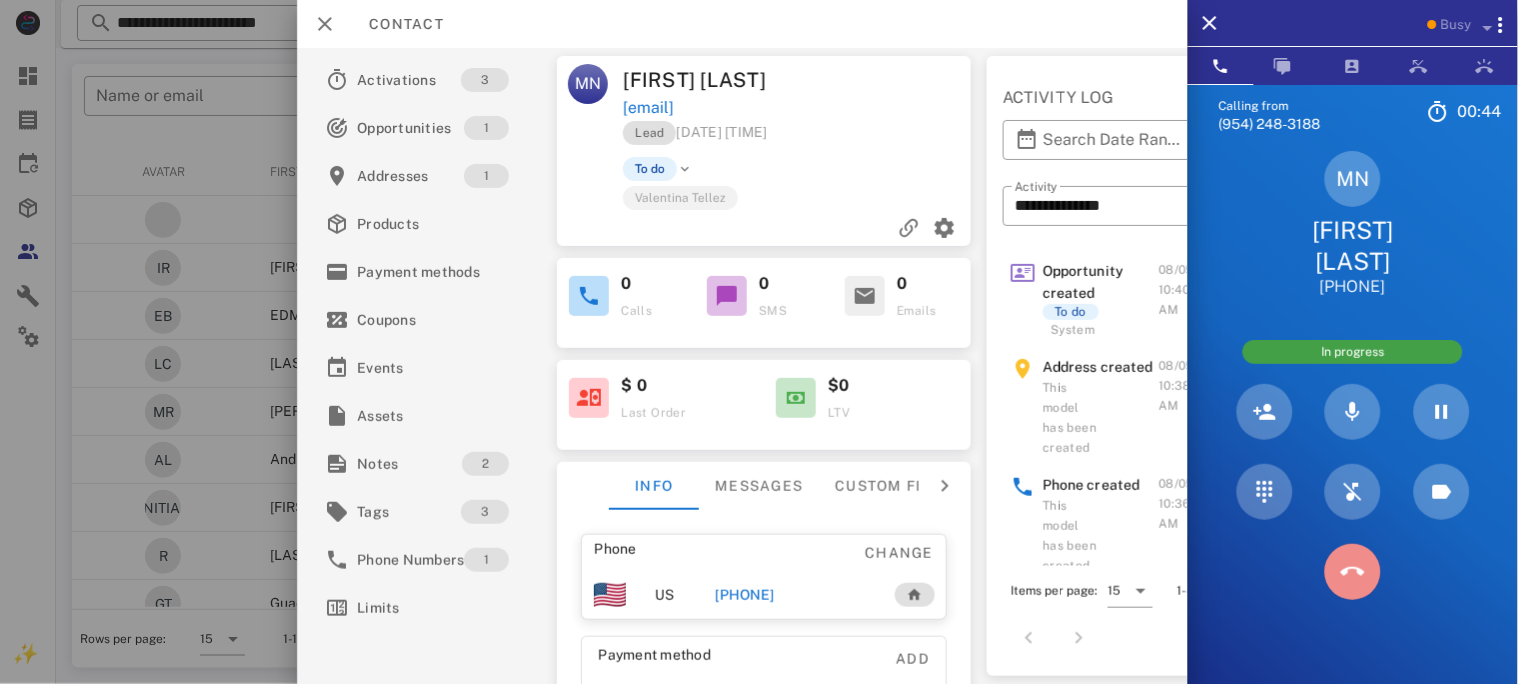 click at bounding box center [1353, 572] 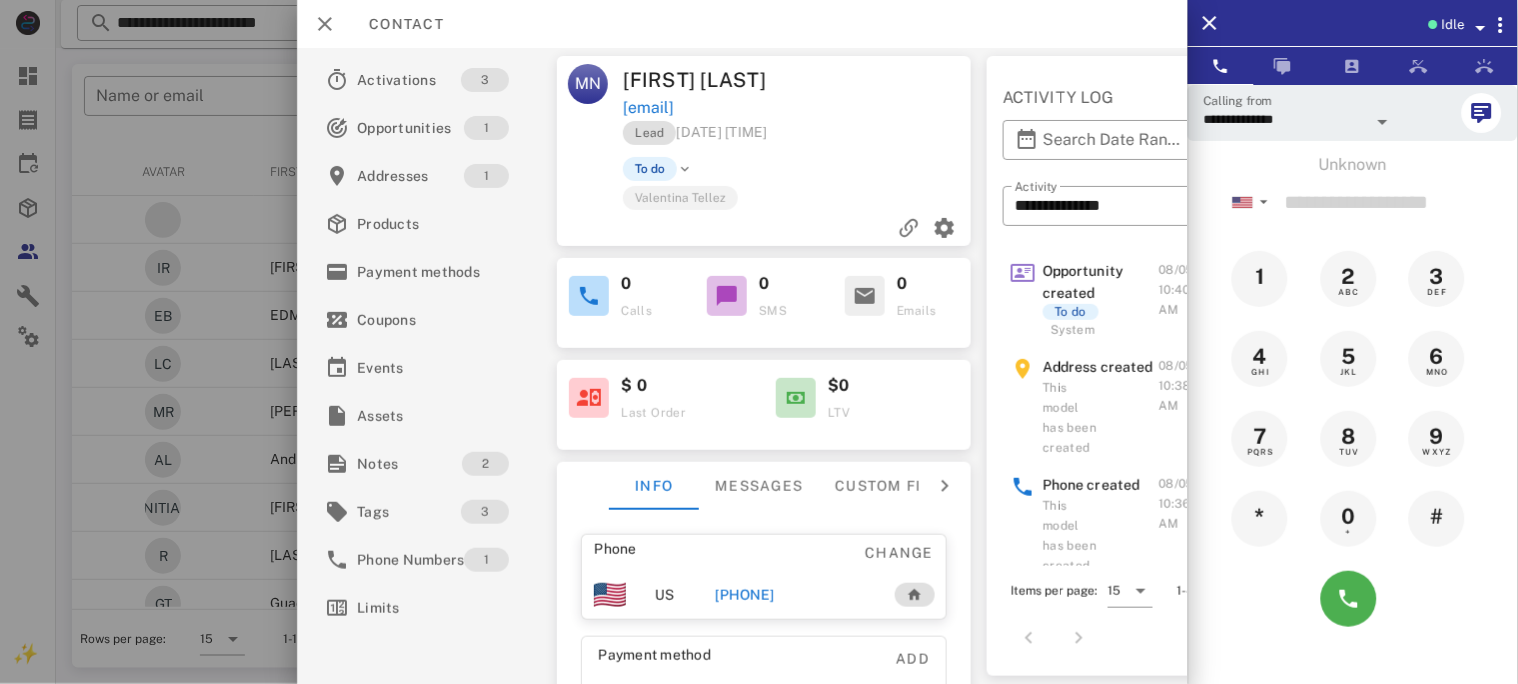 click on "[PHONE]" at bounding box center (744, 595) 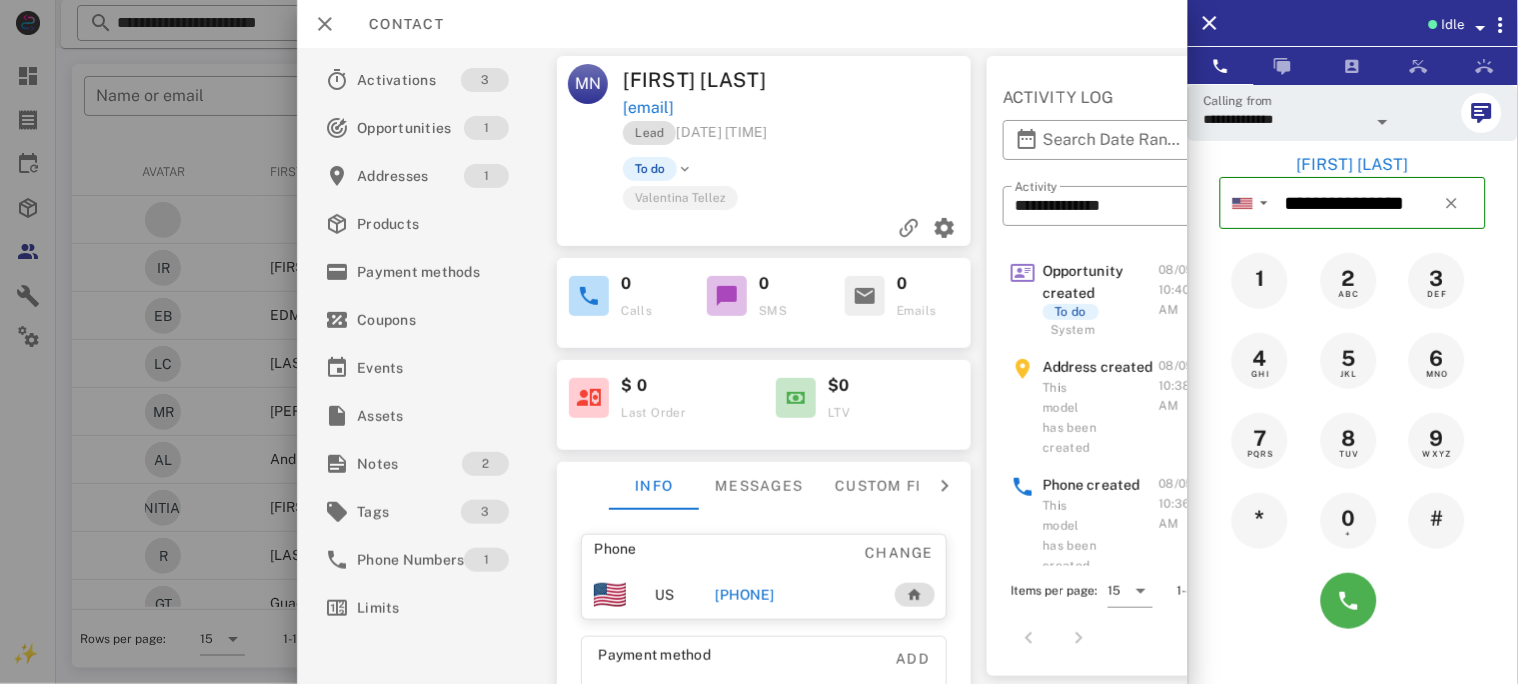 click at bounding box center (1353, 601) 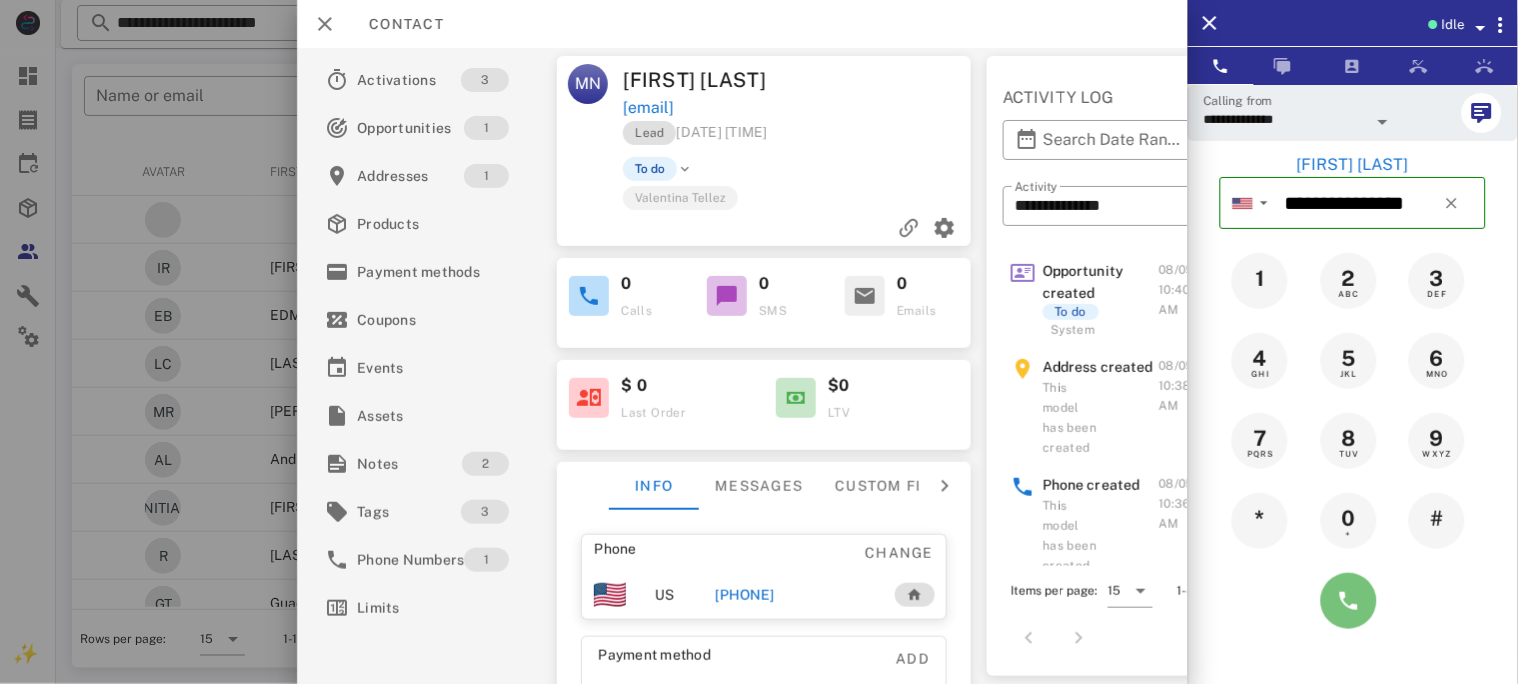 click at bounding box center [1349, 601] 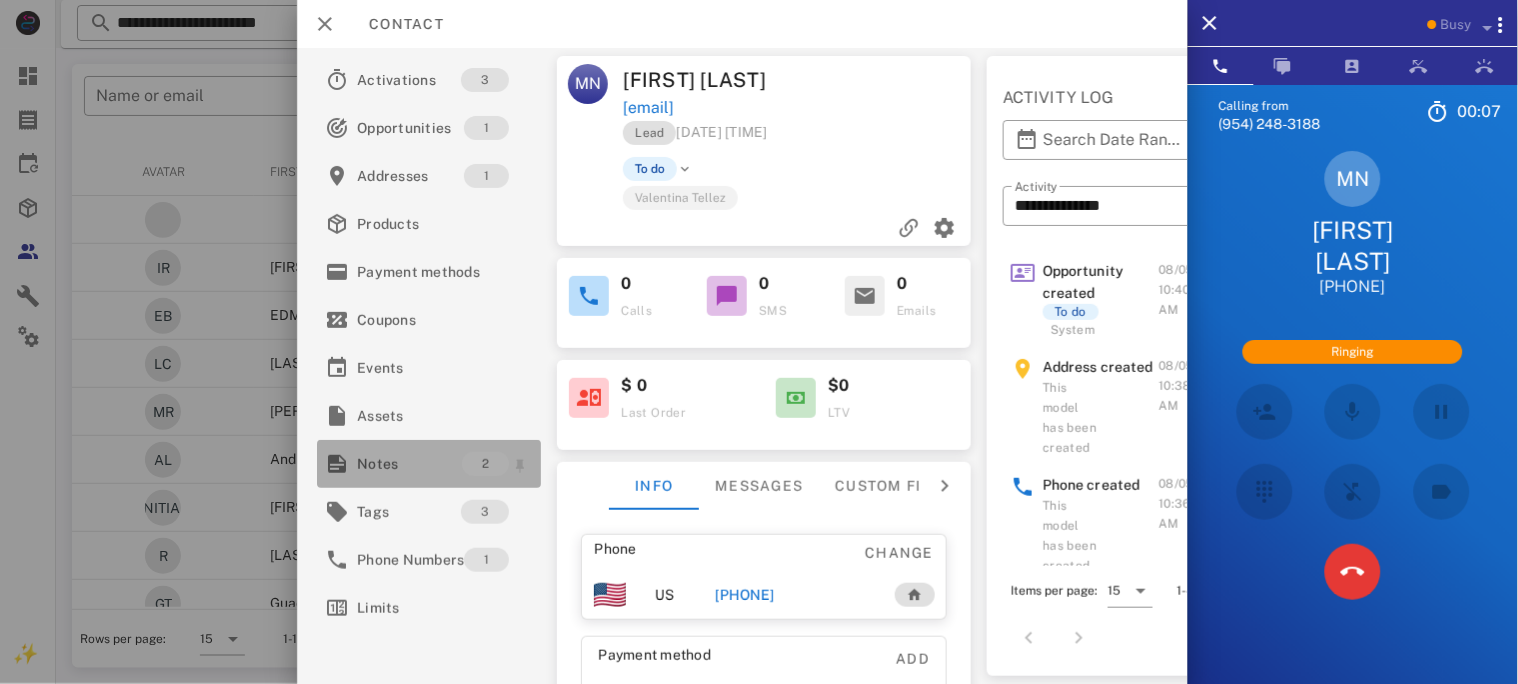 click on "Notes" at bounding box center [409, 464] 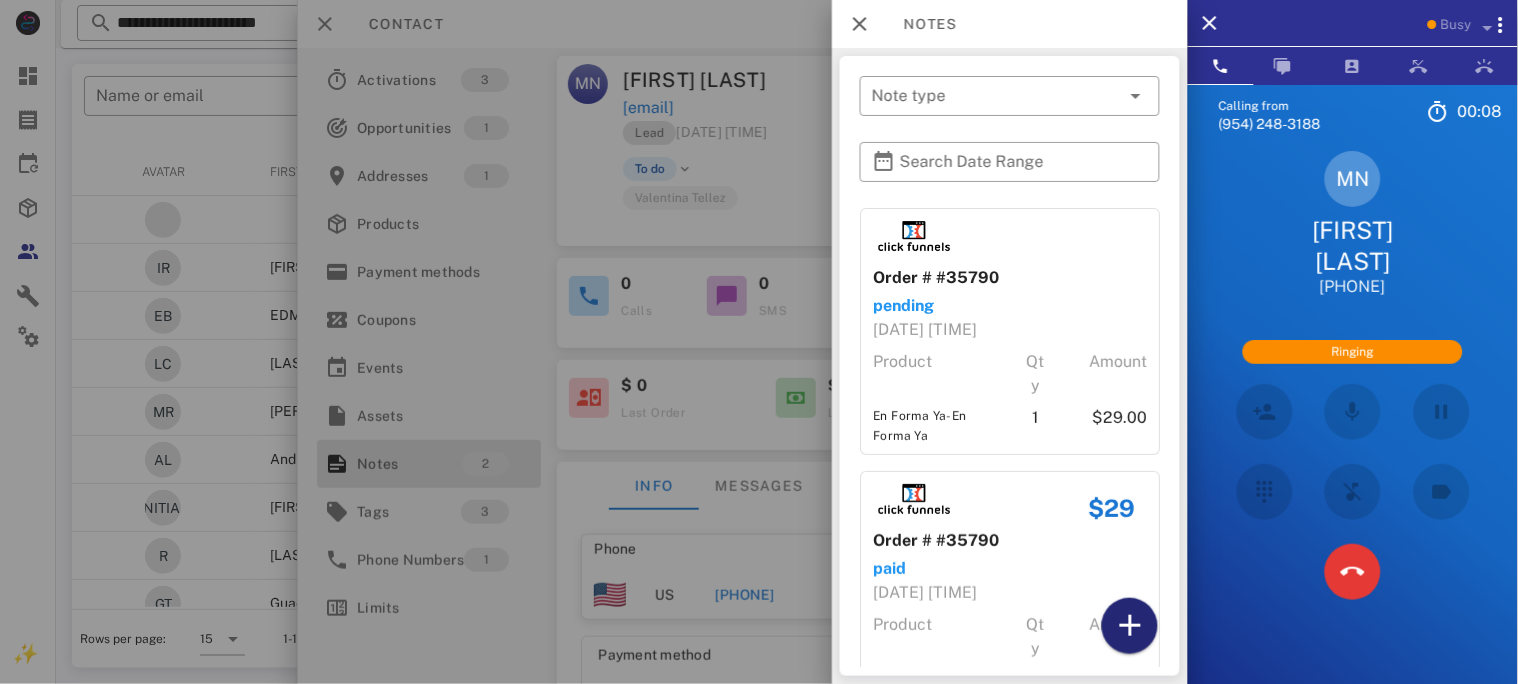 click at bounding box center (1130, 626) 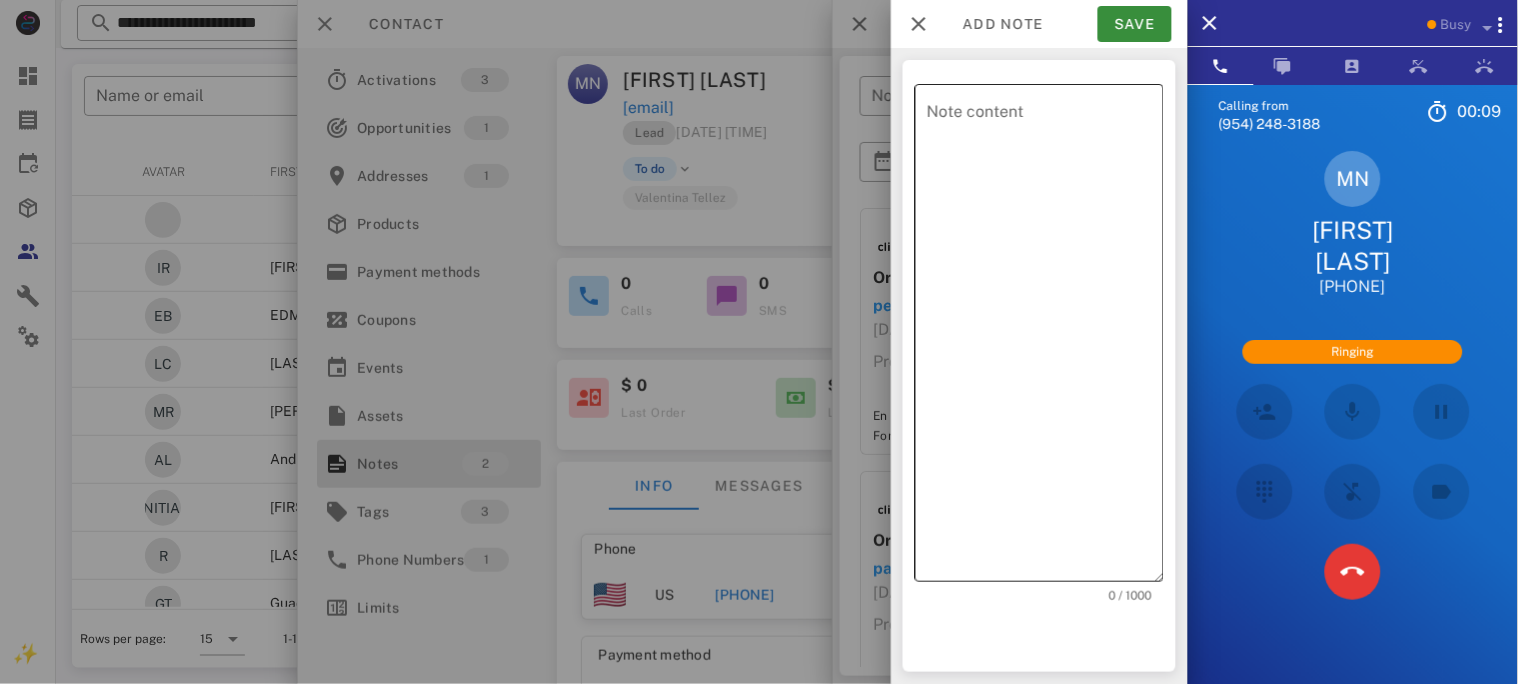 click on "Note content" at bounding box center [1045, 338] 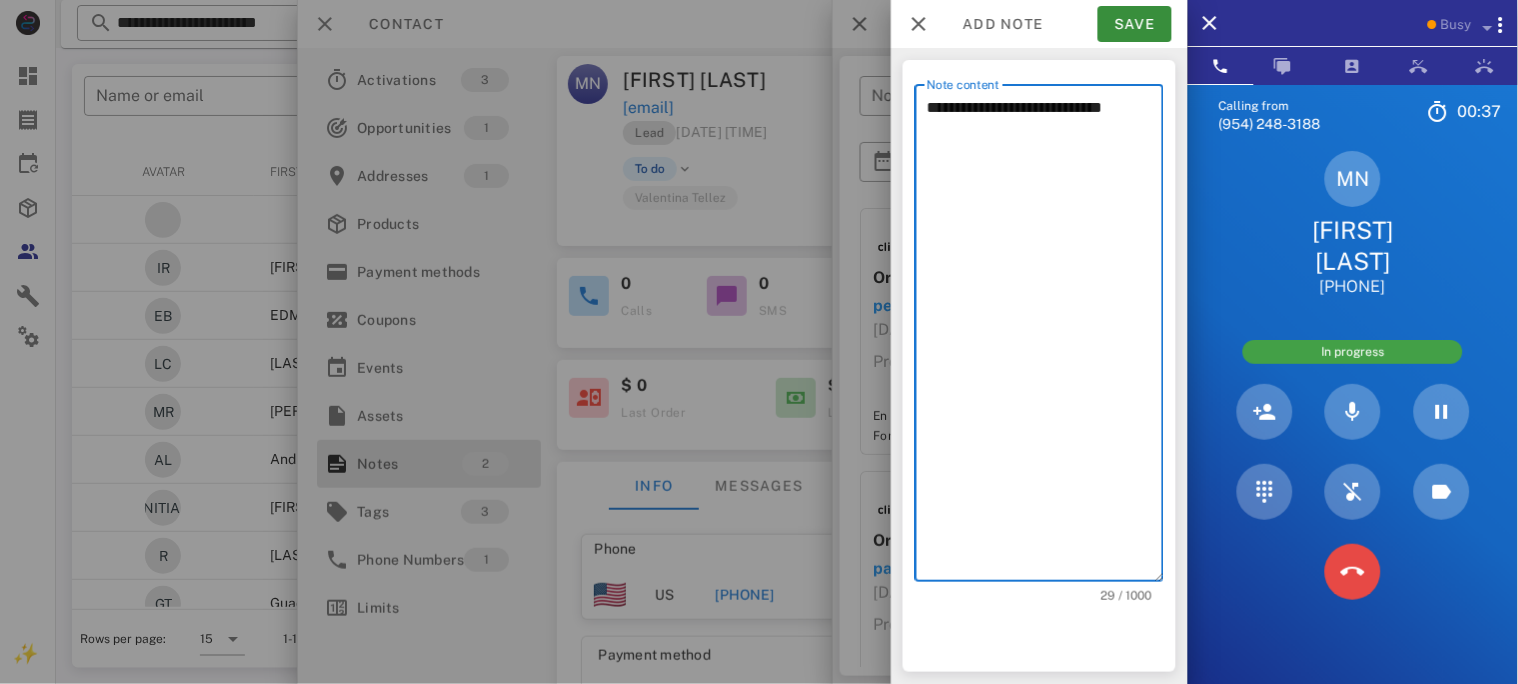 type on "**********" 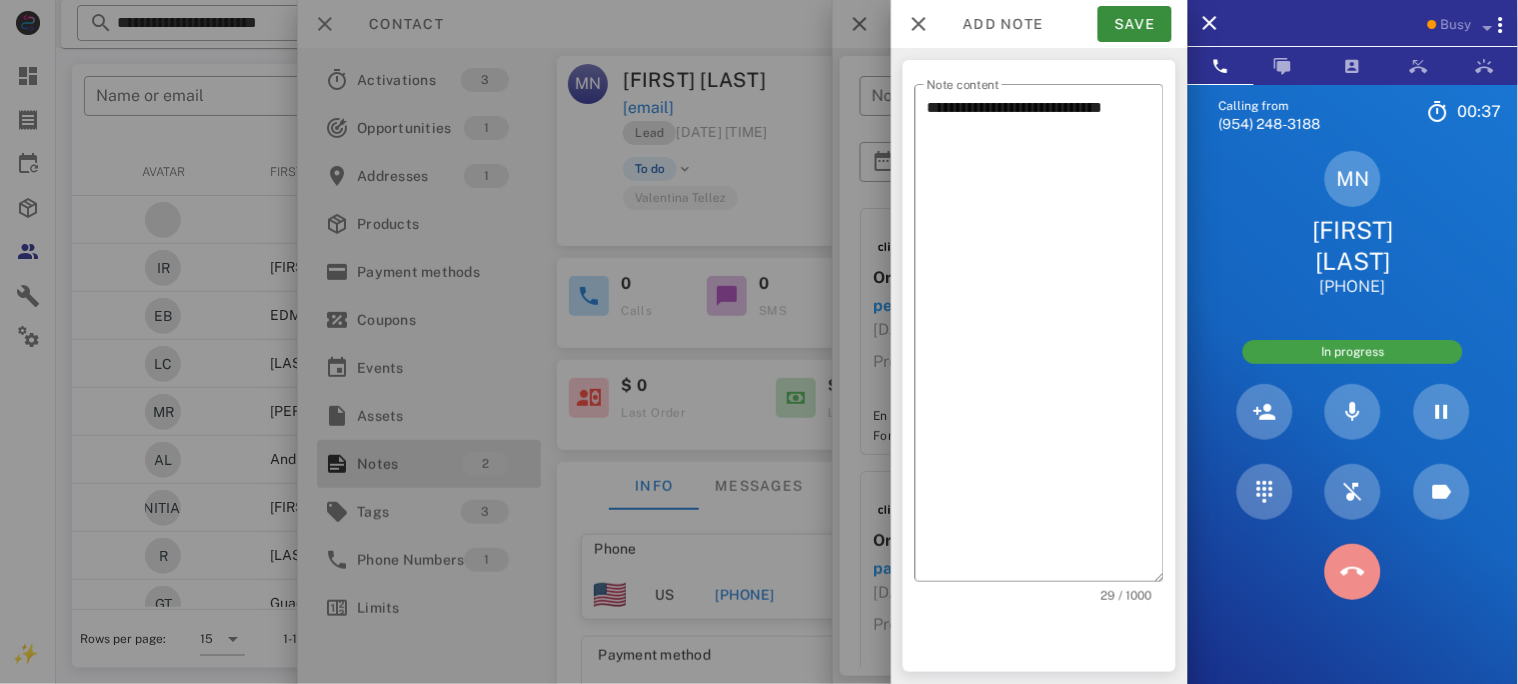 click at bounding box center [1353, 572] 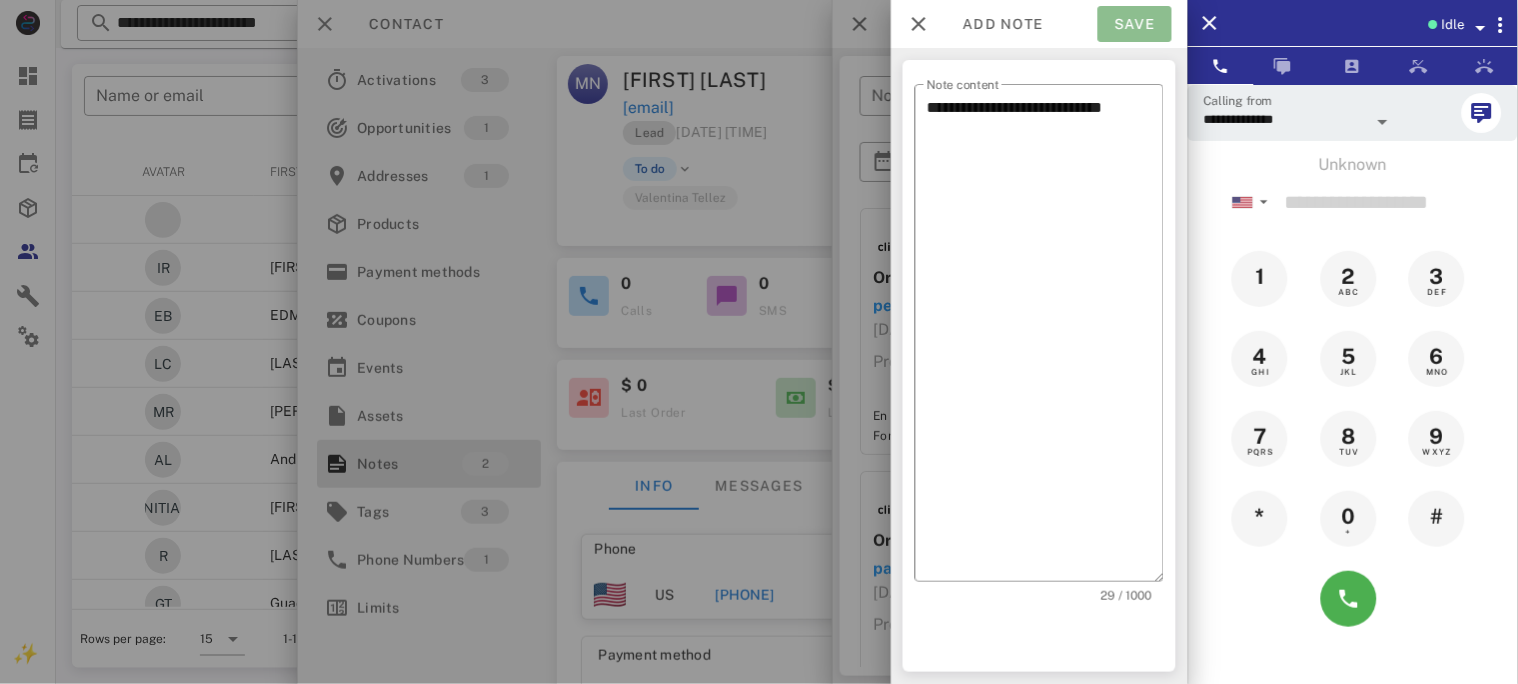 click on "Save" at bounding box center [1135, 24] 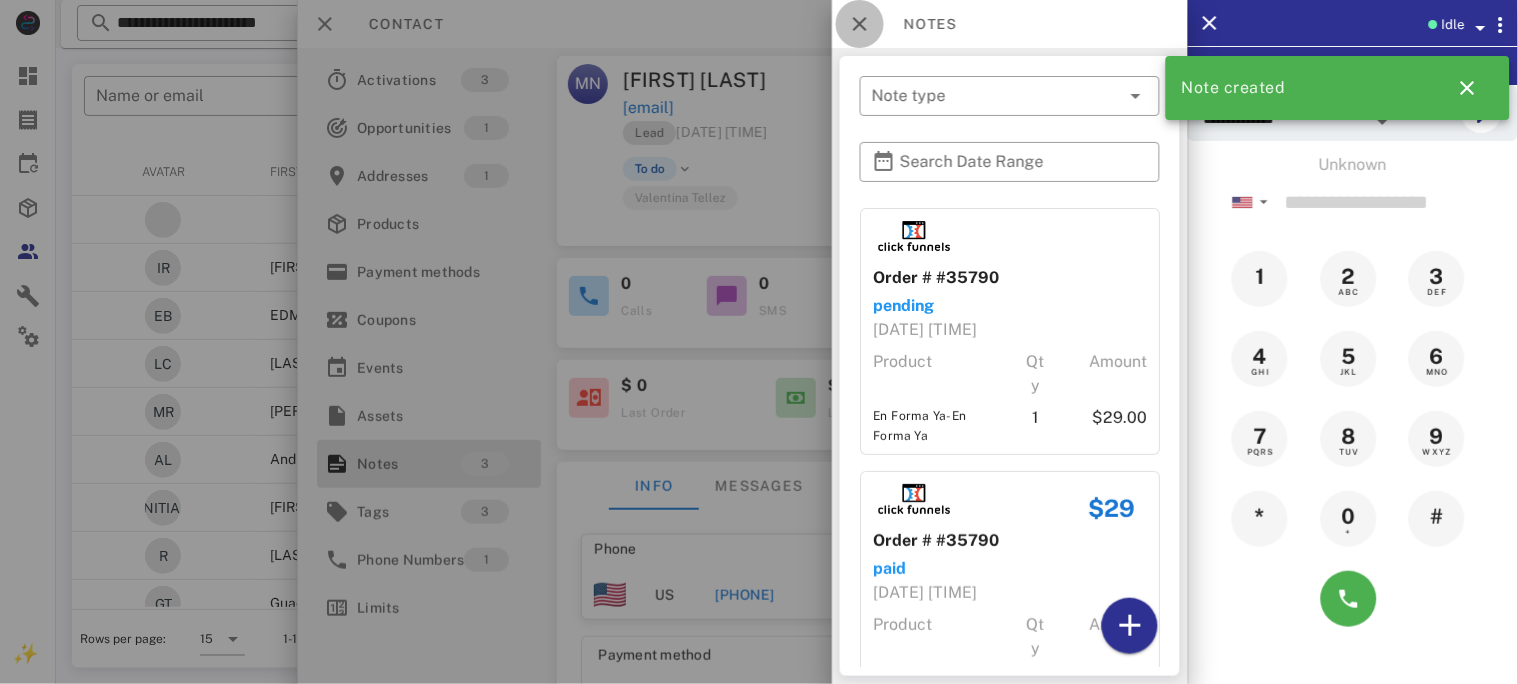 click at bounding box center (860, 24) 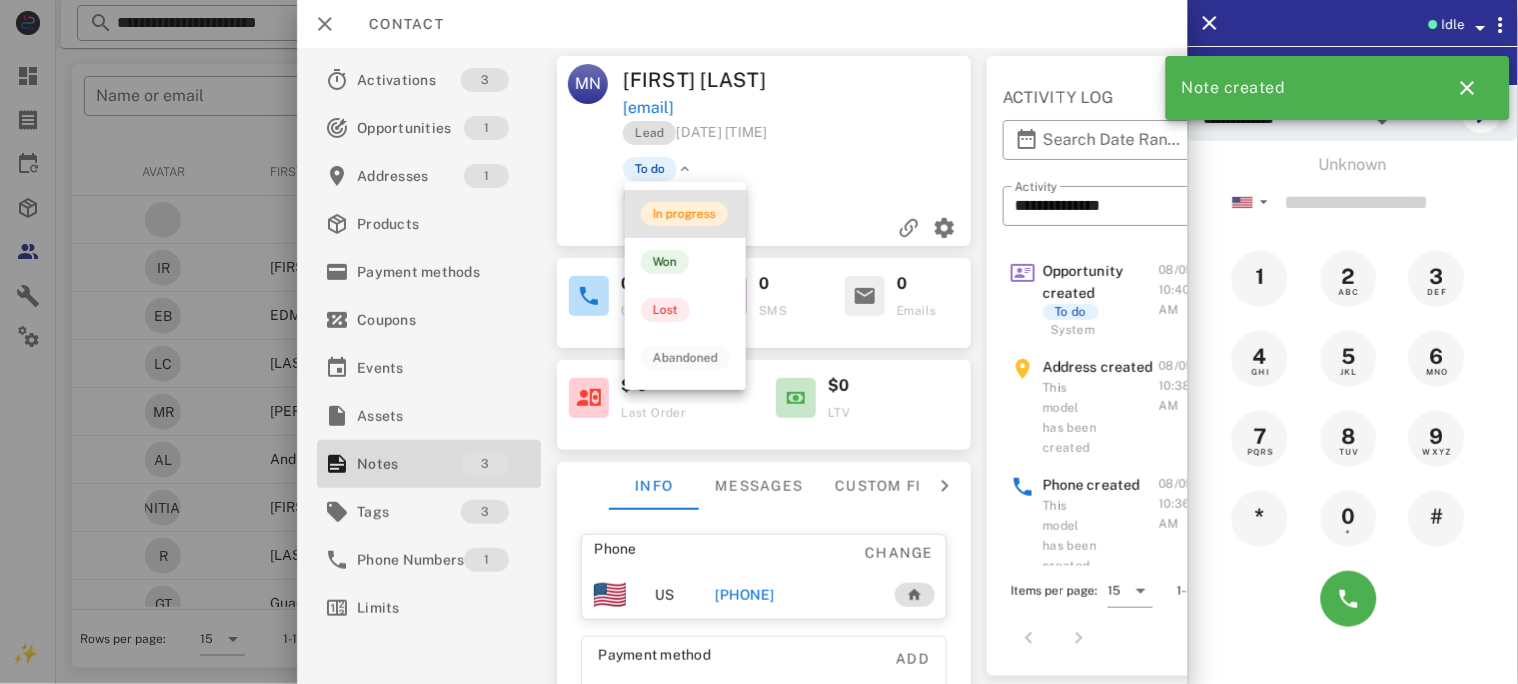 click on "In progress" at bounding box center (684, 214) 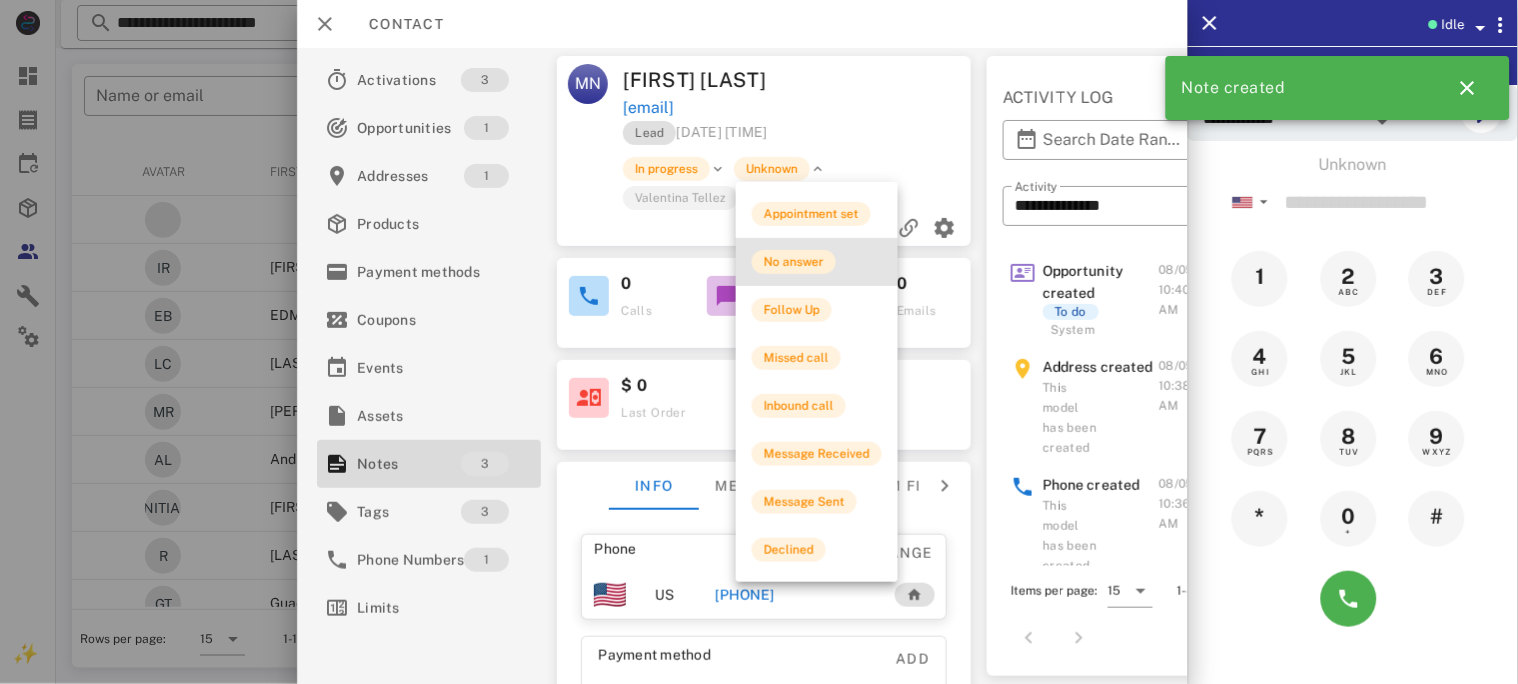 click on "No answer" at bounding box center [794, 262] 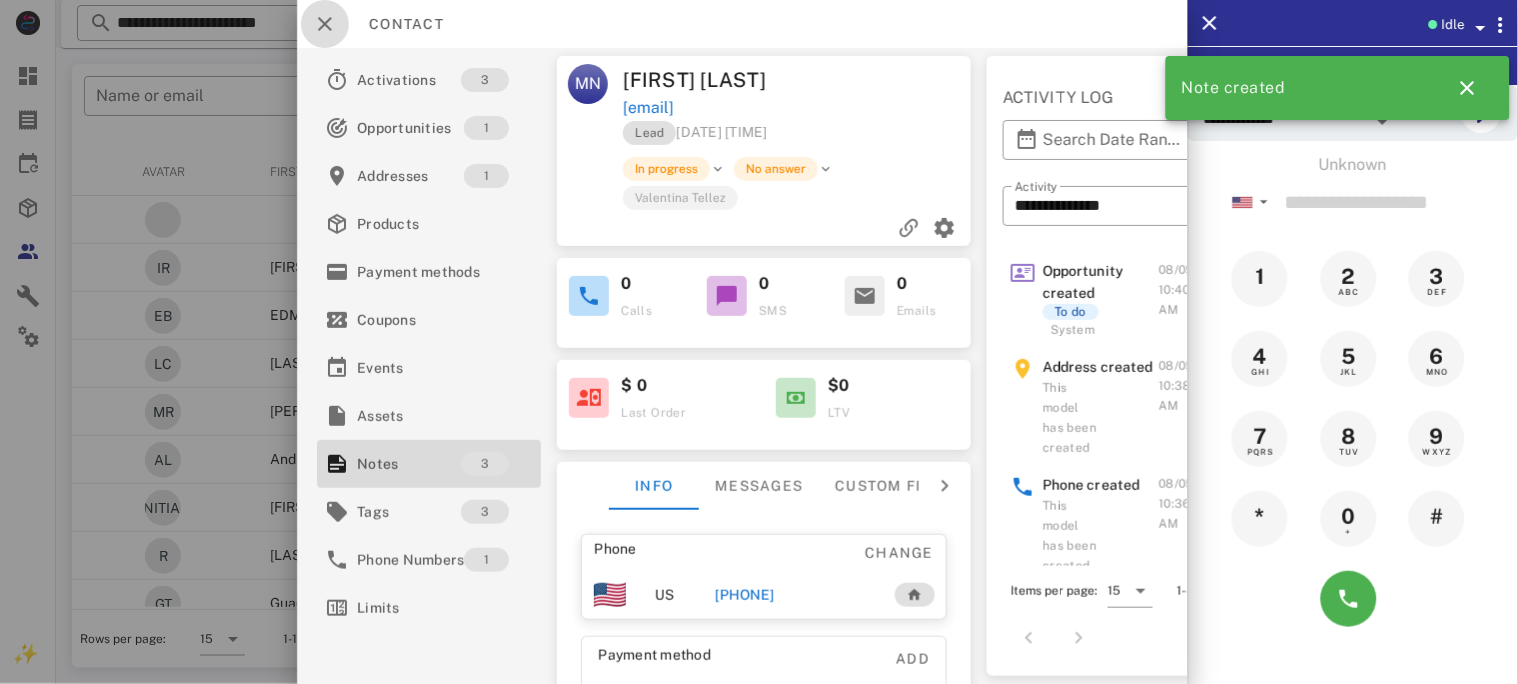 click at bounding box center [325, 24] 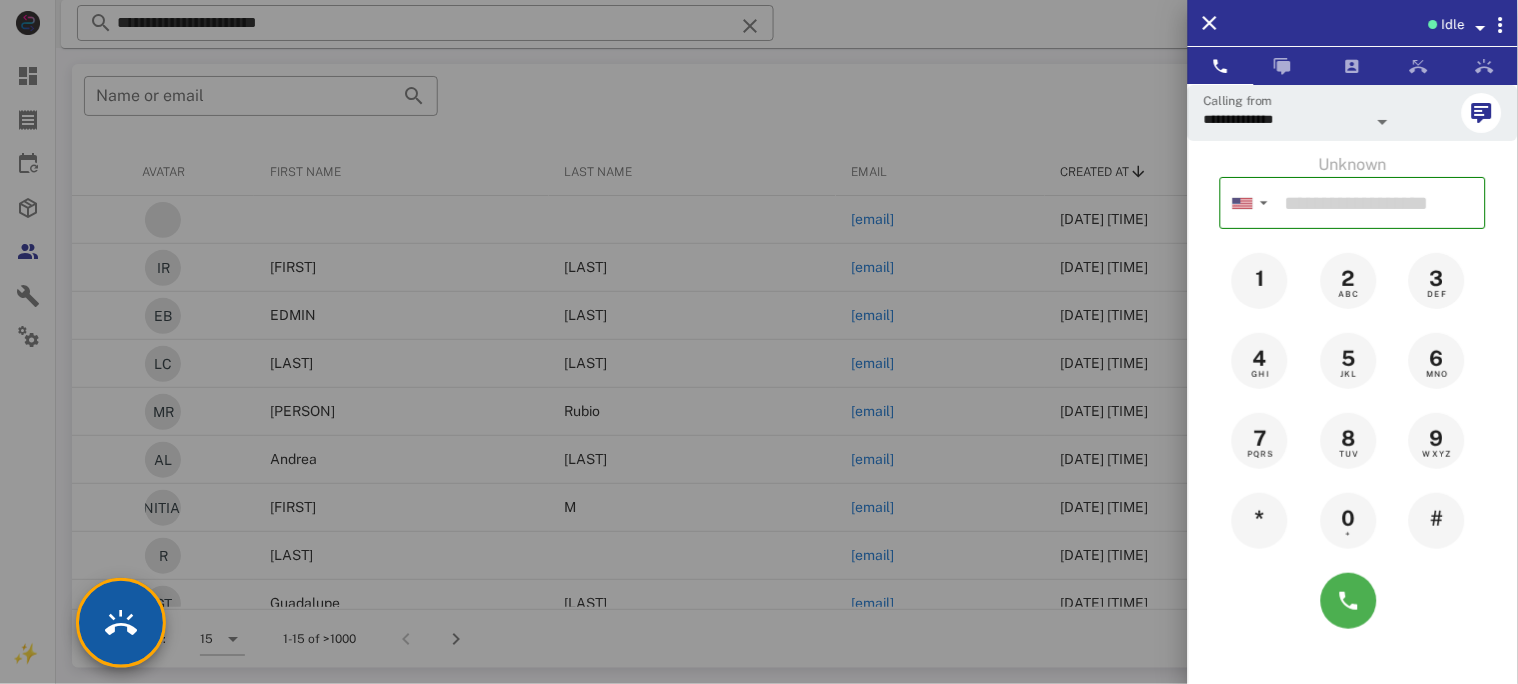 click at bounding box center [121, 623] 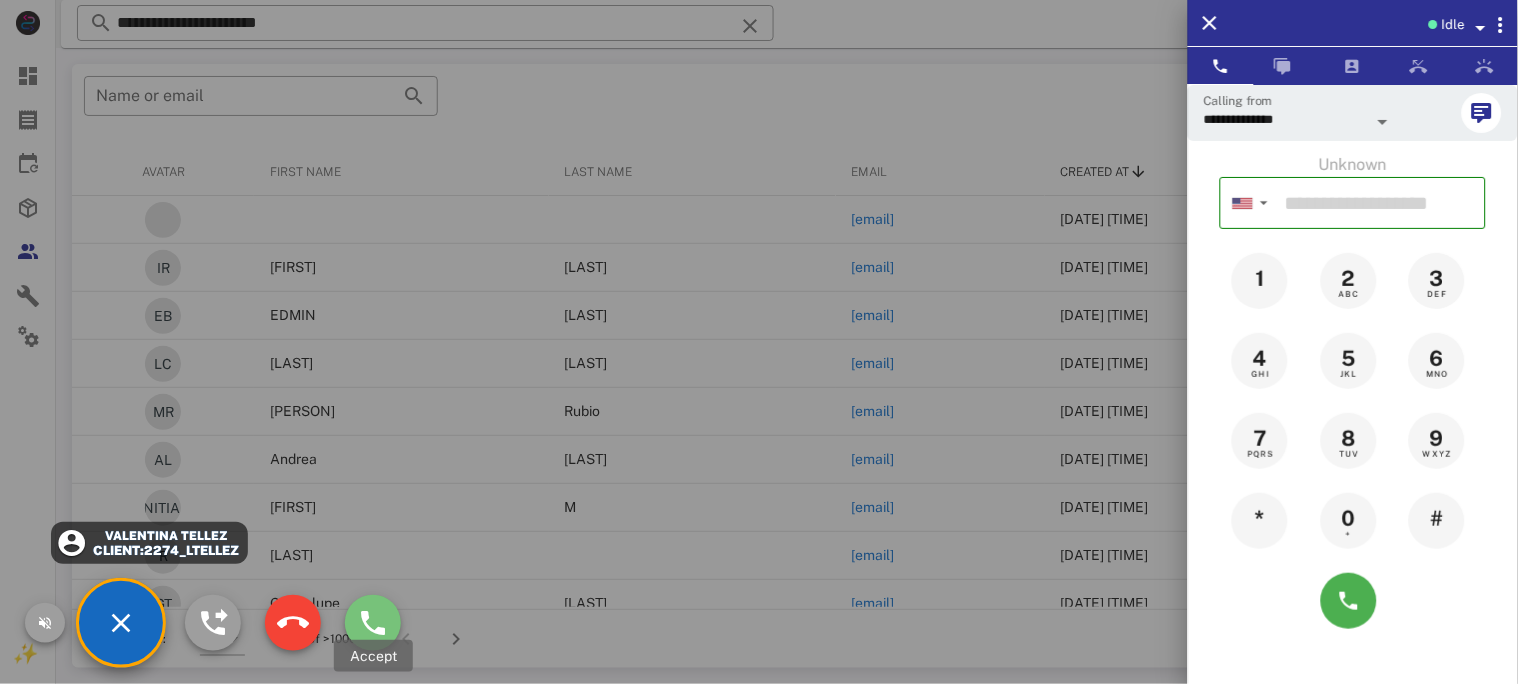 click at bounding box center (373, 623) 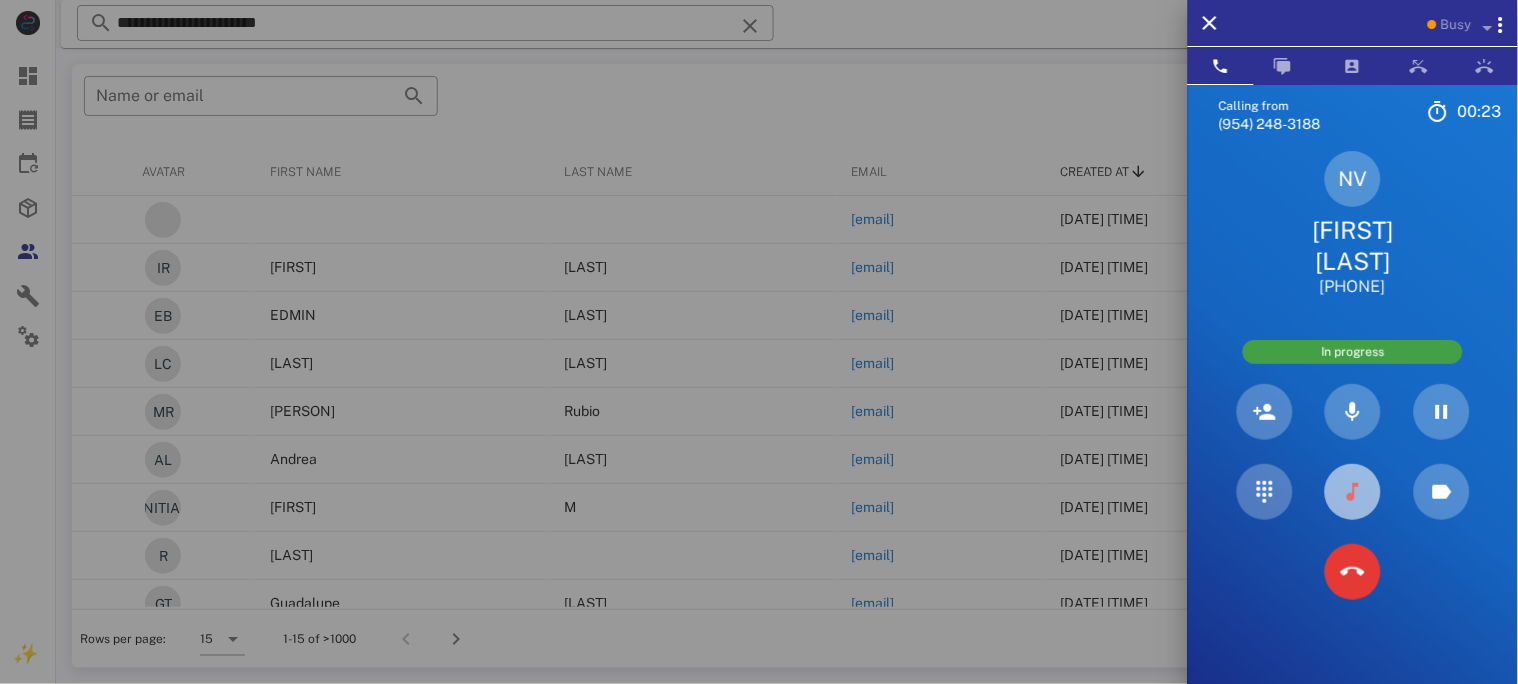 click at bounding box center (1353, 492) 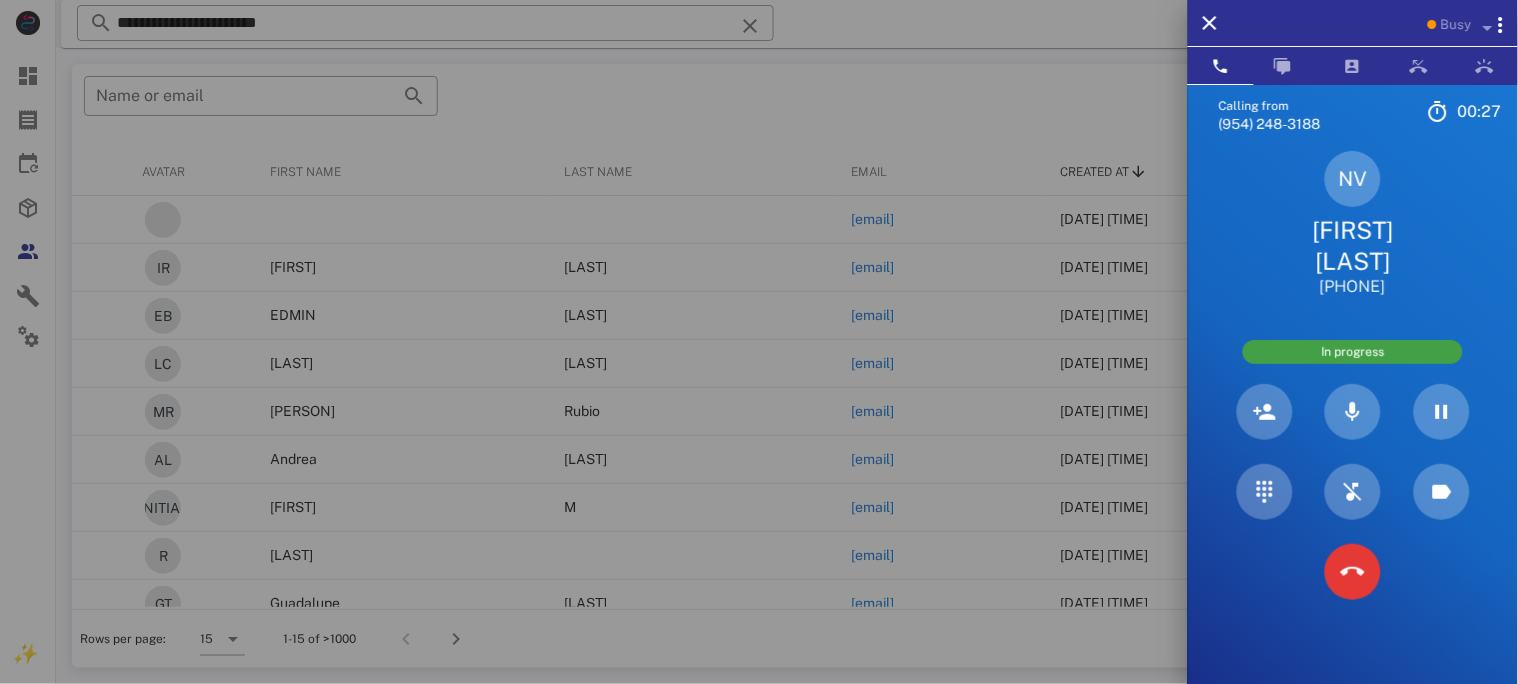 click on "[FIRST] [LAST]" at bounding box center [1353, 246] 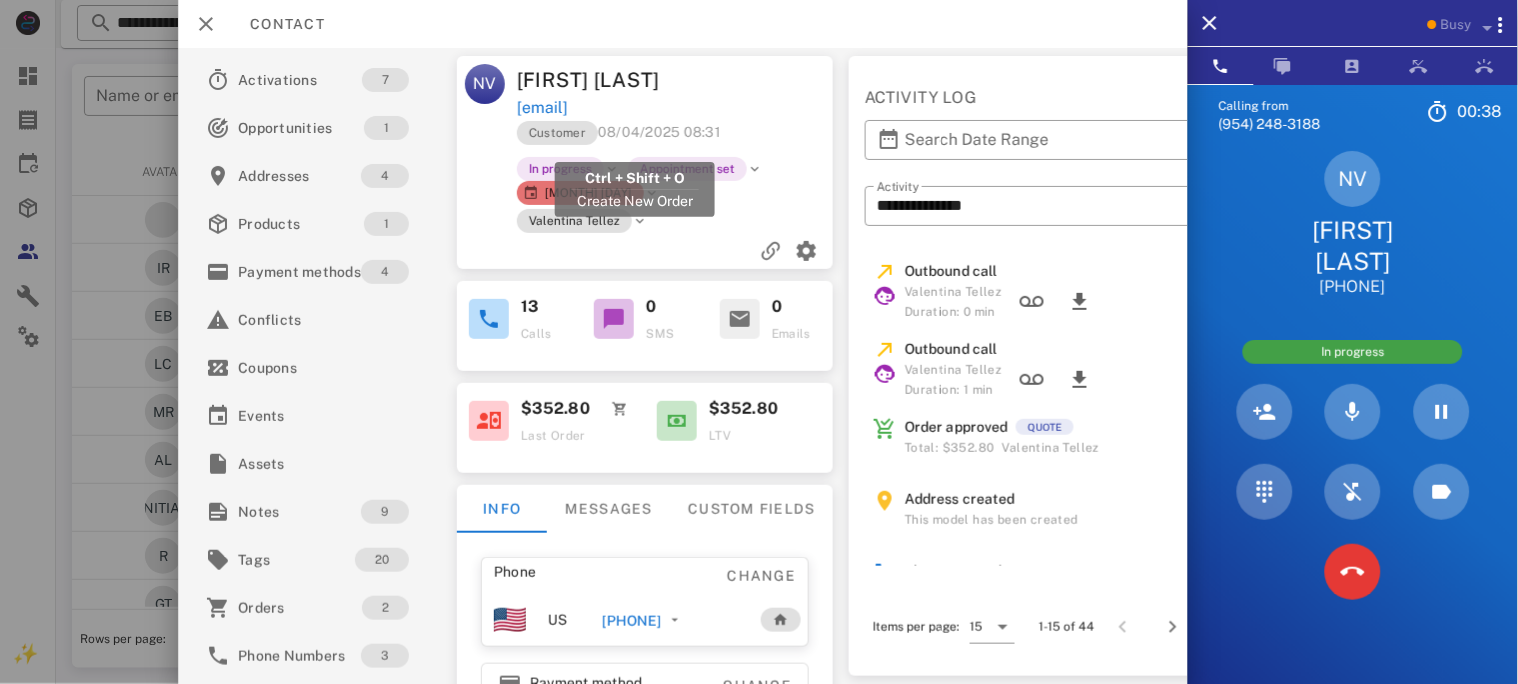 drag, startPoint x: 765, startPoint y: 140, endPoint x: 508, endPoint y: 136, distance: 257.03113 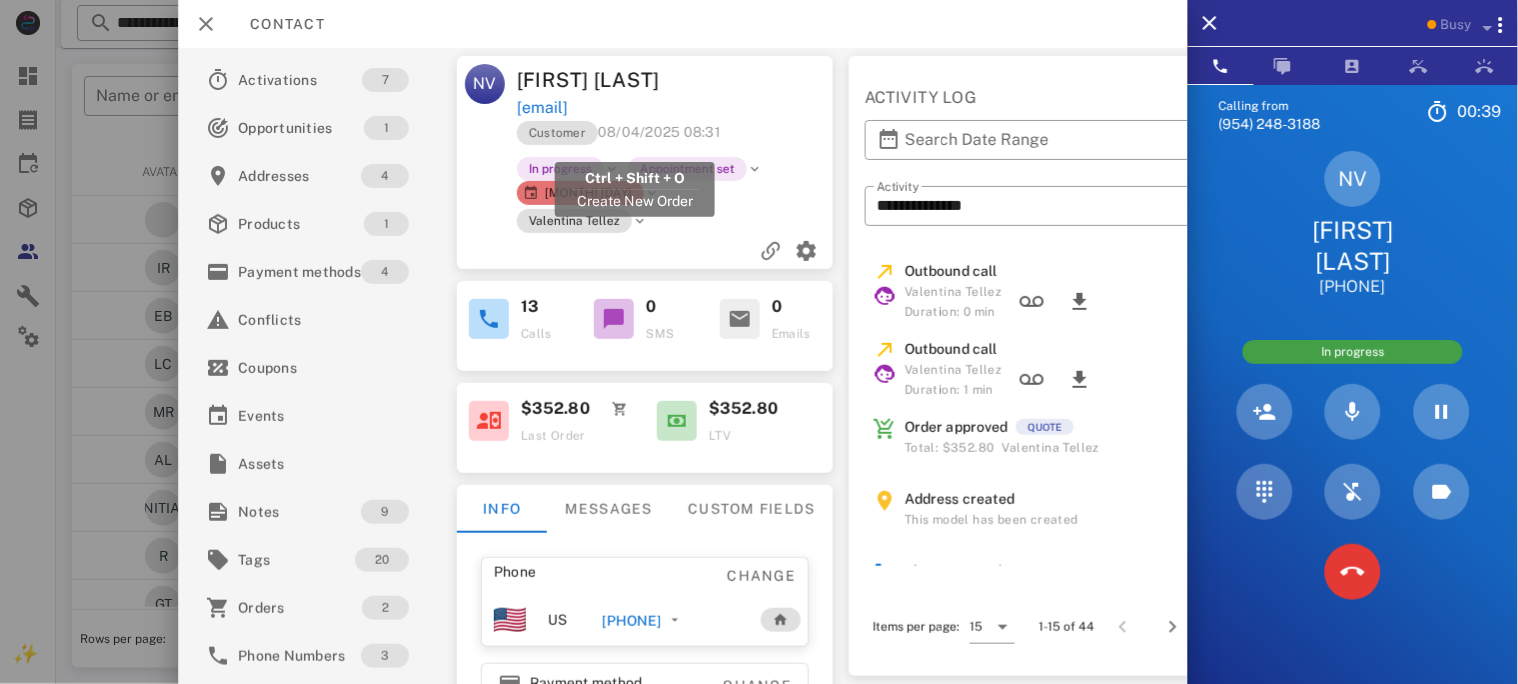 copy on "[EMAIL]" 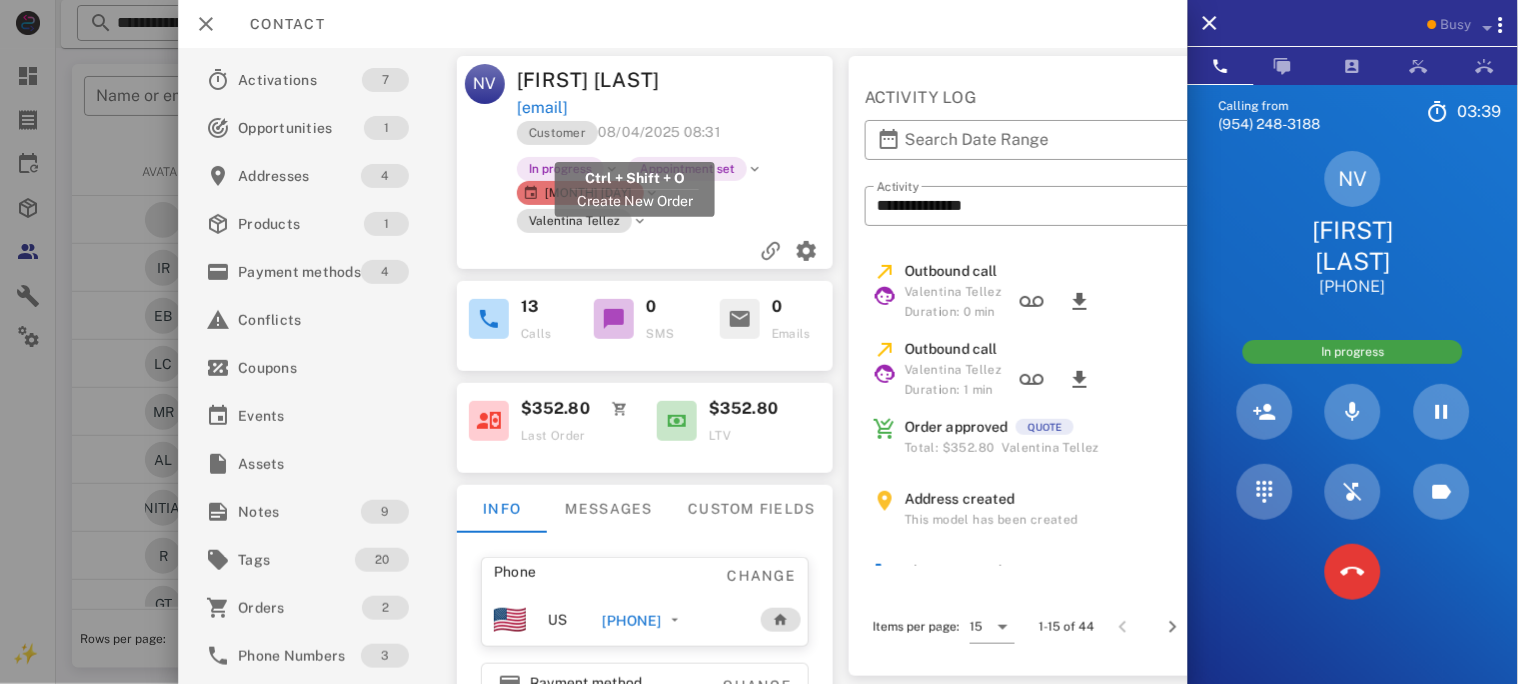 copy on "[EMAIL]" 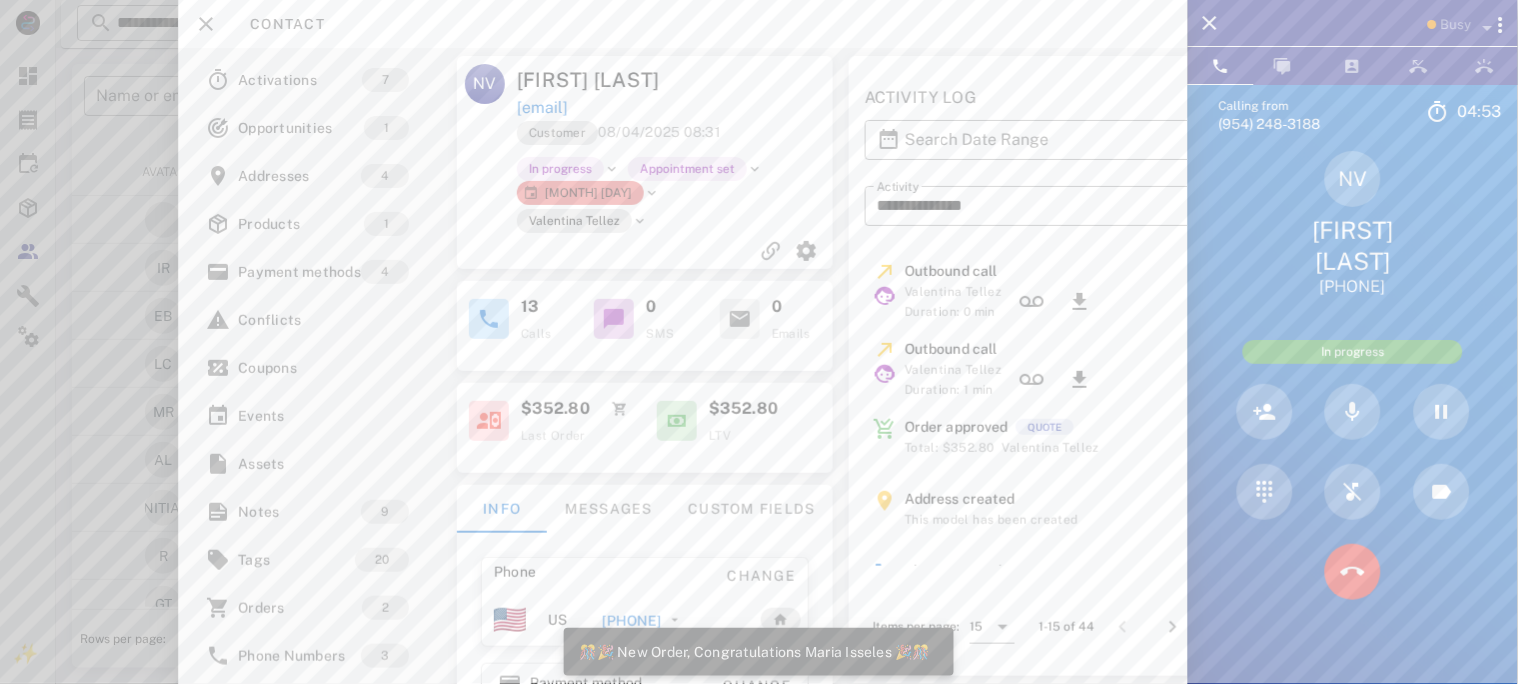 click on "Contact" at bounding box center (683, 24) 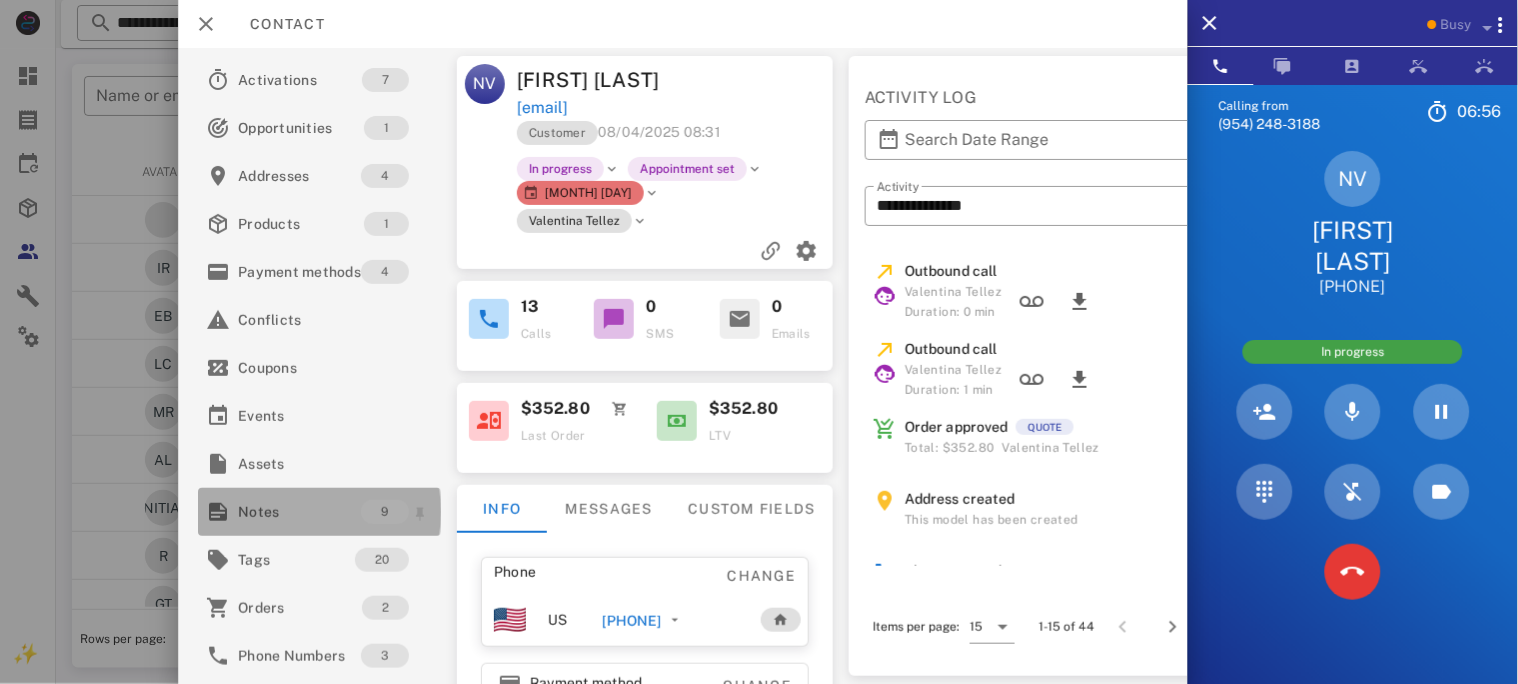 click on "Notes" at bounding box center [299, 512] 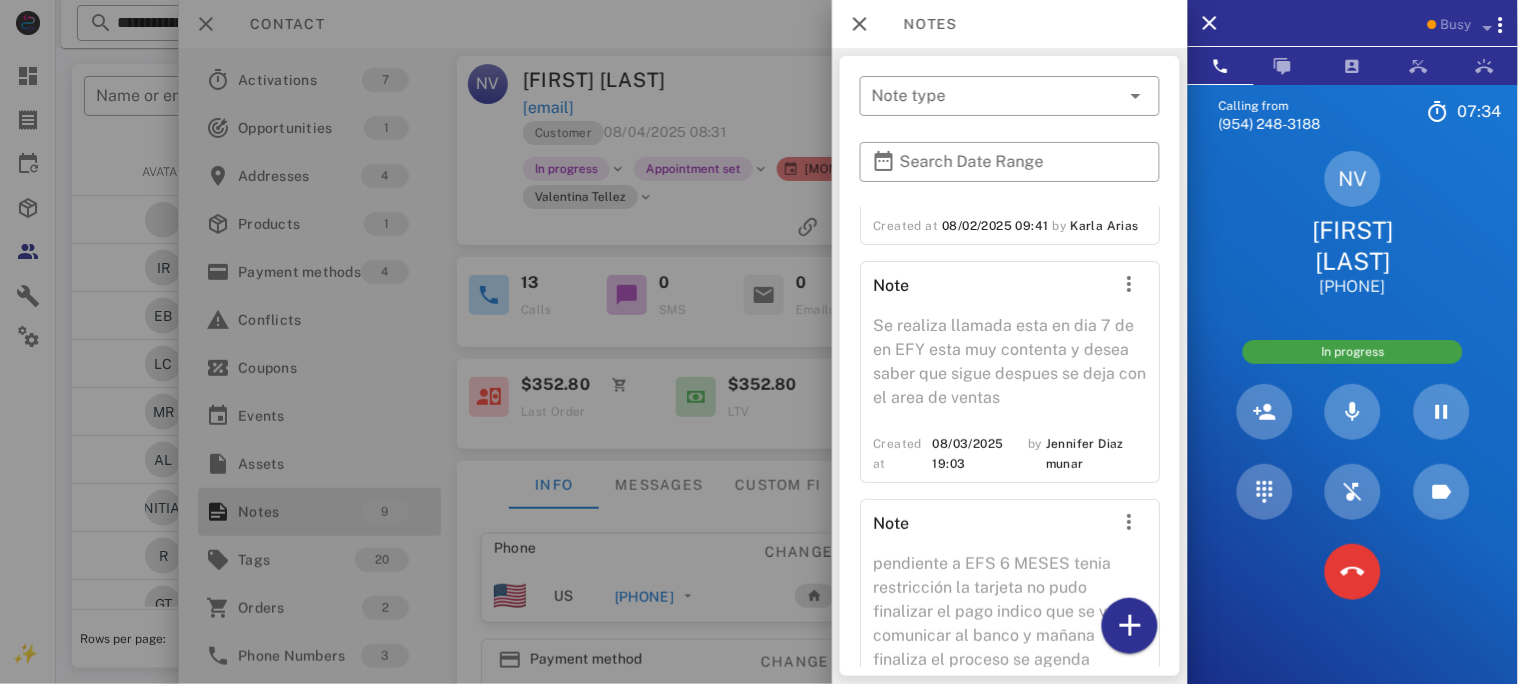 scroll, scrollTop: 1958, scrollLeft: 0, axis: vertical 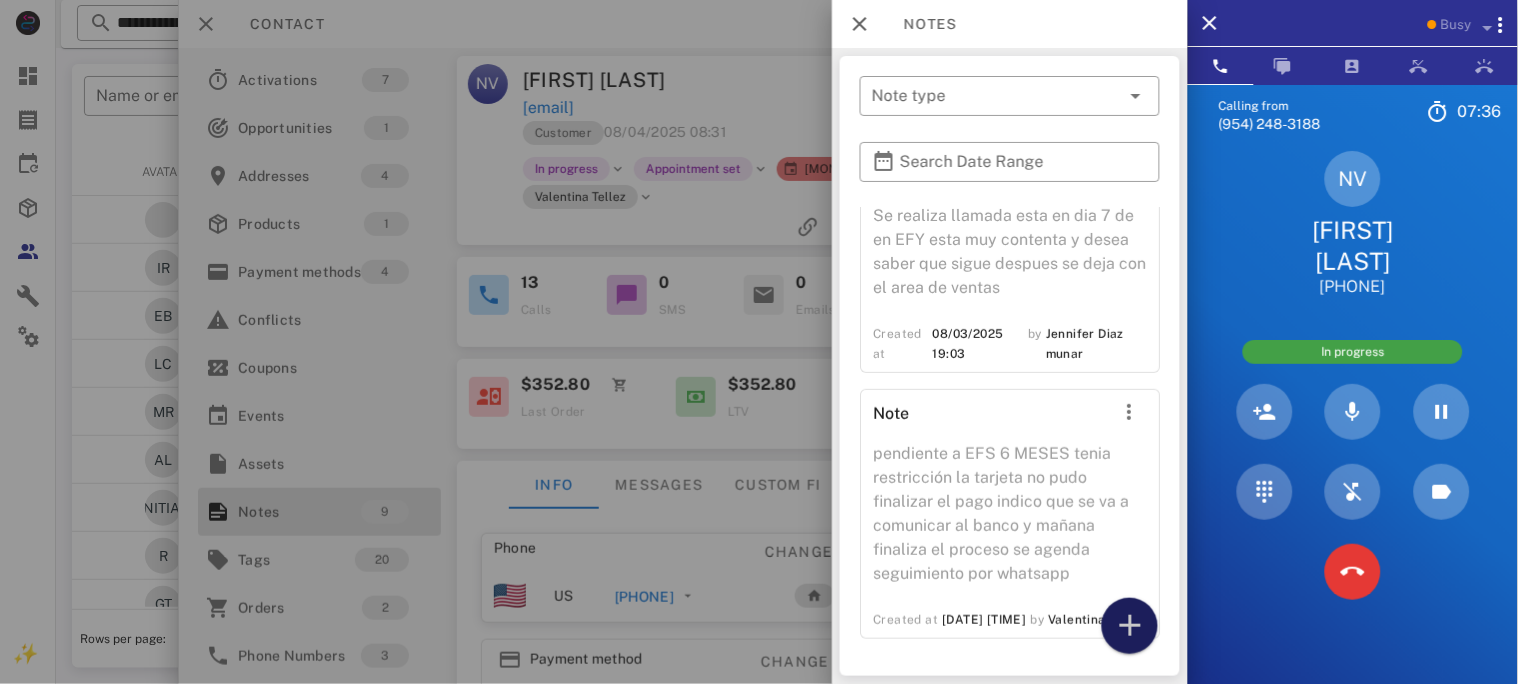 click at bounding box center (1130, 626) 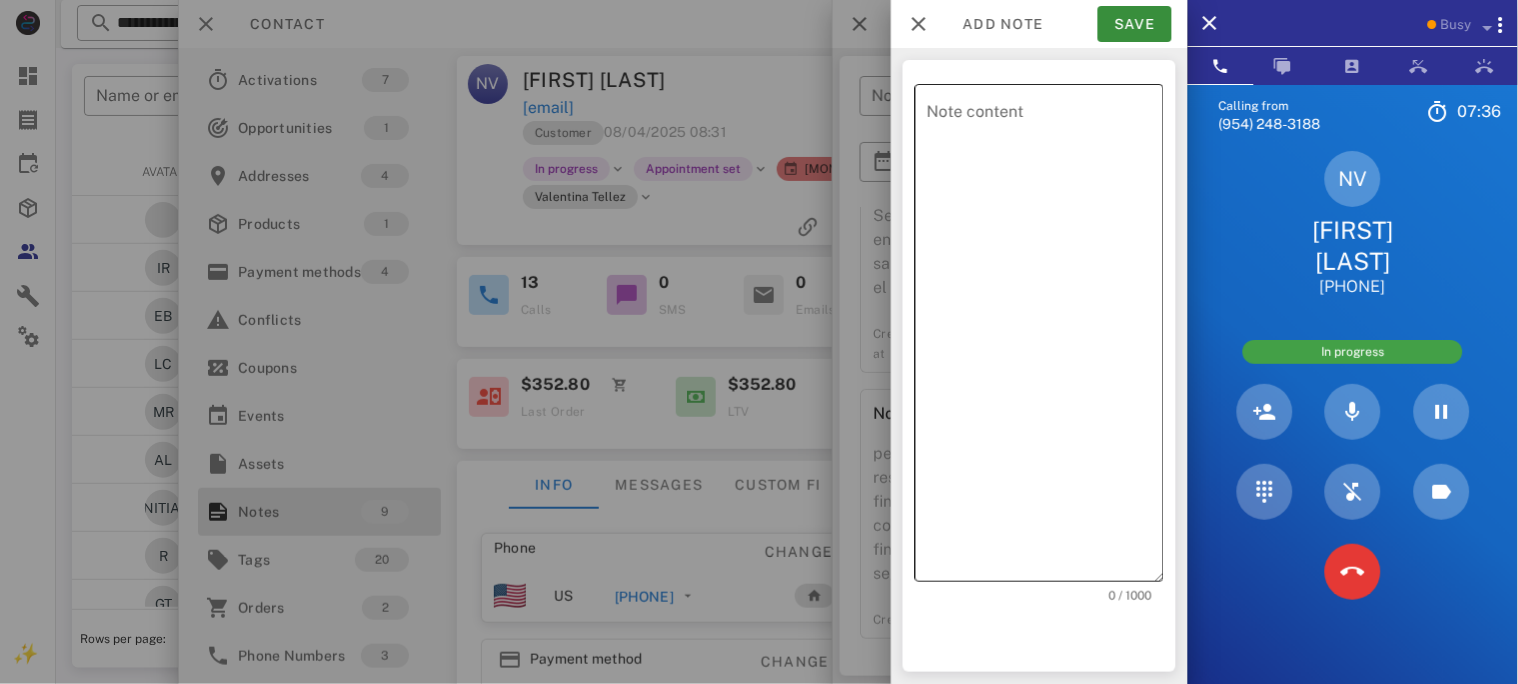 click on "Note content" at bounding box center (1045, 338) 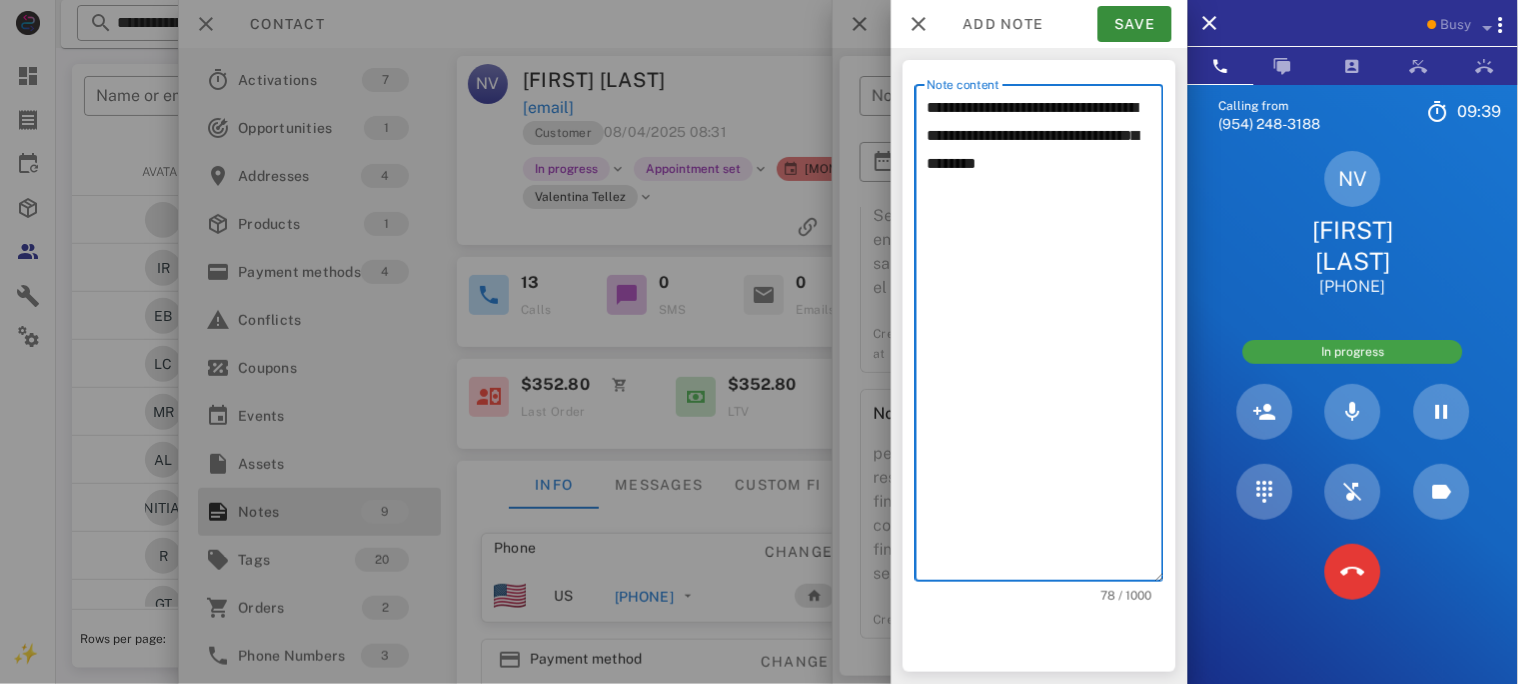 type on "**********" 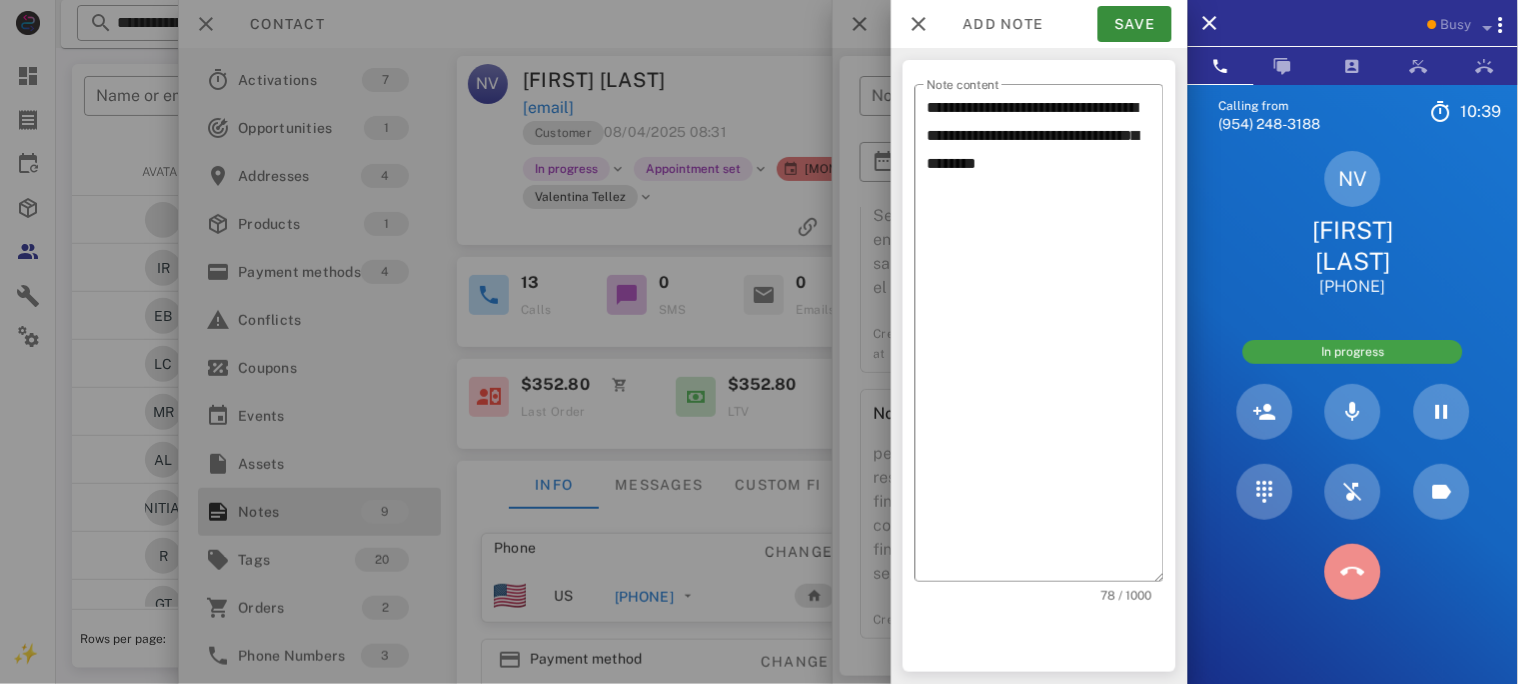 click at bounding box center (1353, 572) 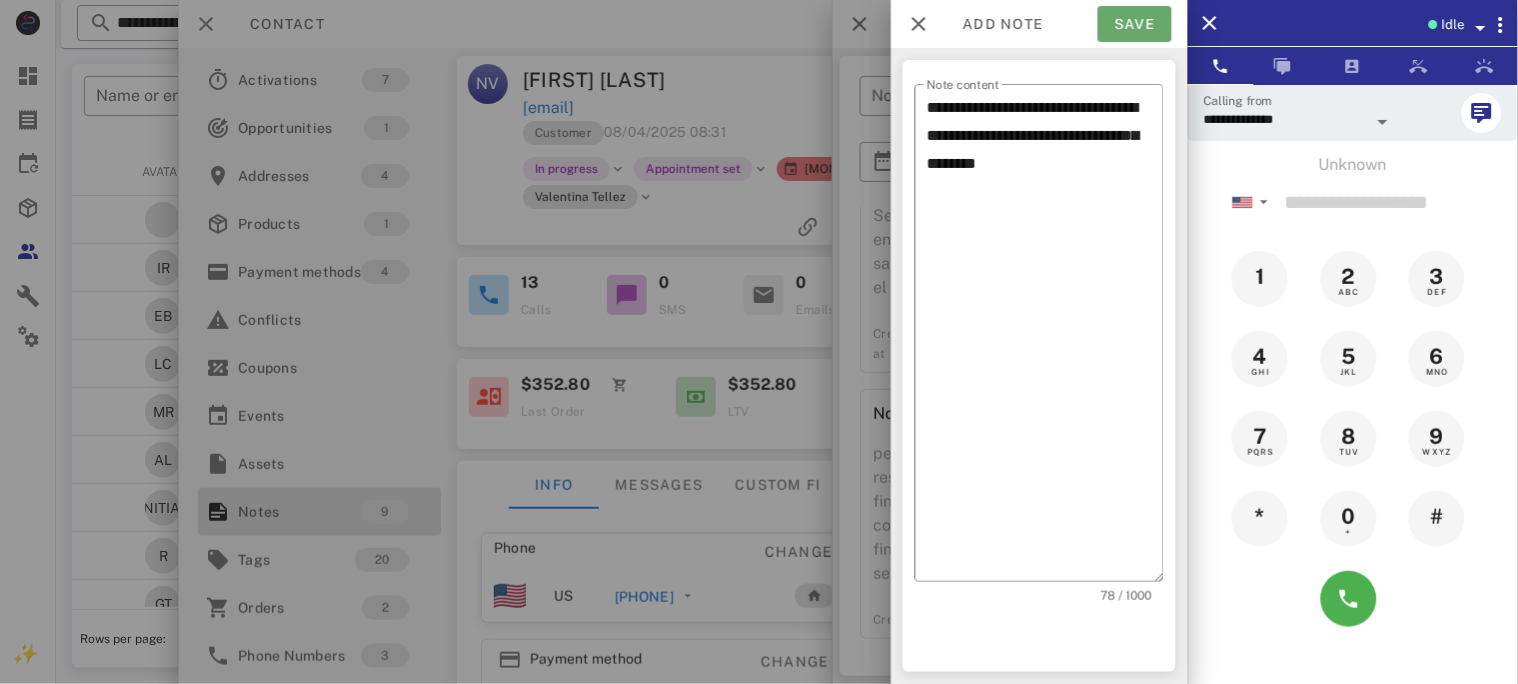 click on "Save" at bounding box center [1135, 24] 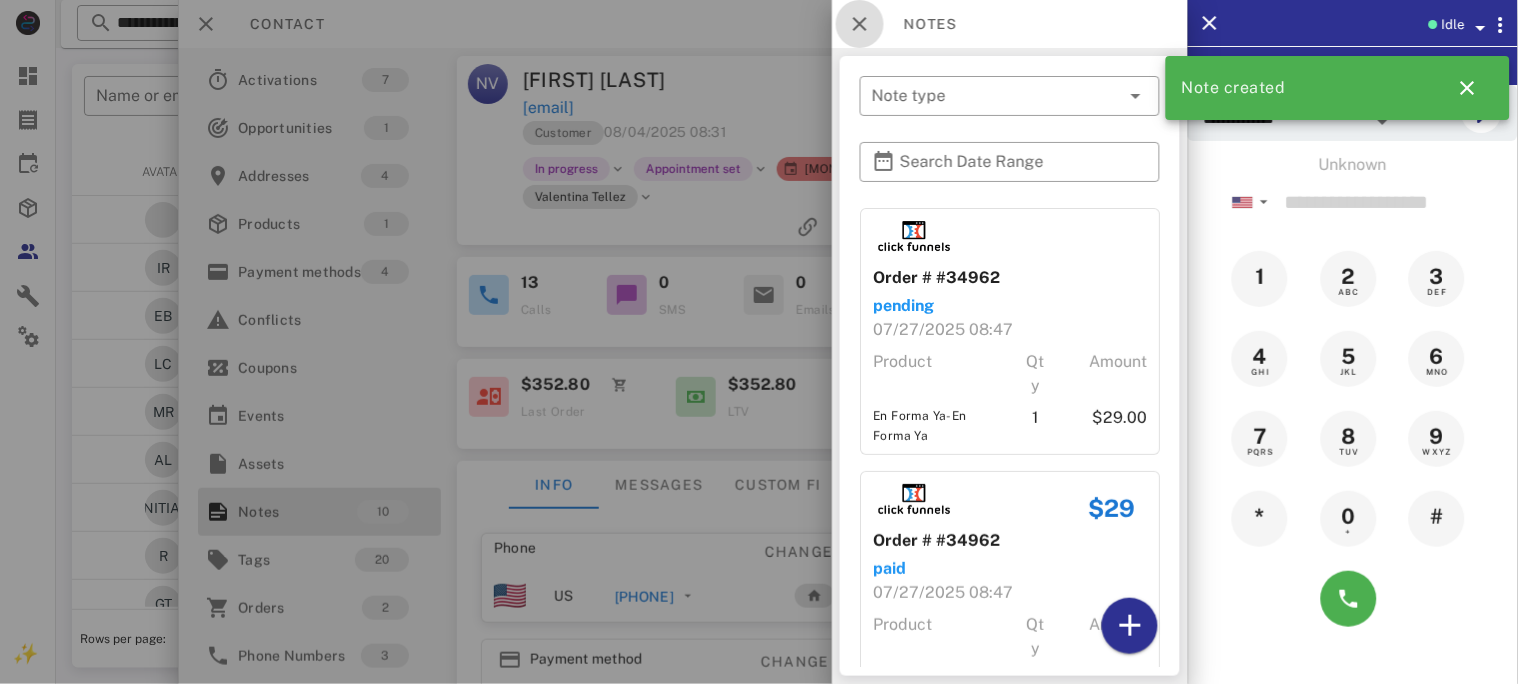 click at bounding box center (860, 24) 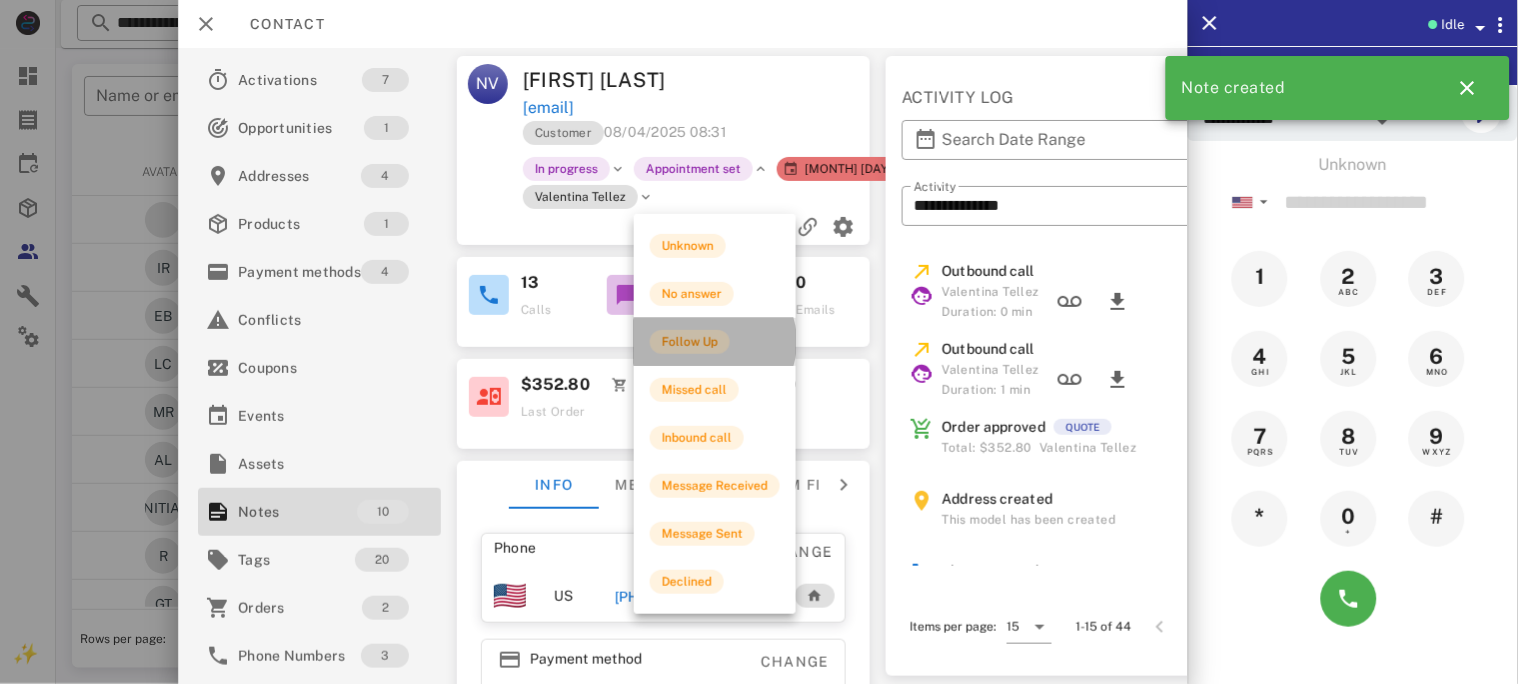 click on "Follow Up" at bounding box center [690, 342] 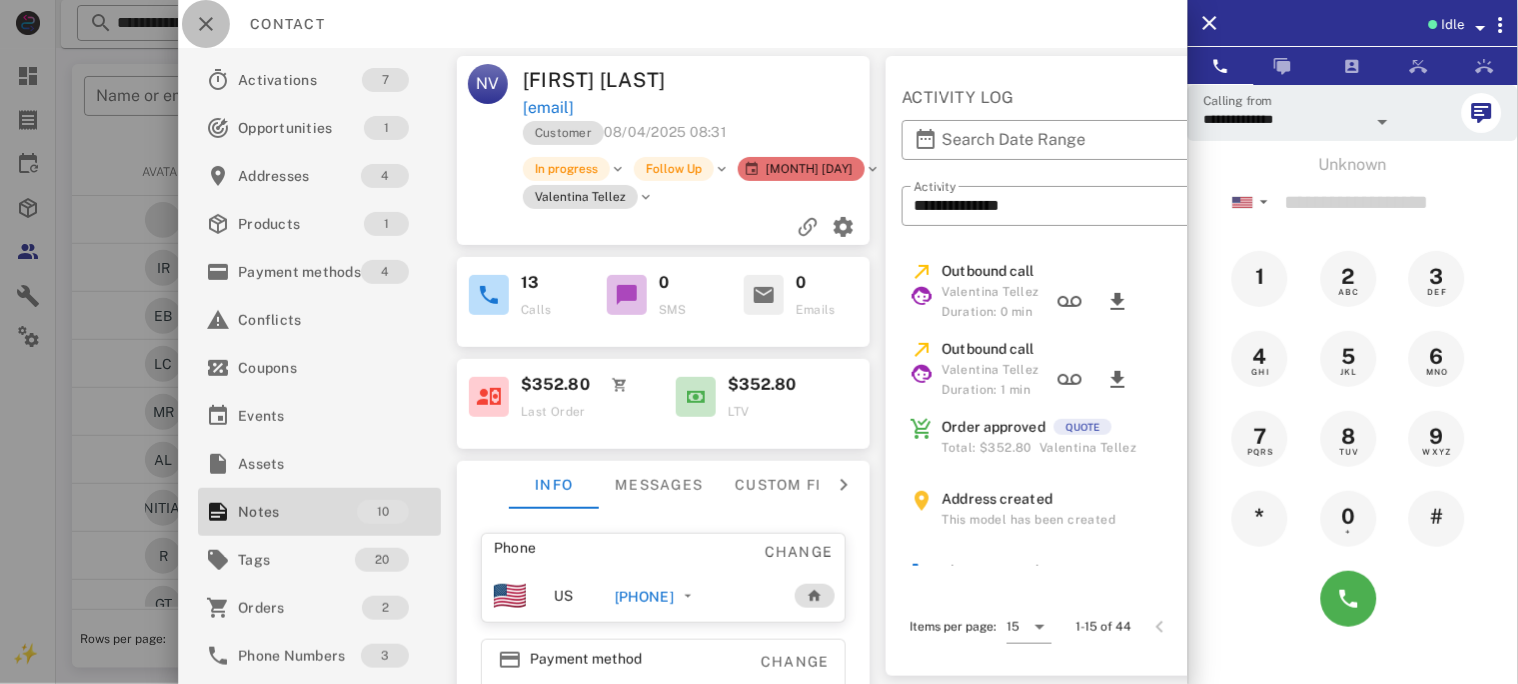click at bounding box center (206, 24) 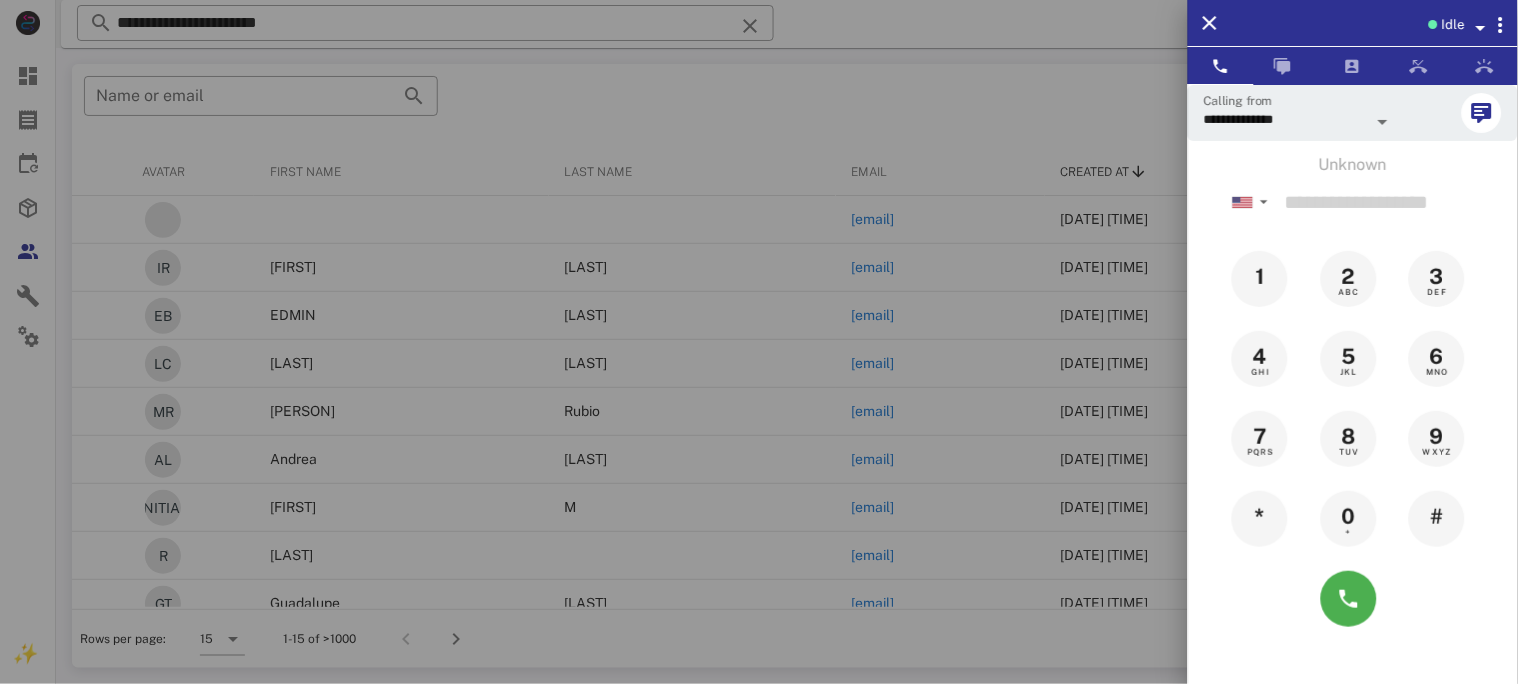 click at bounding box center [759, 342] 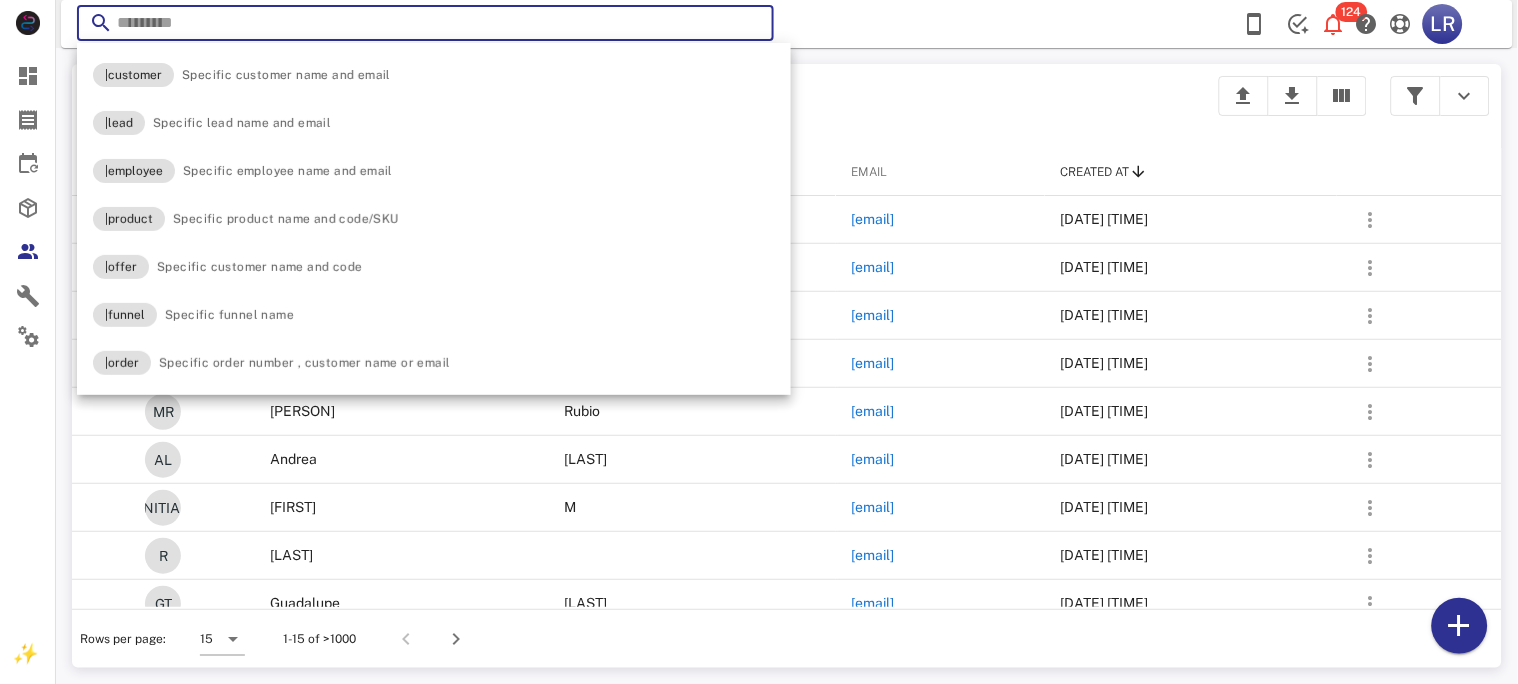 paste on "**********" 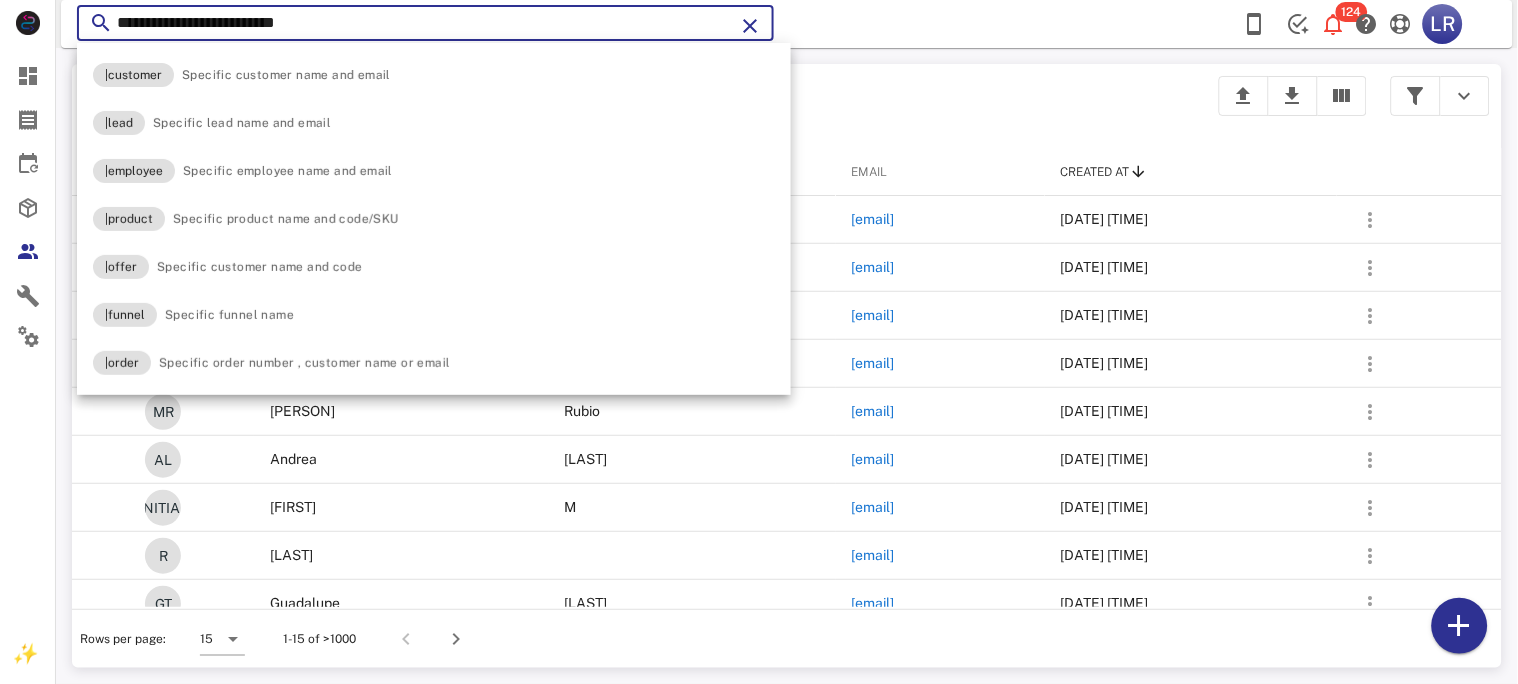 type on "**********" 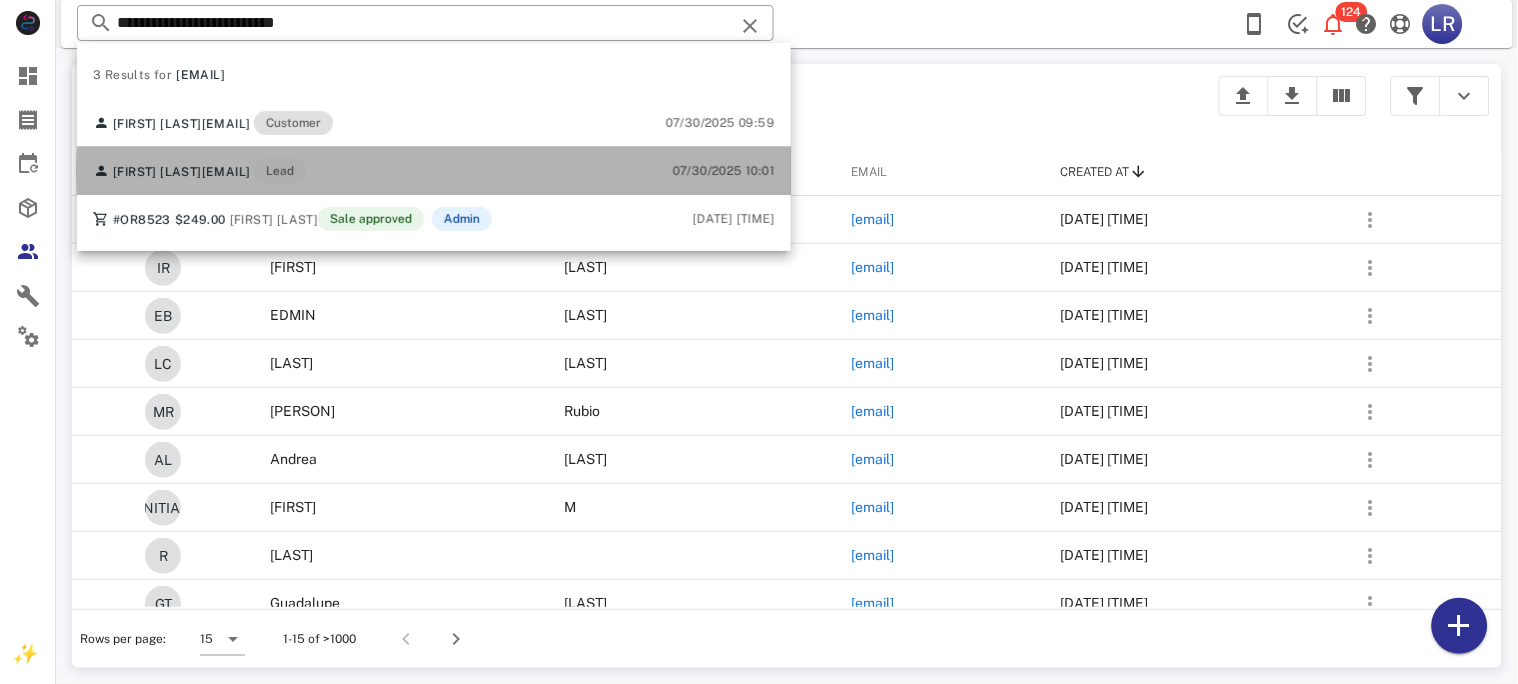 click on "[FIRST] [LAST]   [EMAIL]   Lead" at bounding box center (199, 171) 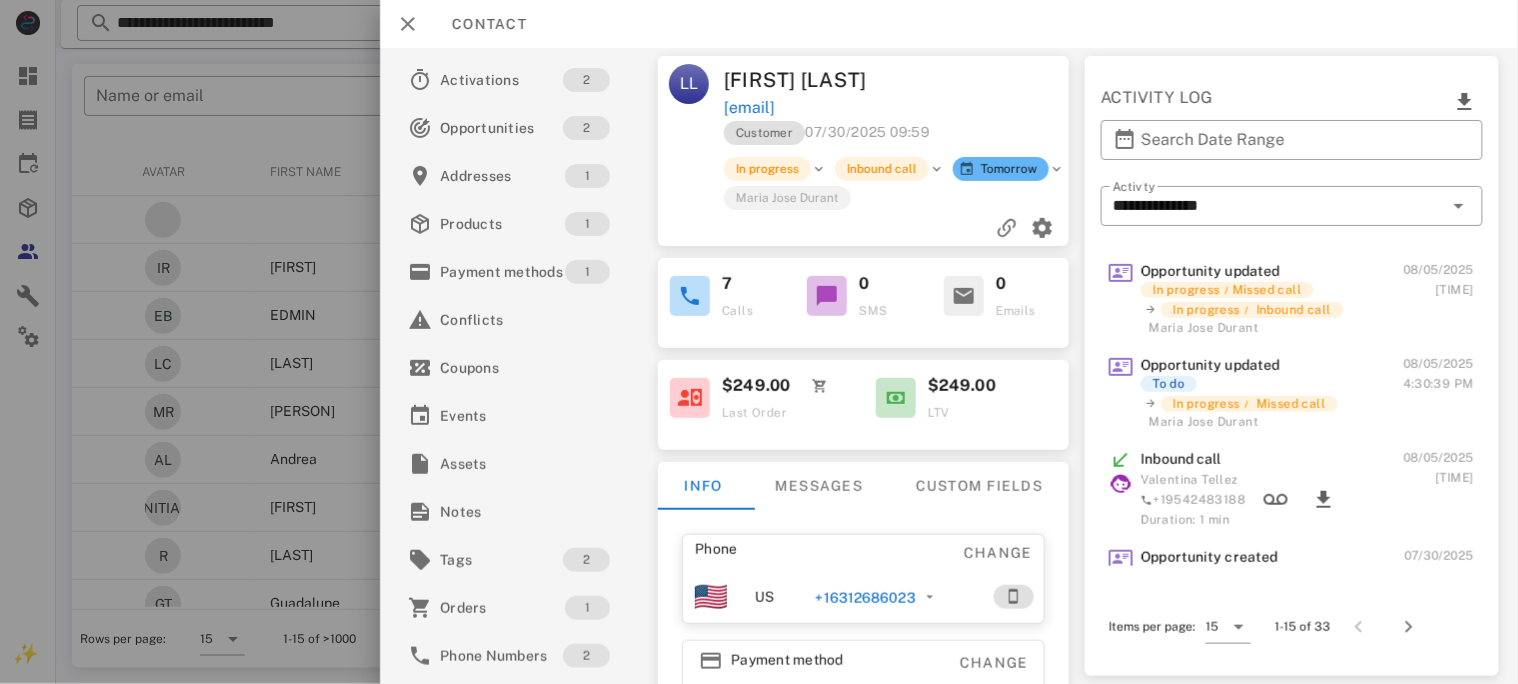 click on "+16312686023" at bounding box center (865, 598) 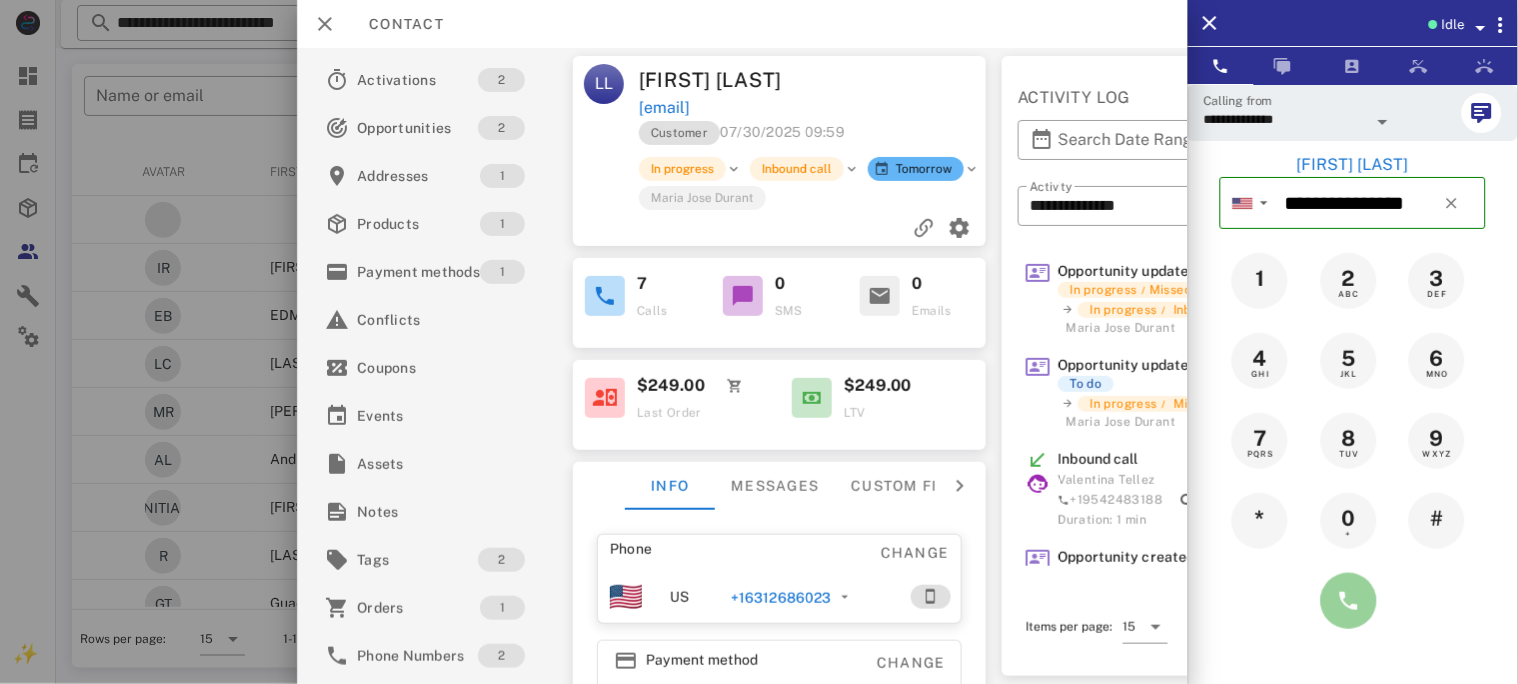 click at bounding box center [1349, 601] 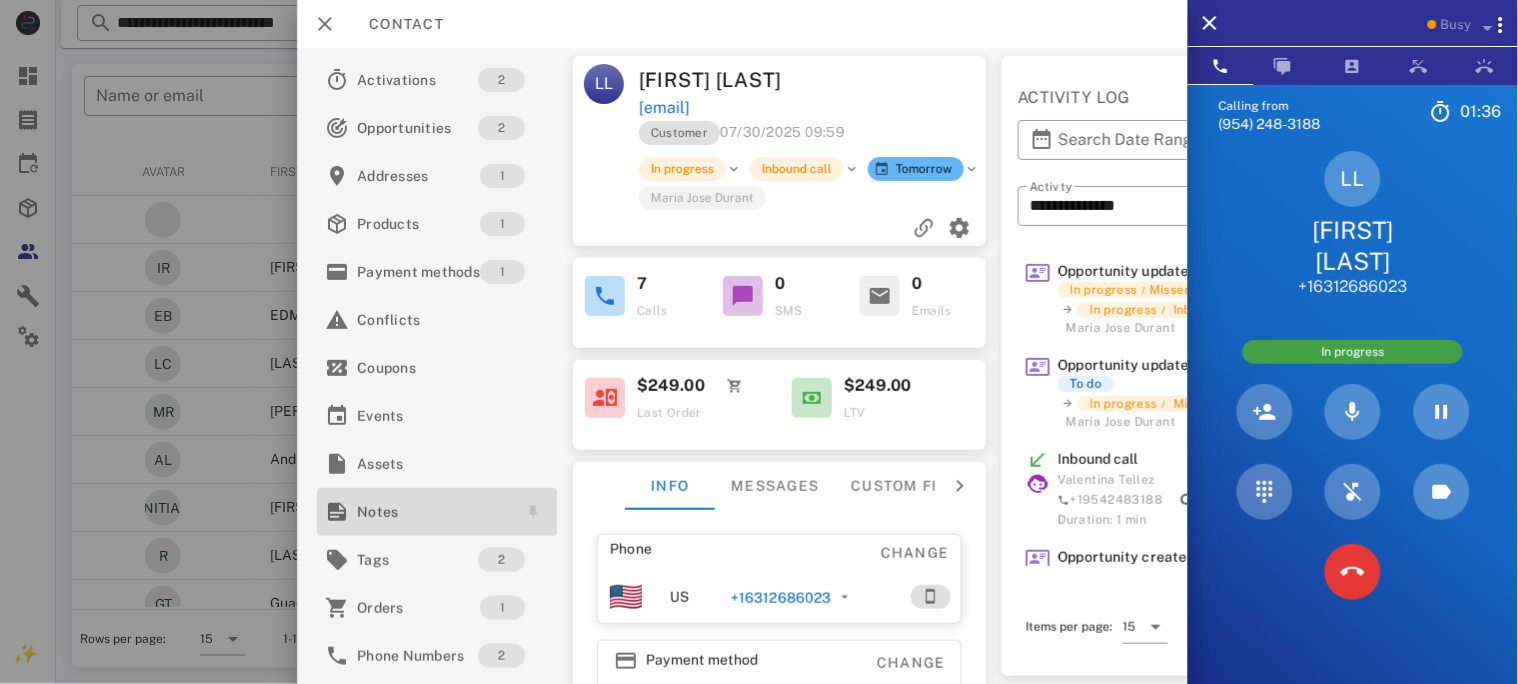 click on "Notes" at bounding box center [433, 512] 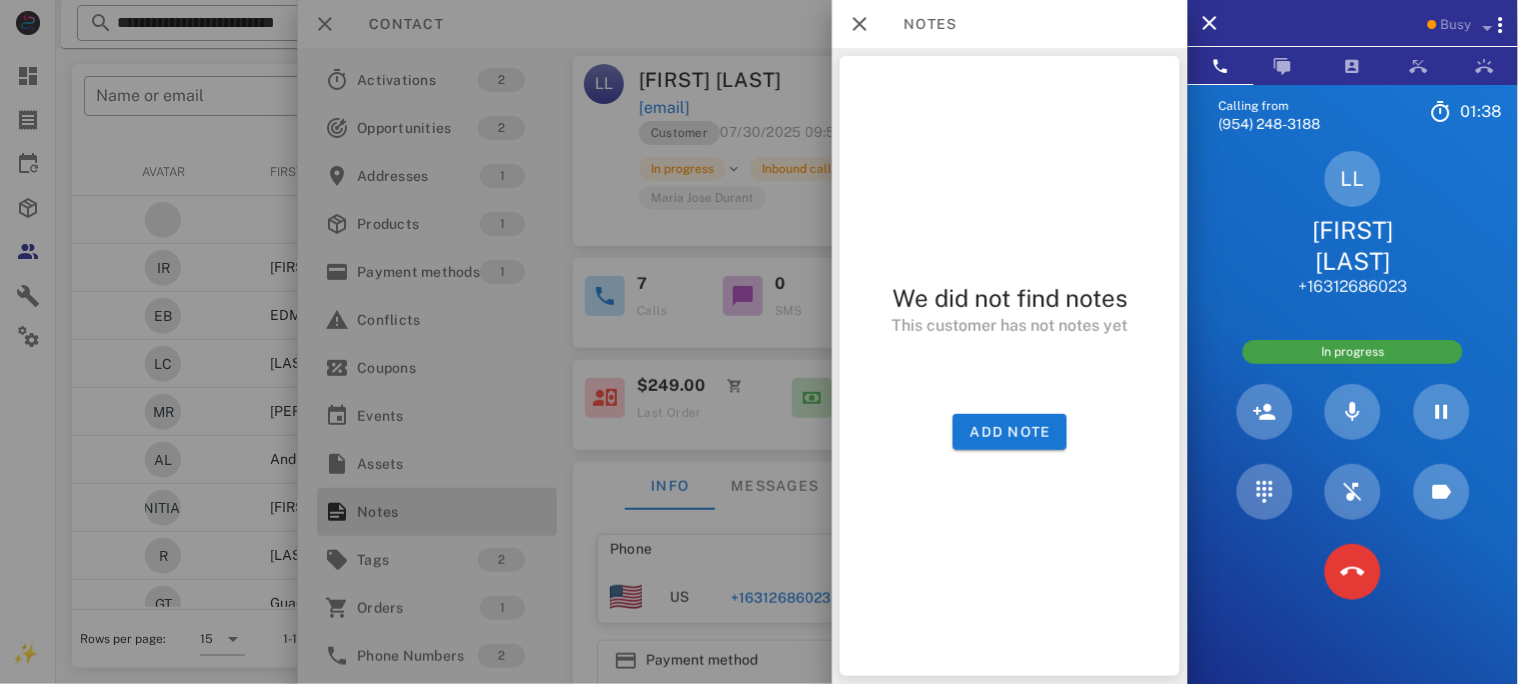 click at bounding box center (759, 342) 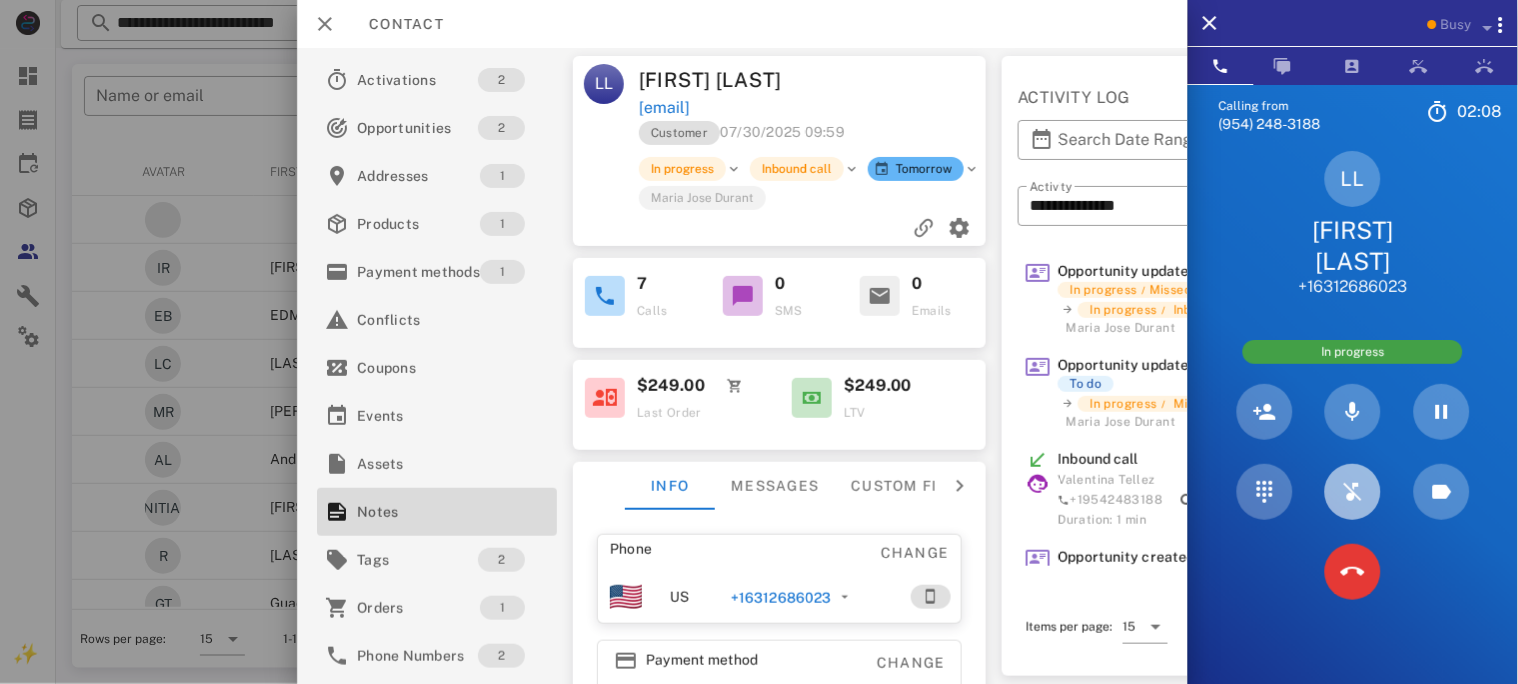 click at bounding box center (1353, 492) 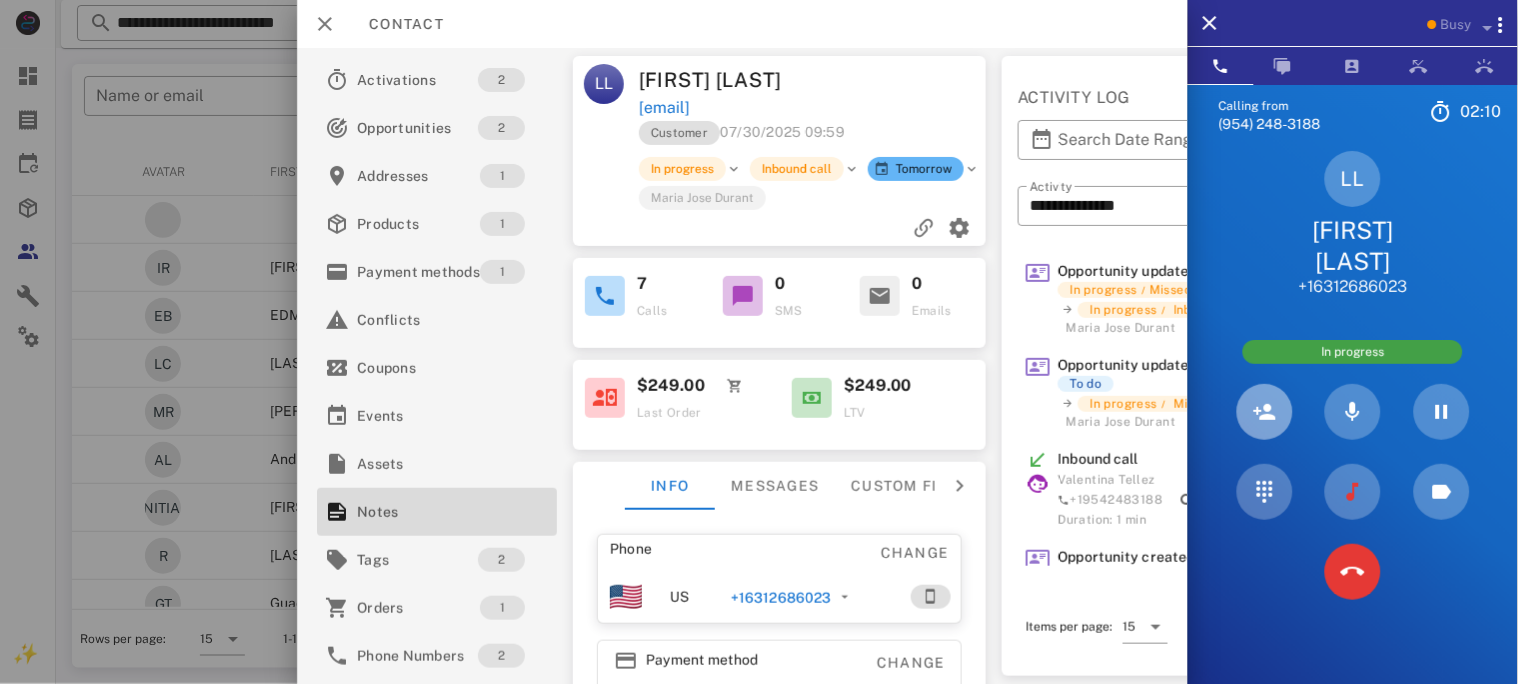 click at bounding box center (1265, 412) 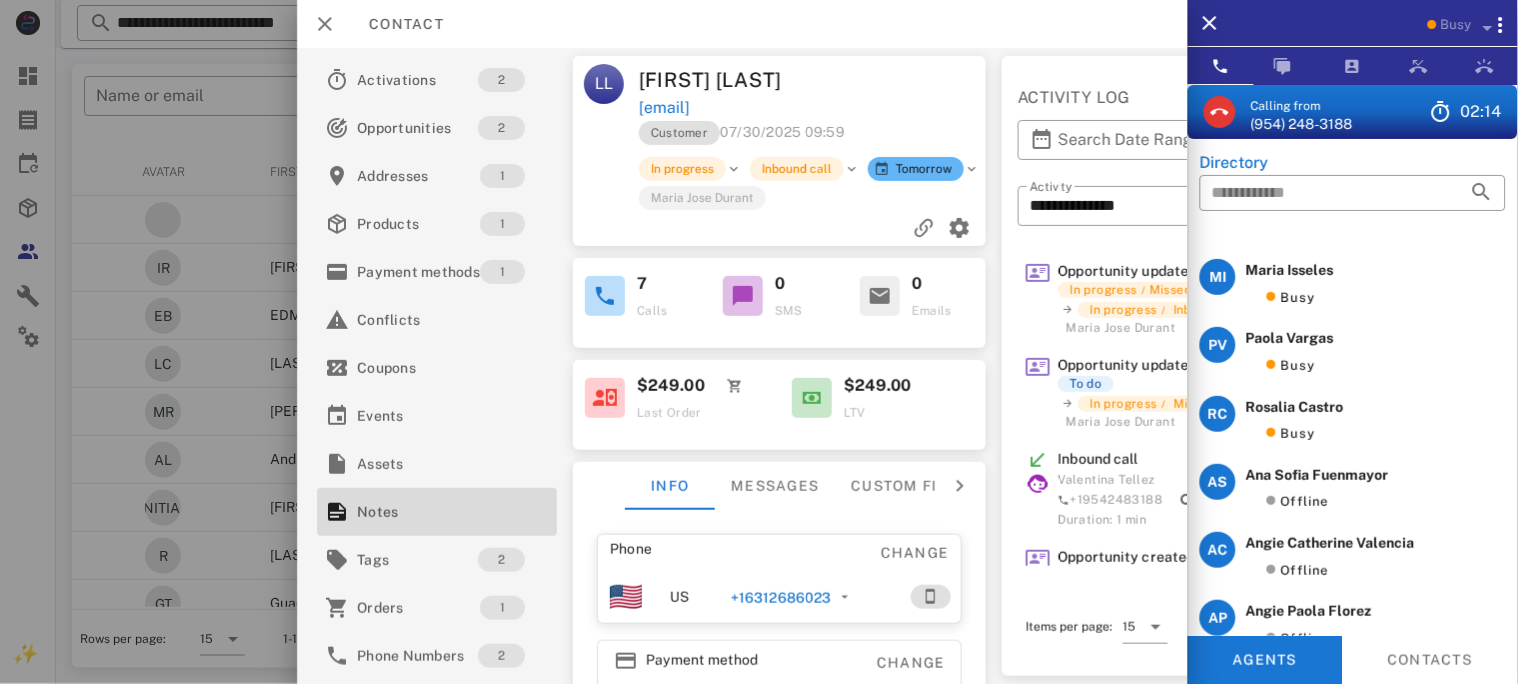scroll, scrollTop: 0, scrollLeft: 0, axis: both 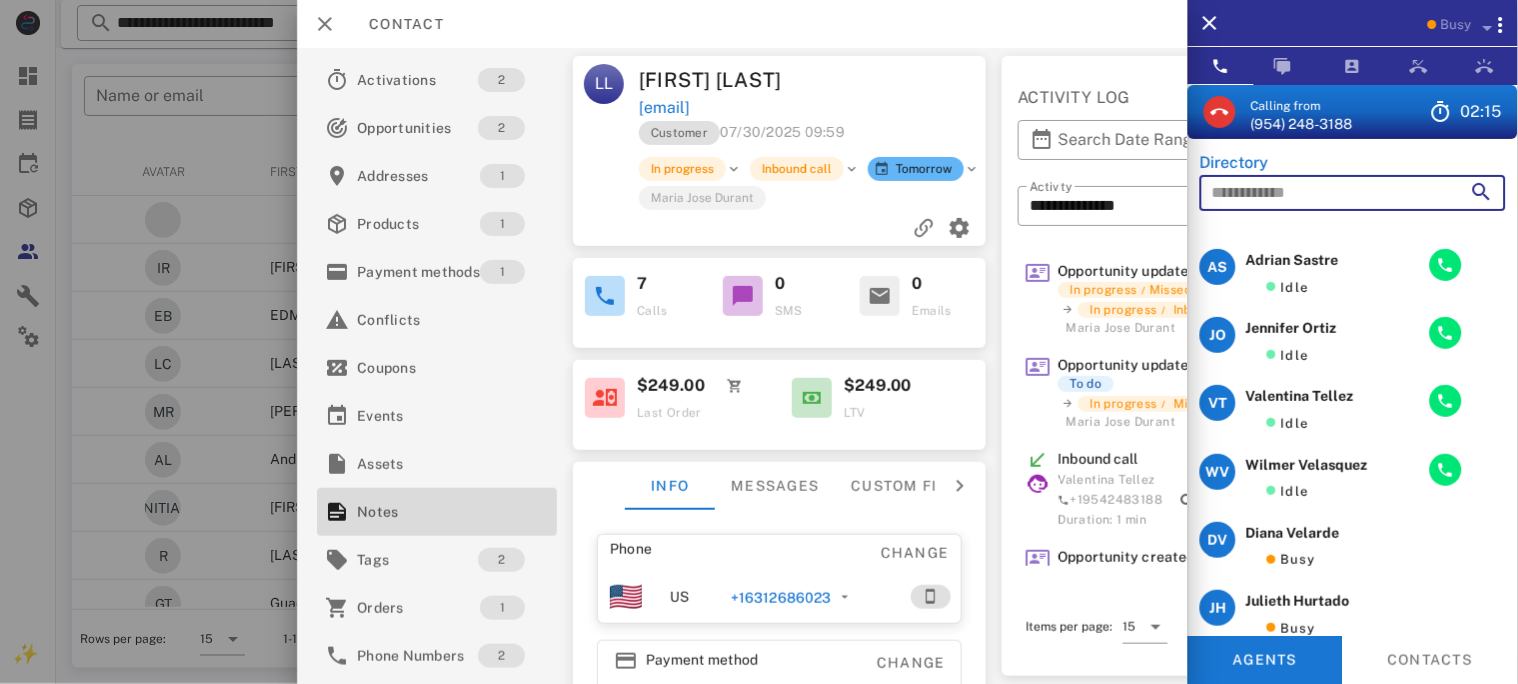 click at bounding box center (1325, 193) 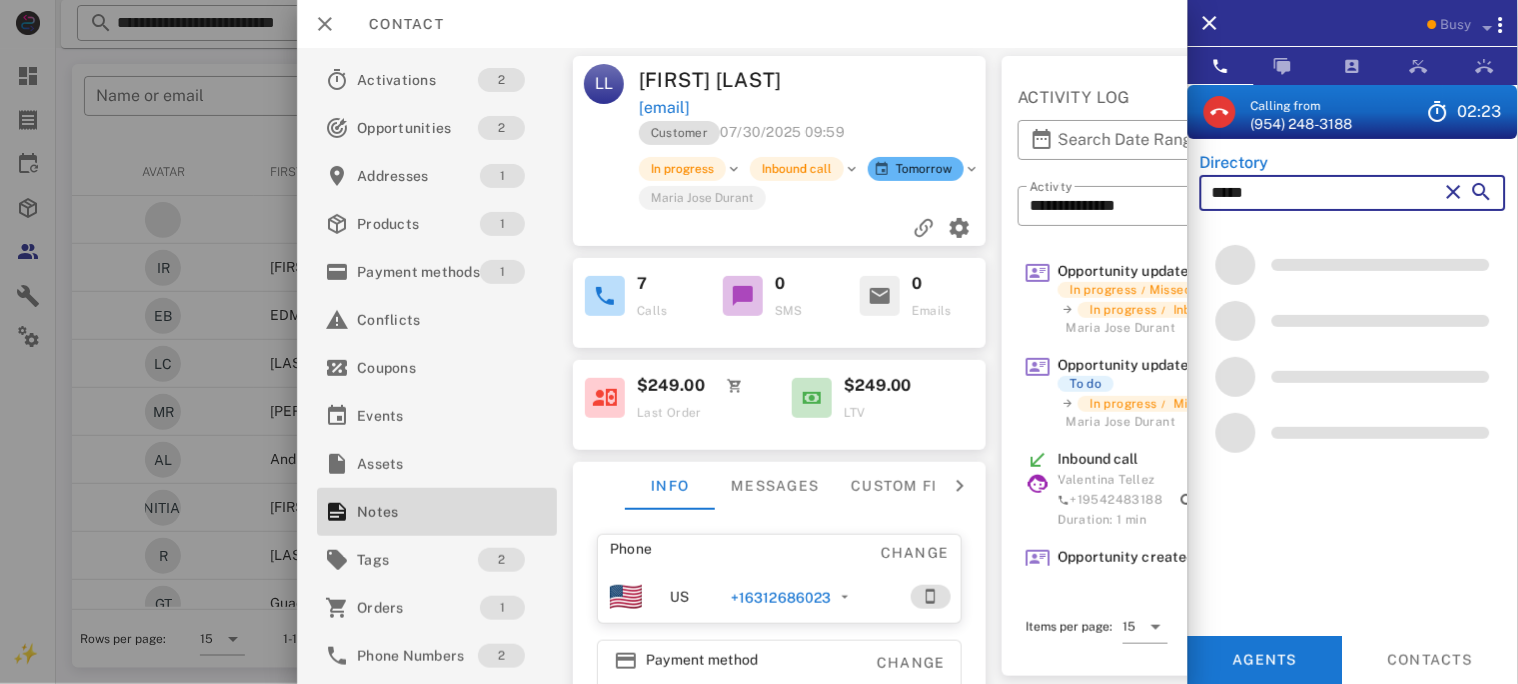 type on "*****" 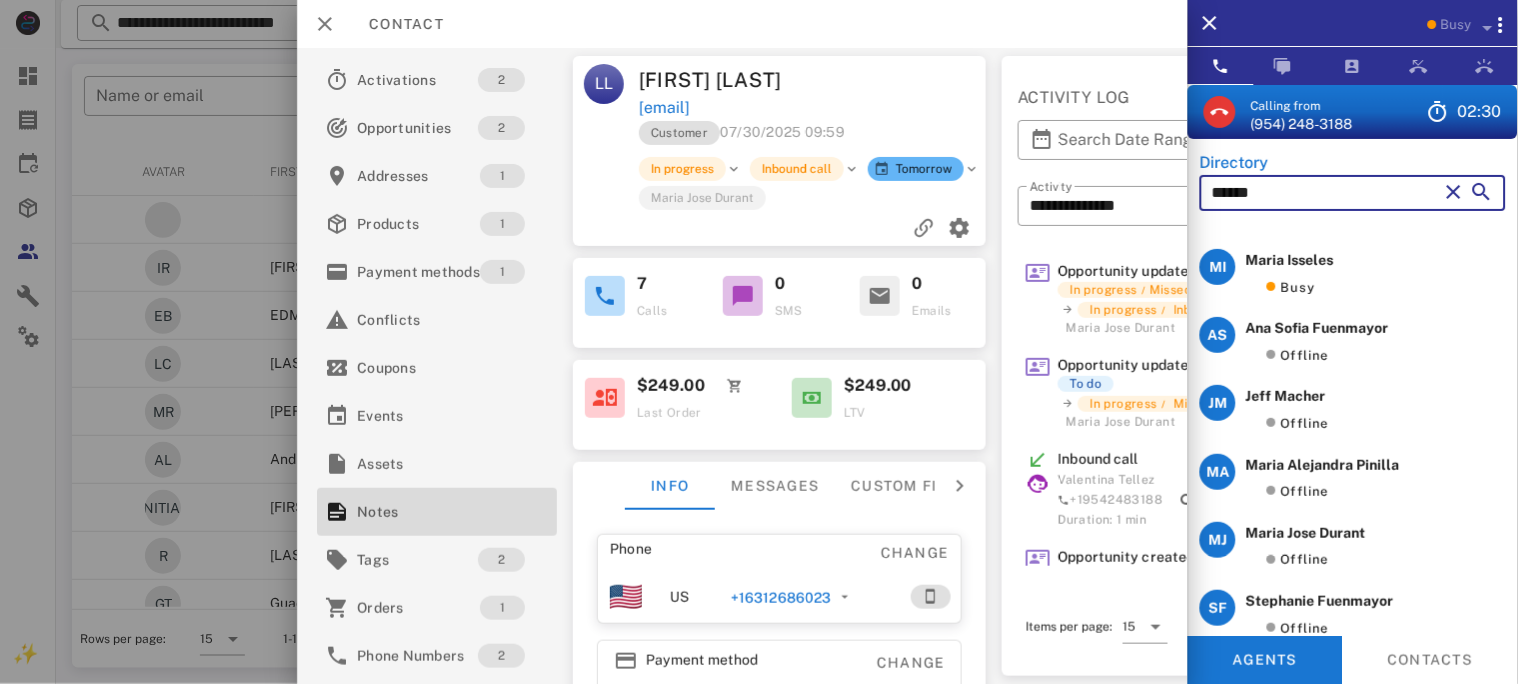 click at bounding box center (1454, 192) 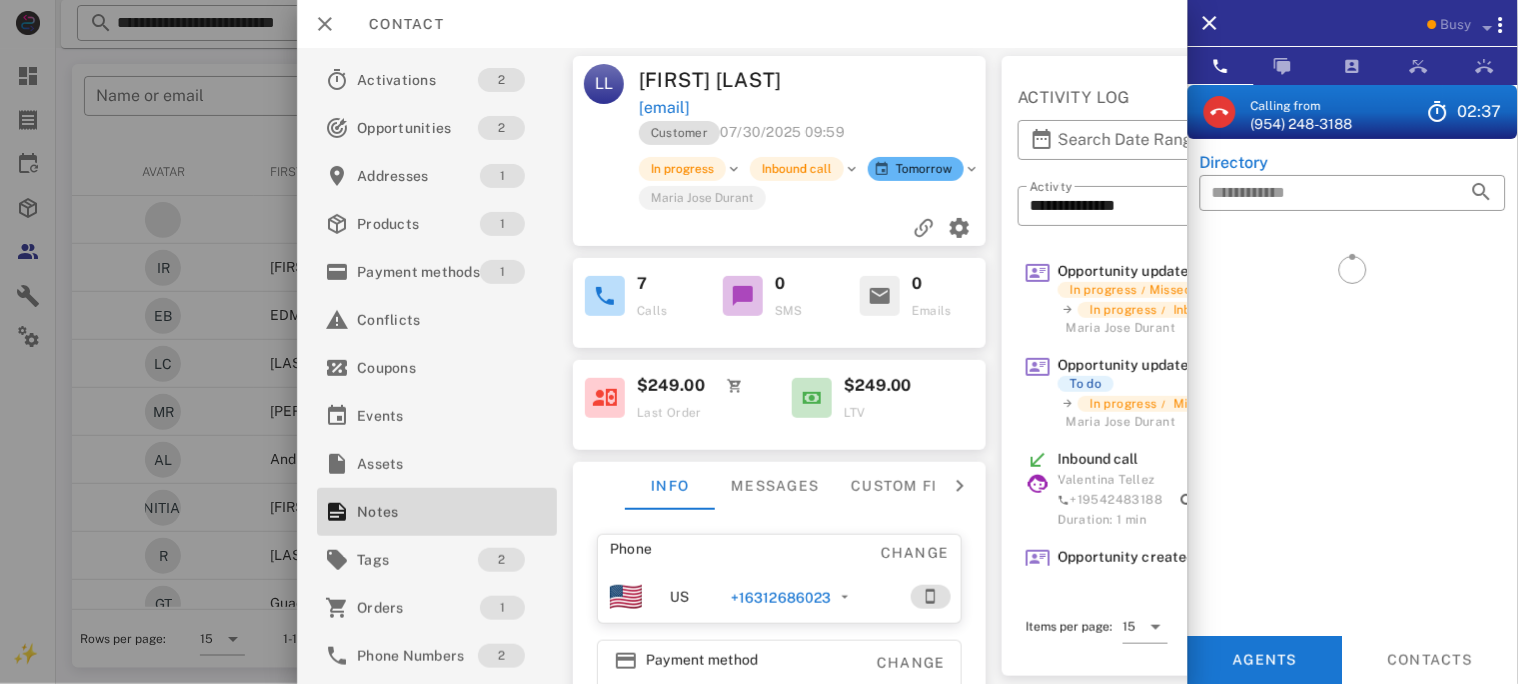 click on "Calling from [PHONE]" at bounding box center (1299, 112) 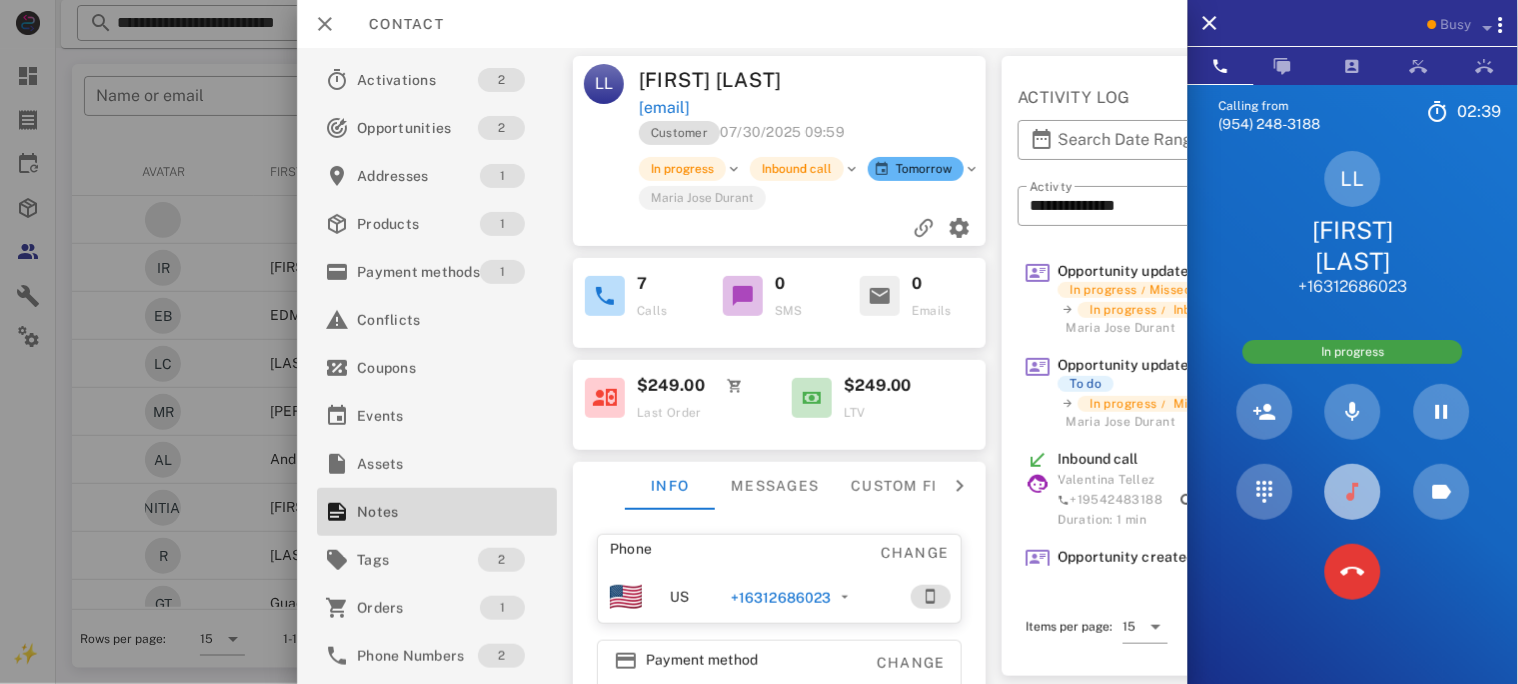 click at bounding box center (1353, 492) 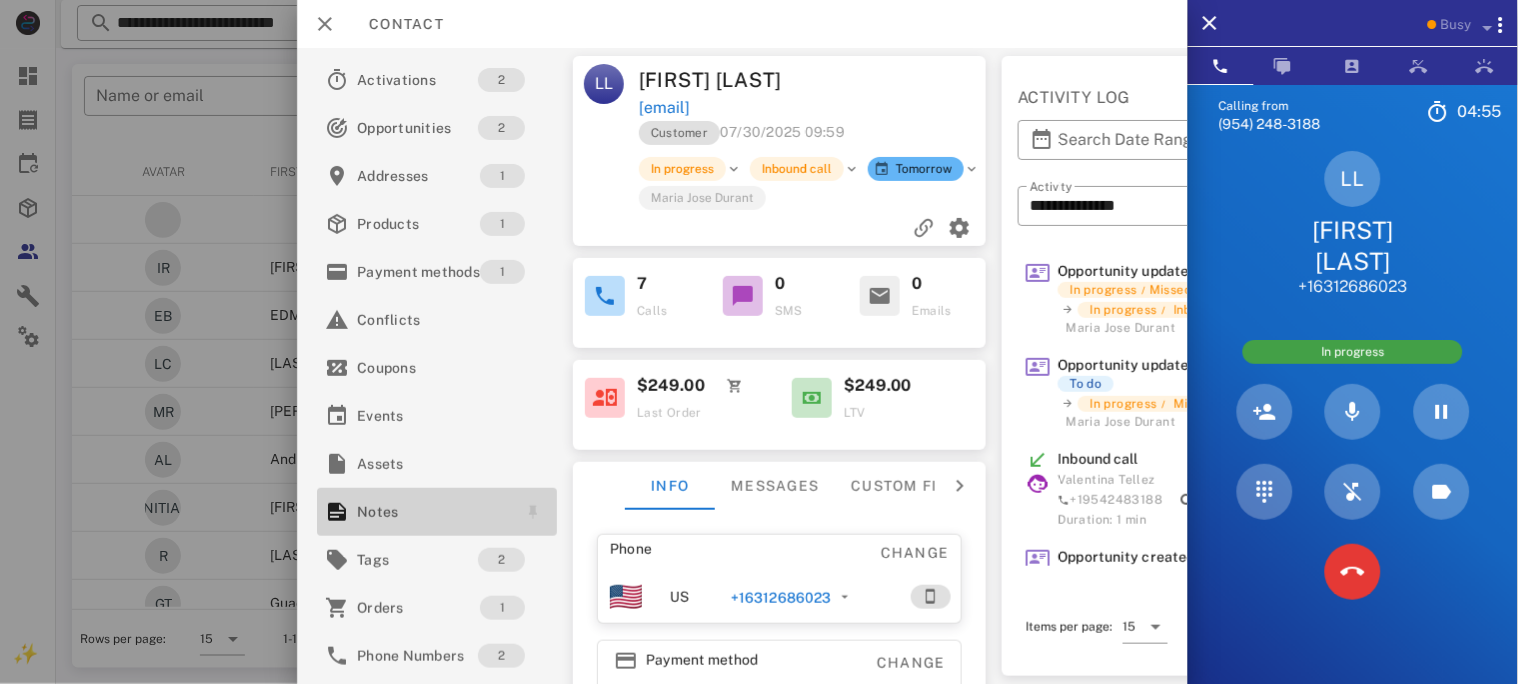 click on "Notes" at bounding box center [433, 512] 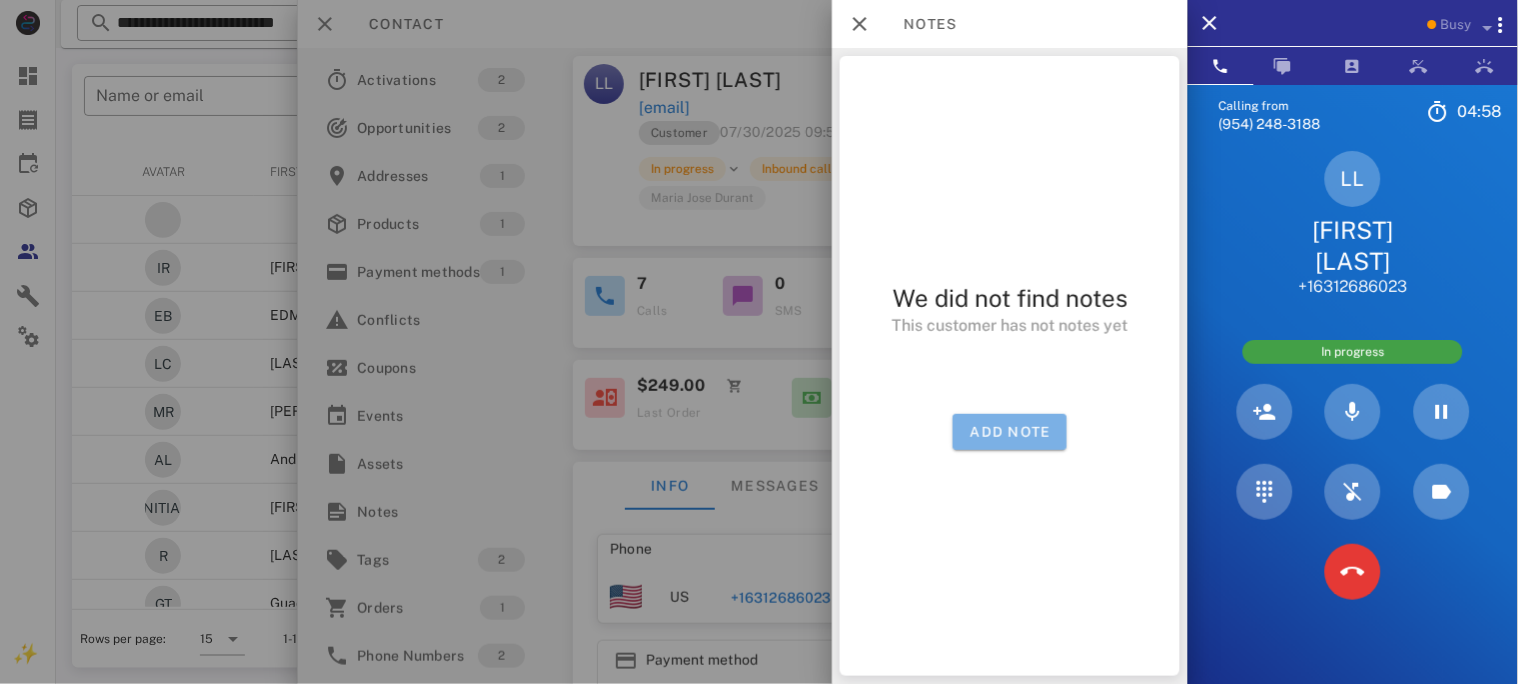 click on "Add note" at bounding box center [1010, 432] 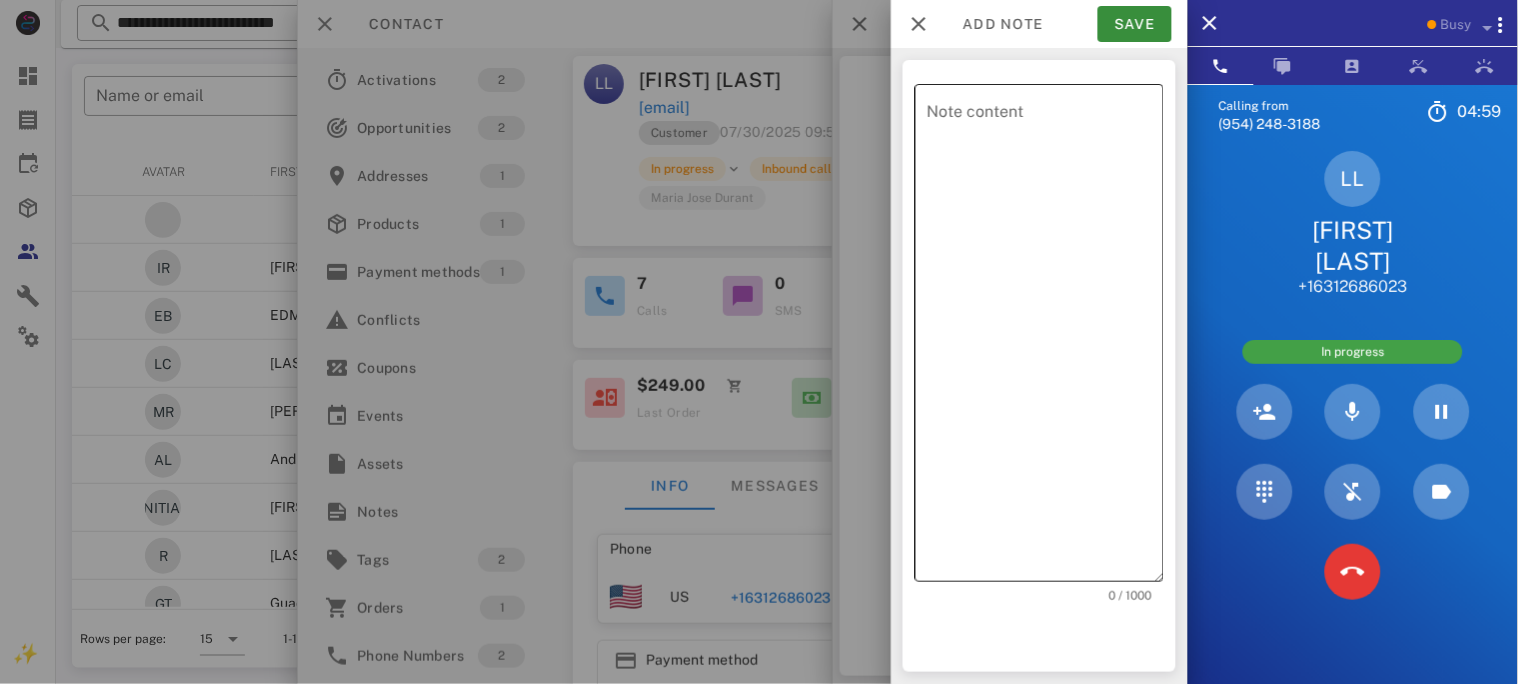 click on "Note content" at bounding box center (1045, 338) 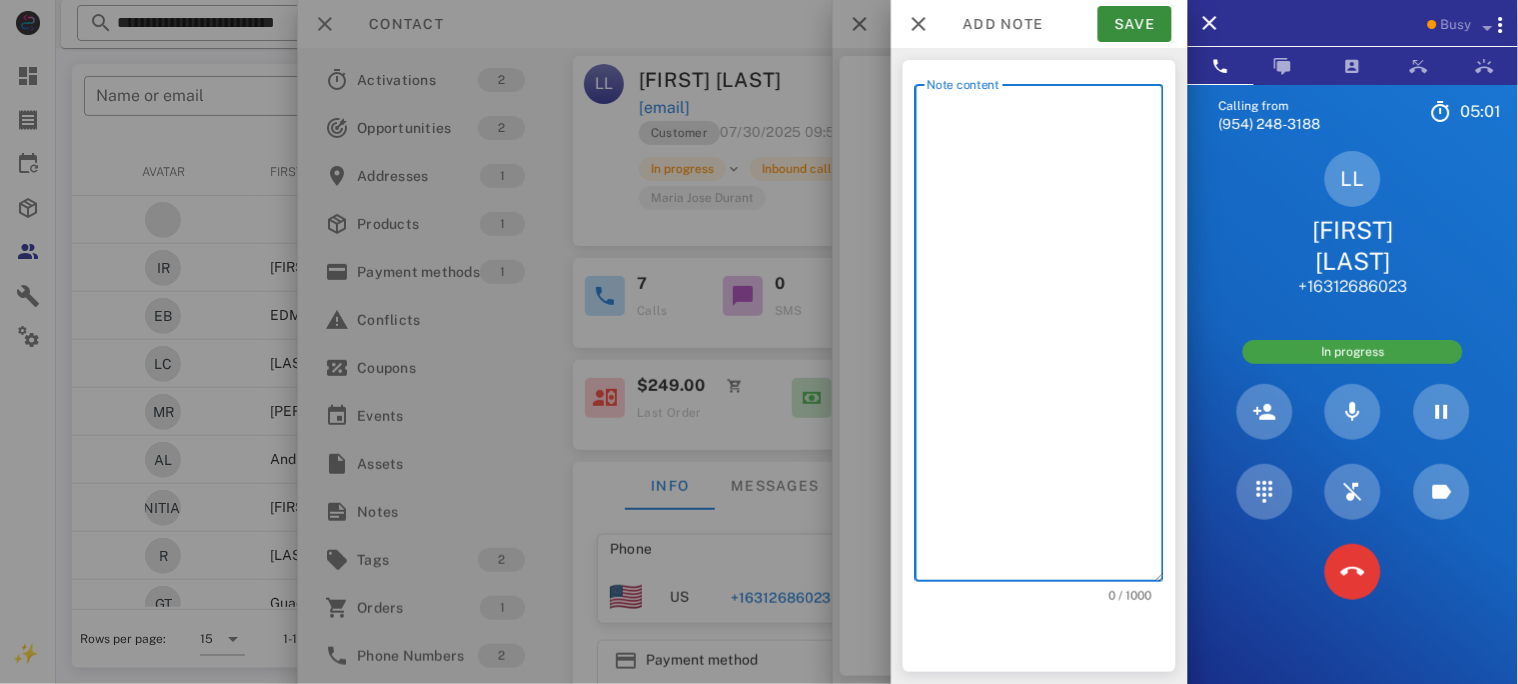 type on "*" 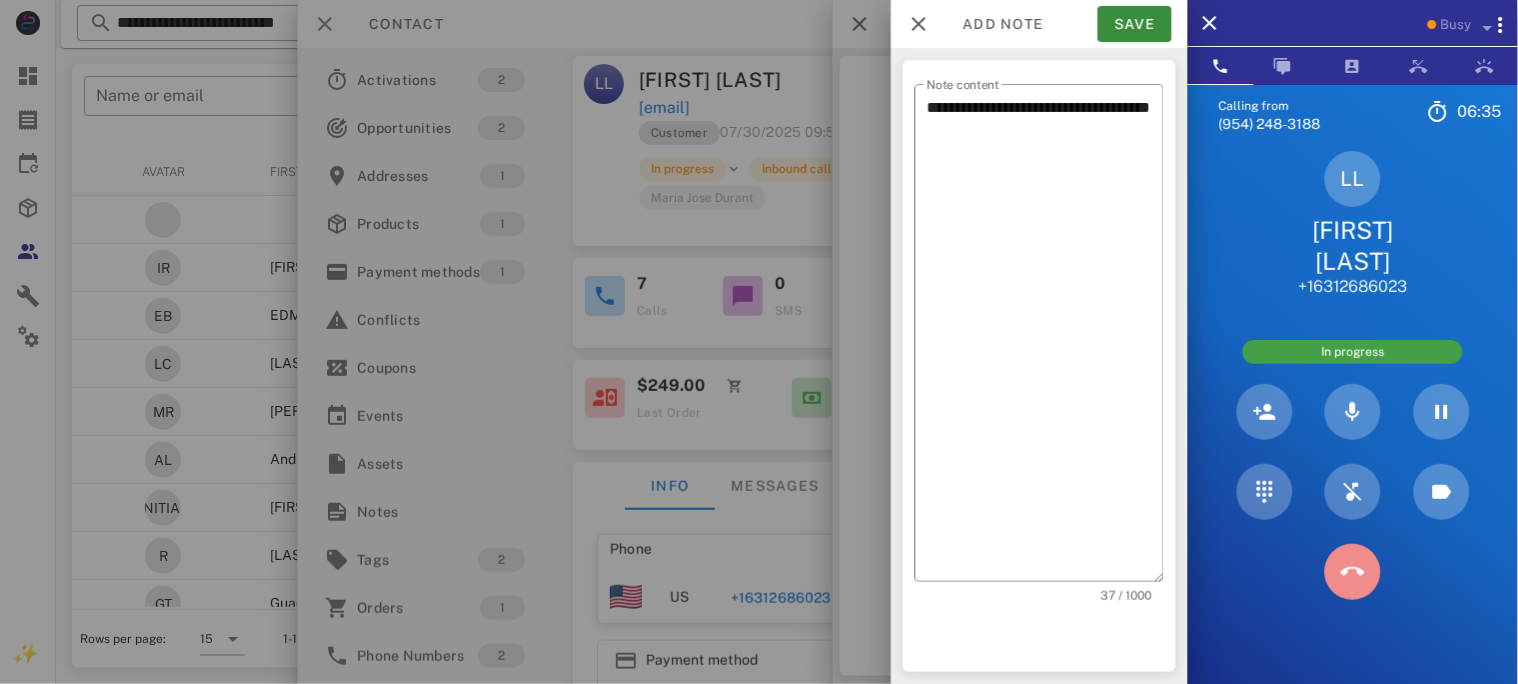 click at bounding box center (1353, 572) 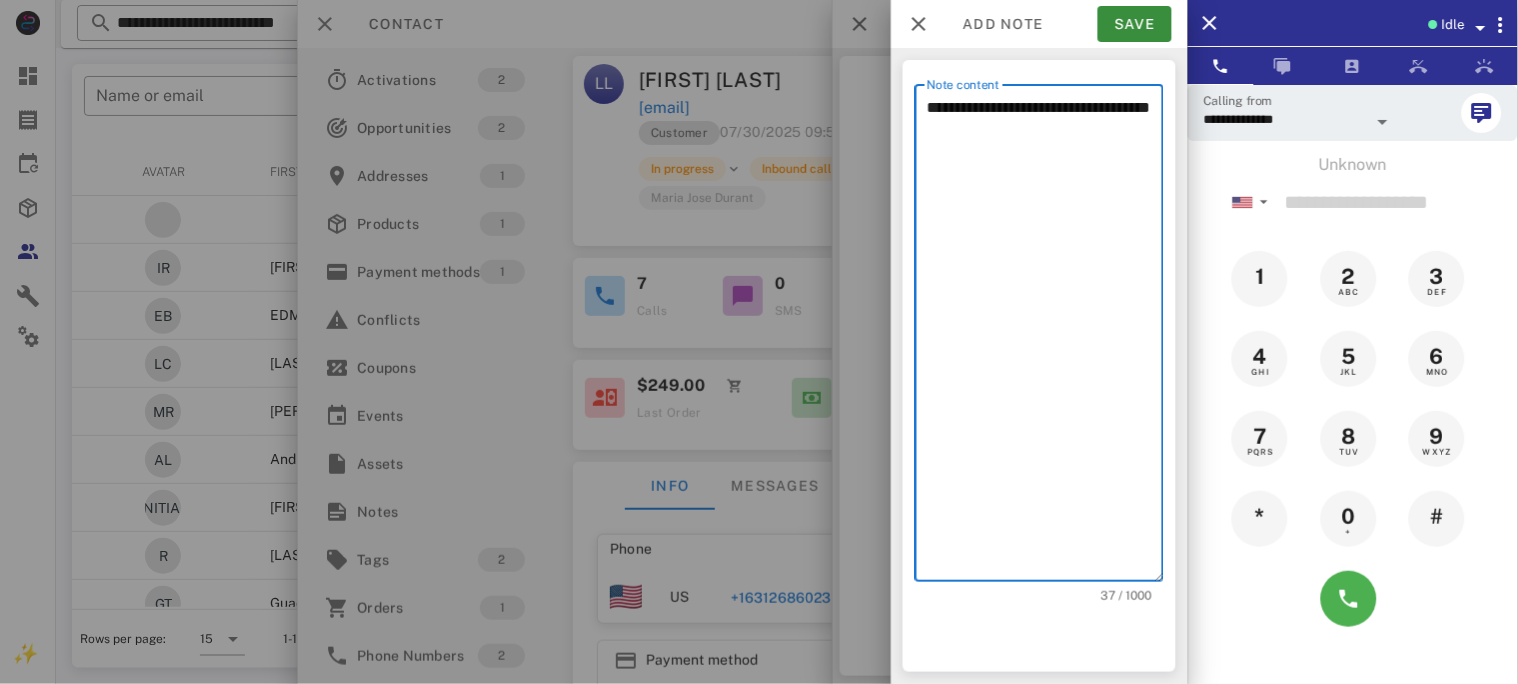 click on "**********" at bounding box center (1045, 338) 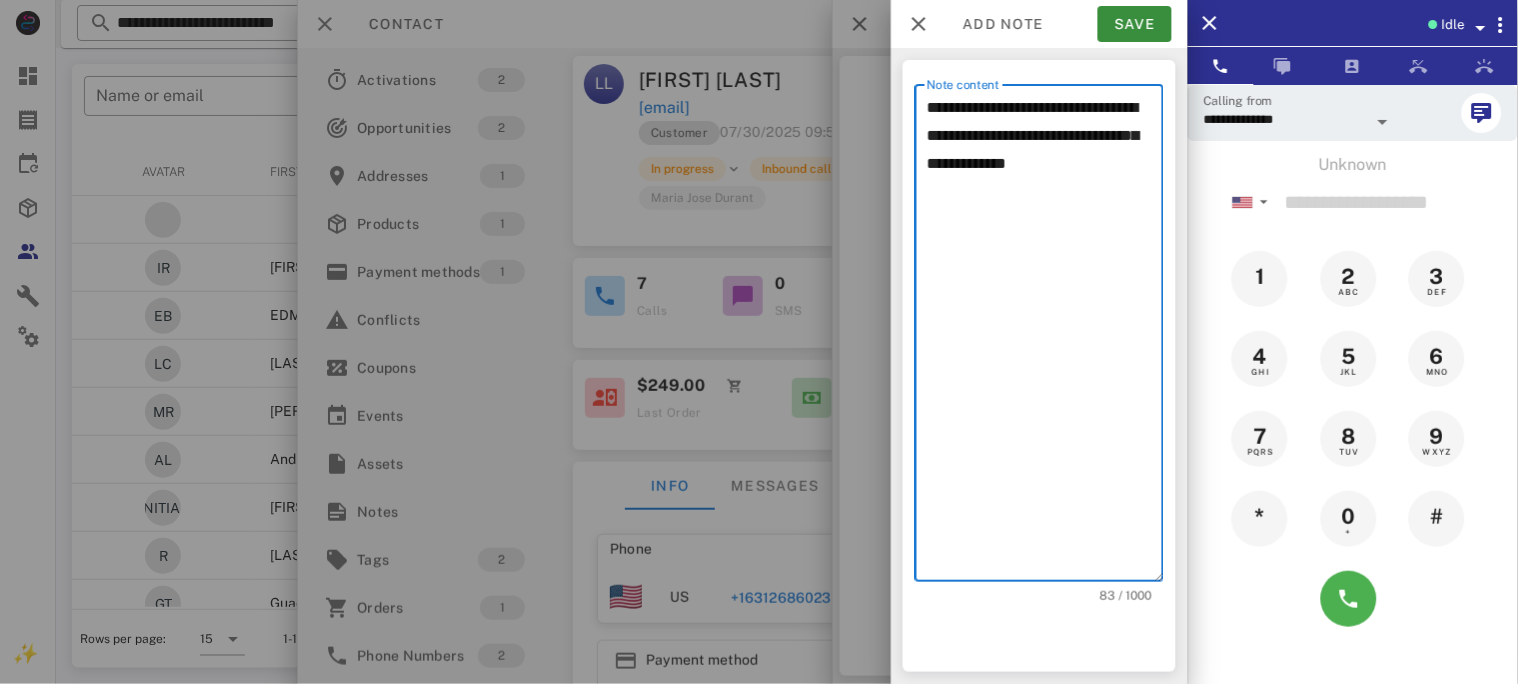 click on "**********" at bounding box center [1045, 338] 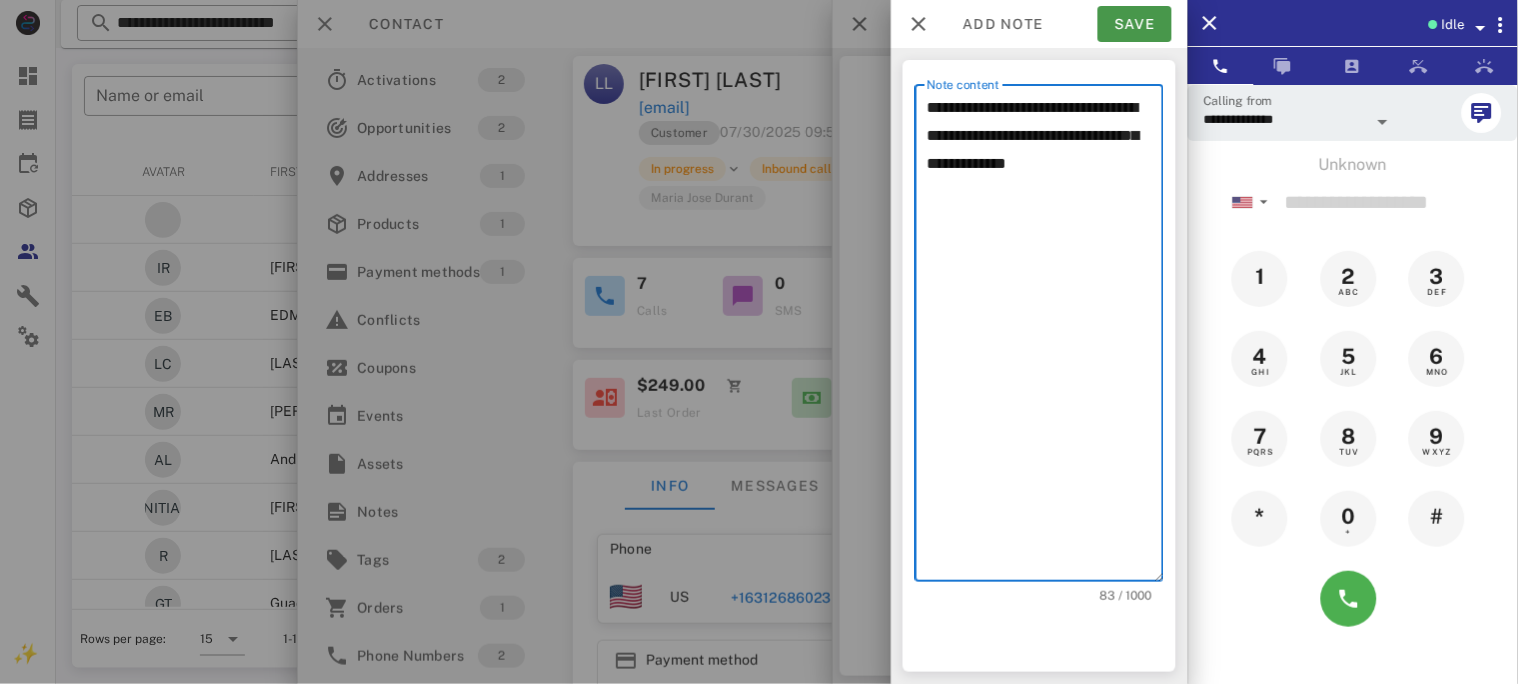 type on "**********" 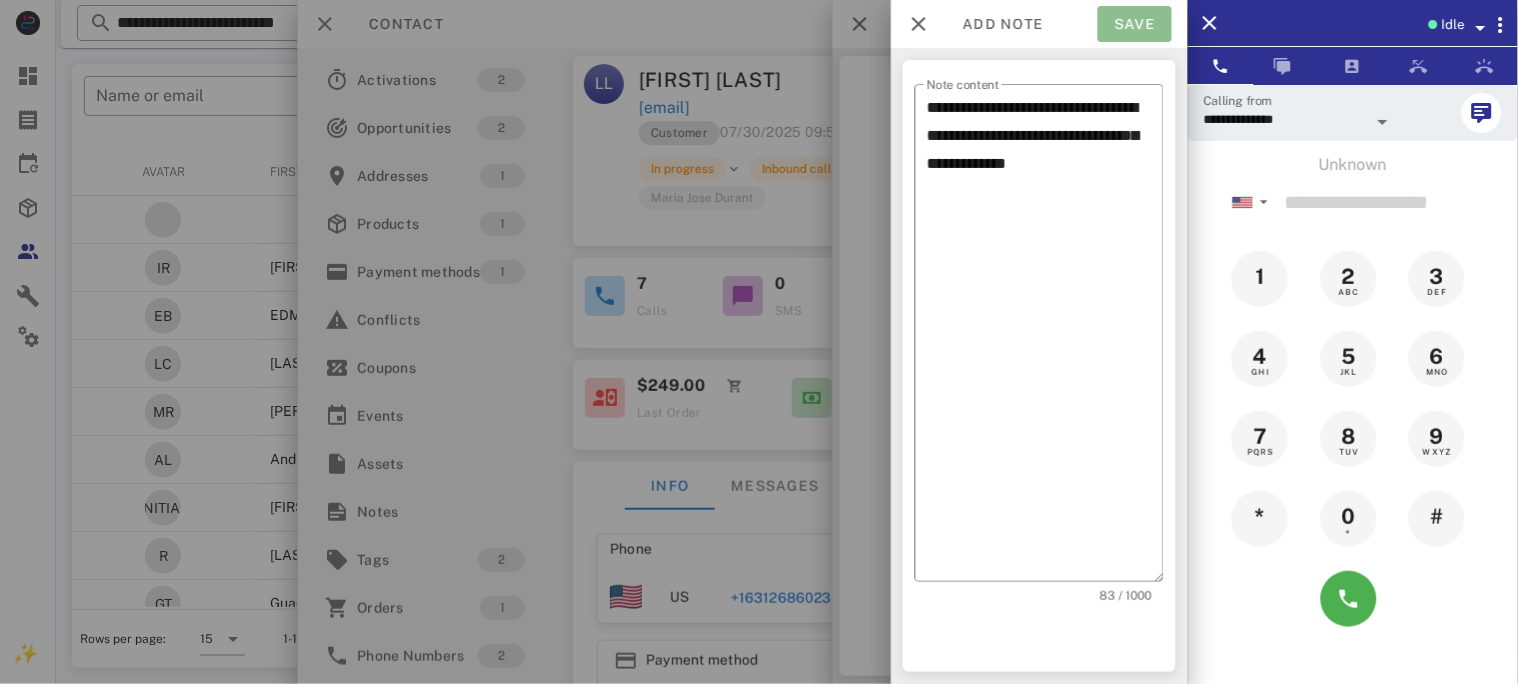 click on "Save" at bounding box center [1135, 24] 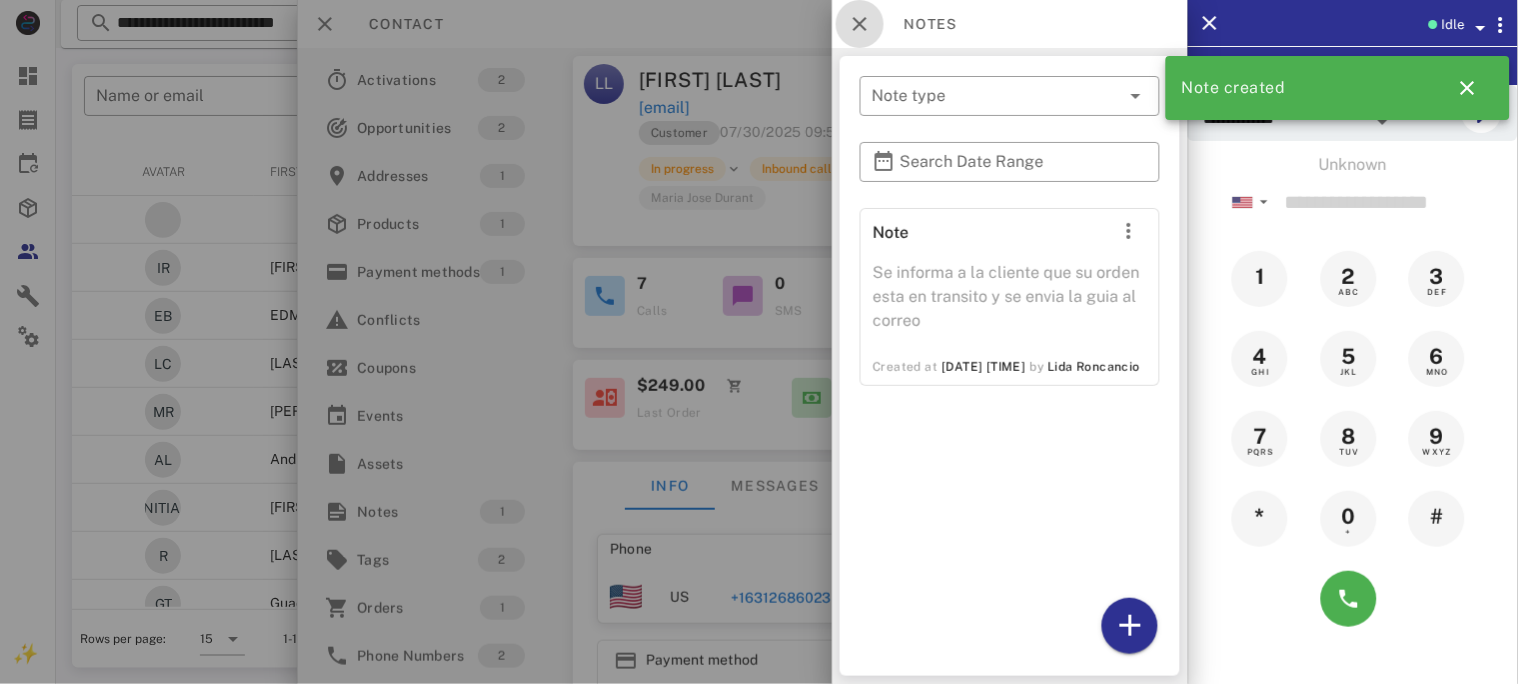 click at bounding box center (860, 24) 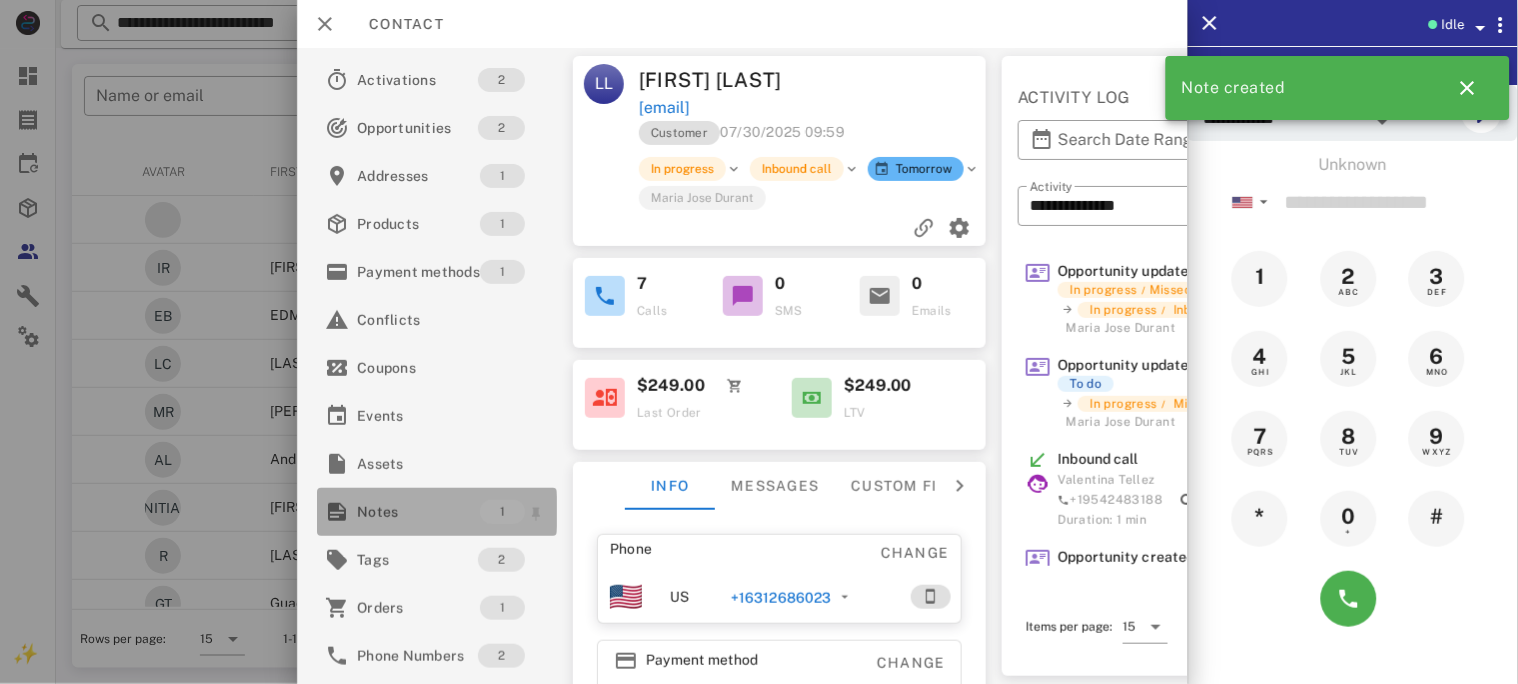 click on "Notes" at bounding box center (418, 512) 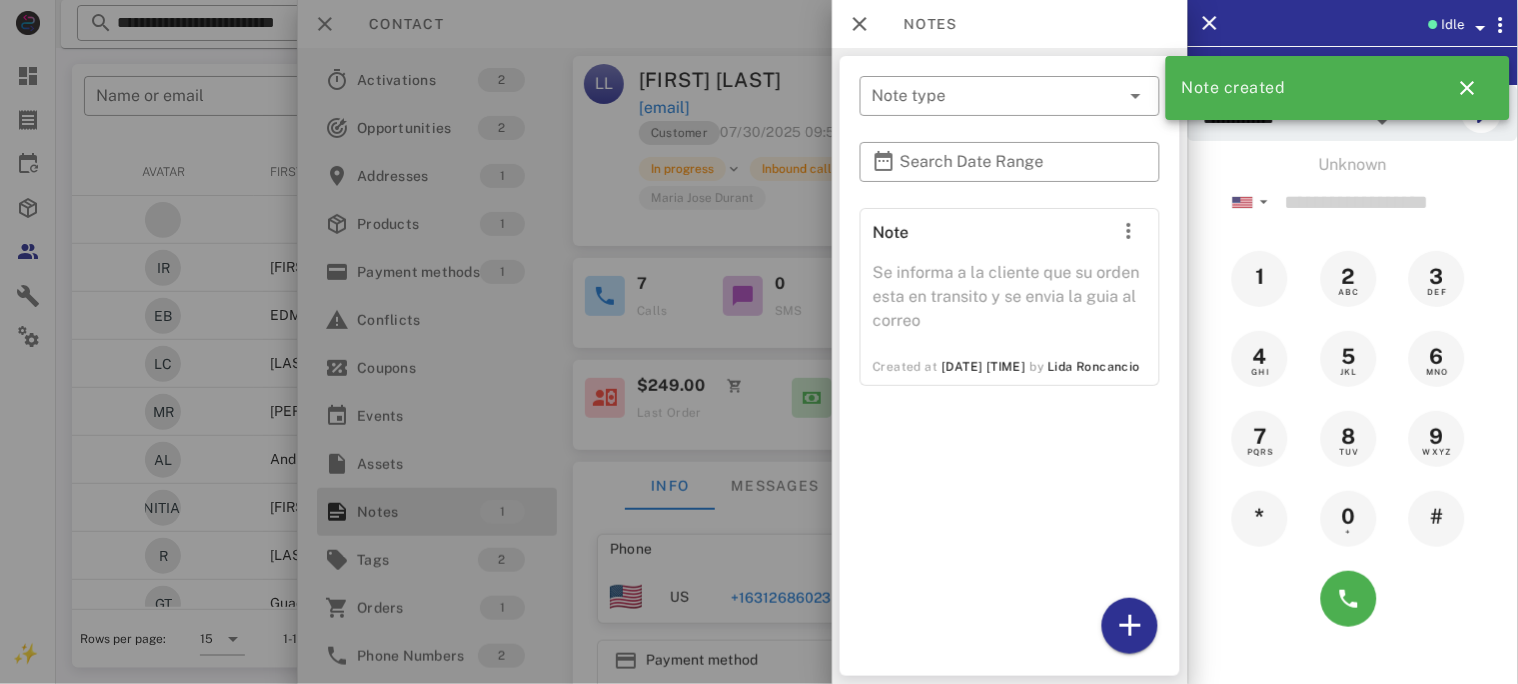 click at bounding box center (759, 342) 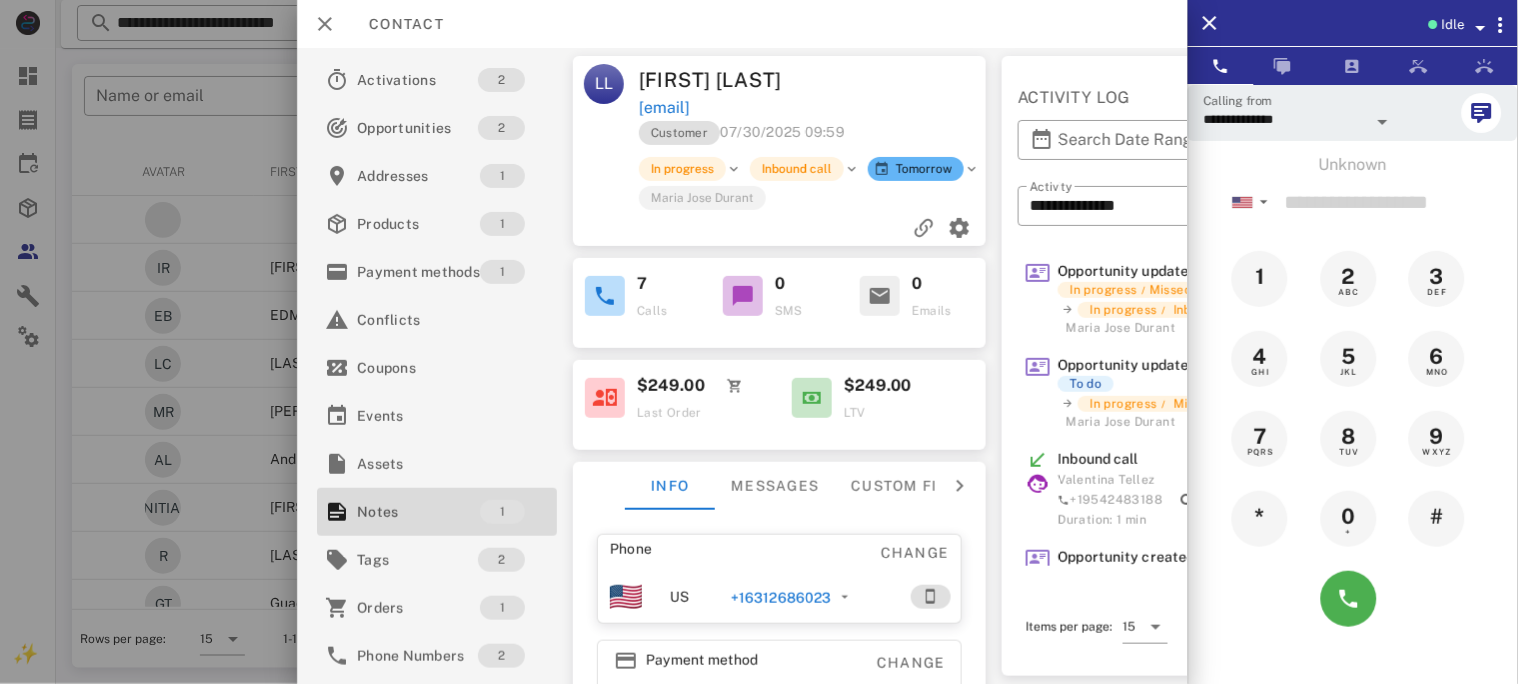 drag, startPoint x: 868, startPoint y: 102, endPoint x: 634, endPoint y: 77, distance: 235.33168 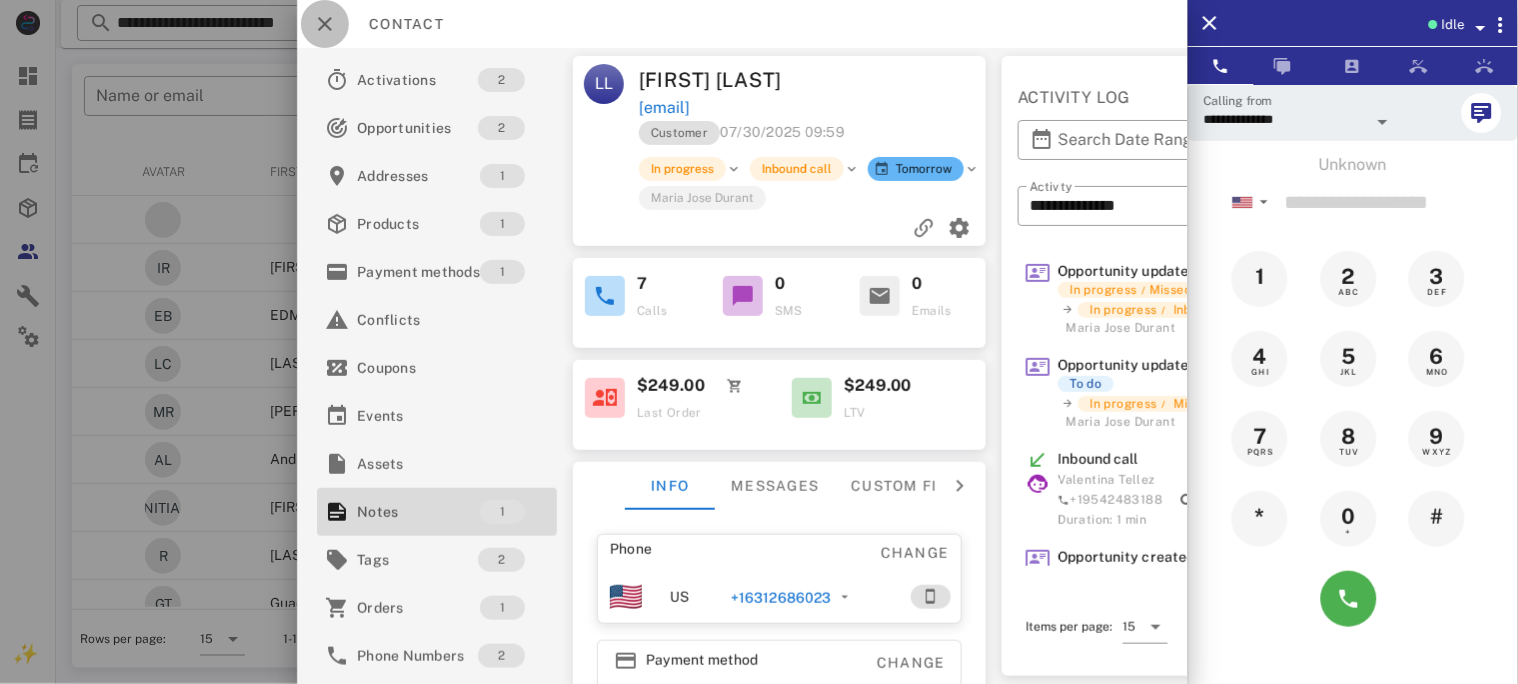 click at bounding box center [325, 24] 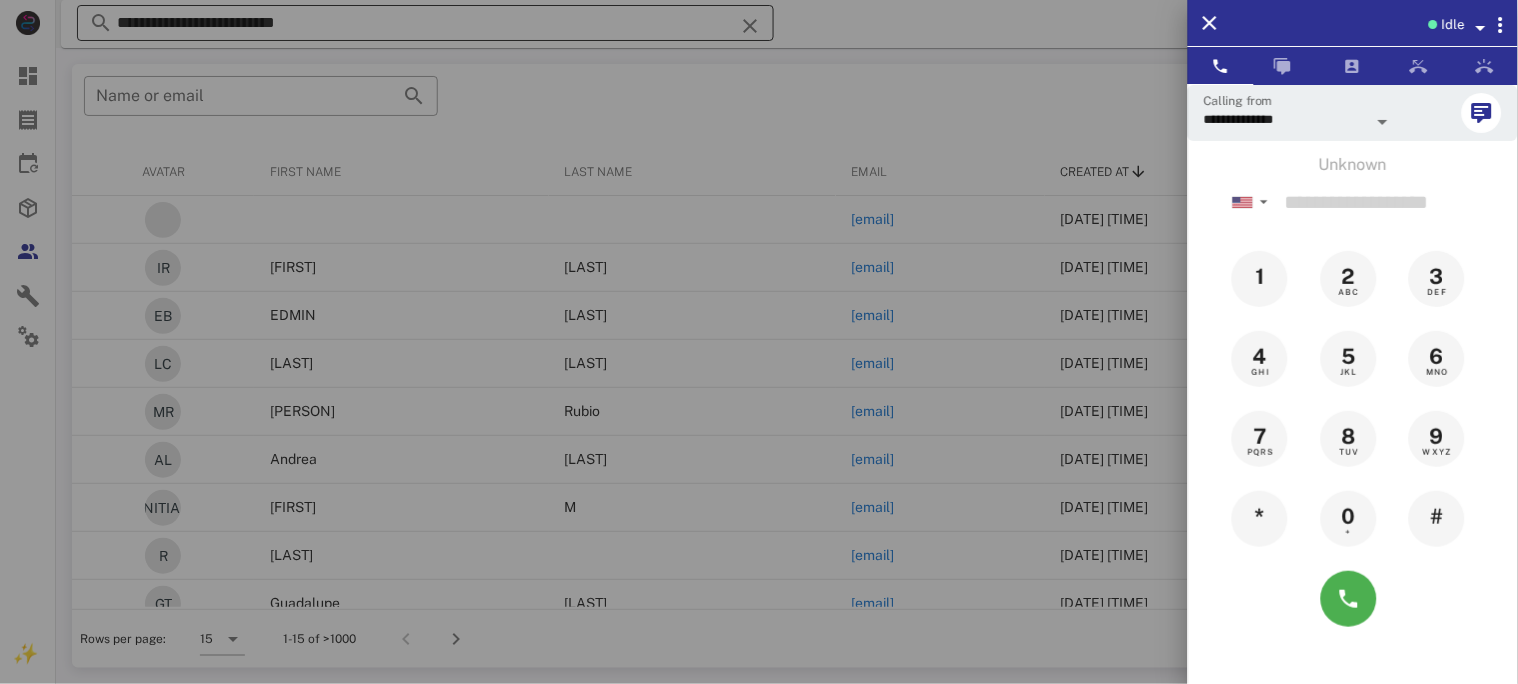 drag, startPoint x: 317, startPoint y: 23, endPoint x: 337, endPoint y: 20, distance: 20.22375 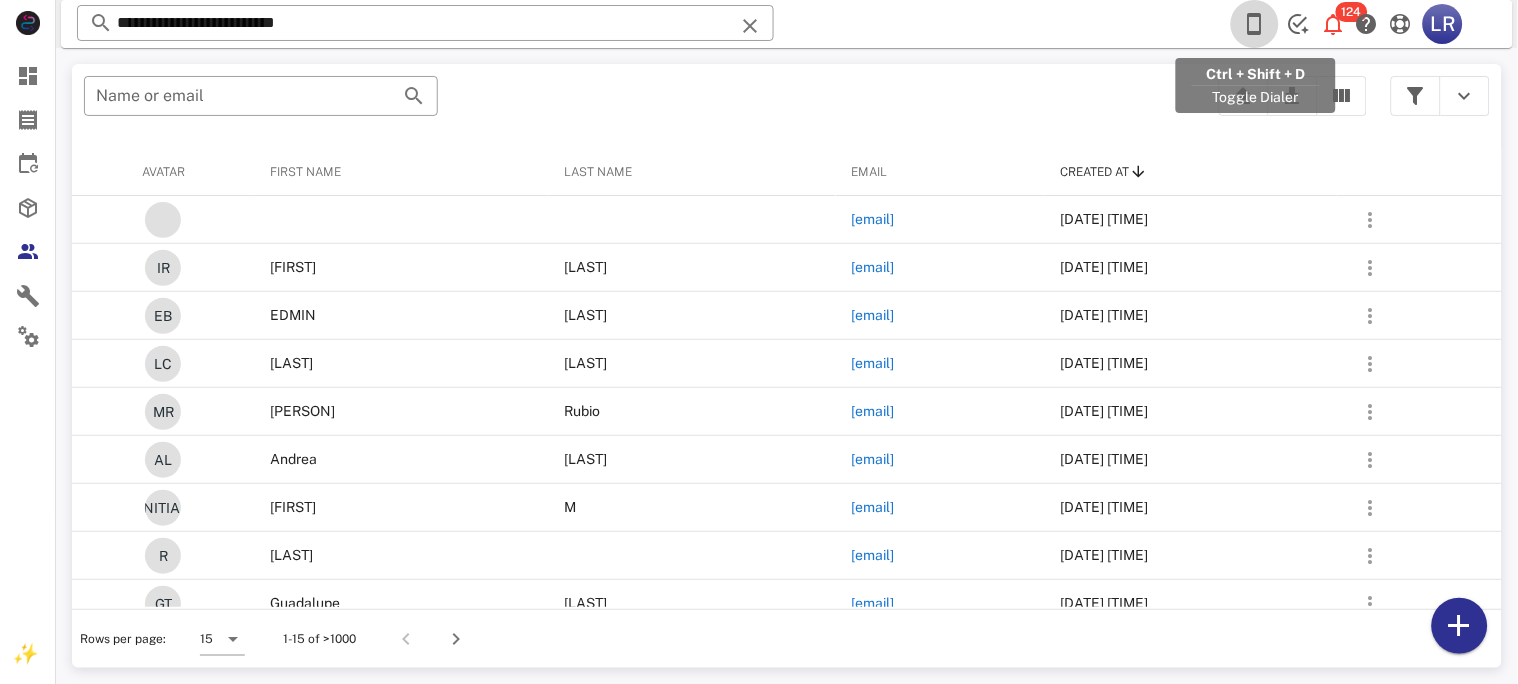 click at bounding box center [1255, 24] 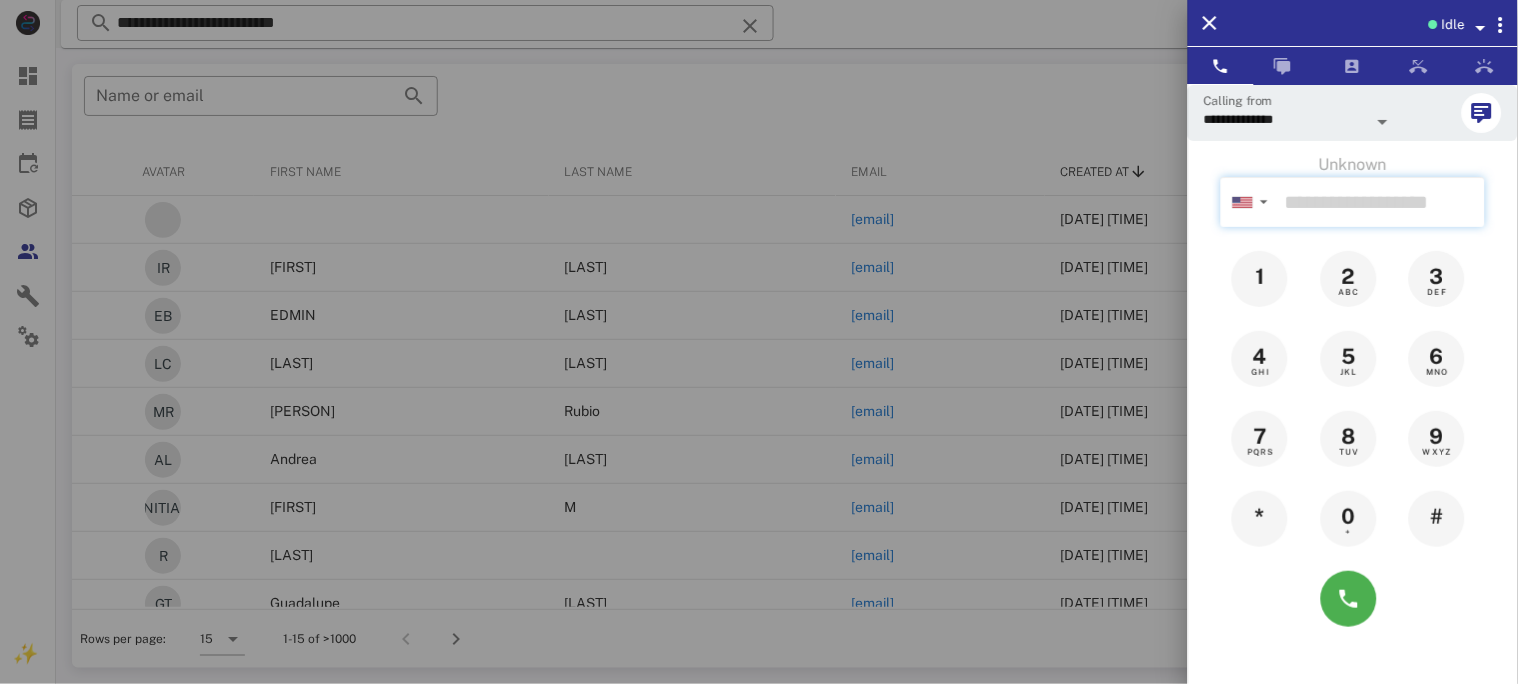 click at bounding box center (1381, 202) 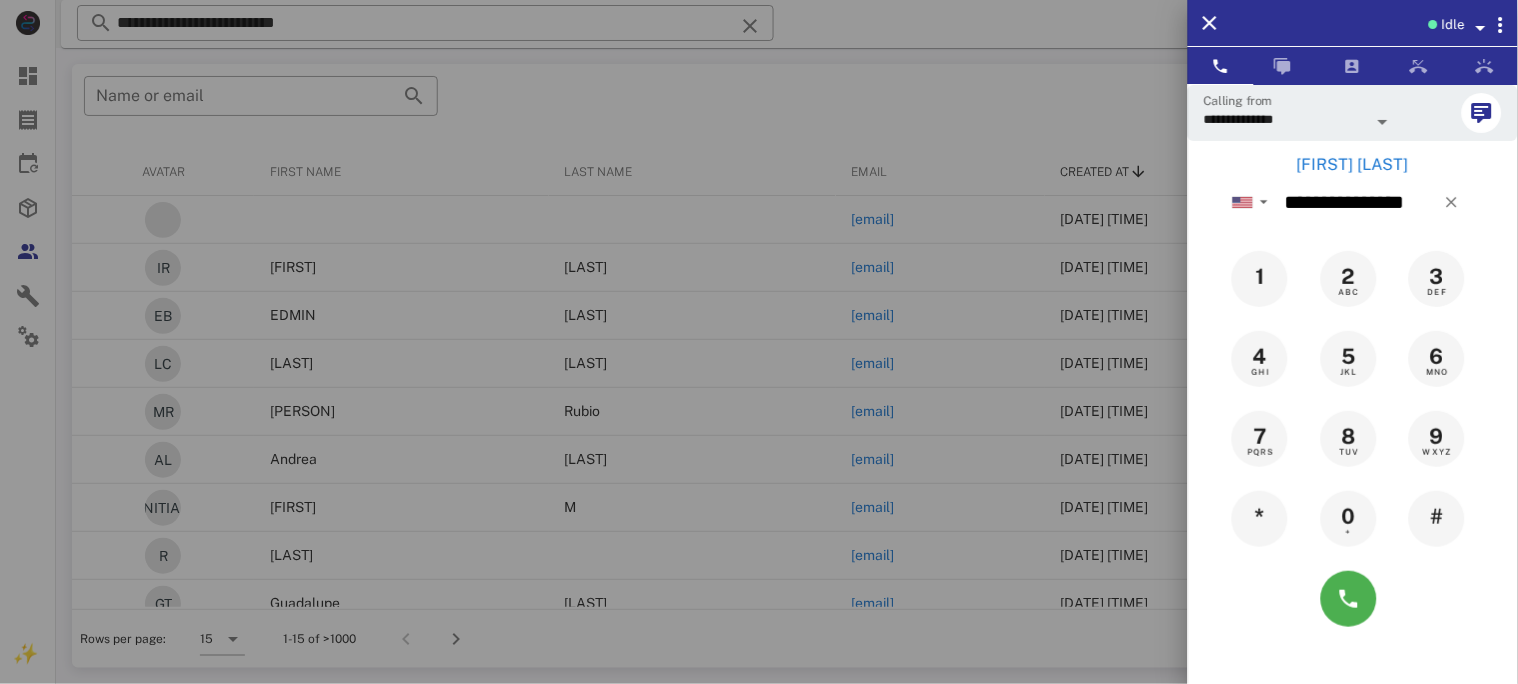 click on "[FIRST] [LAST]" at bounding box center (1353, 165) 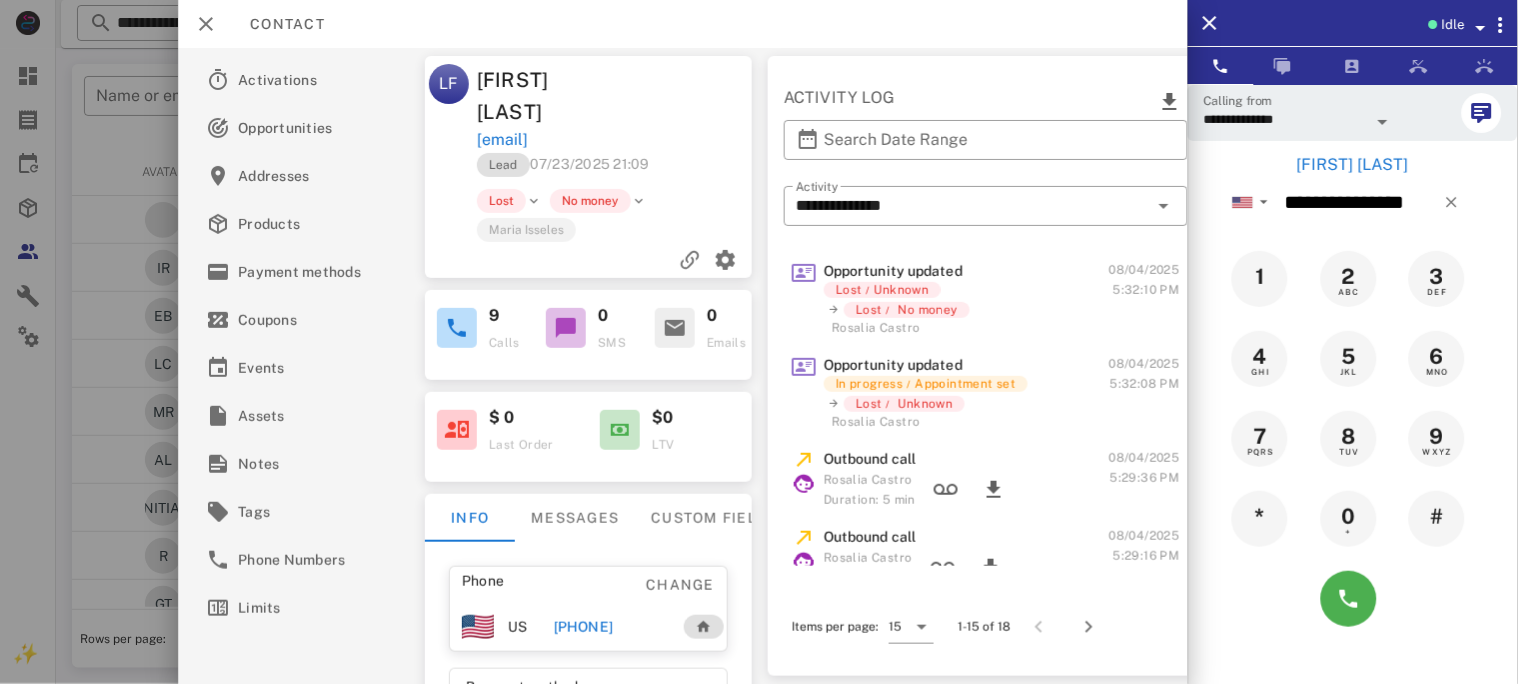 click on "[PHONE]" at bounding box center [583, 627] 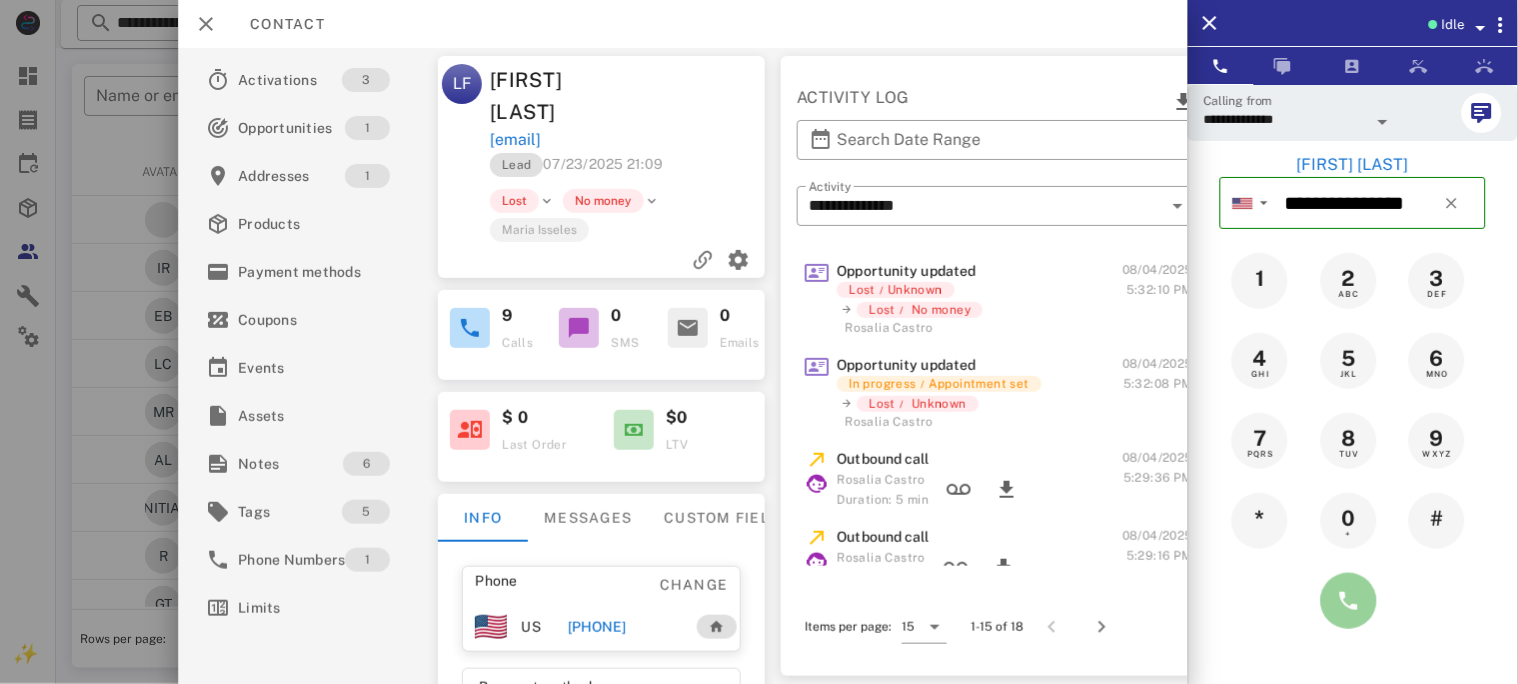 click at bounding box center [1349, 601] 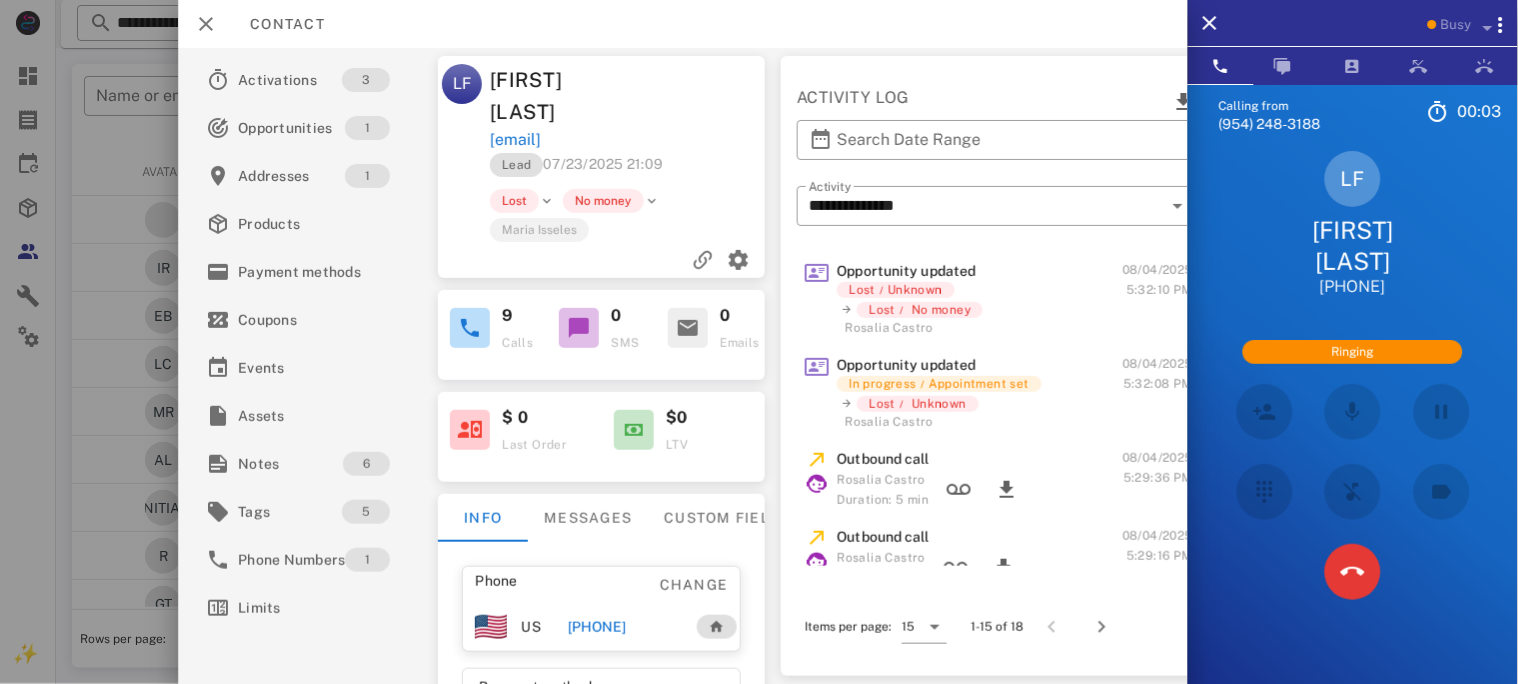 drag, startPoint x: 696, startPoint y: 106, endPoint x: 490, endPoint y: 111, distance: 206.06067 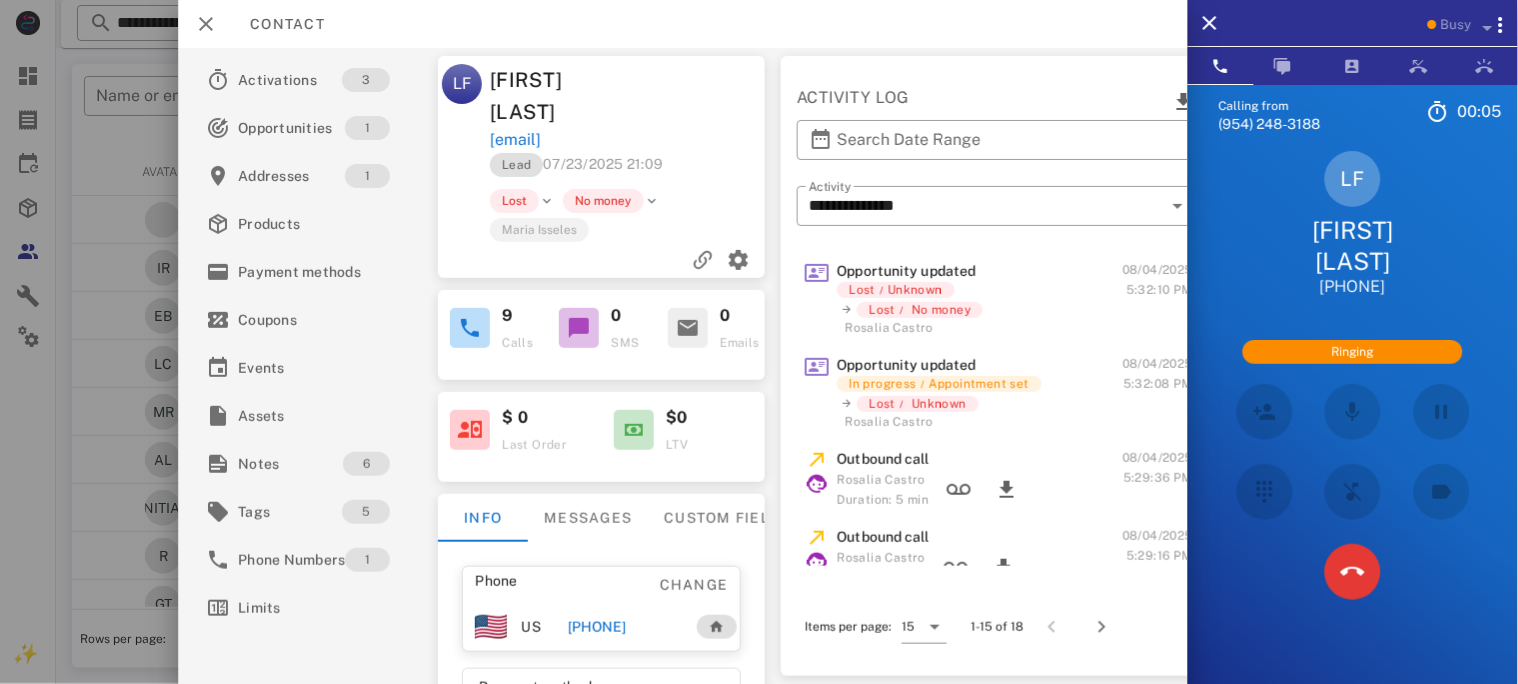 click on "[EMAIL]" at bounding box center (629, 140) 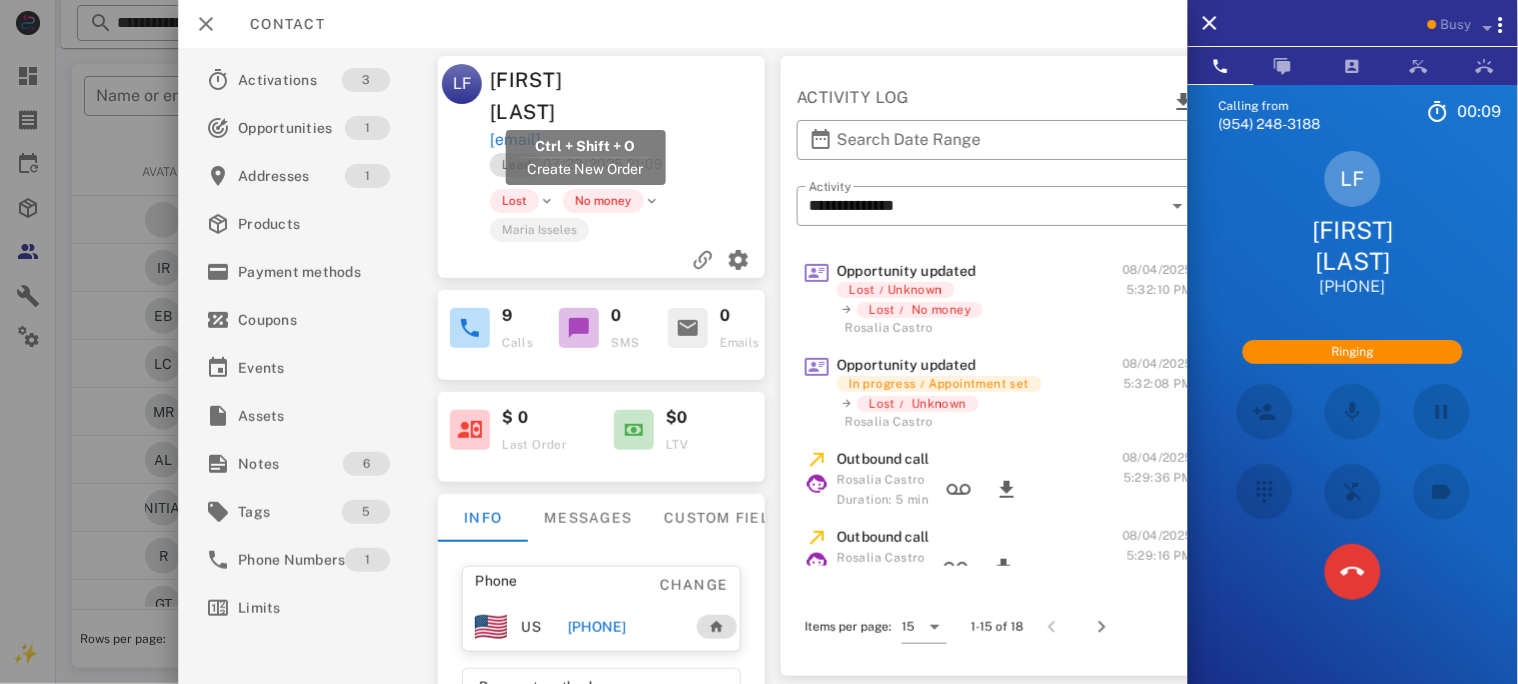 drag, startPoint x: 696, startPoint y: 108, endPoint x: 491, endPoint y: 107, distance: 205.00244 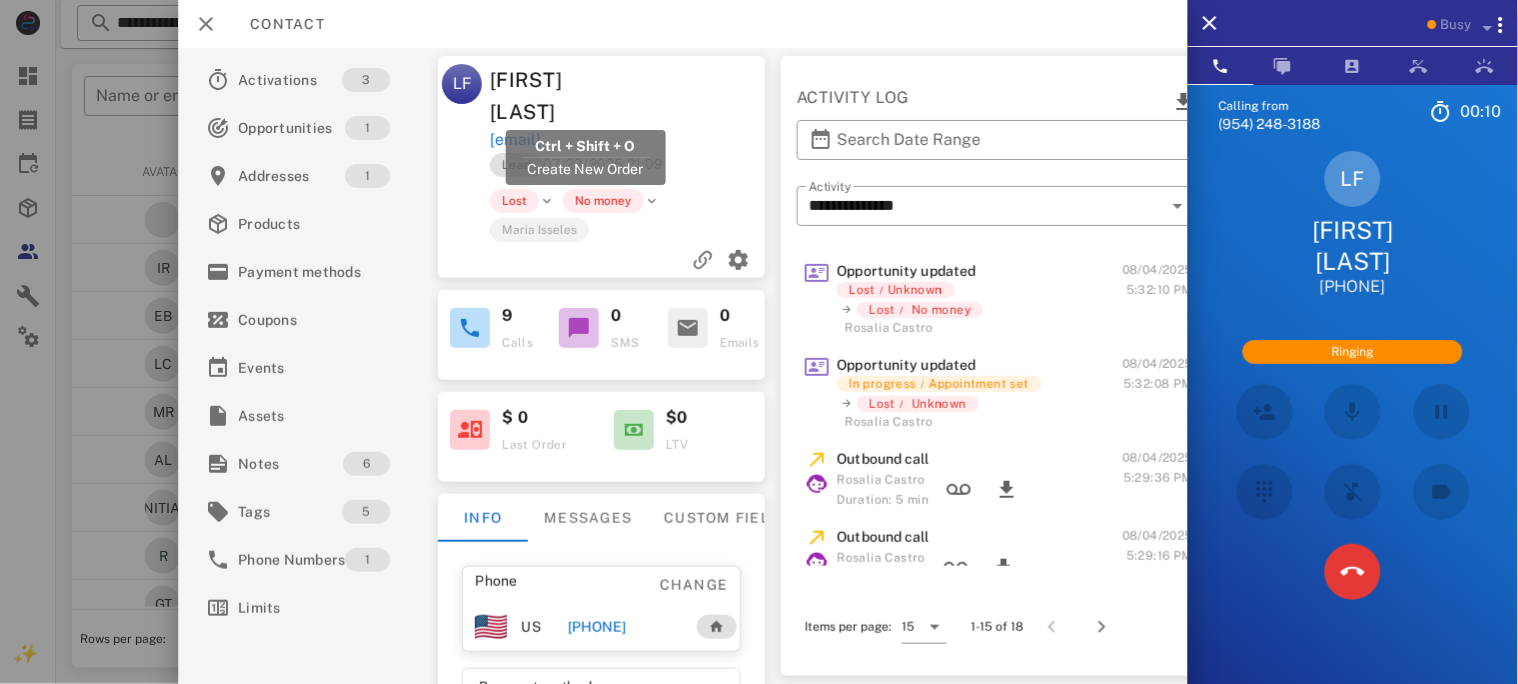 copy on "[EMAIL]" 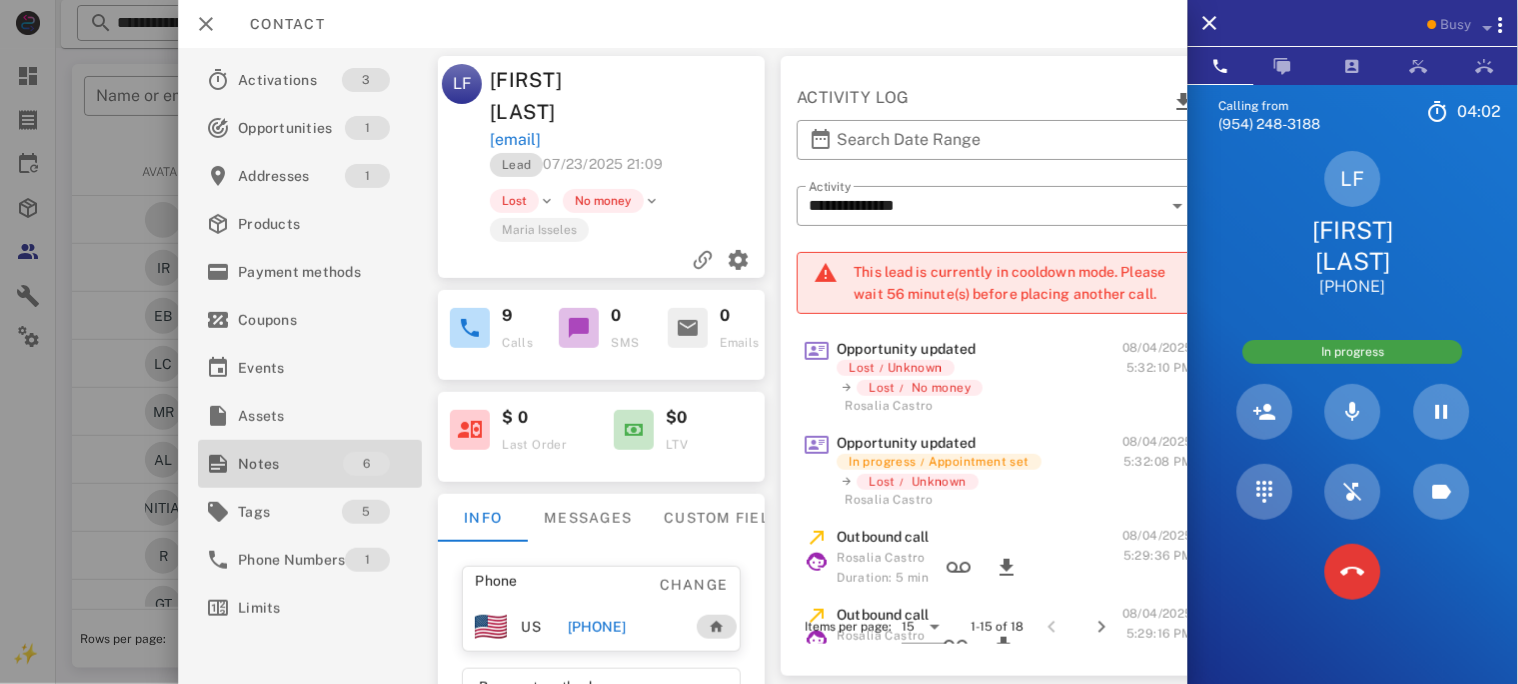 click on "Notes" at bounding box center (290, 464) 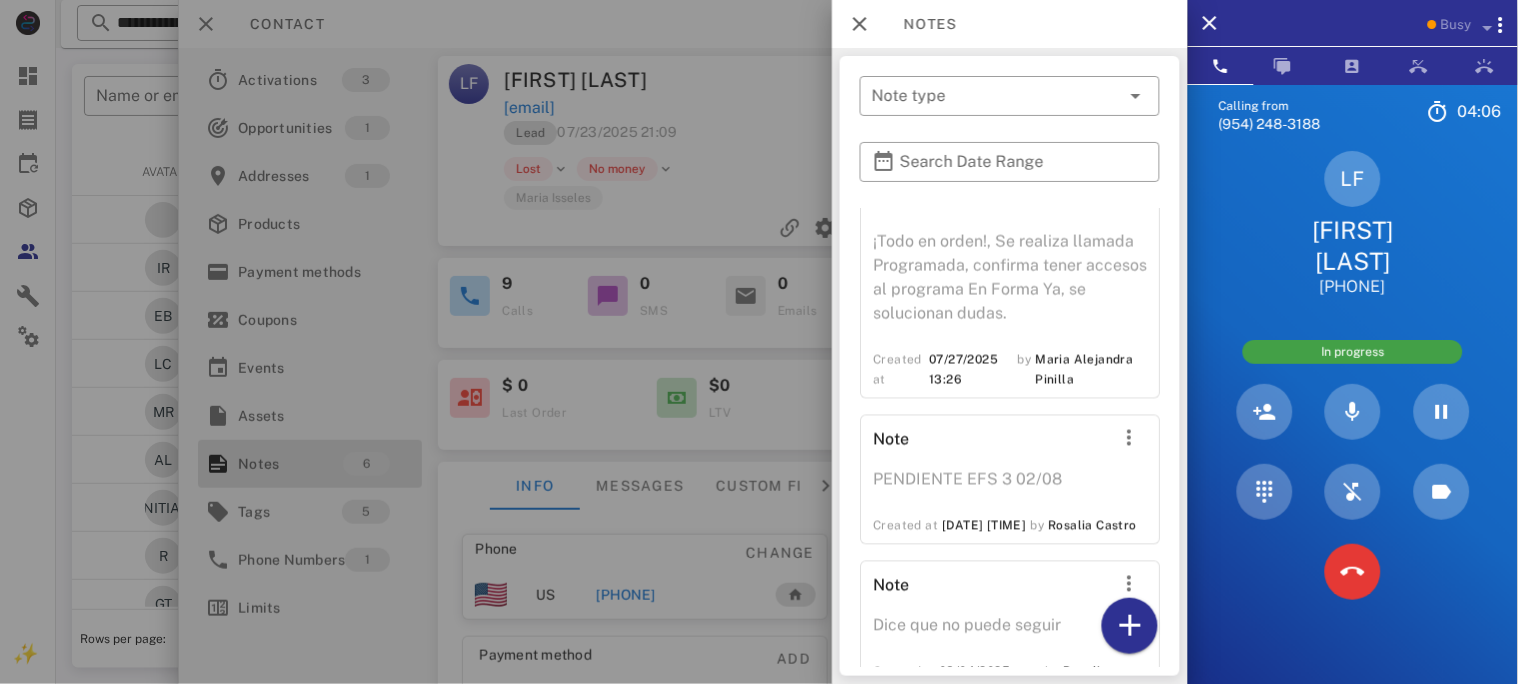 scroll, scrollTop: 859, scrollLeft: 0, axis: vertical 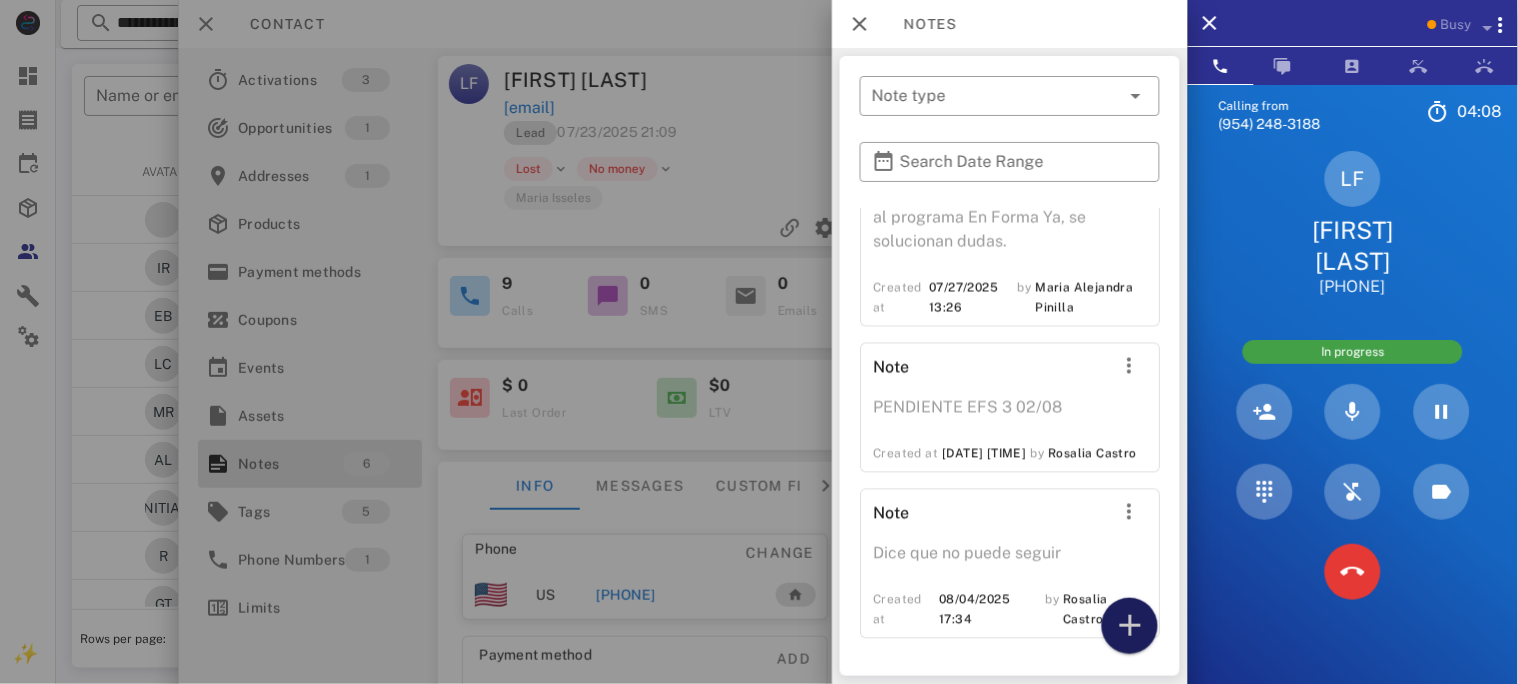 click at bounding box center [1130, 626] 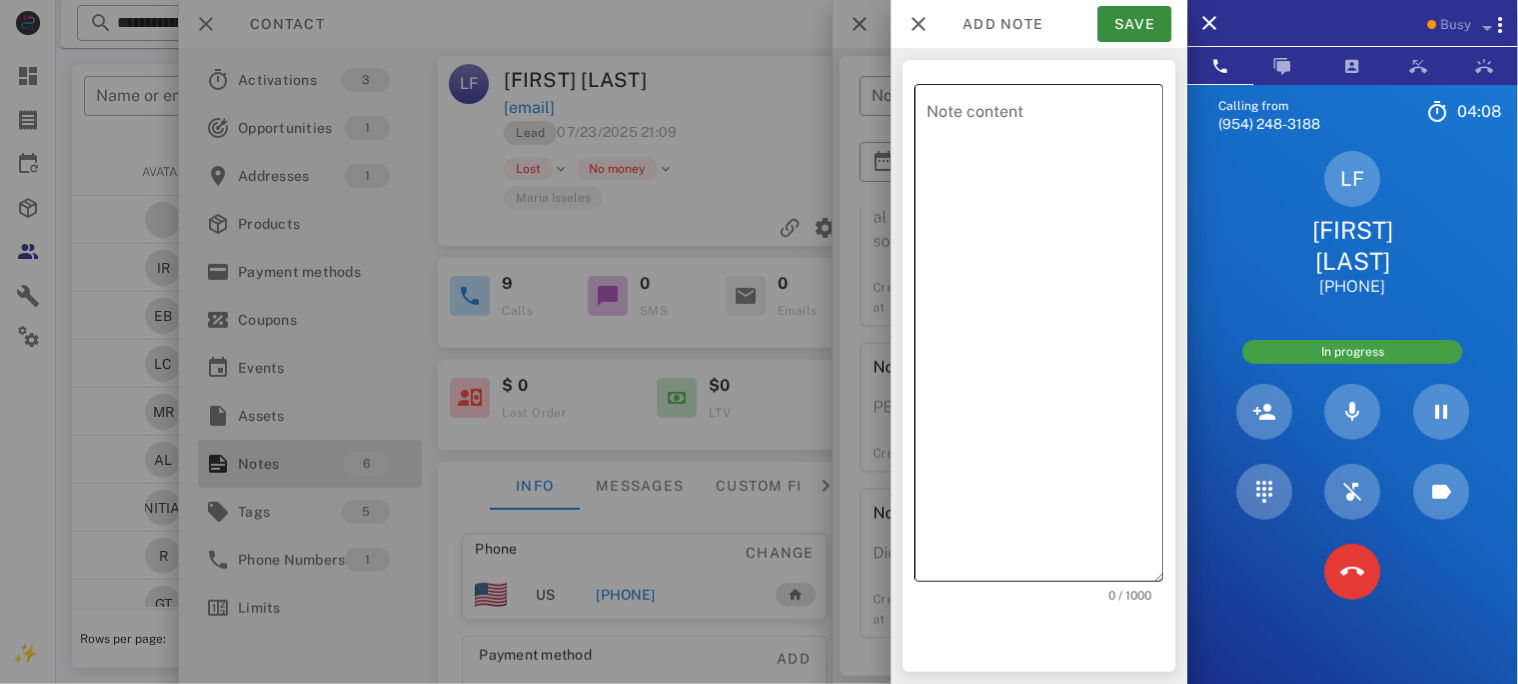 click on "Note content" at bounding box center (1045, 338) 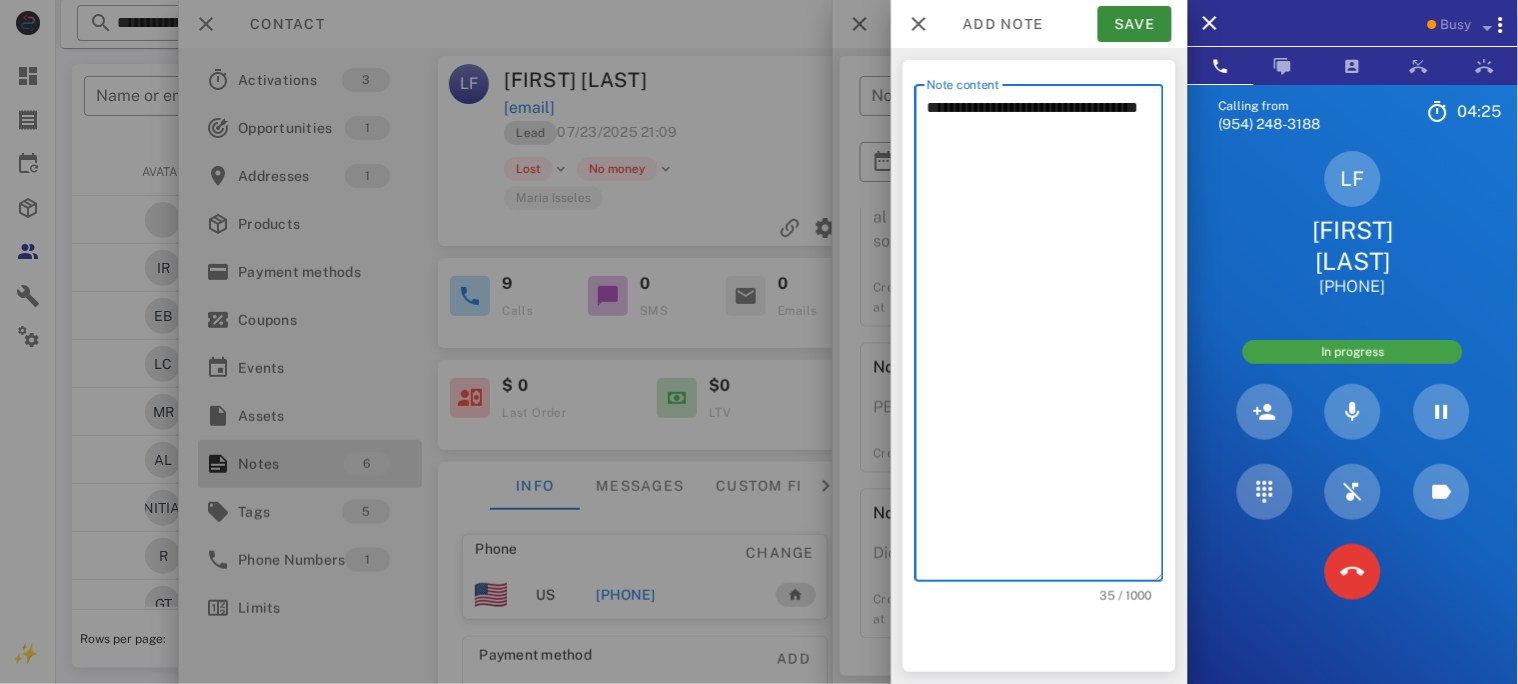 click on "**********" at bounding box center [1045, 338] 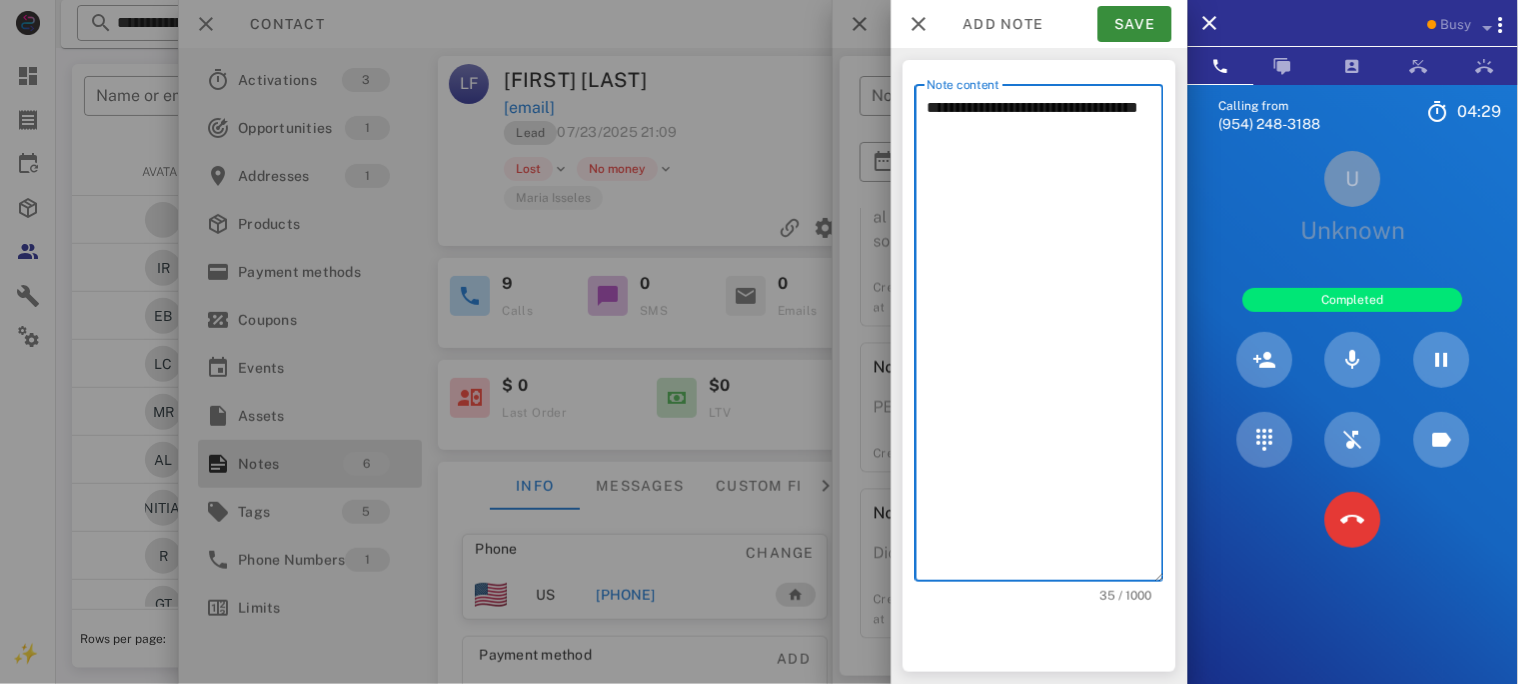 click on "**********" at bounding box center (1045, 338) 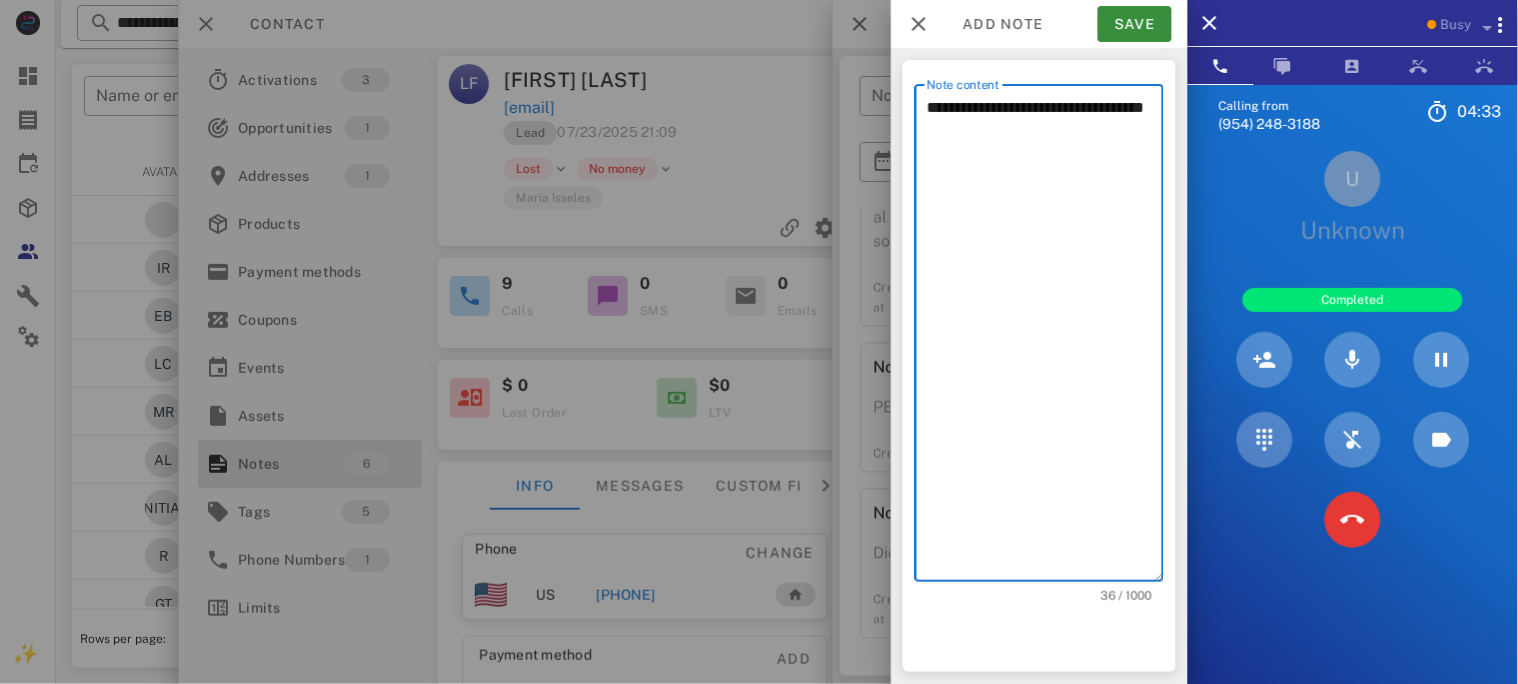 click on "**********" at bounding box center (1045, 338) 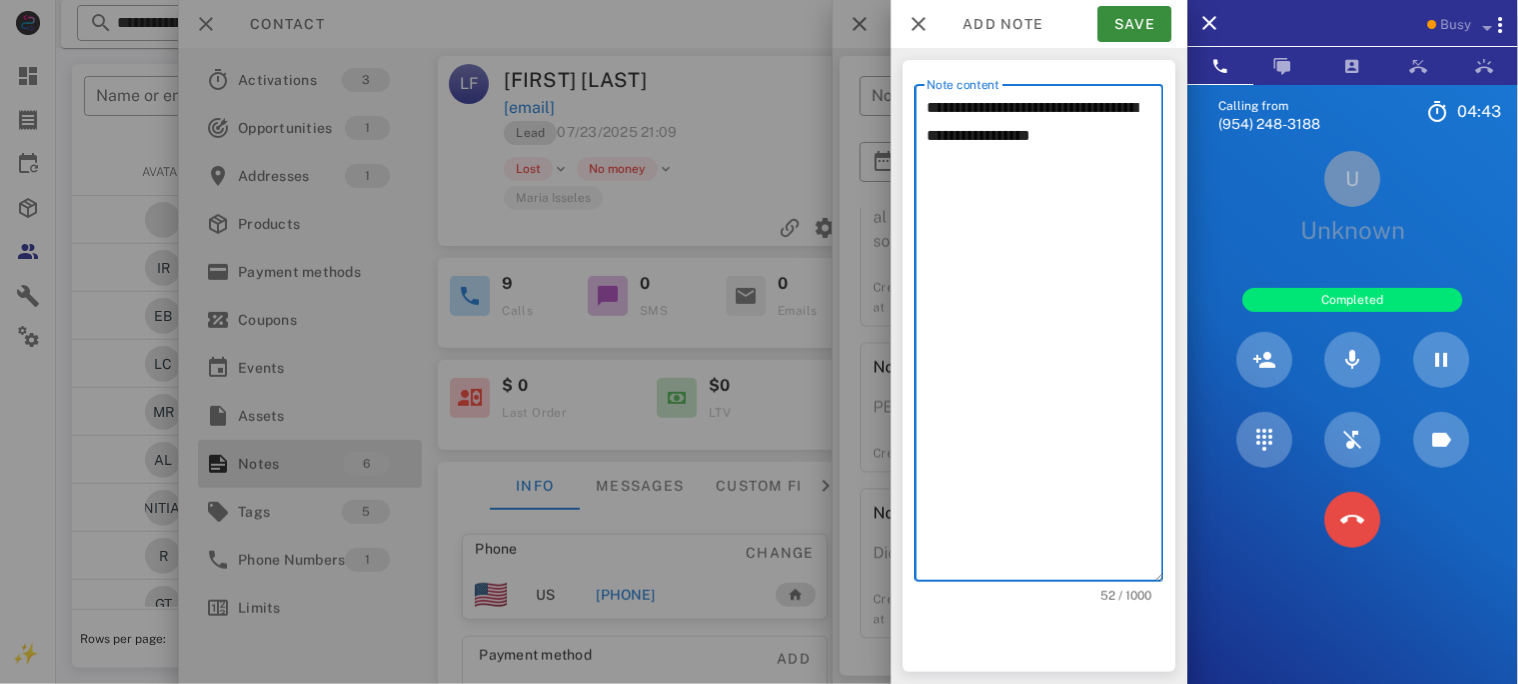 type on "**********" 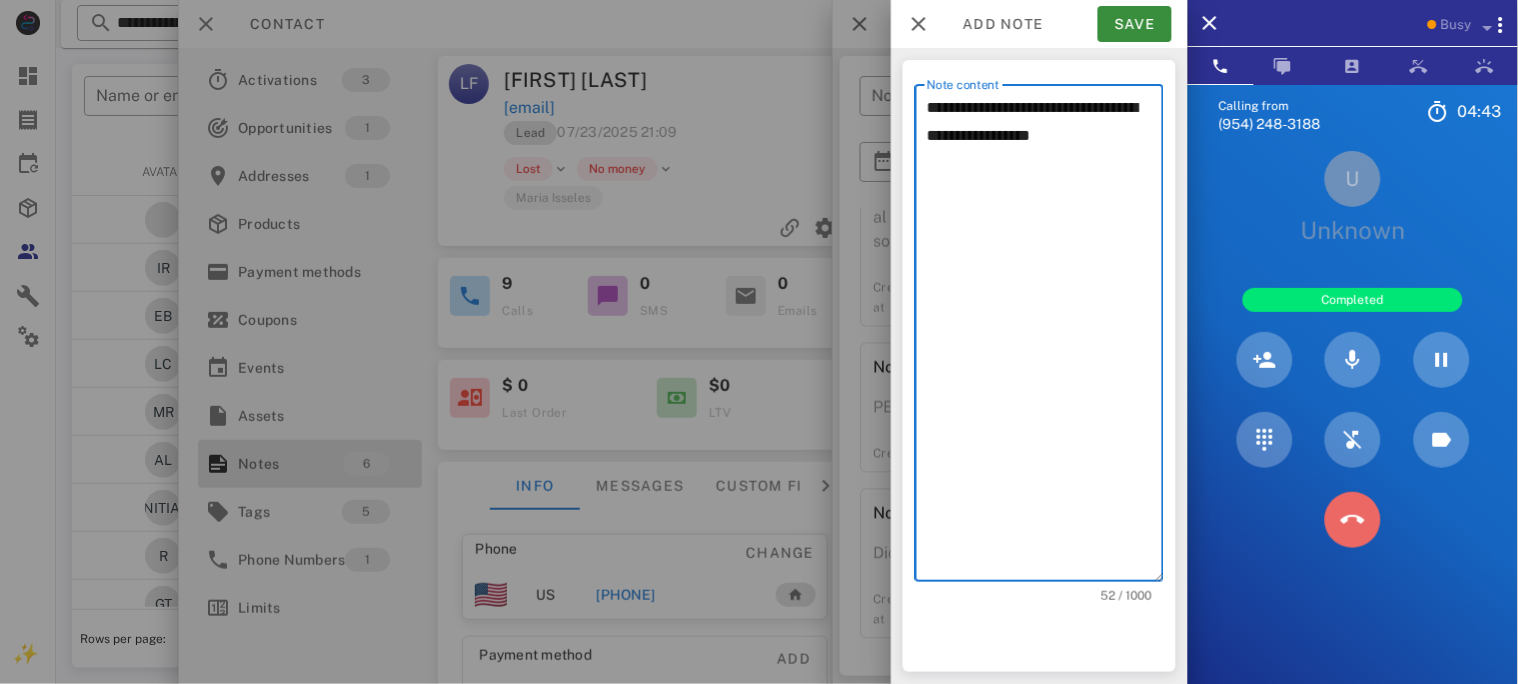 click at bounding box center (1353, 520) 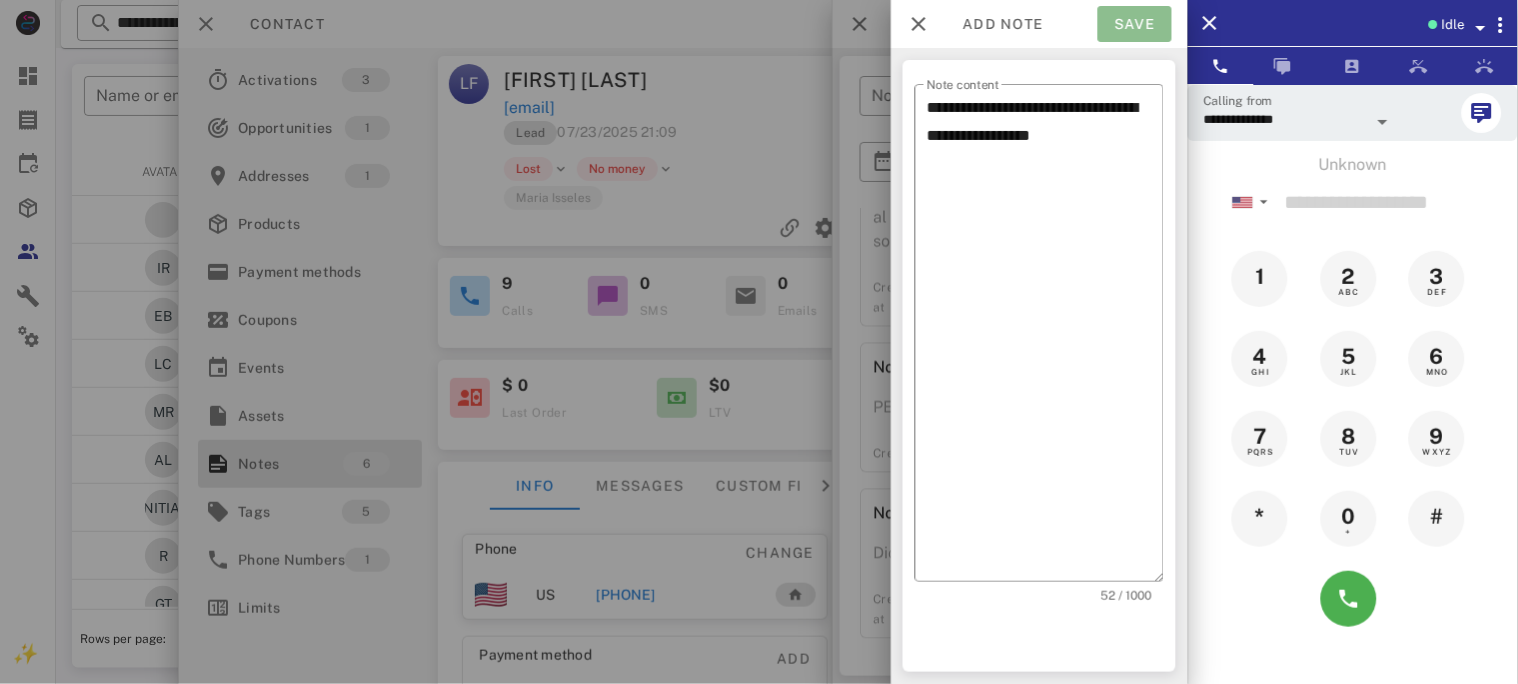 click on "Save" at bounding box center [1135, 24] 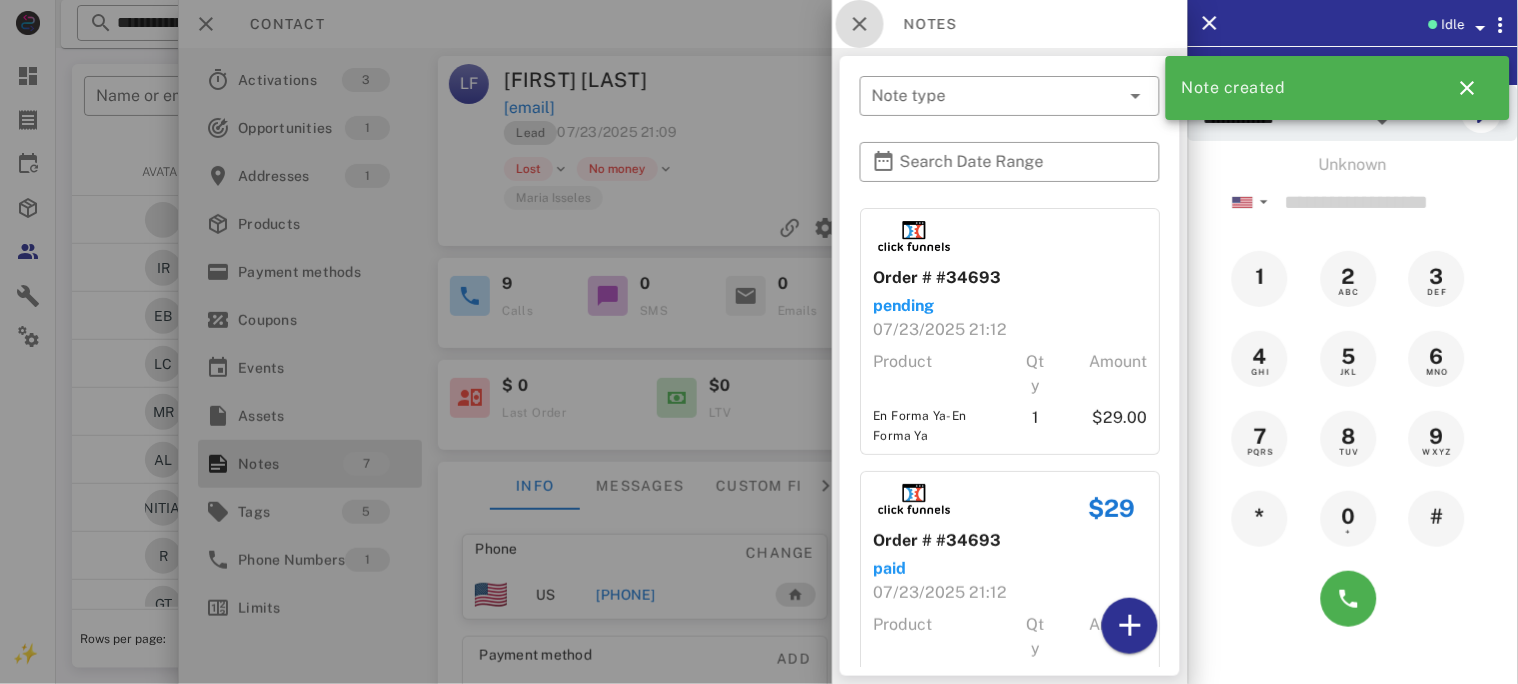 click at bounding box center [860, 24] 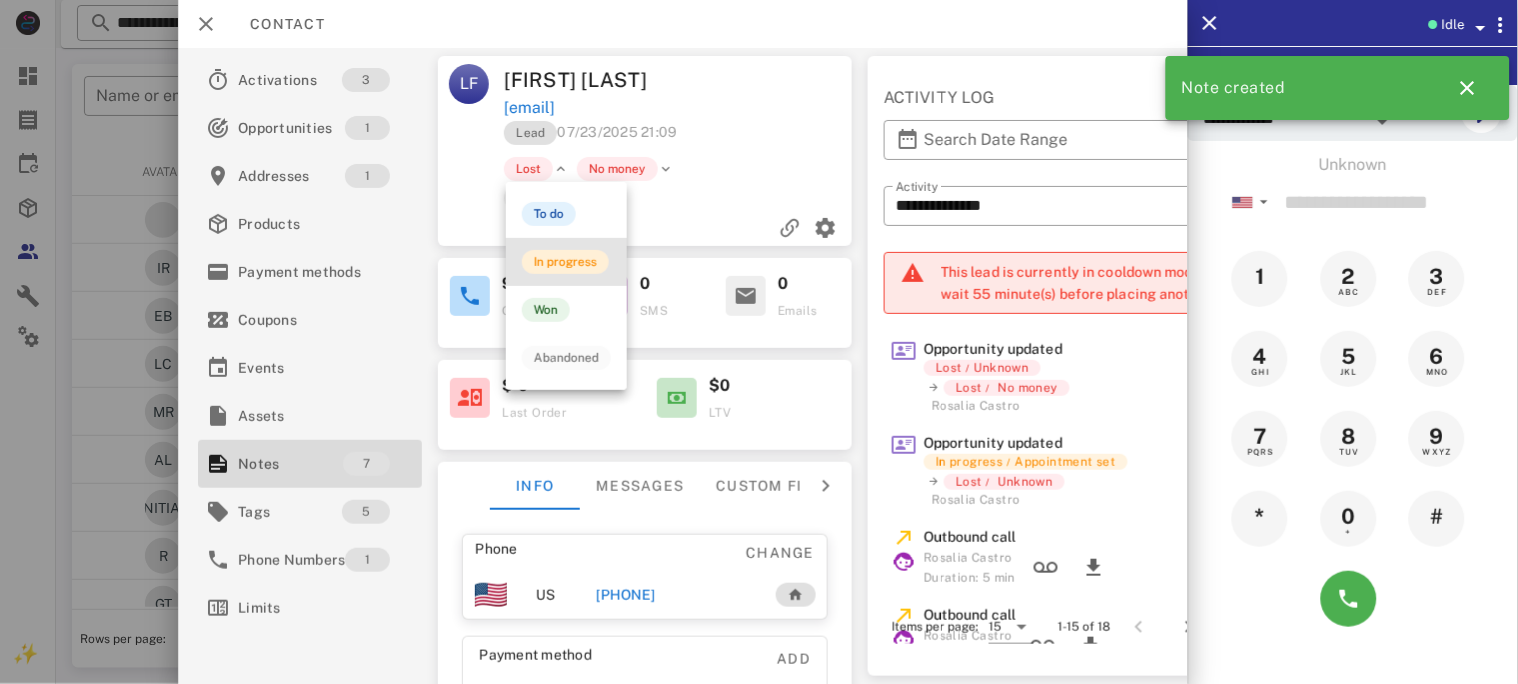 click on "In progress" at bounding box center (565, 262) 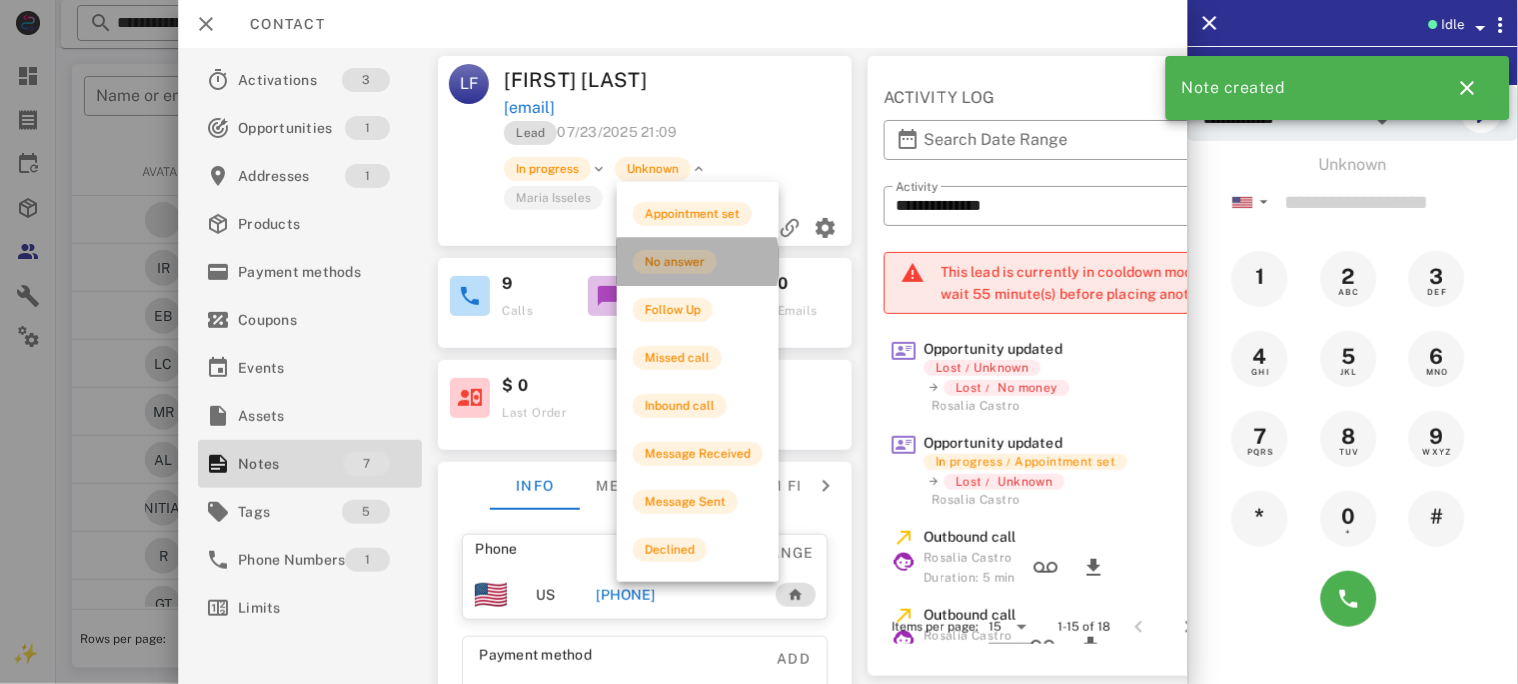 click on "No answer" at bounding box center (675, 262) 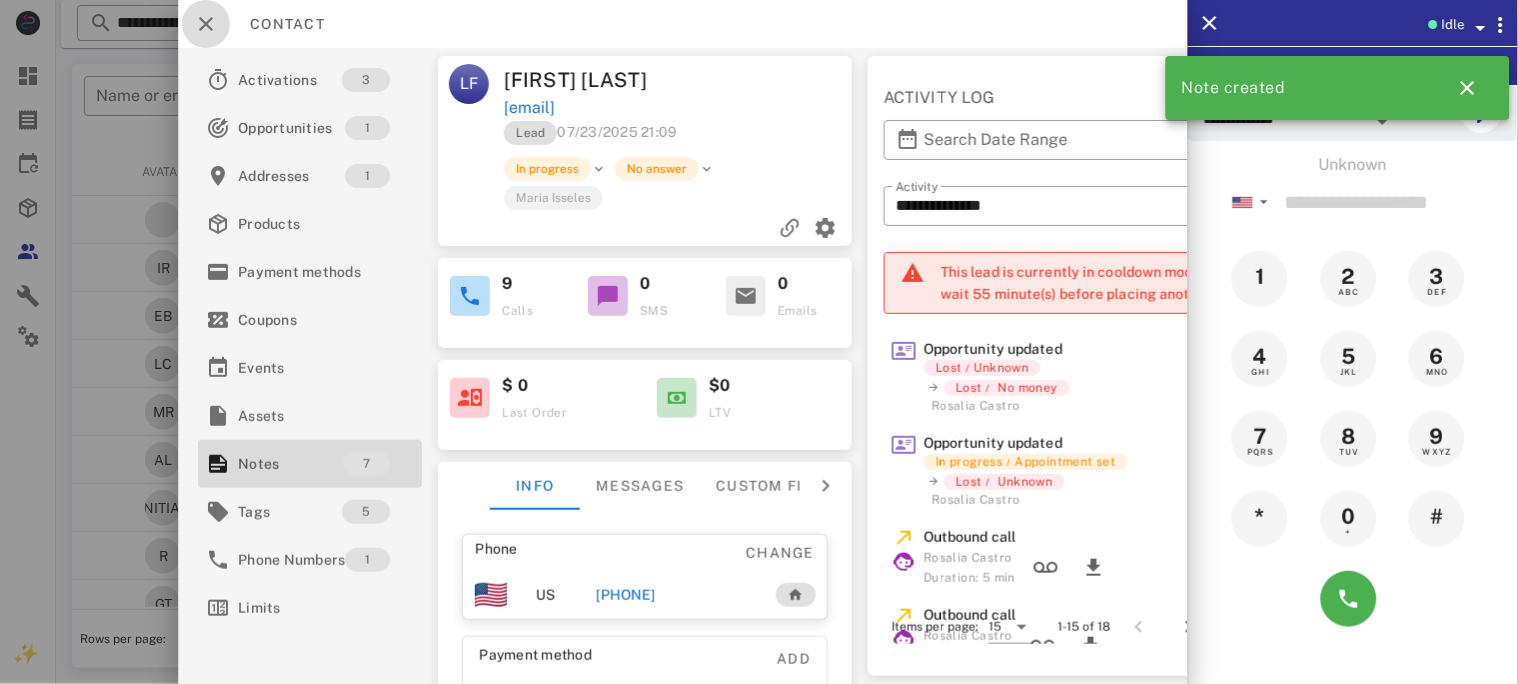 click at bounding box center [206, 24] 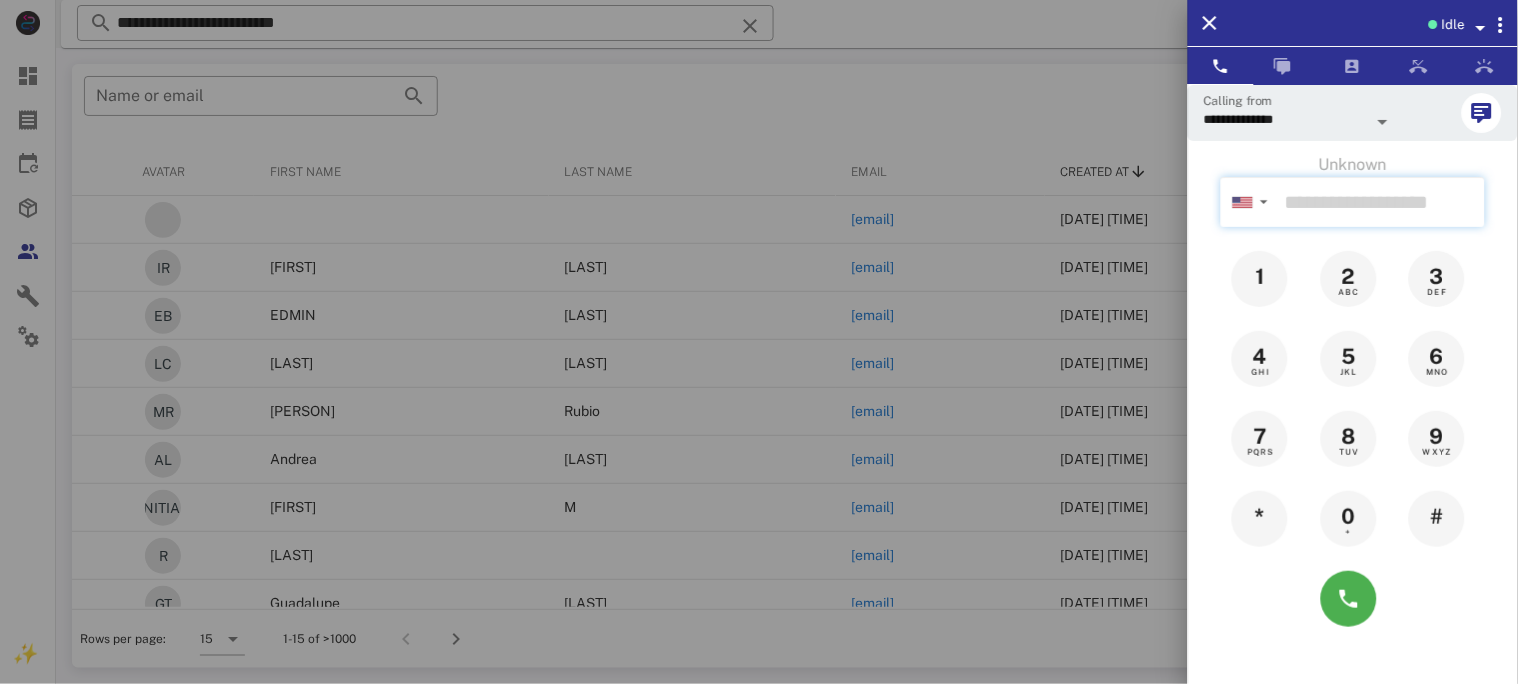 drag, startPoint x: 1283, startPoint y: 197, endPoint x: 1267, endPoint y: 197, distance: 16 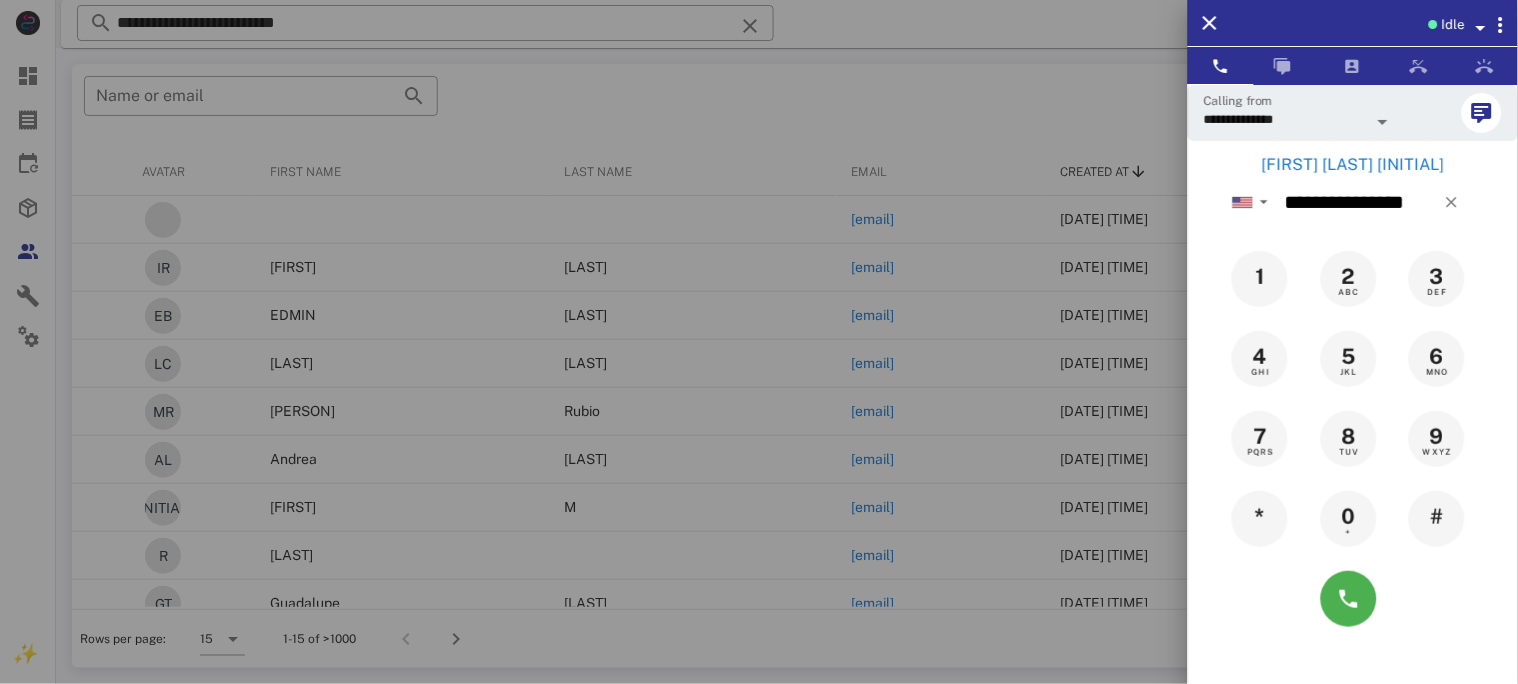 click on "[FIRST] [LAST] [INITIAL]" at bounding box center [1353, 165] 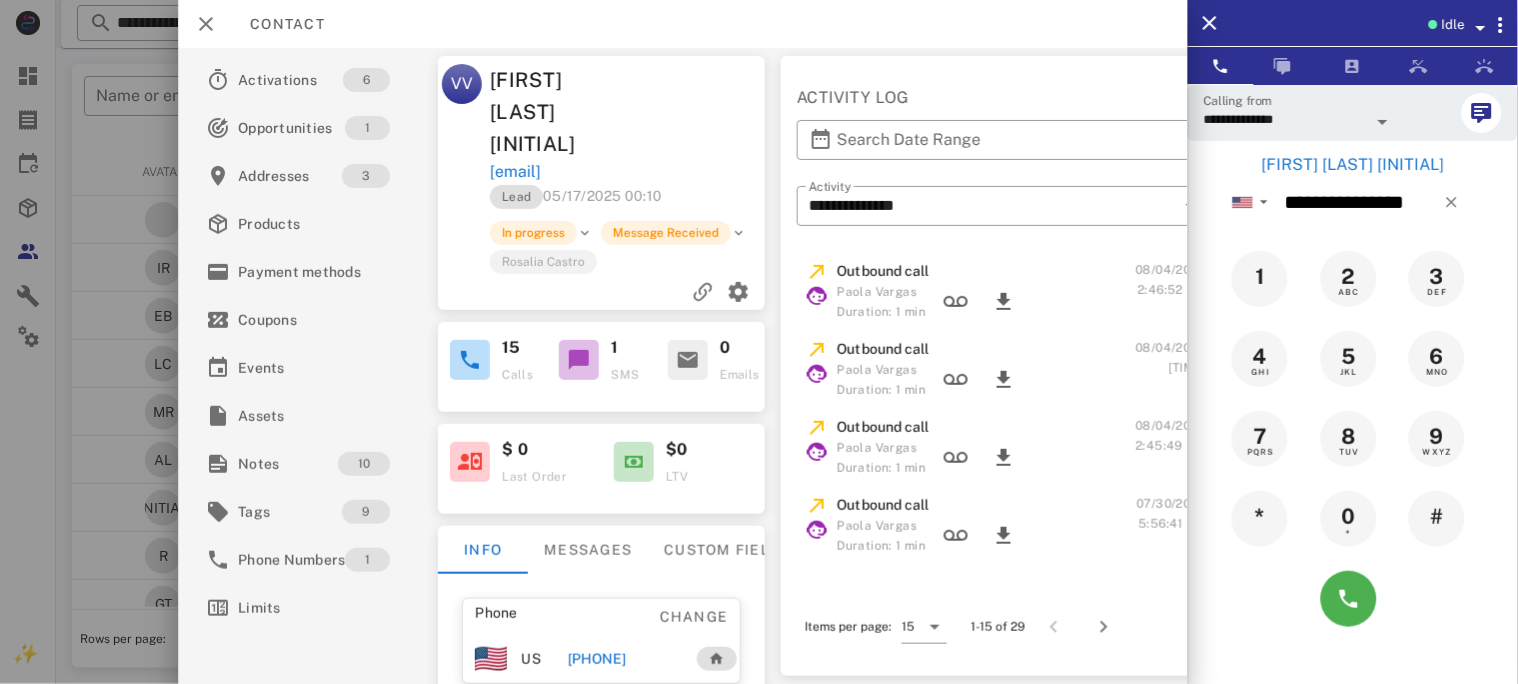 click on "[PHONE]" at bounding box center (597, 659) 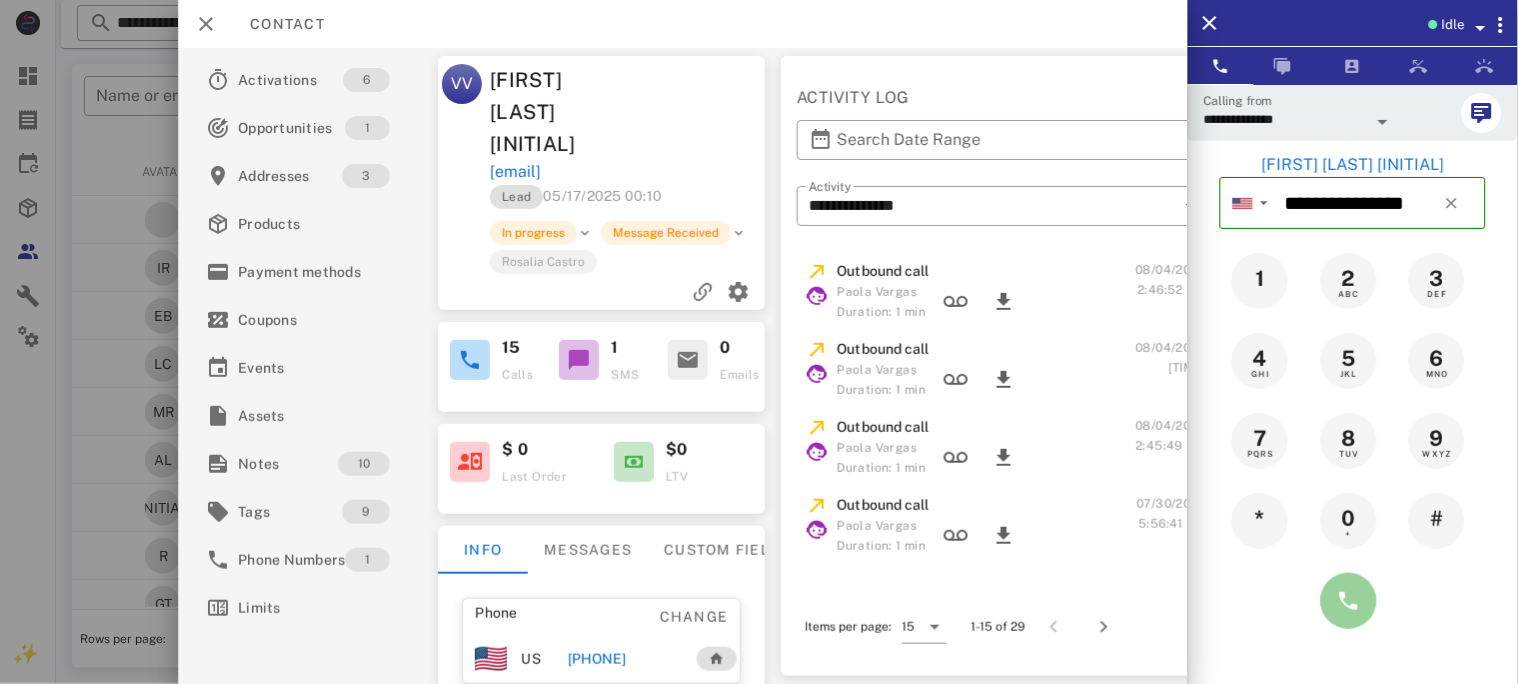 click at bounding box center (1349, 601) 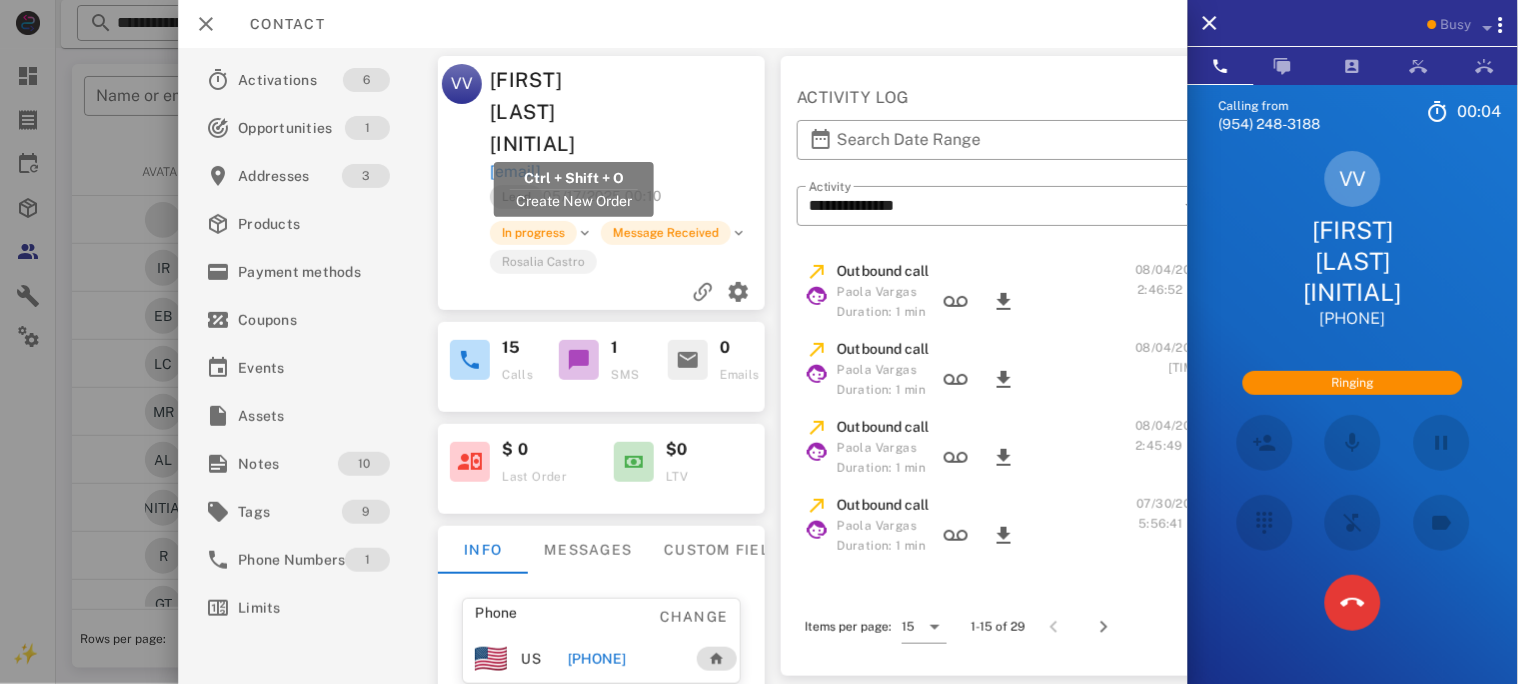 drag, startPoint x: 666, startPoint y: 136, endPoint x: 494, endPoint y: 147, distance: 172.35138 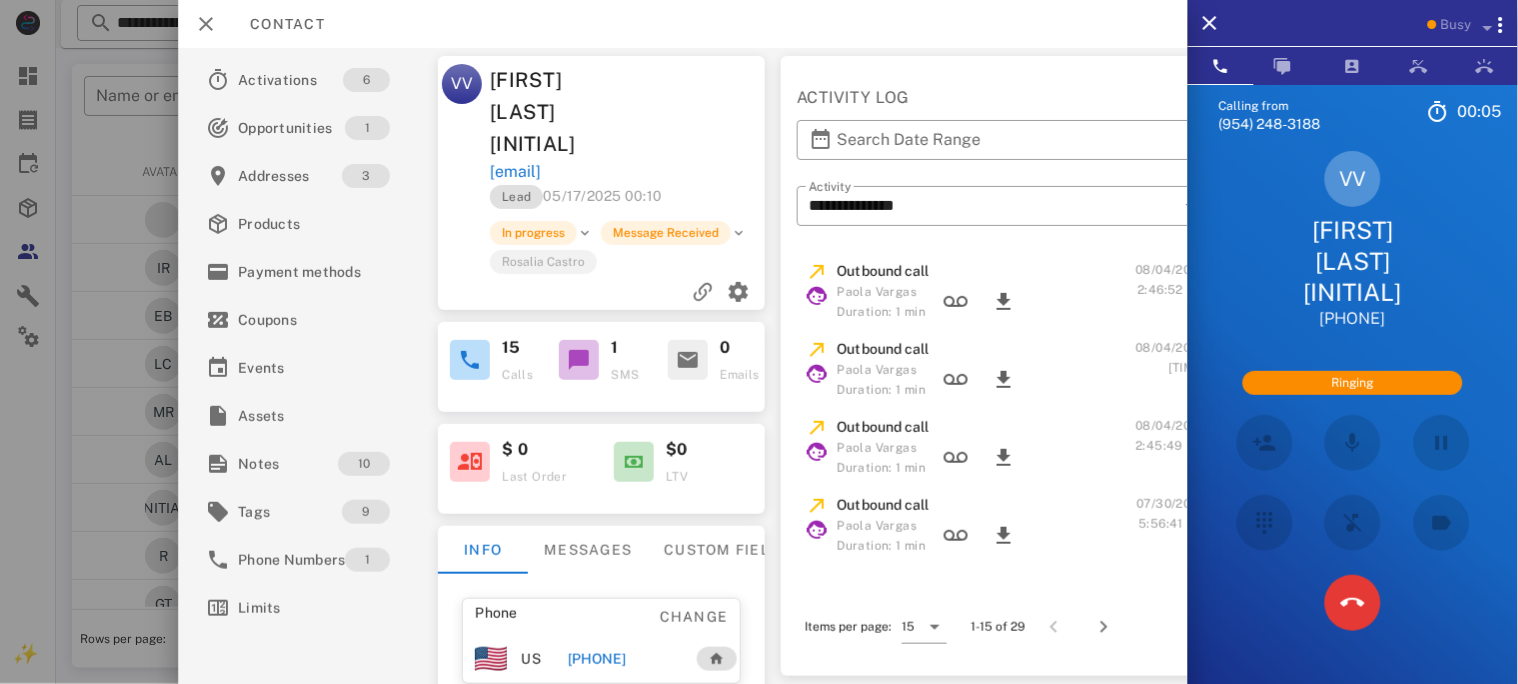 copy on "[EMAIL]" 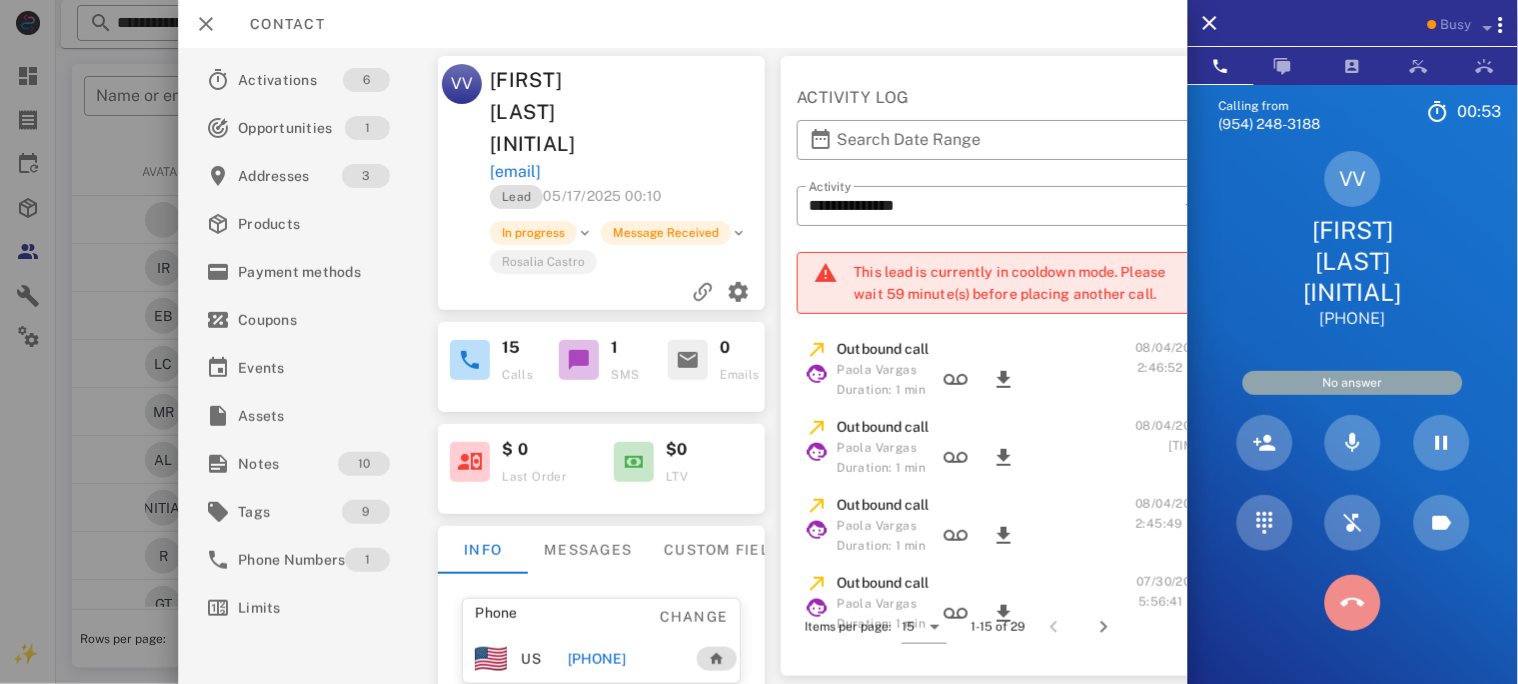 click at bounding box center [1353, 603] 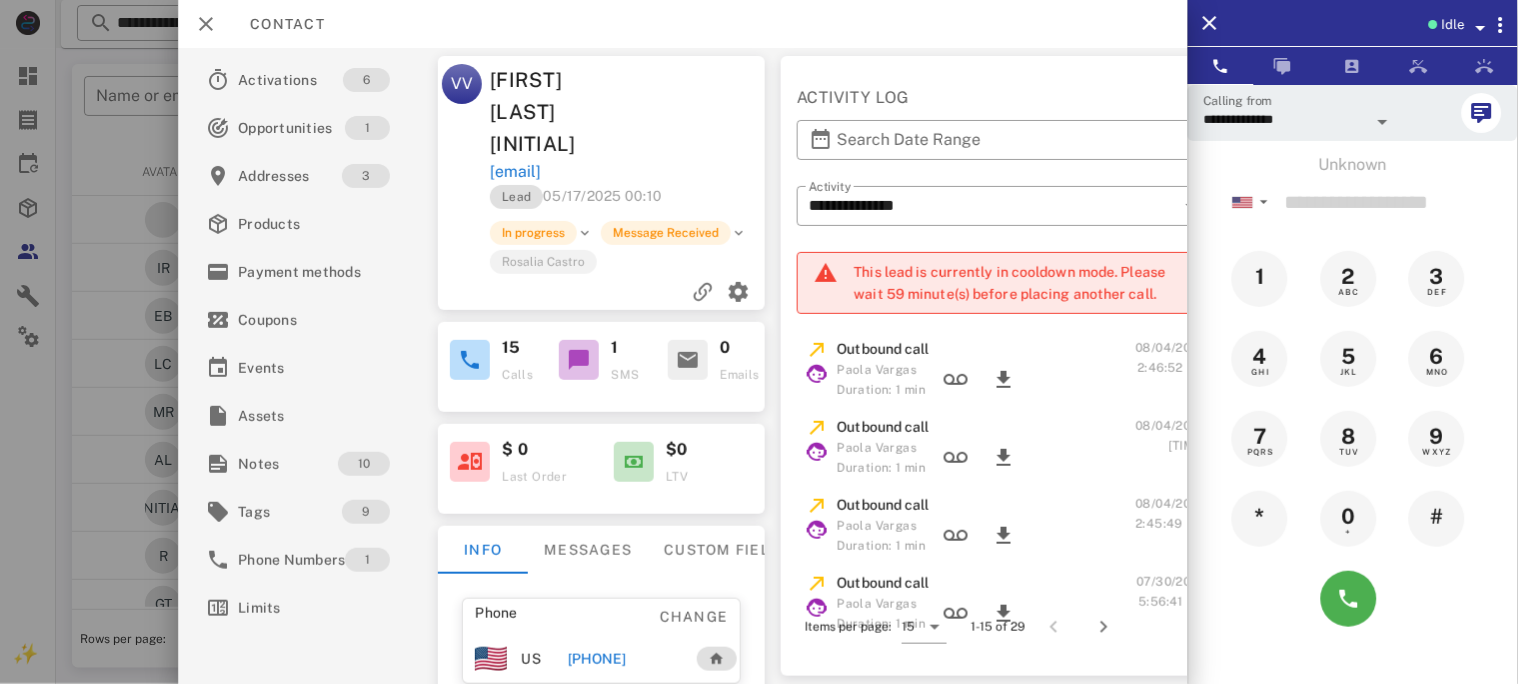 click on "[PHONE]" at bounding box center [597, 659] 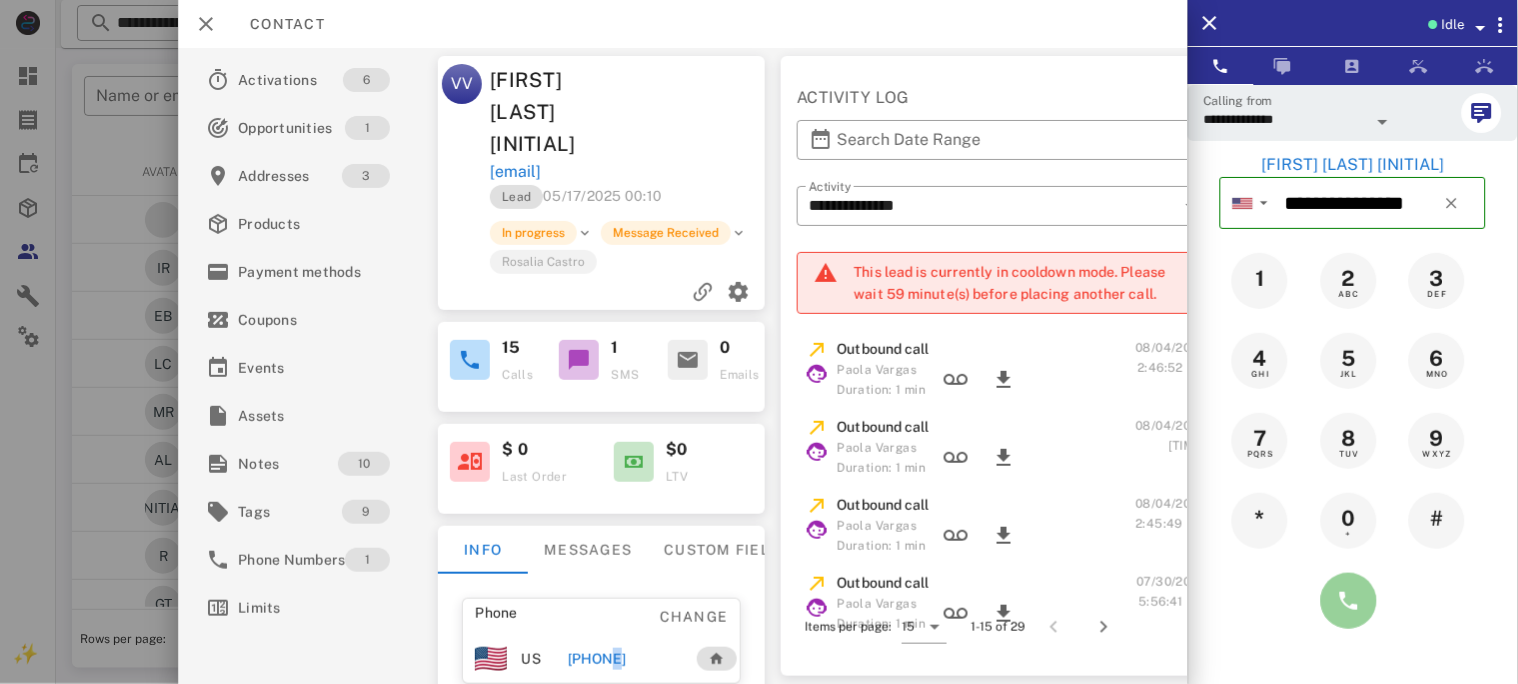 click at bounding box center [1349, 601] 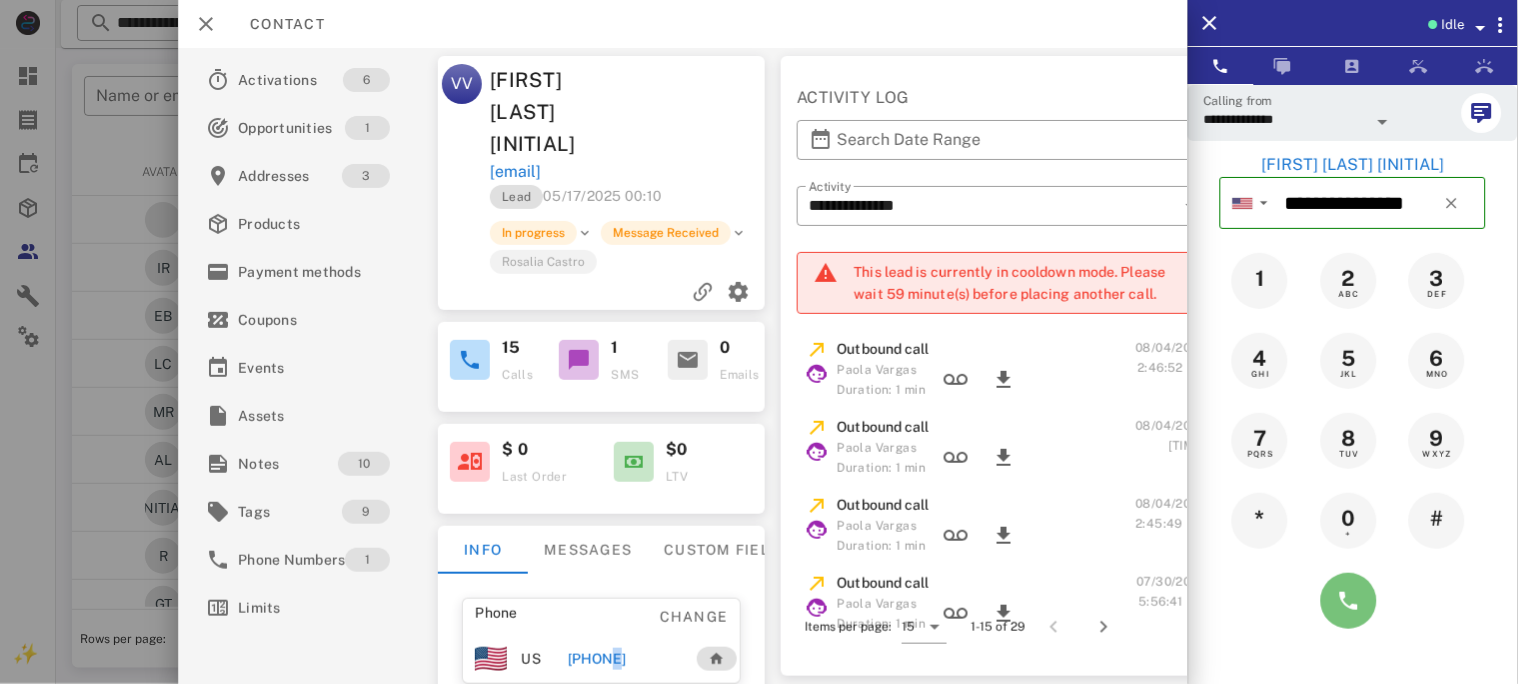 click at bounding box center [1349, 601] 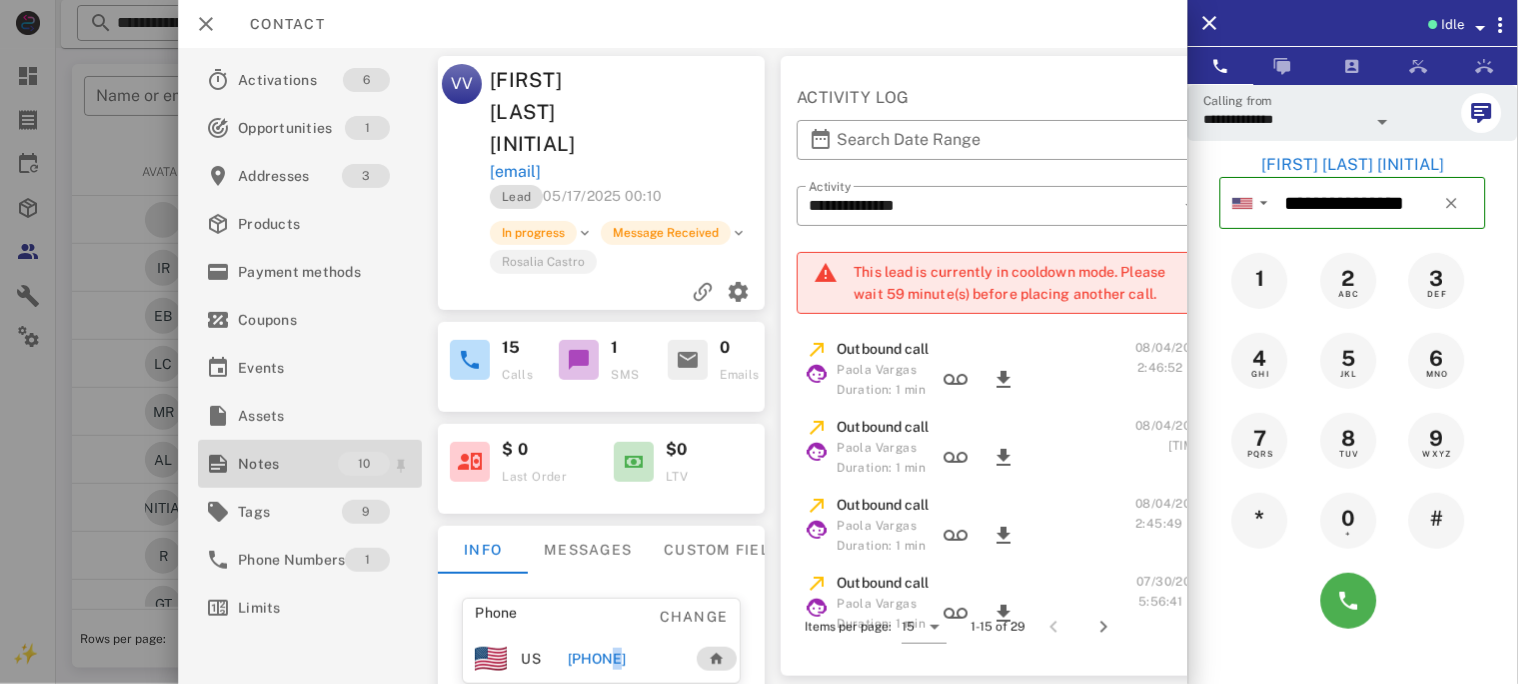 click on "Notes" at bounding box center [288, 464] 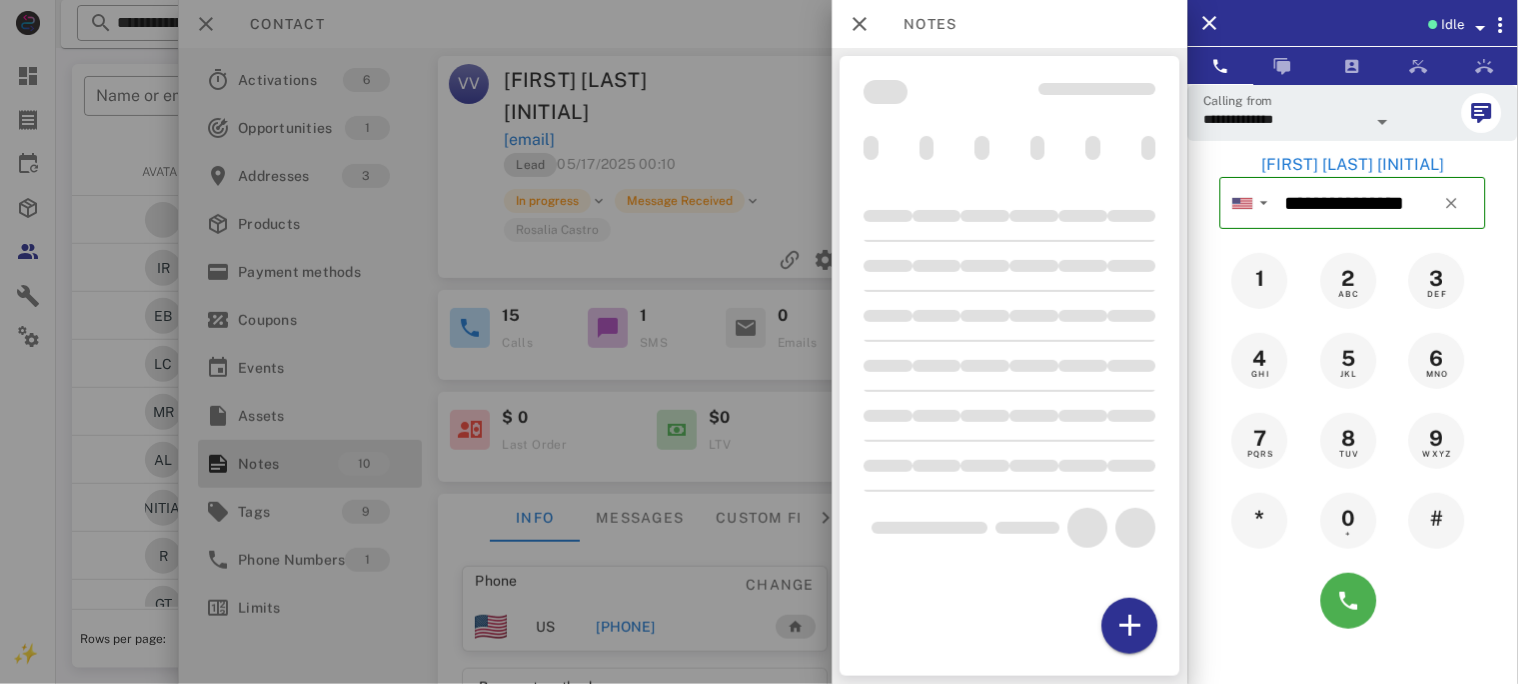 click at bounding box center [759, 342] 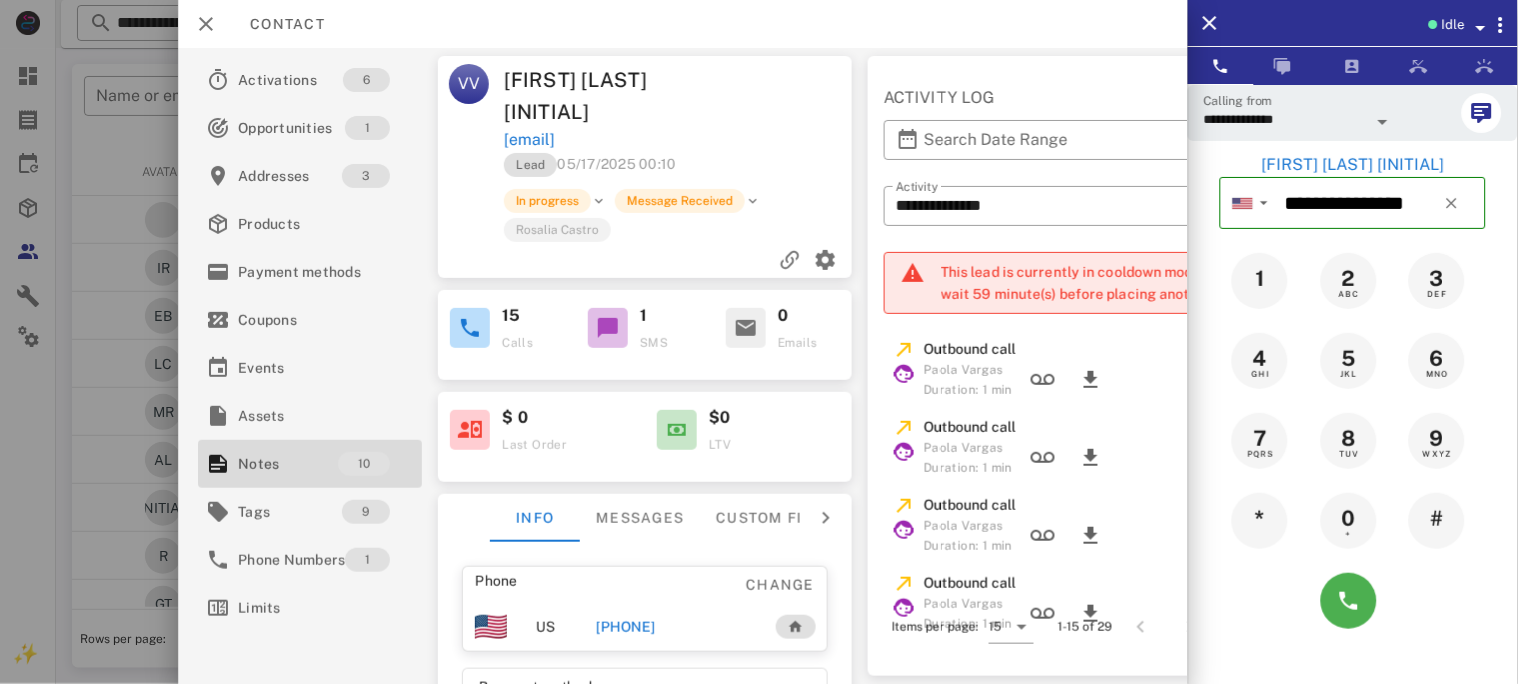 click on "[PHONE]" at bounding box center (626, 627) 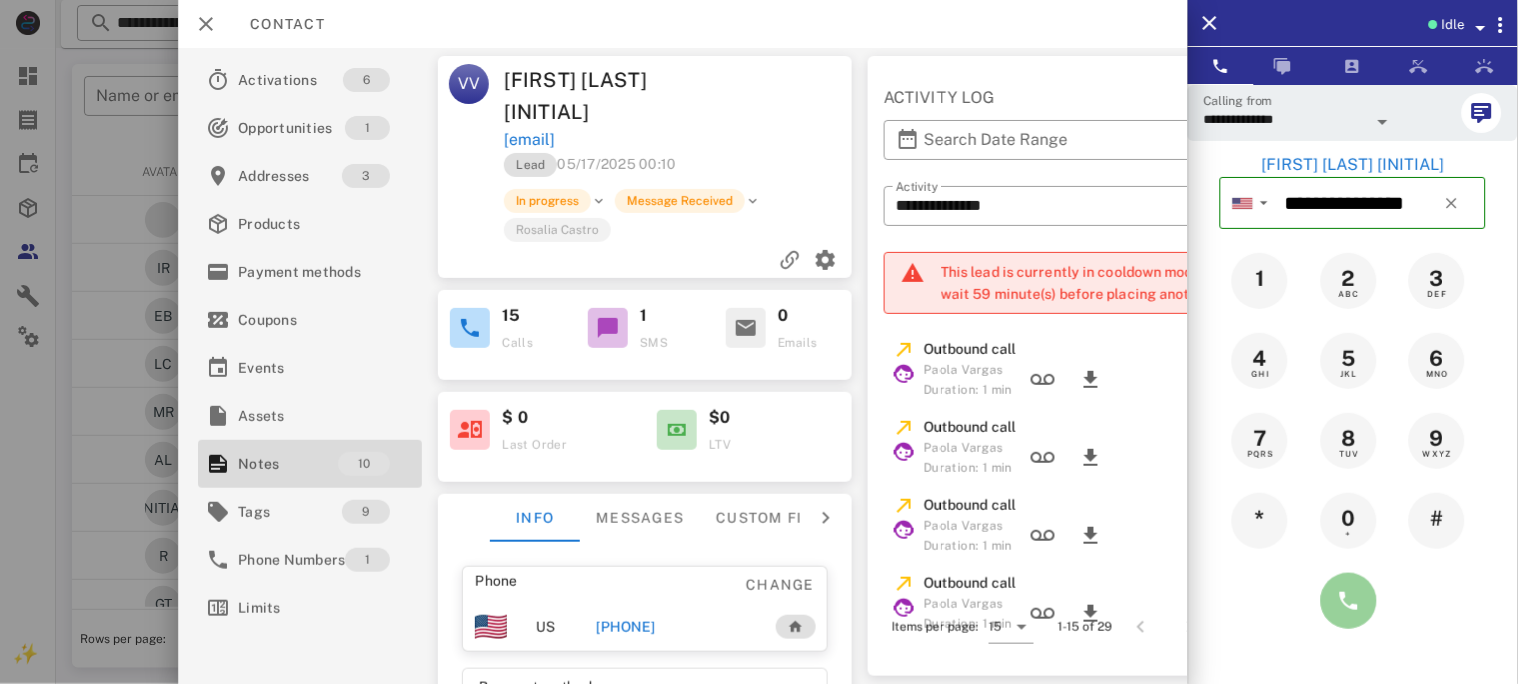 click at bounding box center (1349, 601) 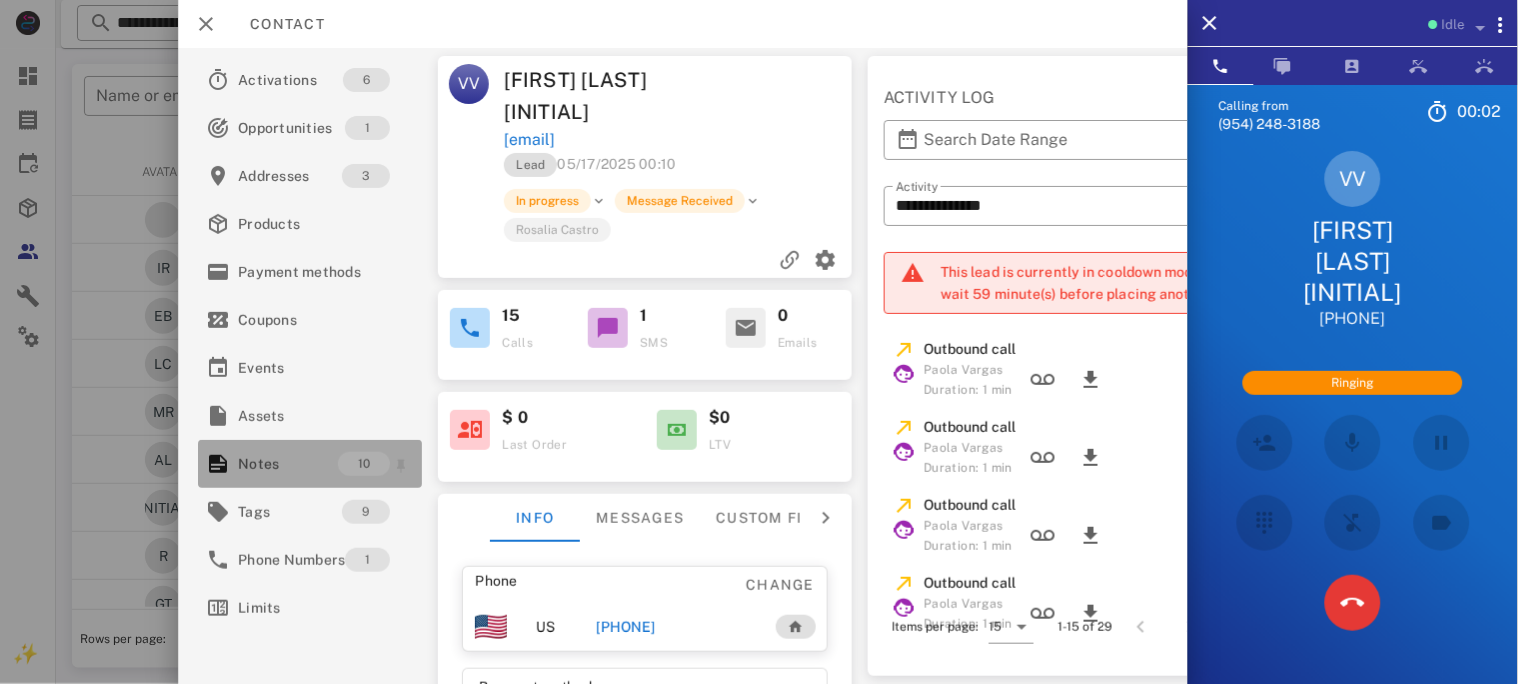 click on "Notes" at bounding box center [288, 464] 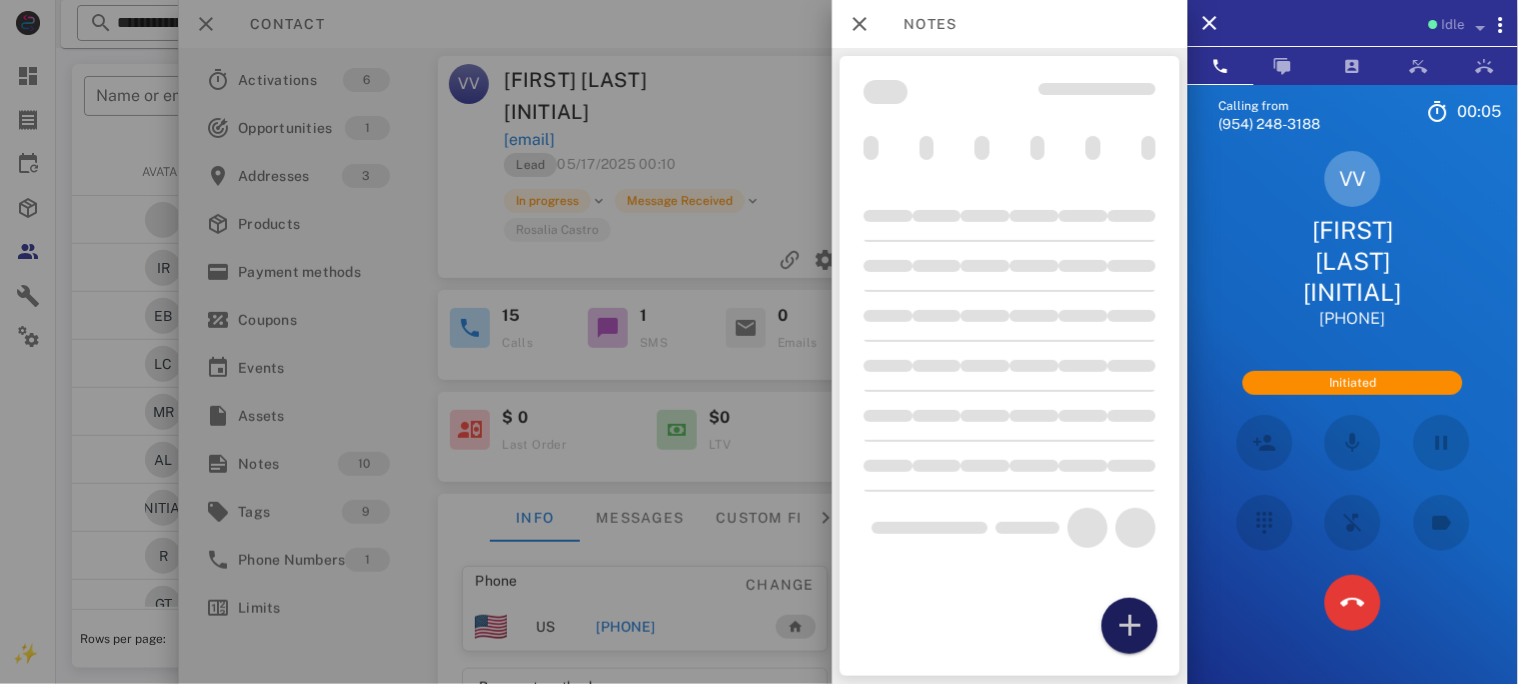 click at bounding box center (1130, 626) 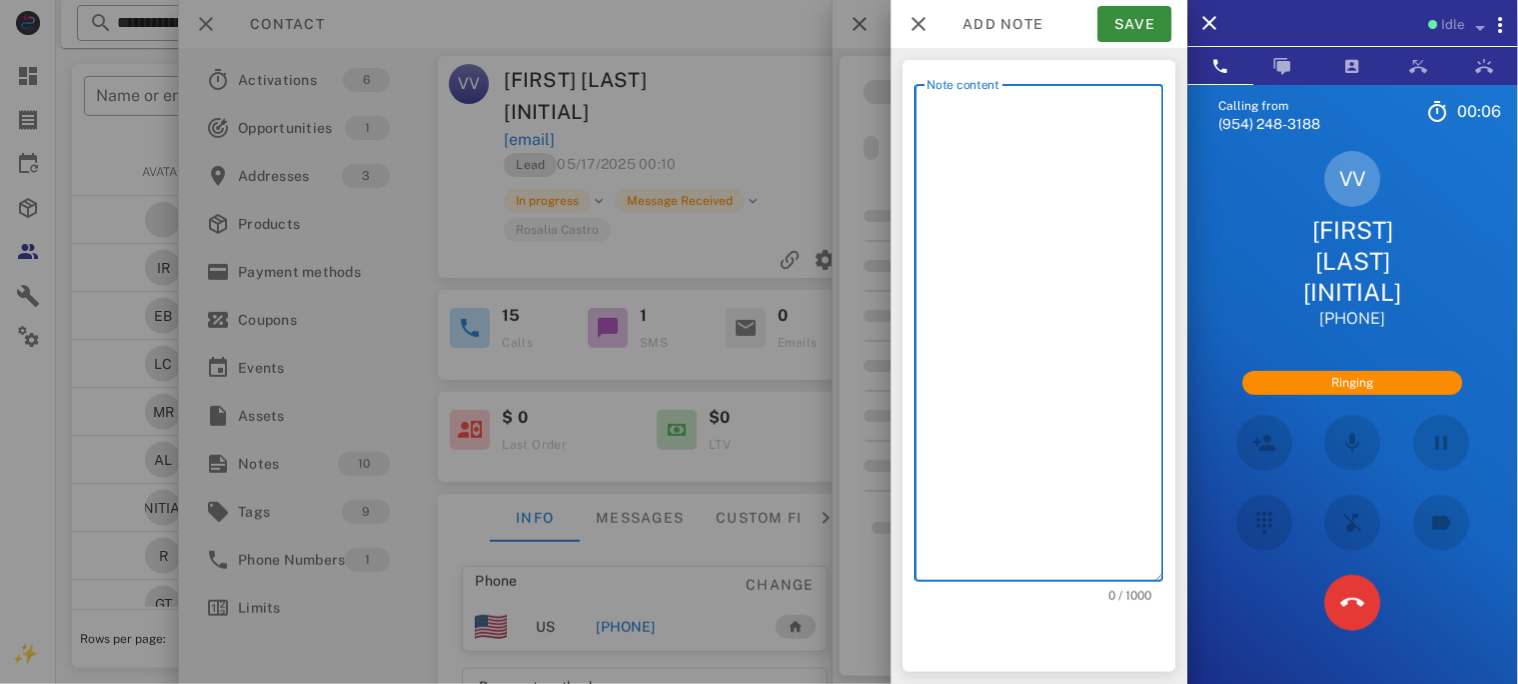click on "Note content" at bounding box center [1045, 338] 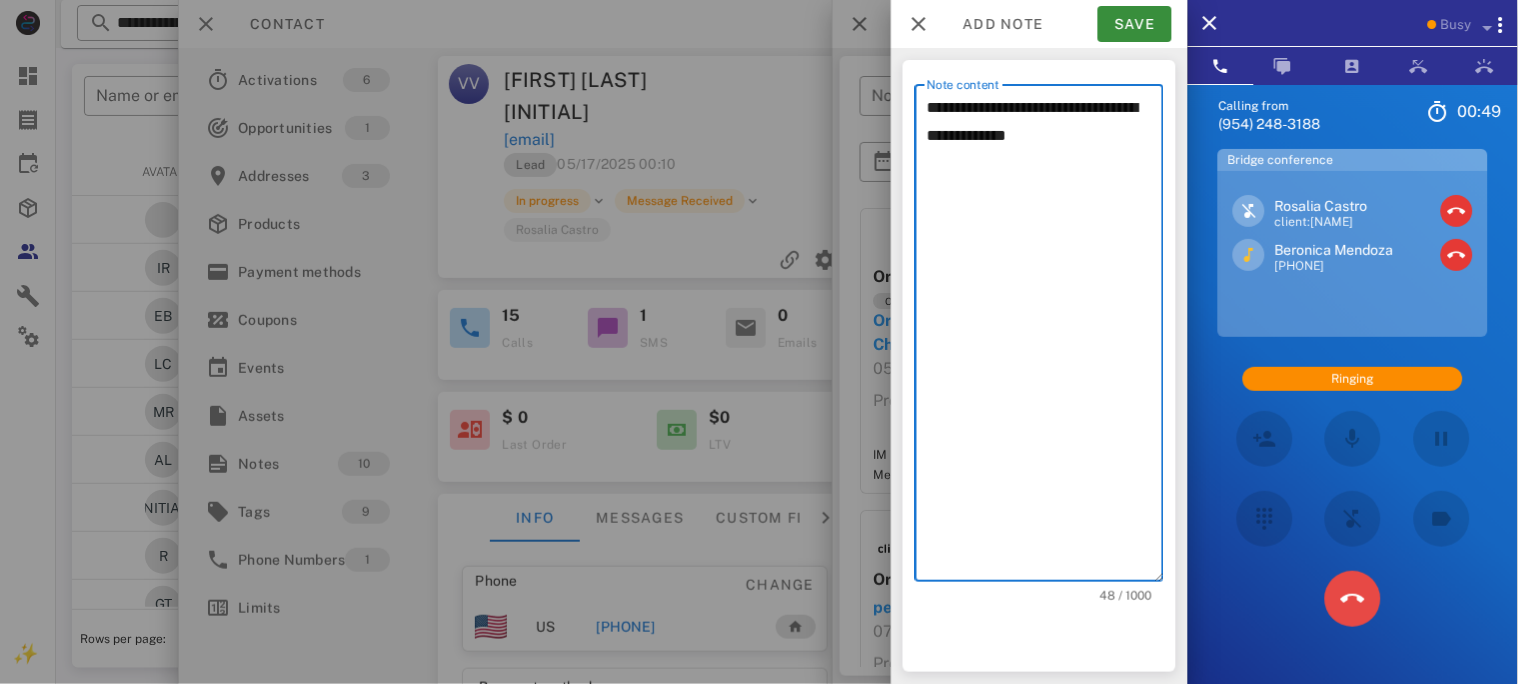 type on "**********" 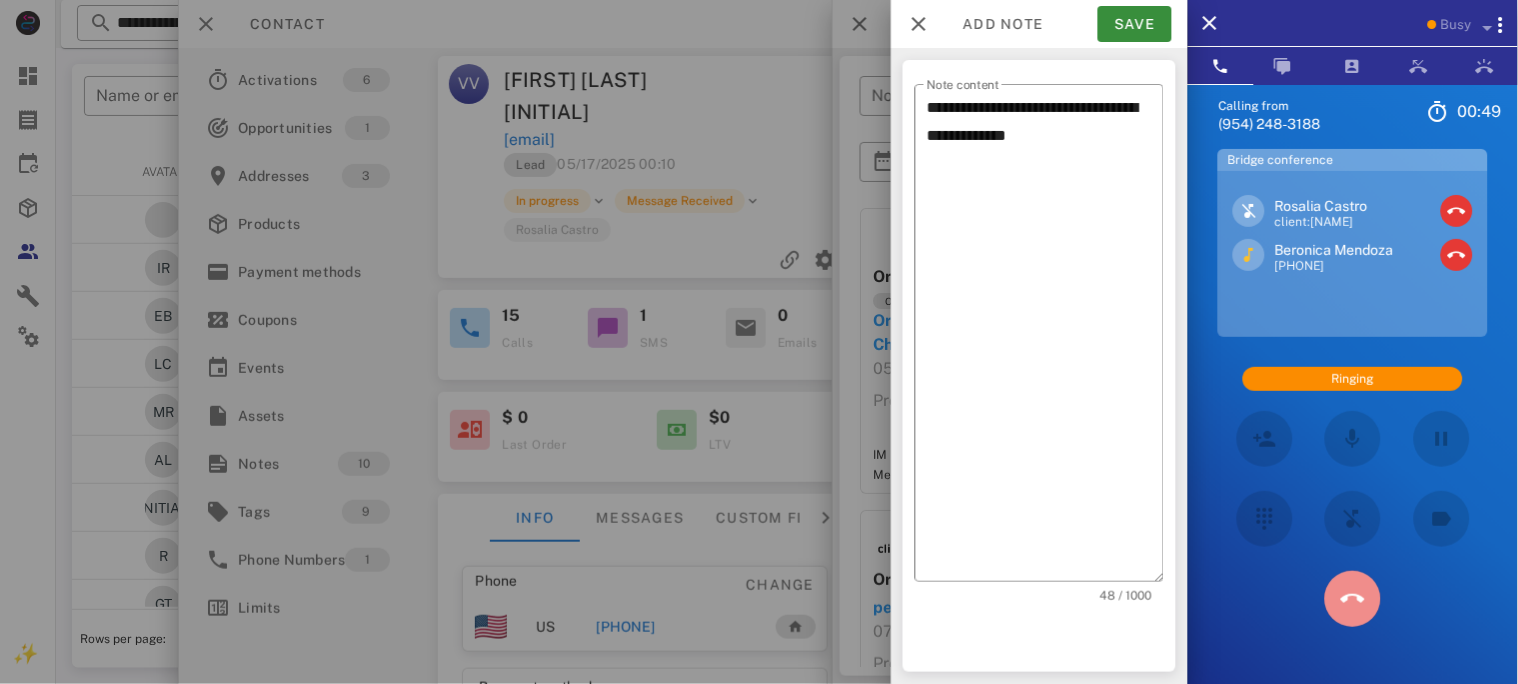 click at bounding box center [1353, 599] 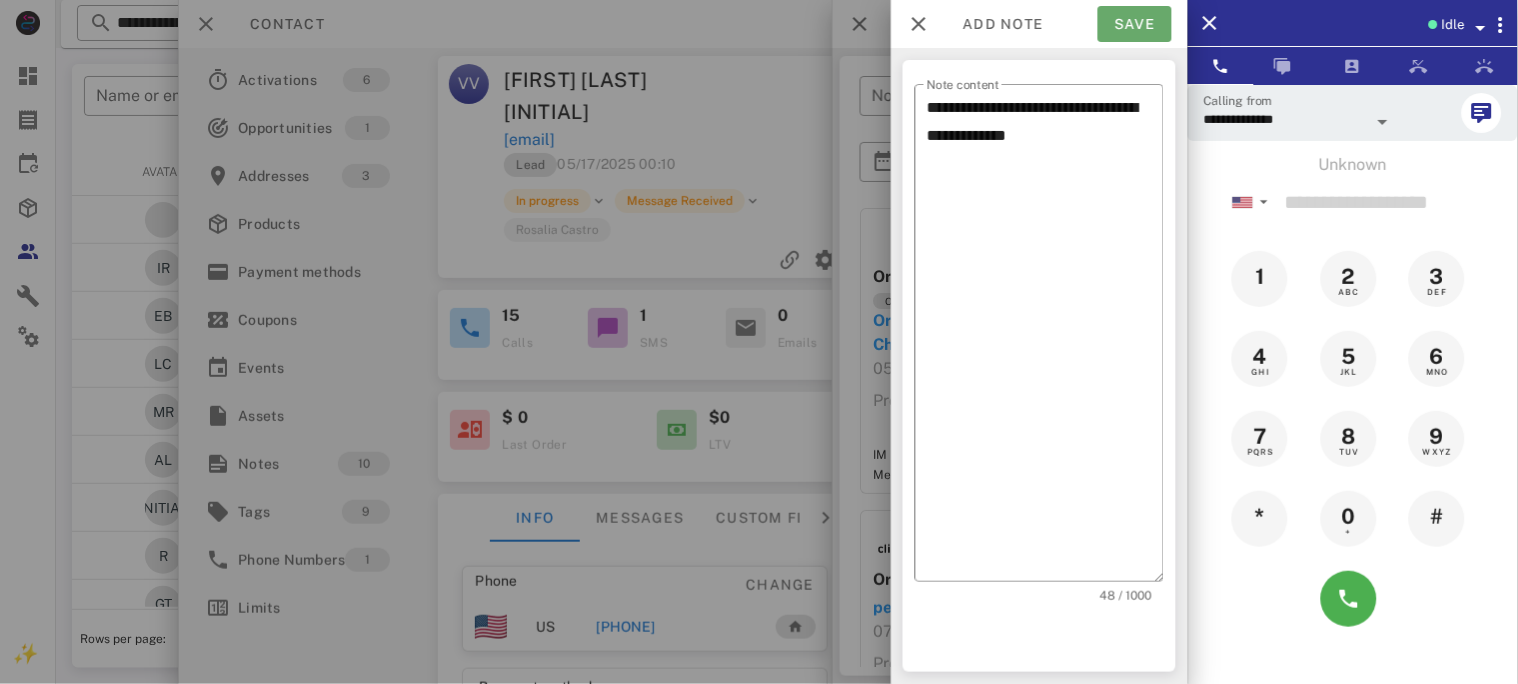 click on "Save" at bounding box center [1135, 24] 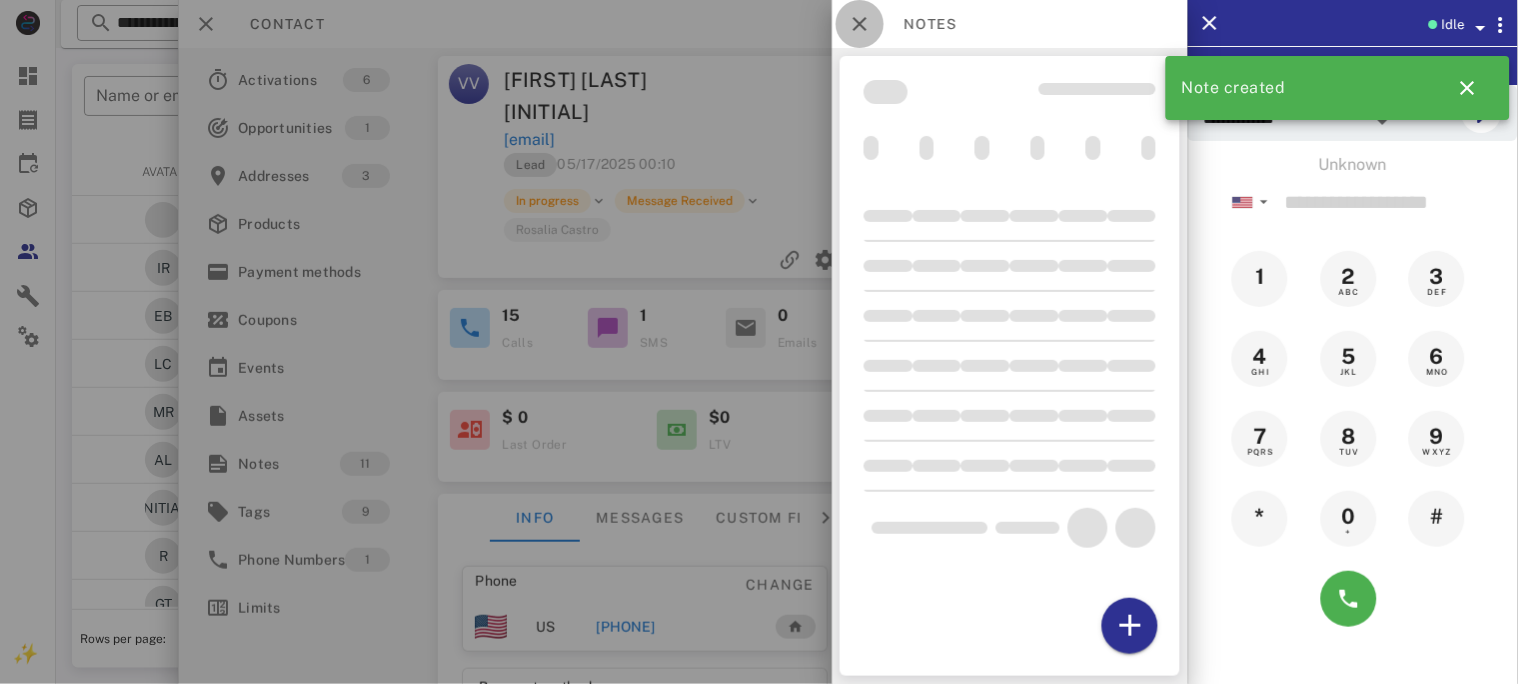 click at bounding box center (860, 24) 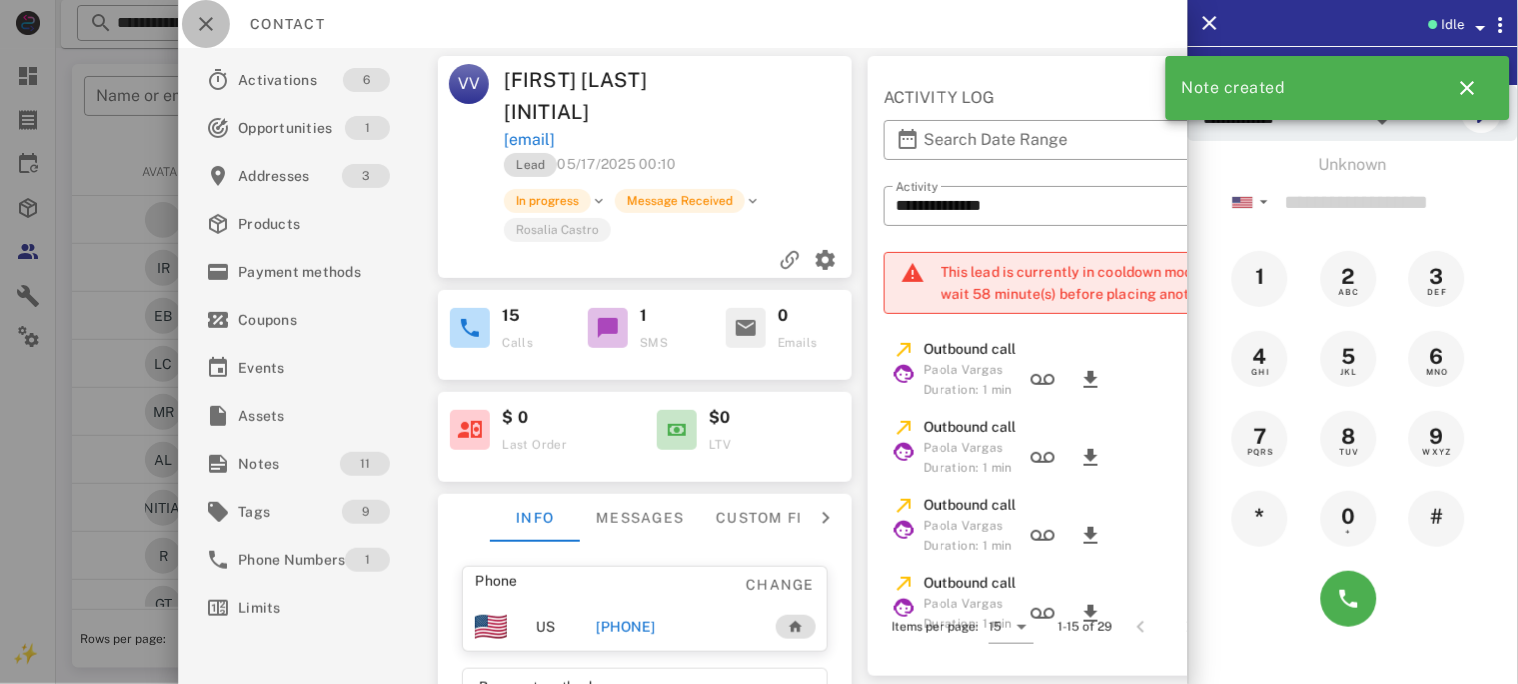 click at bounding box center [206, 24] 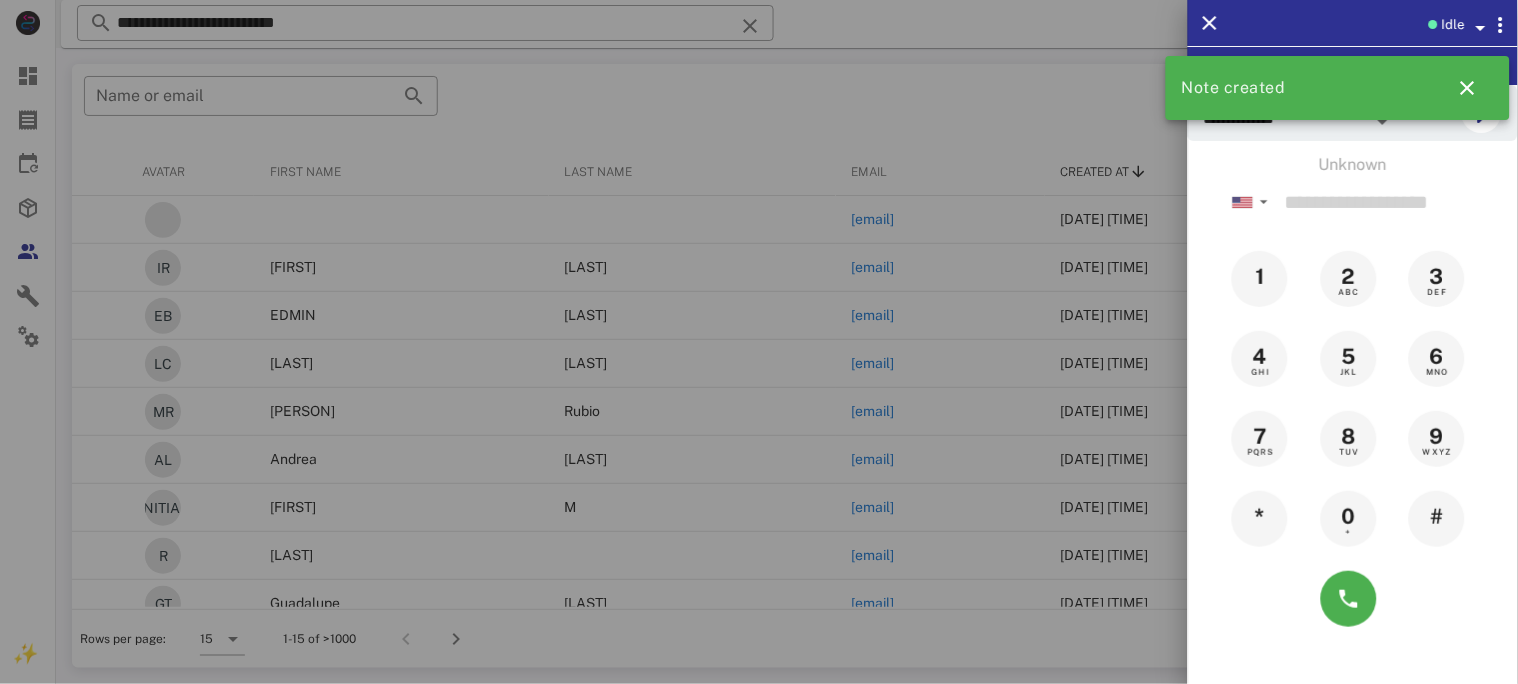 click at bounding box center [1481, 28] 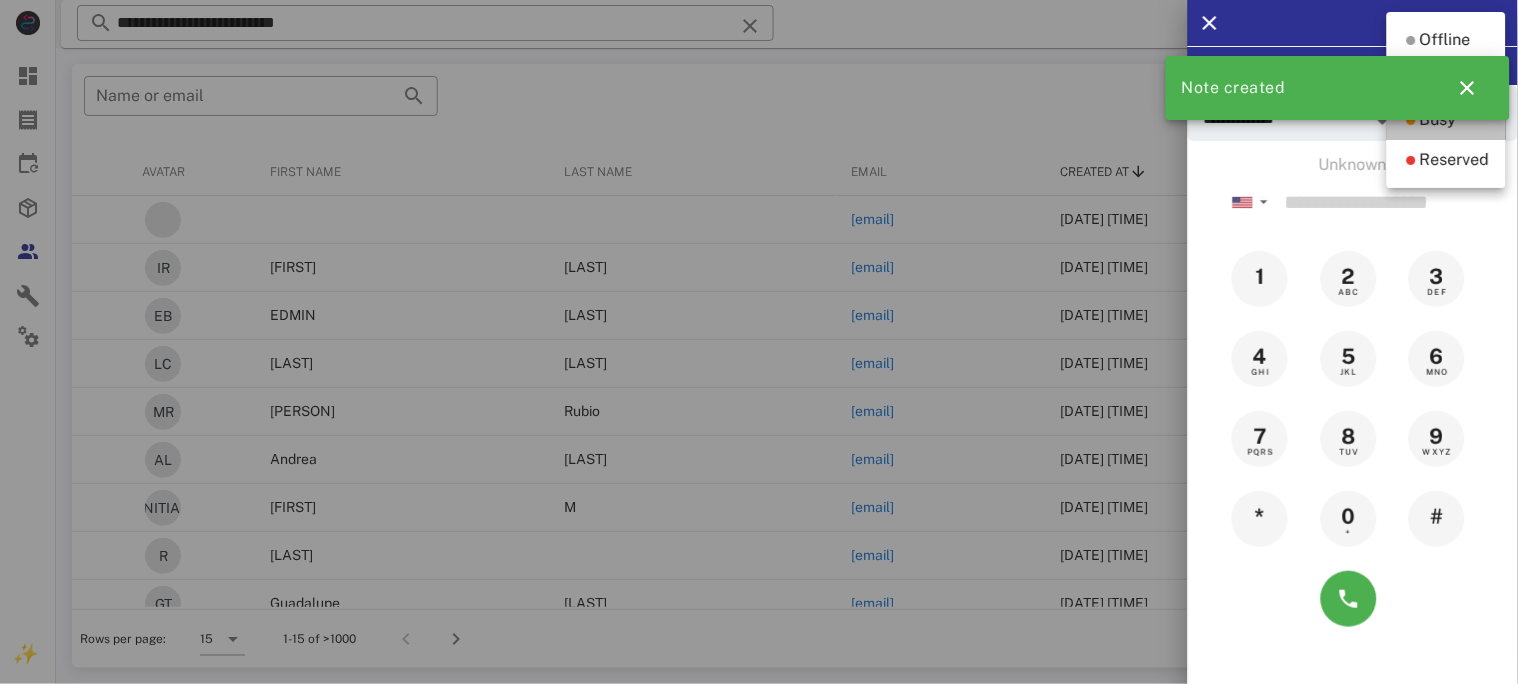 click on "Busy" at bounding box center (1438, 120) 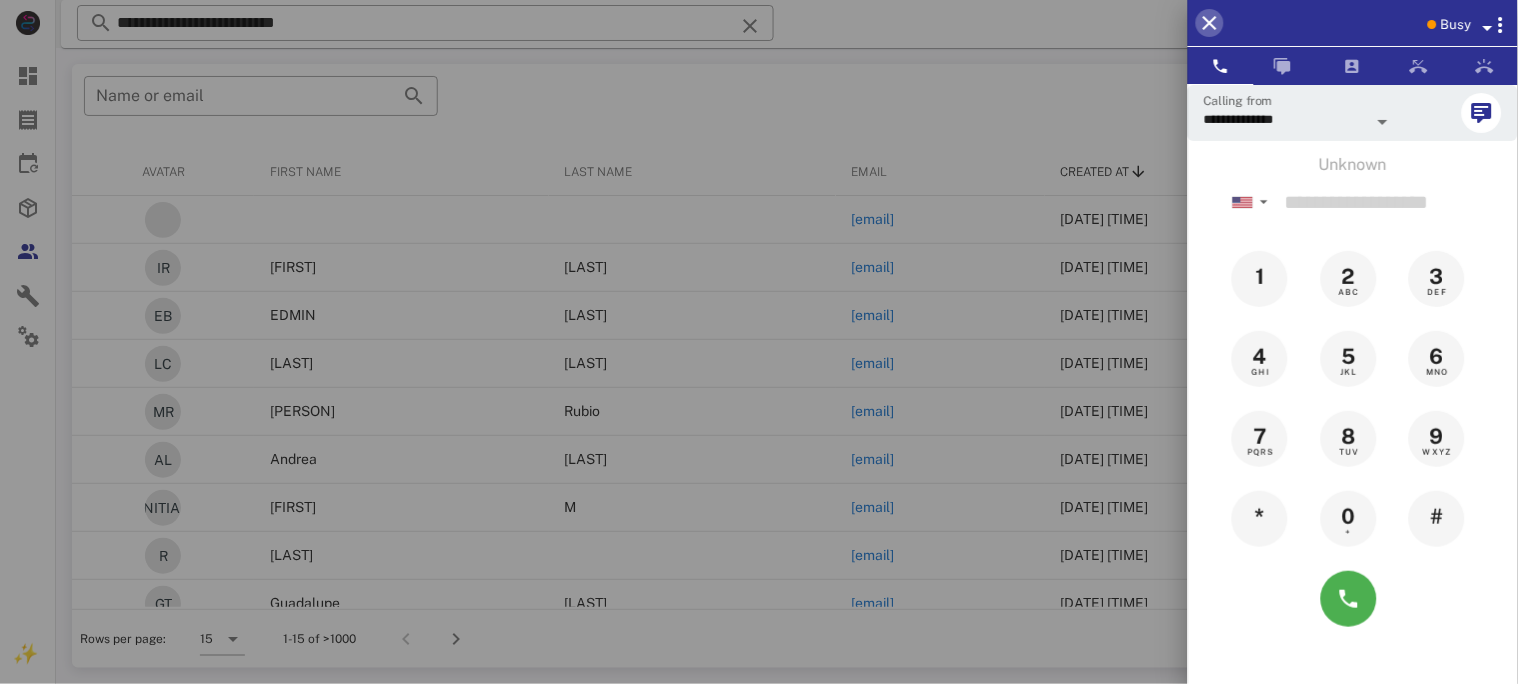 click at bounding box center [1210, 23] 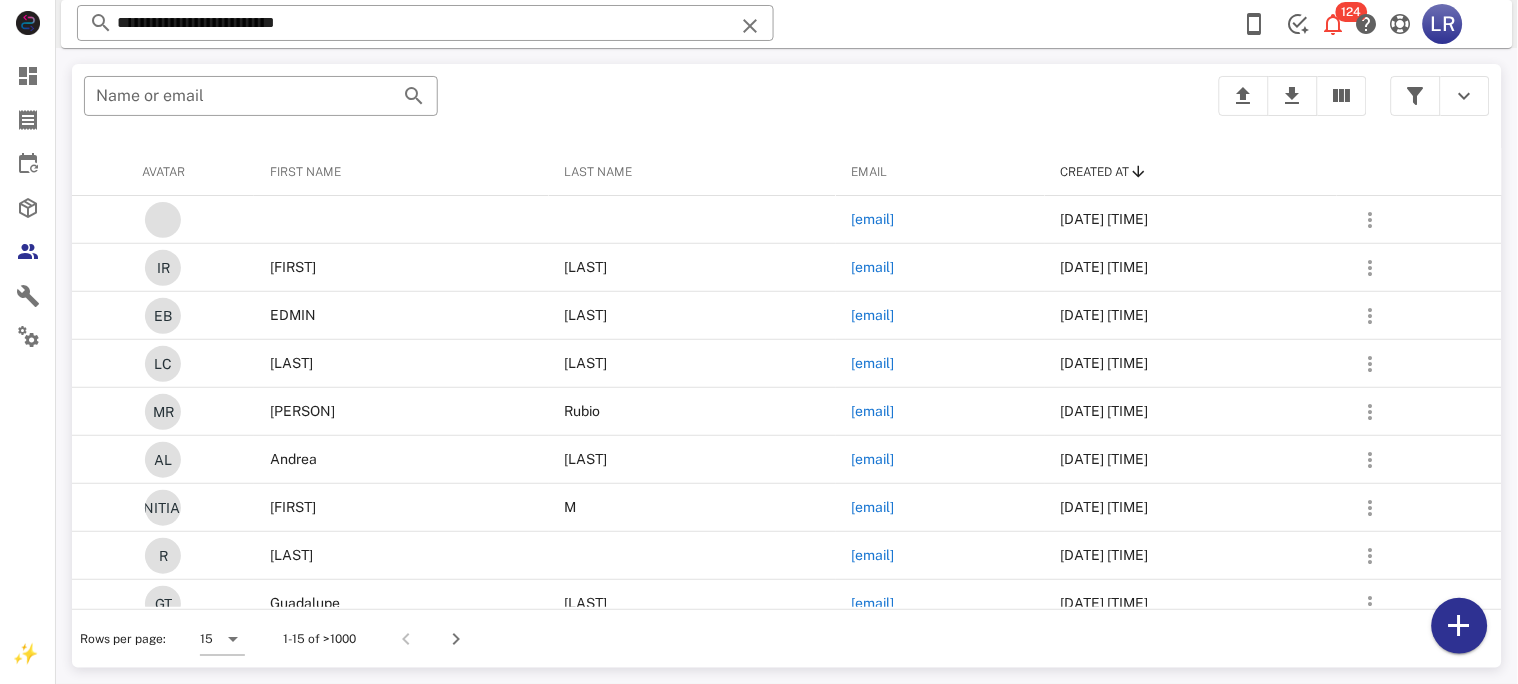 click on "**********" at bounding box center (787, 24) 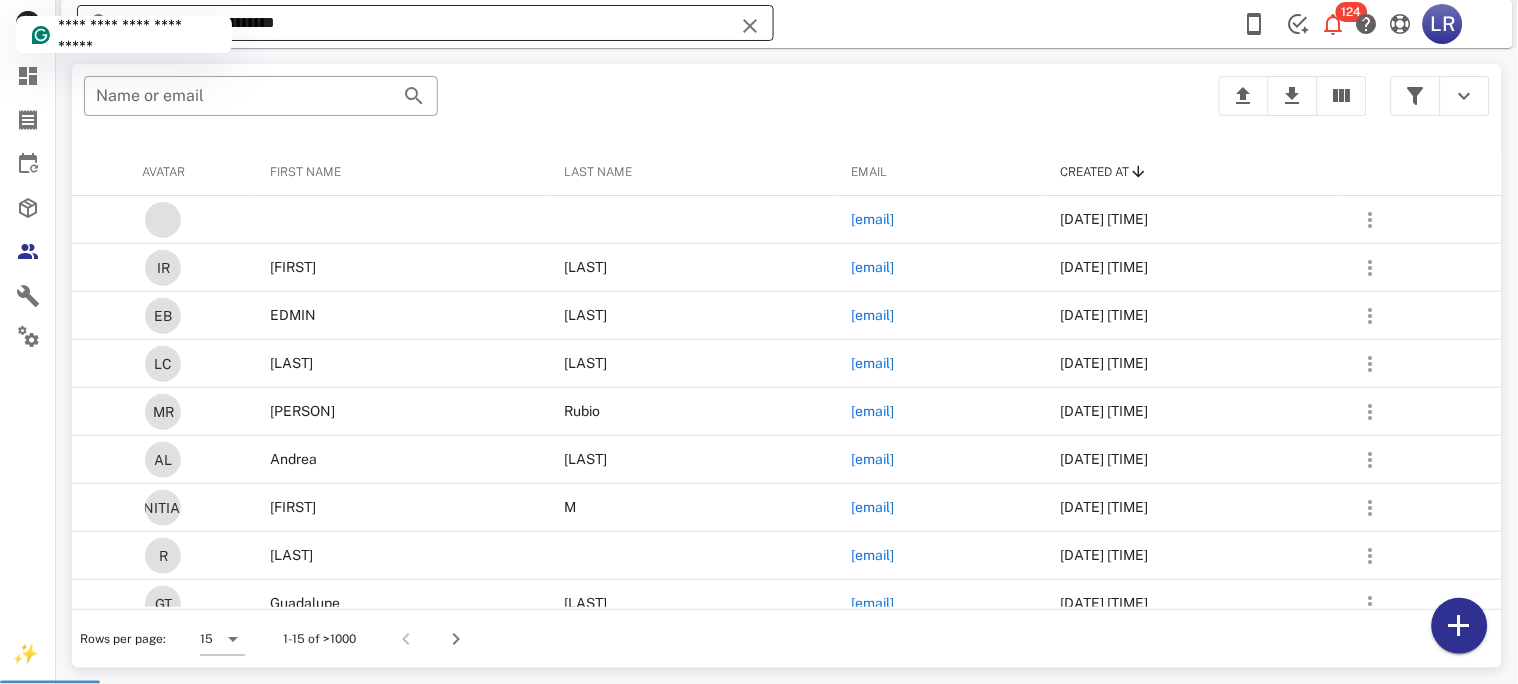 click at bounding box center (750, 26) 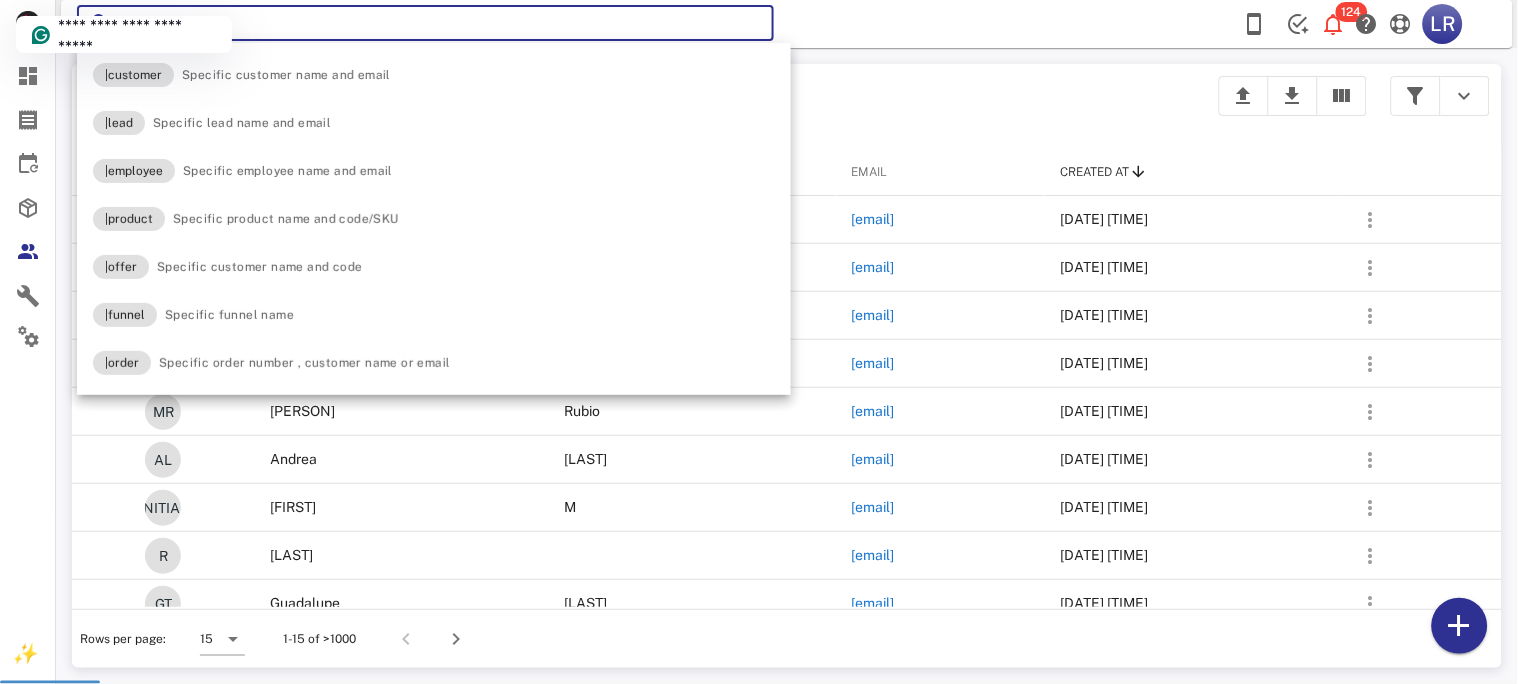 click at bounding box center (750, 26) 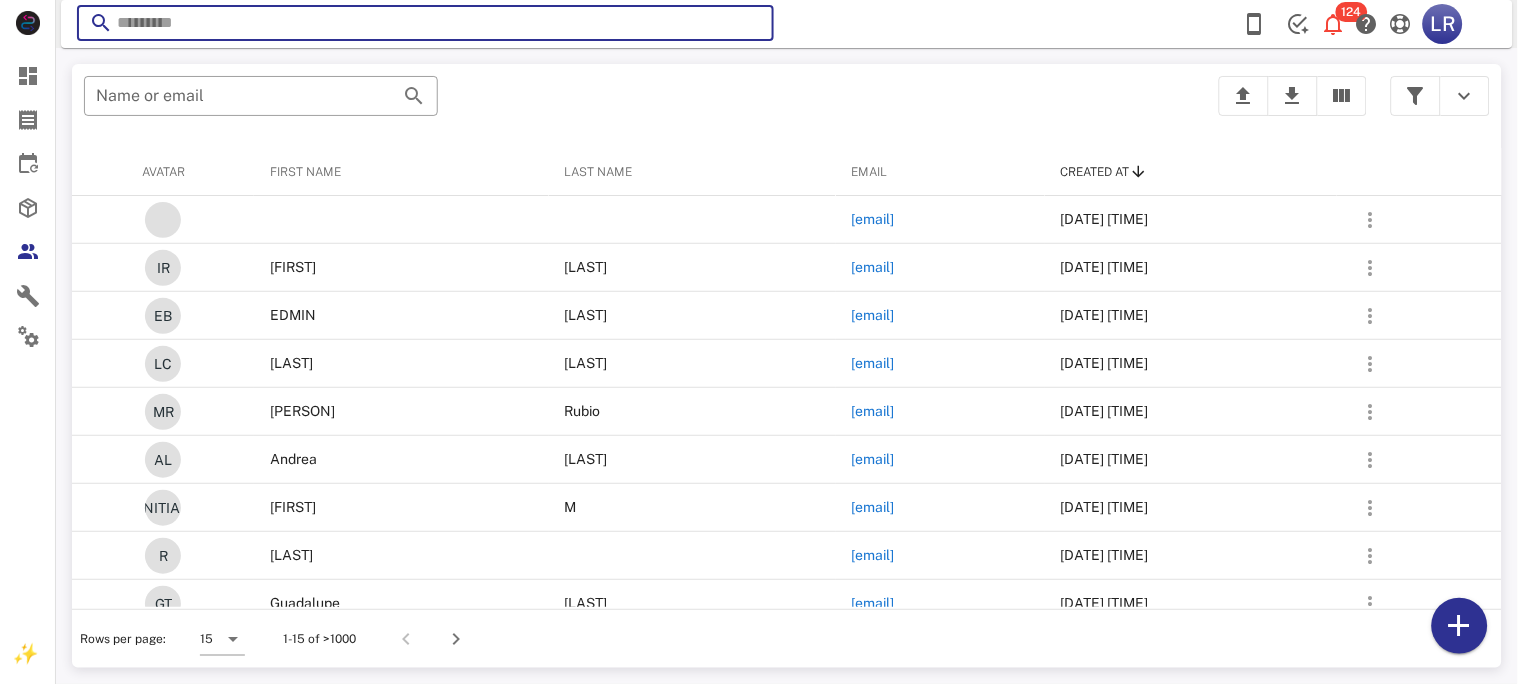 paste on "**********" 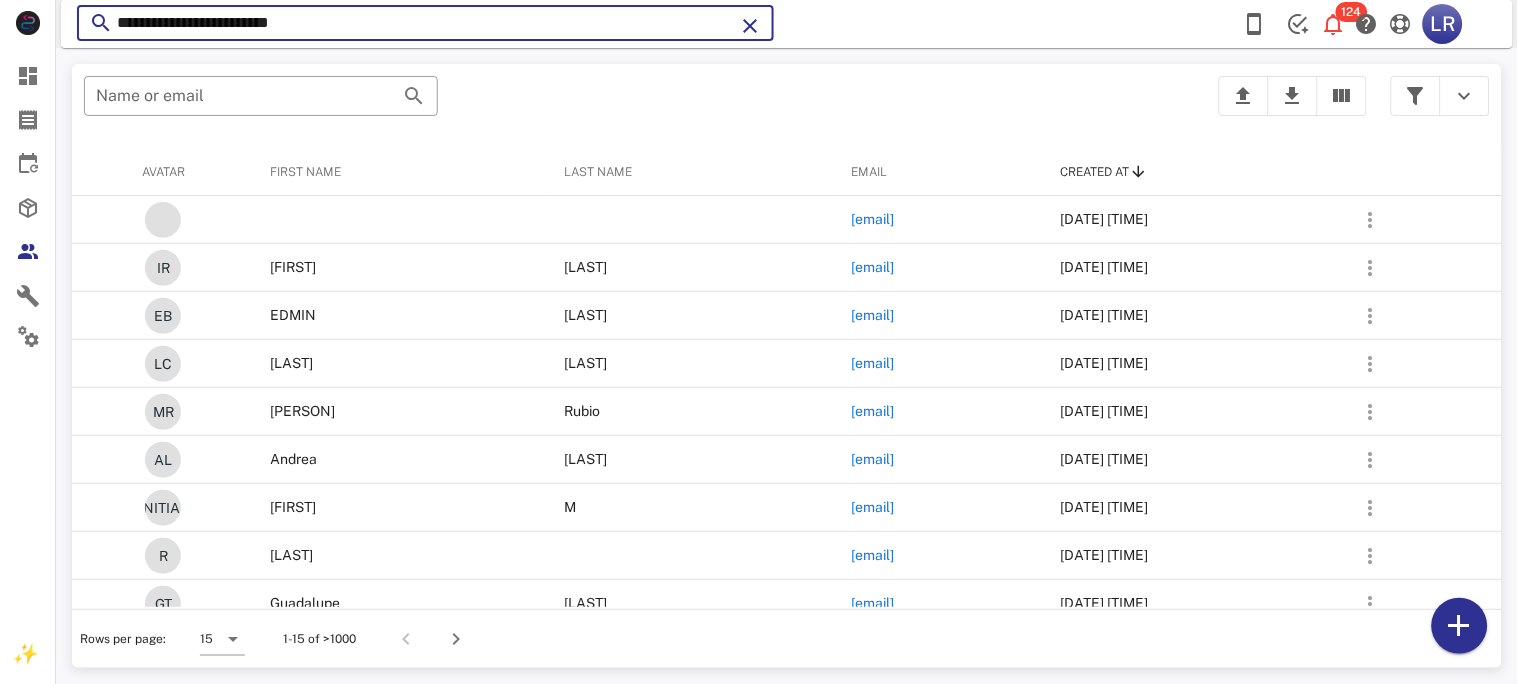 type on "**********" 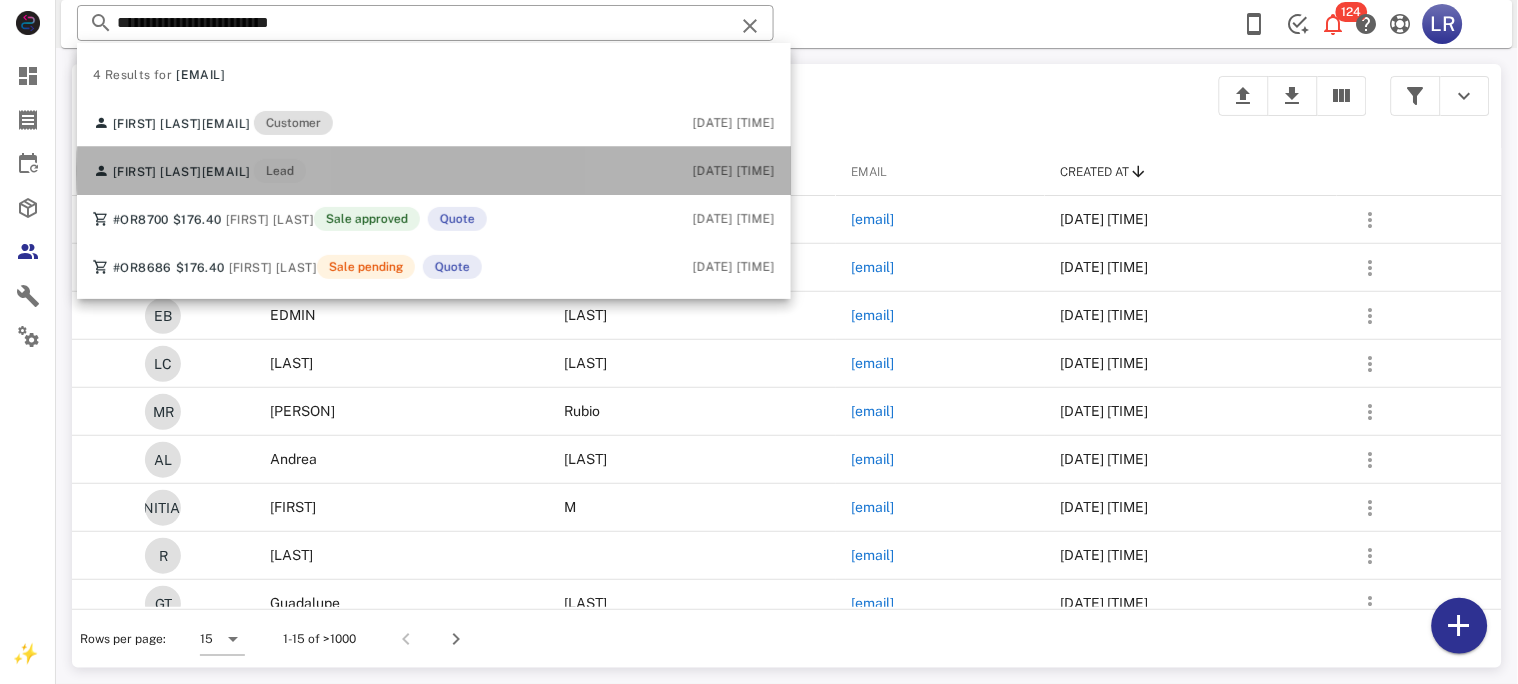 click on "[FIRST] [LAST]   [EMAIL]   Lead" at bounding box center (199, 171) 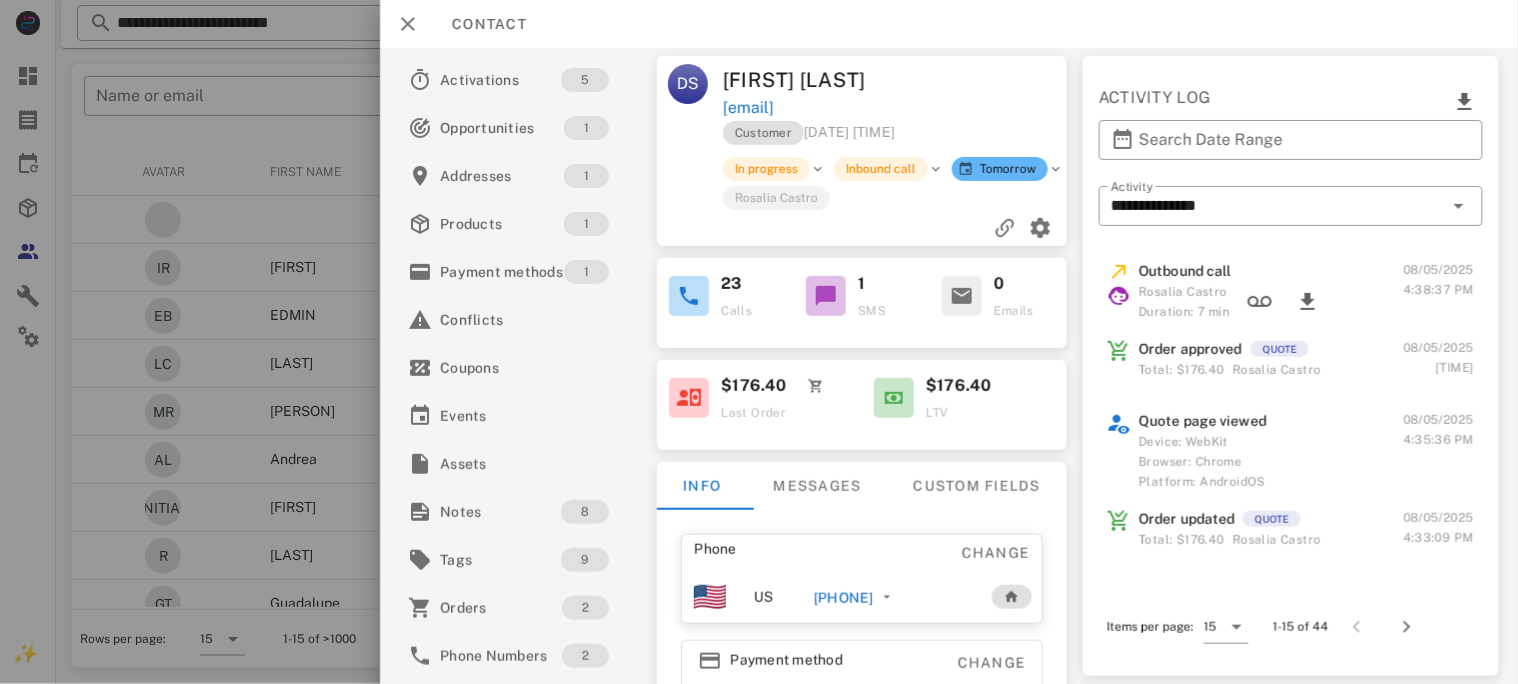 click on "[PHONE]" at bounding box center [843, 598] 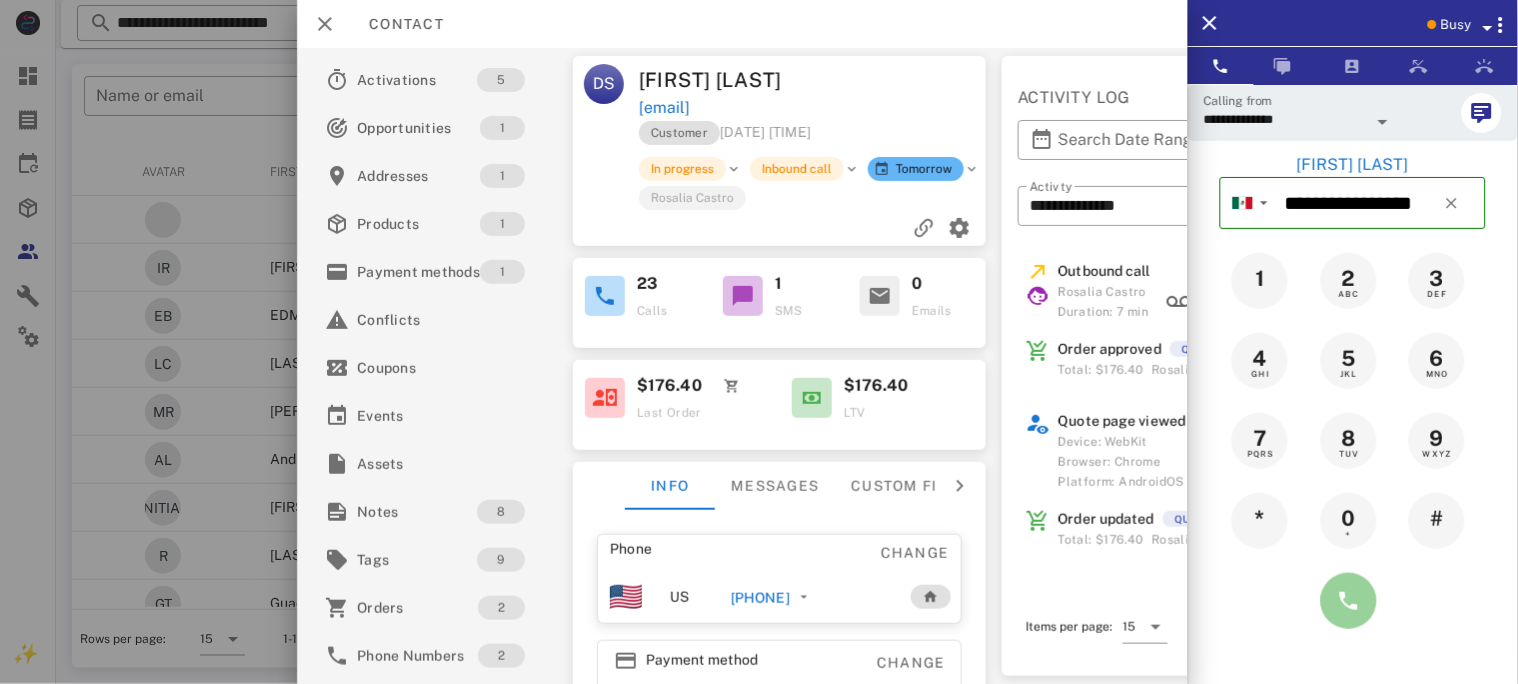 click at bounding box center (1349, 601) 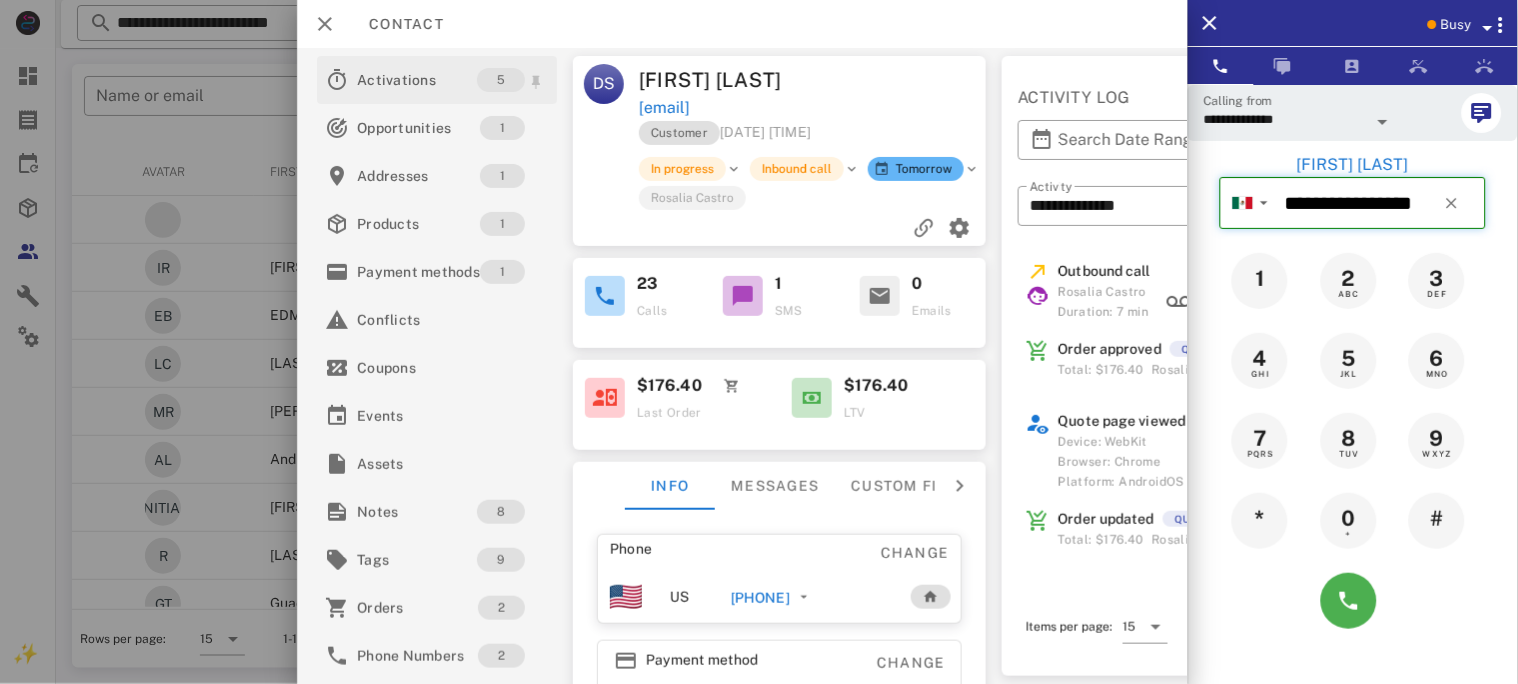 type 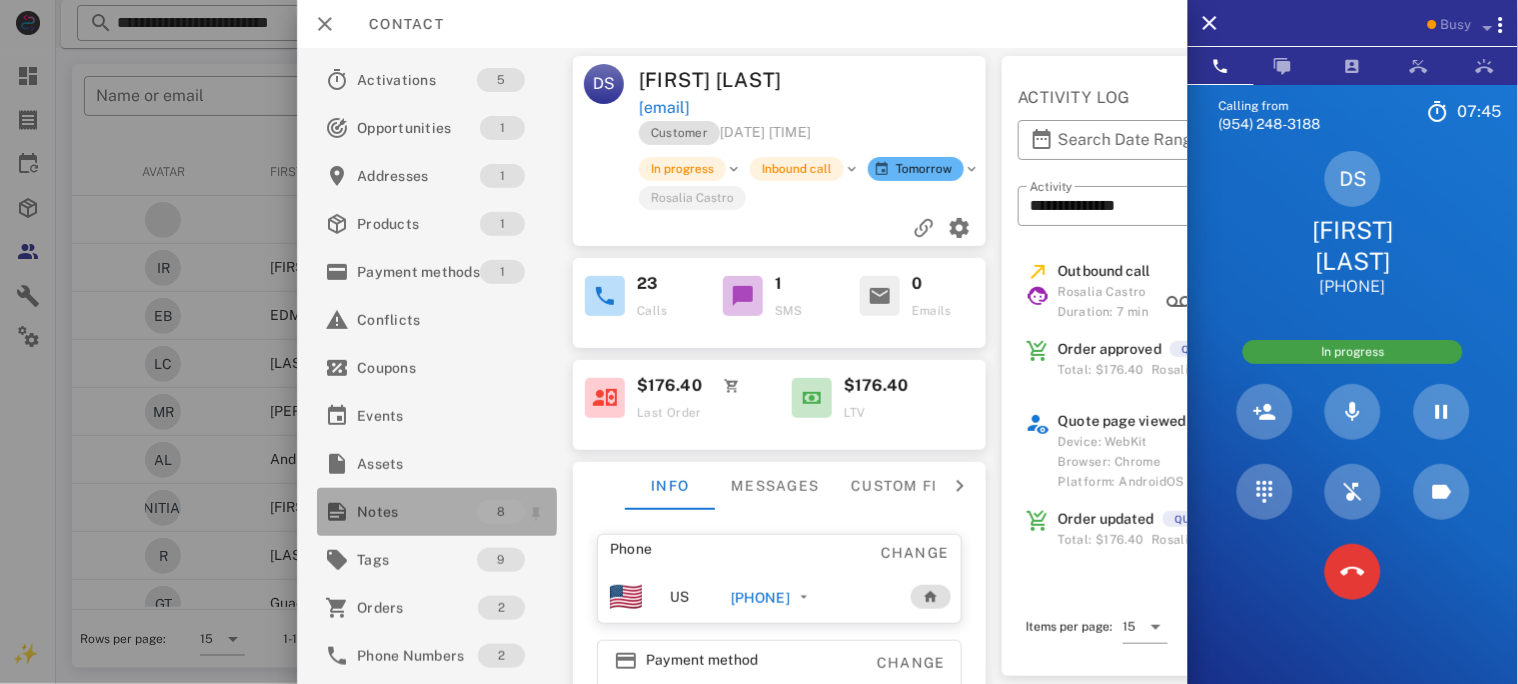 click on "Notes" at bounding box center [417, 512] 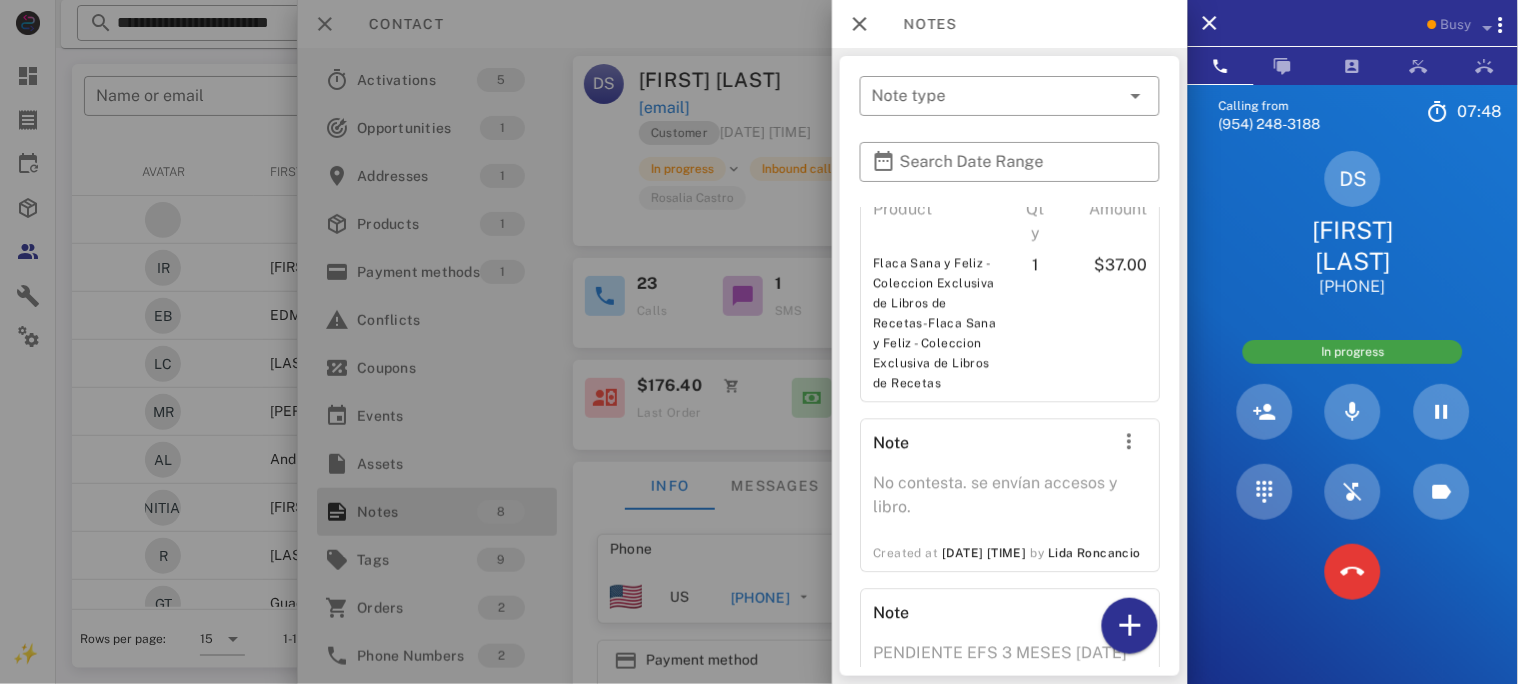scroll, scrollTop: 1575, scrollLeft: 0, axis: vertical 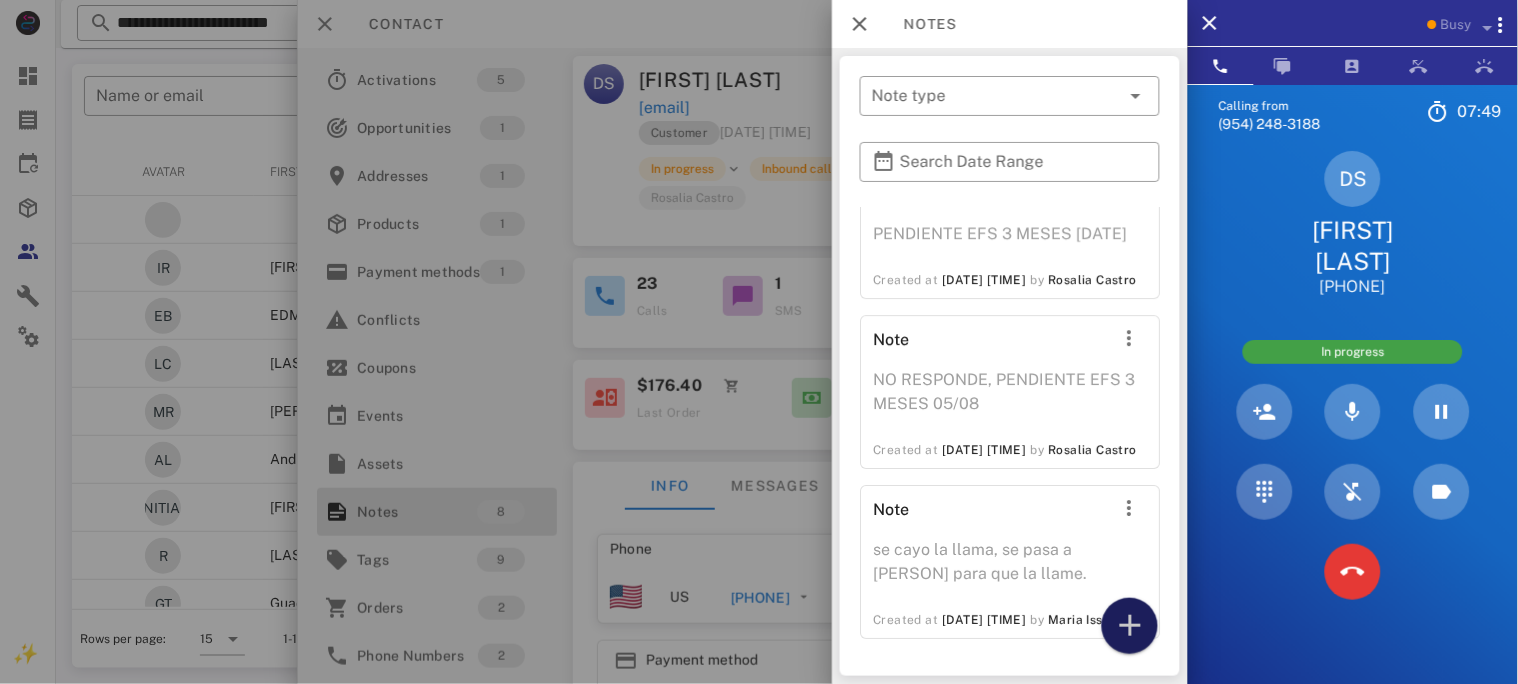 click at bounding box center (1130, 626) 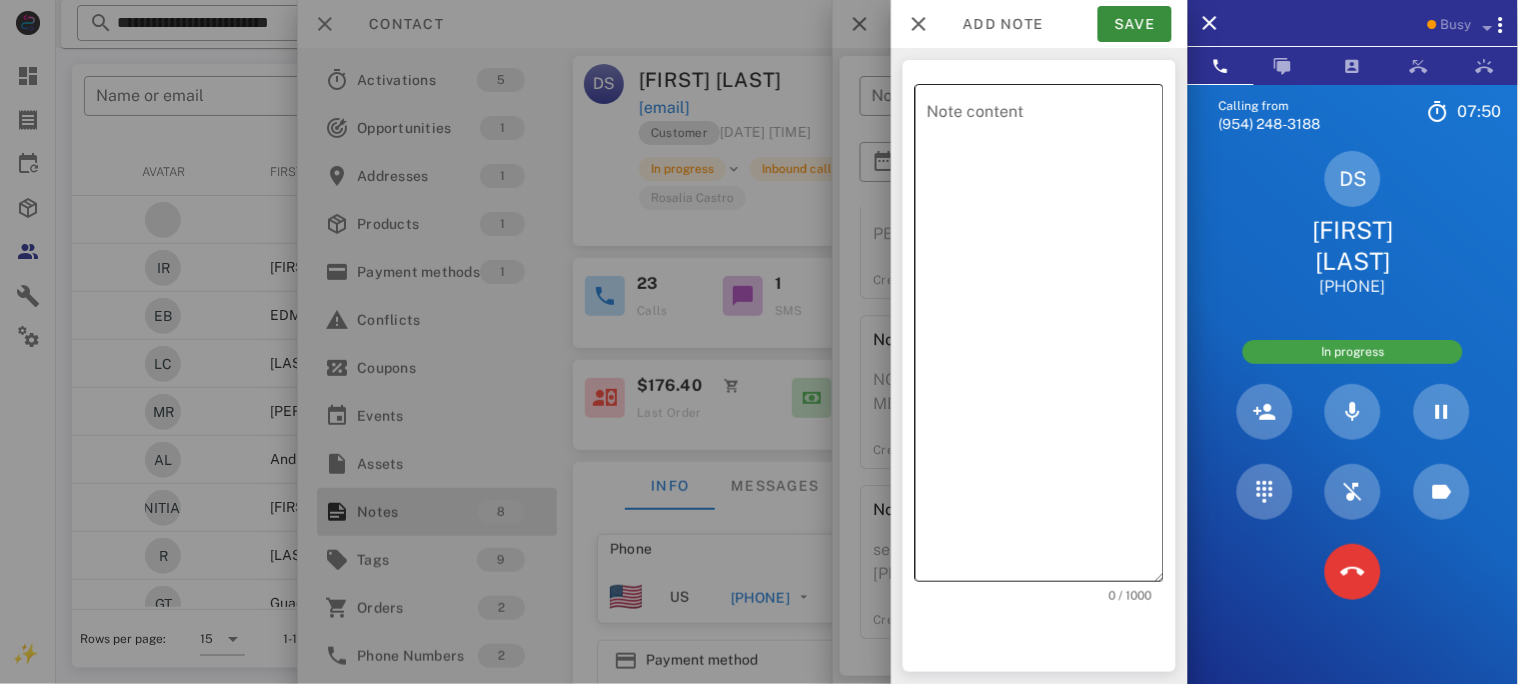 click on "Note content" at bounding box center [1045, 338] 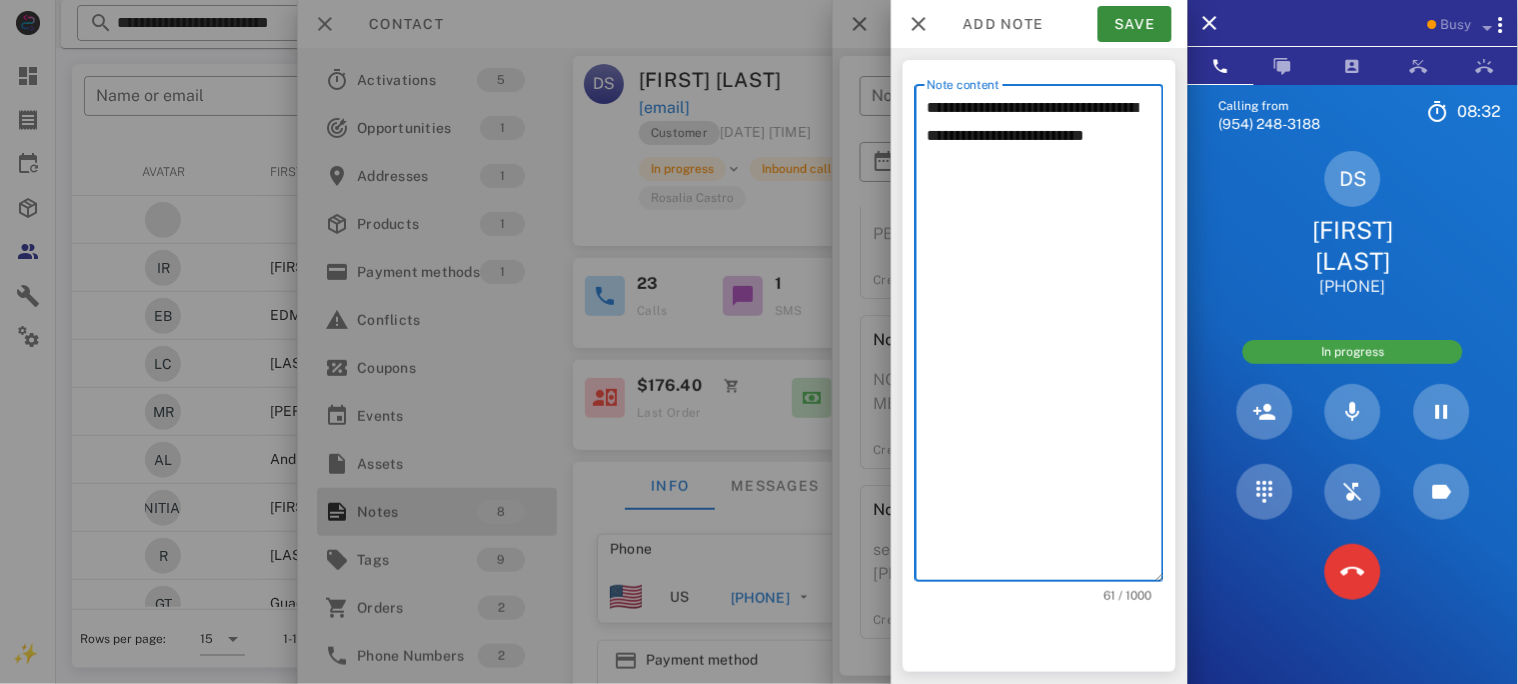 type on "**********" 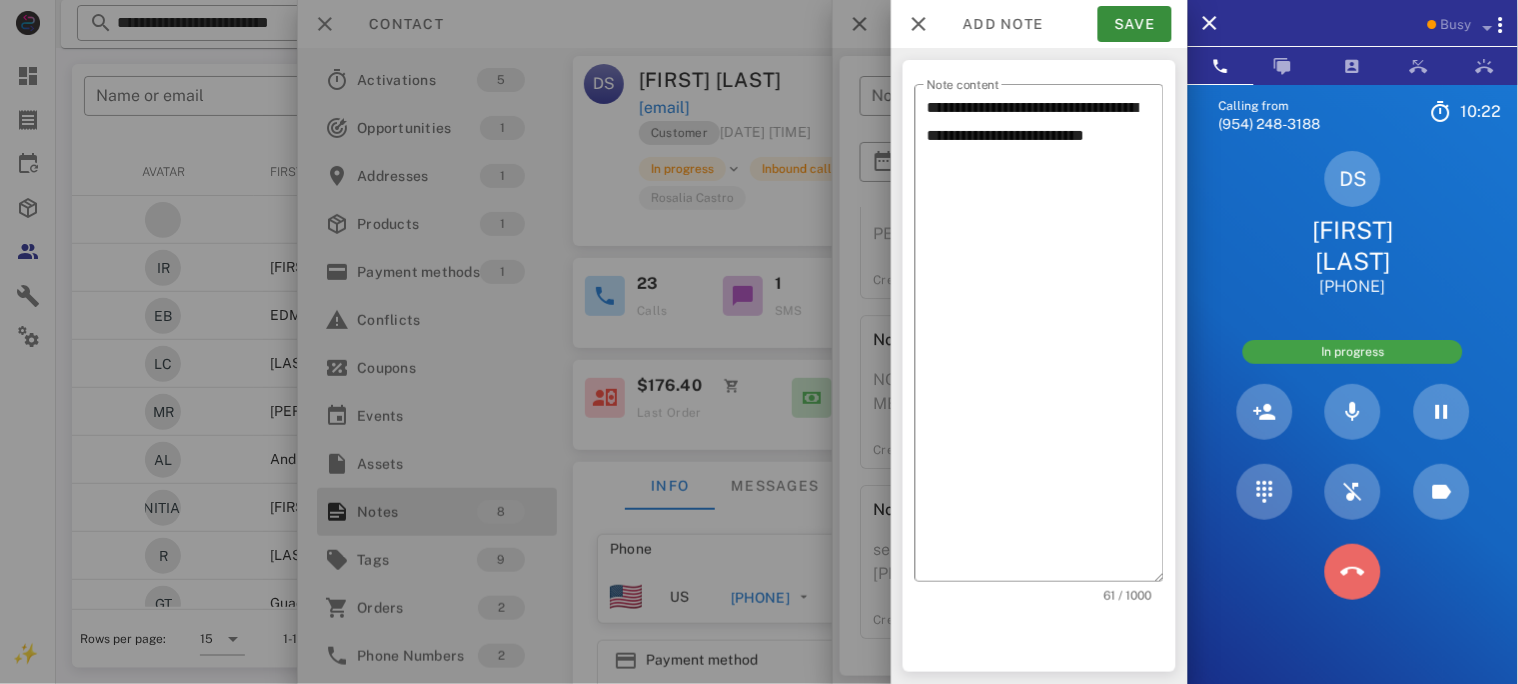 click at bounding box center [1353, 572] 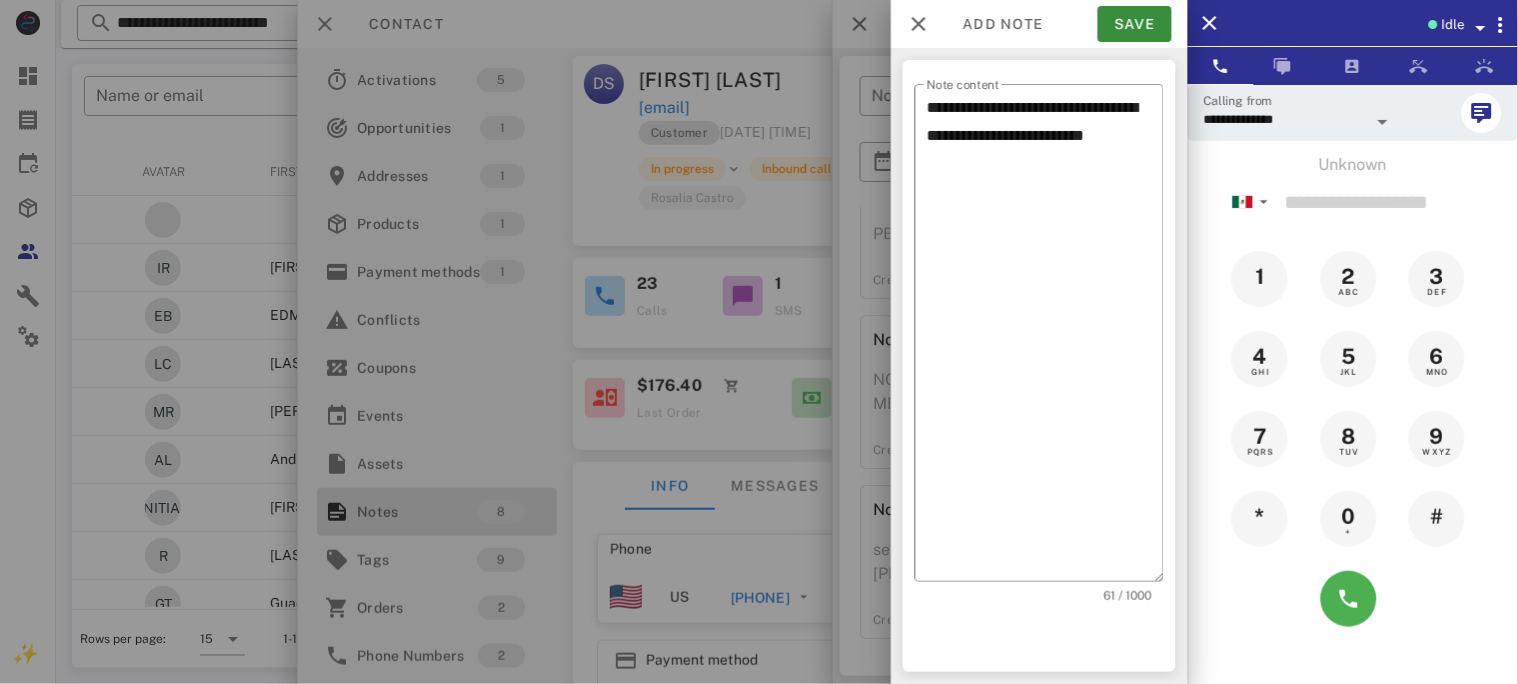 click at bounding box center [1481, 28] 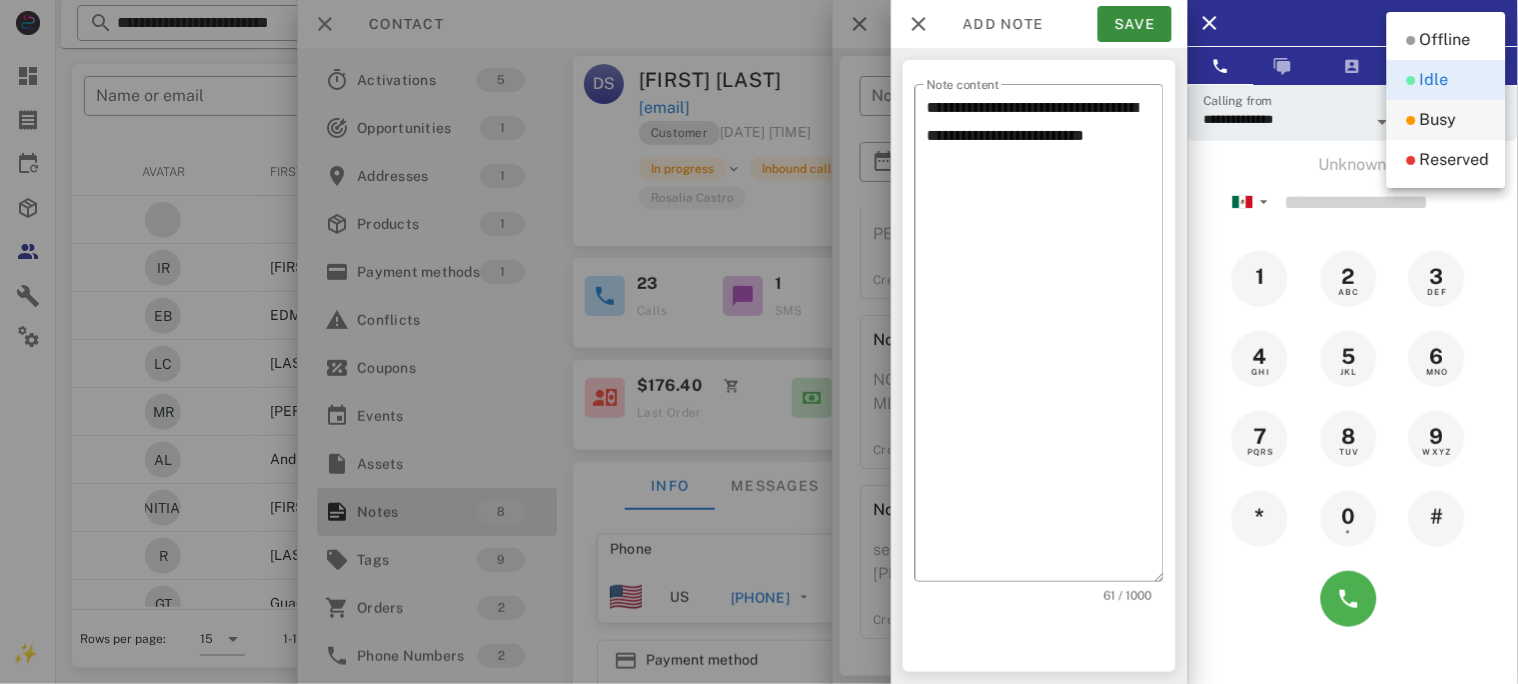 click on "Busy" at bounding box center (1438, 120) 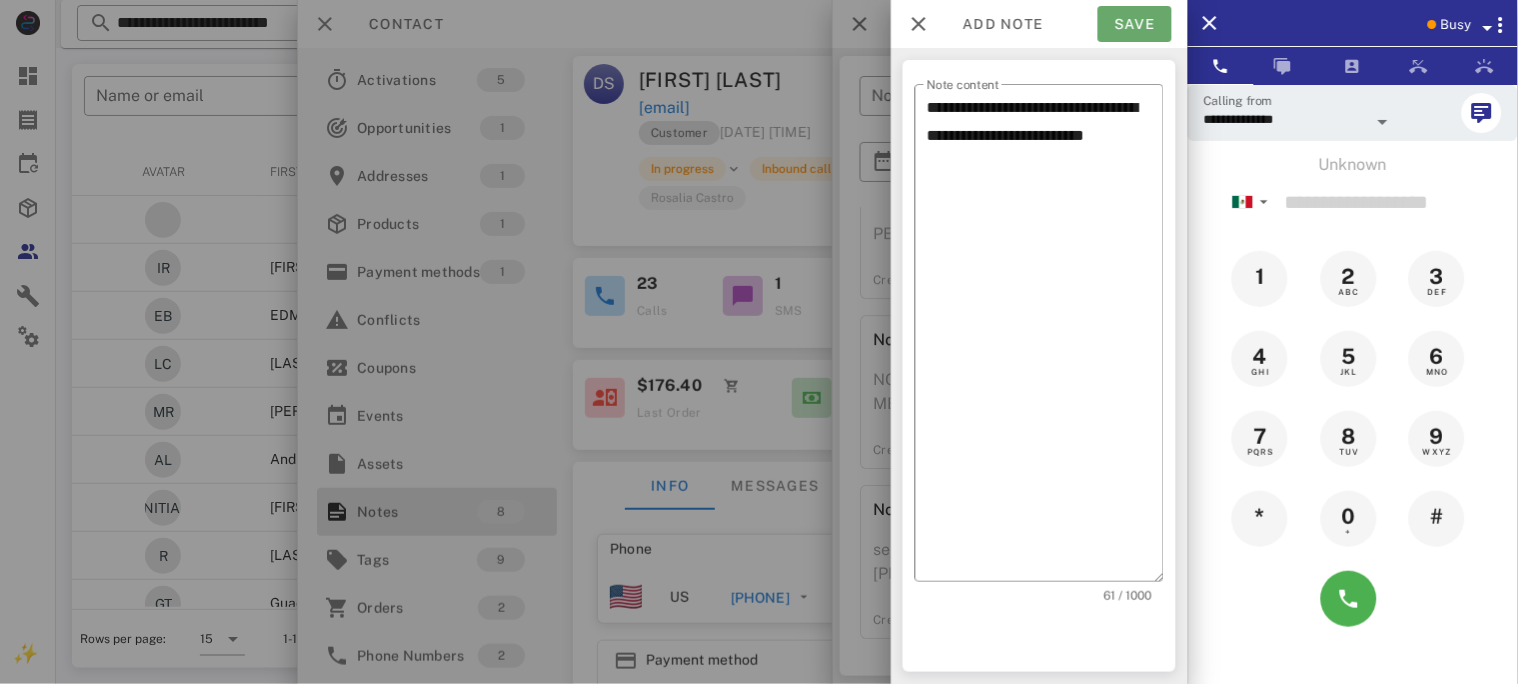 click on "Save" at bounding box center (1135, 24) 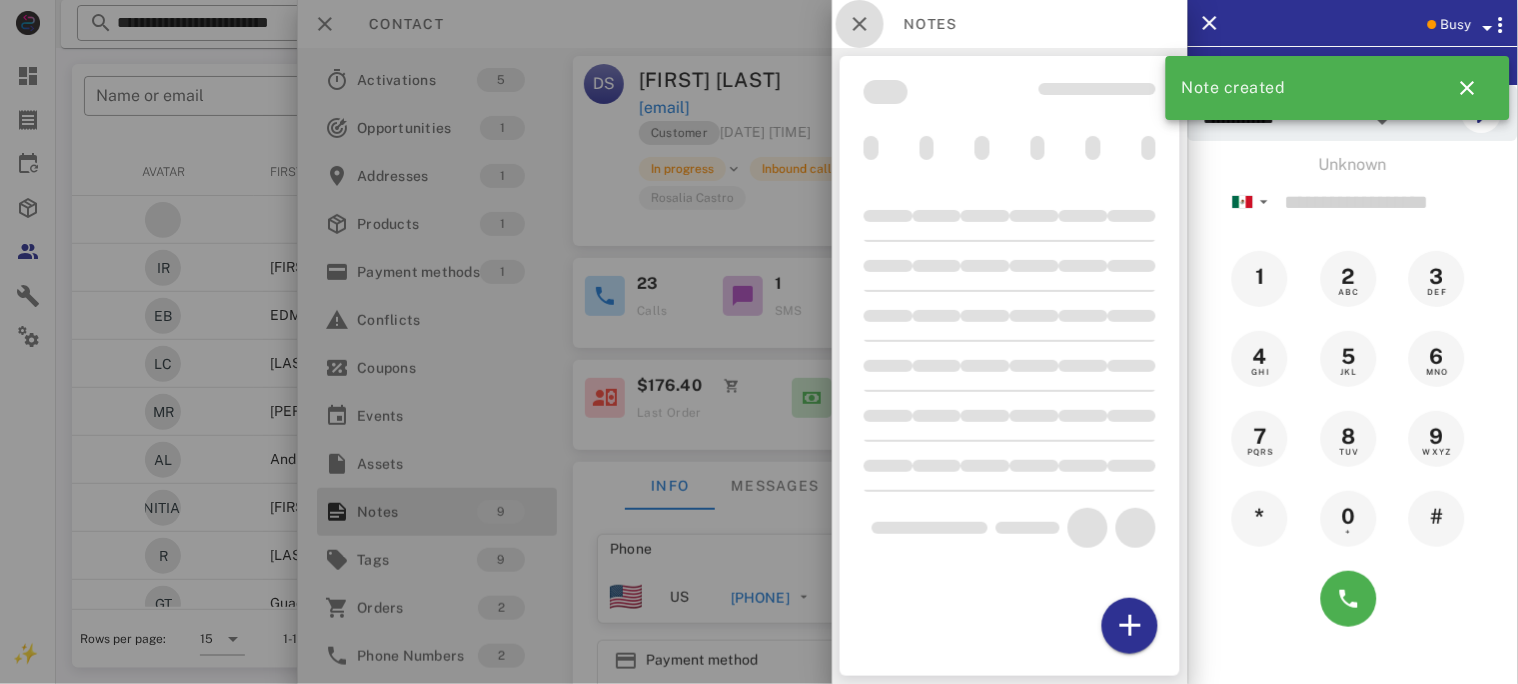 click at bounding box center [860, 24] 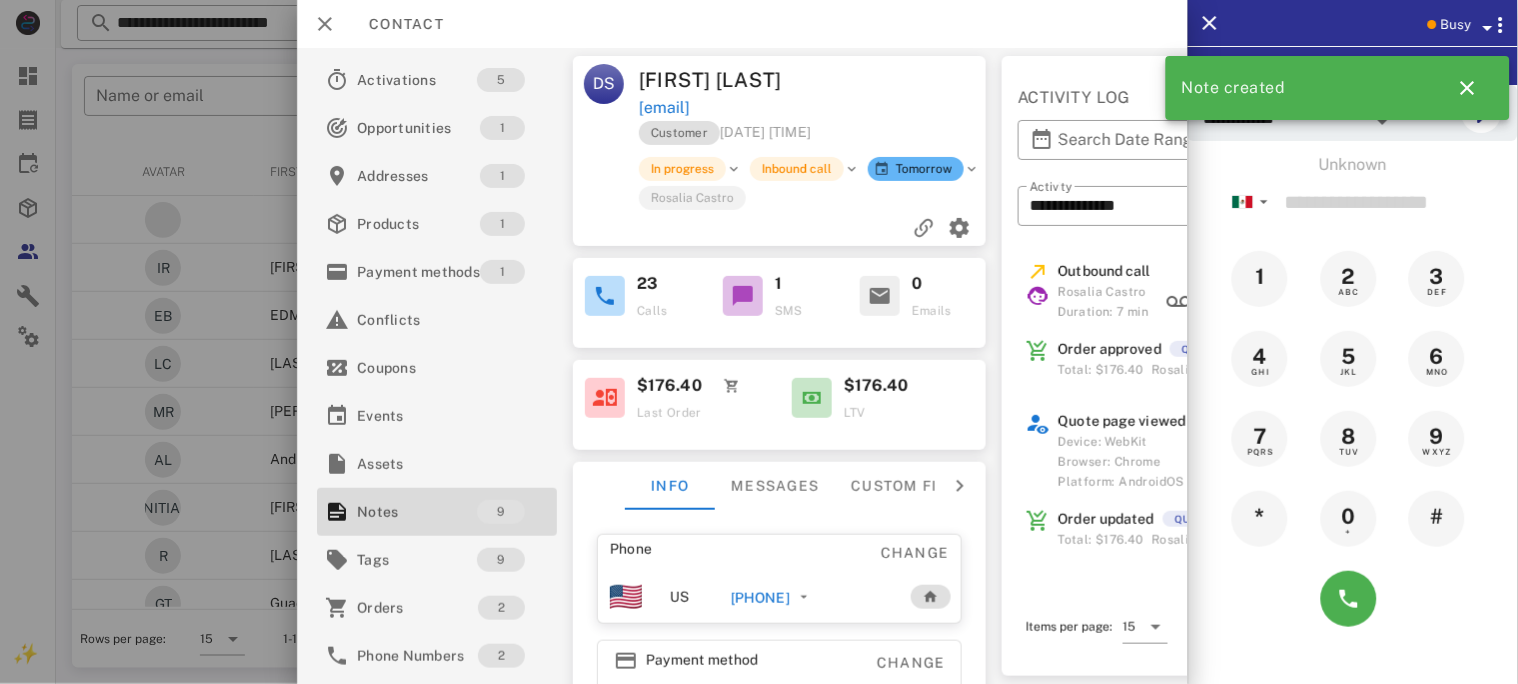 drag, startPoint x: 634, startPoint y: 70, endPoint x: 845, endPoint y: 98, distance: 212.84972 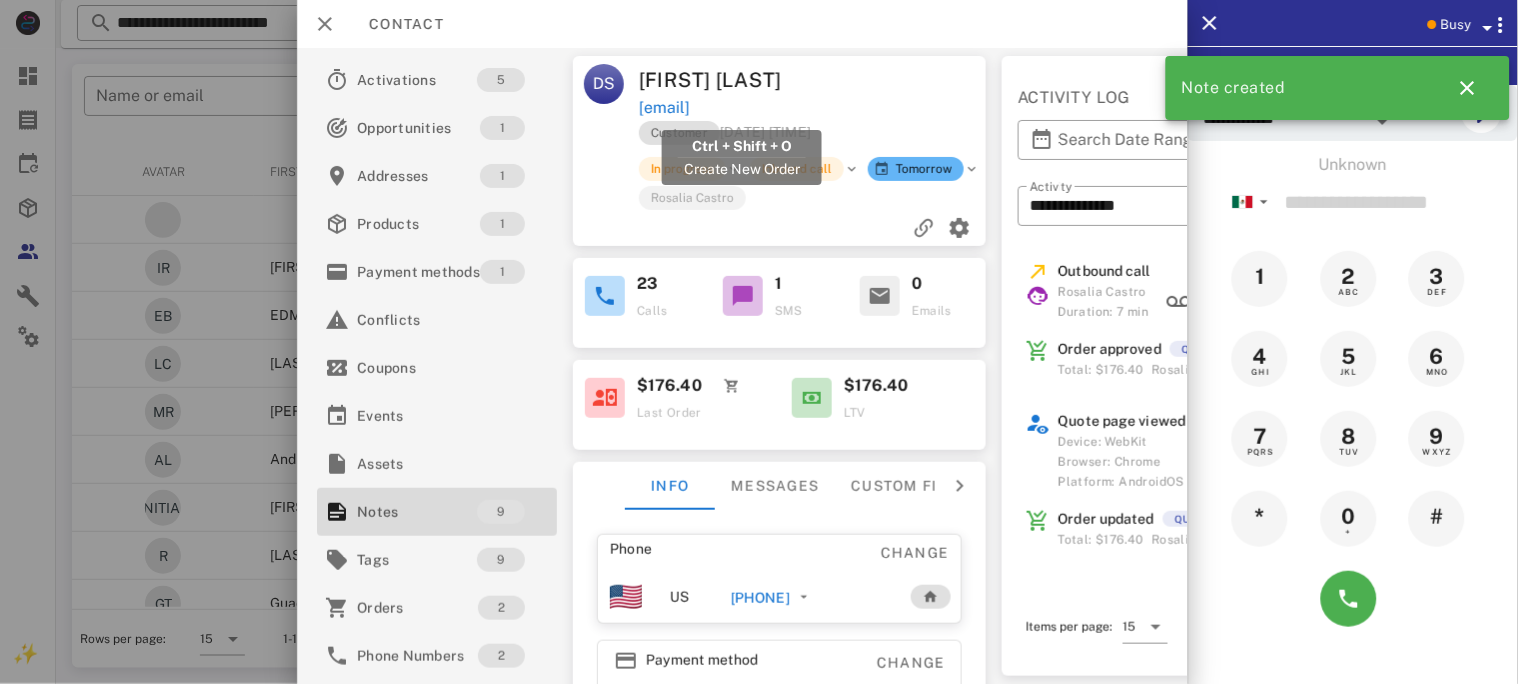 copy on "[LAST] [LAST] [EMAIL]" 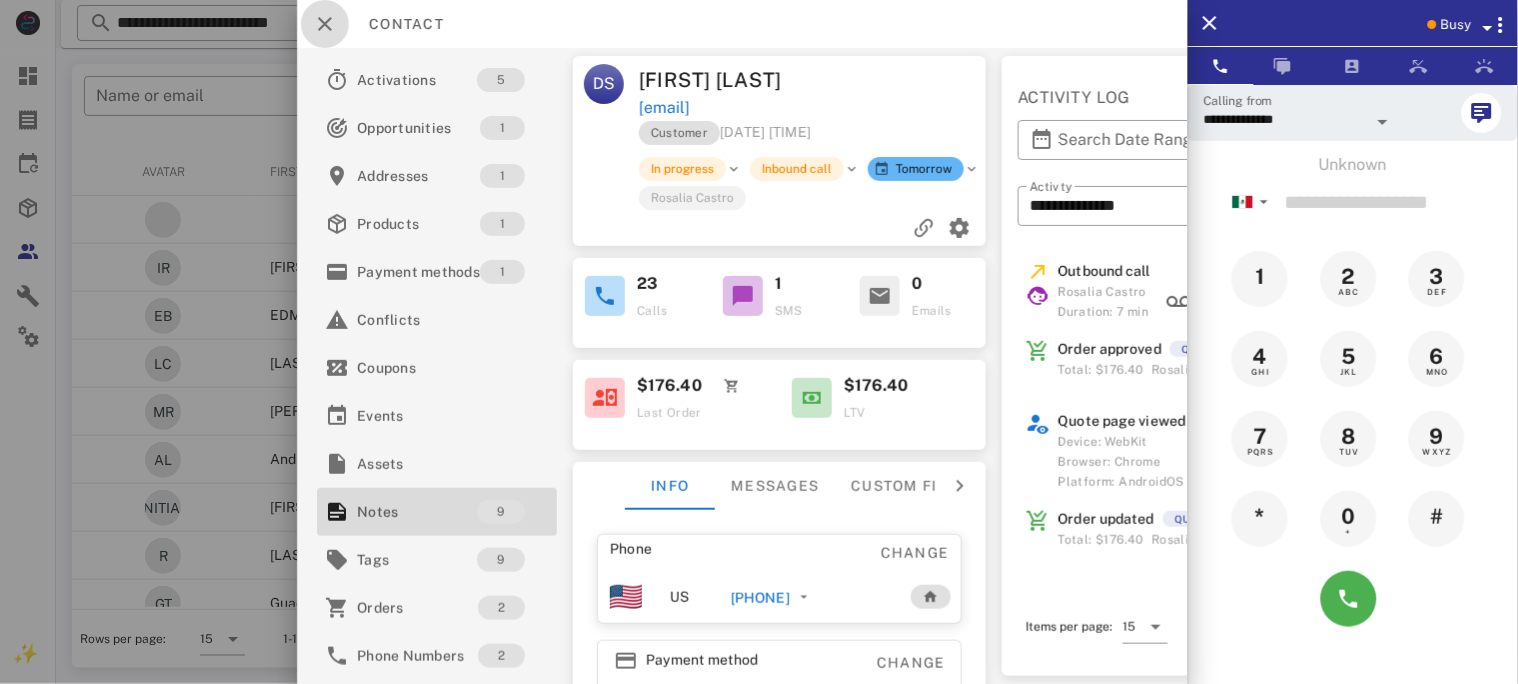 click at bounding box center [325, 24] 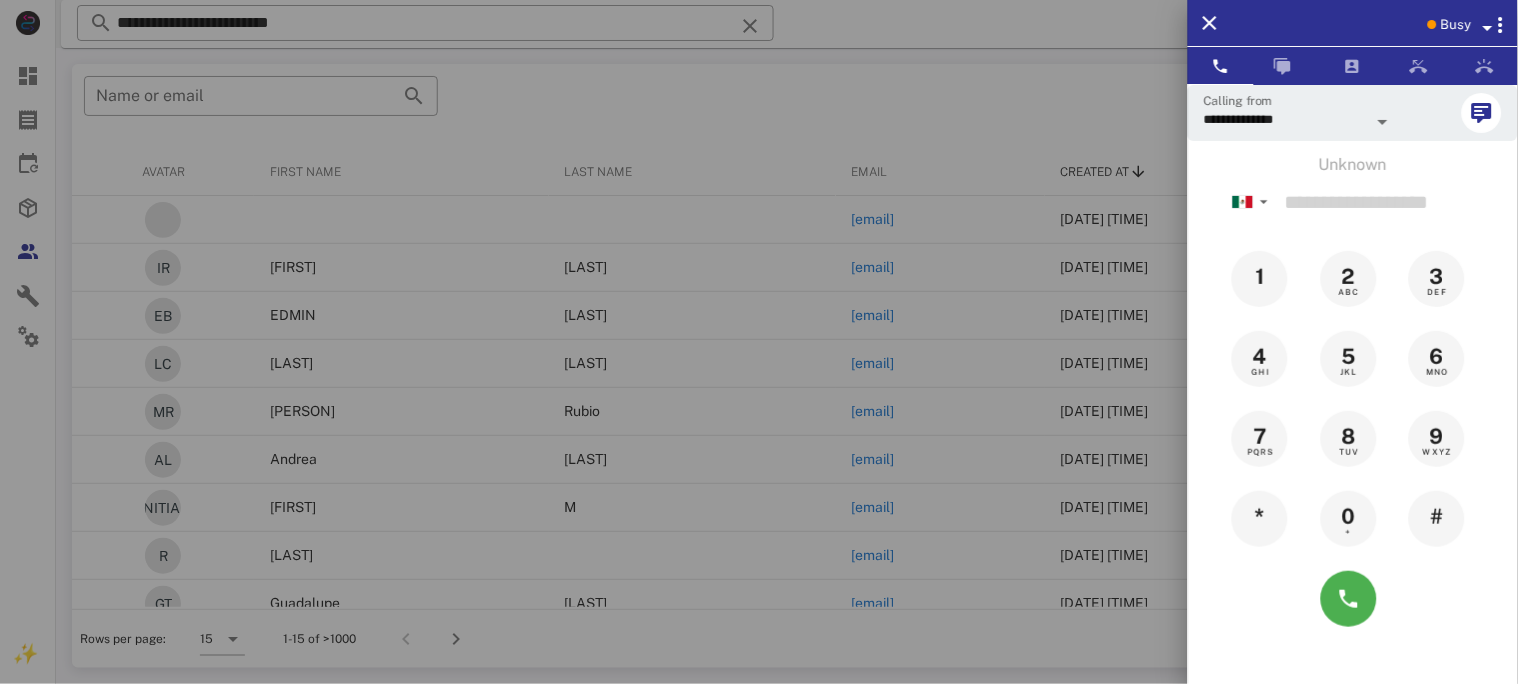 click at bounding box center (1488, 28) 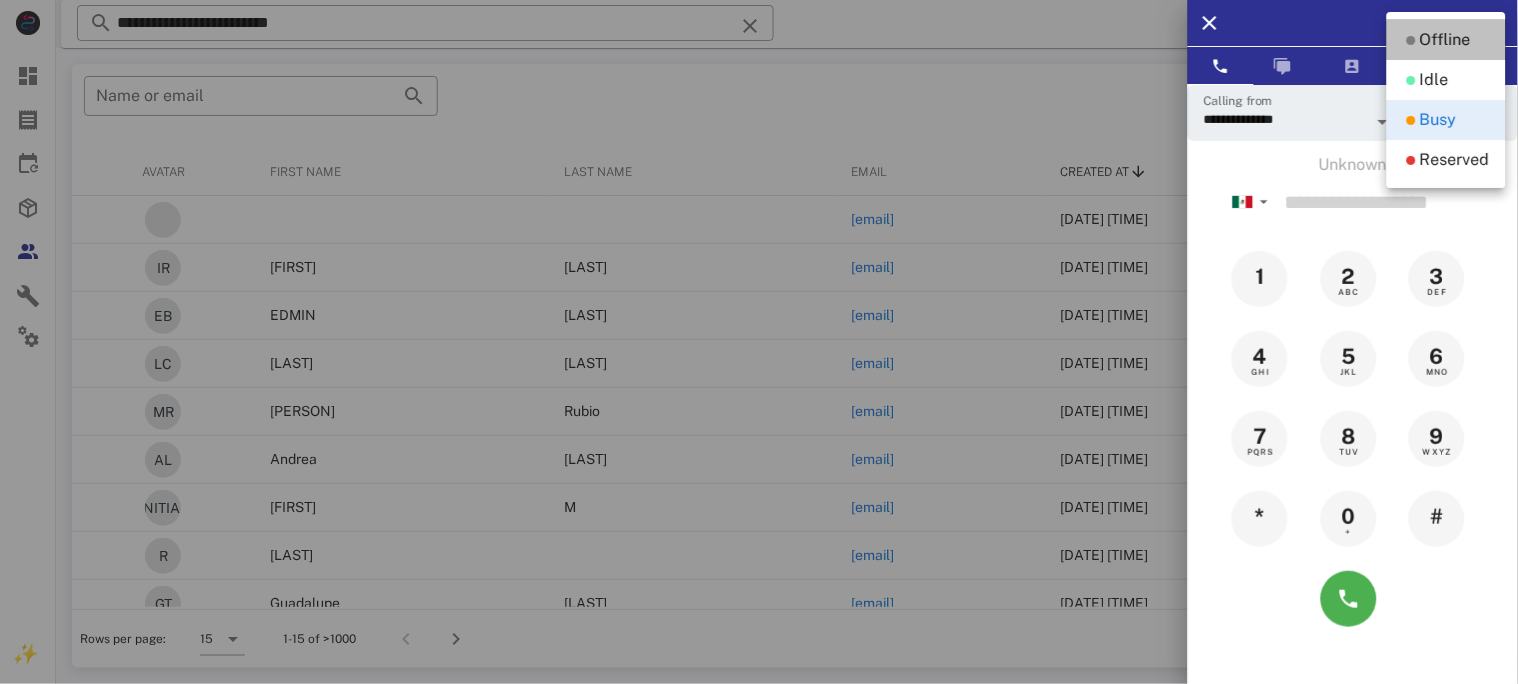 click on "Offline" at bounding box center [1445, 40] 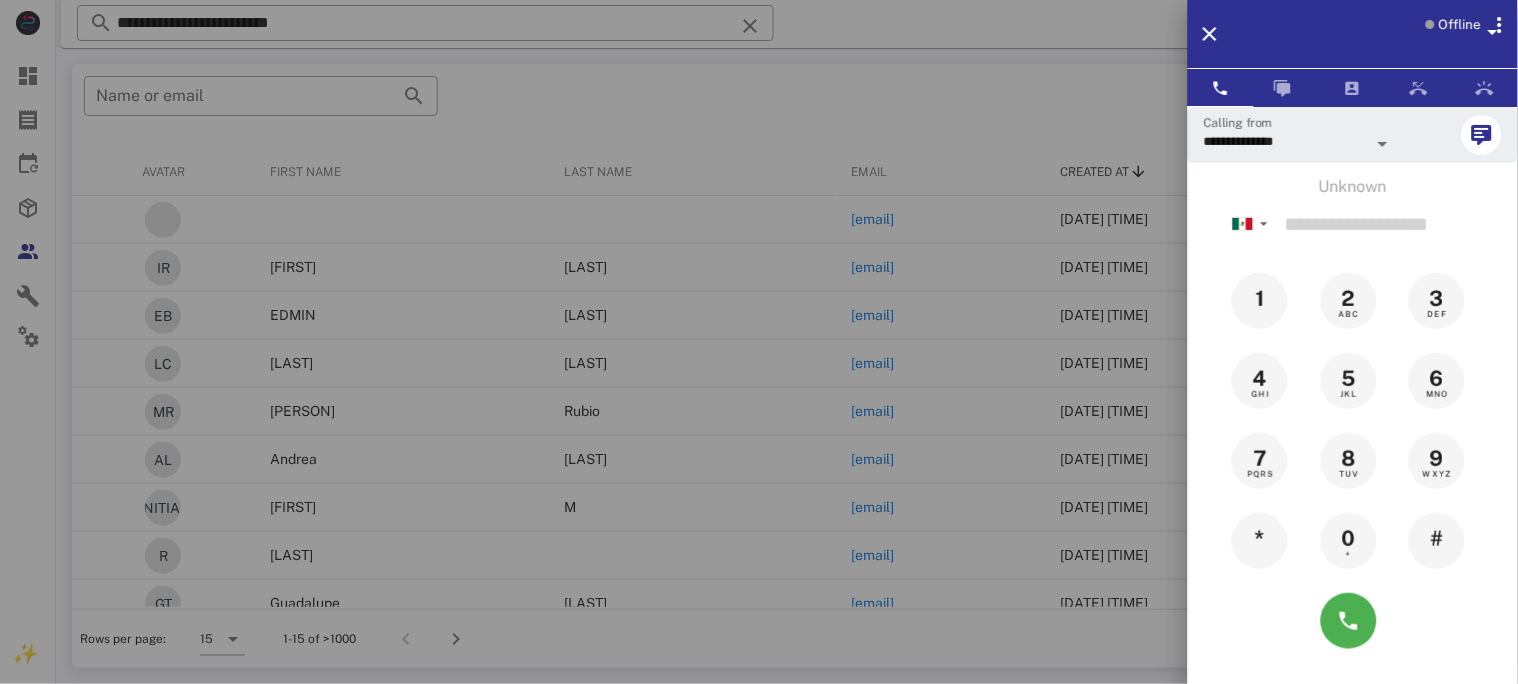 click at bounding box center (759, 342) 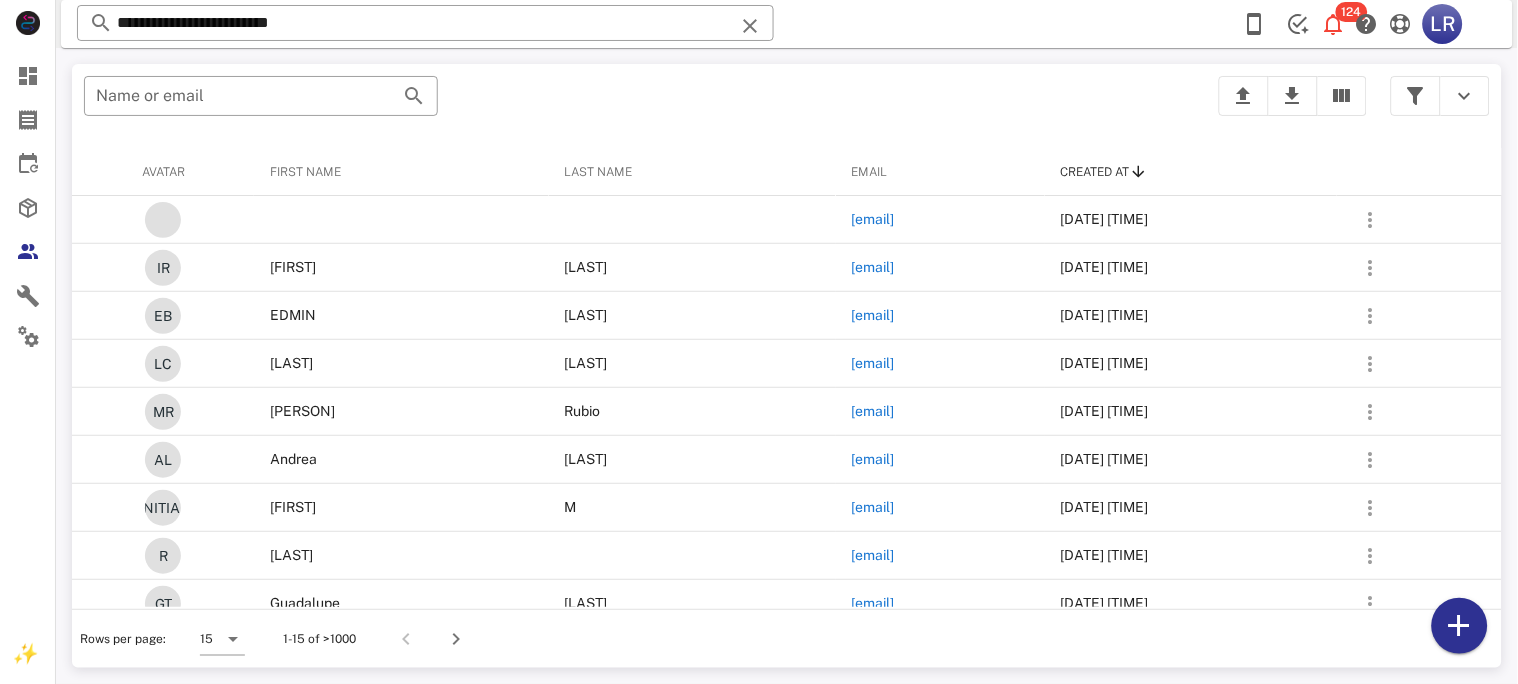 click at bounding box center [750, 26] 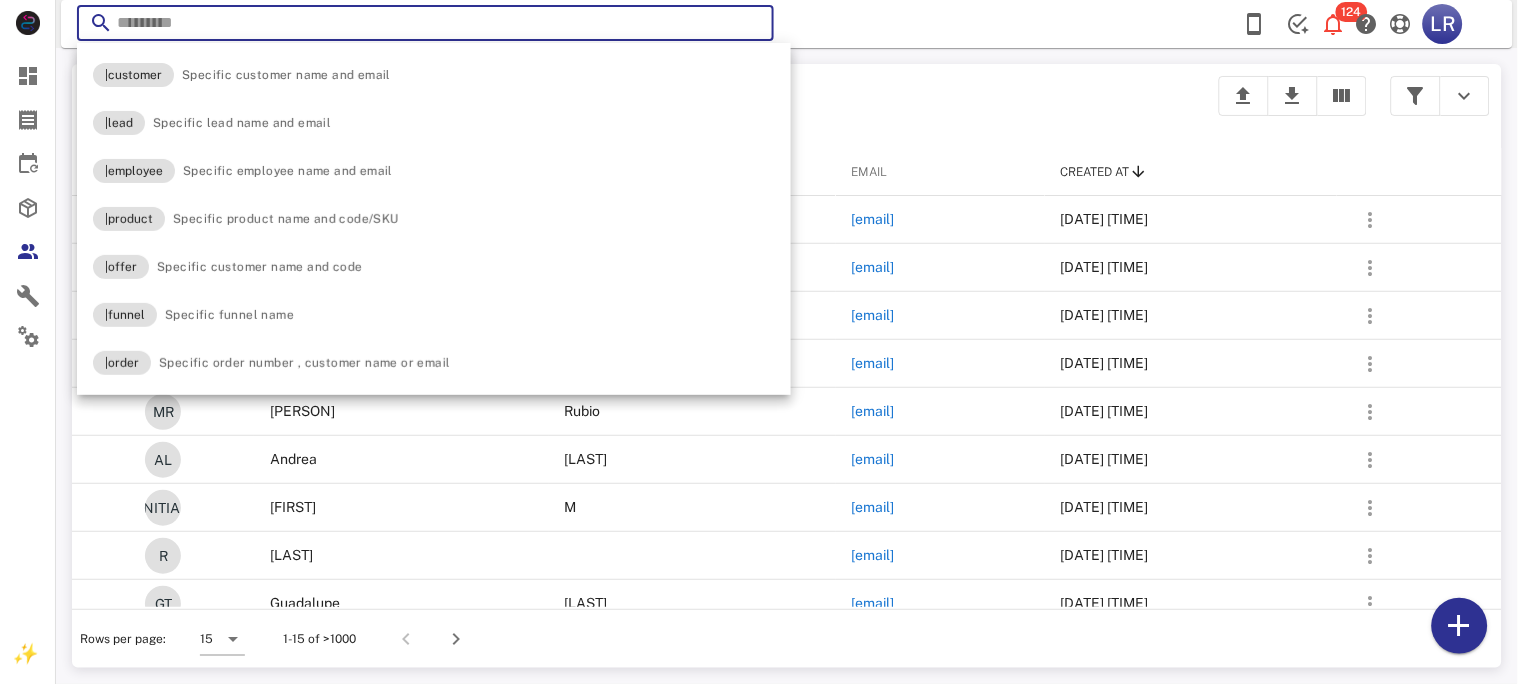 paste on "**********" 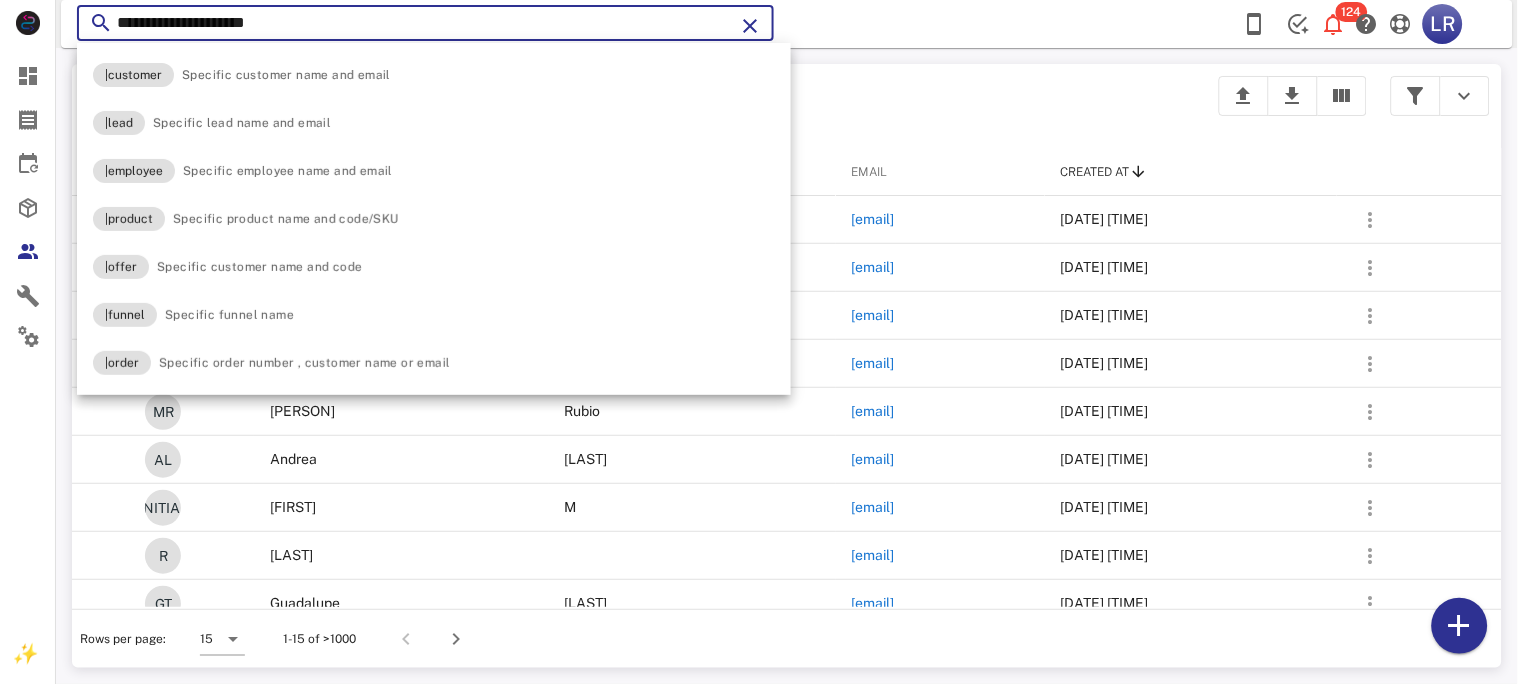 type on "**********" 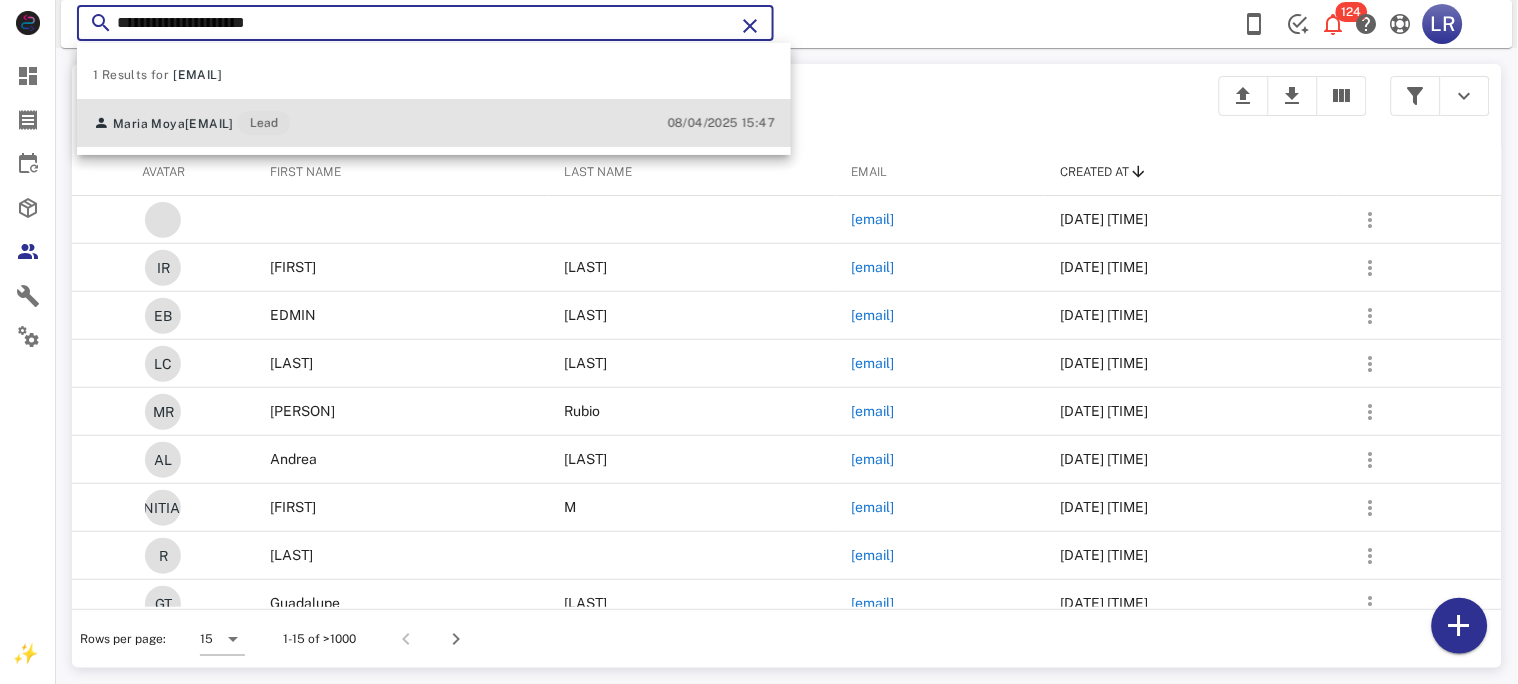 click on "[EMAIL]" at bounding box center (209, 124) 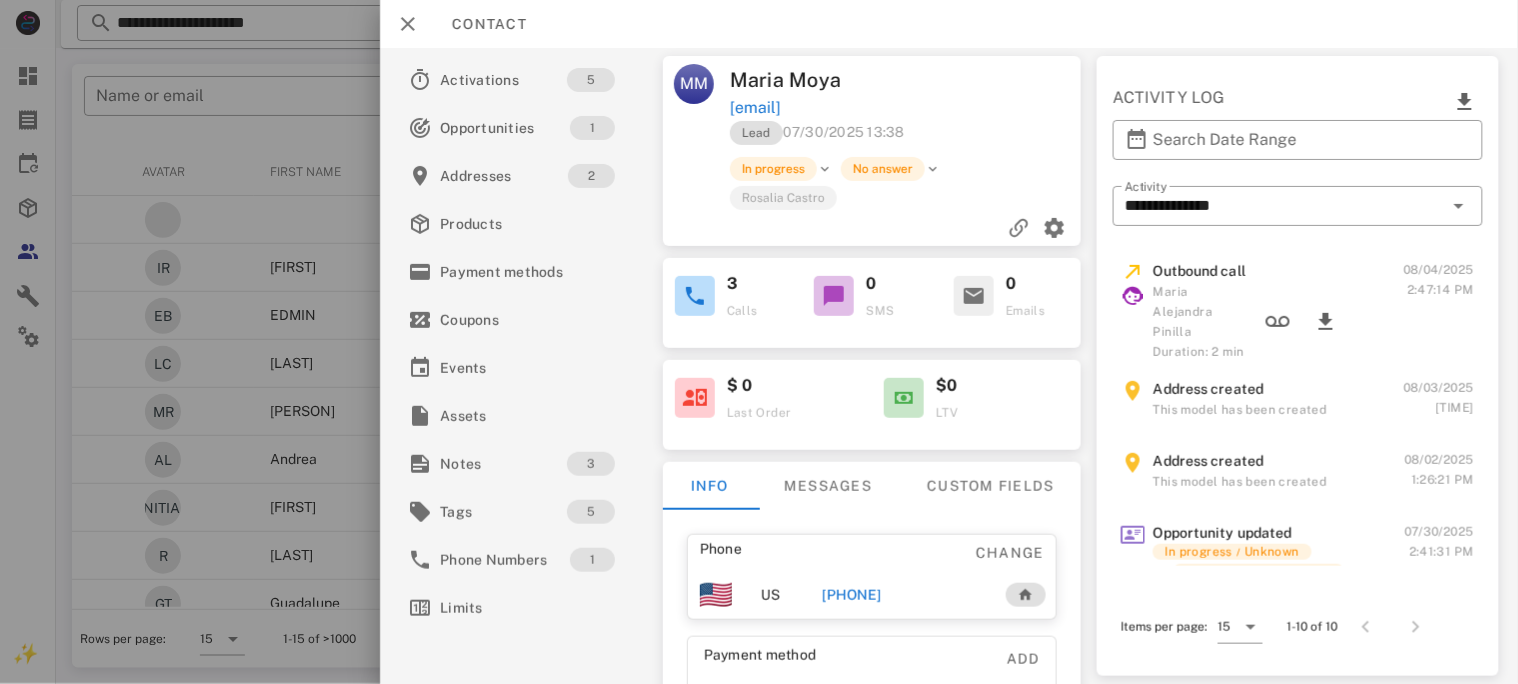 click on "[PHONE]" at bounding box center (851, 595) 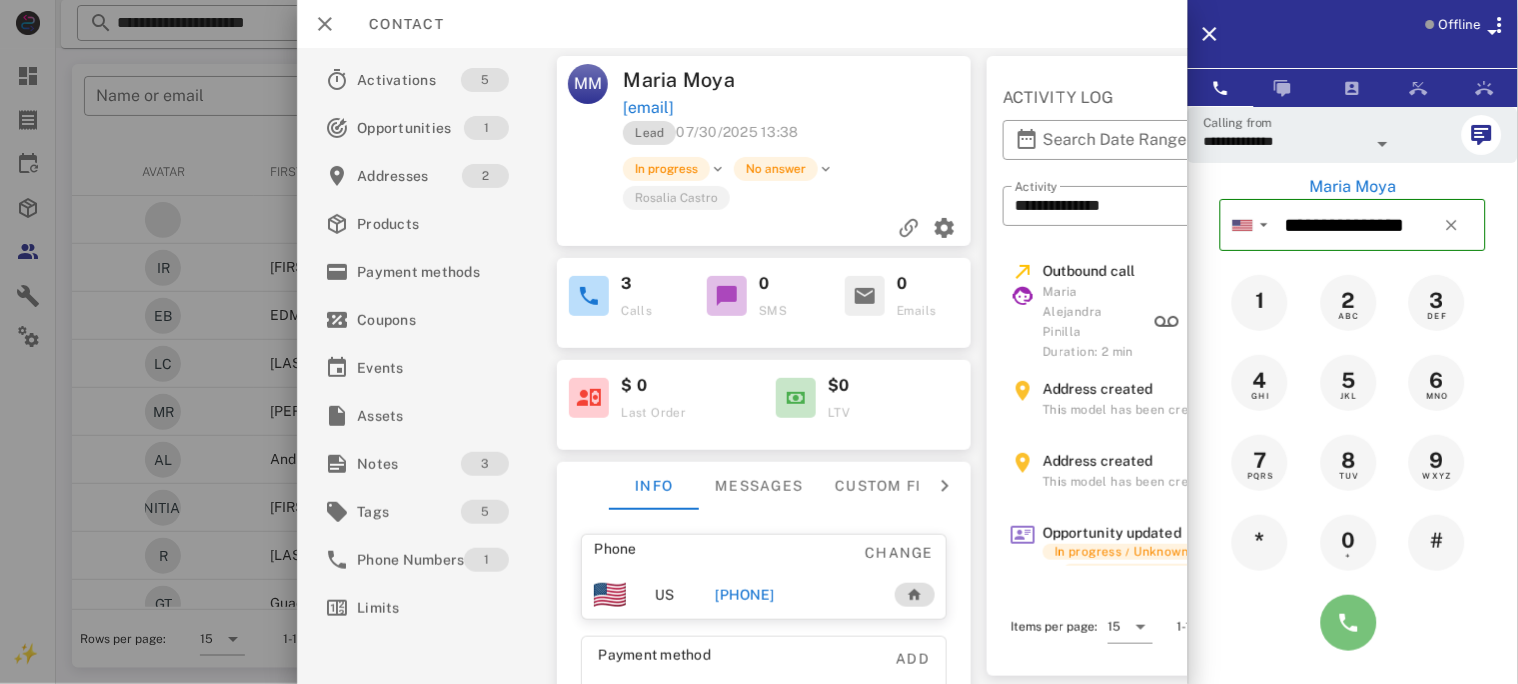 click at bounding box center (1349, 623) 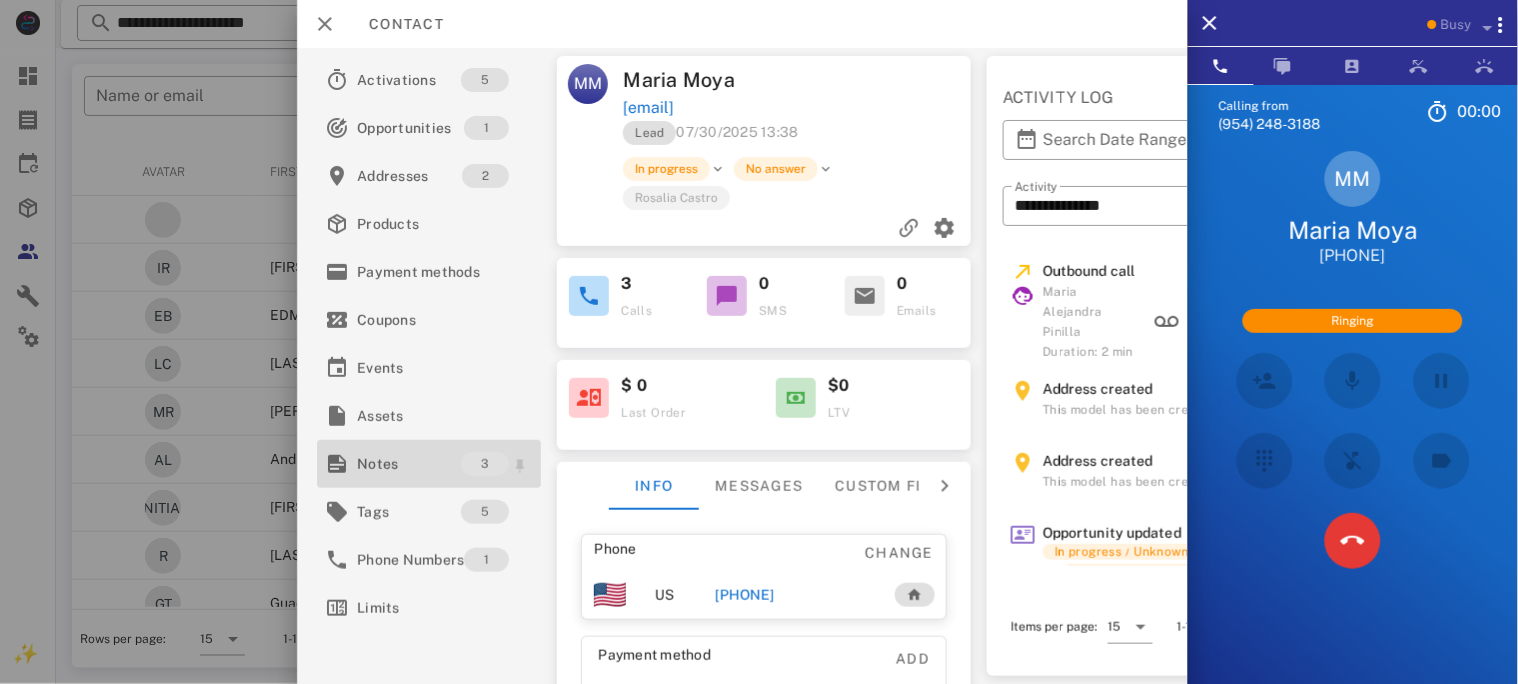 click on "Notes" at bounding box center [409, 464] 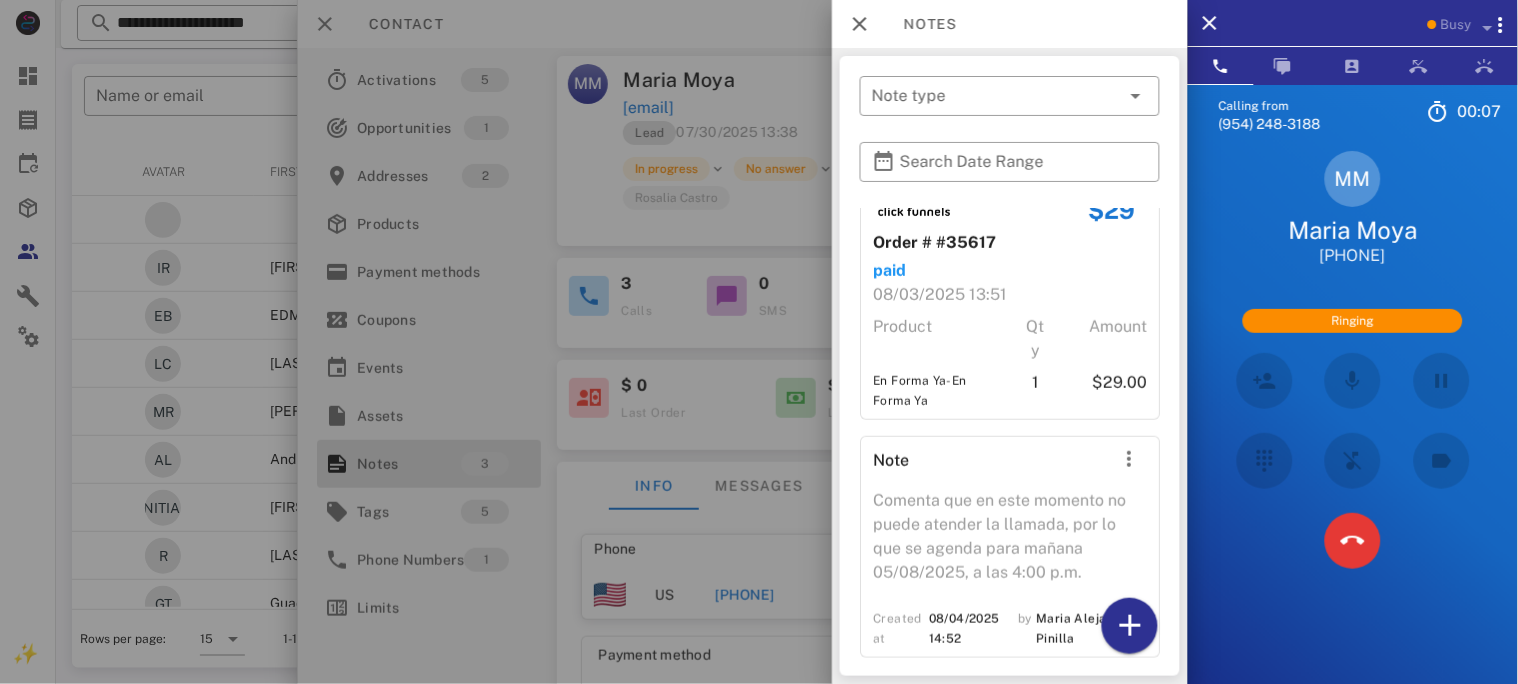 scroll, scrollTop: 314, scrollLeft: 0, axis: vertical 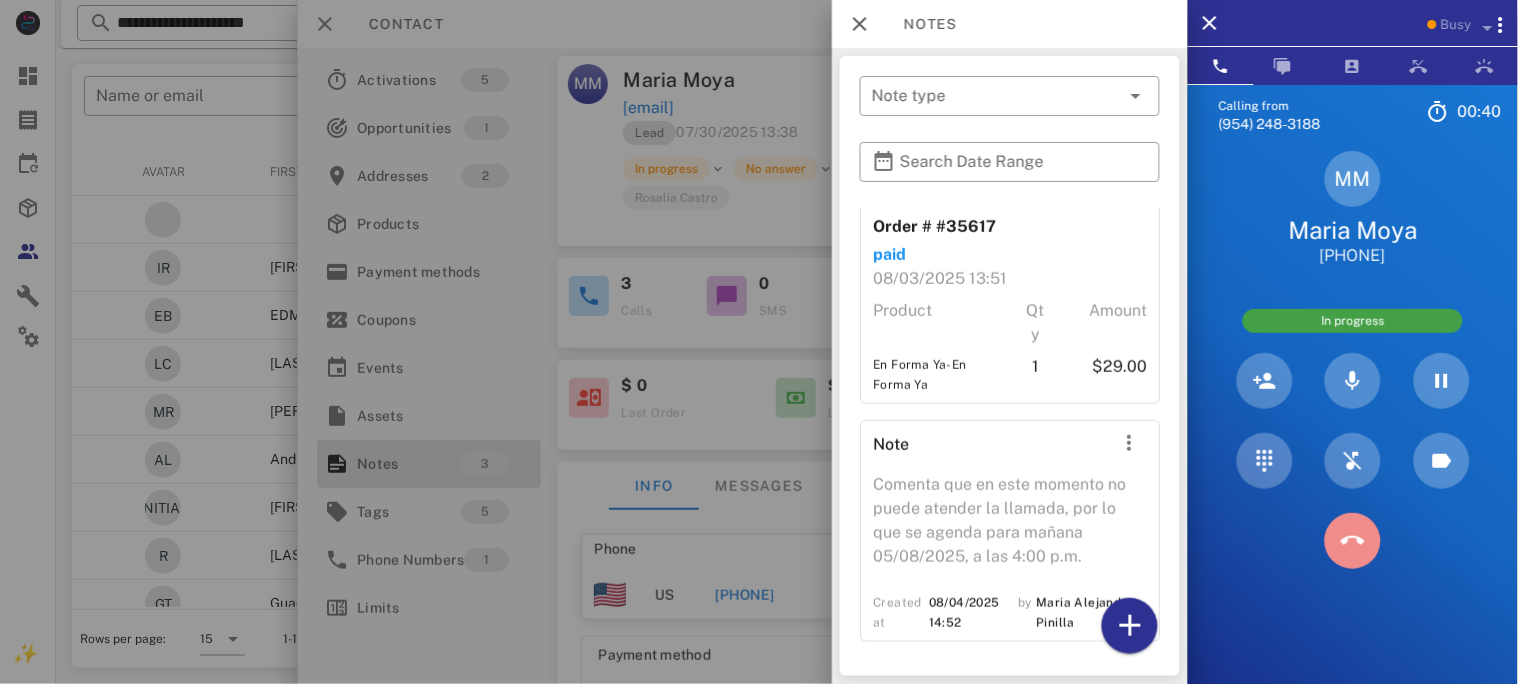 click at bounding box center [1353, 541] 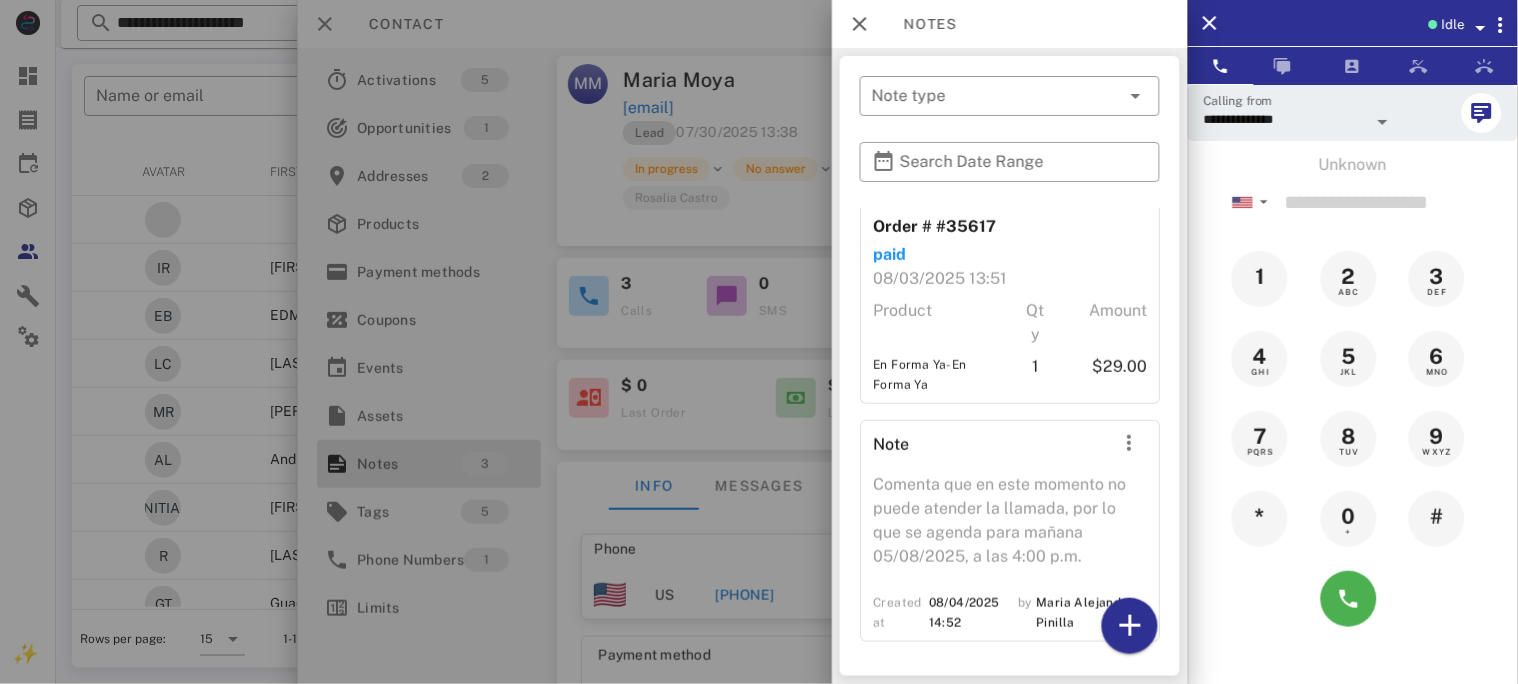 click at bounding box center [759, 342] 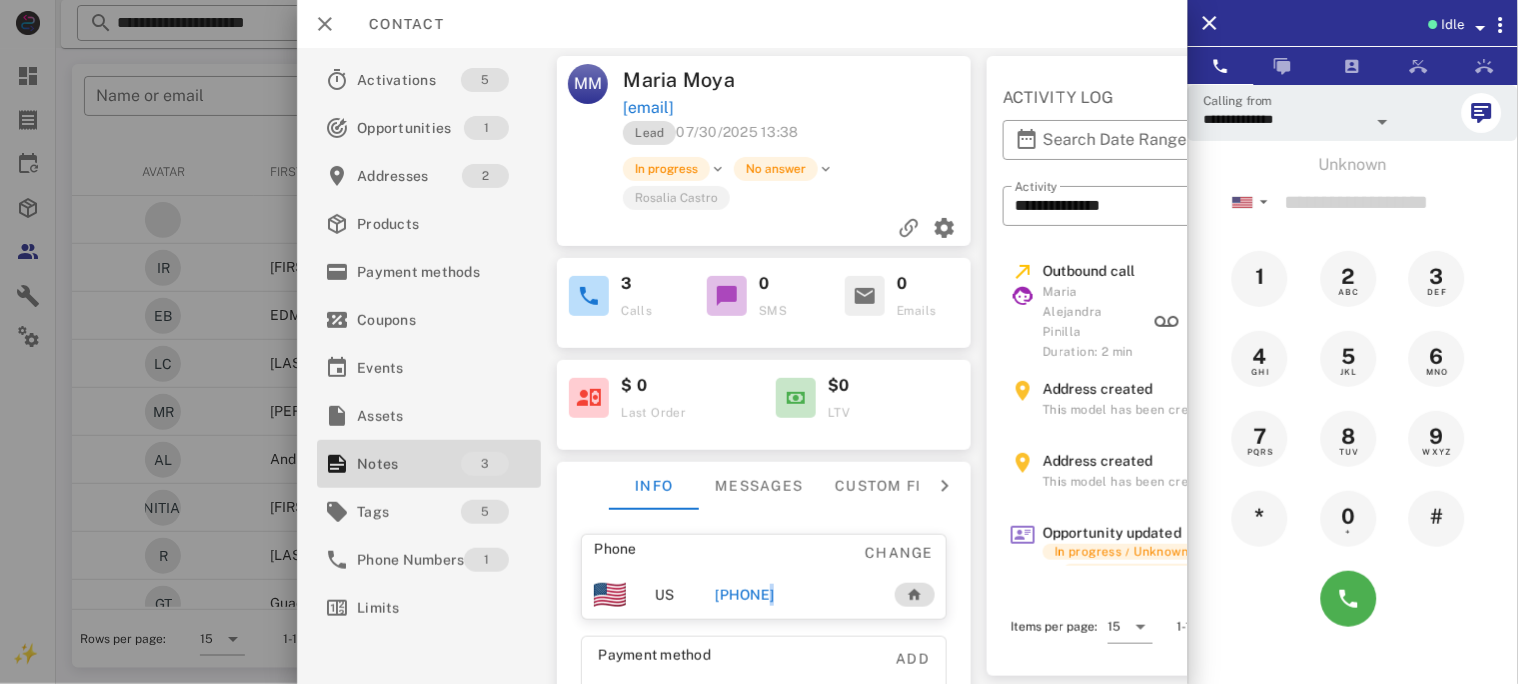 drag, startPoint x: 757, startPoint y: 598, endPoint x: 778, endPoint y: 596, distance: 21.095022 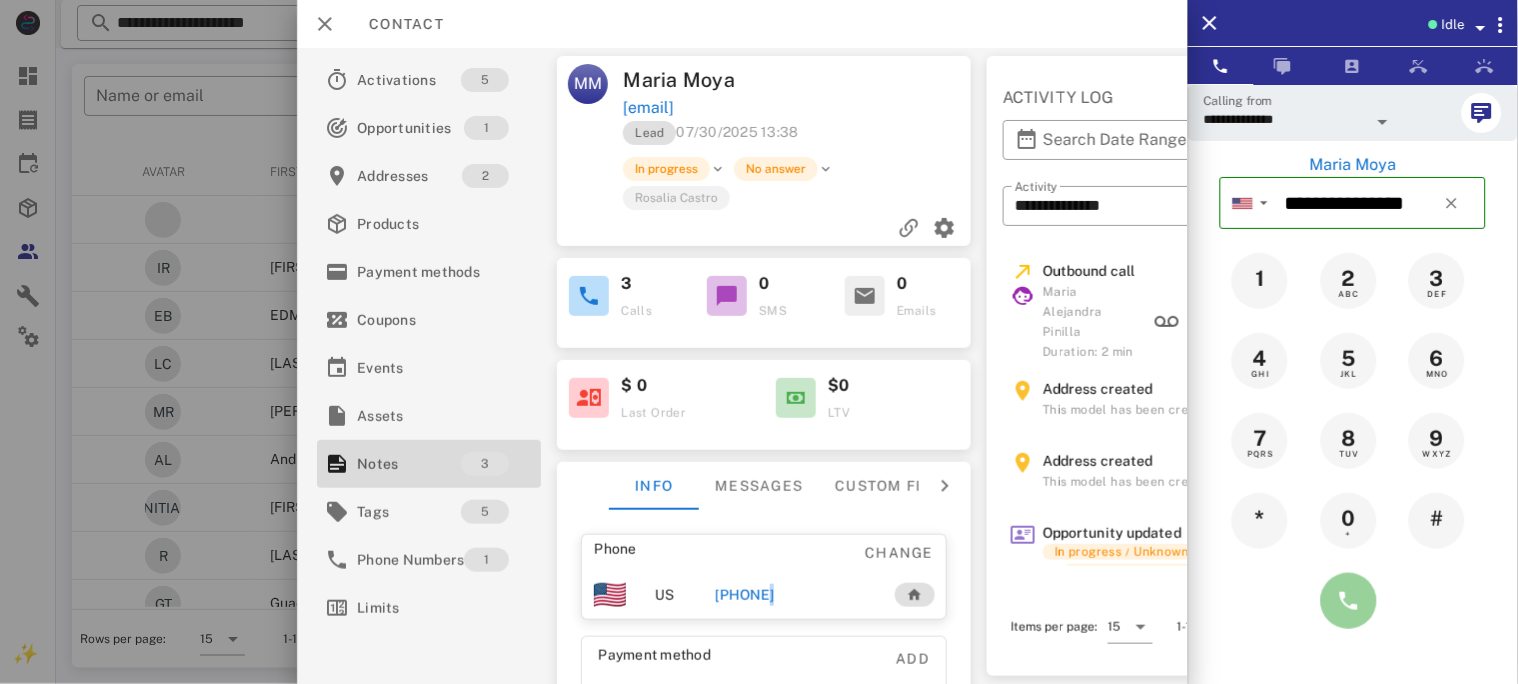 click at bounding box center (1349, 601) 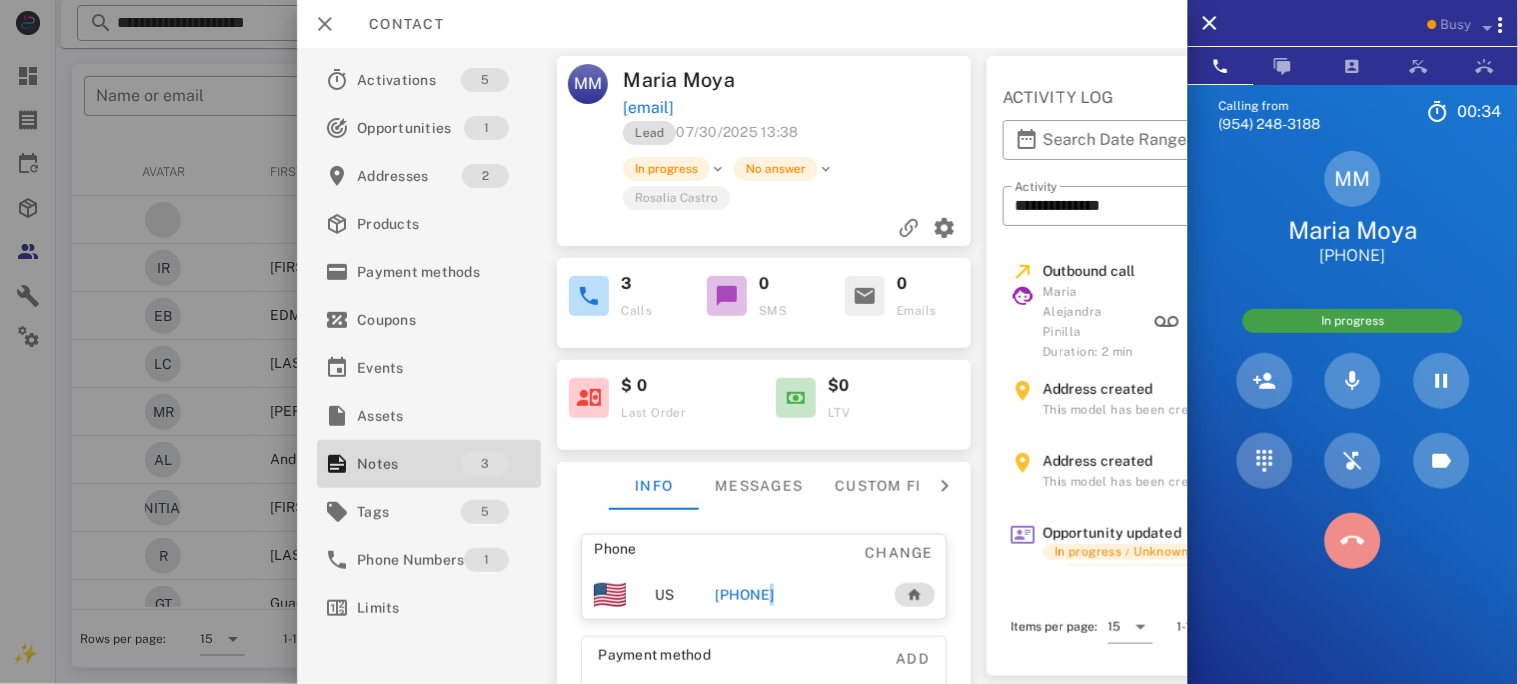 click at bounding box center [1353, 541] 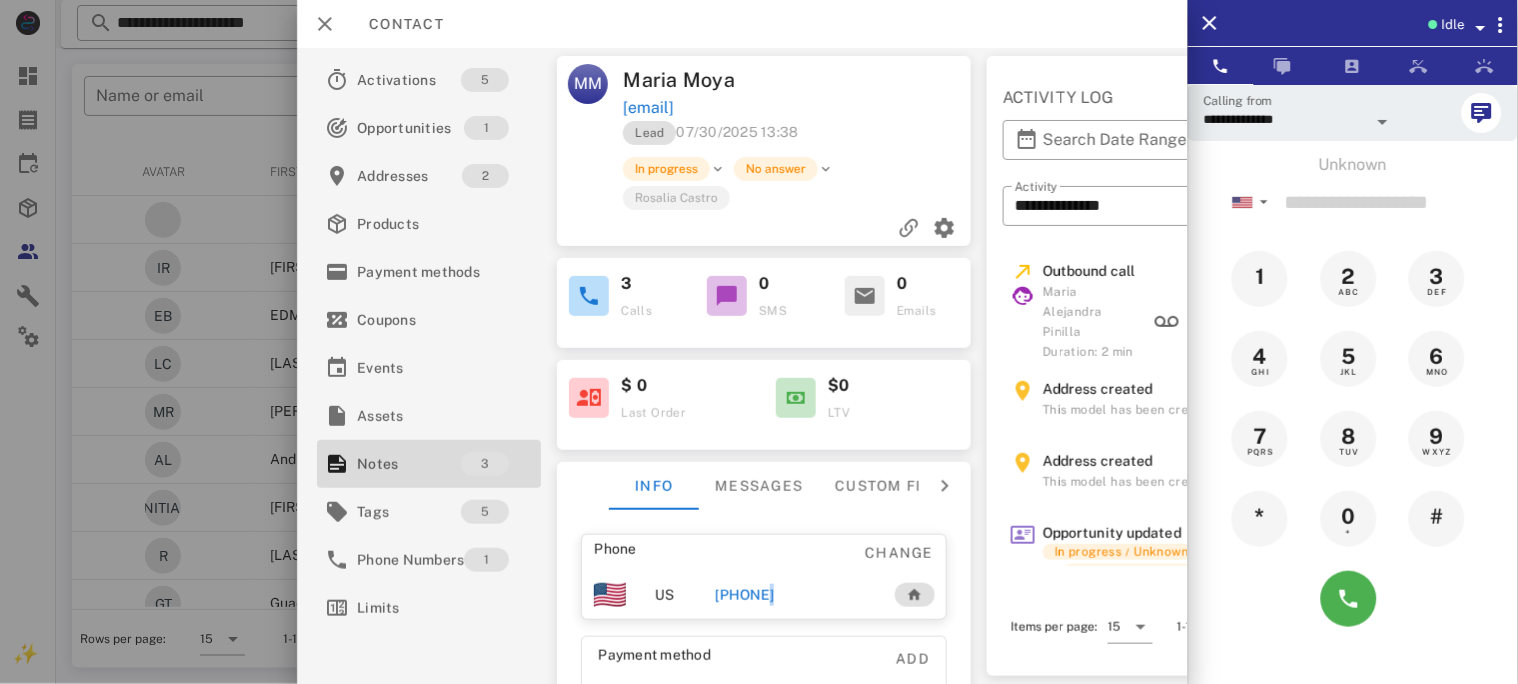 click at bounding box center [1481, 28] 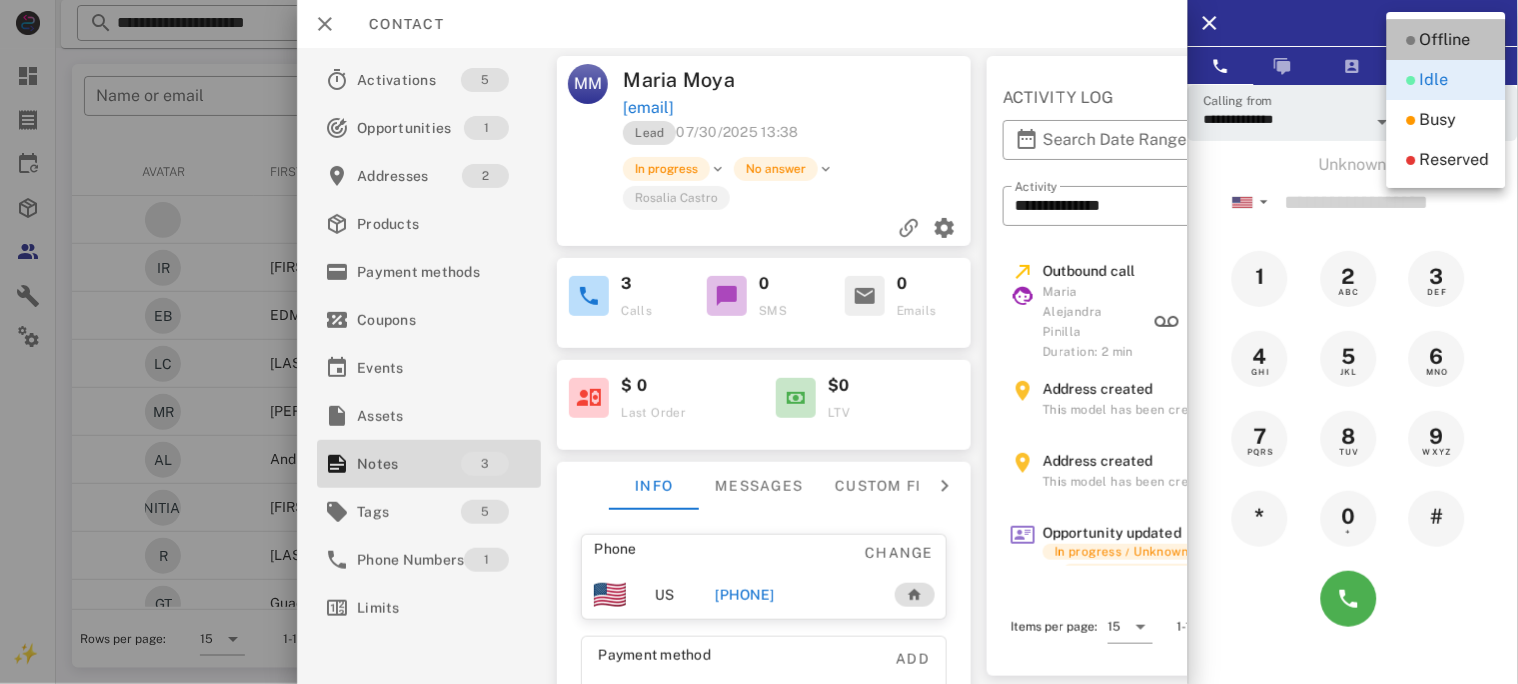 click on "Offline" at bounding box center (1445, 40) 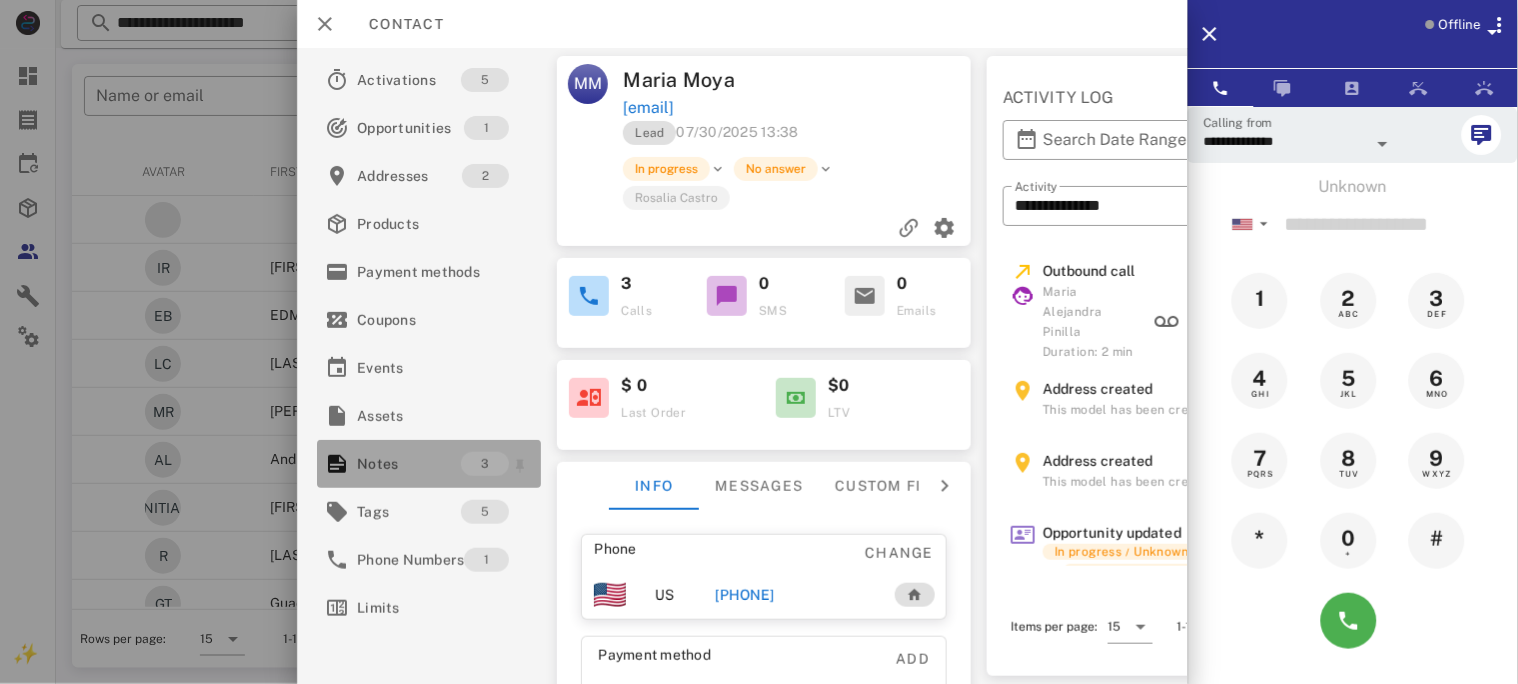 click on "Notes" at bounding box center [409, 464] 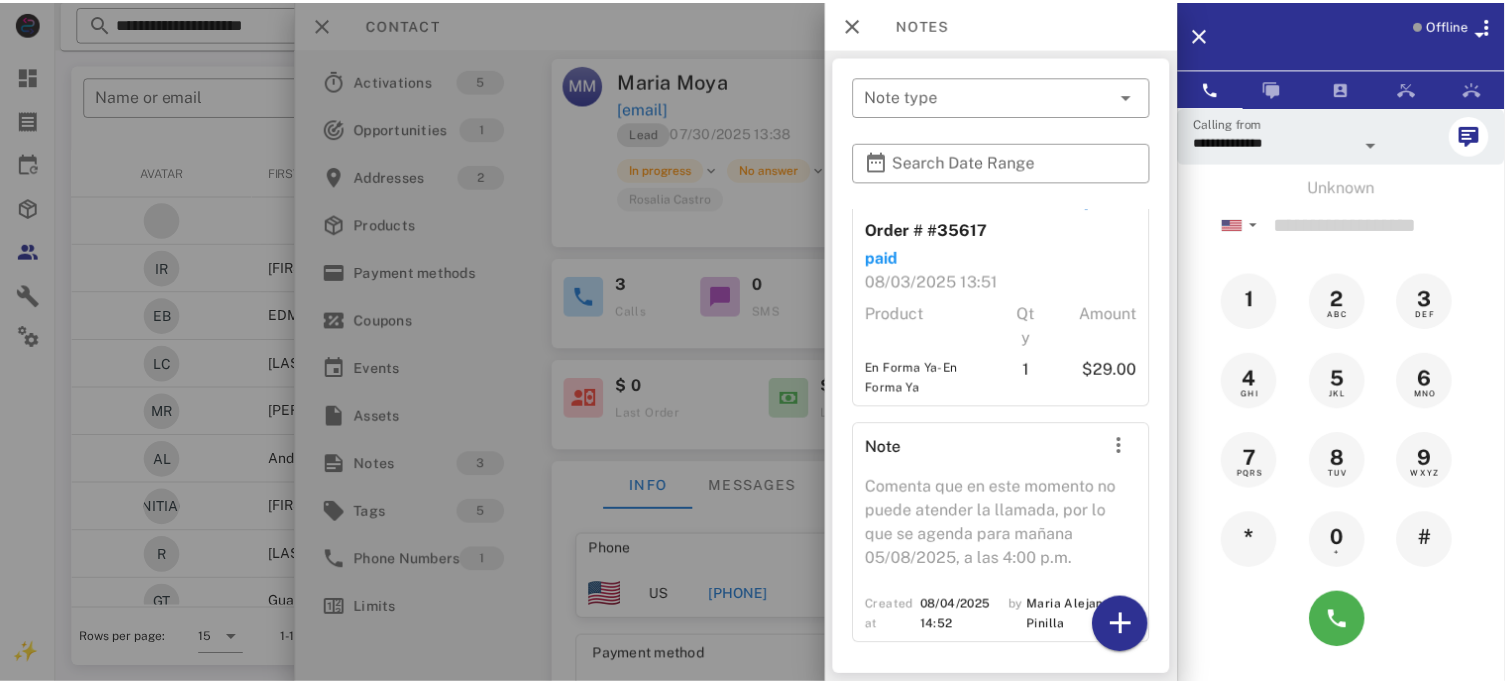 scroll, scrollTop: 314, scrollLeft: 0, axis: vertical 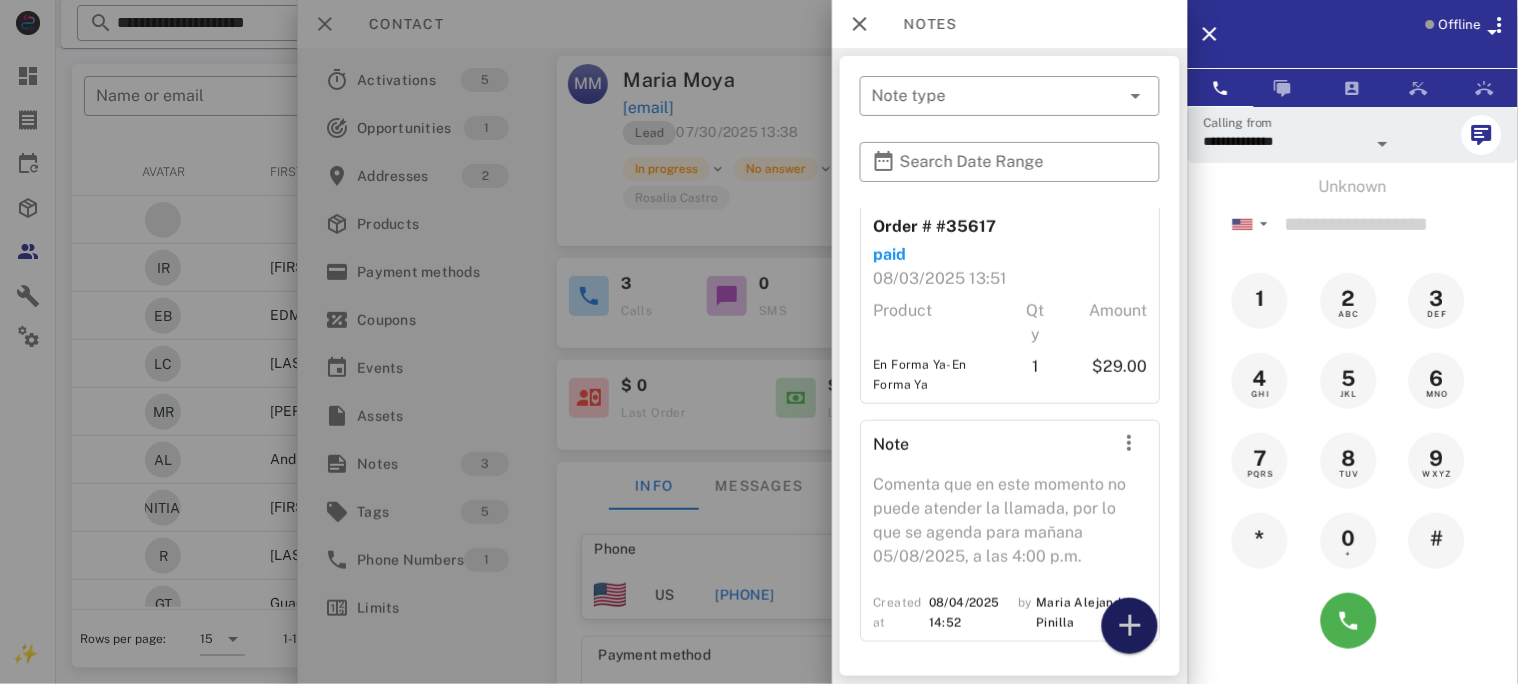 click at bounding box center (1130, 626) 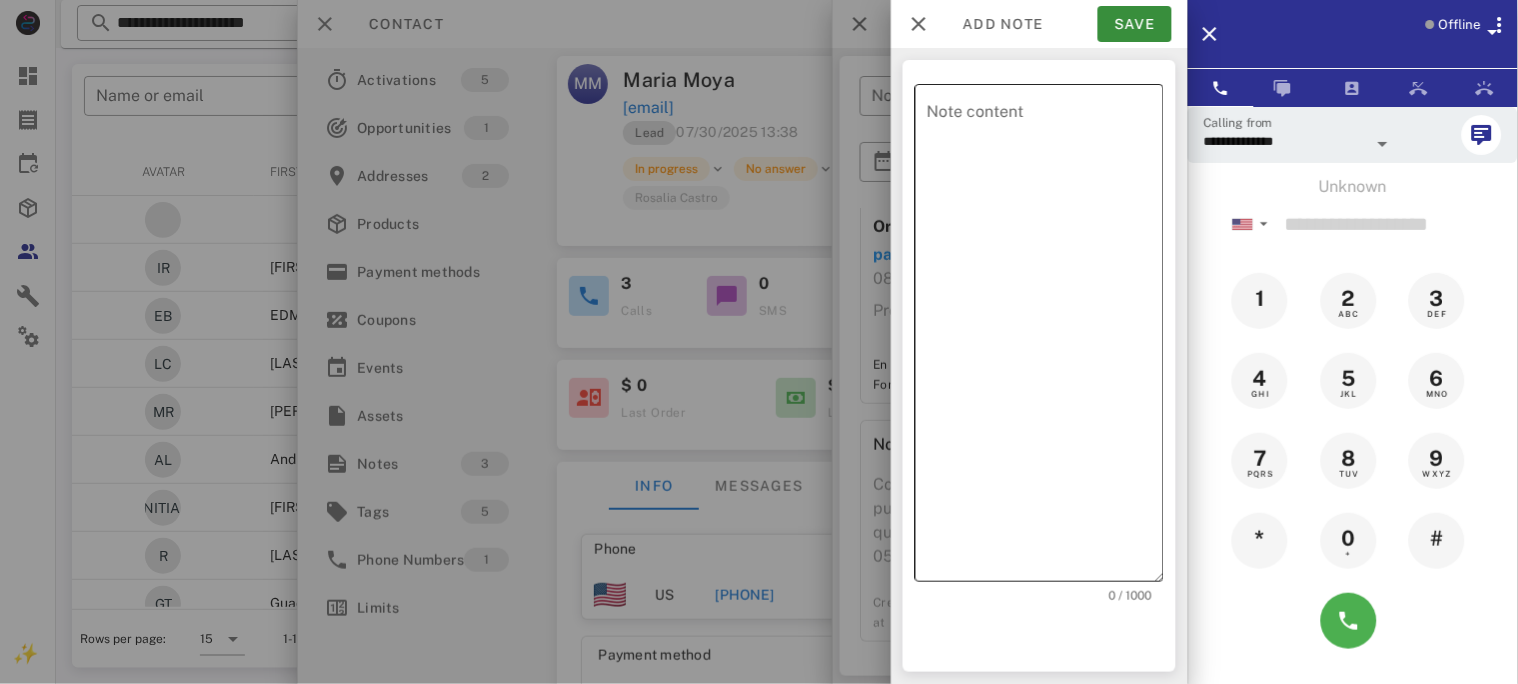 click on "Note content" at bounding box center (1045, 338) 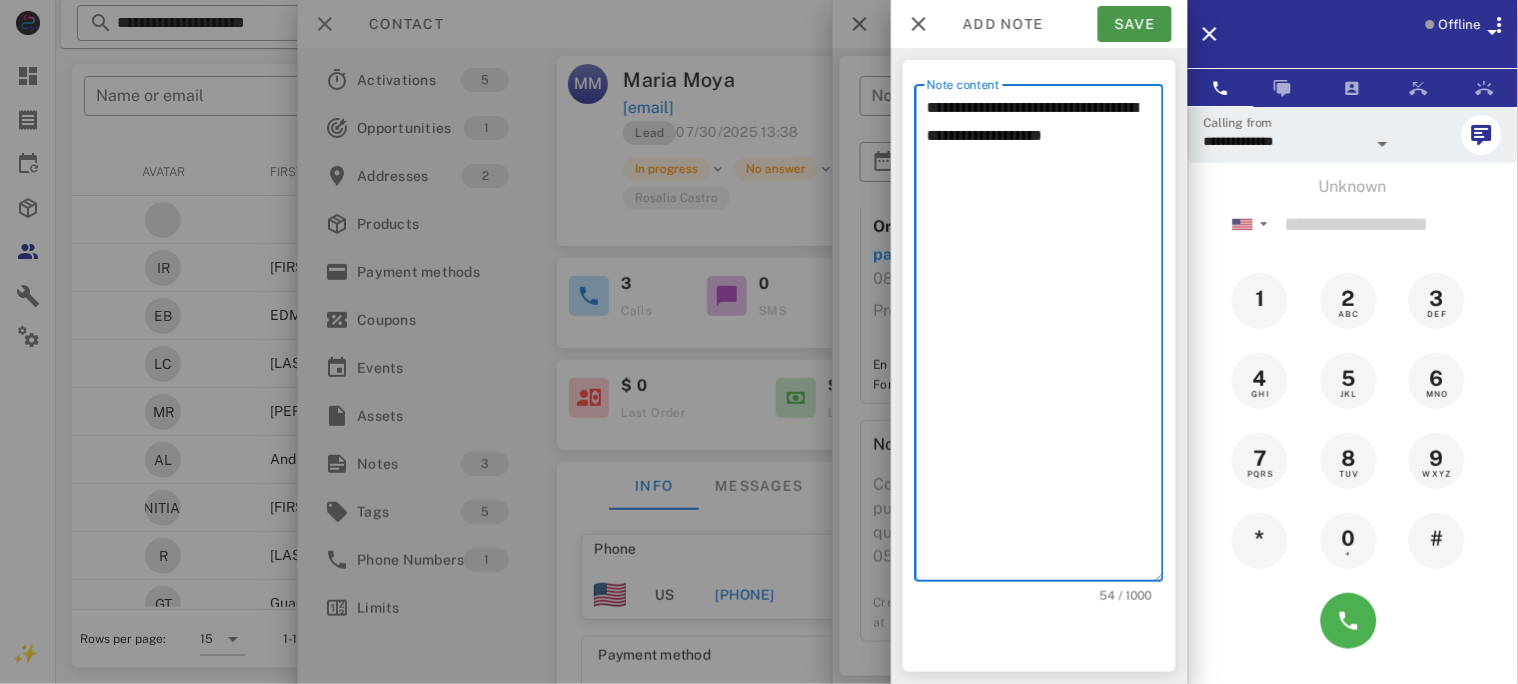 type on "**********" 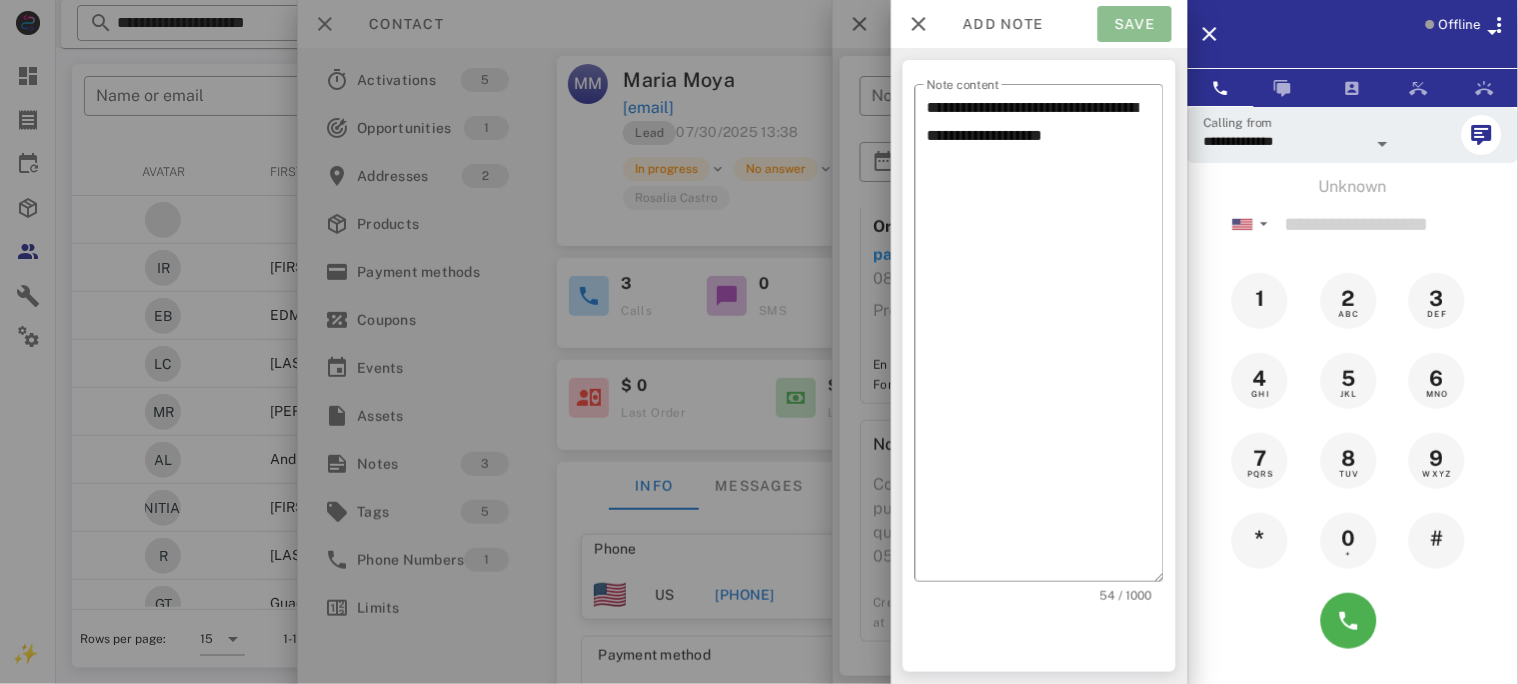 click on "Save" at bounding box center (1135, 24) 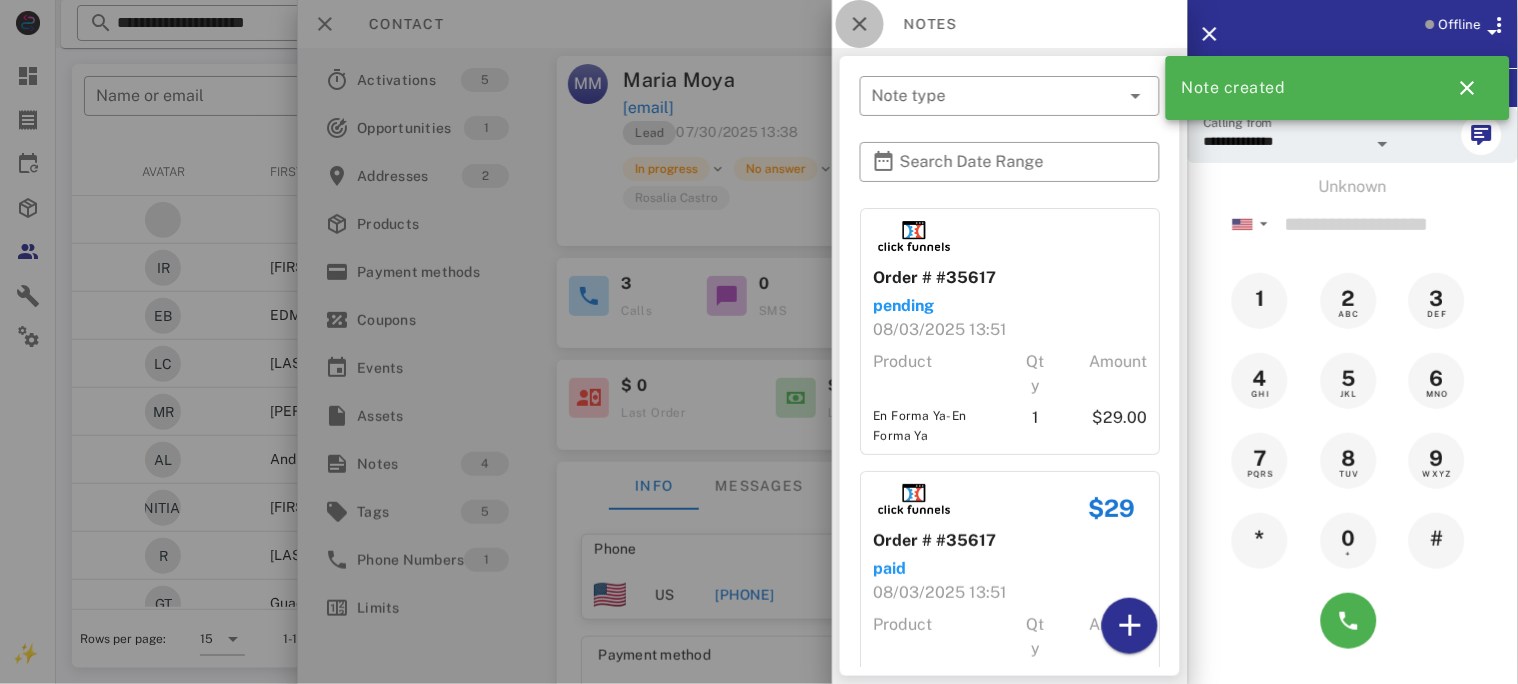 click at bounding box center (860, 24) 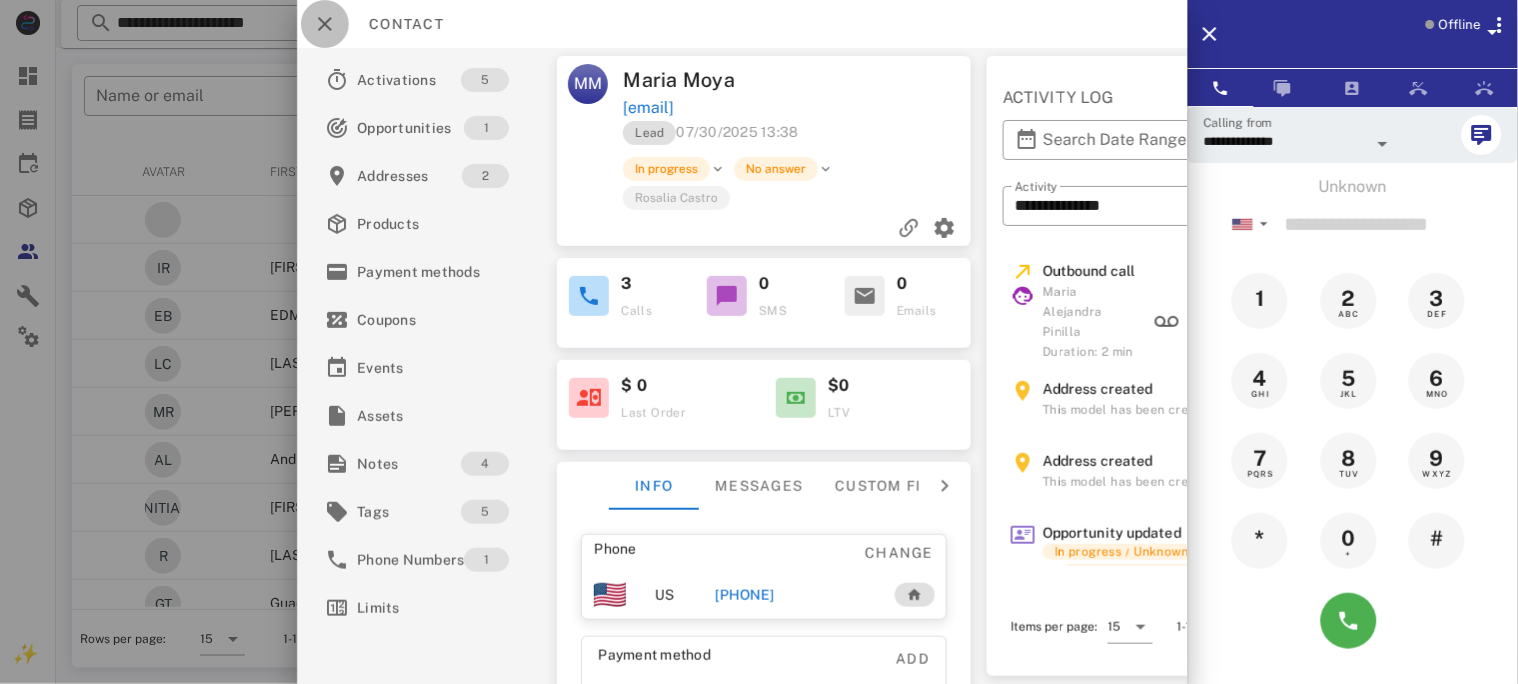 click at bounding box center [325, 24] 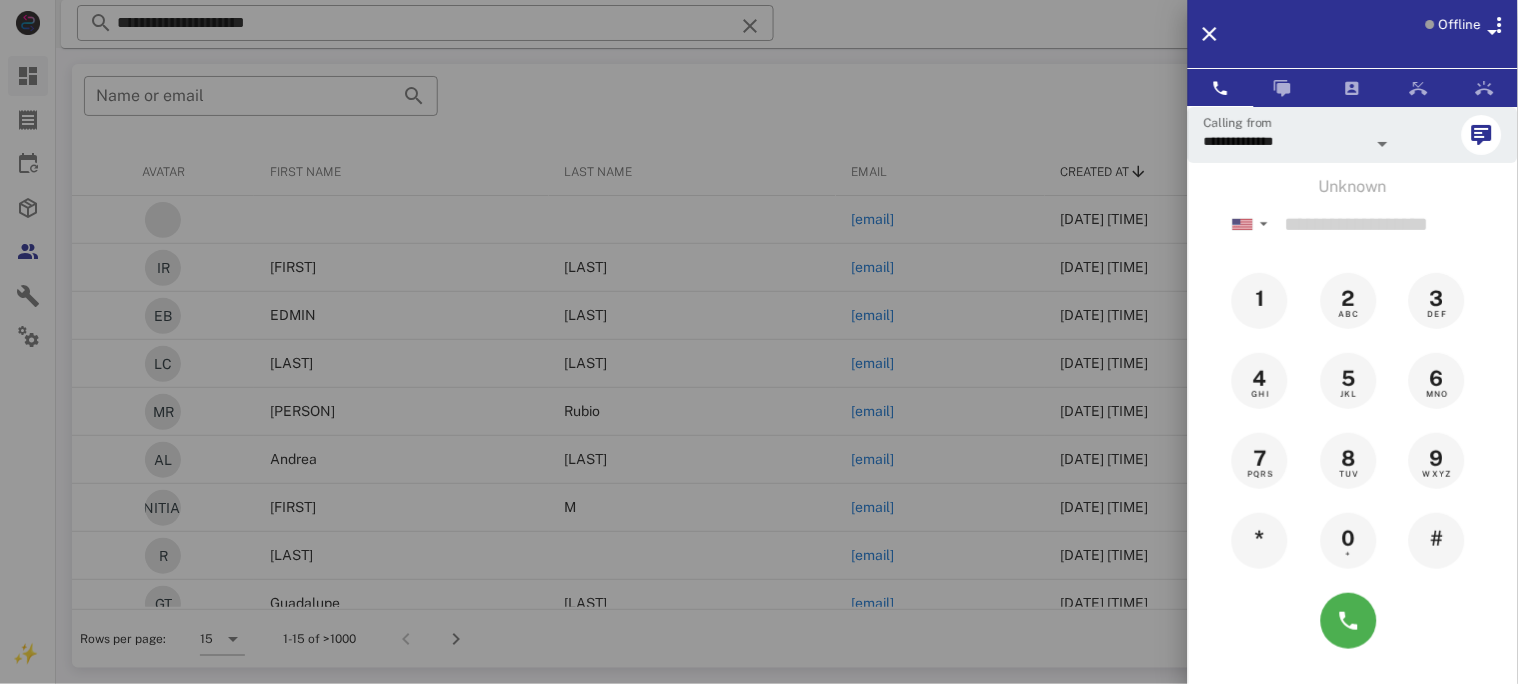 click at bounding box center [759, 342] 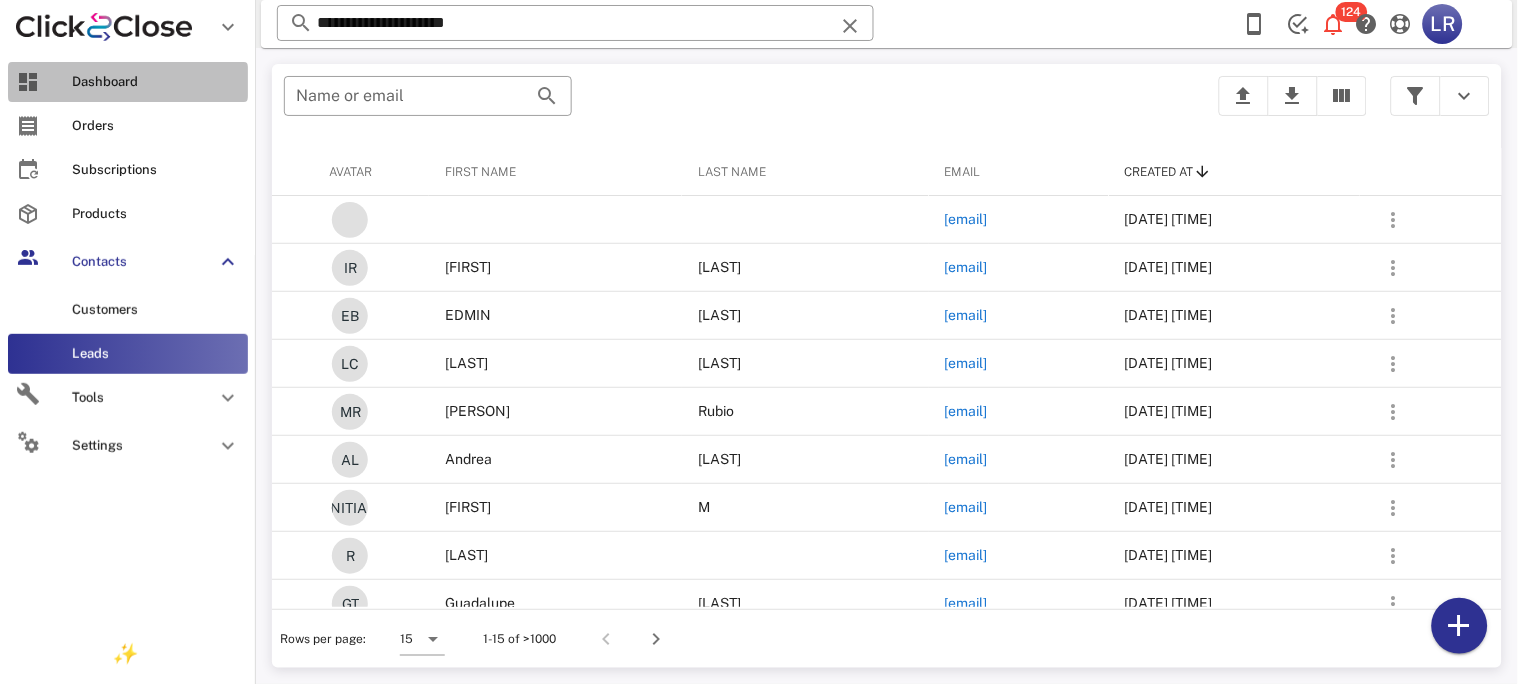 click at bounding box center (28, 82) 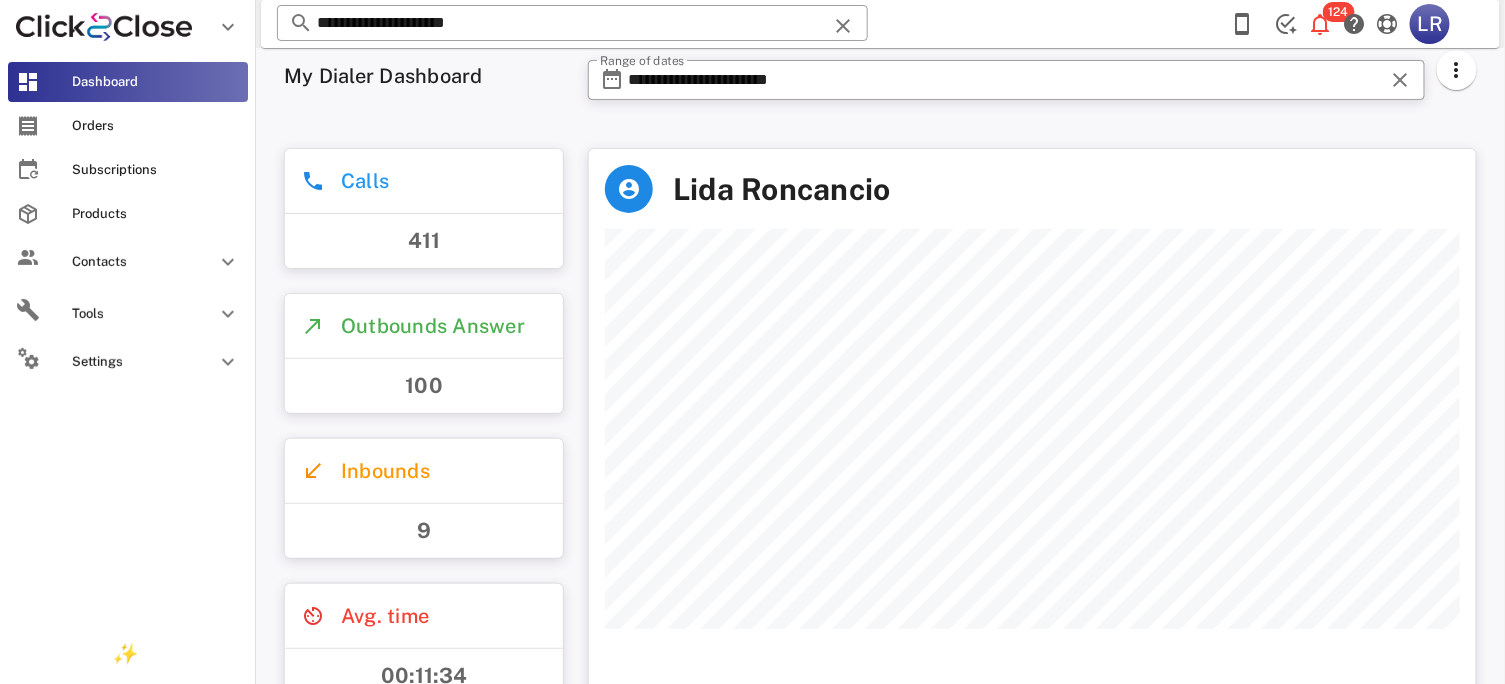 scroll, scrollTop: 999441, scrollLeft: 999113, axis: both 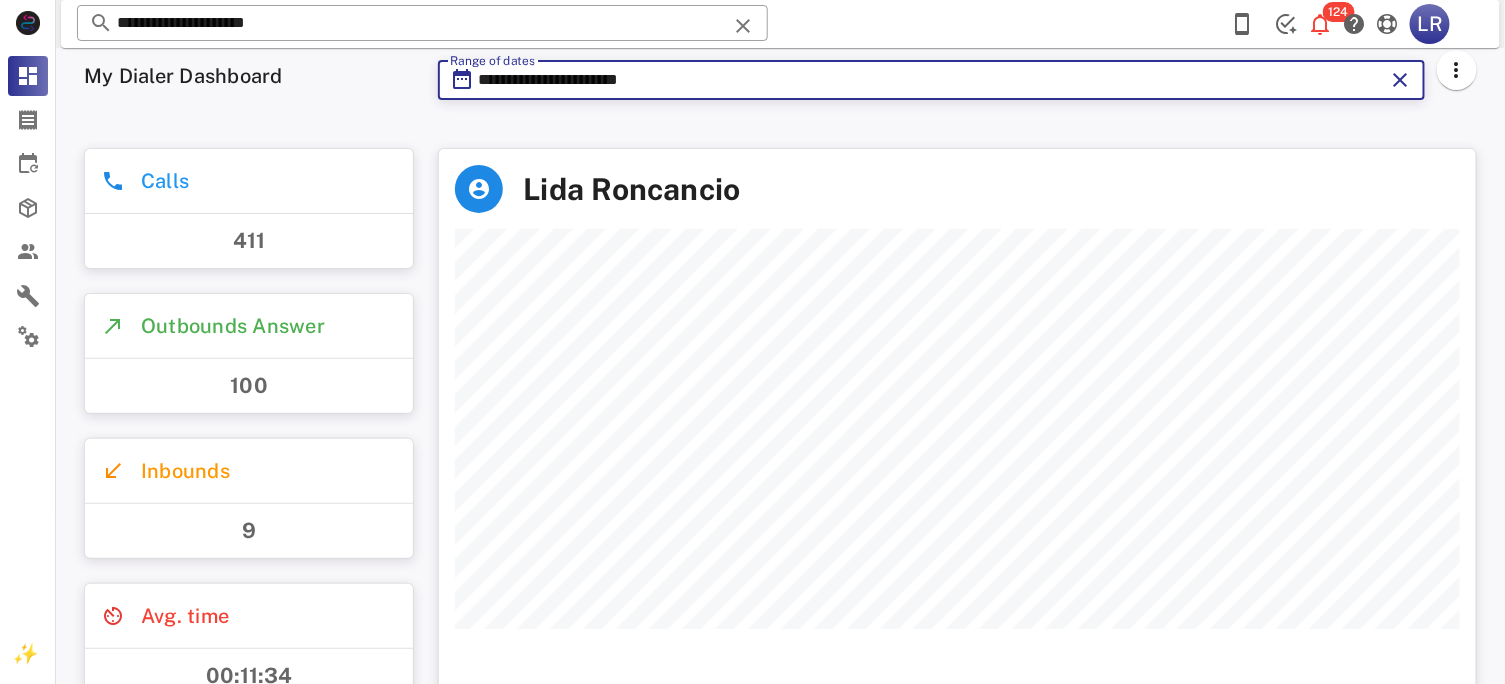 click on "**********" at bounding box center [931, 80] 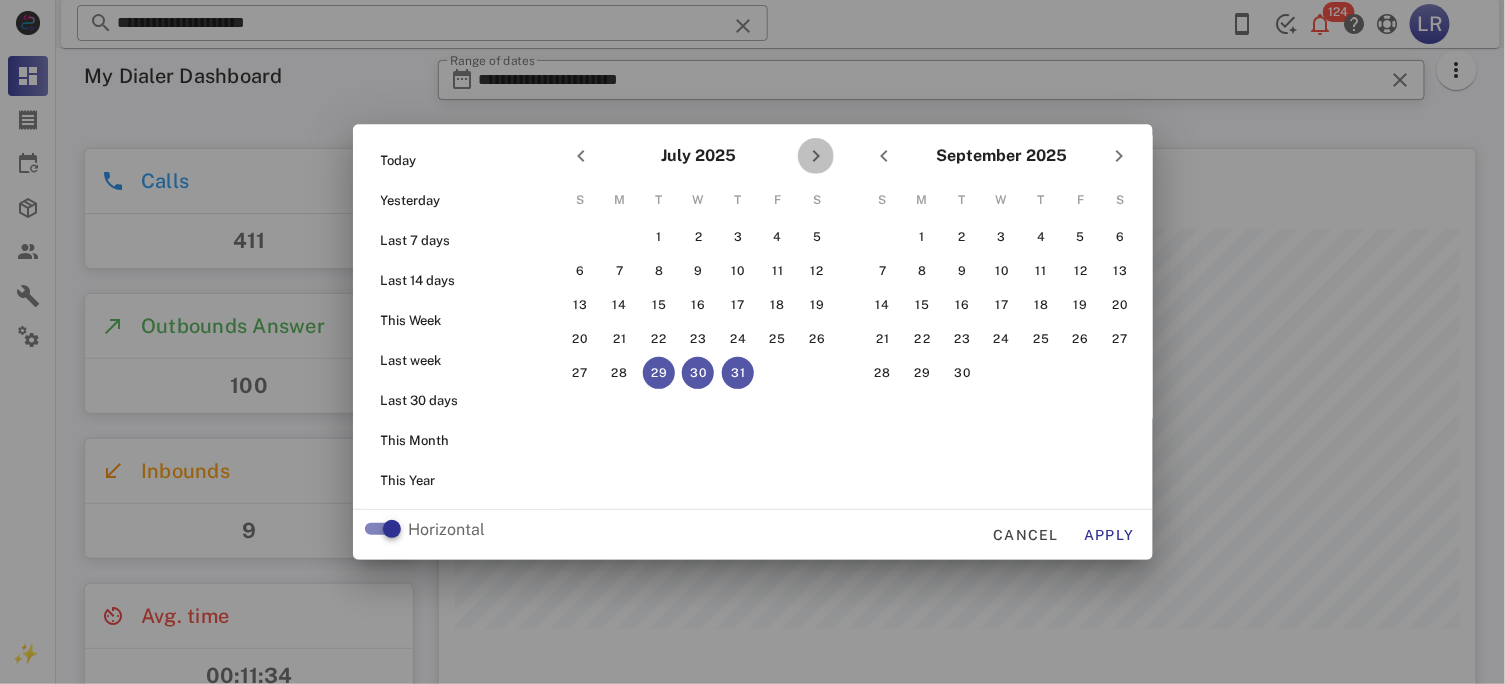 click at bounding box center (816, 156) 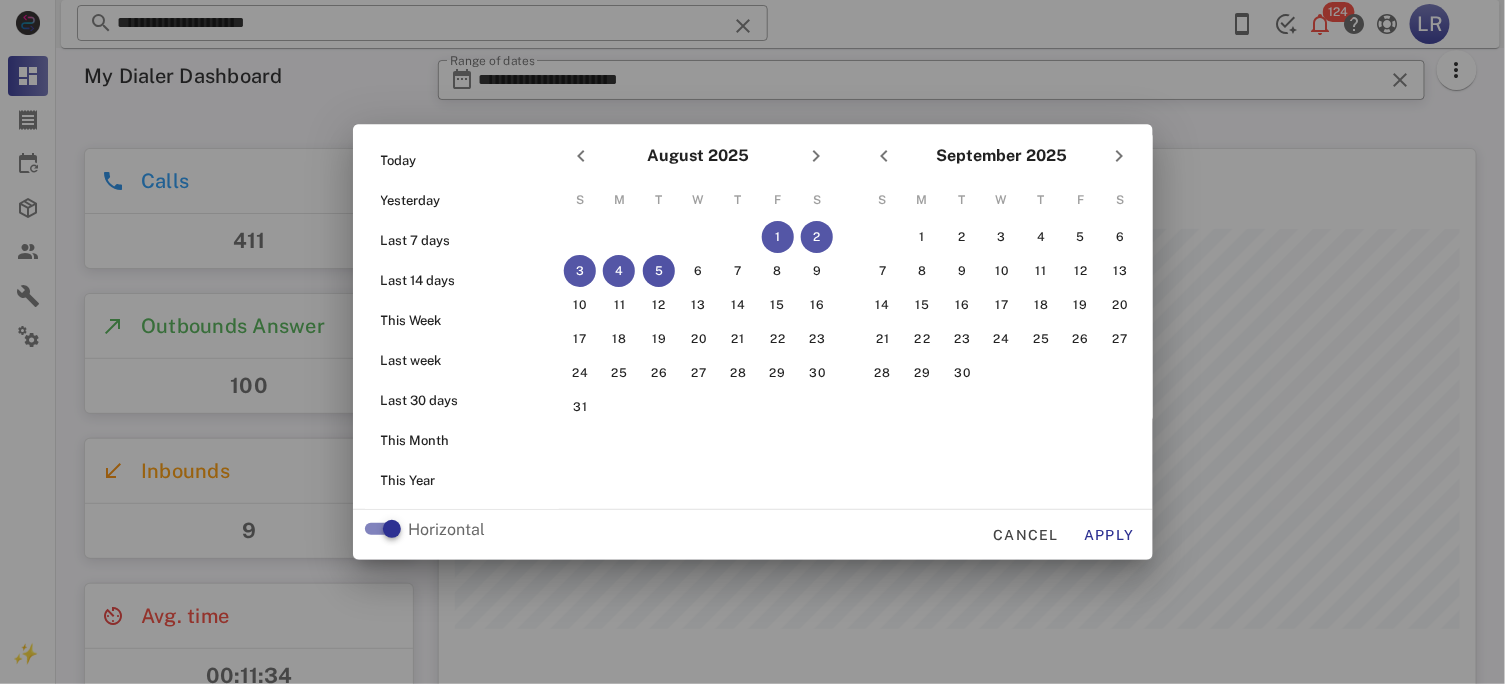 click on "5" at bounding box center (658, 271) 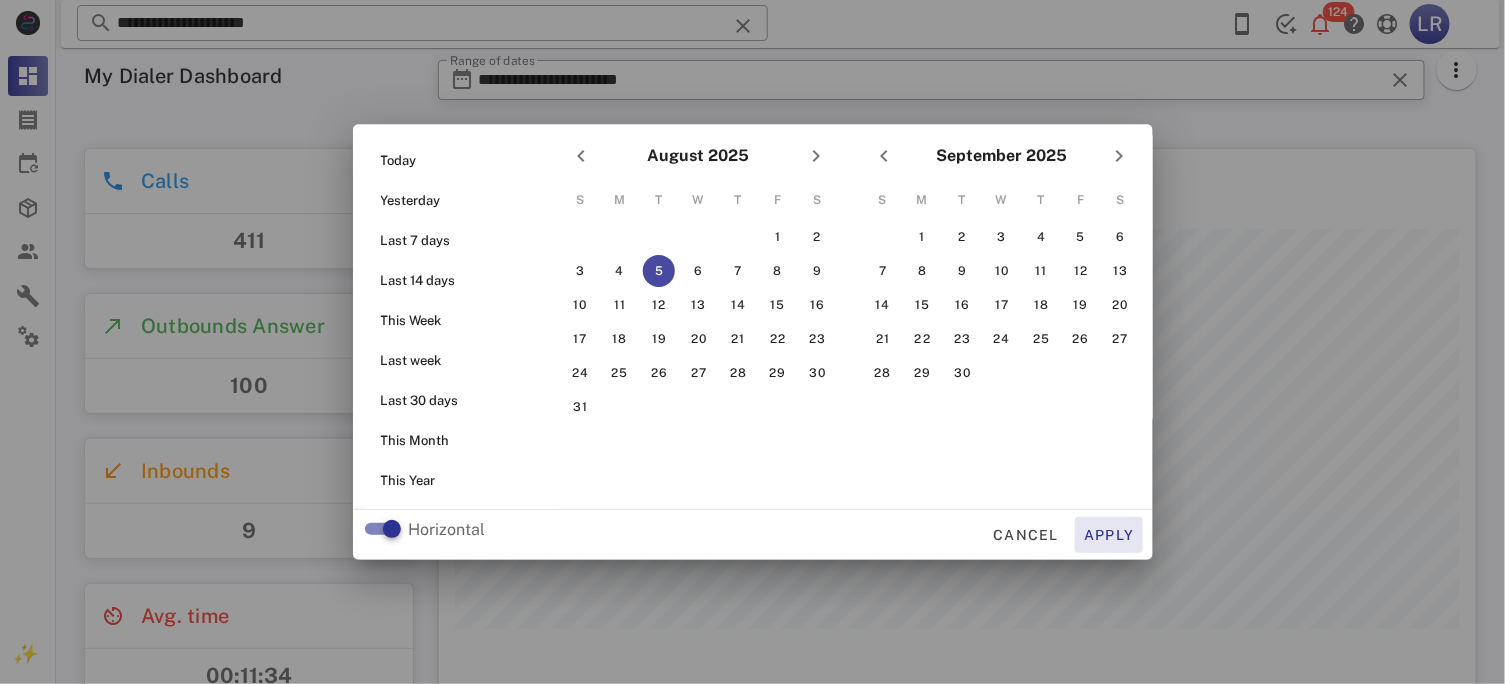 click on "Apply" at bounding box center [1109, 535] 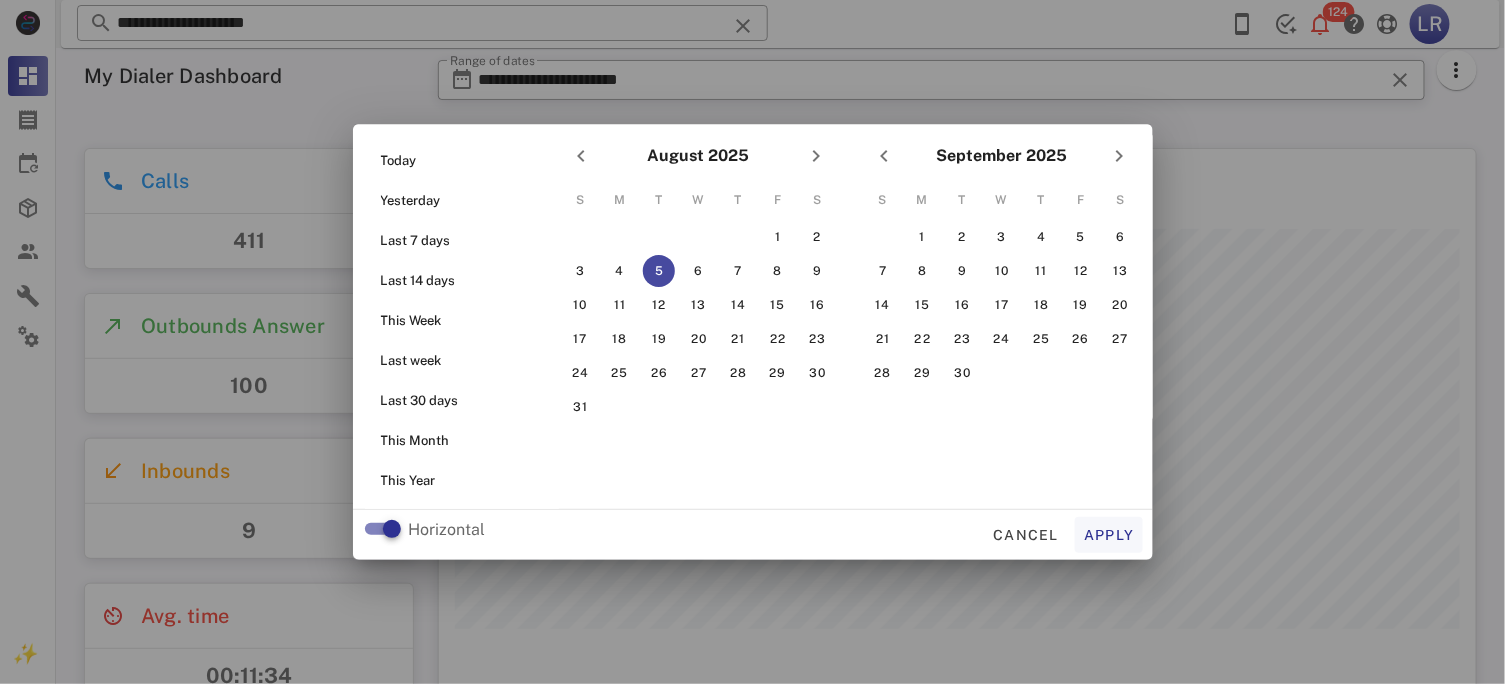 type on "**********" 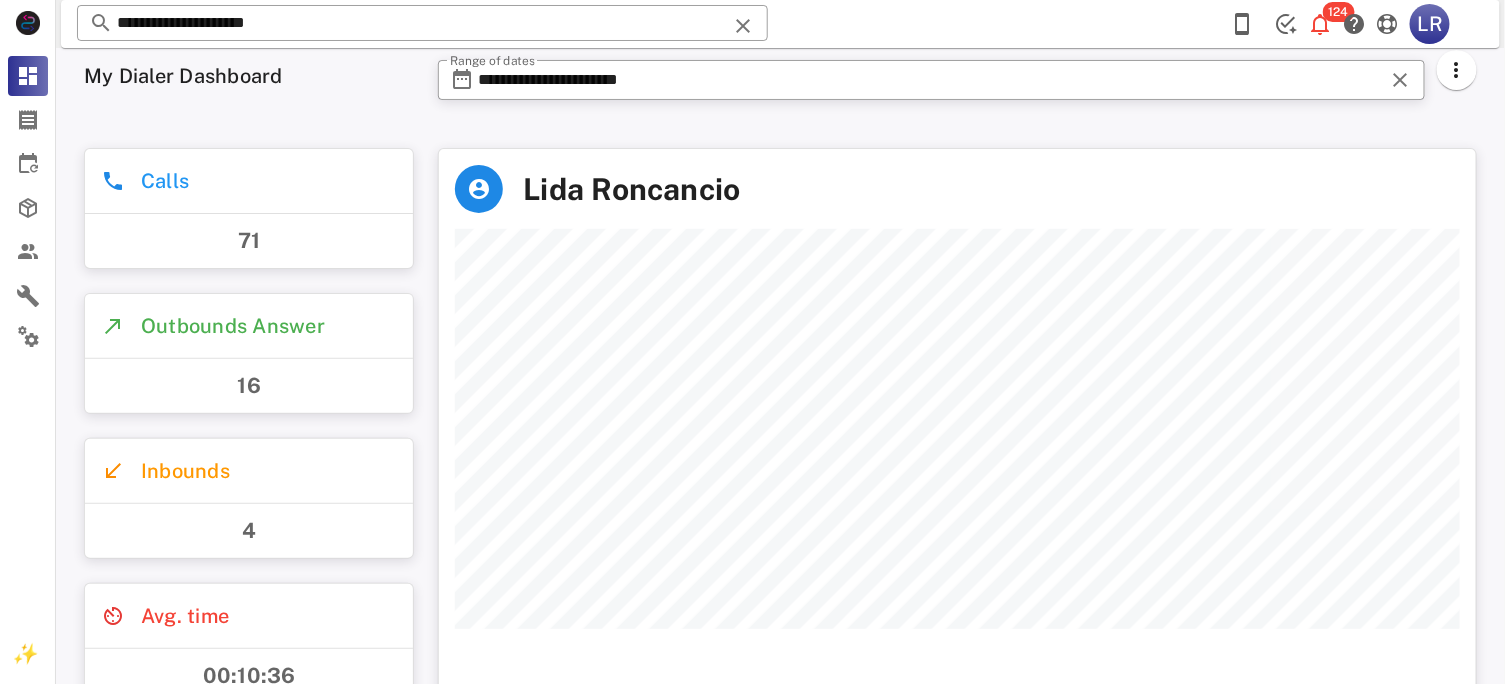 scroll, scrollTop: 999441, scrollLeft: 998963, axis: both 